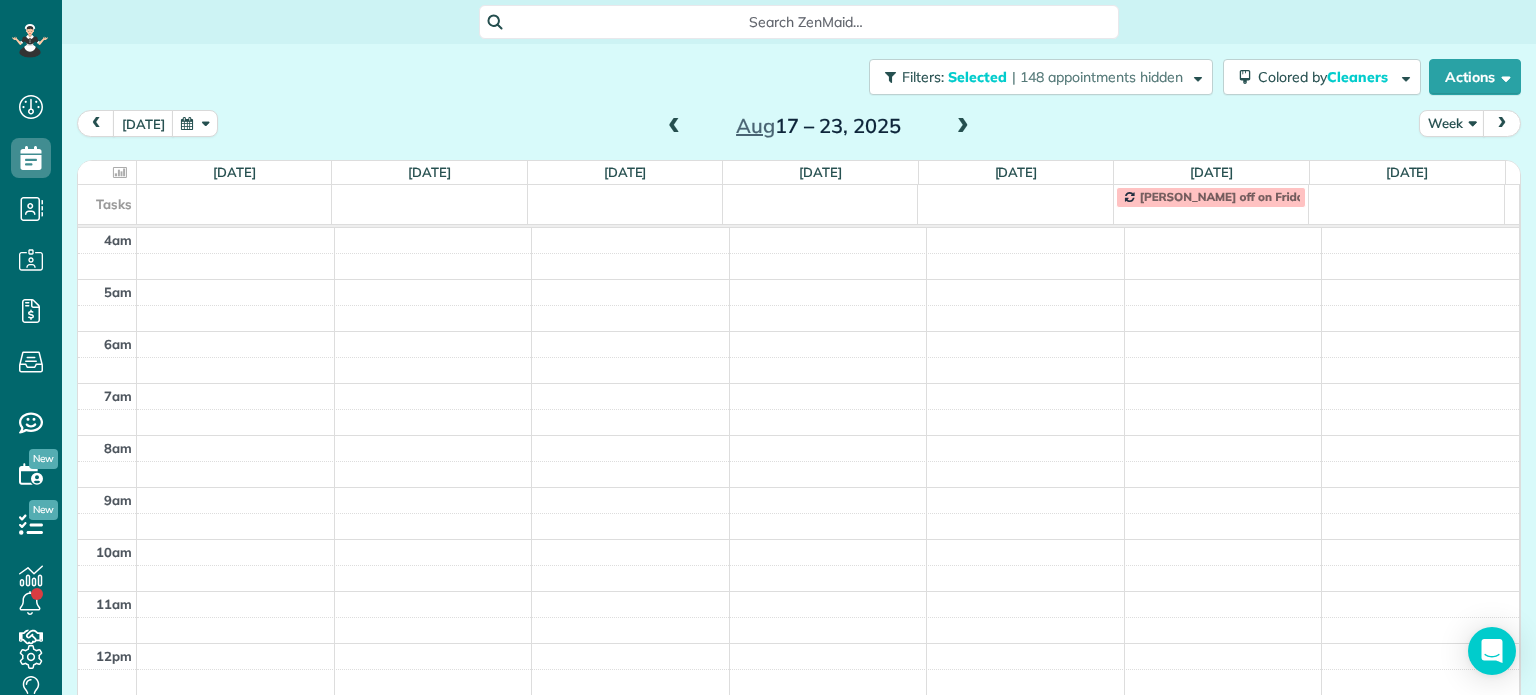 scroll, scrollTop: 0, scrollLeft: 0, axis: both 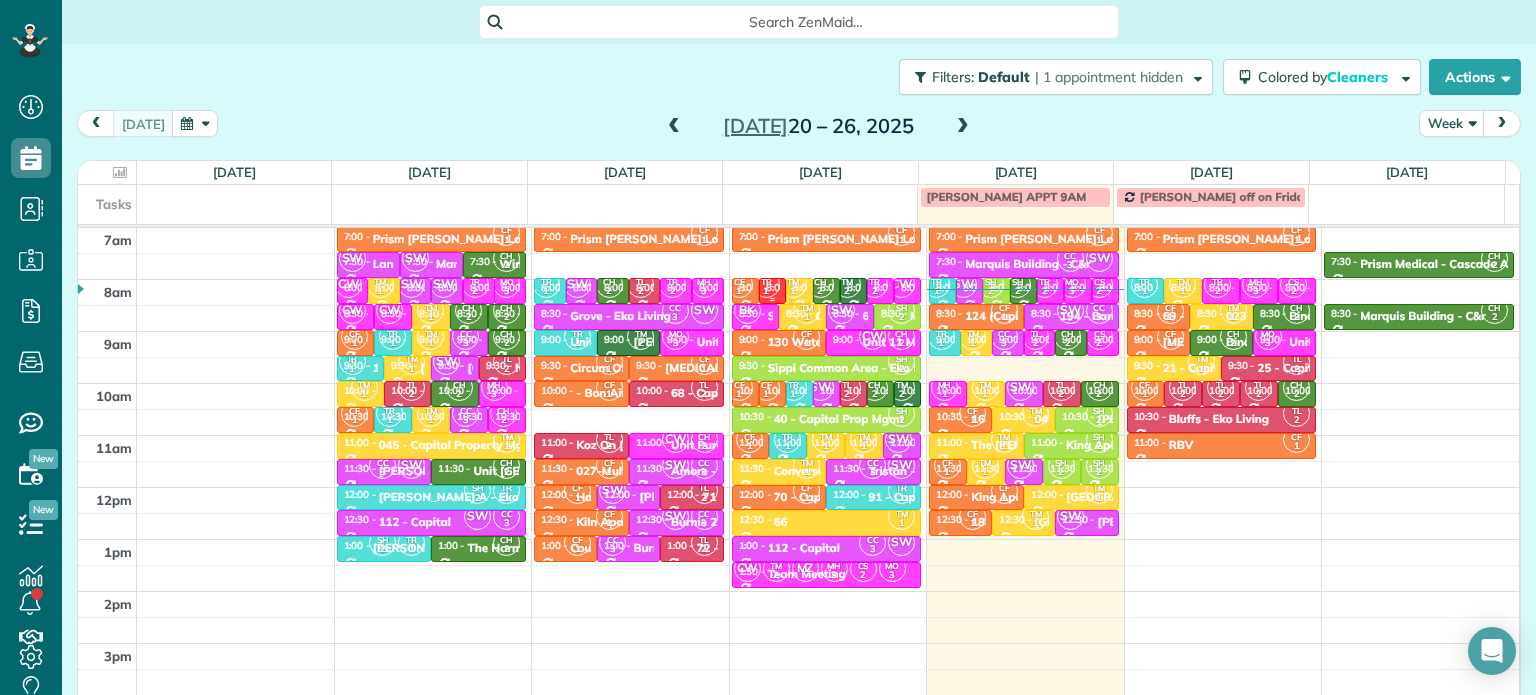 click on "1" at bounding box center [766, 291] 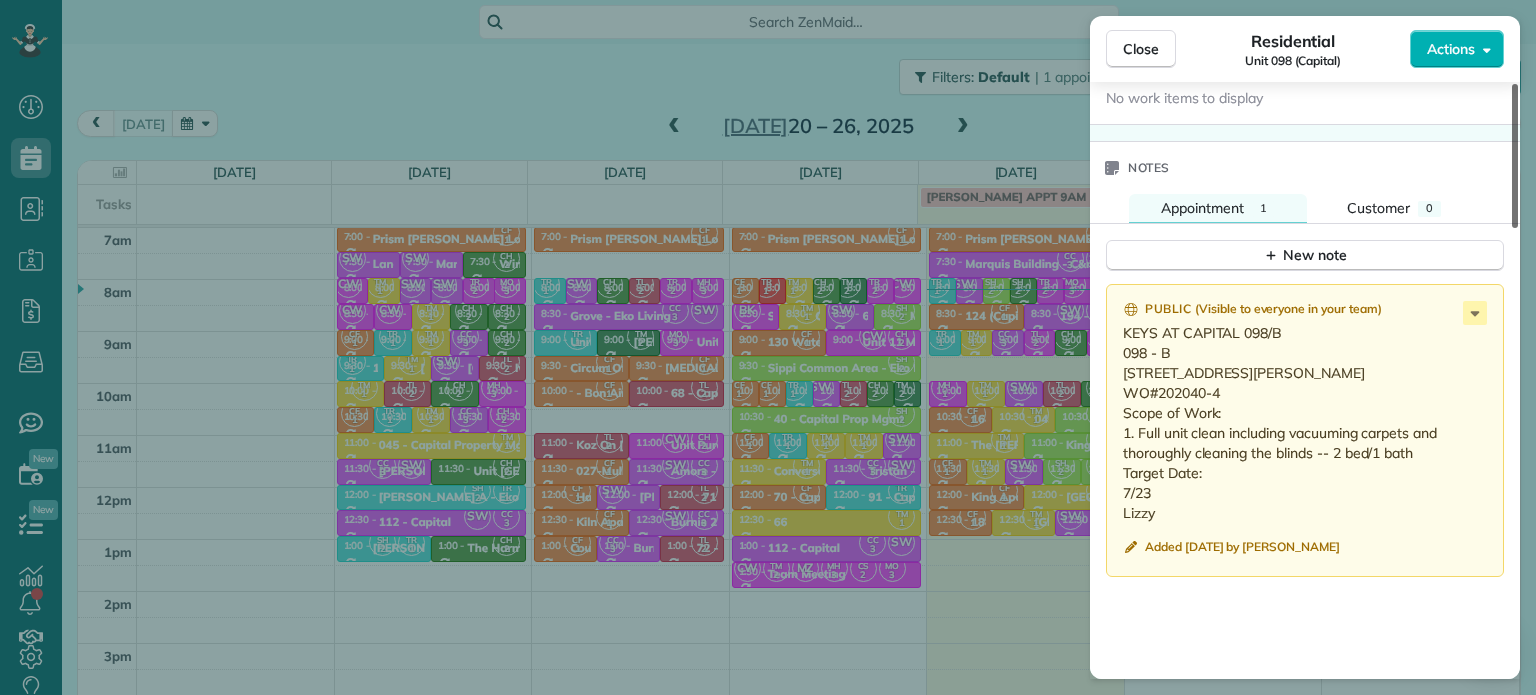 scroll, scrollTop: 1555, scrollLeft: 0, axis: vertical 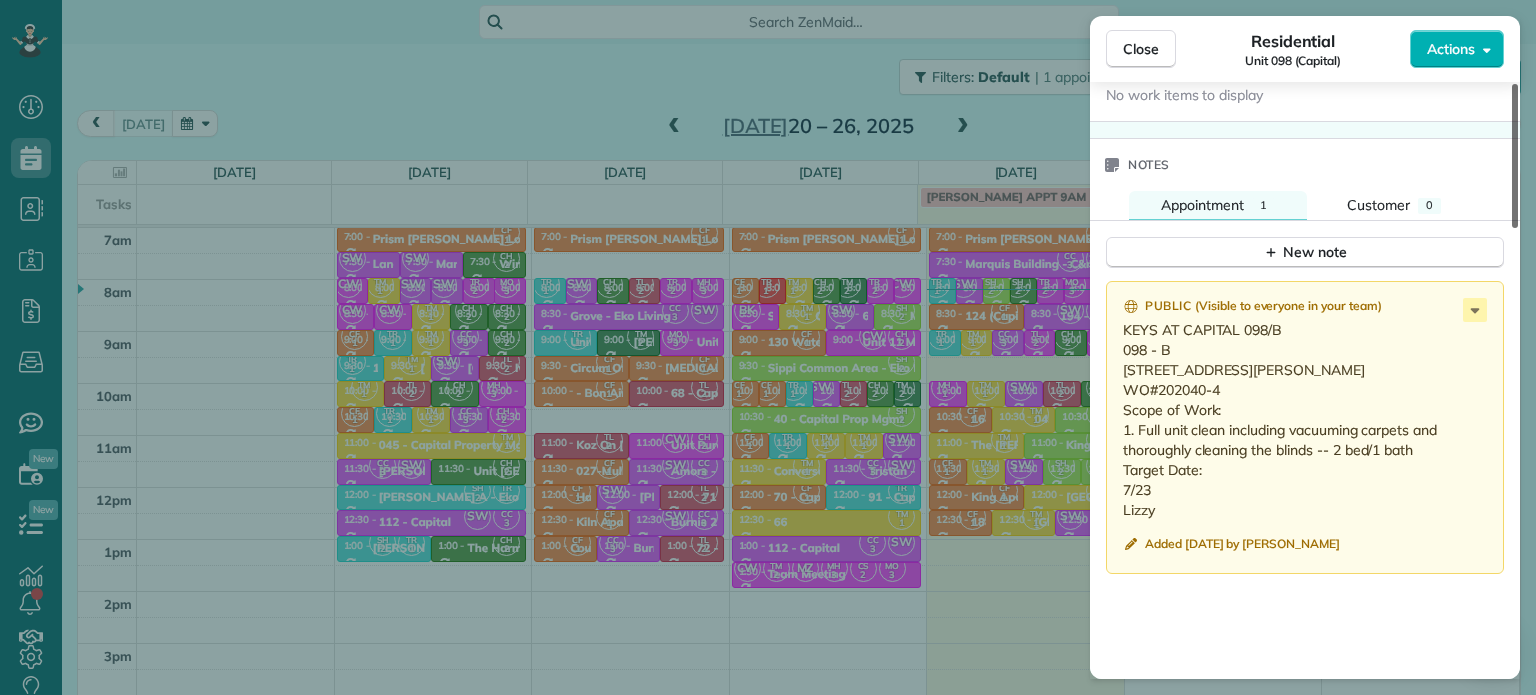 drag, startPoint x: 1514, startPoint y: 159, endPoint x: 1530, endPoint y: 533, distance: 374.3421 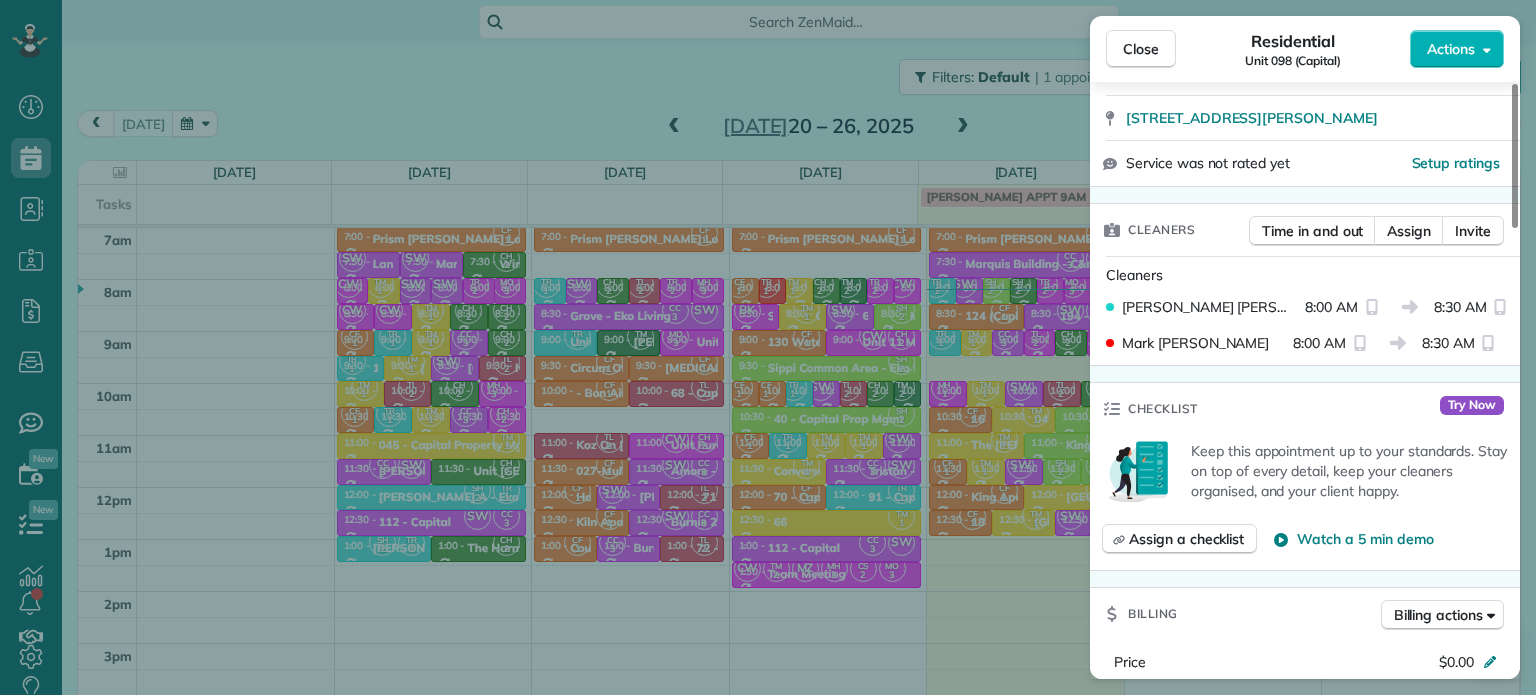 scroll, scrollTop: 380, scrollLeft: 0, axis: vertical 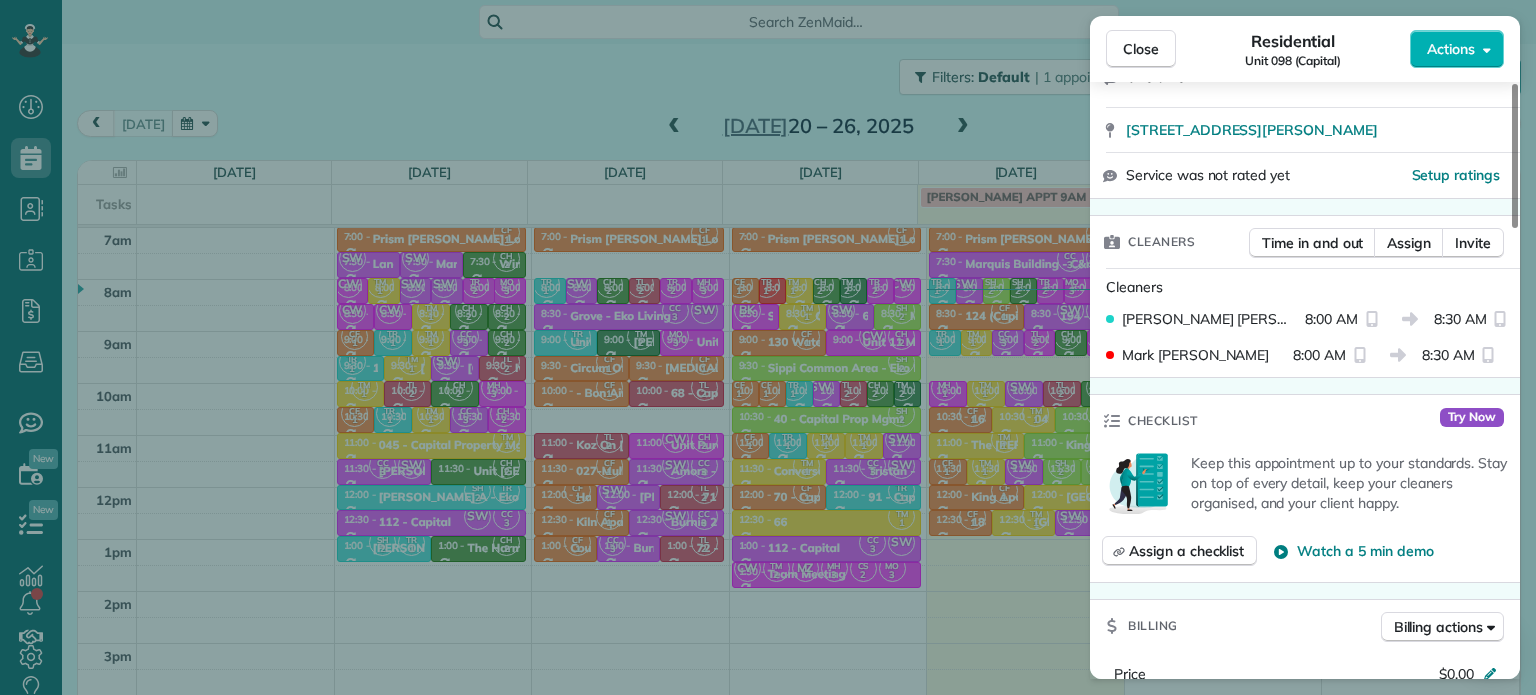 drag, startPoint x: 1512, startPoint y: 531, endPoint x: 1520, endPoint y: 249, distance: 282.11346 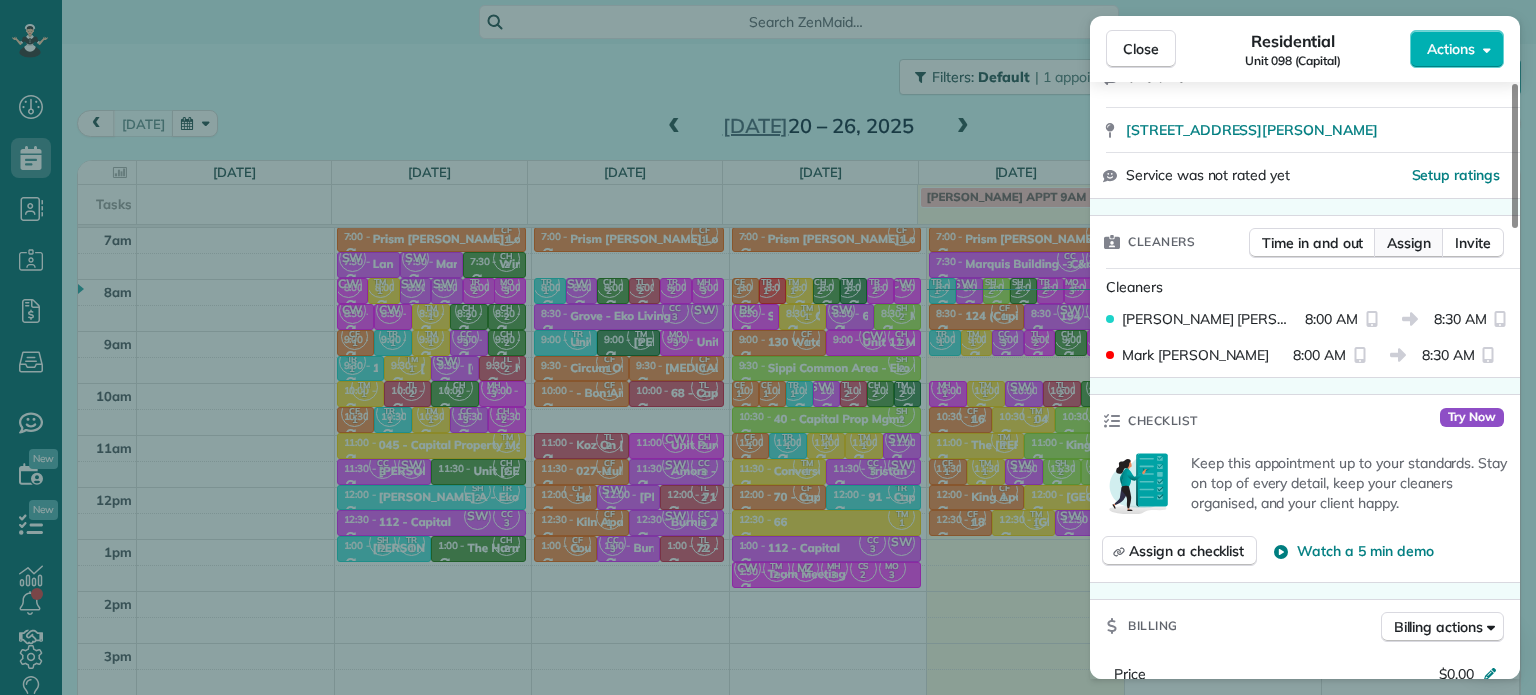 click on "Assign" at bounding box center (1409, 243) 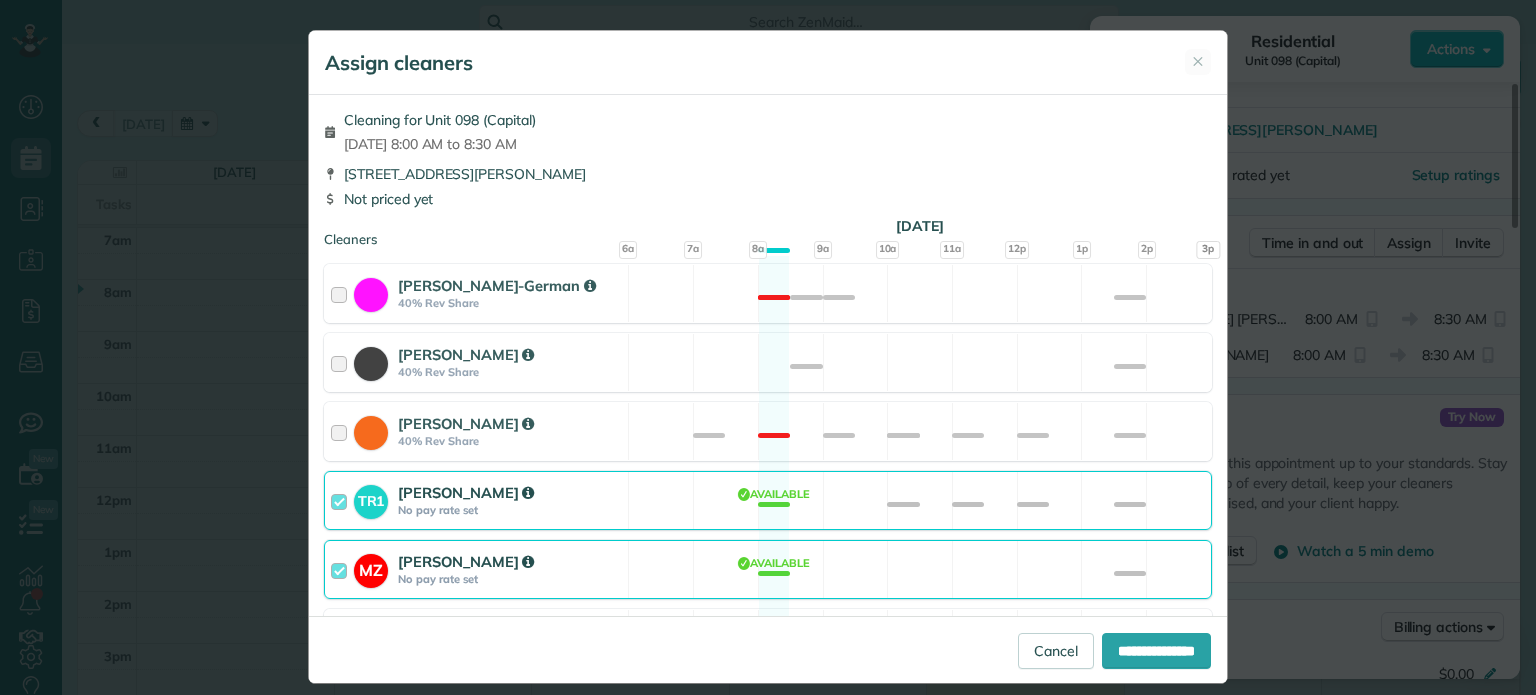 click on "MZ
[PERSON_NAME]
No pay rate set
Available" at bounding box center (768, 569) 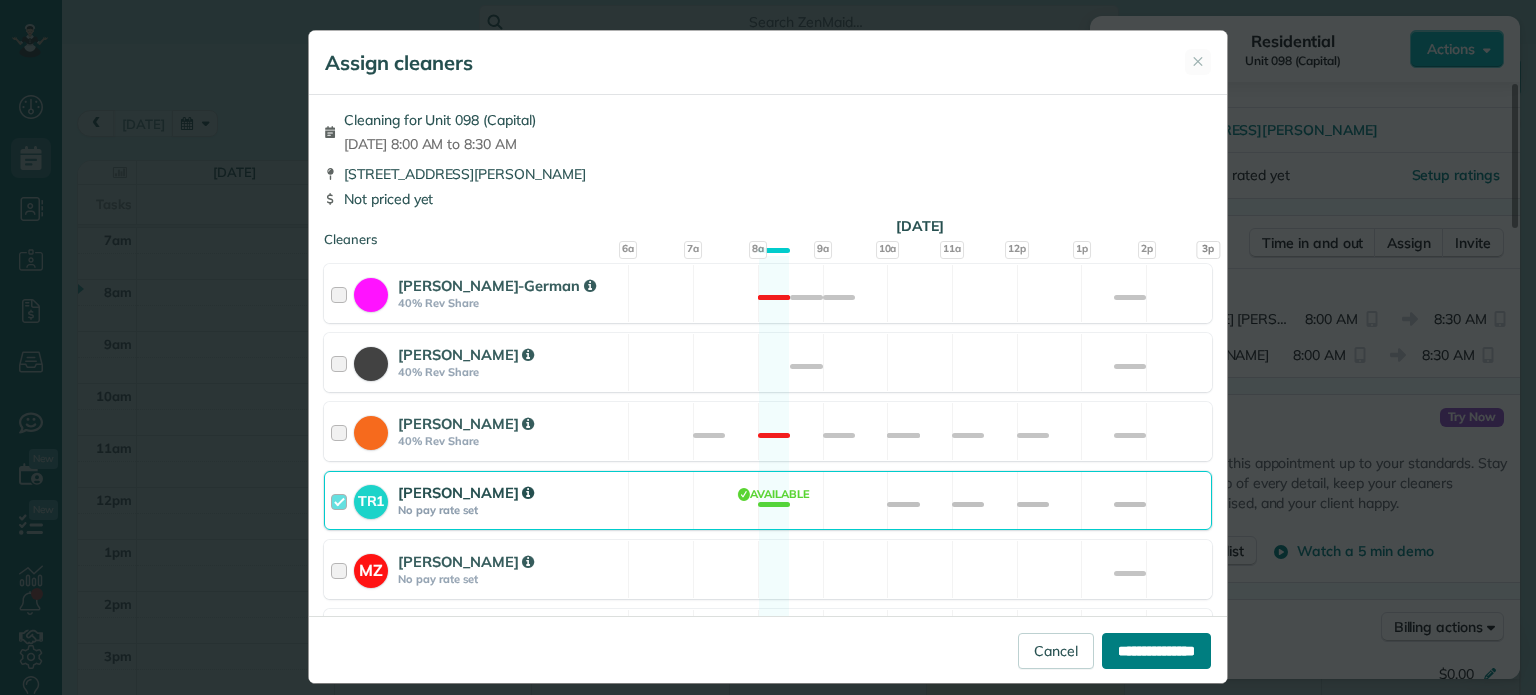 click on "**********" at bounding box center (1156, 651) 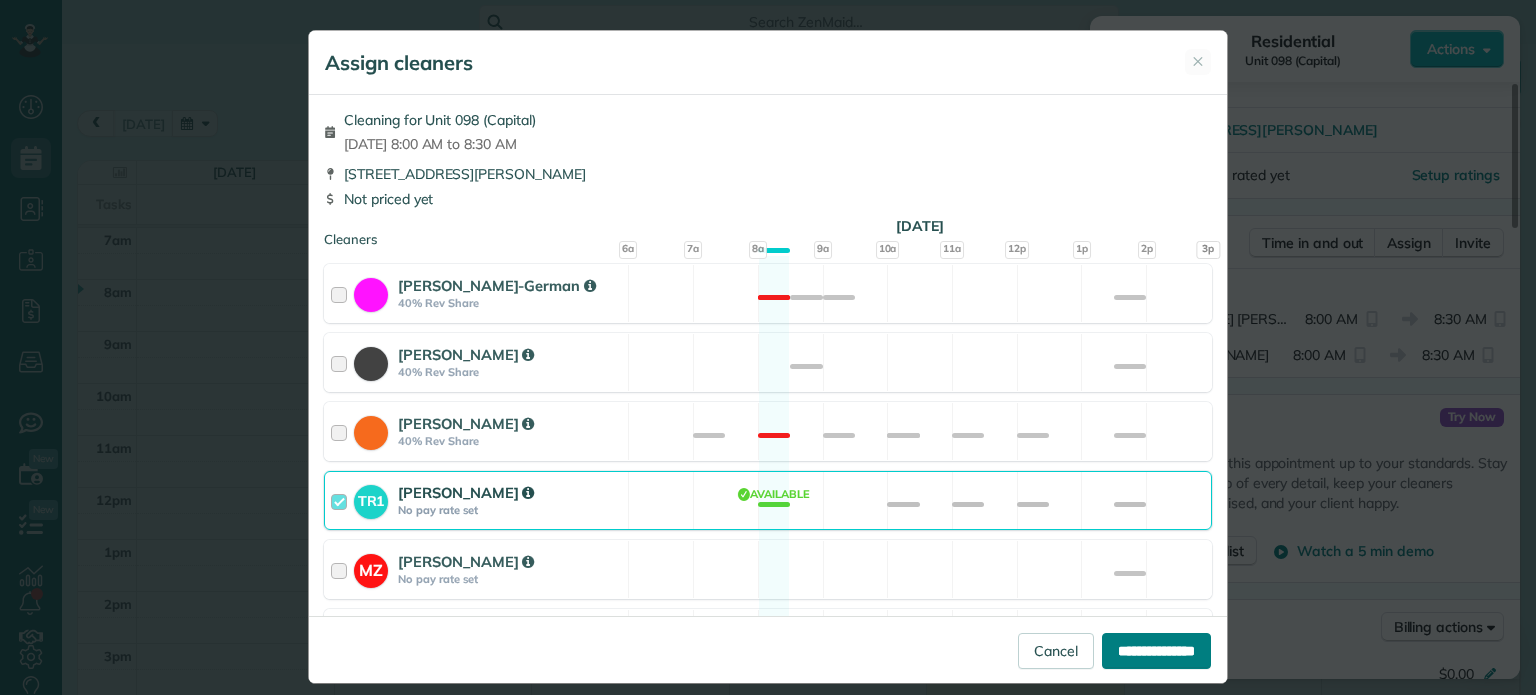 type on "**********" 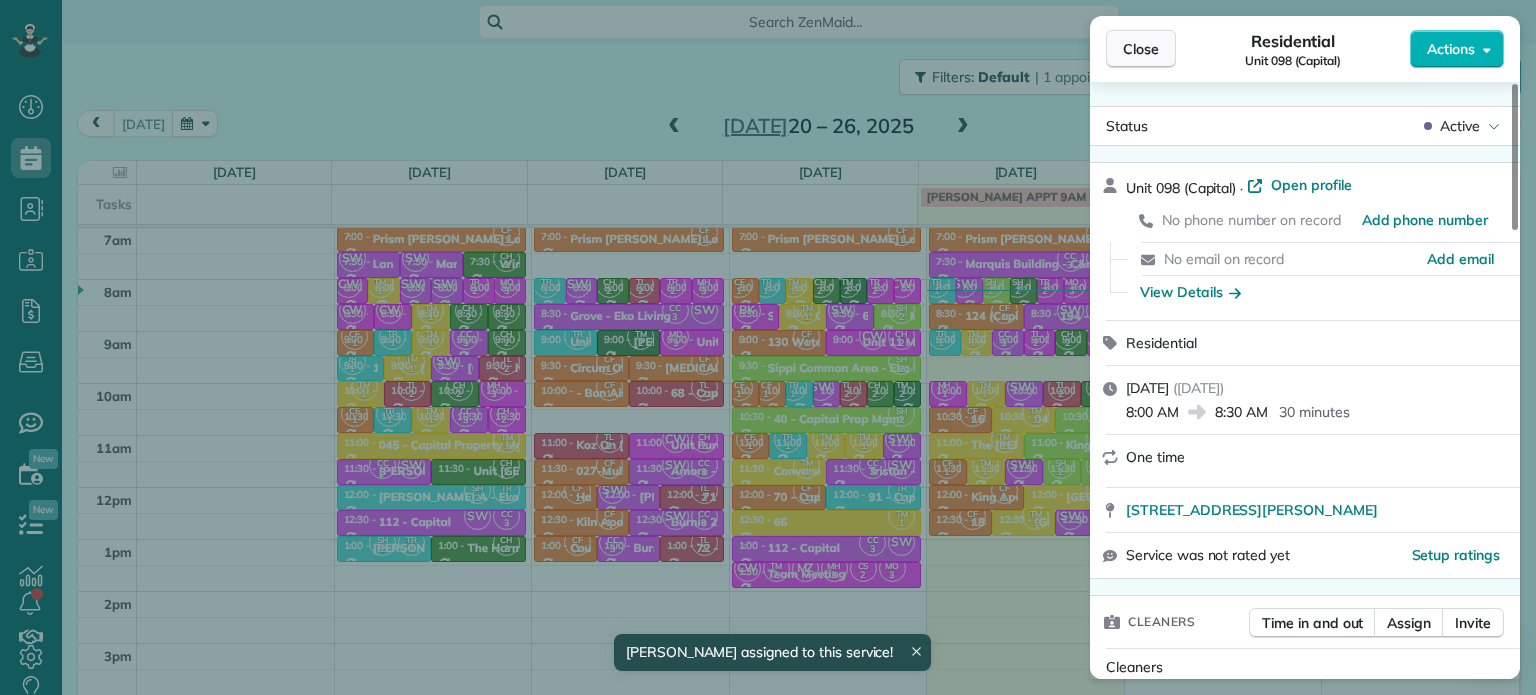 click on "Close" at bounding box center (1141, 49) 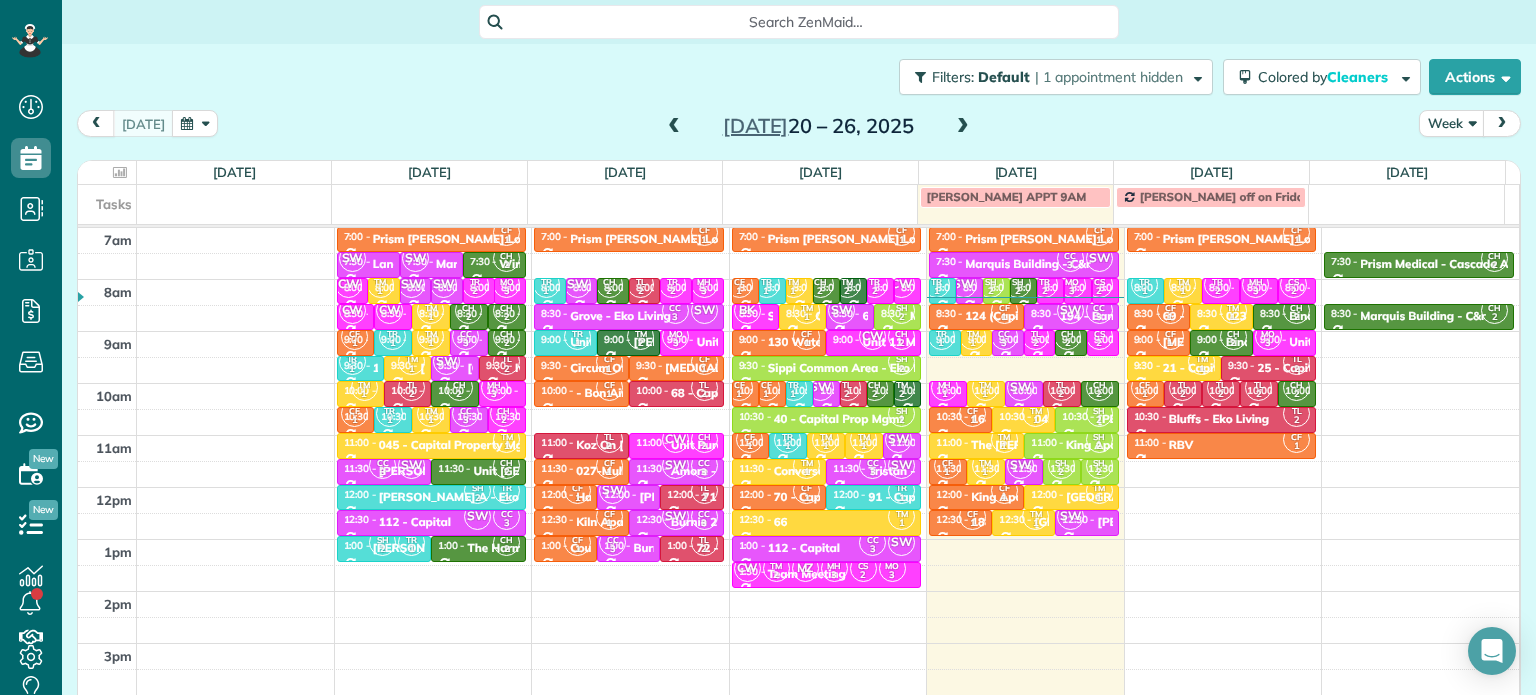 click at bounding box center (963, 127) 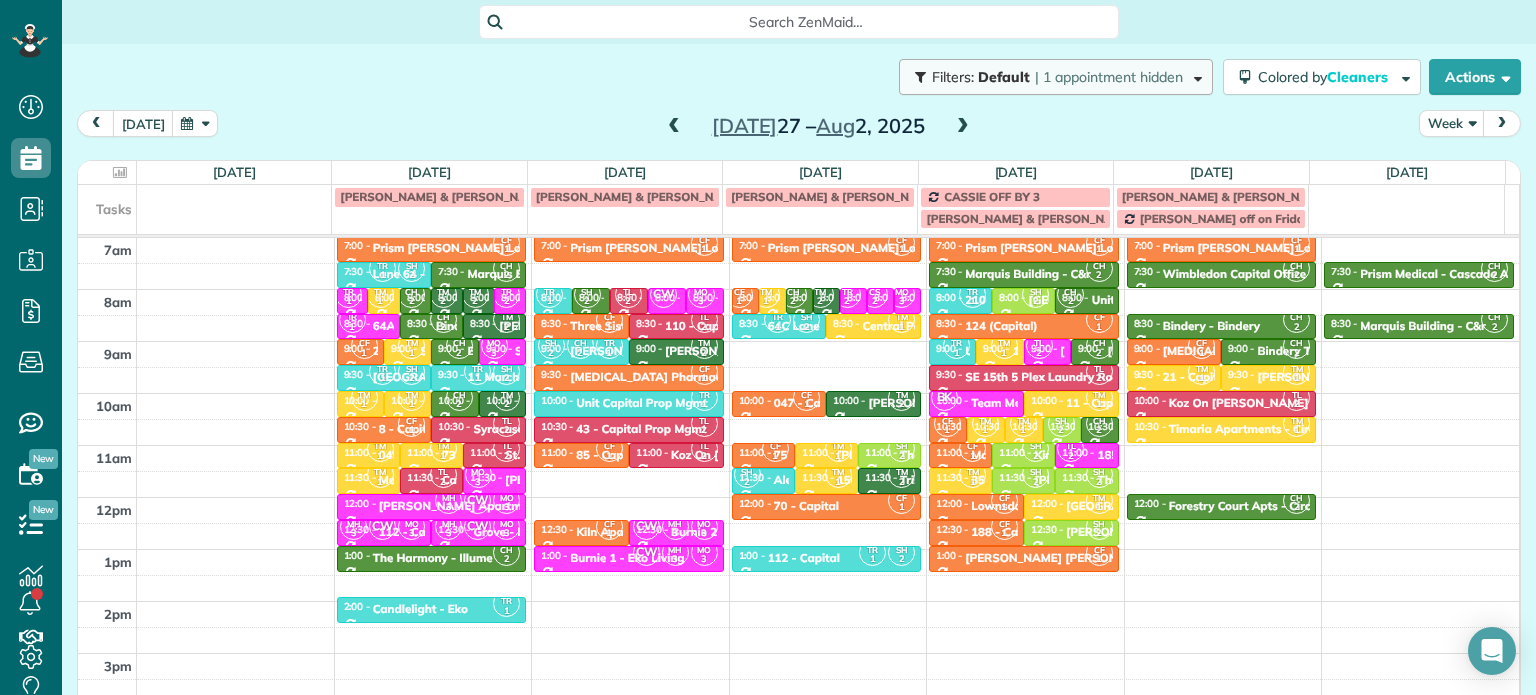 click on "|  1 appointment hidden" at bounding box center (1109, 77) 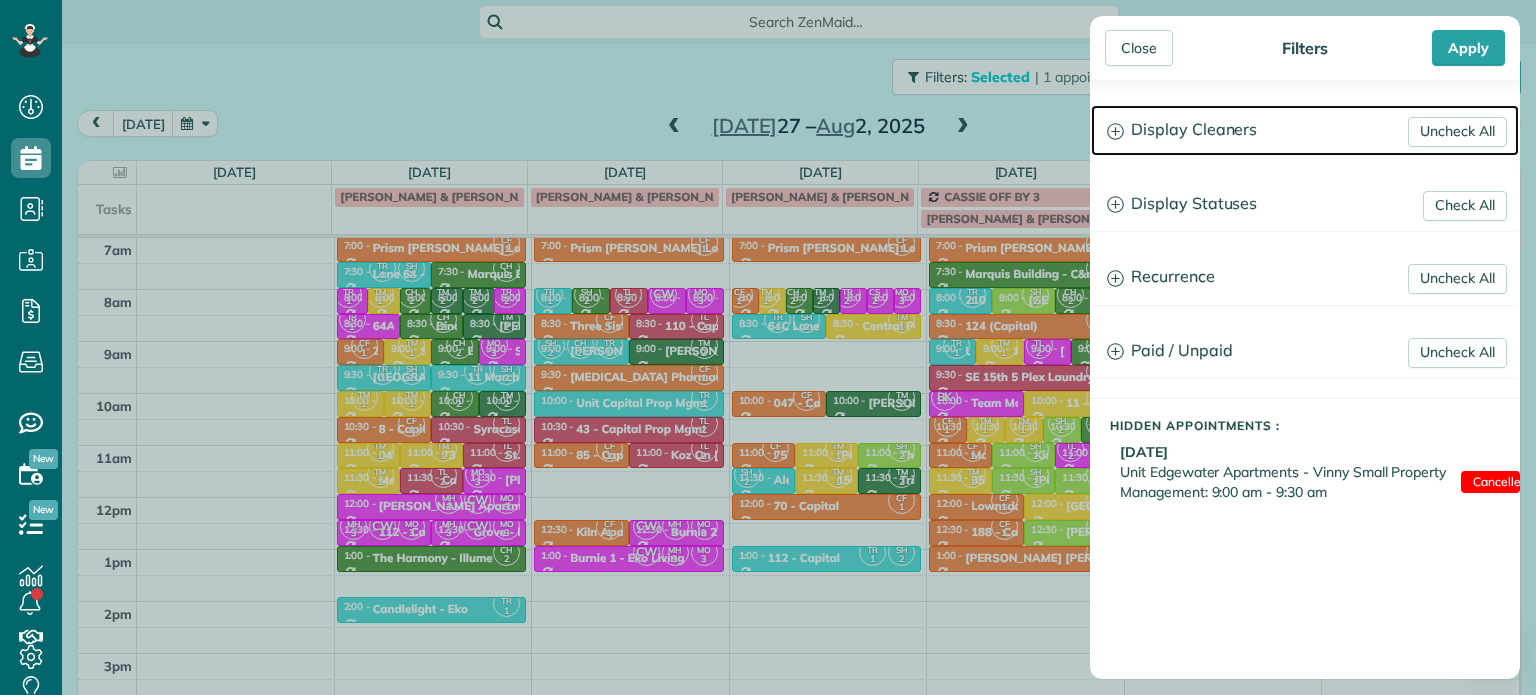 click on "Display Cleaners" at bounding box center [1305, 130] 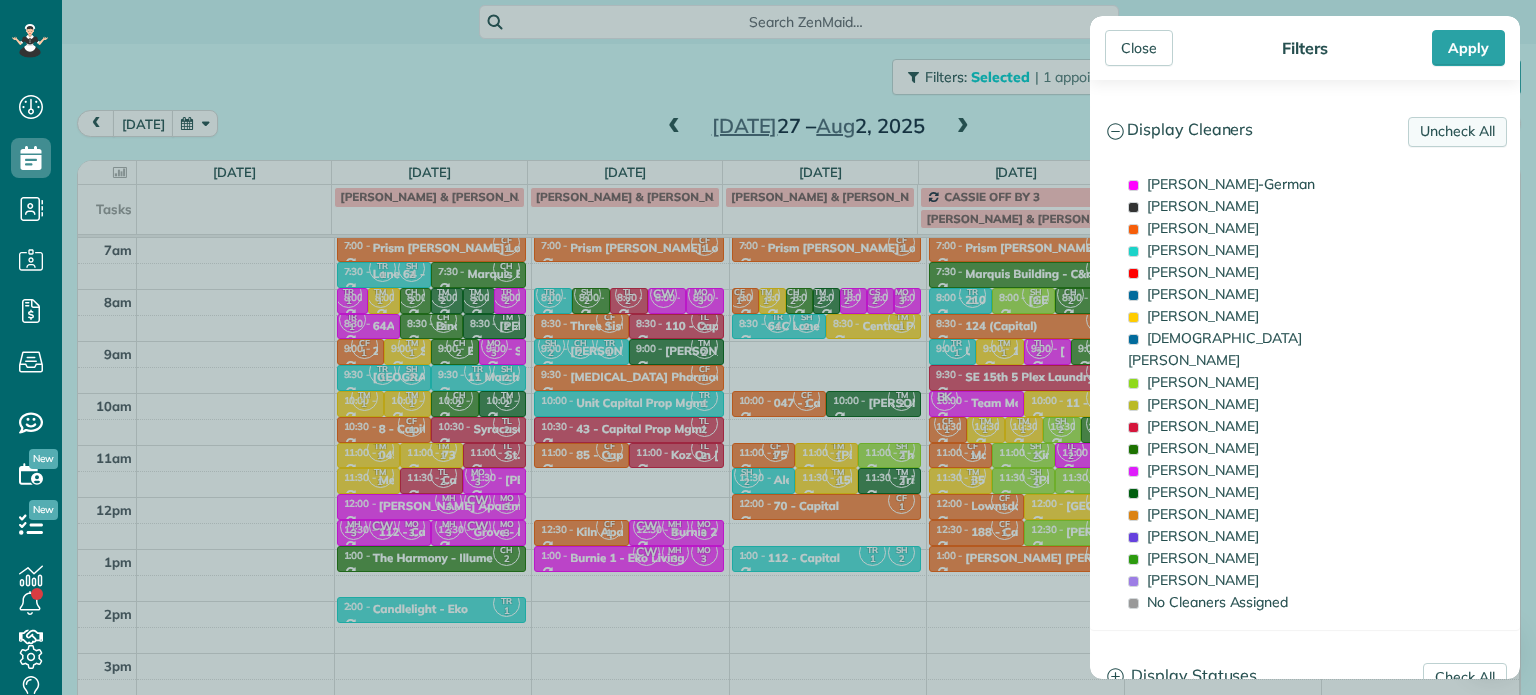 click on "Uncheck All" at bounding box center (1457, 132) 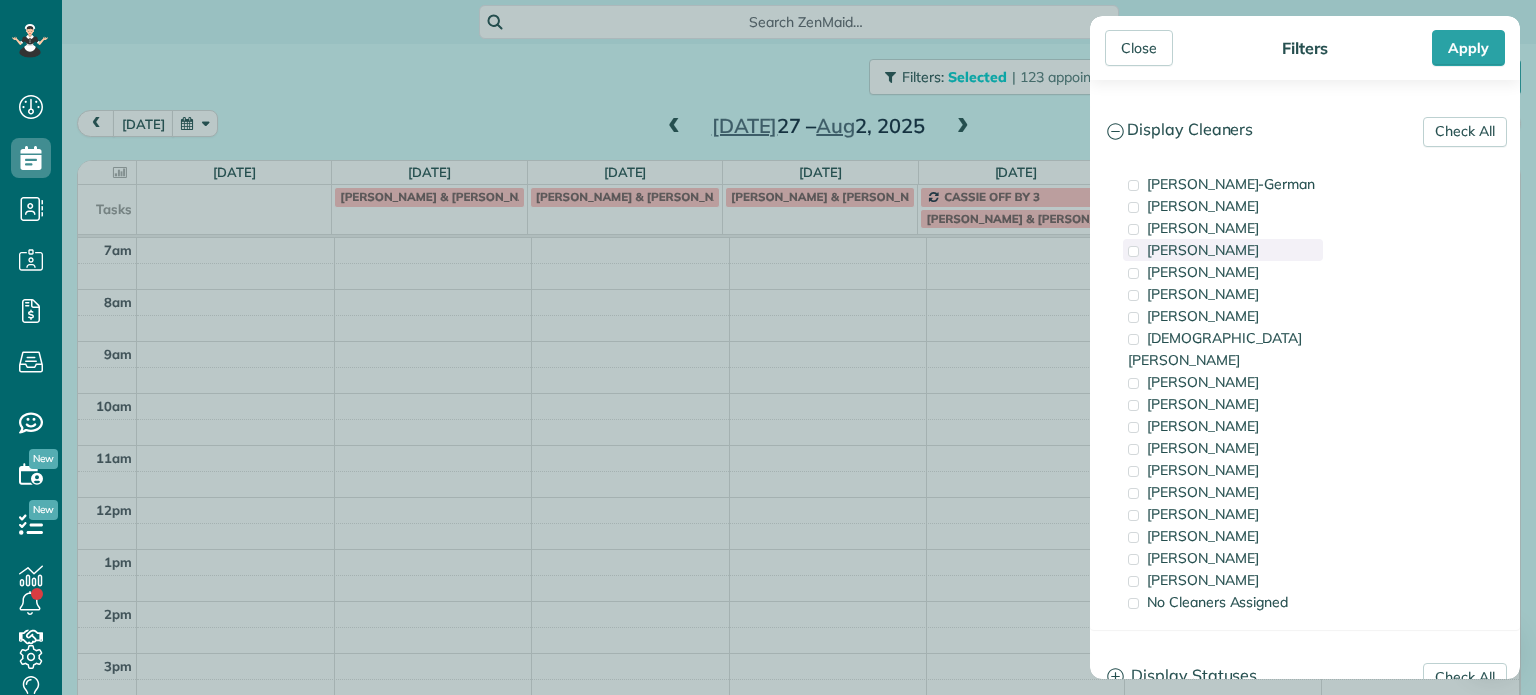 click on "[PERSON_NAME]" at bounding box center [1203, 250] 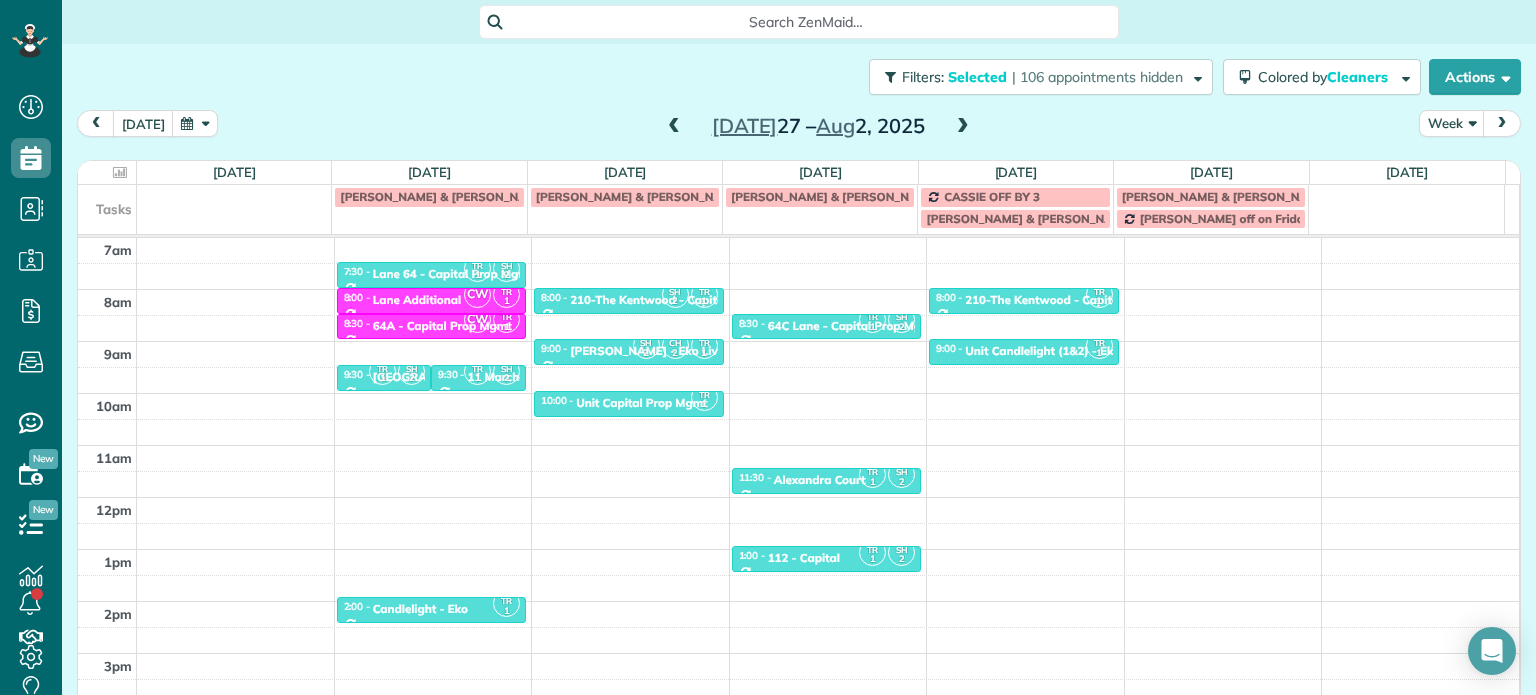 click on "Close
Filters
Apply
Check All
Display Cleaners
[PERSON_NAME]-German
[PERSON_NAME]
[PERSON_NAME]
[PERSON_NAME]
[PERSON_NAME]
[PERSON_NAME]
[PERSON_NAME]" at bounding box center [768, 347] 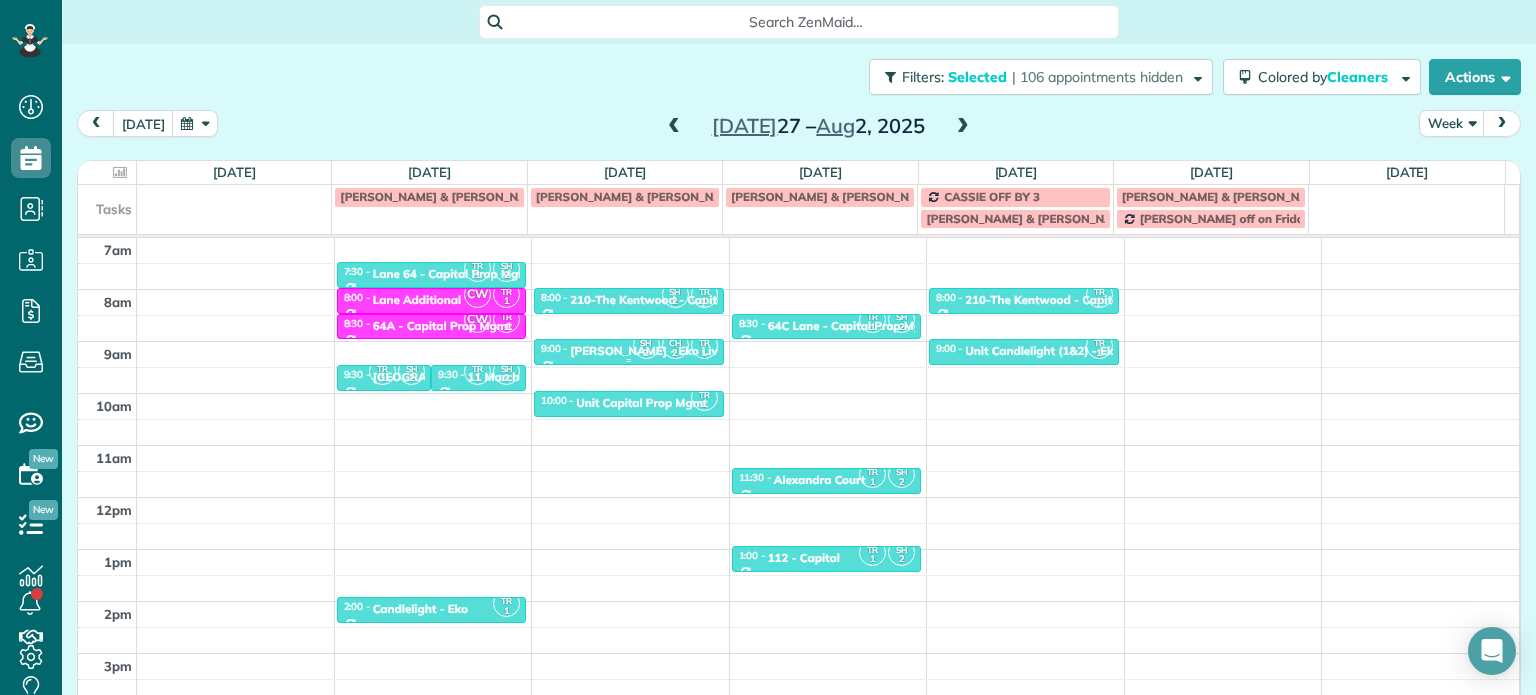 click on "[PERSON_NAME] - Eko Living" at bounding box center [652, 351] 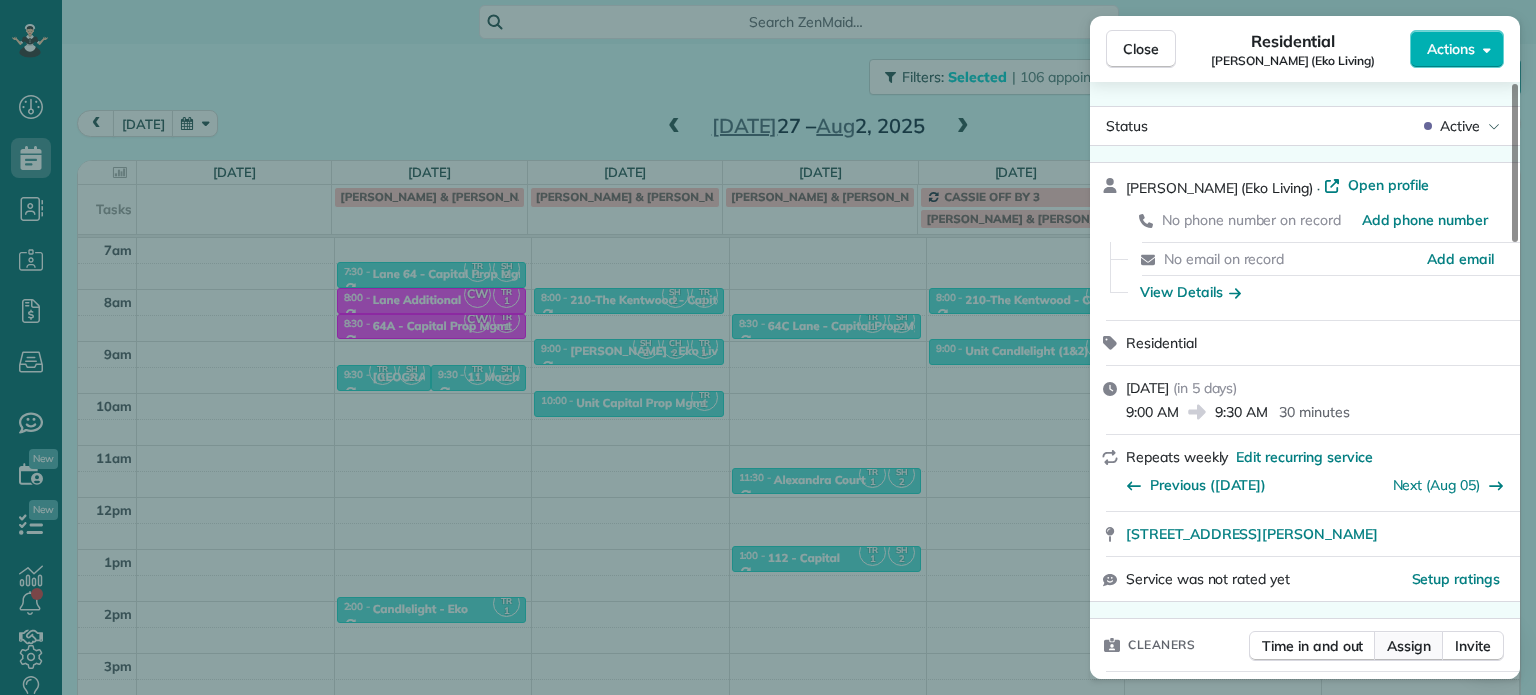 click on "Assign" at bounding box center (1409, 646) 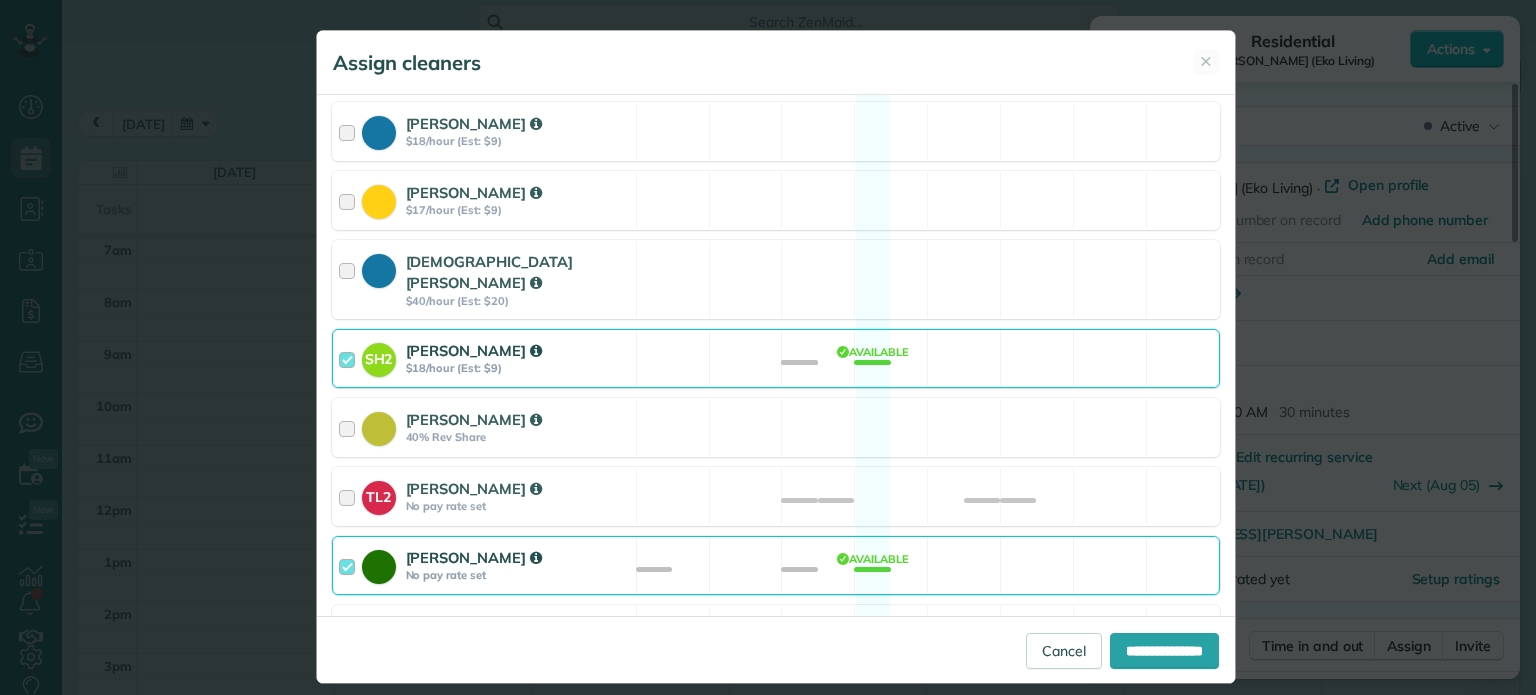 scroll, scrollTop: 603, scrollLeft: 0, axis: vertical 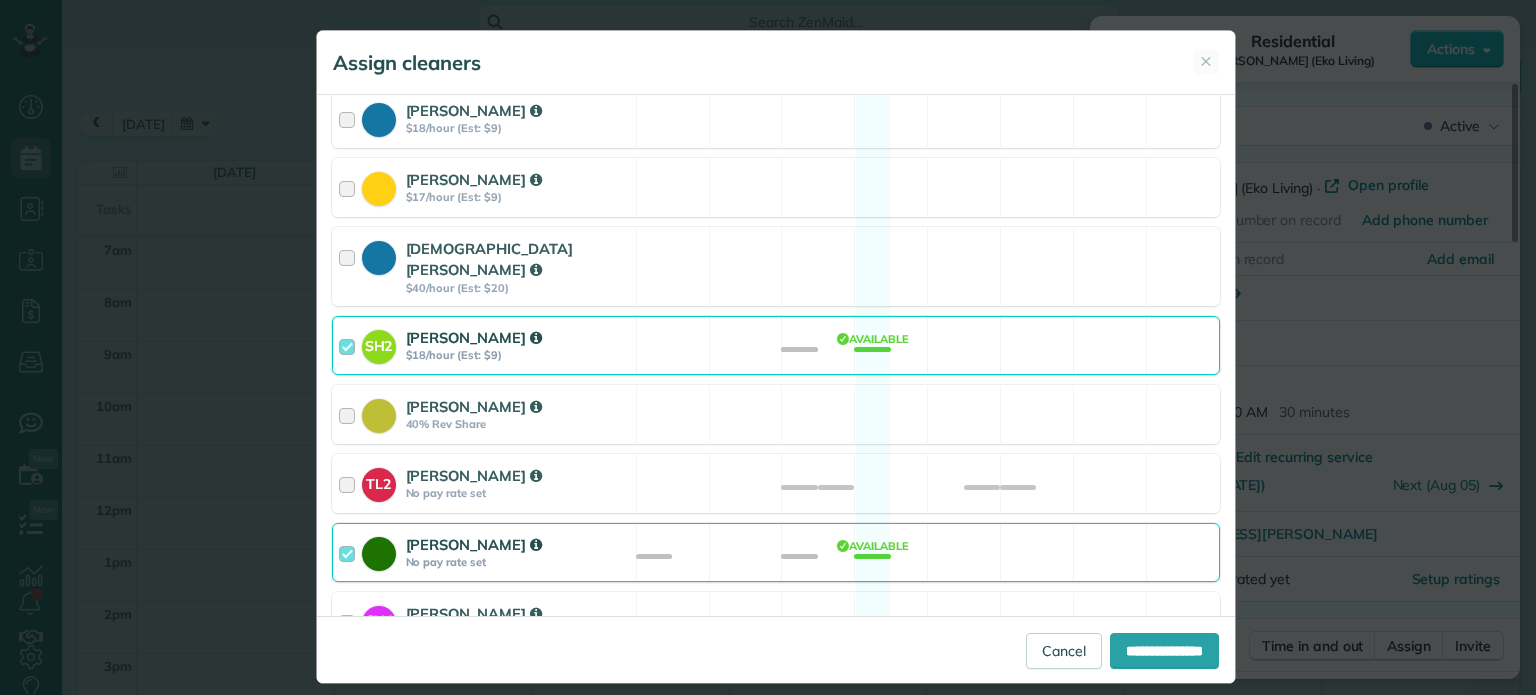 click on "Cleaning for [PERSON_NAME] (Eko Living)
[DATE]  9:00 AM to  9:30 AM
[STREET_ADDRESS][PERSON_NAME]
Not priced yet
Select the same team and cleaners as last appointment?
Last cleaned by [PERSON_NAME] and [PERSON_NAME]
[DATE]
Re-select
Cleaners
[DATE]
6a
7a
8a" at bounding box center (776, 355) 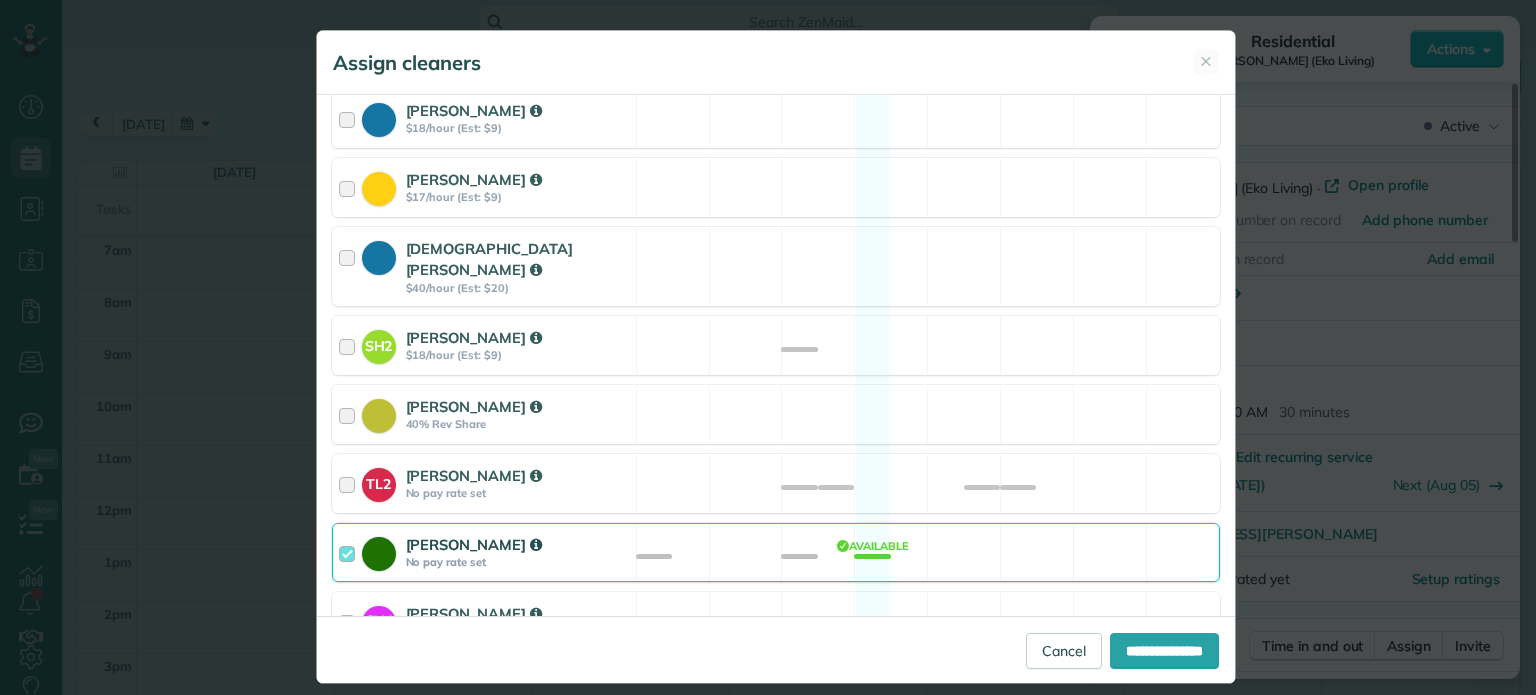 click on "[PERSON_NAME]
No pay rate set
Available" at bounding box center [776, 552] 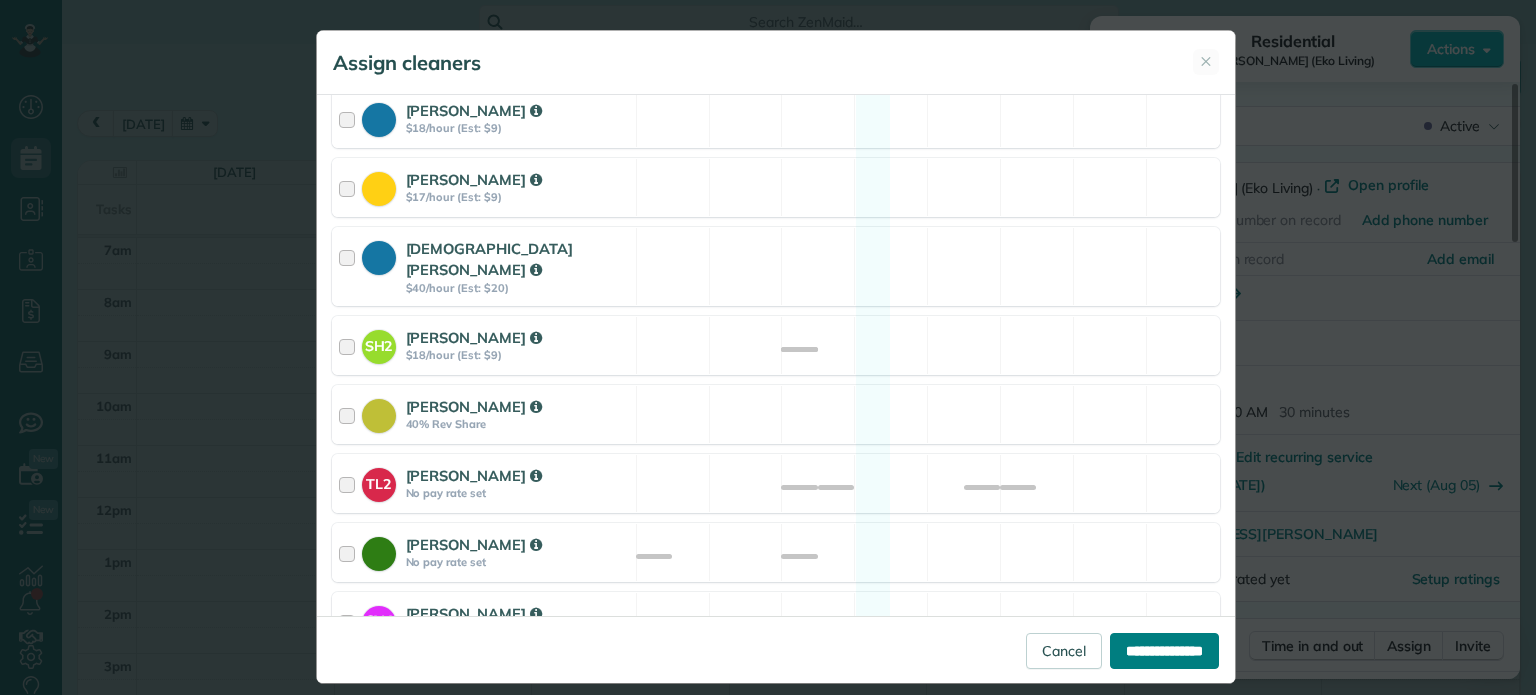 click on "**********" at bounding box center [1164, 651] 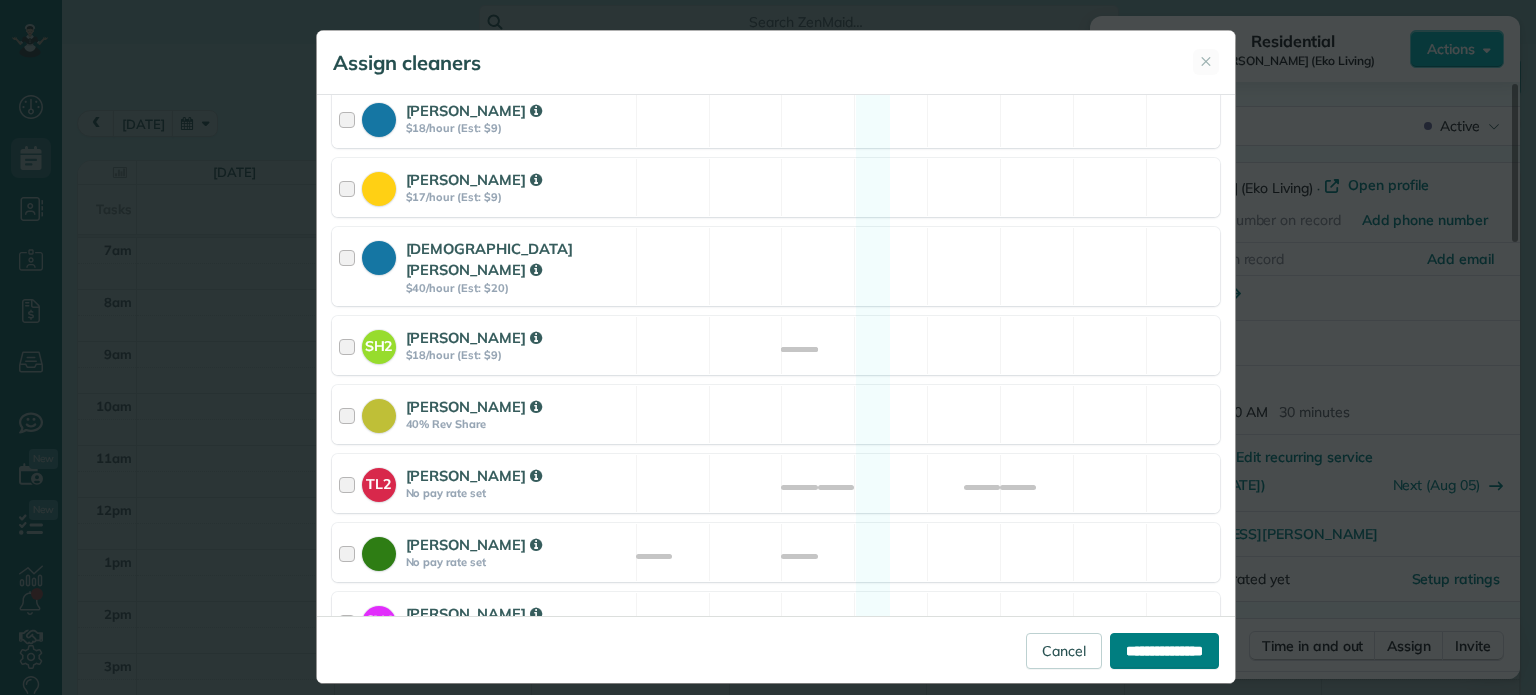 type on "**********" 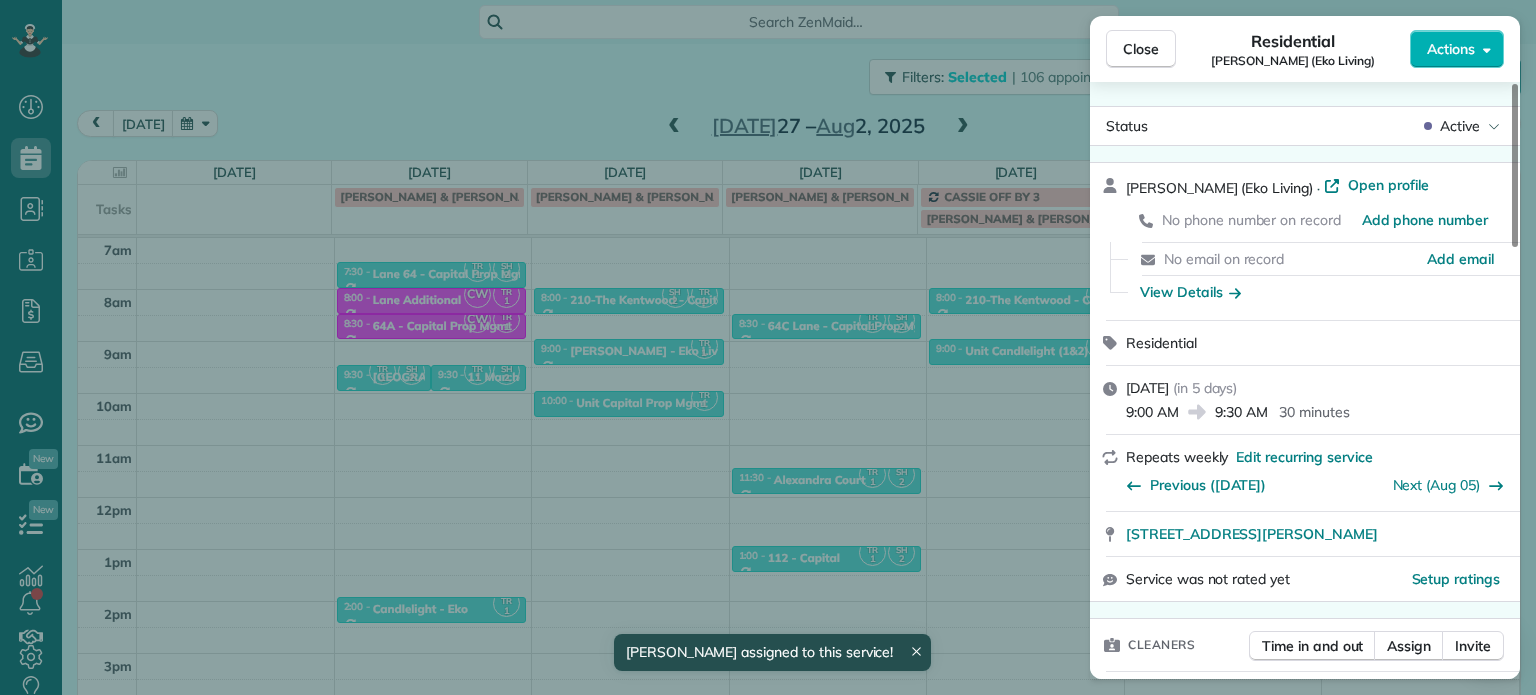 click on "Close Residential [PERSON_NAME] (Eko Living) Actions Status Active [PERSON_NAME] (Eko Living) · Open profile No phone number on record Add phone number No email on record Add email View Details Residential [DATE] ( [DATE] ) 9:00 AM 9:30 AM 30 minutes Repeats weekly Edit recurring service Previous ([DATE]) Next ([DATE]) [STREET_ADDRESS][PERSON_NAME] Service was not rated yet Setup ratings Cleaners Time in and out Assign Invite Cleaners [PERSON_NAME] 9:00 AM 9:30 AM Checklist Try Now Keep this appointment up to your standards. Stay on top of every detail, keep your cleaners organised, and your client happy. Assign a checklist Watch a 5 min demo Billing Billing actions Price $0.00 Overcharge $0.00 Discount $0.00 Coupon discount - Primary tax - Secondary tax - Total appointment price $0.00 Tips collected New feature! $0.00 [PERSON_NAME] as paid Total including tip $0.00 Get paid online in no-time! Send an invoice and reward your cleaners with tips Charge customer credit card Work items   0 1" at bounding box center [768, 347] 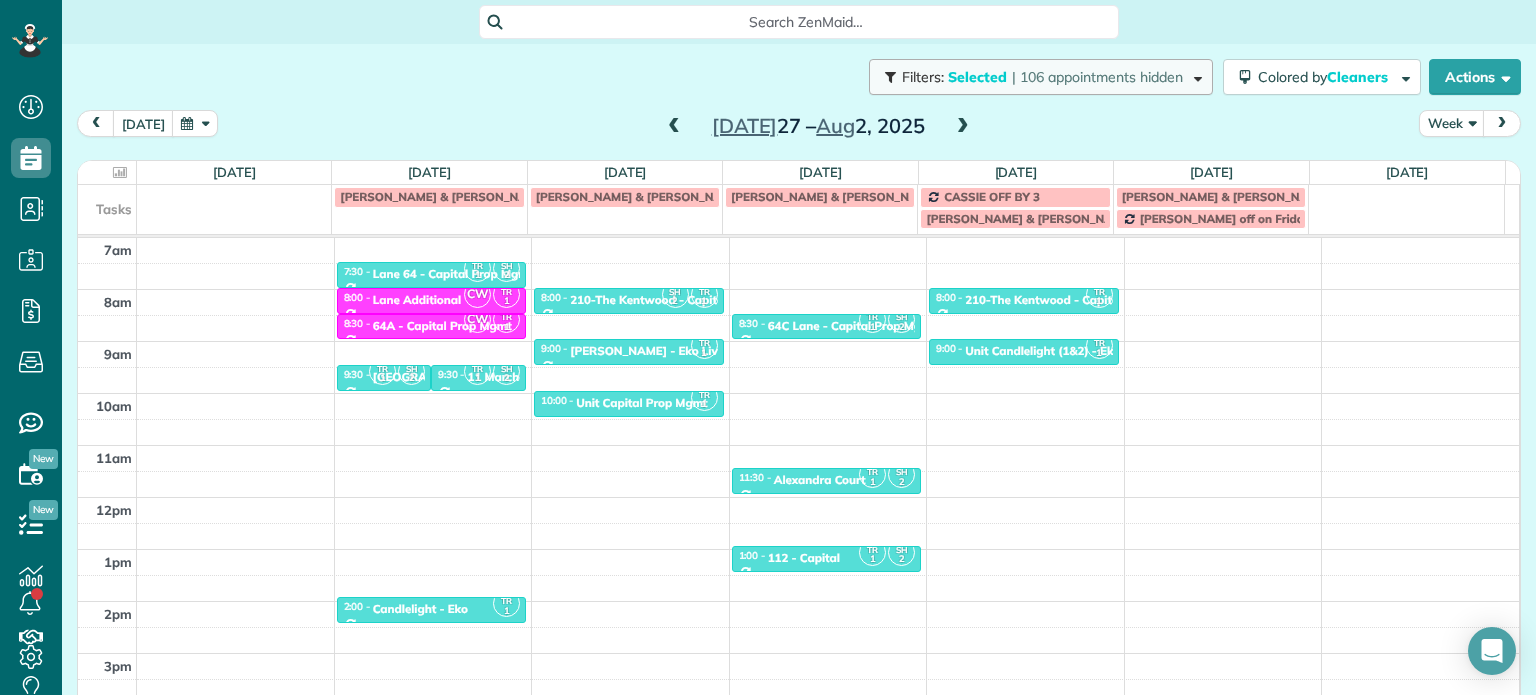 click on "|  106 appointments hidden" at bounding box center [1097, 77] 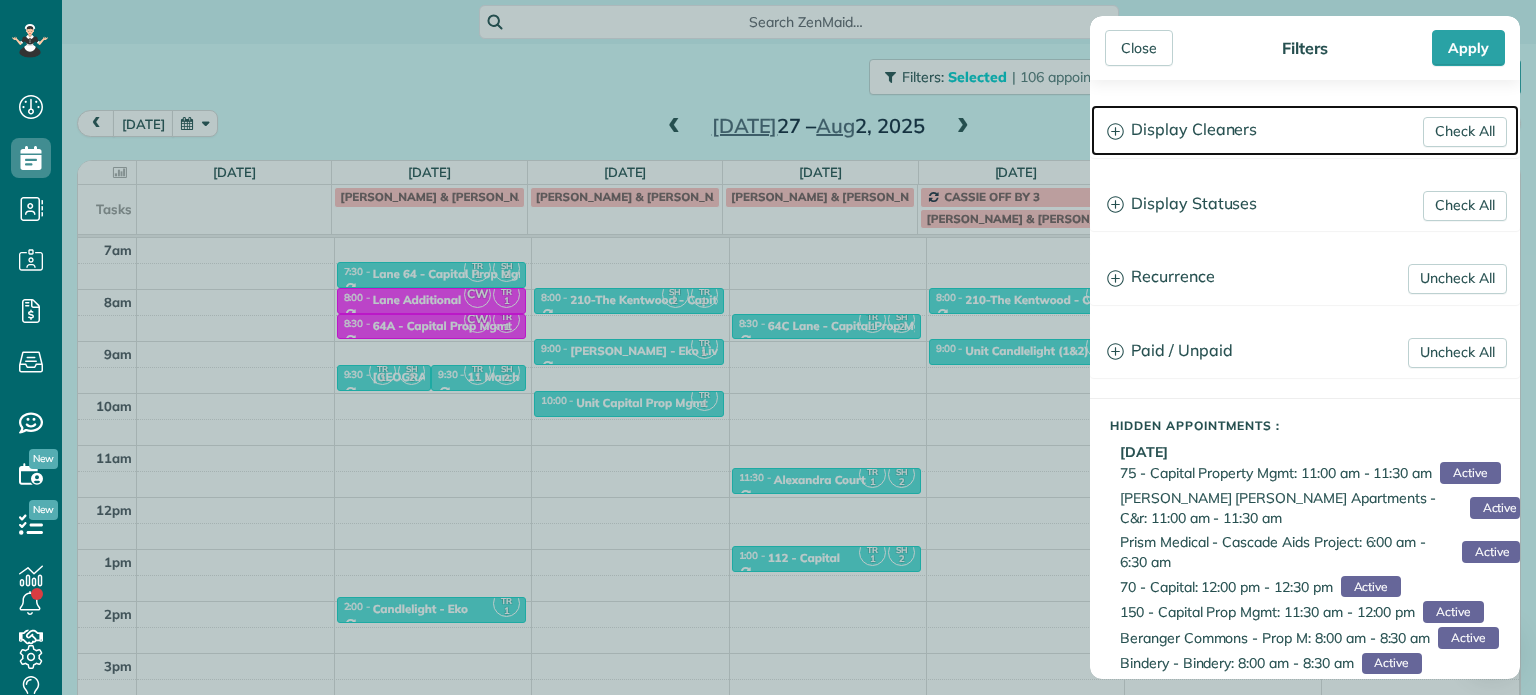 click on "Display Cleaners" at bounding box center [1305, 130] 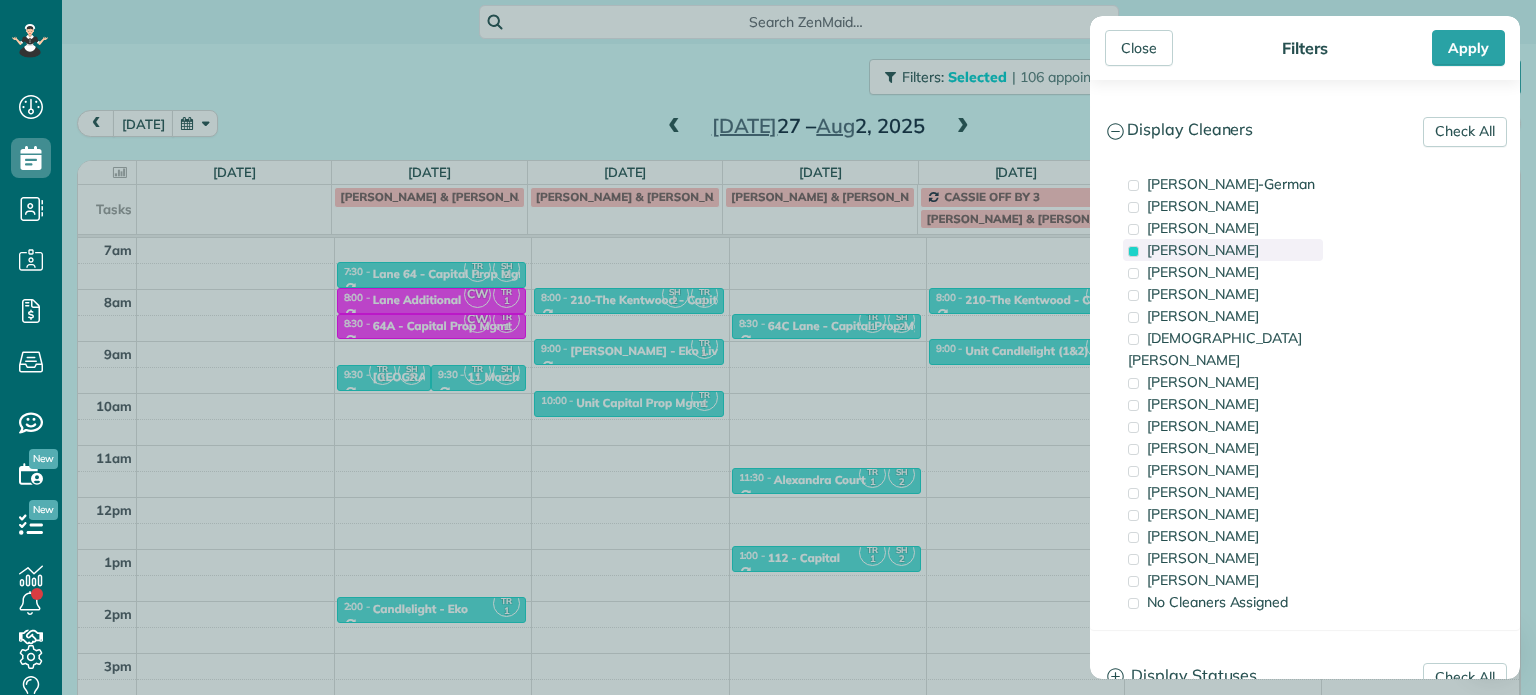click on "[PERSON_NAME]" at bounding box center [1203, 250] 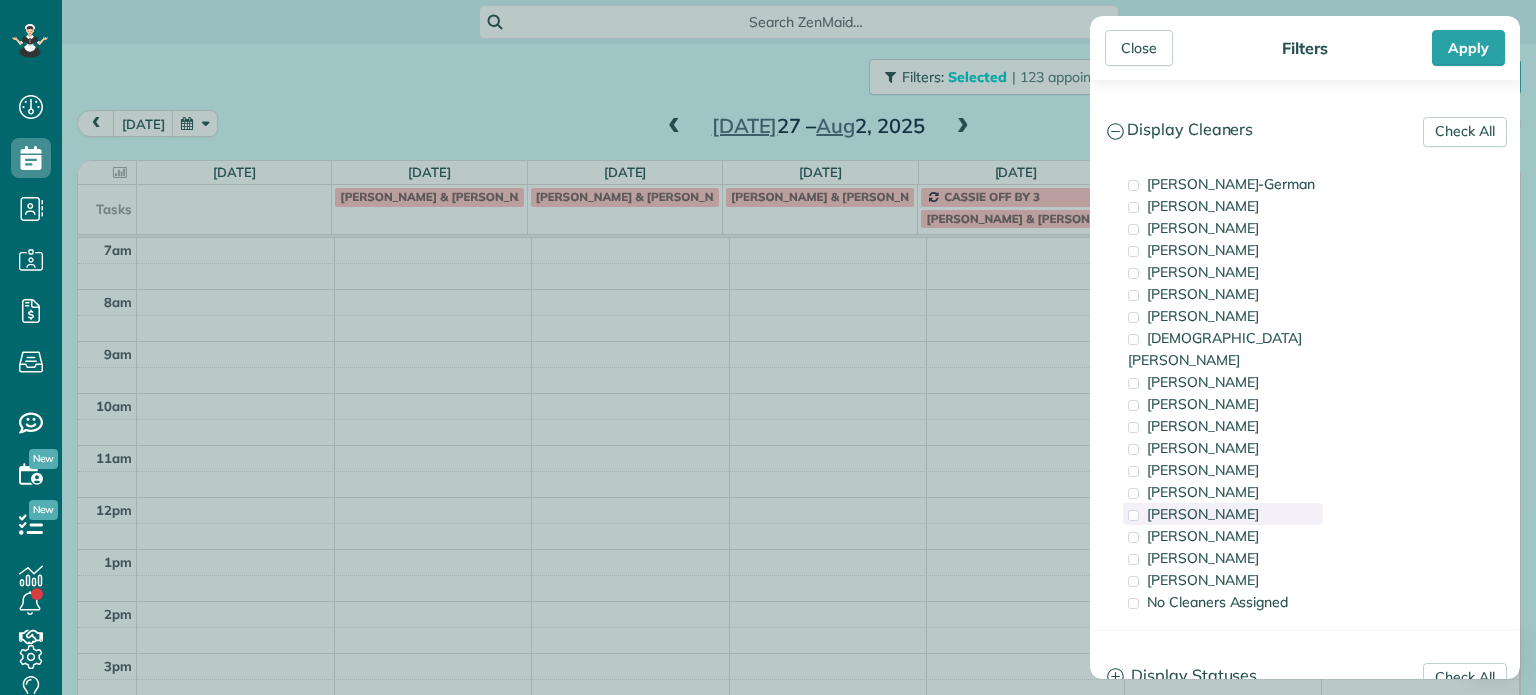 click on "[PERSON_NAME]" at bounding box center (1203, 514) 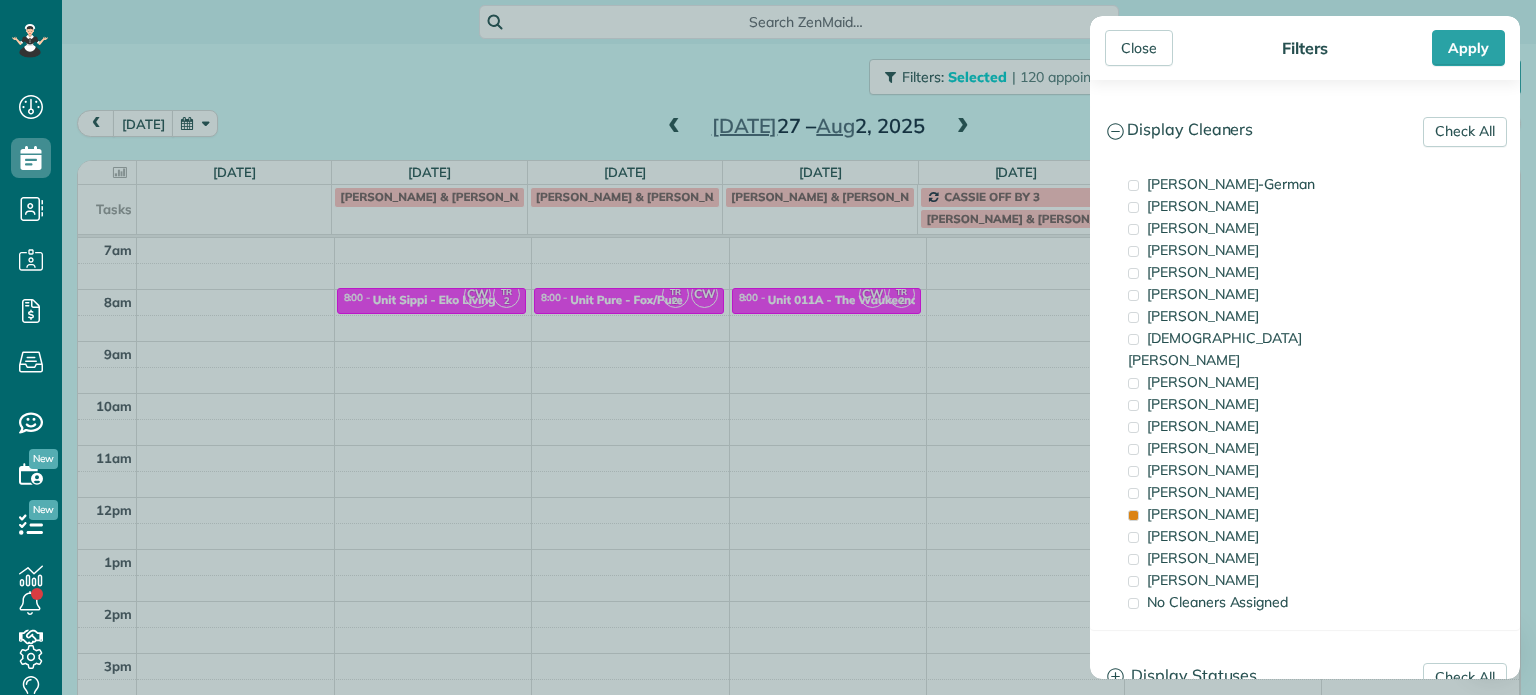 click on "Close
Filters
Apply
Check All
Display Cleaners
[PERSON_NAME]-German
[PERSON_NAME]
[PERSON_NAME]
[PERSON_NAME]
[PERSON_NAME]
[PERSON_NAME]
[PERSON_NAME]" at bounding box center [768, 347] 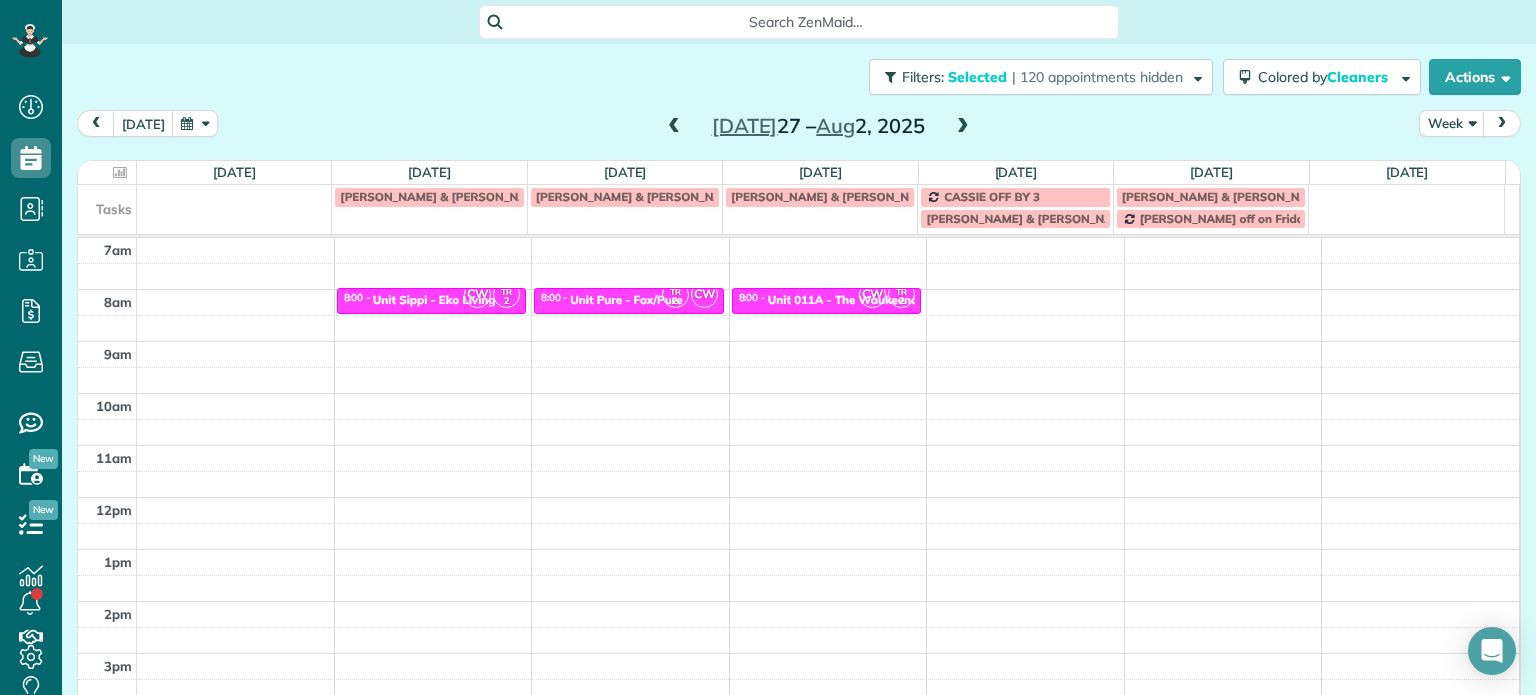 click on "4am 5am 6am 7am 8am 9am 10am 11am 12pm 1pm 2pm 3pm 4pm 5pm CW TR 2 8:00 - 8:30 Unit Sippi - Eko Living [STREET_ADDRESS][US_STATE] TR 2 CW 8:00 - 8:30 Unit Pure - Fox/Pure [STREET_ADDRESS] 2 8:00 - 8:30 Unit 011A - [GEOGRAPHIC_DATA] - Capital [STREET_ADDRESS]" at bounding box center [798, 445] 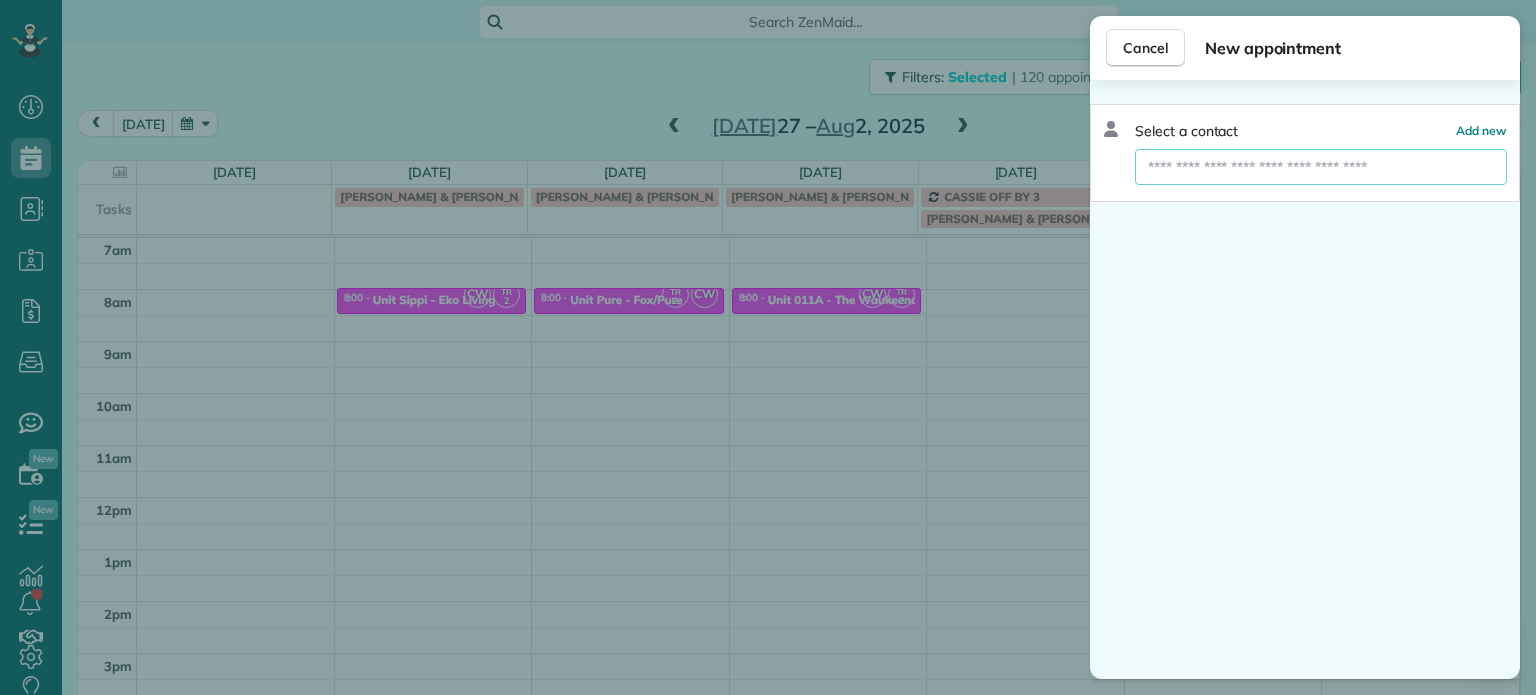 click at bounding box center (1321, 167) 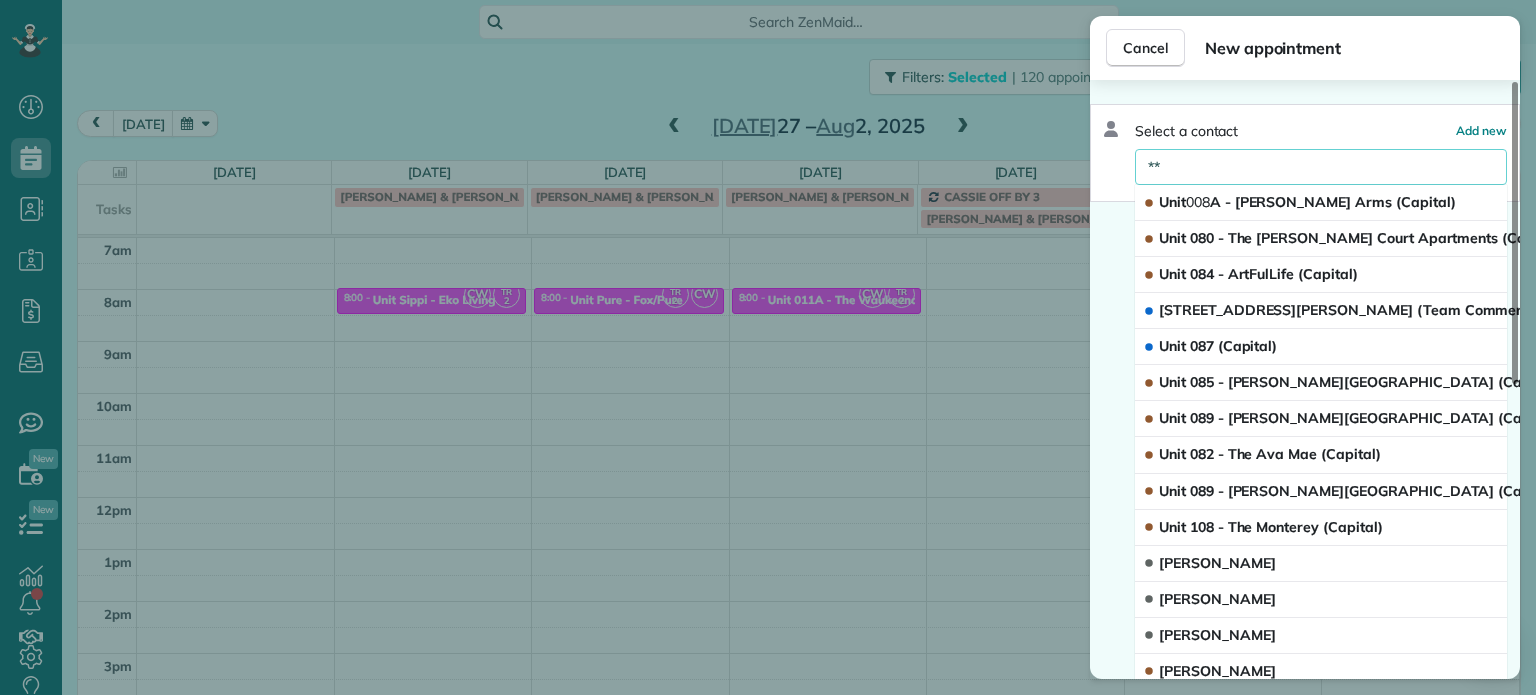 type on "*" 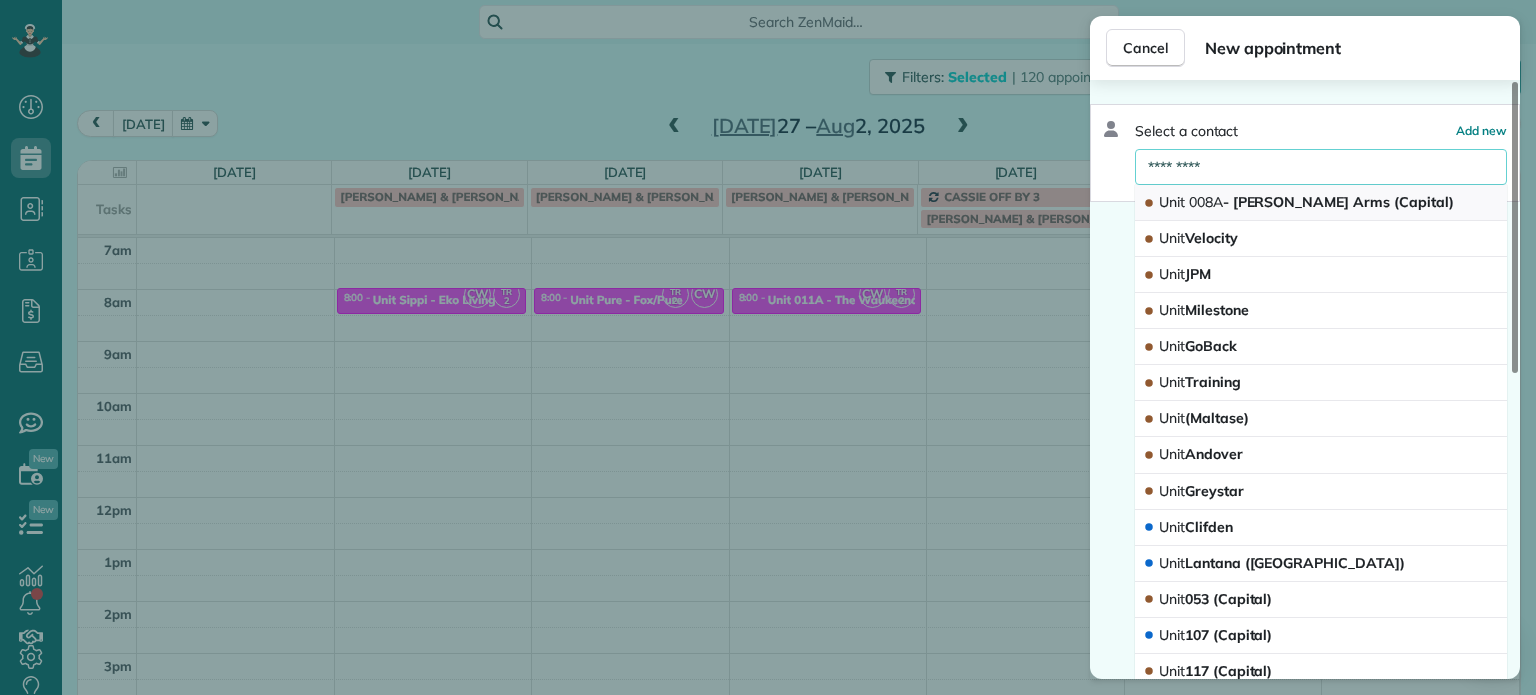 type on "*********" 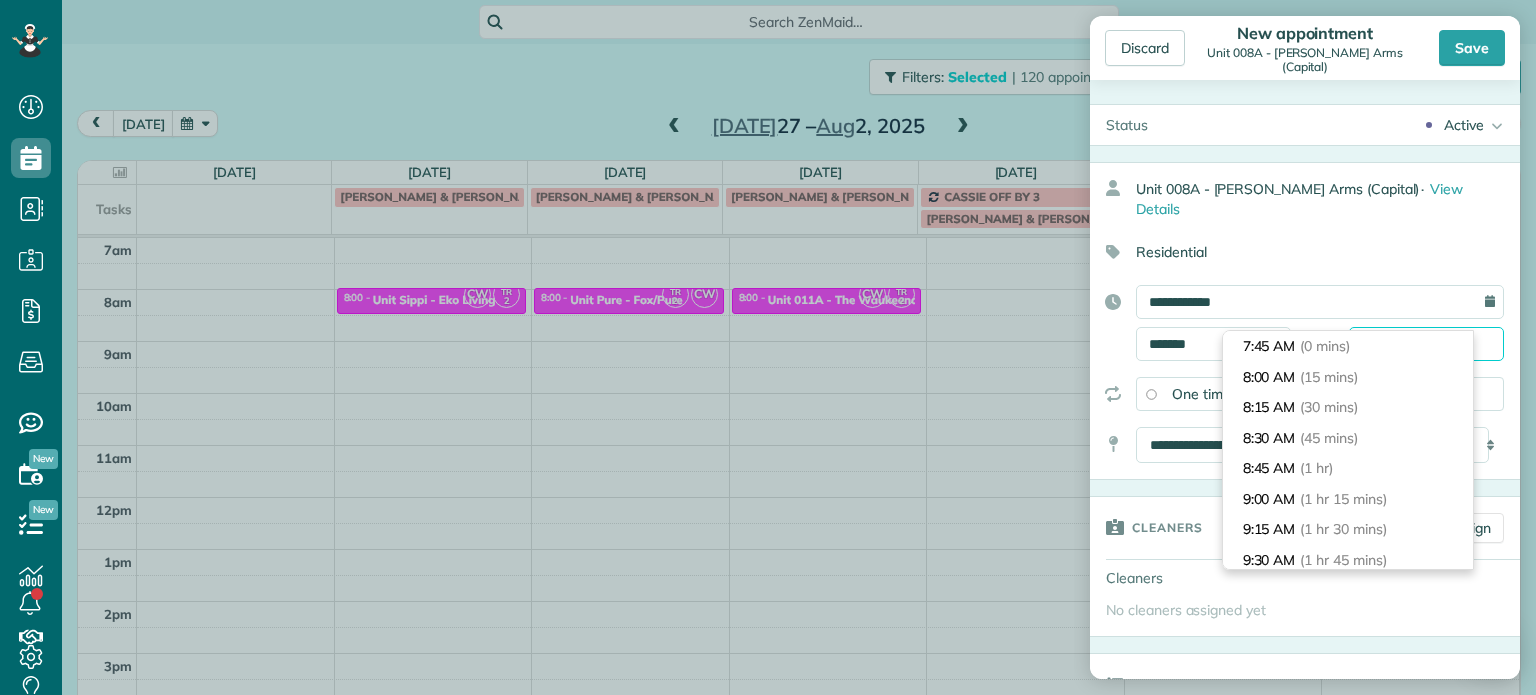click on "*******" at bounding box center [1426, 344] 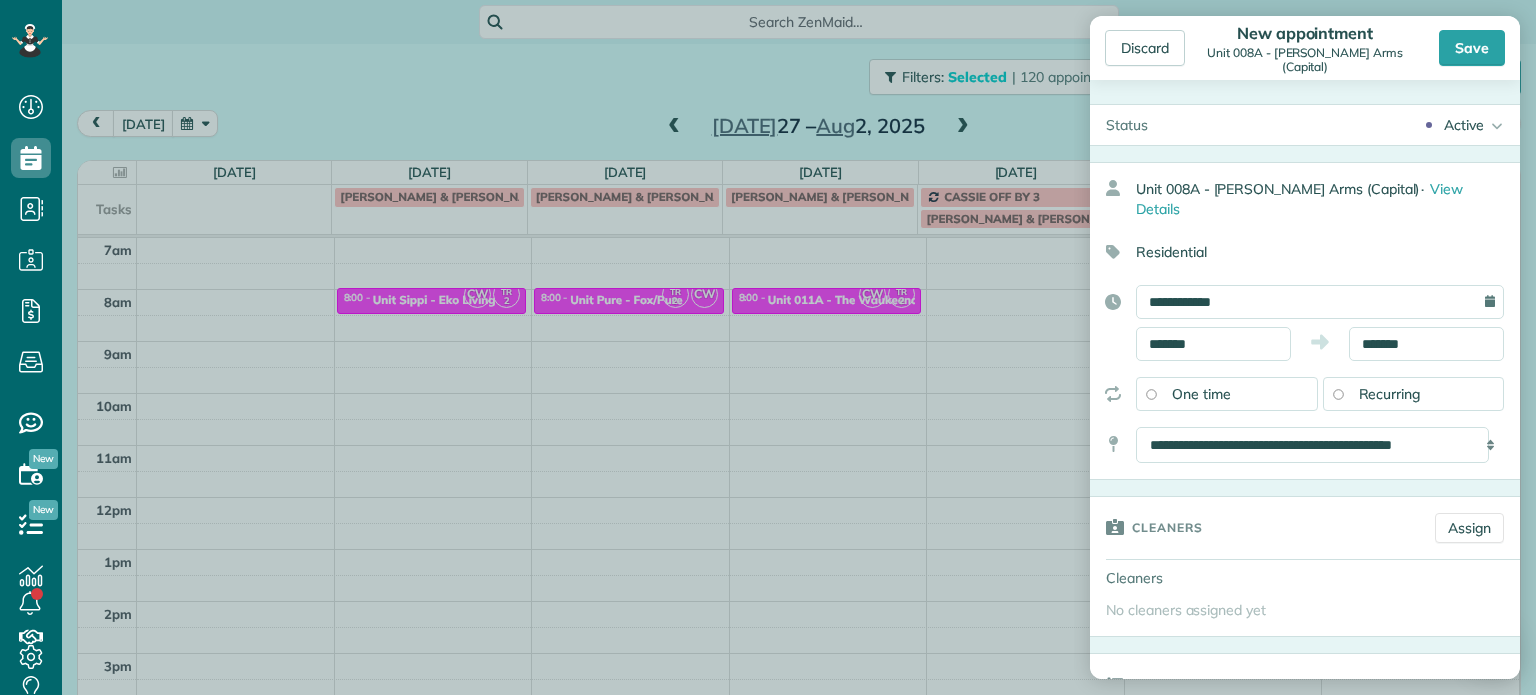 click on "Residential" at bounding box center (1297, 252) 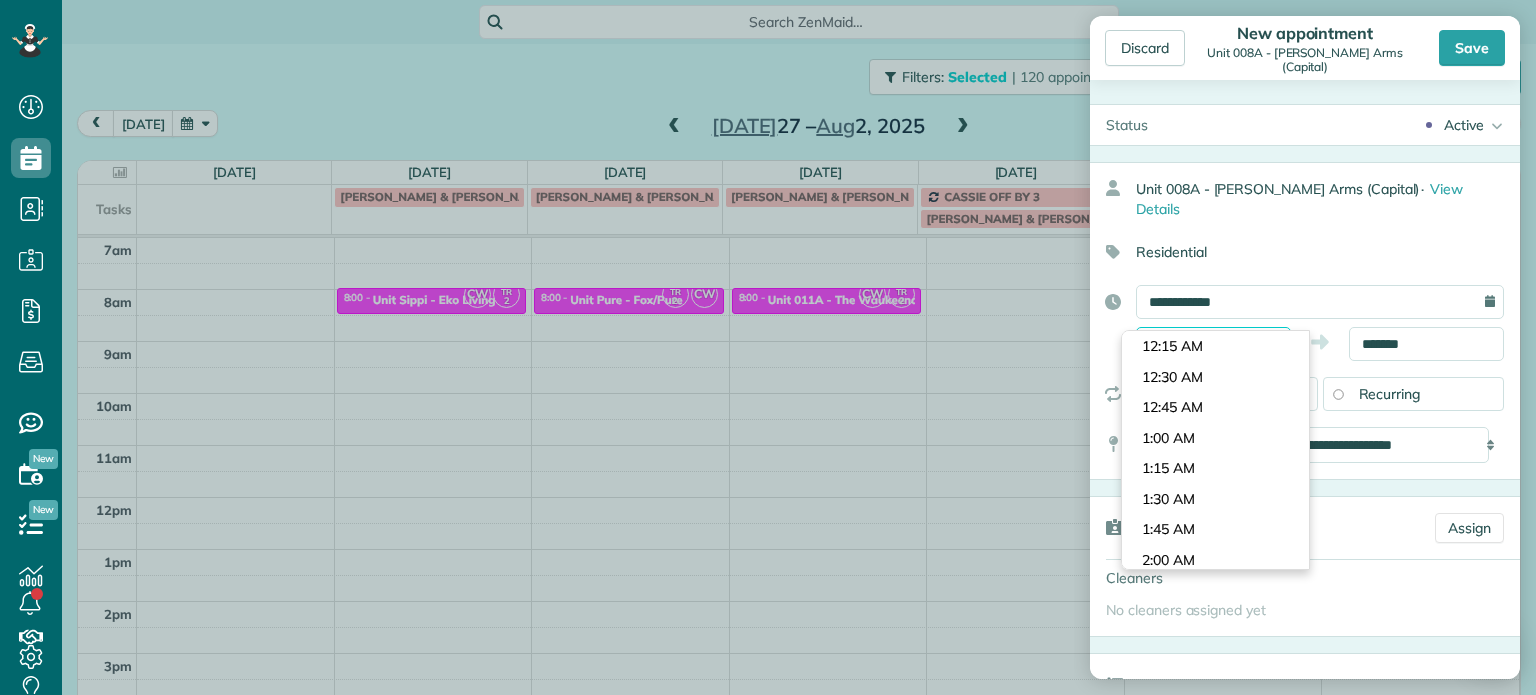 click on "*******" at bounding box center [1213, 344] 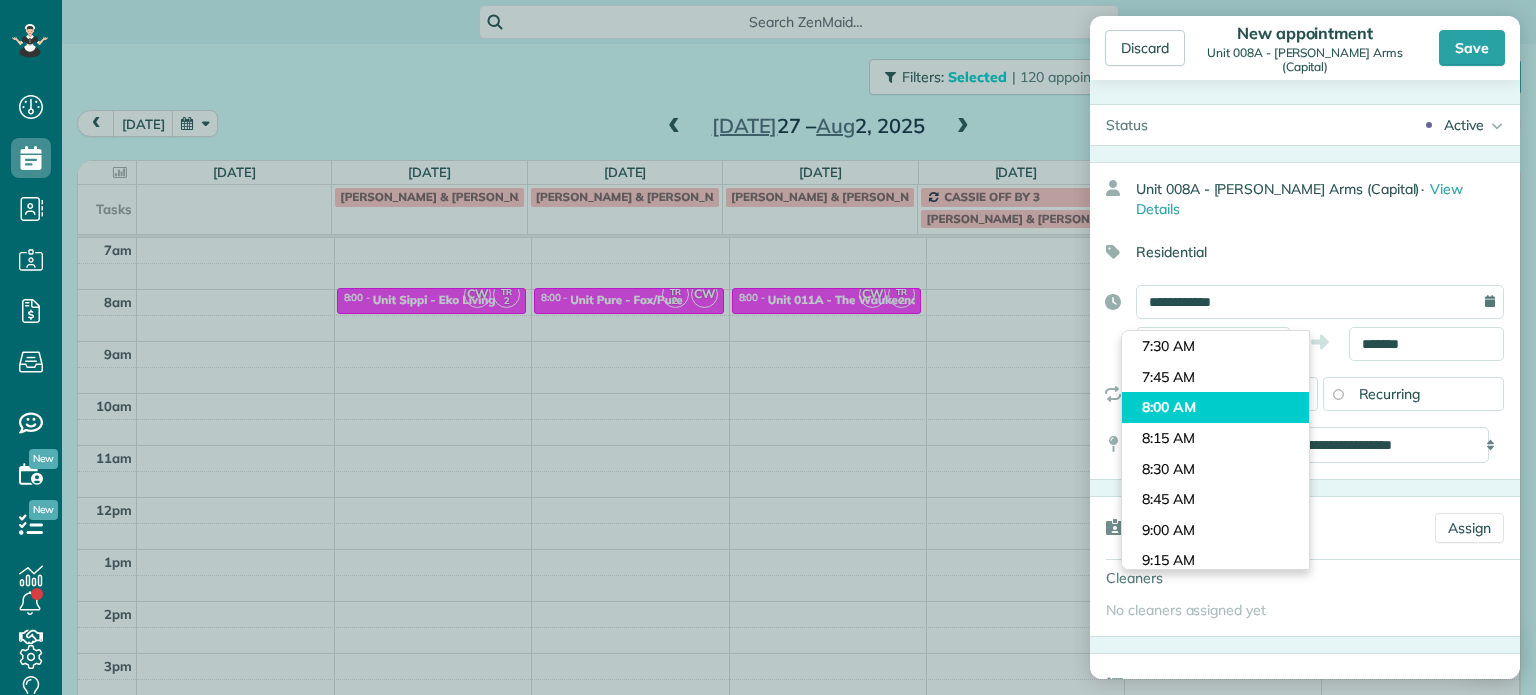 type on "*******" 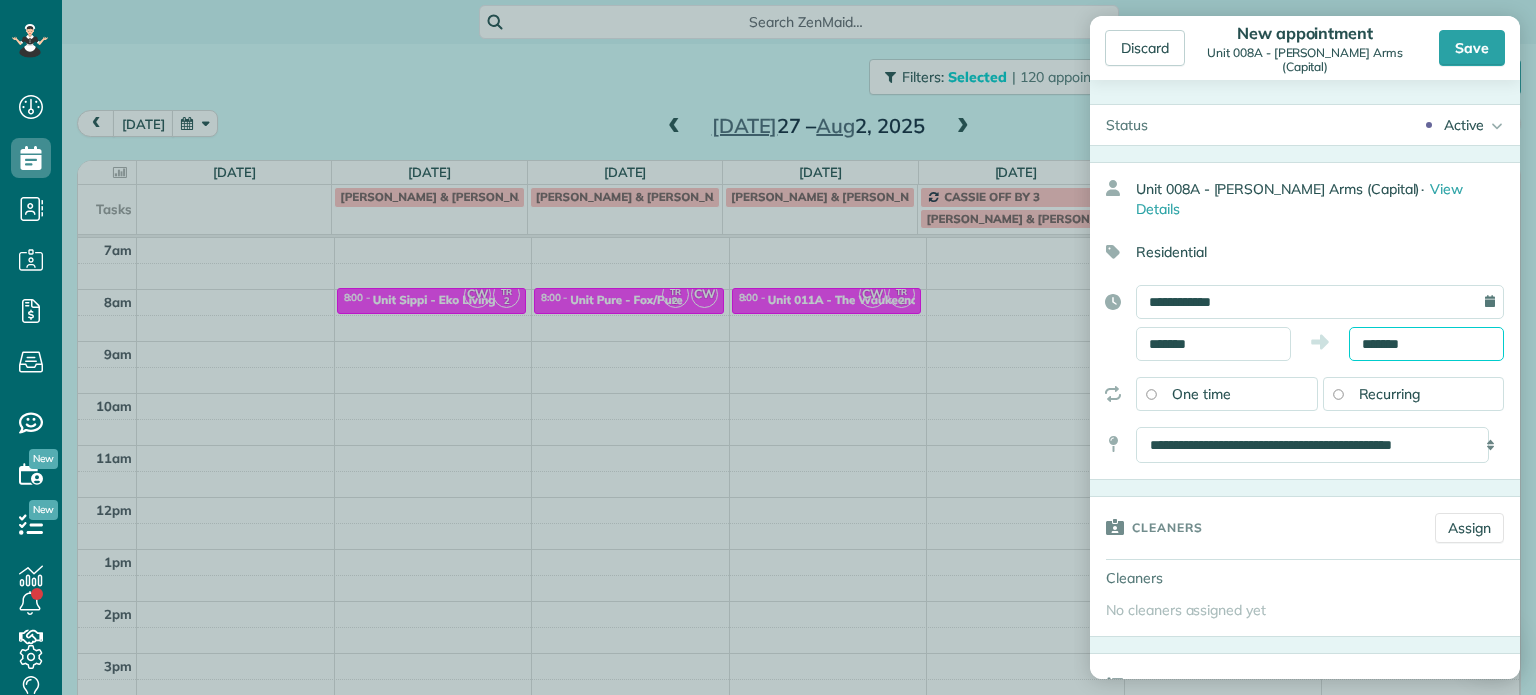 click on "Dashboard
Scheduling
Calendar View
List View
Dispatch View - Weekly scheduling (Beta)" at bounding box center [768, 347] 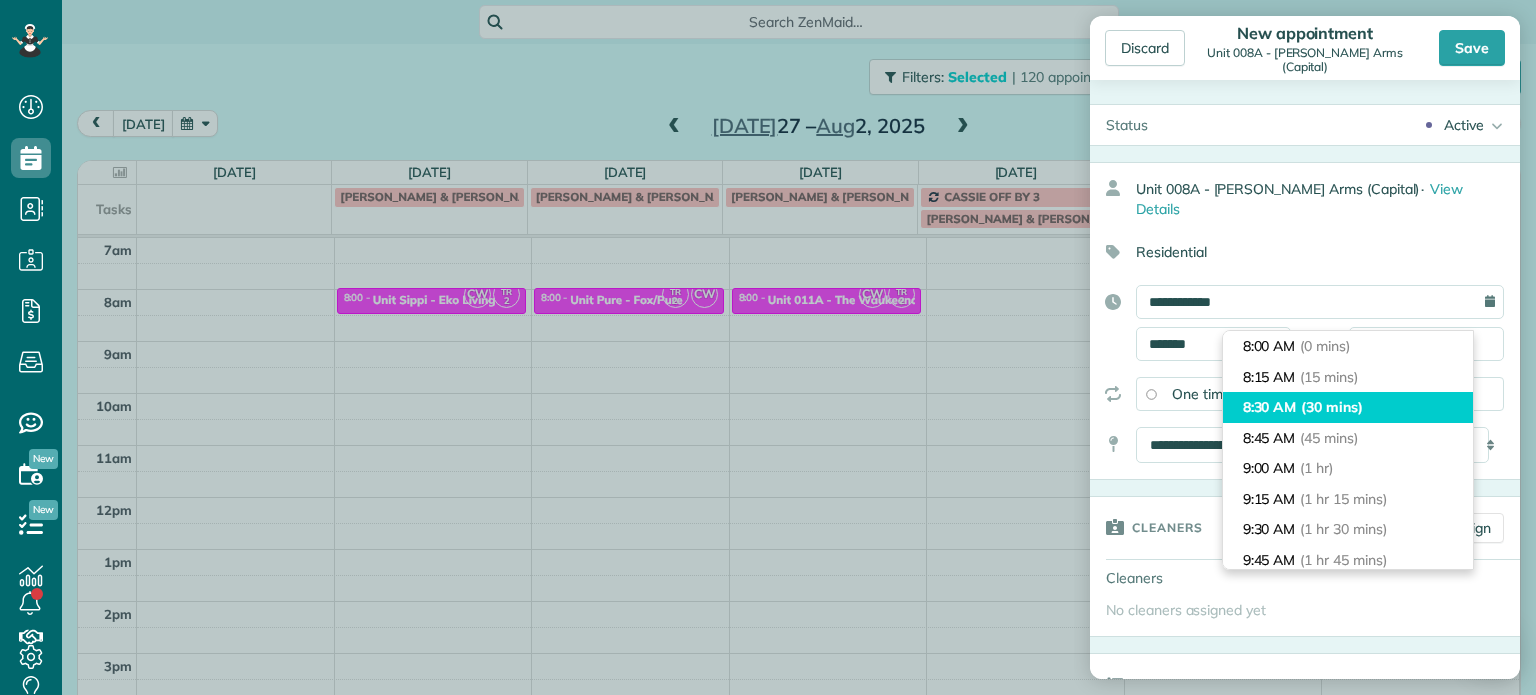 type on "*******" 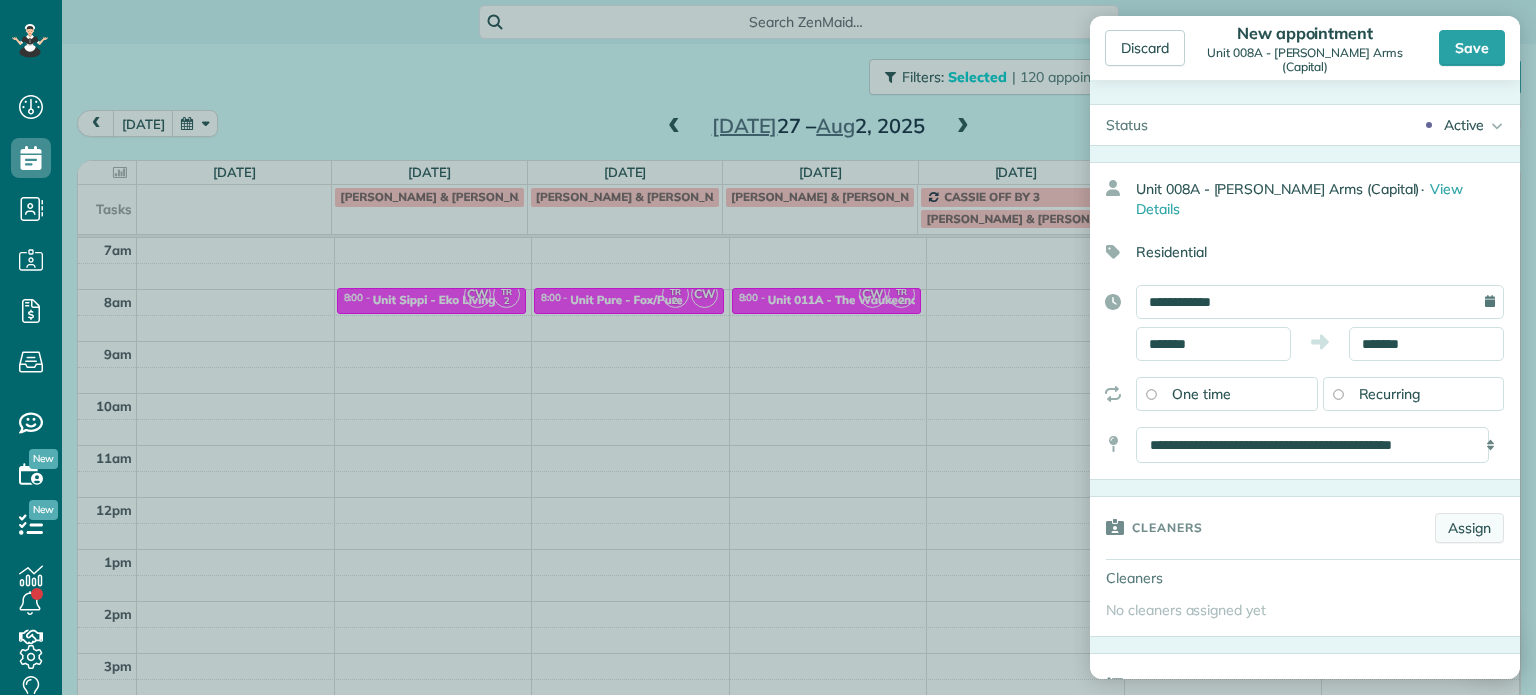 click on "Assign" at bounding box center (1469, 528) 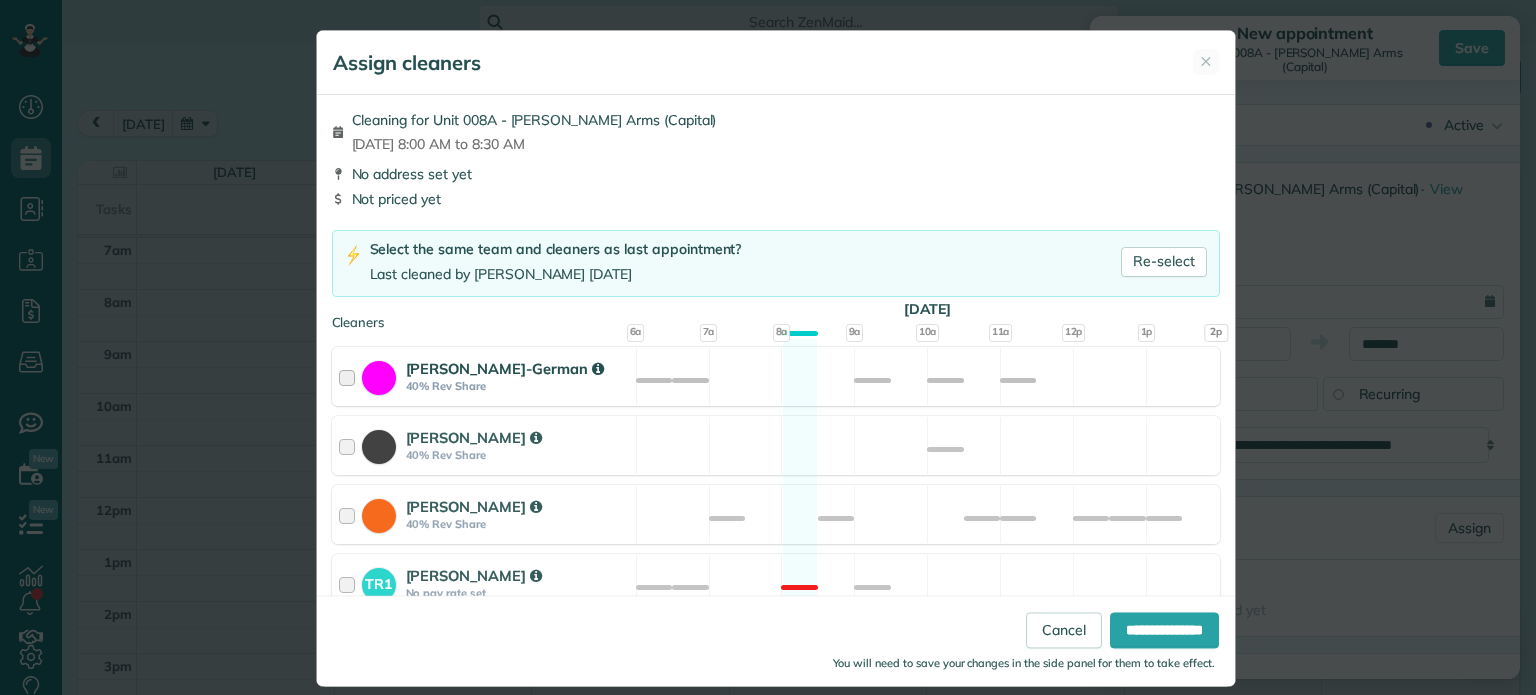 click on "[PERSON_NAME]-German
40% Rev Share
Available" at bounding box center [776, 376] 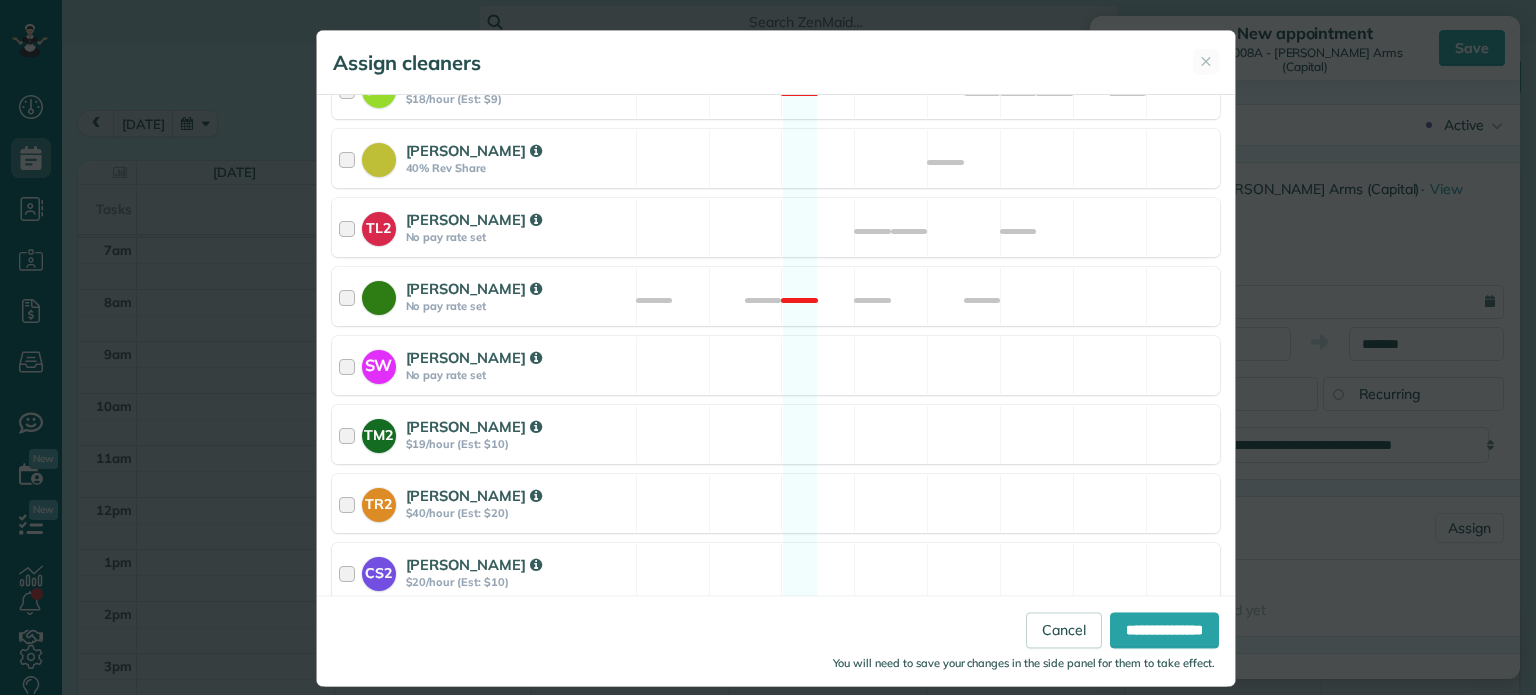 scroll, scrollTop: 980, scrollLeft: 0, axis: vertical 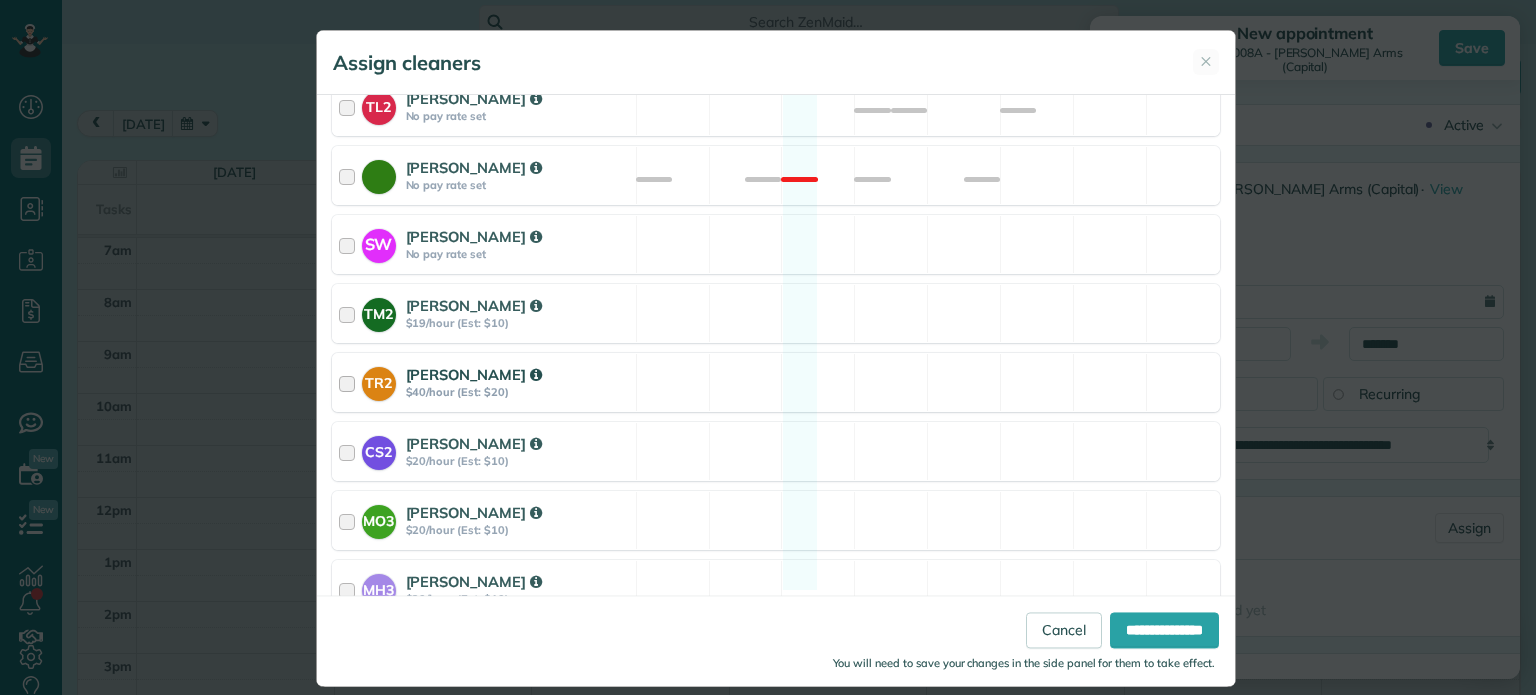 click on "TR2
[PERSON_NAME]
$40/hour (Est: $20)
Available" at bounding box center (776, 382) 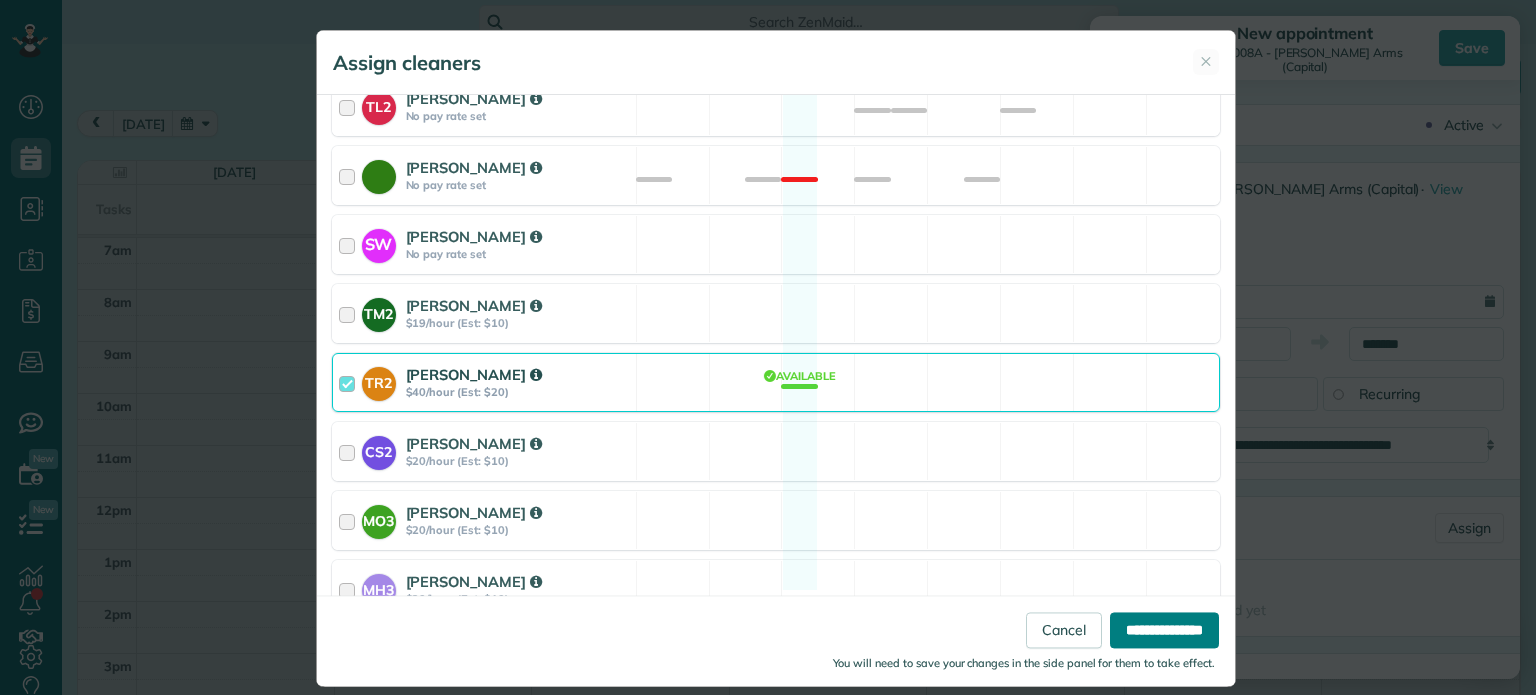 click on "**********" at bounding box center [1164, 631] 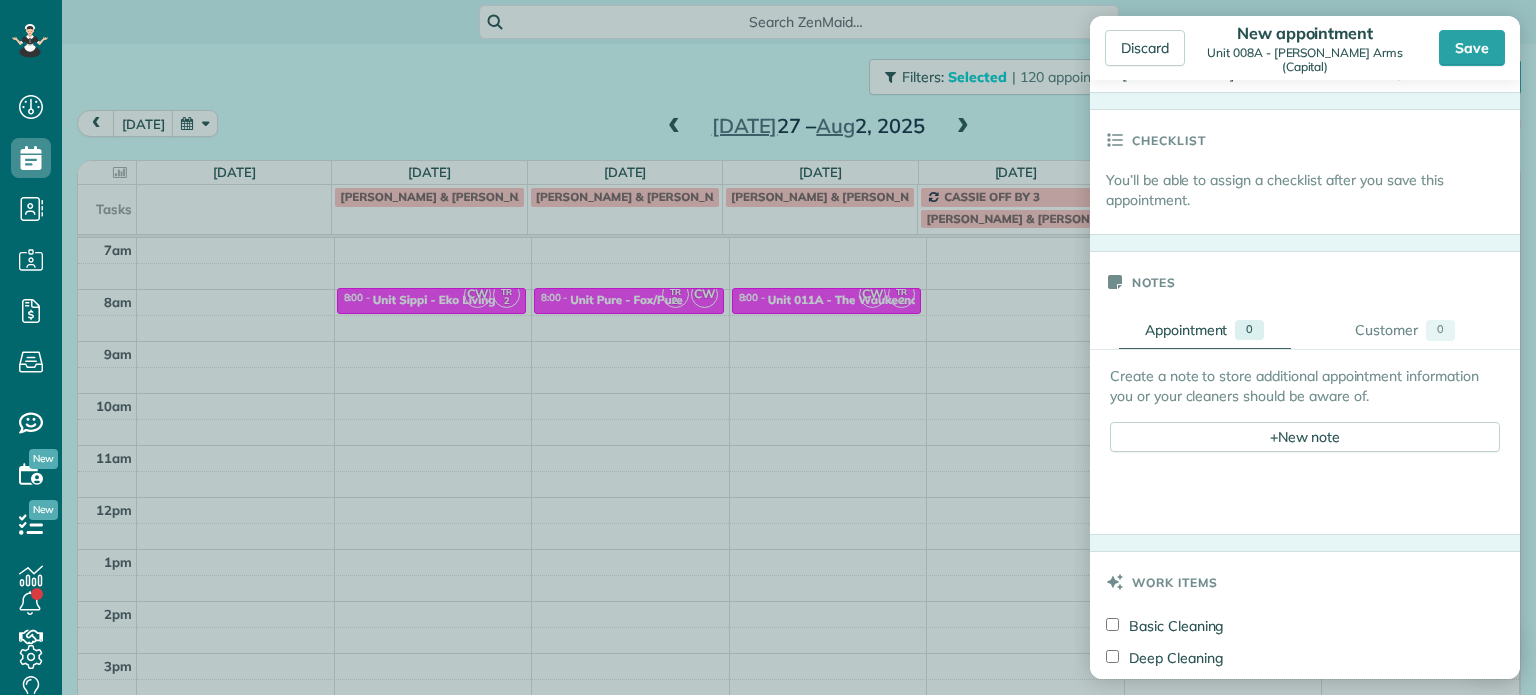 scroll, scrollTop: 652, scrollLeft: 0, axis: vertical 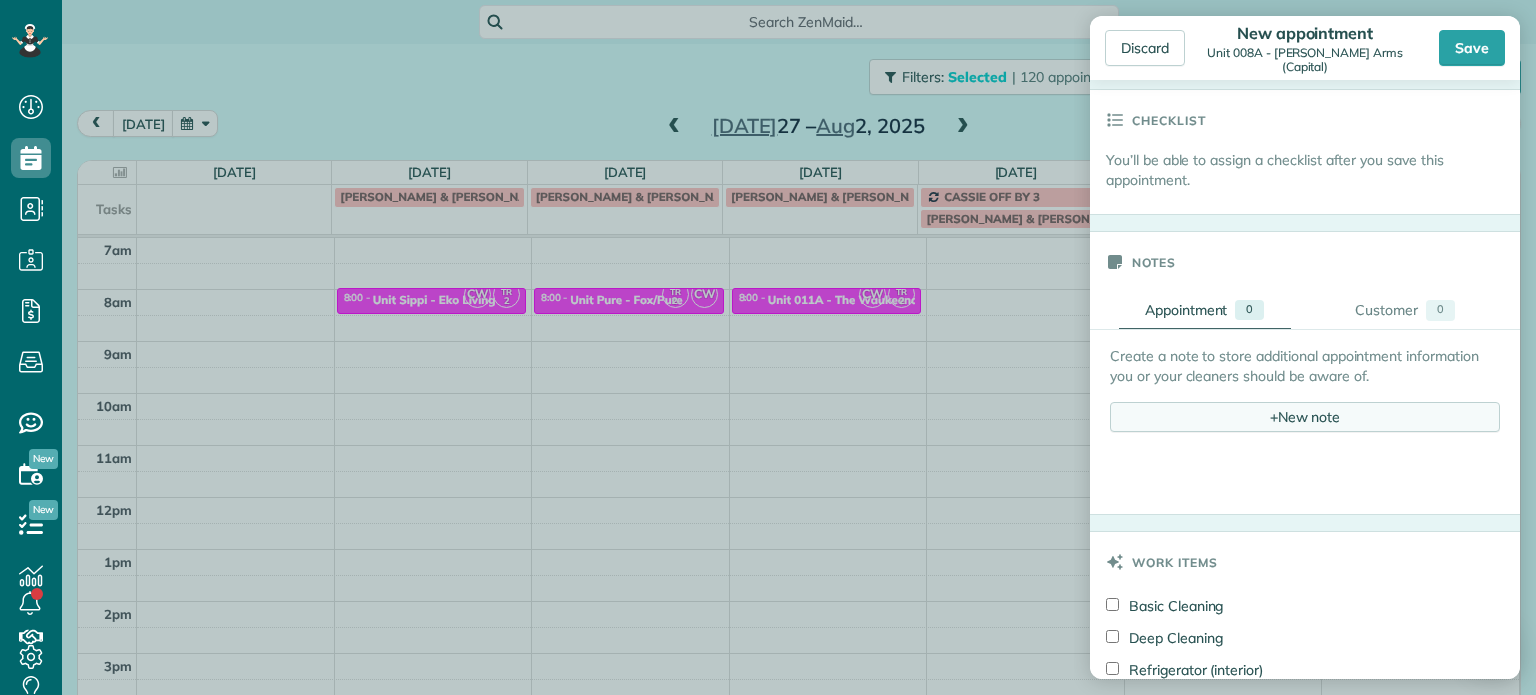 click on "+ New note" at bounding box center [1305, 417] 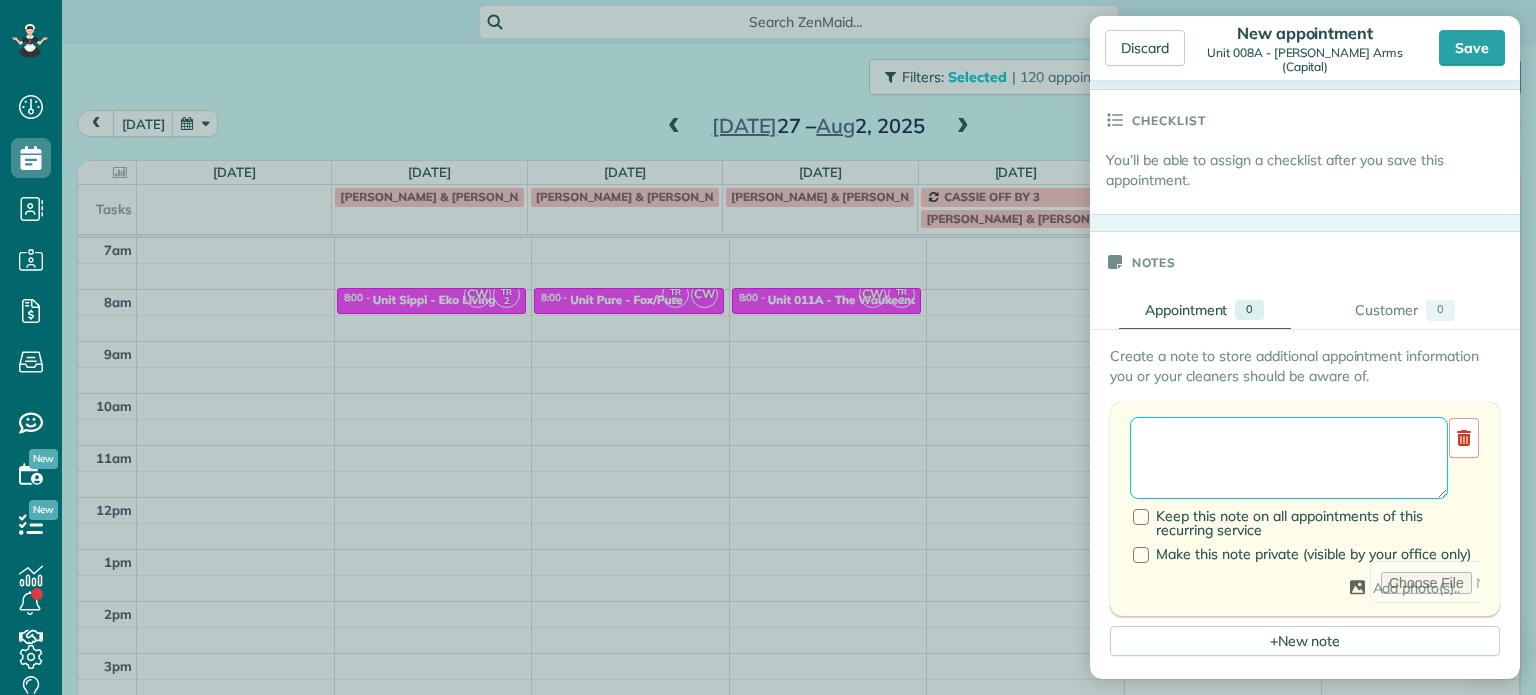 click at bounding box center (1289, 458) 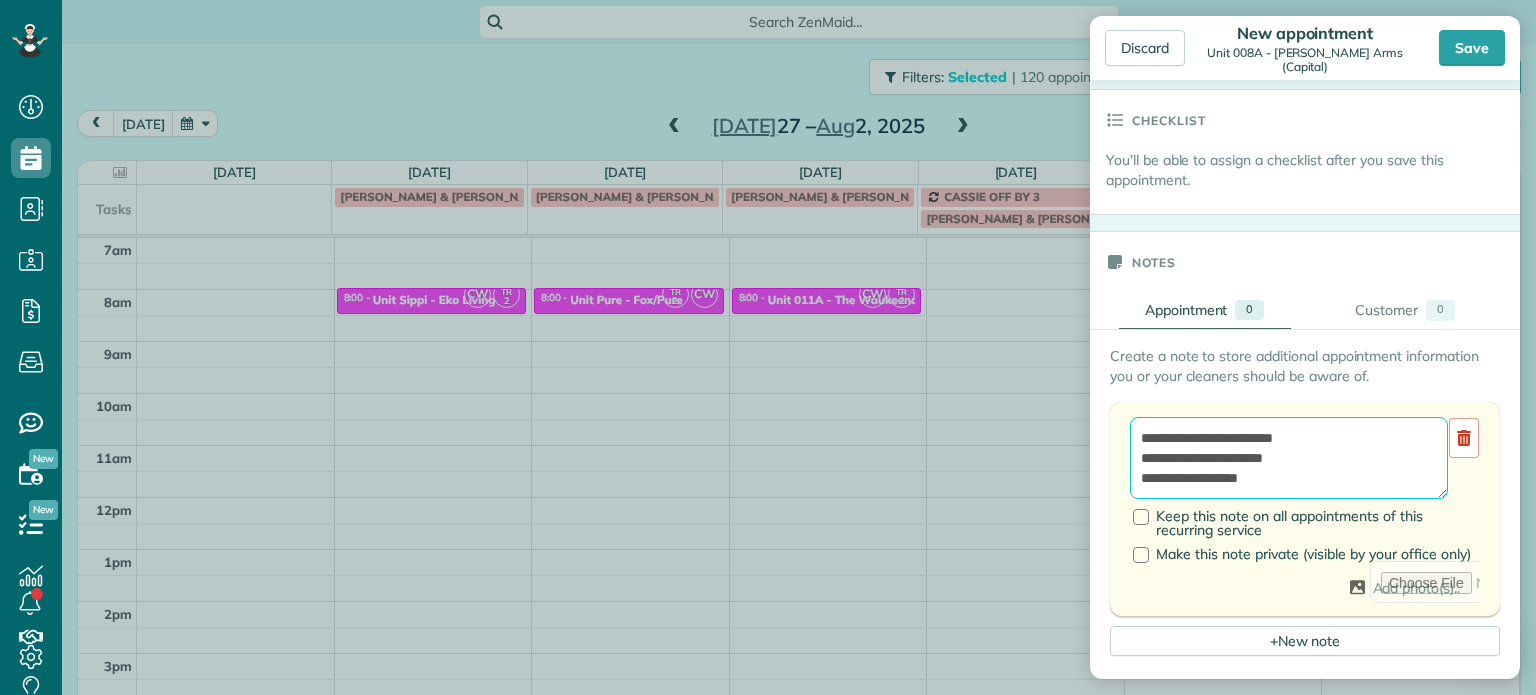 scroll, scrollTop: 8, scrollLeft: 0, axis: vertical 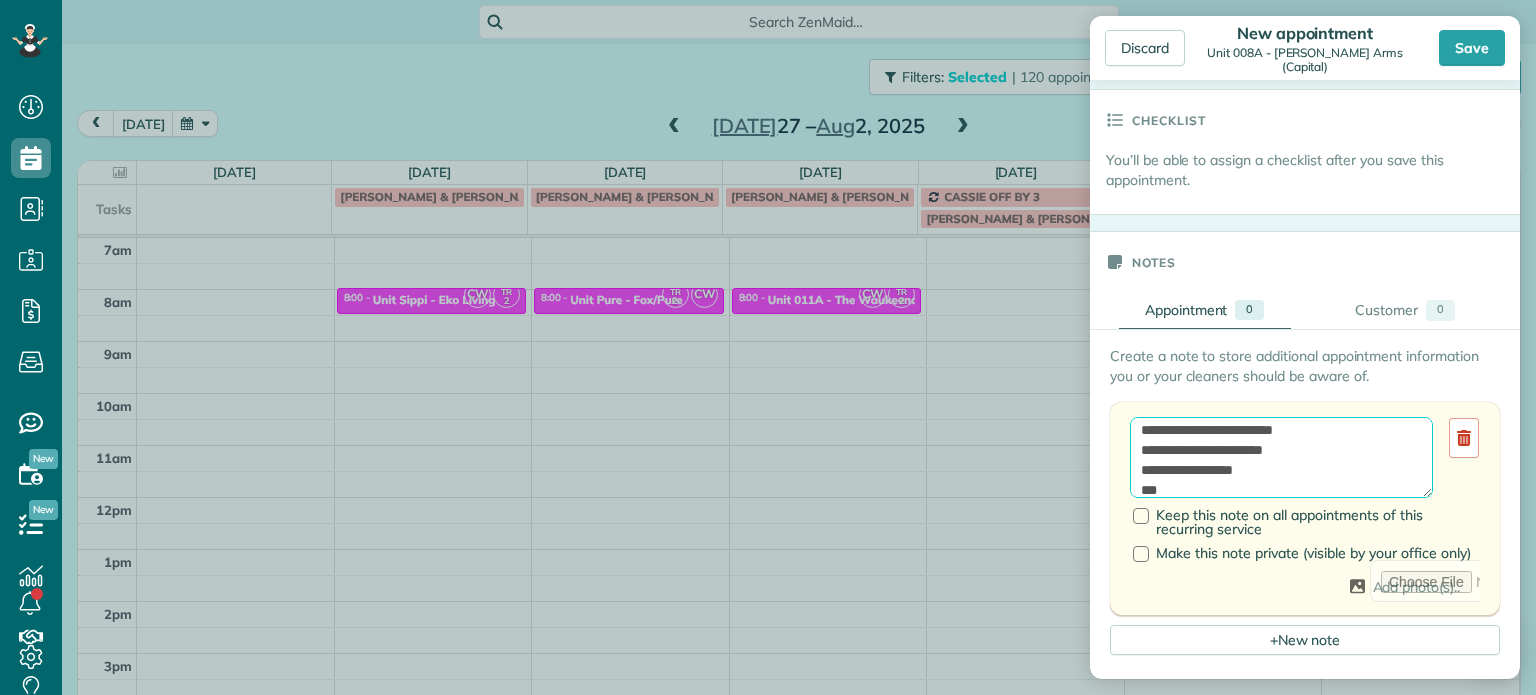 paste on "********" 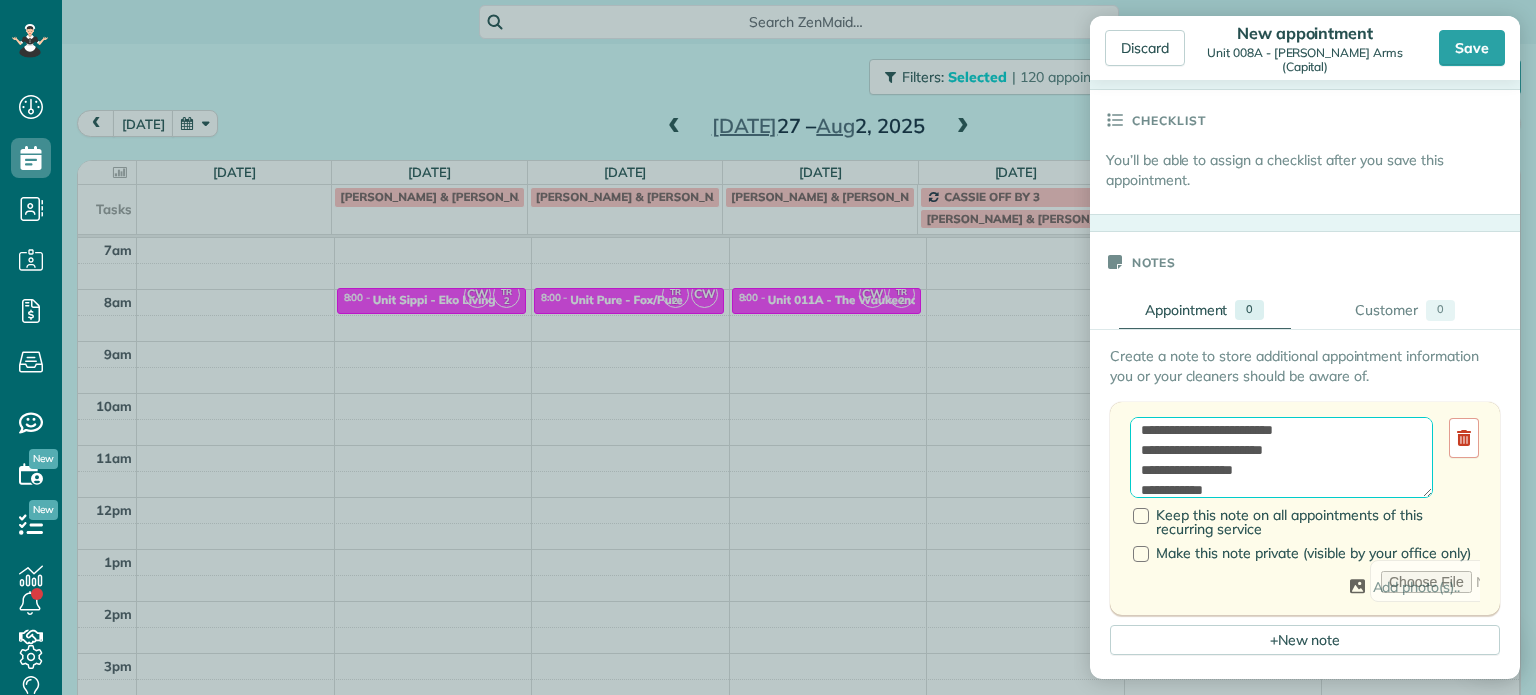 scroll, scrollTop: 28, scrollLeft: 0, axis: vertical 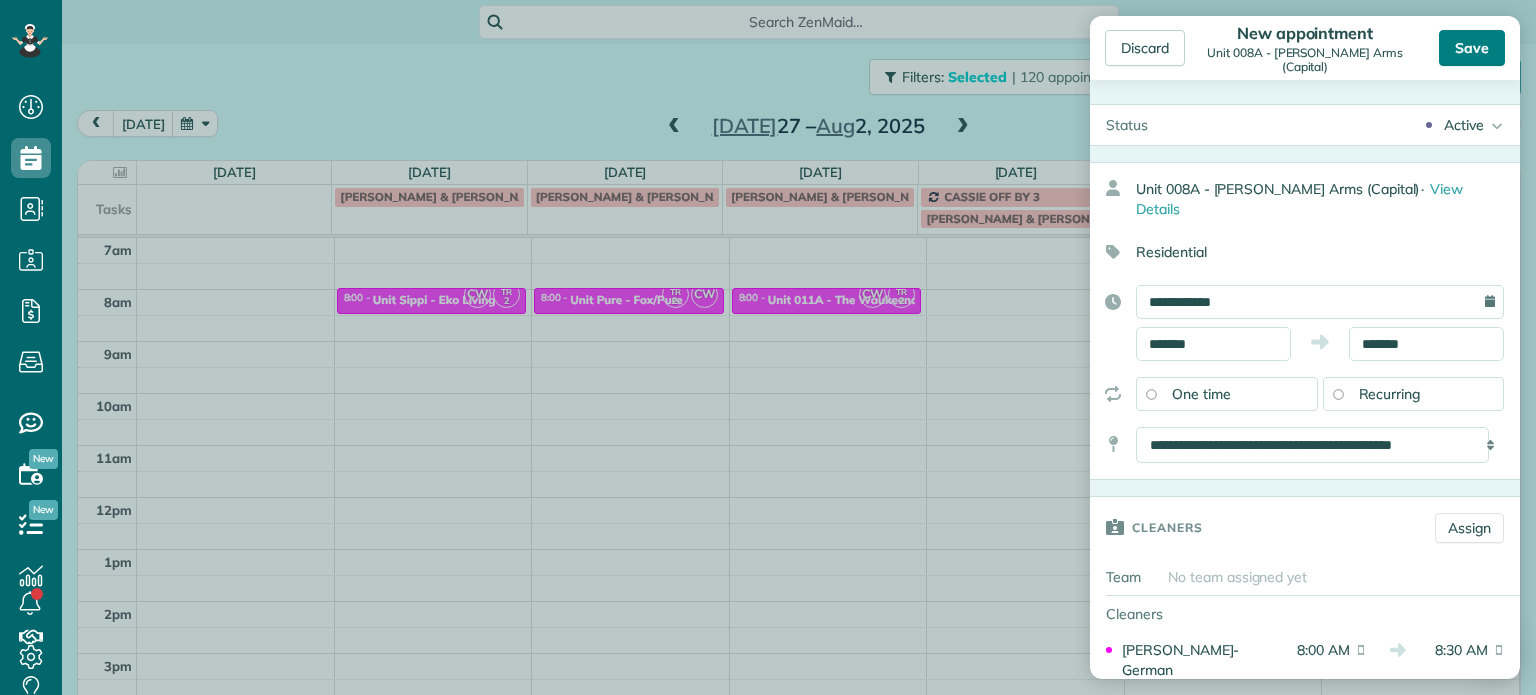 type on "**********" 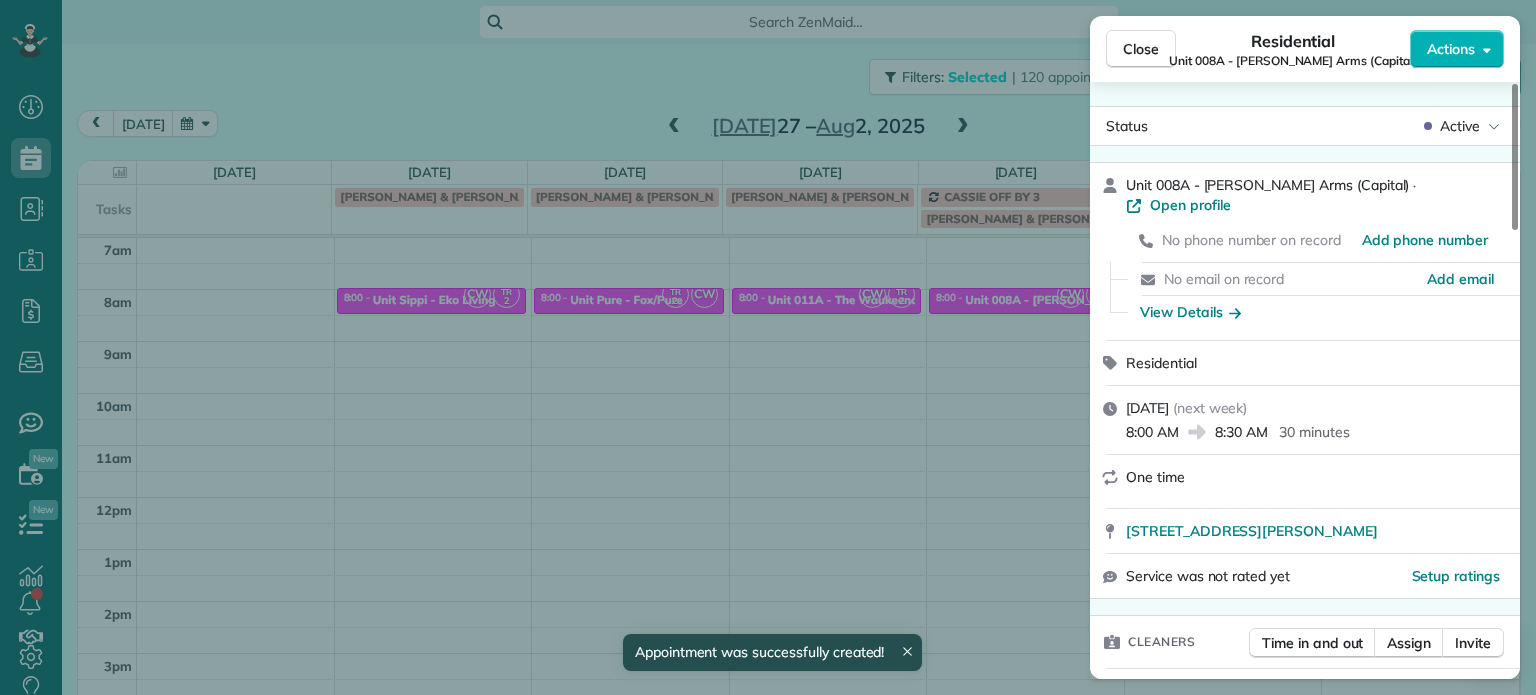 click on "Close Residential Unit 008A - [PERSON_NAME] Arms (Capital) Actions Status Active Unit 008A - [PERSON_NAME] Arms (Capital) · Open profile No phone number on record Add phone number No email on record Add email View Details Residential [DATE] ( next week ) 8:00 AM 8:30 AM 30 minutes One time [STREET_ADDRESS][PERSON_NAME] Service was not rated yet Setup ratings Cleaners Time in and out Assign Invite Cleaners [PERSON_NAME] 8:00 AM 8:30 AM [PERSON_NAME]-German 8:00 AM 8:30 AM Checklist Try Now Keep this appointment up to your standards. Stay on top of every detail, keep your cleaners organised, and your client happy. Assign a checklist Watch a 5 min demo Billing Billing actions Price $0.00 Overcharge $0.00 Discount $0.00 Coupon discount - Primary tax - Secondary tax - Total appointment price $0.00 Tips collected New feature! $0.00 [PERSON_NAME] as paid Total including tip $0.00 Get paid online in no-time! Send an invoice and reward your cleaners with tips Charge customer credit card Work items" at bounding box center (768, 347) 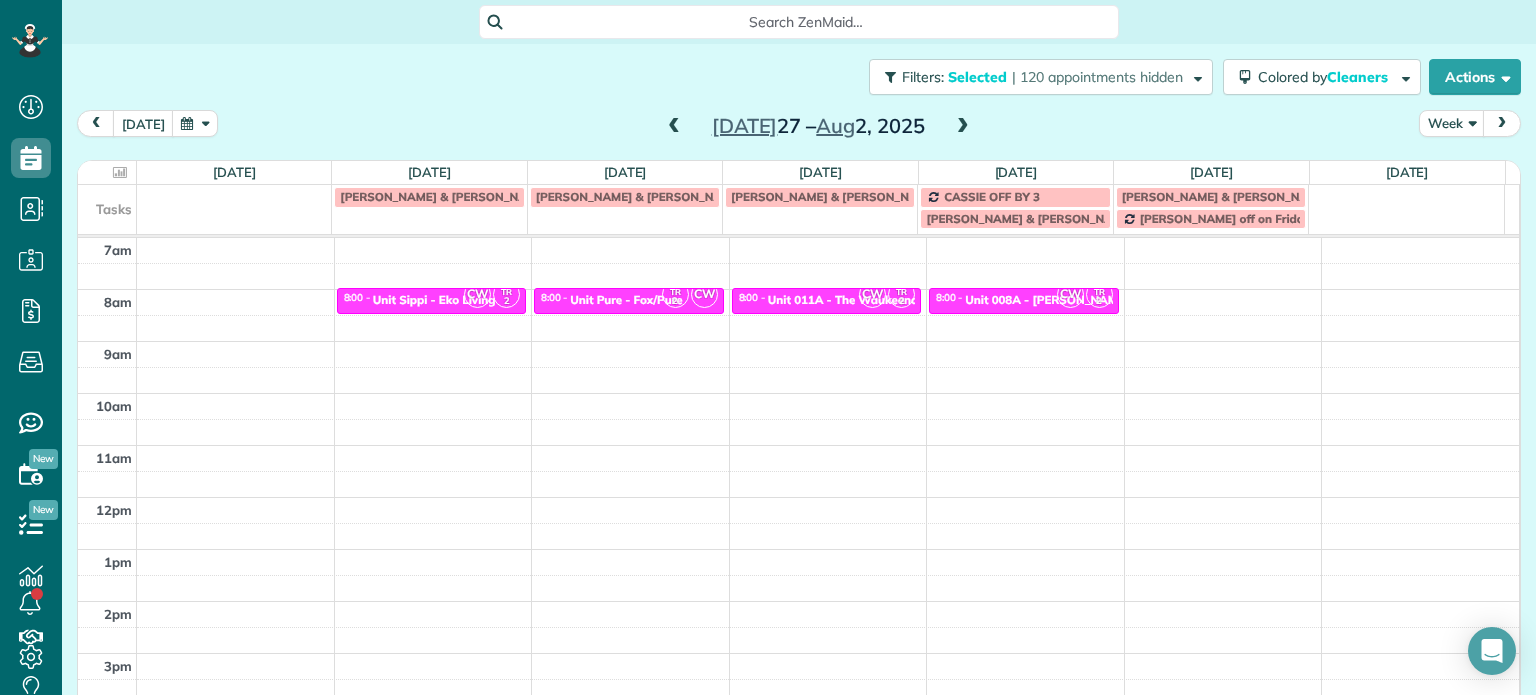 click at bounding box center (674, 127) 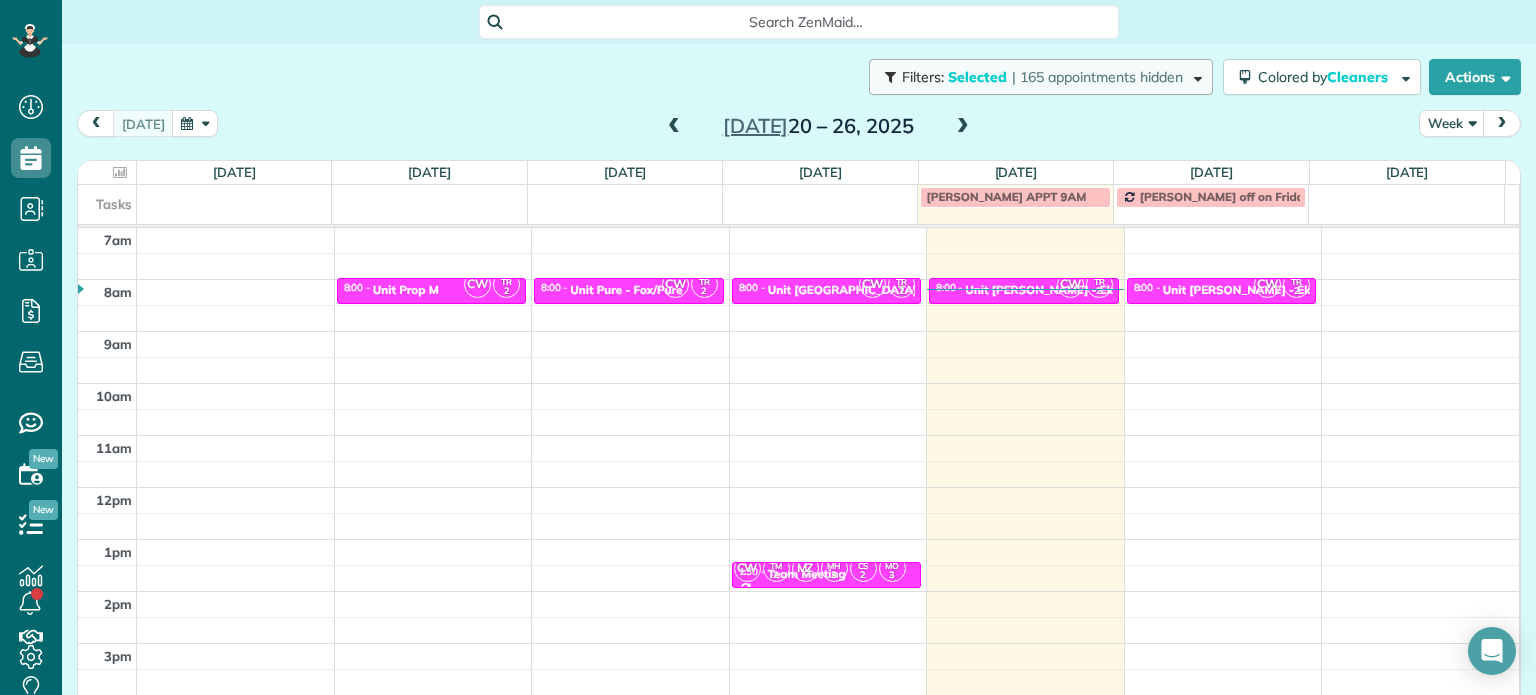 click on "|  165 appointments hidden" at bounding box center [1097, 77] 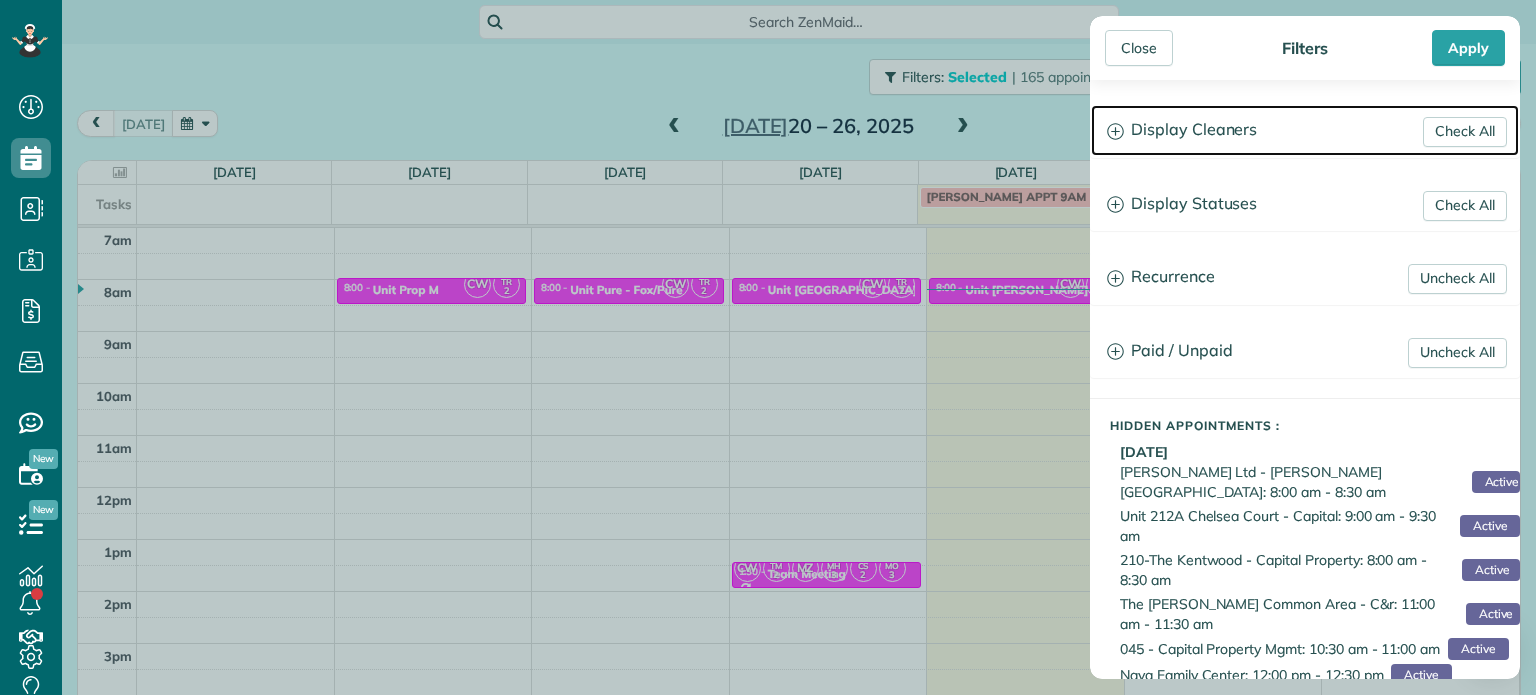 click on "Display Cleaners" at bounding box center [1305, 130] 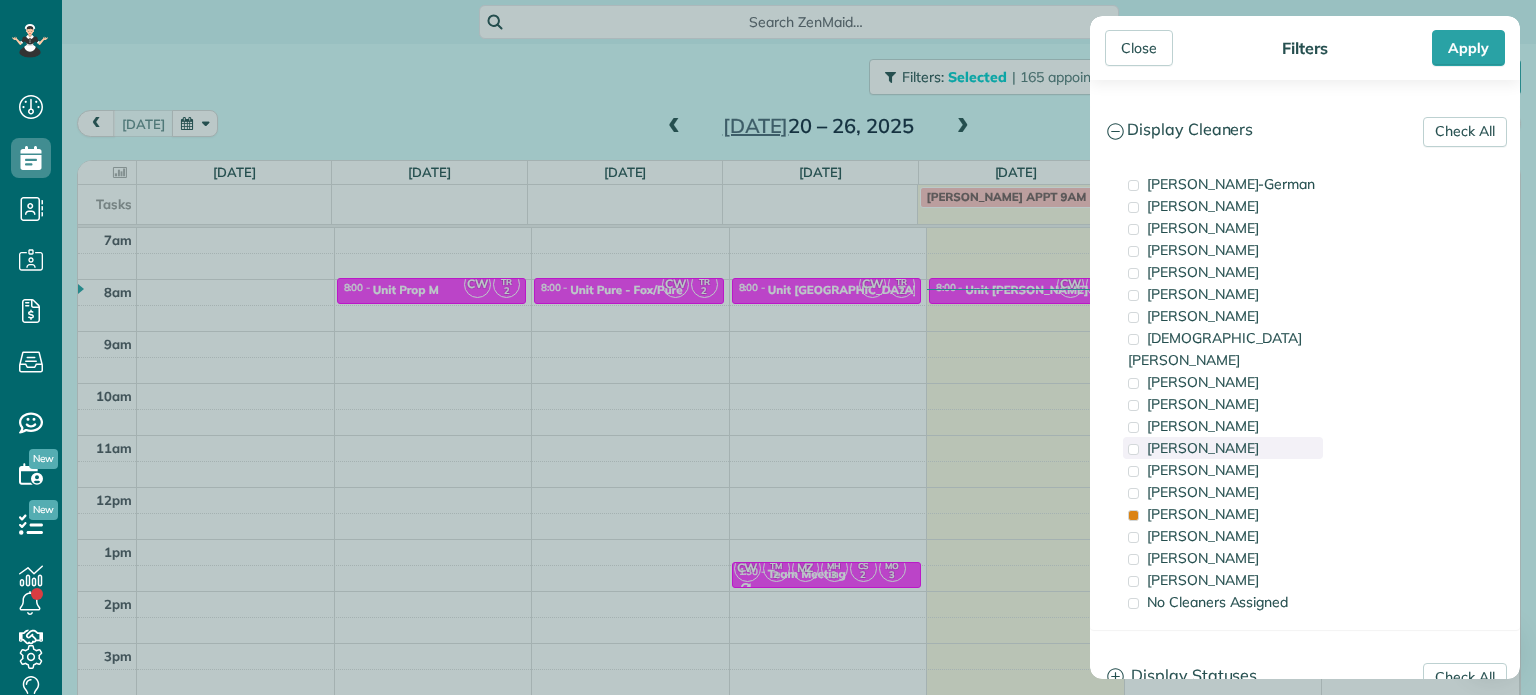 click on "[PERSON_NAME]" at bounding box center (1203, 448) 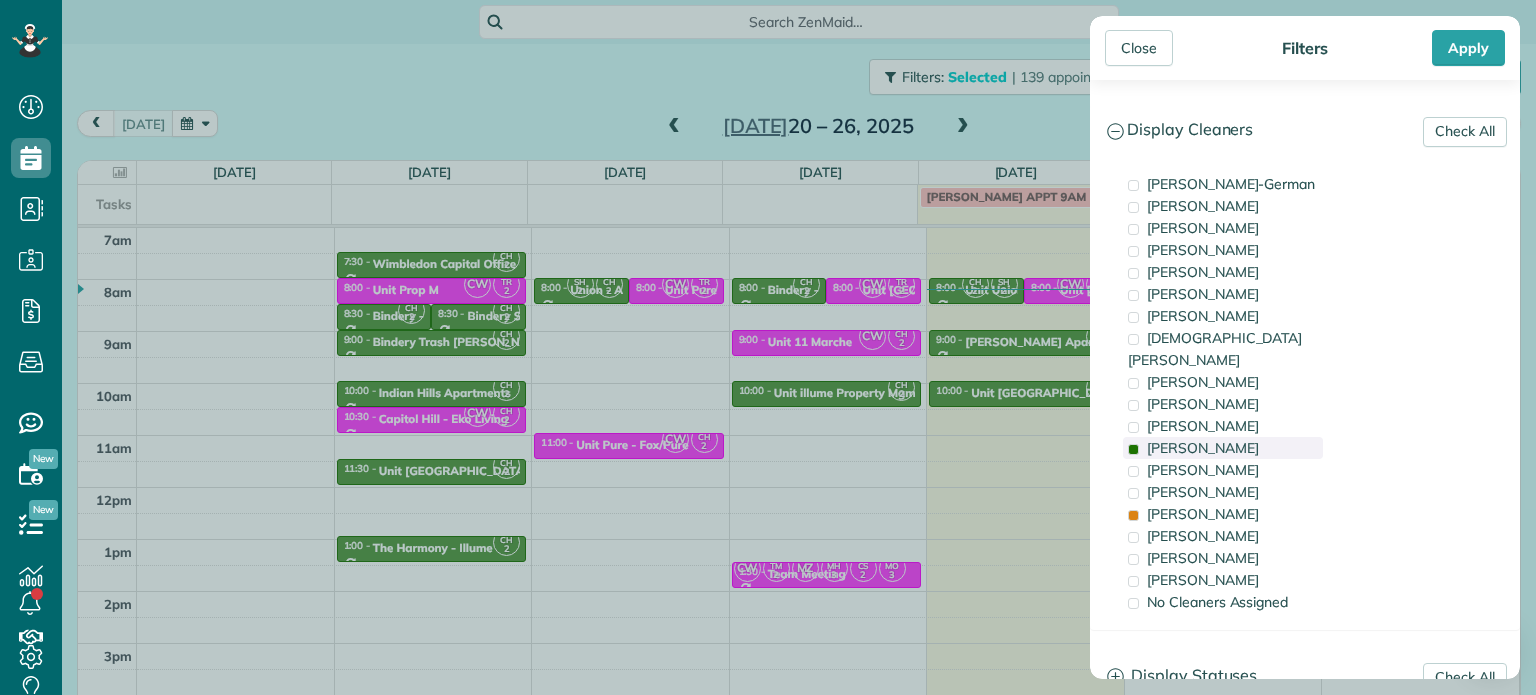 click on "[PERSON_NAME]" at bounding box center (1203, 448) 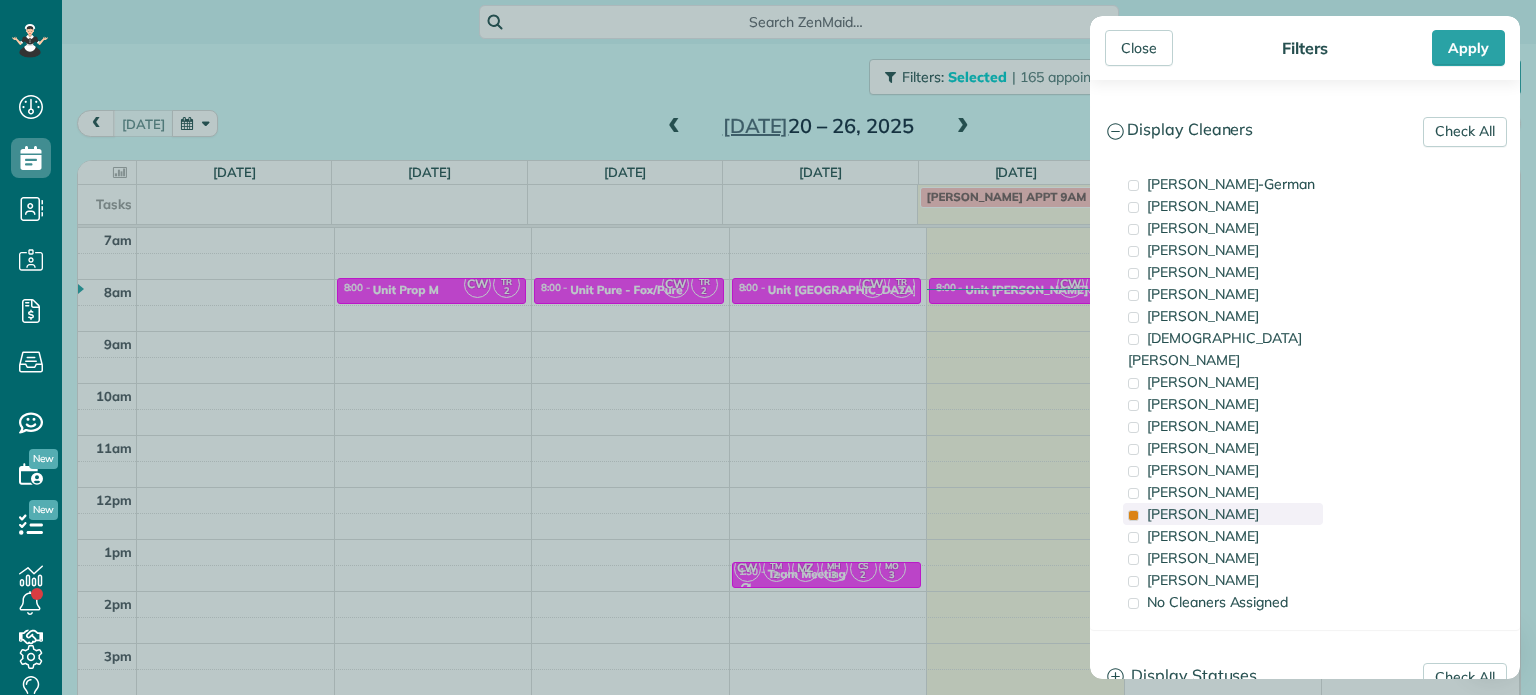 click on "[PERSON_NAME]" at bounding box center (1203, 514) 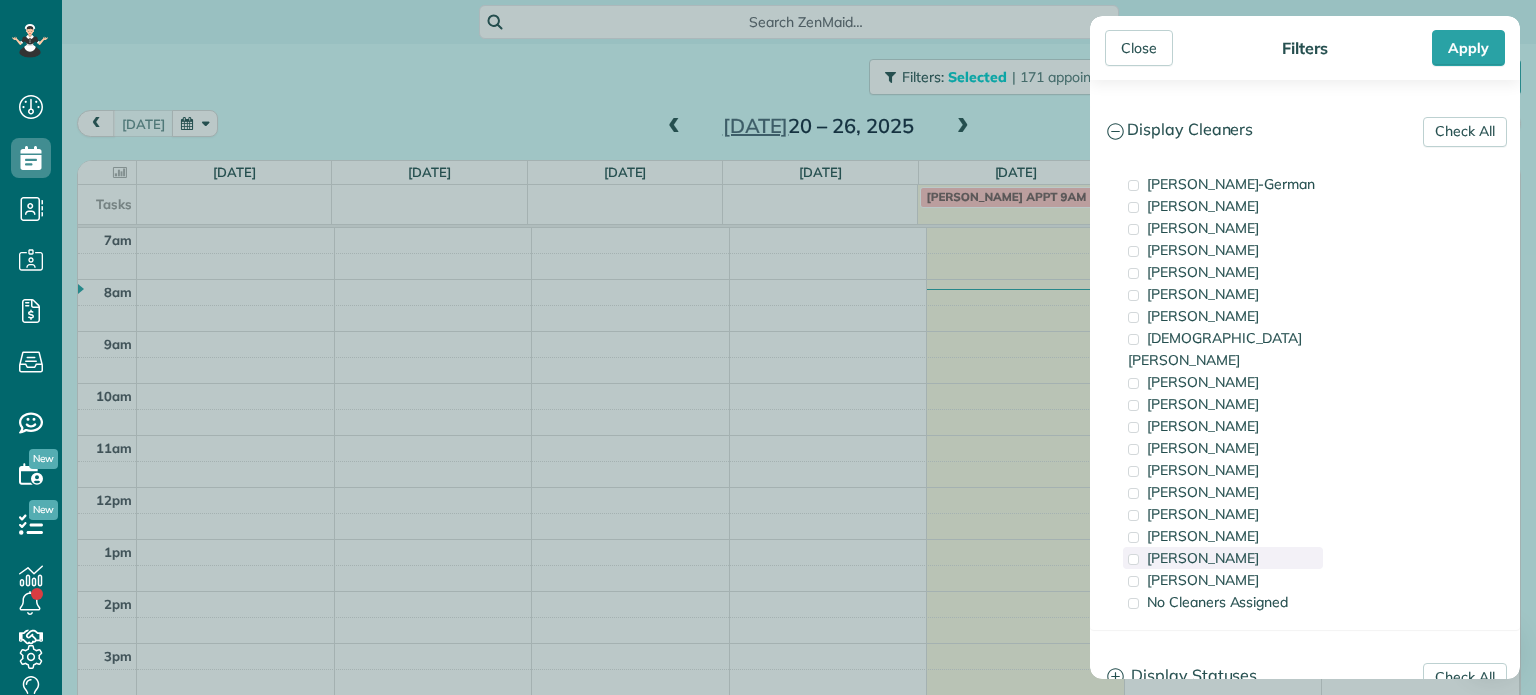 click on "[PERSON_NAME]" at bounding box center (1203, 558) 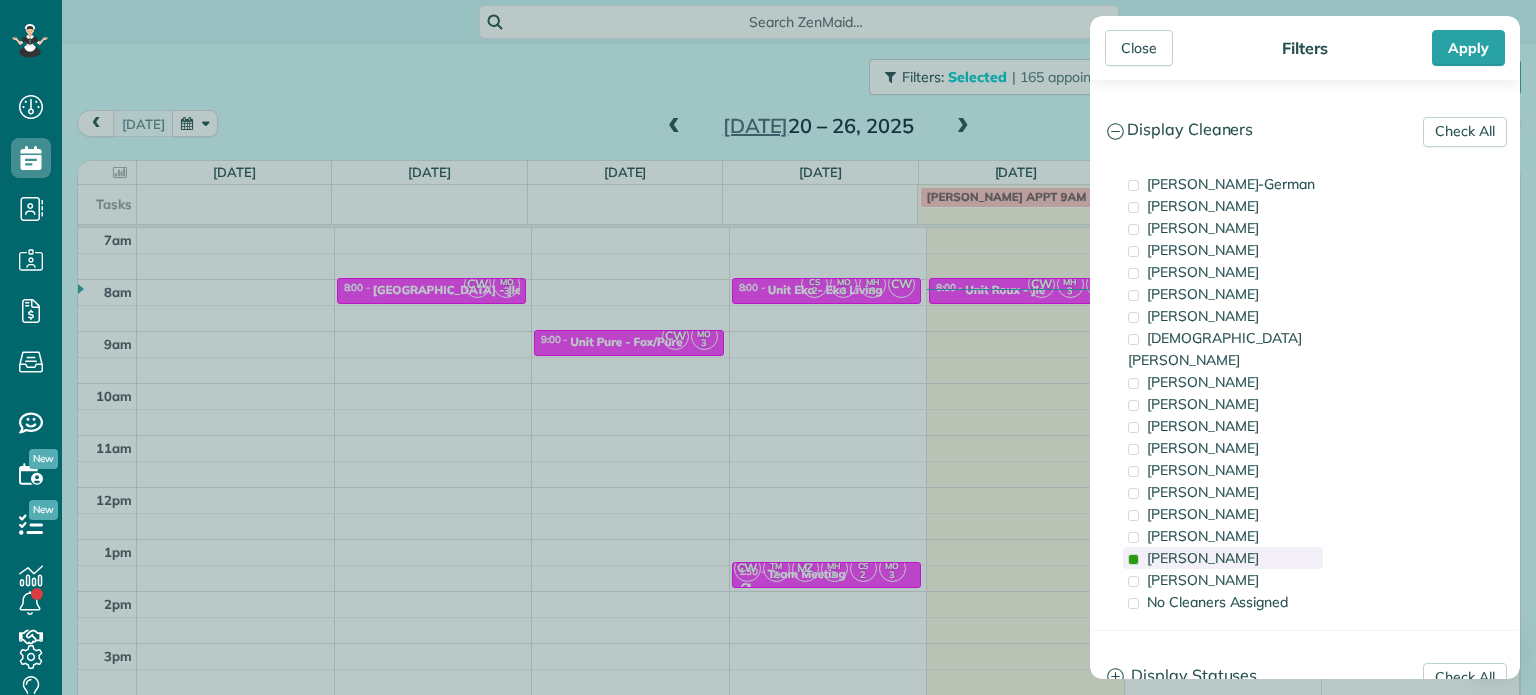click on "[PERSON_NAME]" at bounding box center (1203, 558) 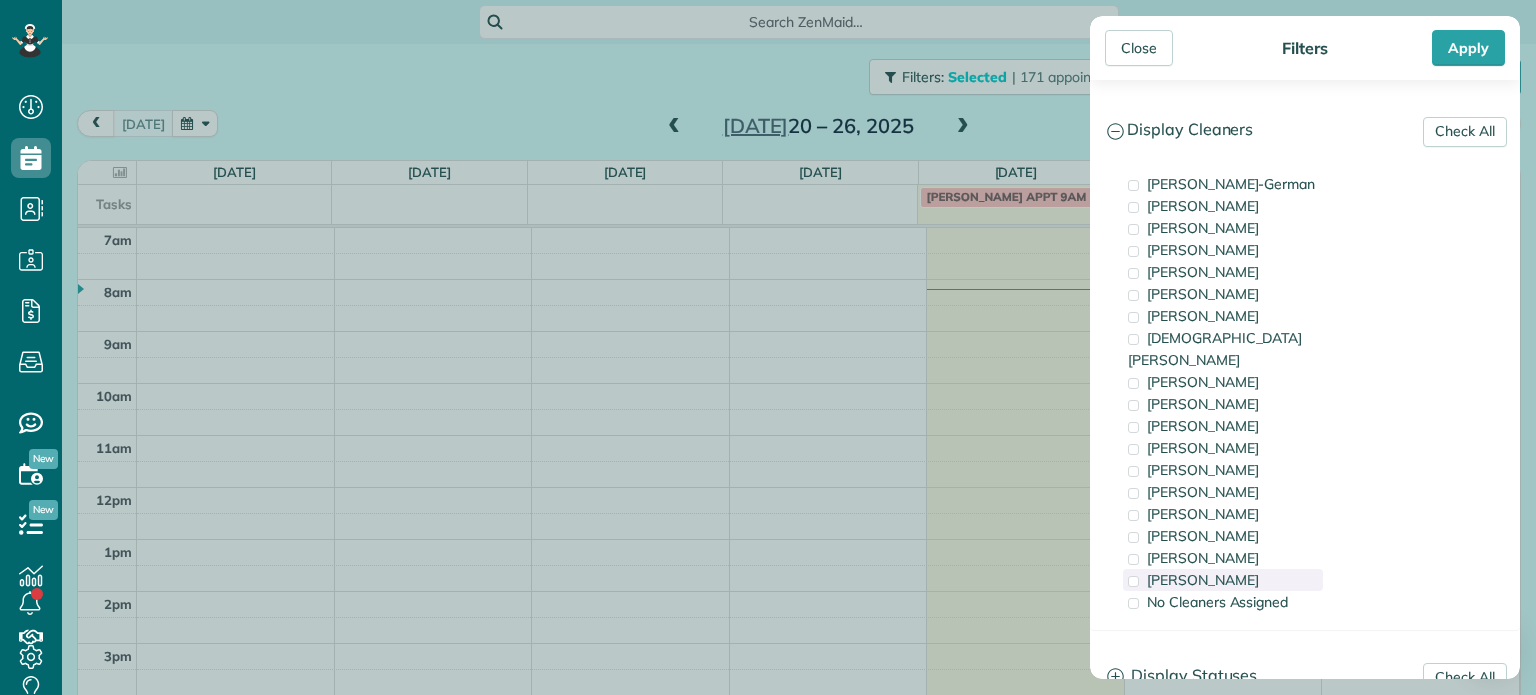 click on "[PERSON_NAME]" at bounding box center (1223, 580) 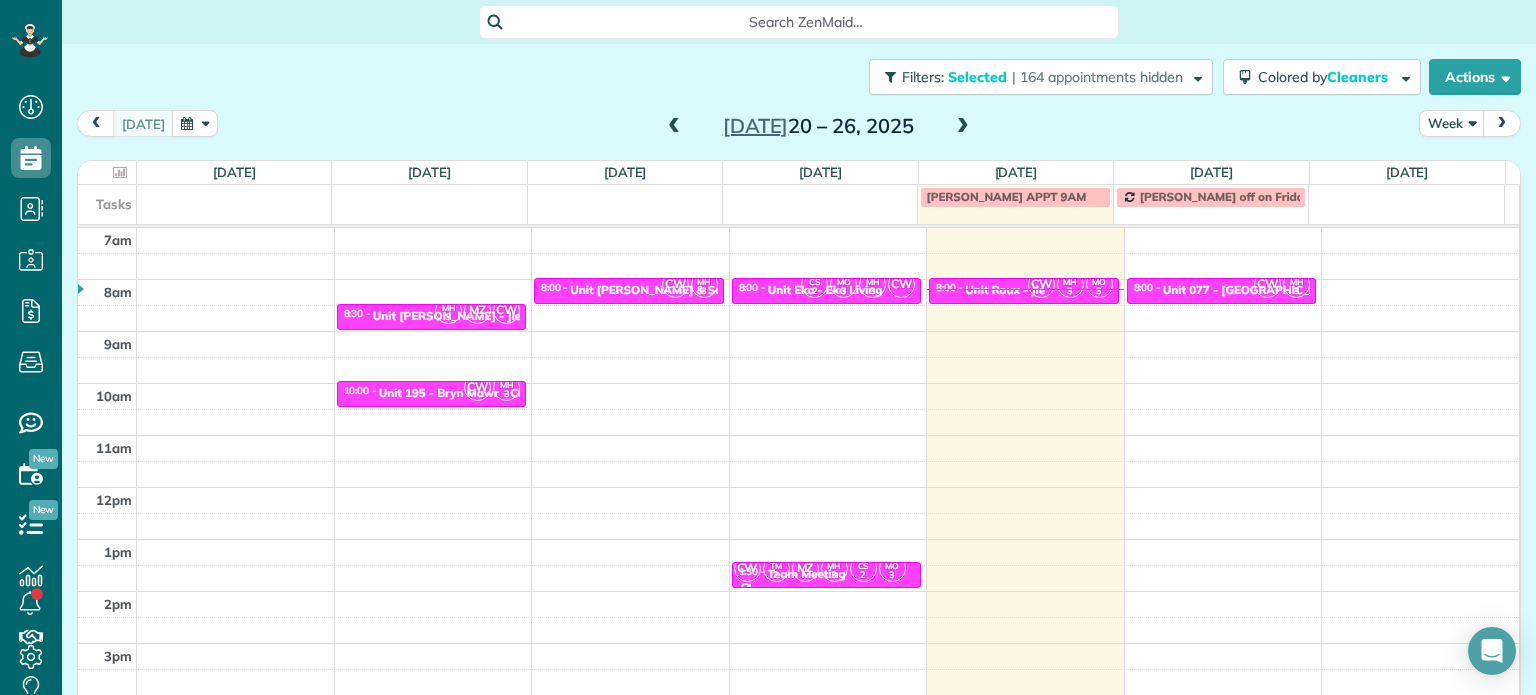 click on "Close
Filters
Apply
Check All
Display Cleaners
[PERSON_NAME]-German
[PERSON_NAME]
[PERSON_NAME]
[PERSON_NAME]
[PERSON_NAME]
[PERSON_NAME]
[PERSON_NAME]" at bounding box center [768, 347] 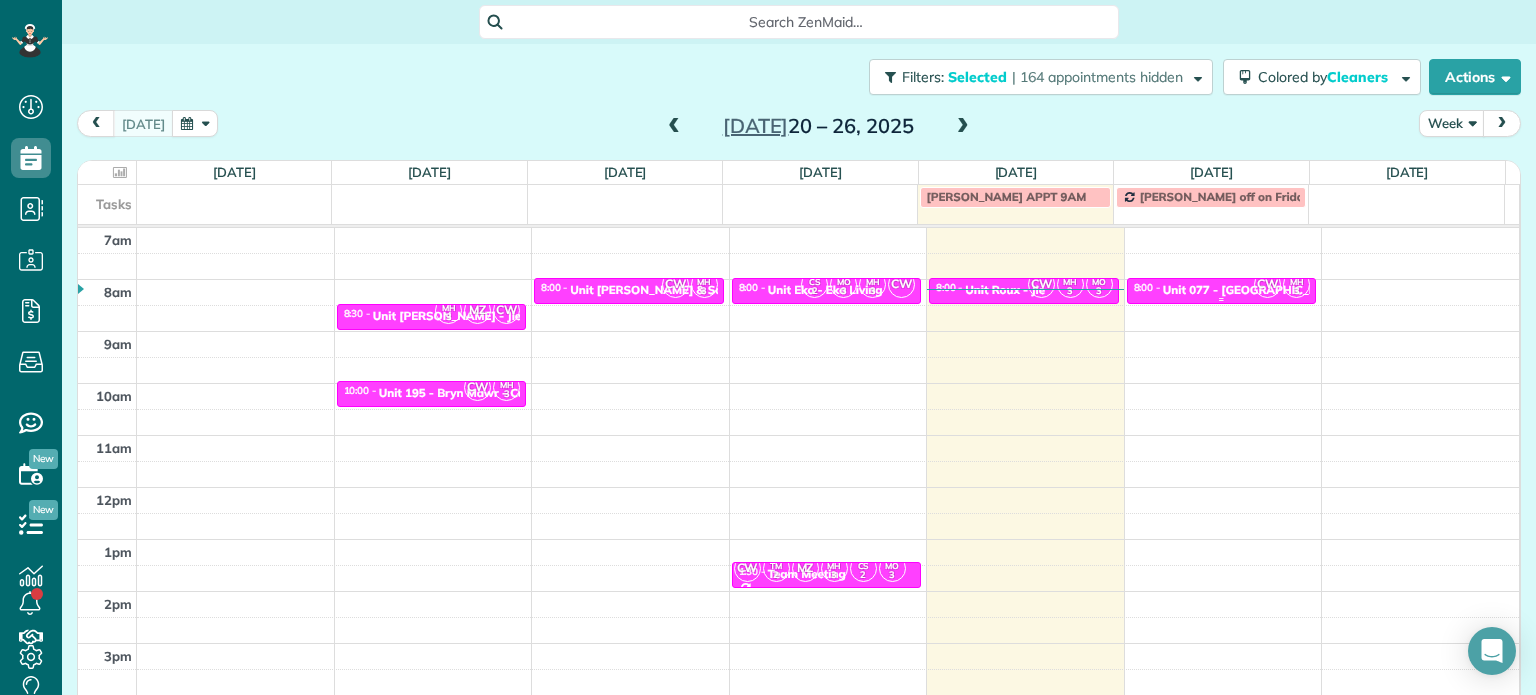 click on "Unit 077 - [GEOGRAPHIC_DATA] 13 - Capital" at bounding box center (1288, 290) 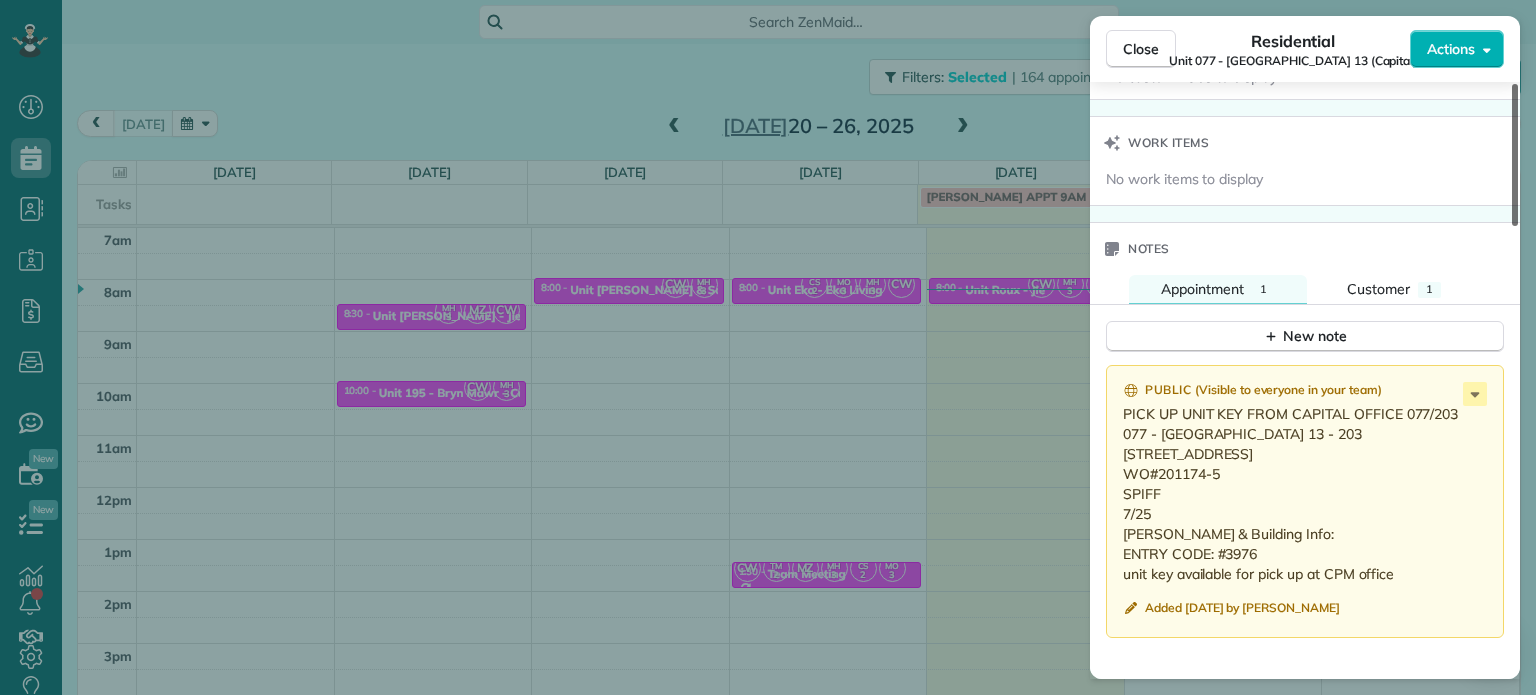 scroll, scrollTop: 1500, scrollLeft: 0, axis: vertical 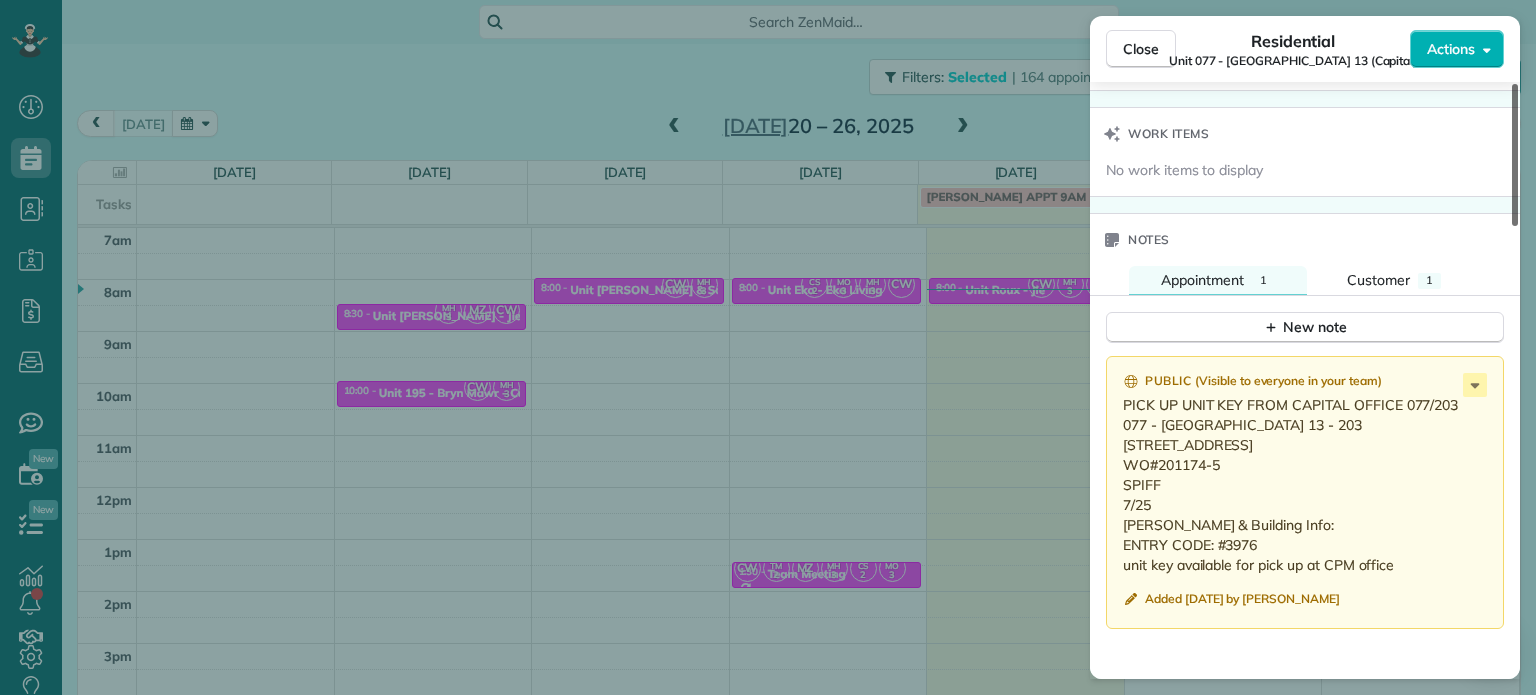 drag, startPoint x: 1512, startPoint y: 165, endPoint x: 1508, endPoint y: 523, distance: 358.02234 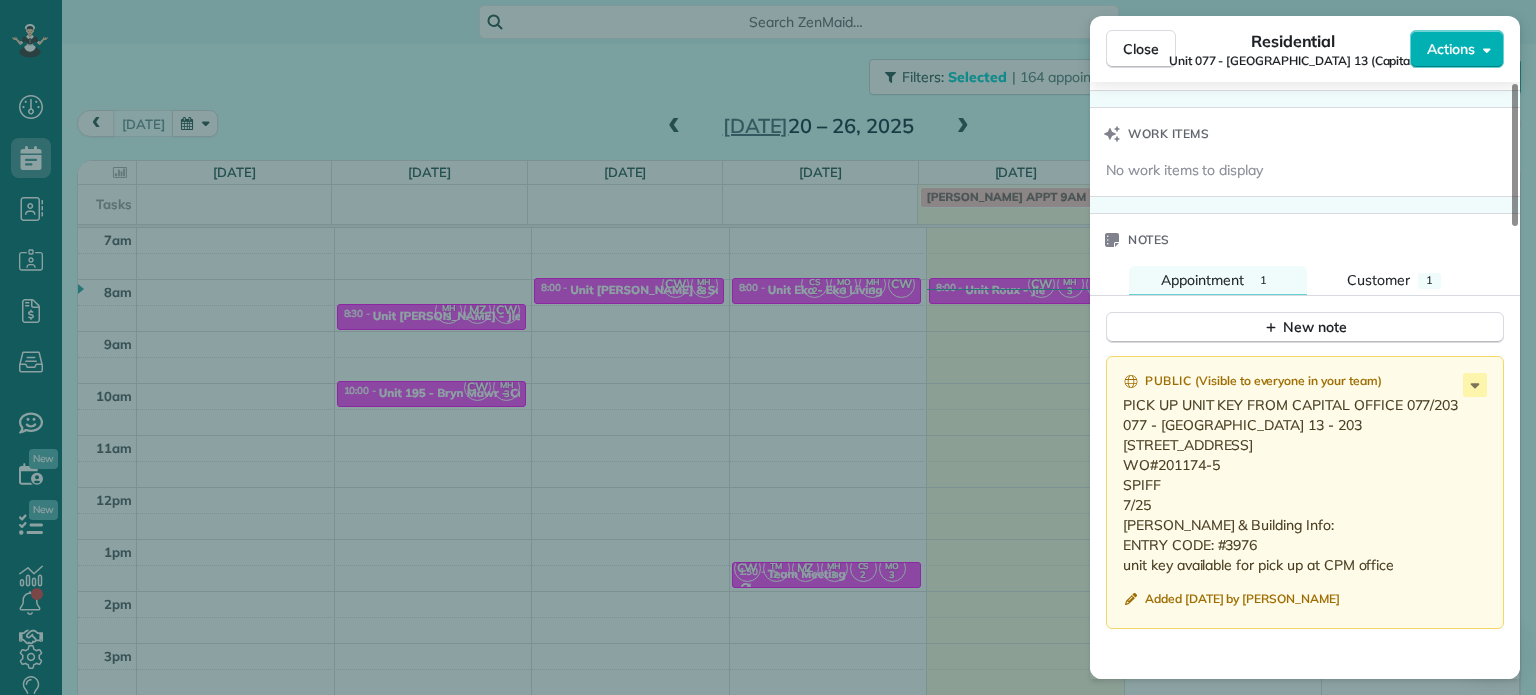 click on "Close Residential Unit 077 - Sellwood 13 (Capital) Actions Status Active Unit 077 - Sellwood 13 (Capital) · Open profile No phone number on record Add phone number No email on record Add email View Details Residential [DATE] ( [DATE] ) 8:00 AM 8:30 AM 30 minutes One time [STREET_ADDRESS] Service was not rated yet Setup ratings Cleaners Time in and out Assign Invite Cleaners [PERSON_NAME] 8:00 AM 8:30 AM [PERSON_NAME]-German 8:00 AM 8:30 AM Checklist Try Now Keep this appointment up to your standards. Stay on top of every detail, keep your cleaners organised, and your client happy. Assign a checklist Watch a 5 min demo Billing Billing actions Price $0.00 Overcharge $0.00 Discount $0.00 Coupon discount - Primary tax - Secondary tax - Total appointment price $0.00 Tips collected New feature! $0.00 [PERSON_NAME] as paid Total including tip $0.00 Get paid online in no-time! Send an invoice and reward your cleaners with tips Charge customer credit card Work items 1 1" at bounding box center [768, 347] 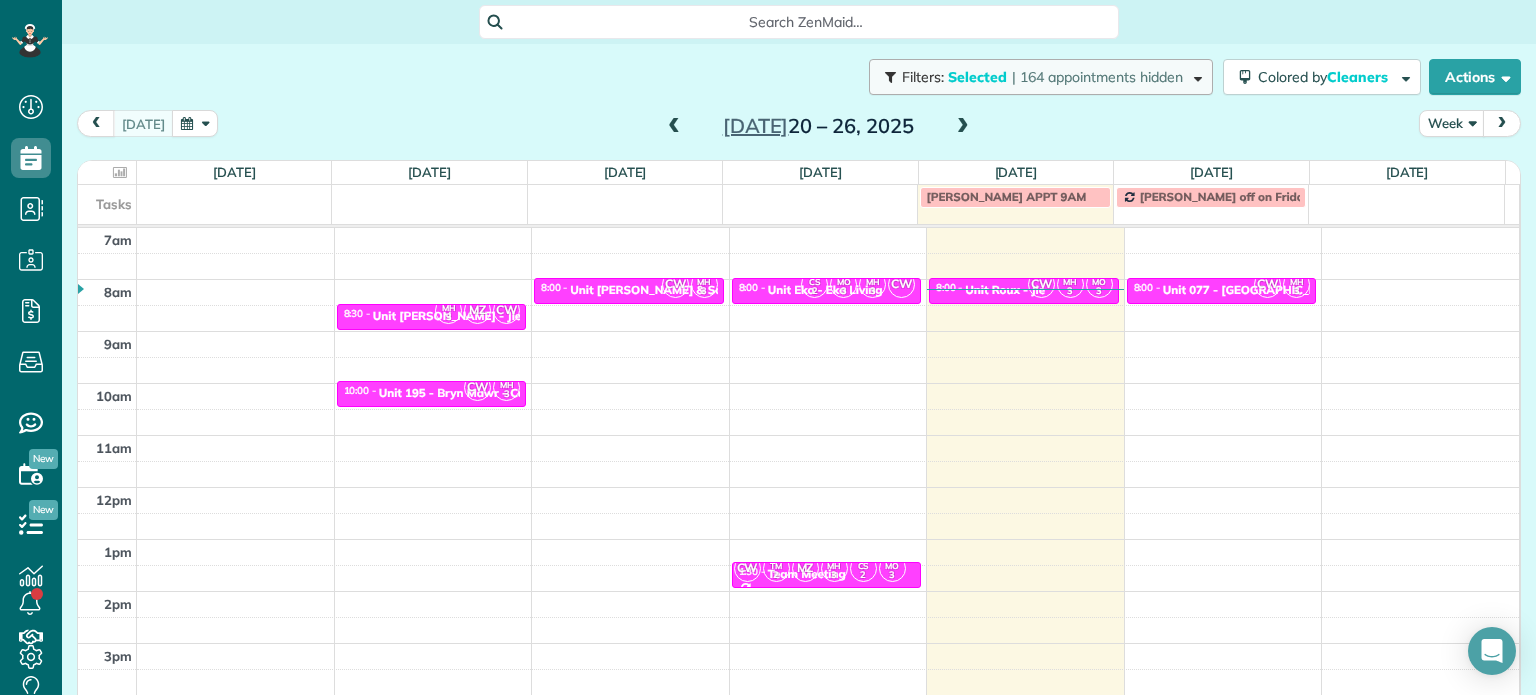 click on "|  164 appointments hidden" at bounding box center (1097, 77) 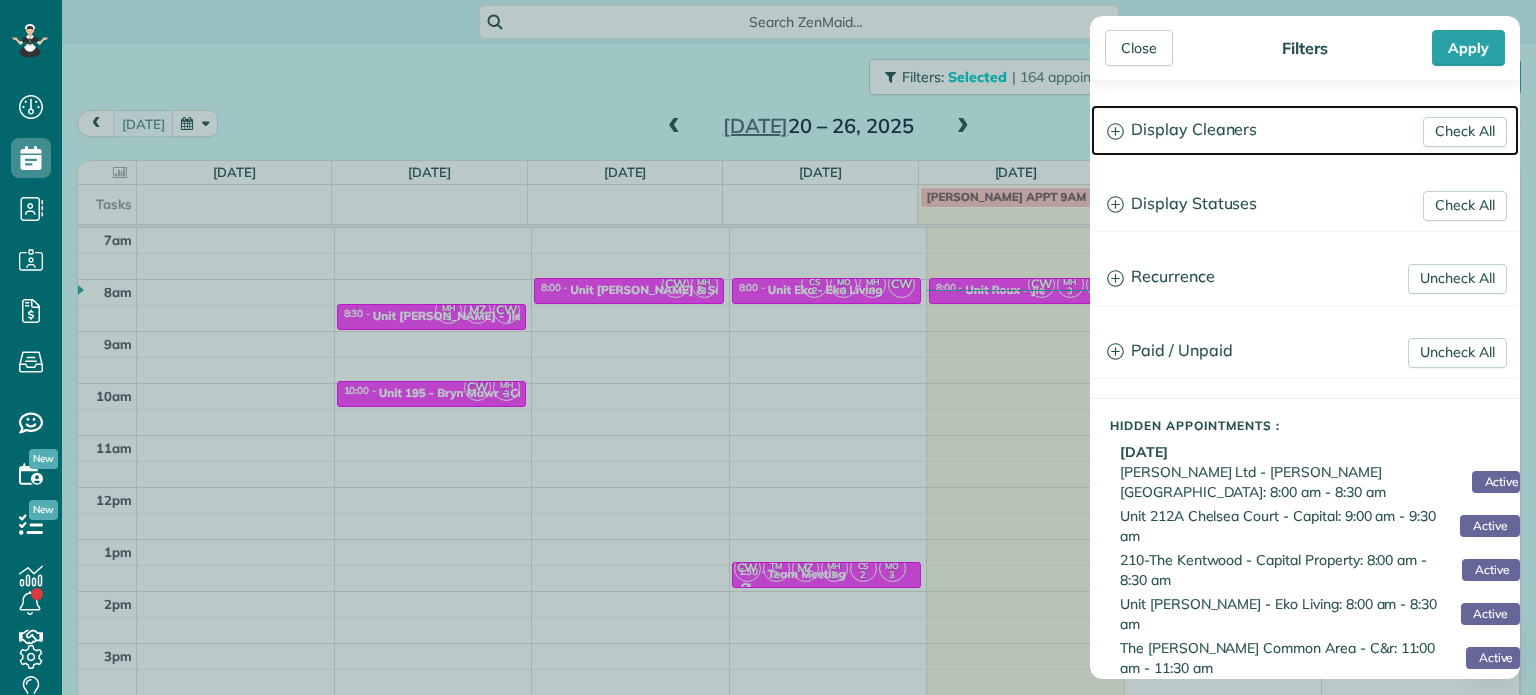click on "Display Cleaners" at bounding box center (1305, 130) 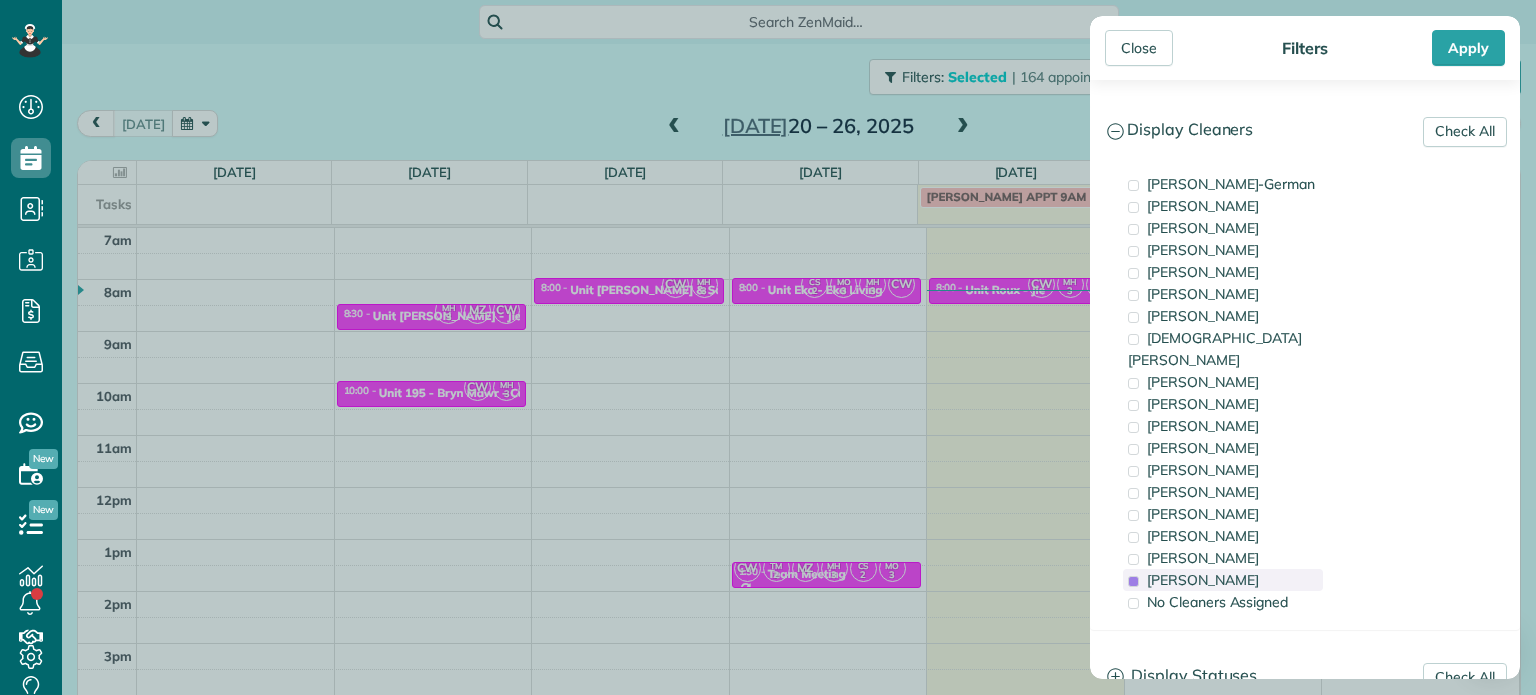 click on "[PERSON_NAME]" at bounding box center [1203, 580] 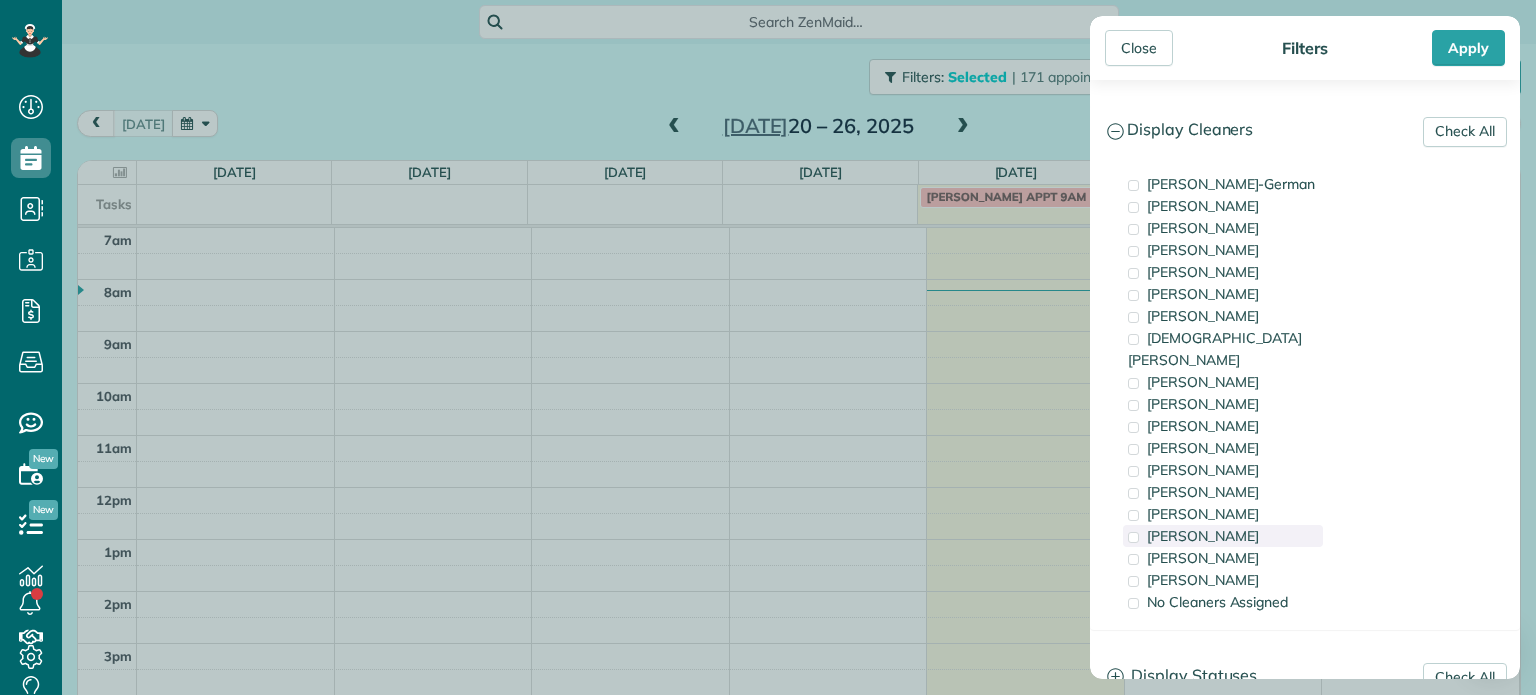 click on "[PERSON_NAME]" at bounding box center [1203, 536] 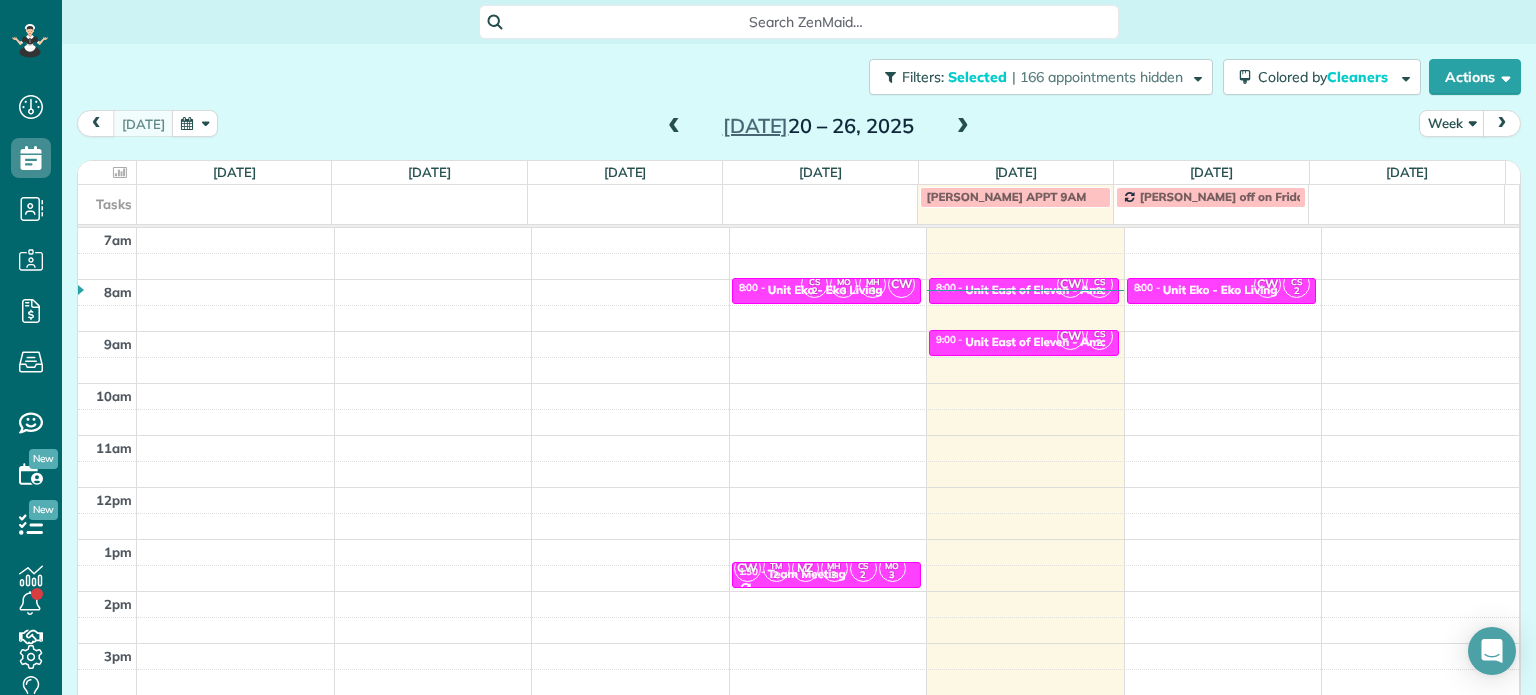 click on "Close
Filters
Apply
Check All
Display Cleaners
[PERSON_NAME]-German
[PERSON_NAME]
[PERSON_NAME]
[PERSON_NAME]
[PERSON_NAME]
[PERSON_NAME]
[PERSON_NAME]" at bounding box center [768, 347] 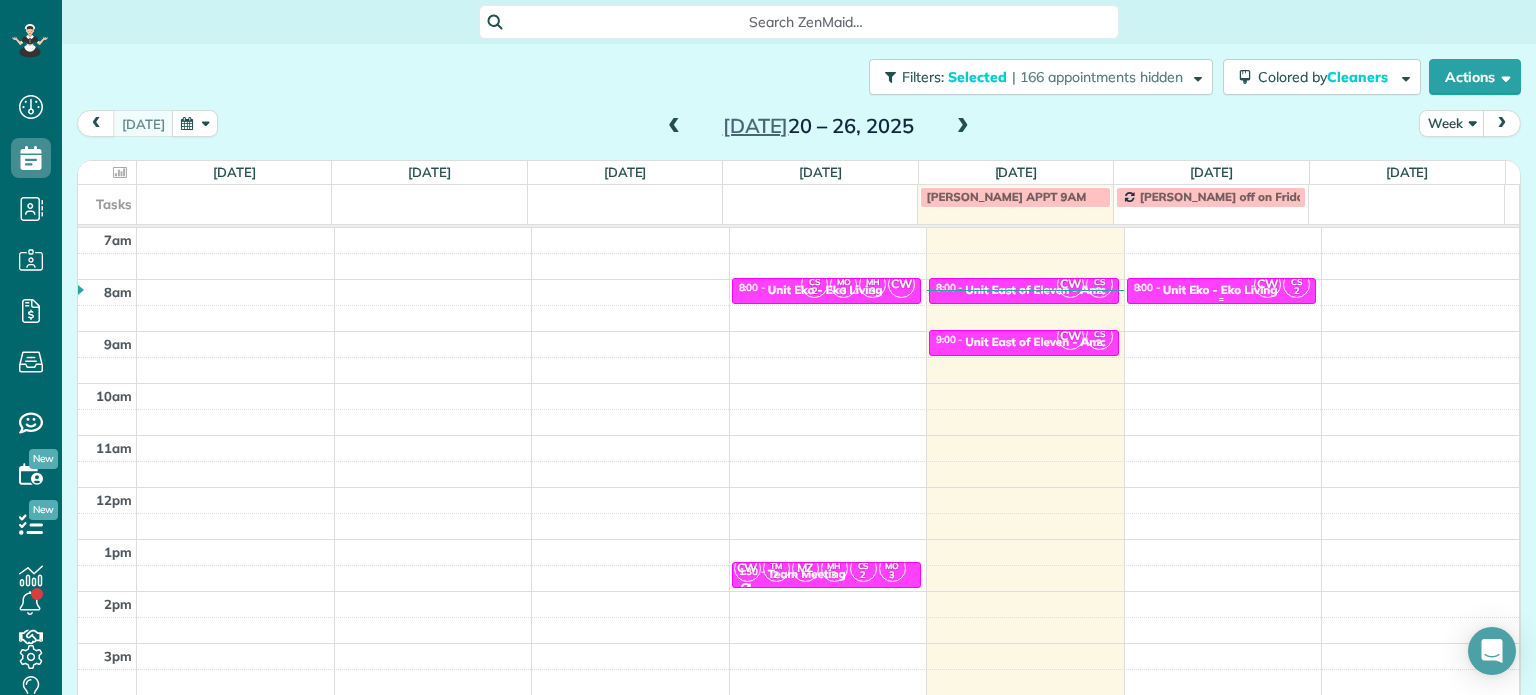 click on "Unit Eko - Eko Living" at bounding box center [1220, 290] 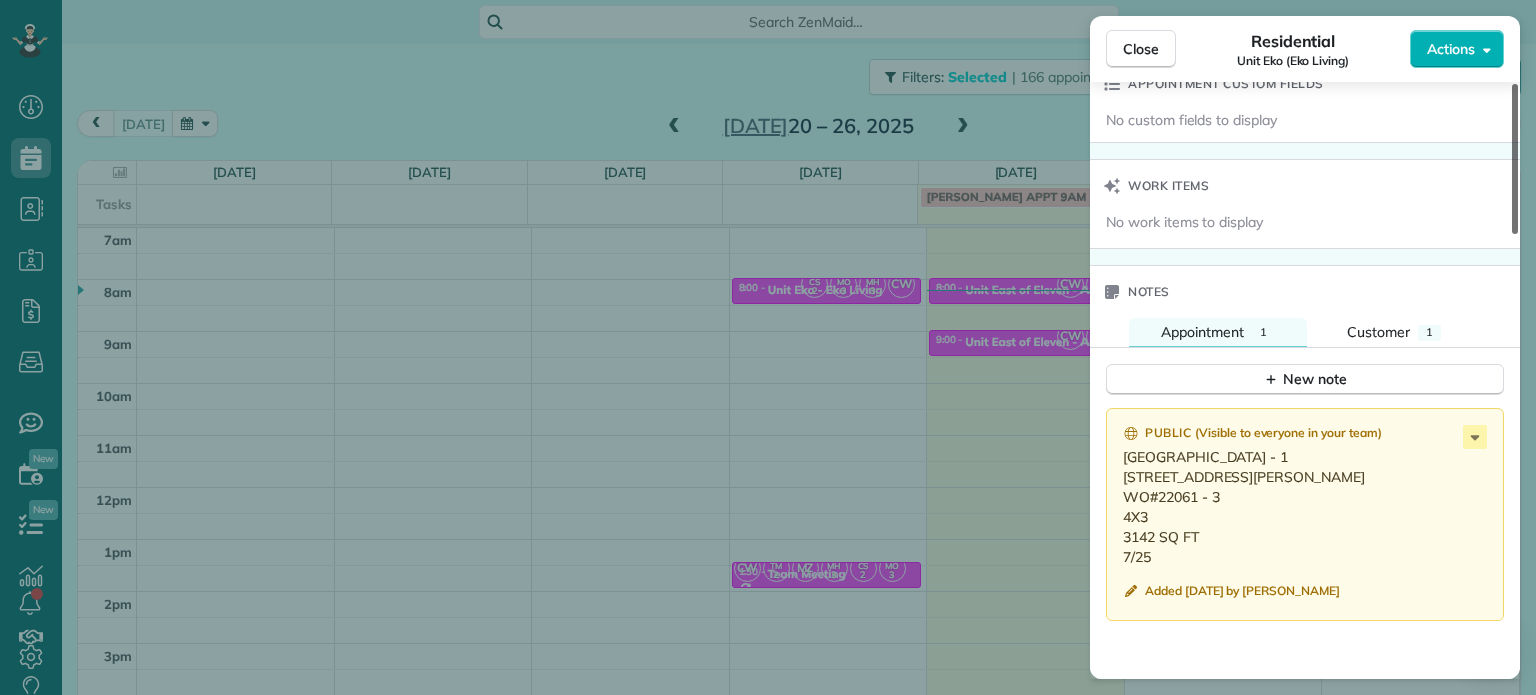 scroll, scrollTop: 1447, scrollLeft: 0, axis: vertical 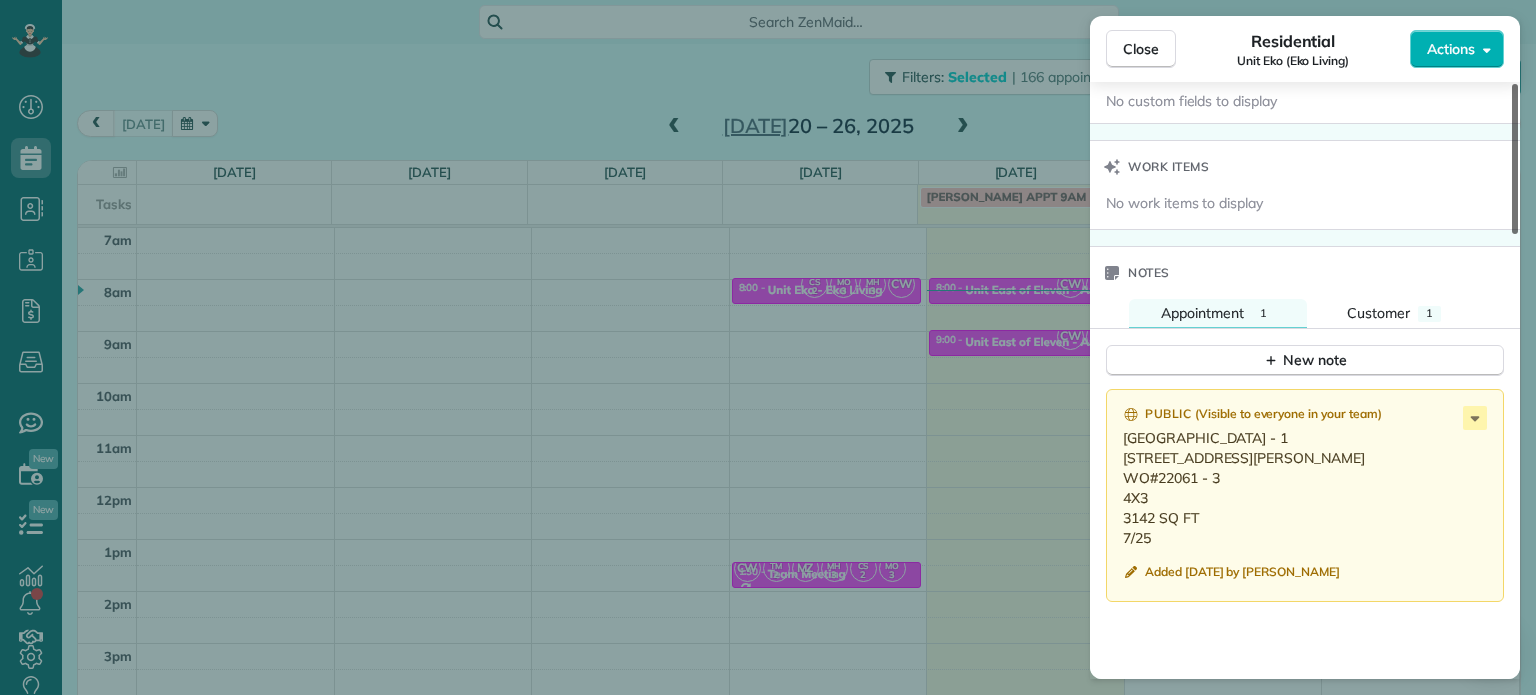 drag, startPoint x: 1512, startPoint y: 207, endPoint x: 1507, endPoint y: 569, distance: 362.03452 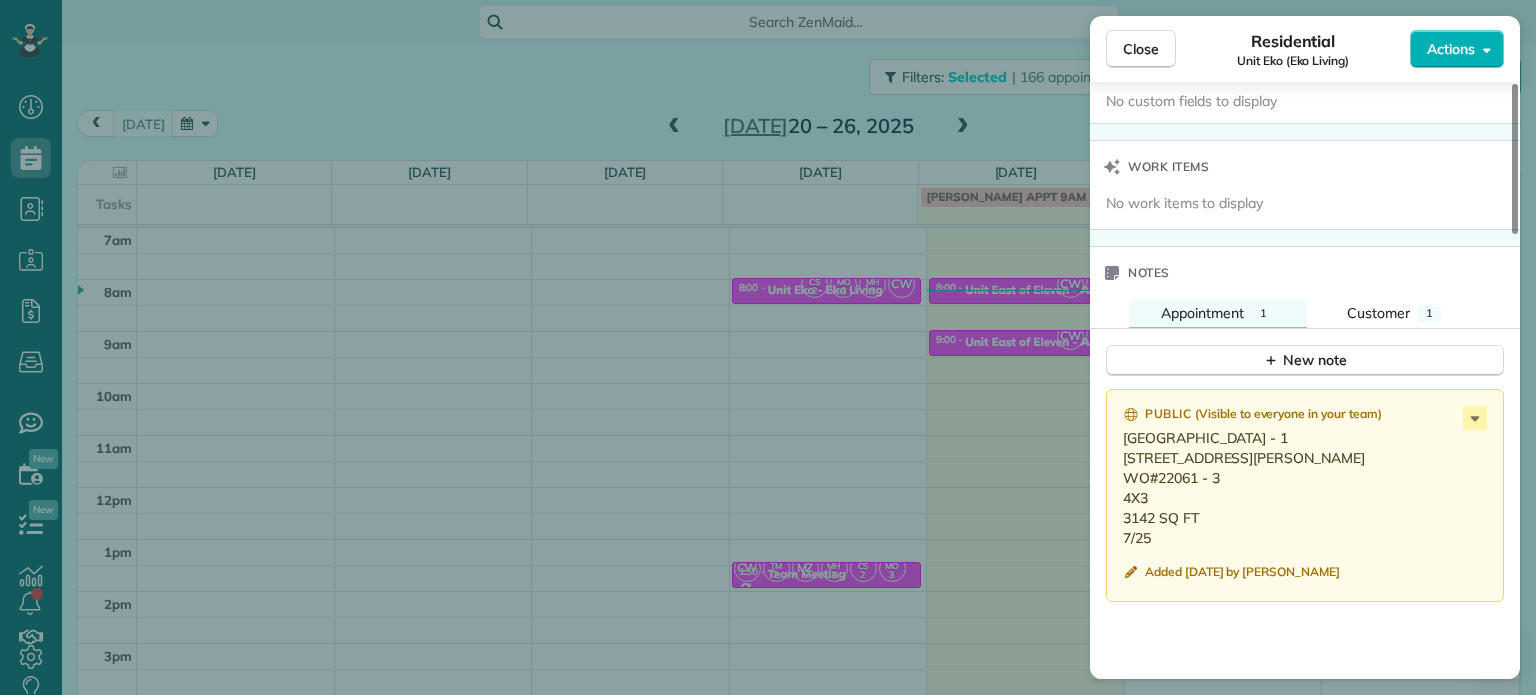 click on "Close Residential Unit Eko (Eko Living) Actions Status Active Unit Eko (Eko Living) · Open profile No phone number on record Add phone number No email on record Add email View Details Residential [DATE] ( [DATE] ) 8:00 AM 8:30 AM 30 minutes One time [STREET_ADDRESS] Service was not rated yet Setup ratings Cleaners Time in and out Assign Invite Cleaners [PERSON_NAME] 8:00 AM 8:30 AM [PERSON_NAME]-German 8:00 AM 8:30 AM Checklist Try Now Keep this appointment up to your standards. Stay on top of every detail, keep your cleaners organised, and your client happy. Assign a checklist Watch a 5 min demo Billing Billing actions Price $0.00 Overcharge $0.00 Discount $0.00 Coupon discount - Primary tax - Secondary tax - Total appointment price $0.00 Tips collected New feature! $0.00 [PERSON_NAME] as paid Total including tip $0.00 Get paid online in no-time! Send an invoice and reward your cleaners with tips Charge customer credit card Appointment custom fields Work items" at bounding box center [768, 347] 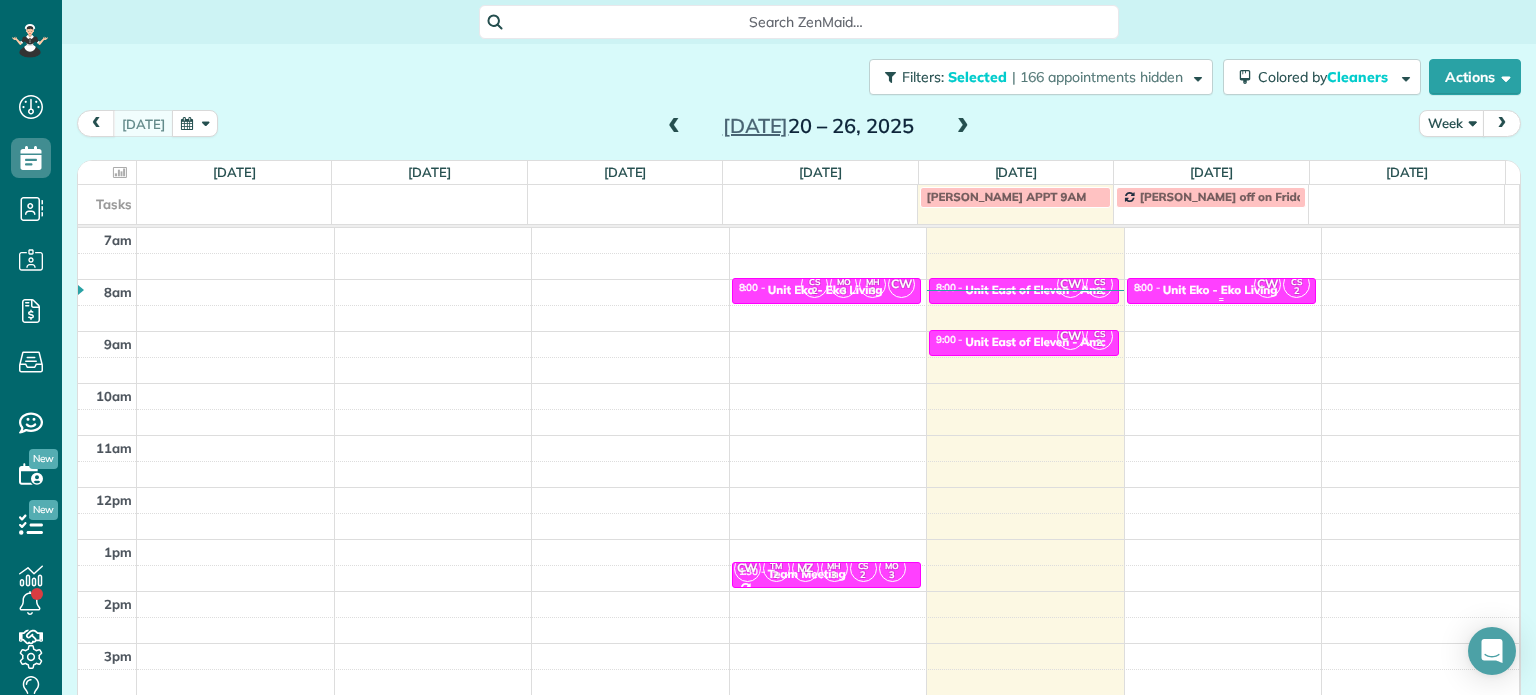 click at bounding box center (1222, 291) 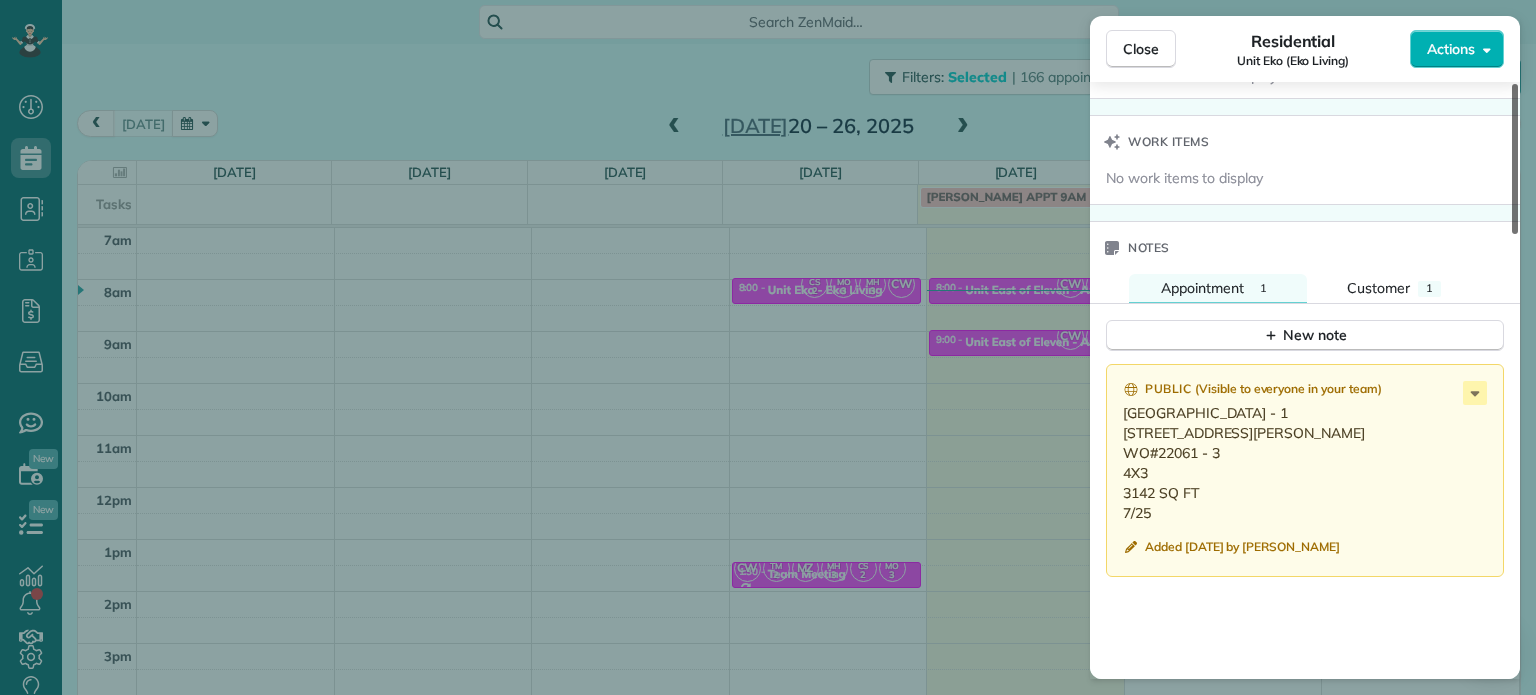scroll, scrollTop: 1540, scrollLeft: 0, axis: vertical 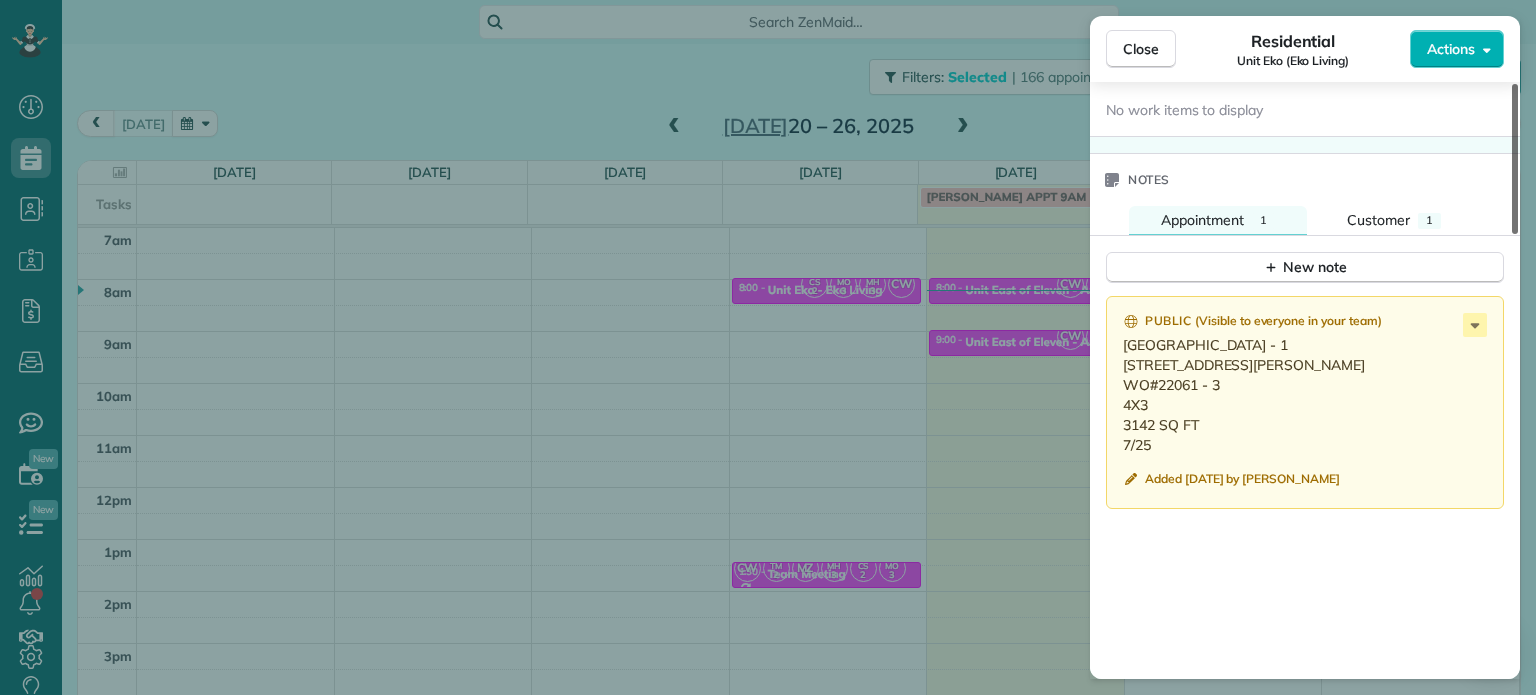 drag, startPoint x: 1516, startPoint y: 183, endPoint x: 1520, endPoint y: 568, distance: 385.02078 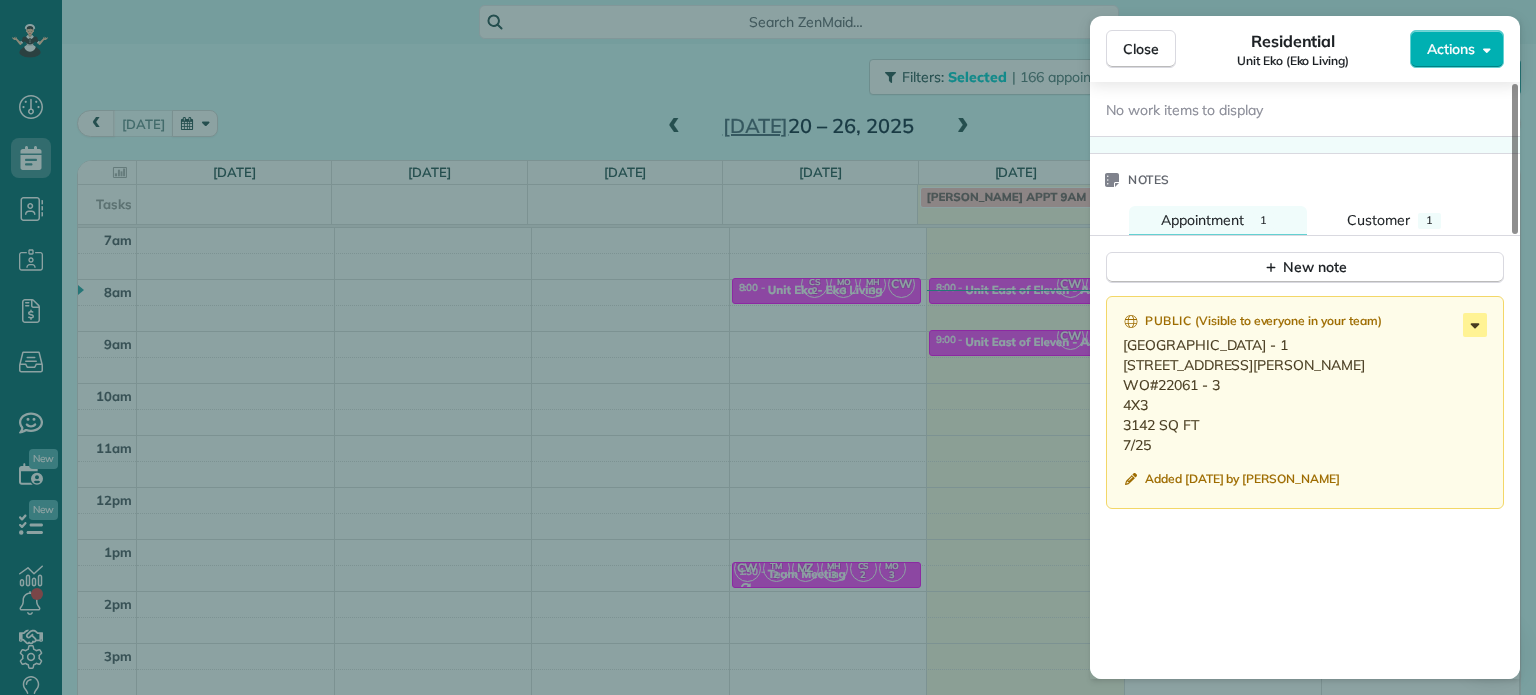 click 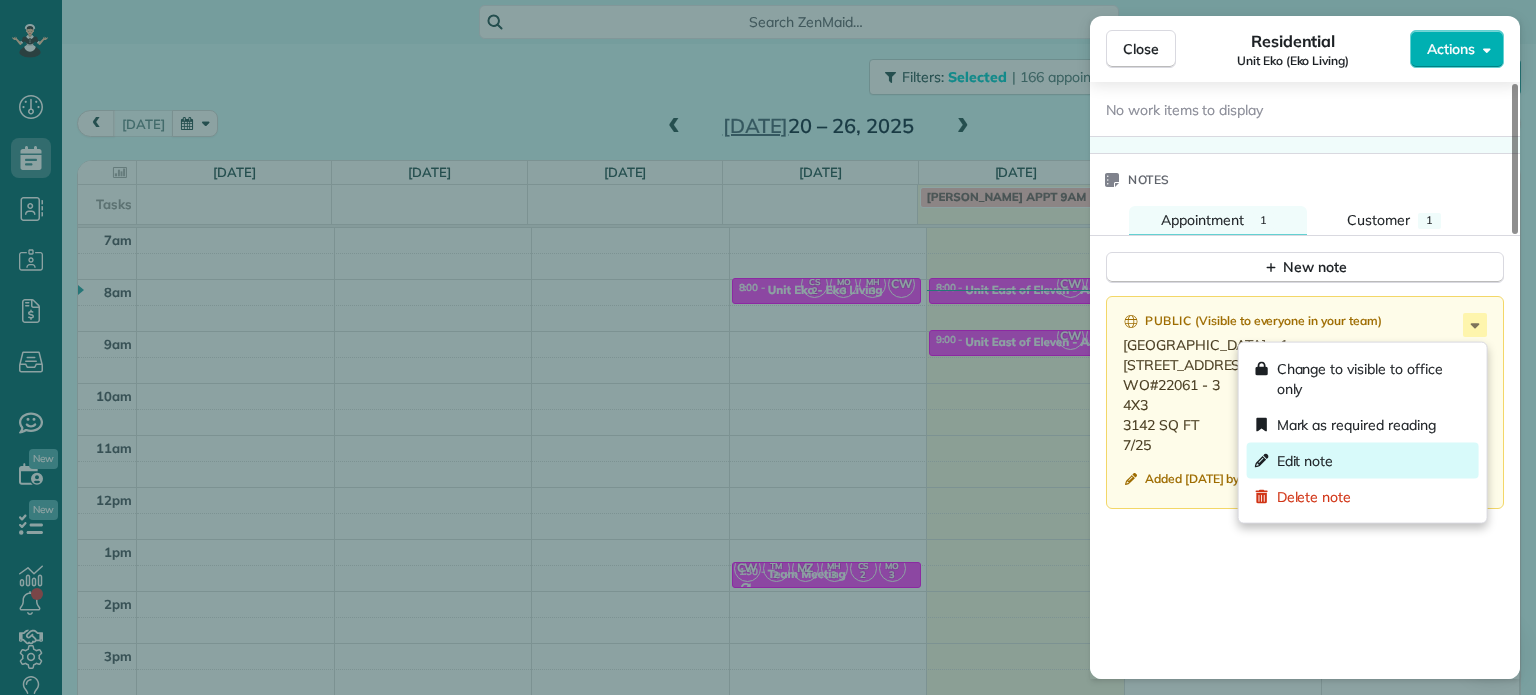 click on "Edit note" at bounding box center (1363, 461) 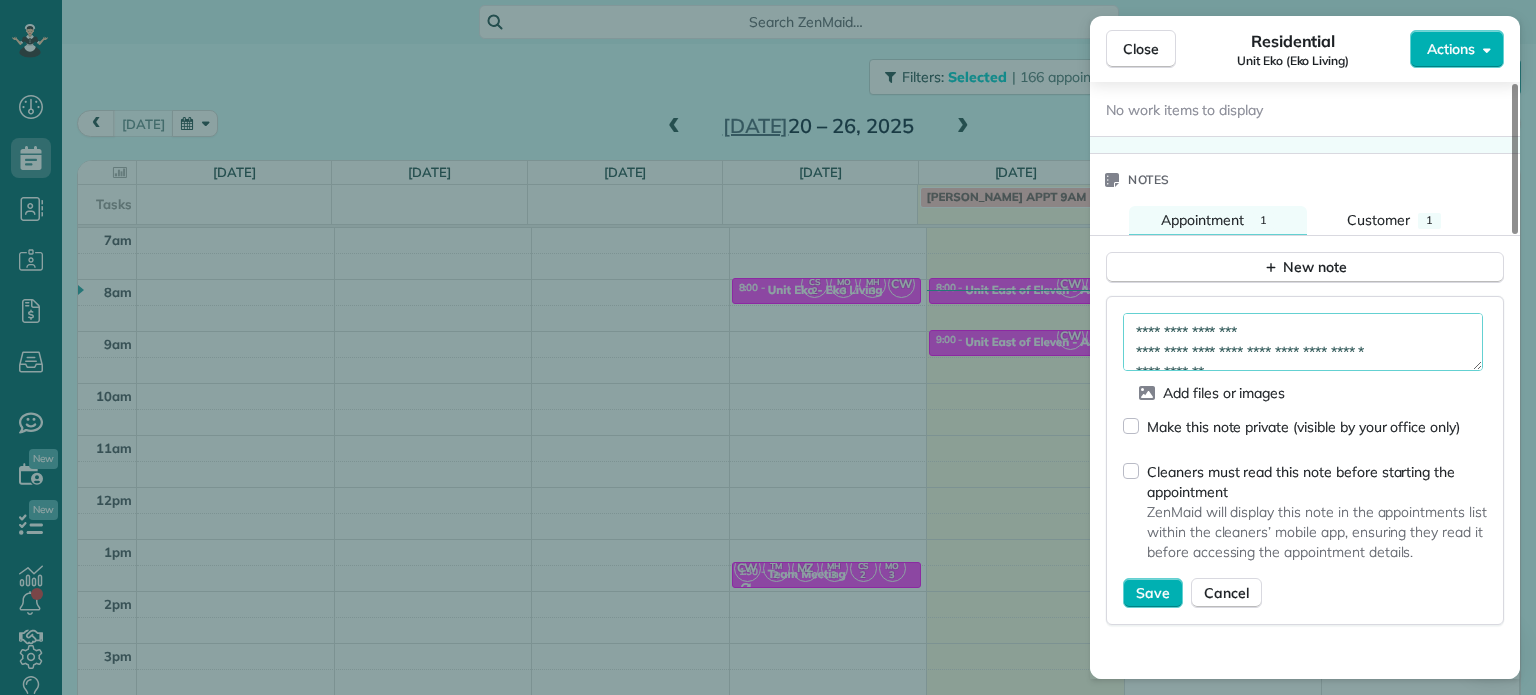 click on "**********" at bounding box center (1303, 342) 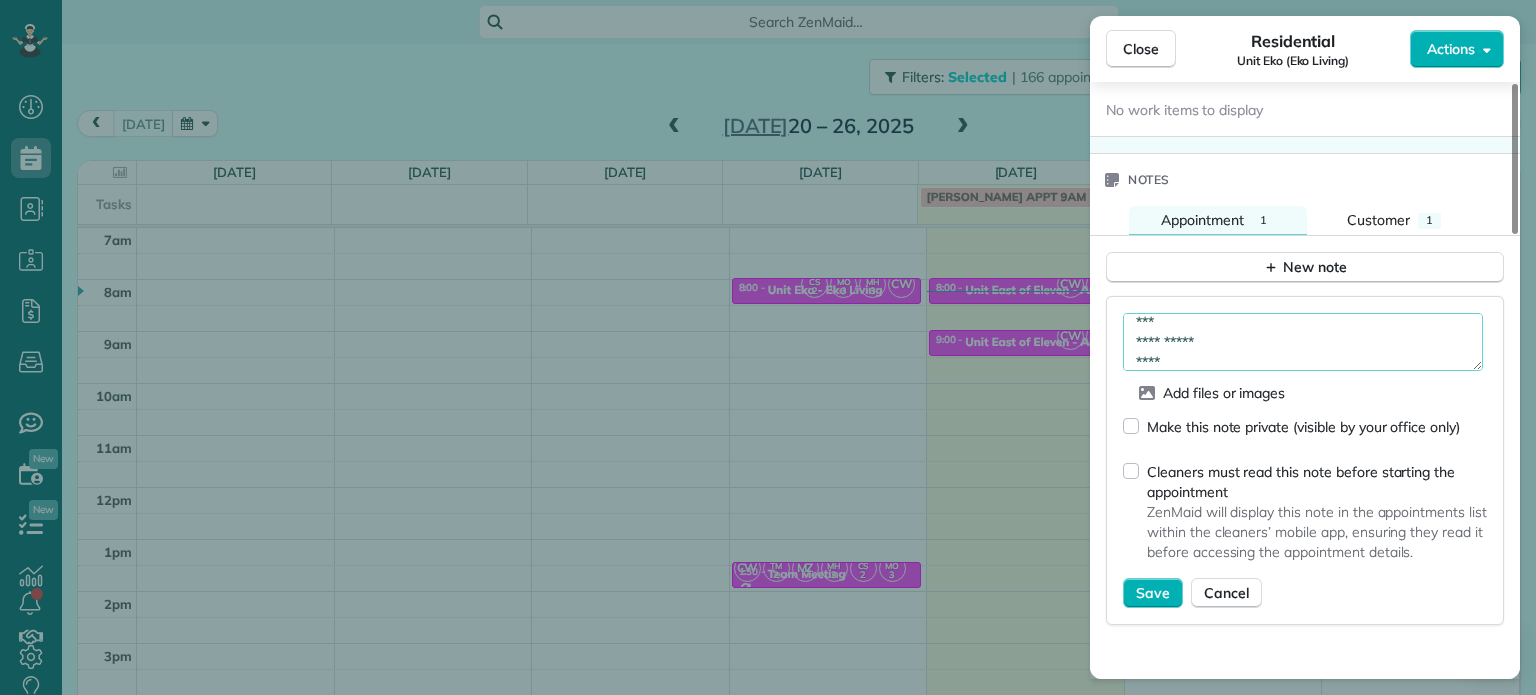 scroll, scrollTop: 110, scrollLeft: 0, axis: vertical 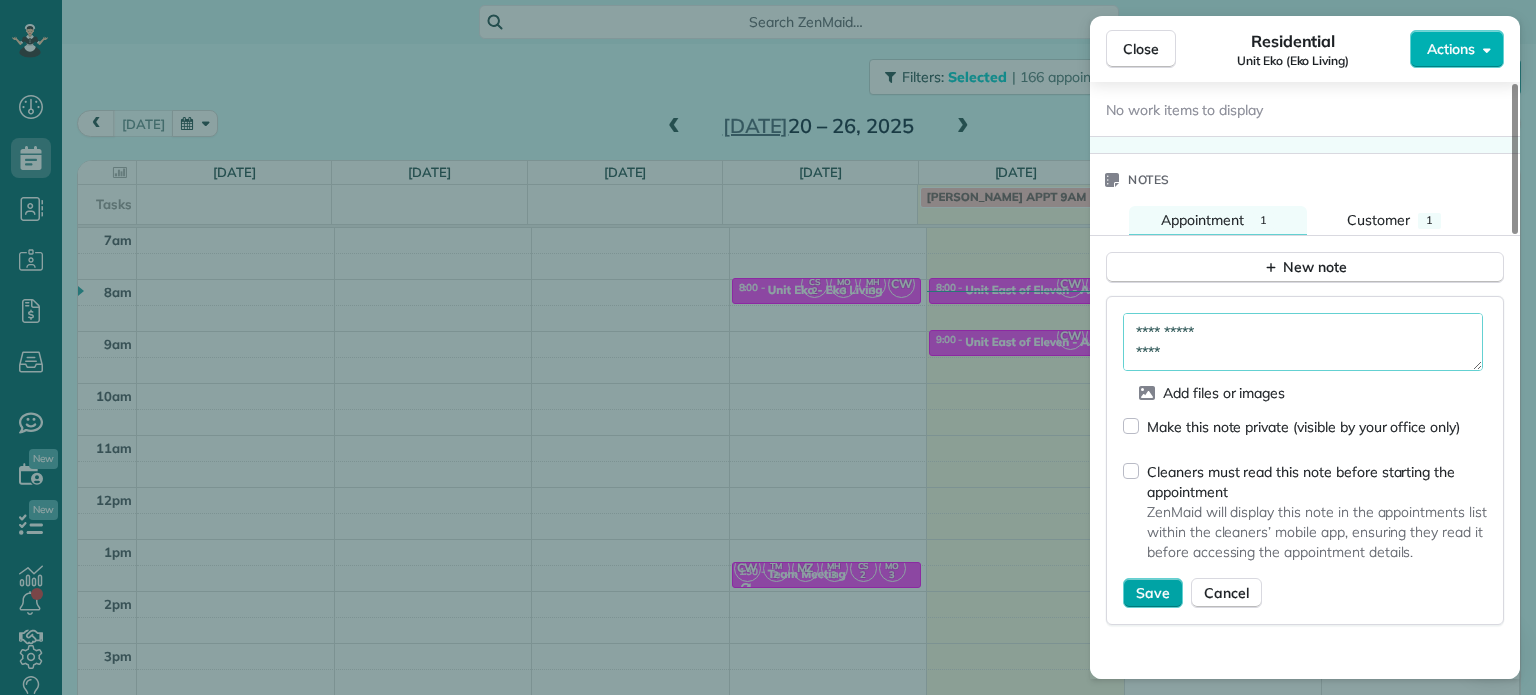 type on "**********" 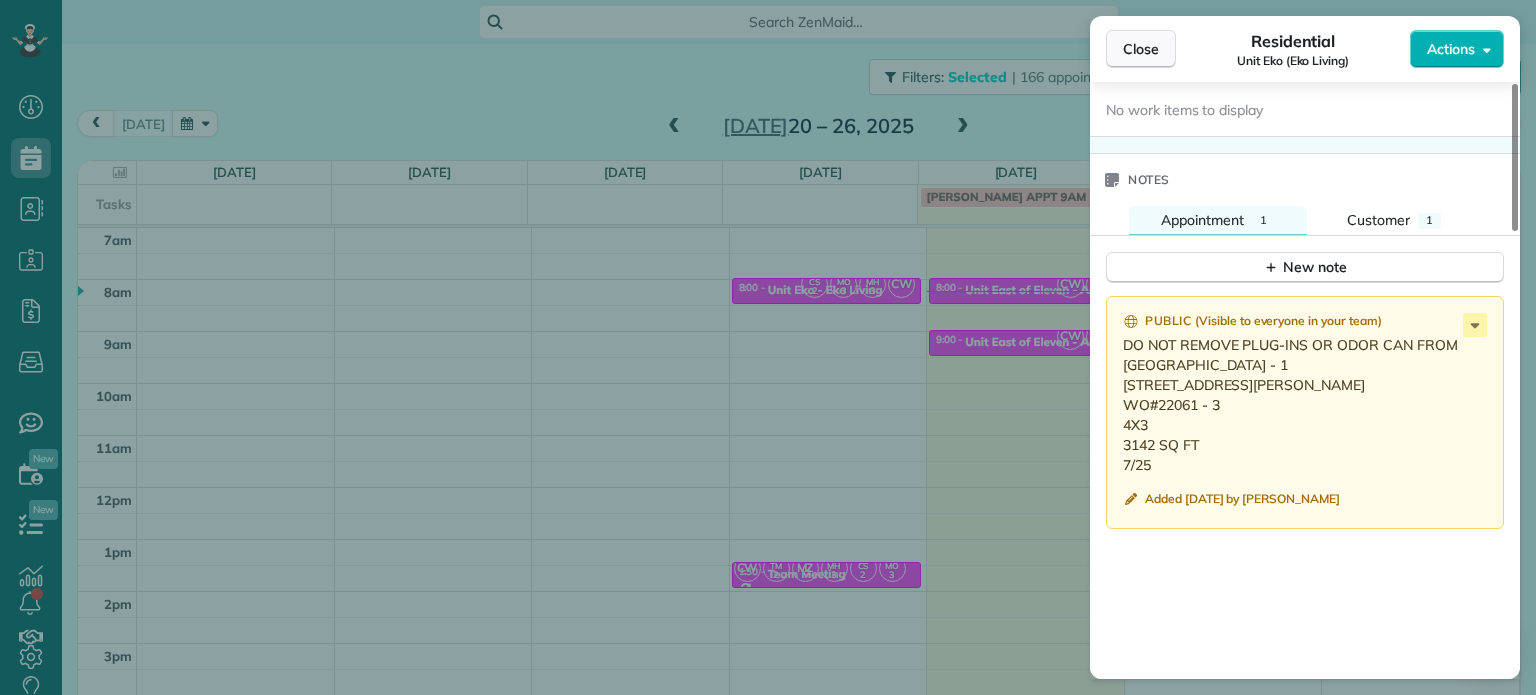 click on "Close" at bounding box center [1141, 49] 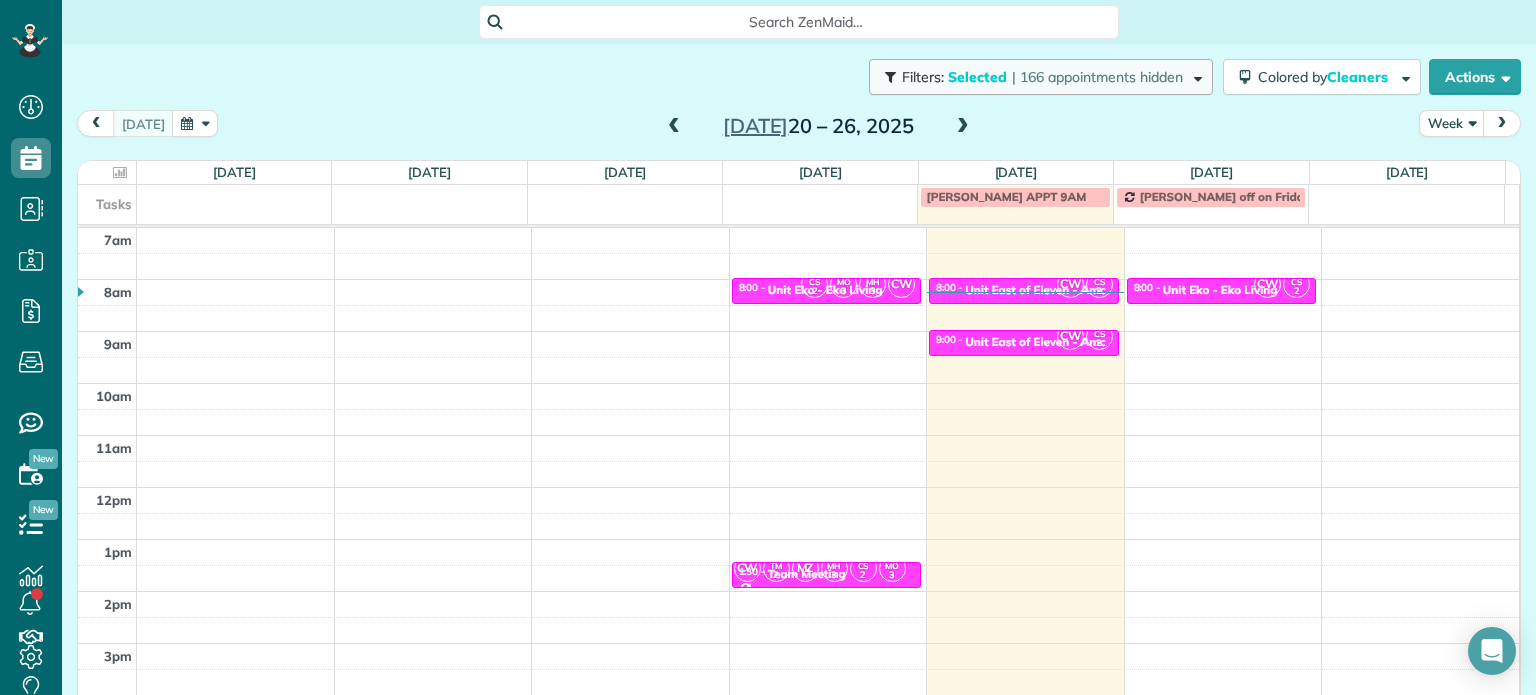 click on "Filters:   Selected
|  166 appointments hidden" at bounding box center [1041, 77] 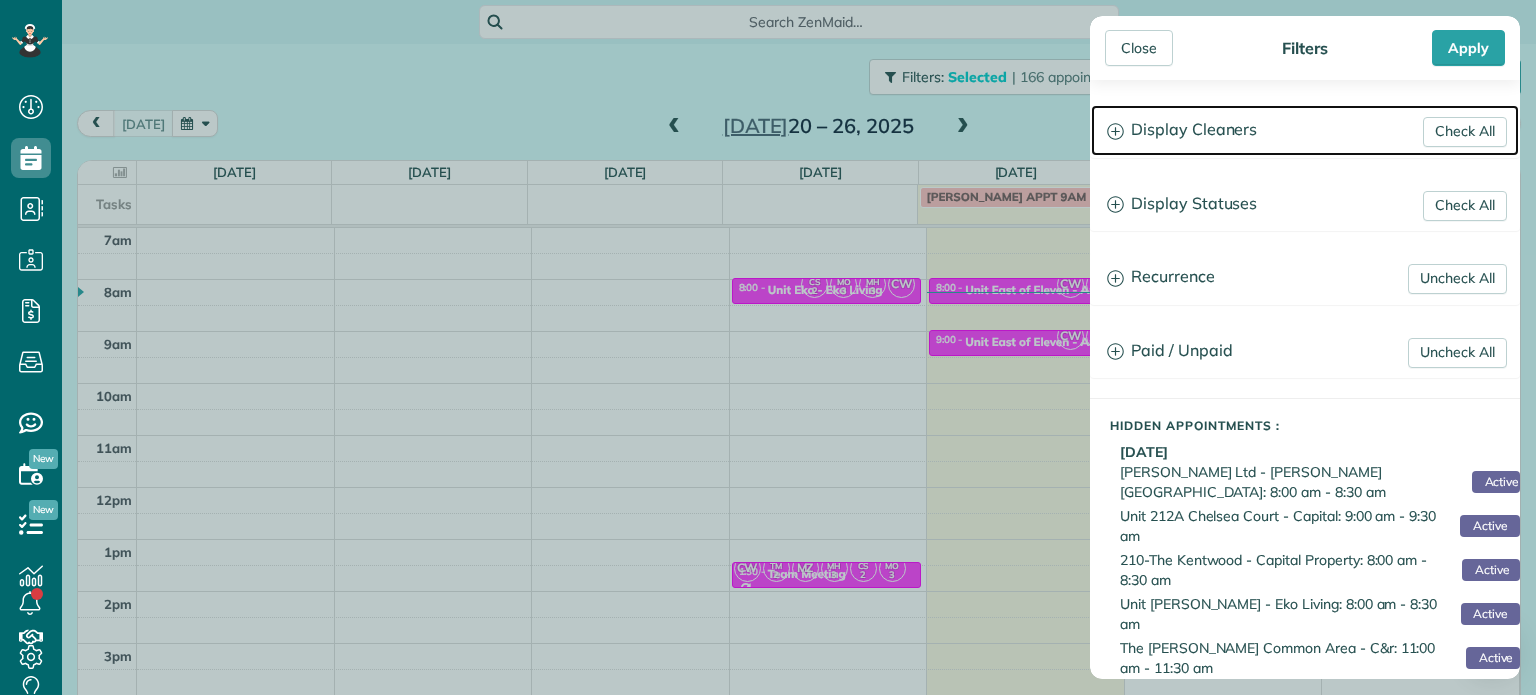 click on "Display Cleaners" at bounding box center (1305, 130) 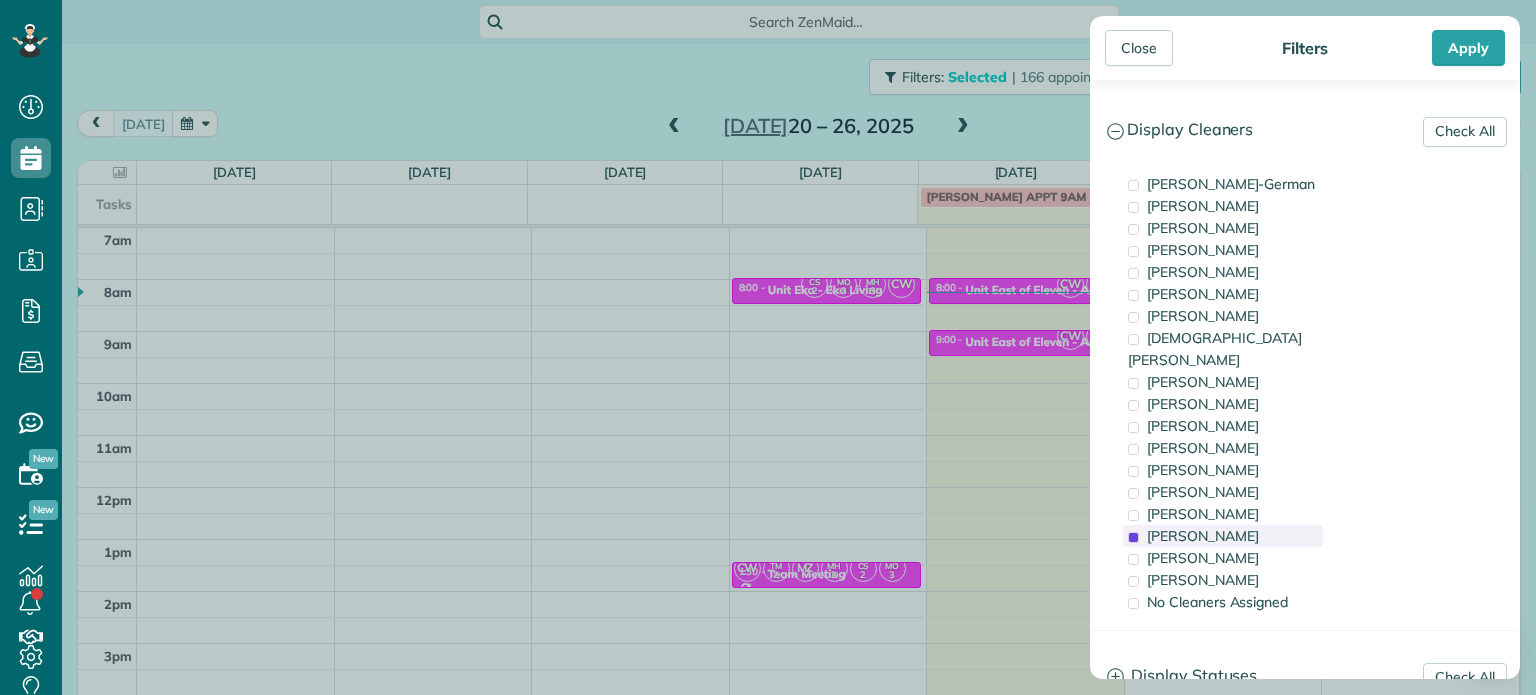 click on "[PERSON_NAME]" at bounding box center (1203, 536) 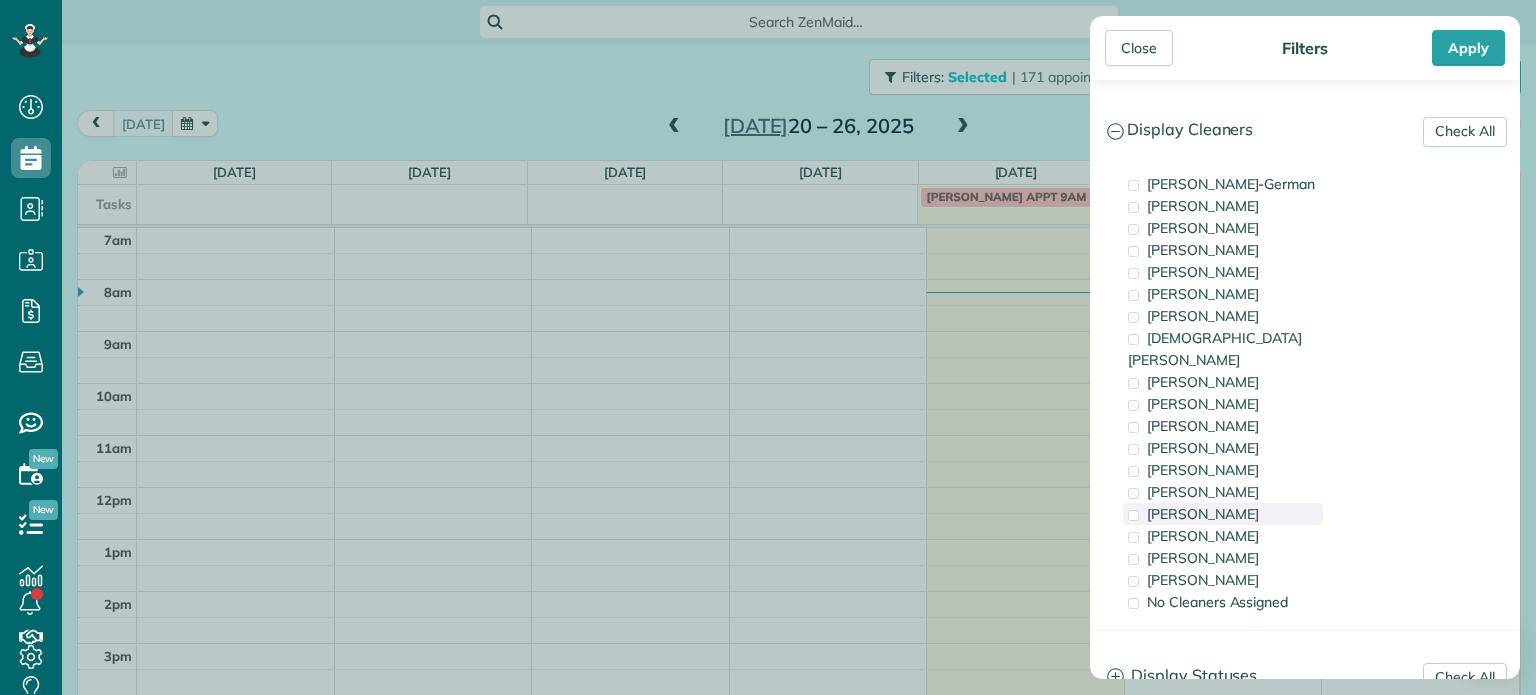 click on "[PERSON_NAME]" at bounding box center (1203, 514) 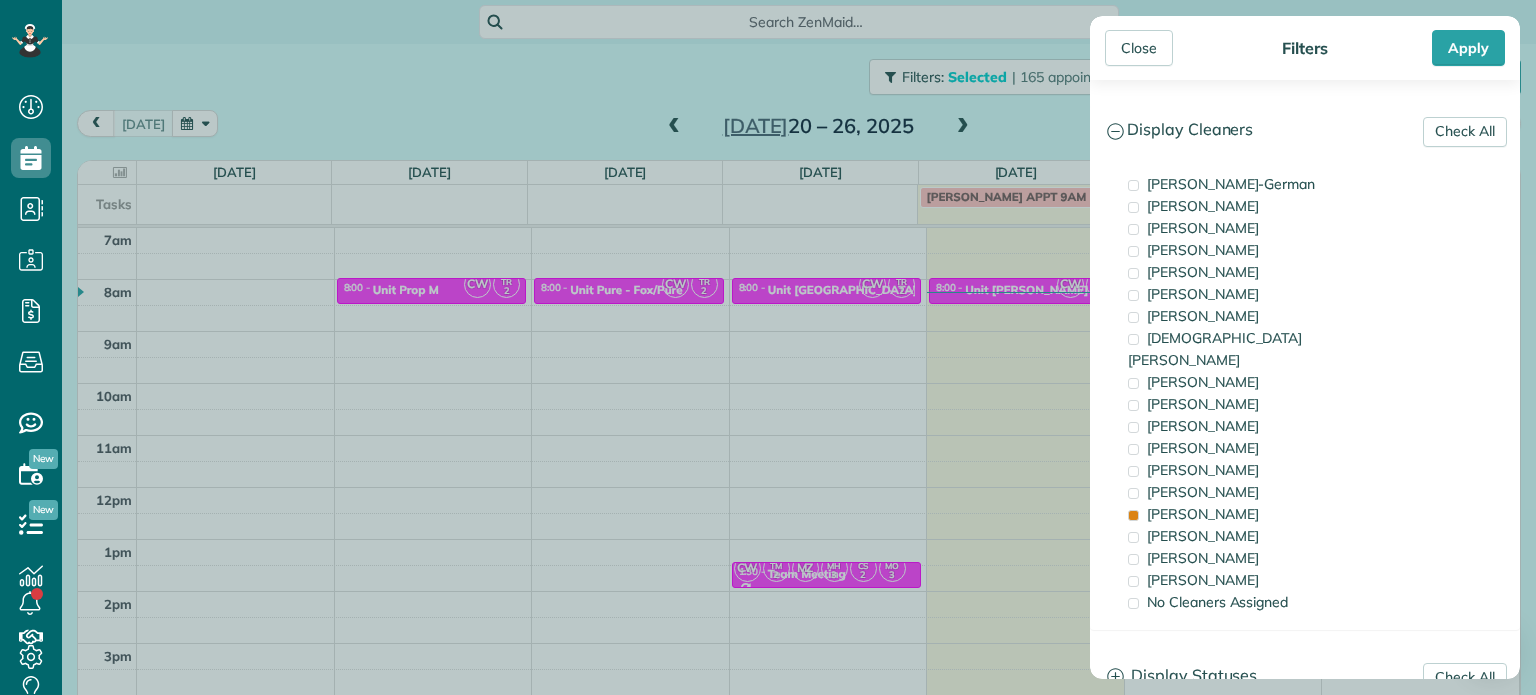 click on "Close
Filters
Apply
Check All
Display Cleaners
[PERSON_NAME]-German
[PERSON_NAME]
[PERSON_NAME]
[PERSON_NAME]
[PERSON_NAME]
[PERSON_NAME]
[PERSON_NAME]" at bounding box center (768, 347) 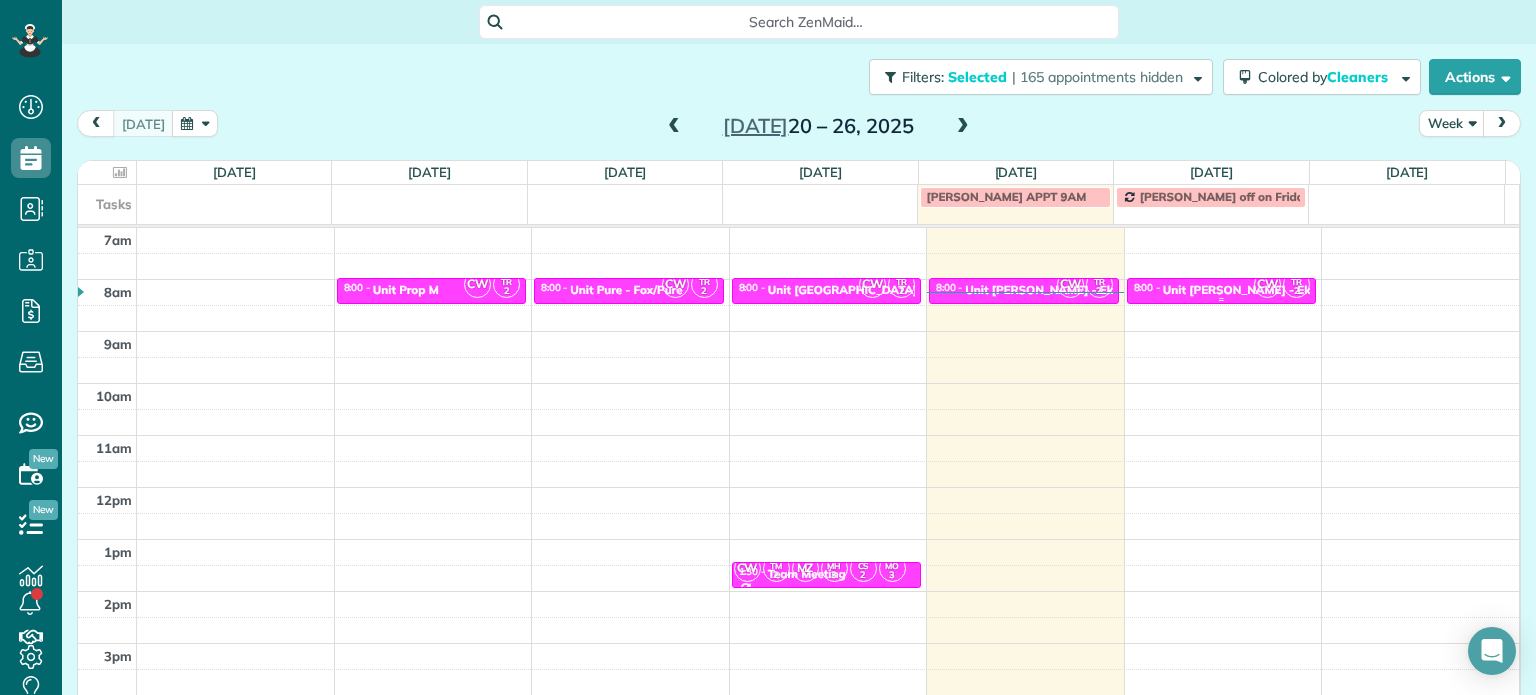 click at bounding box center [1222, 291] 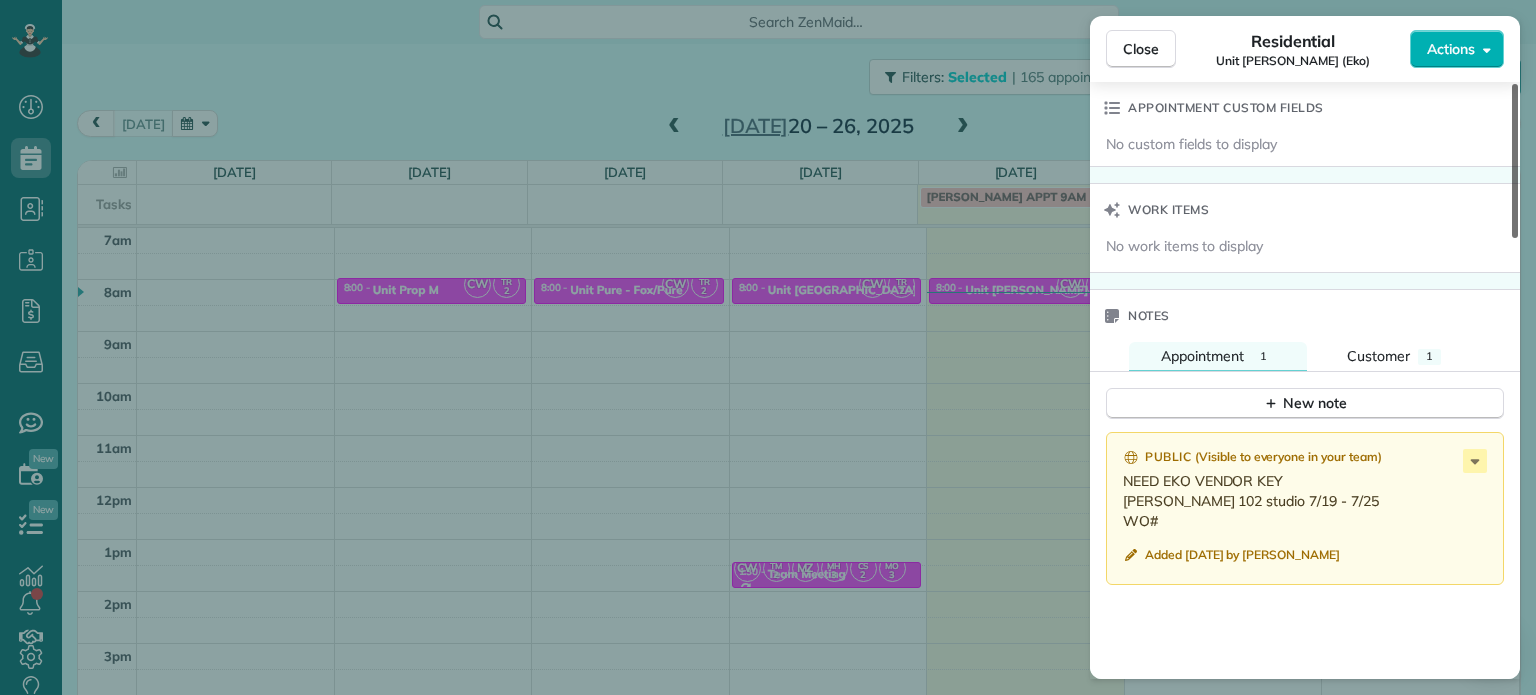 scroll, scrollTop: 1432, scrollLeft: 0, axis: vertical 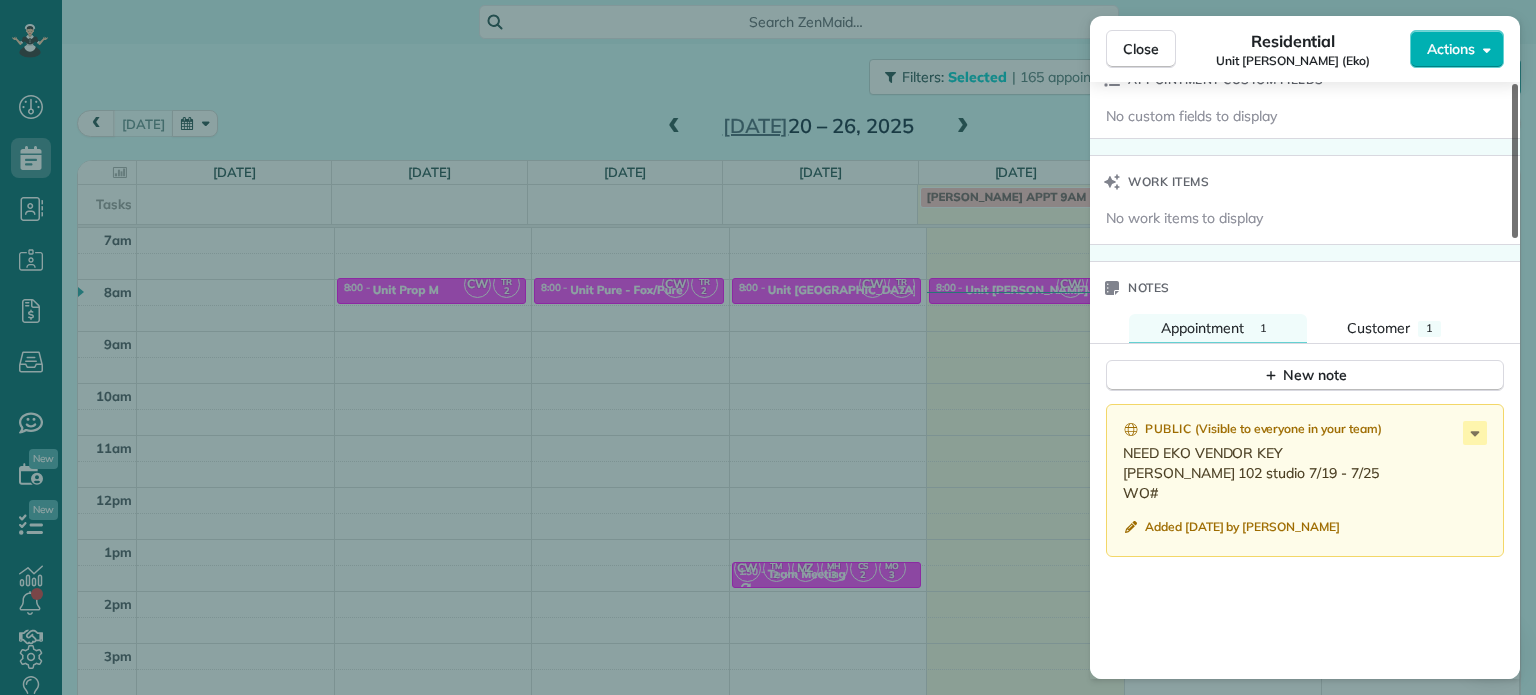 drag, startPoint x: 1514, startPoint y: 164, endPoint x: 1500, endPoint y: 532, distance: 368.2662 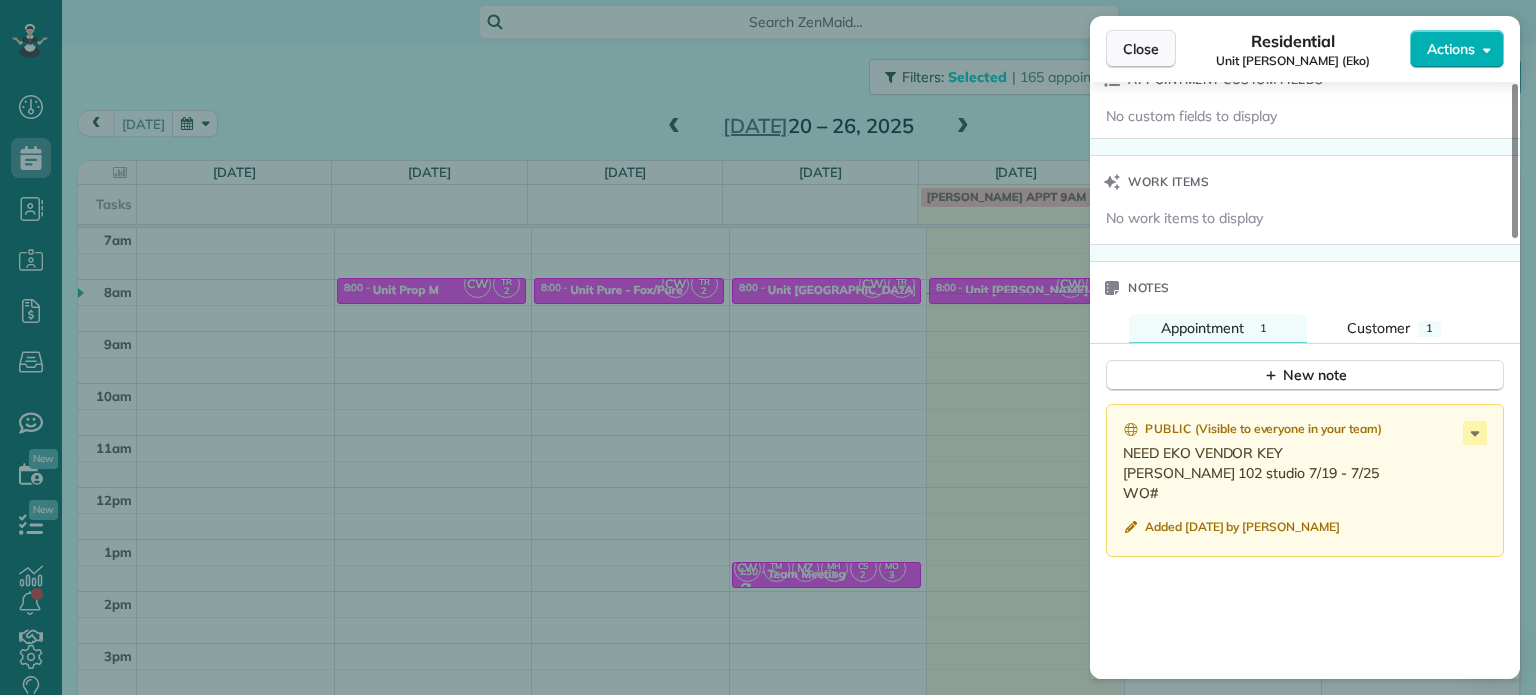 click on "Close" at bounding box center [1141, 49] 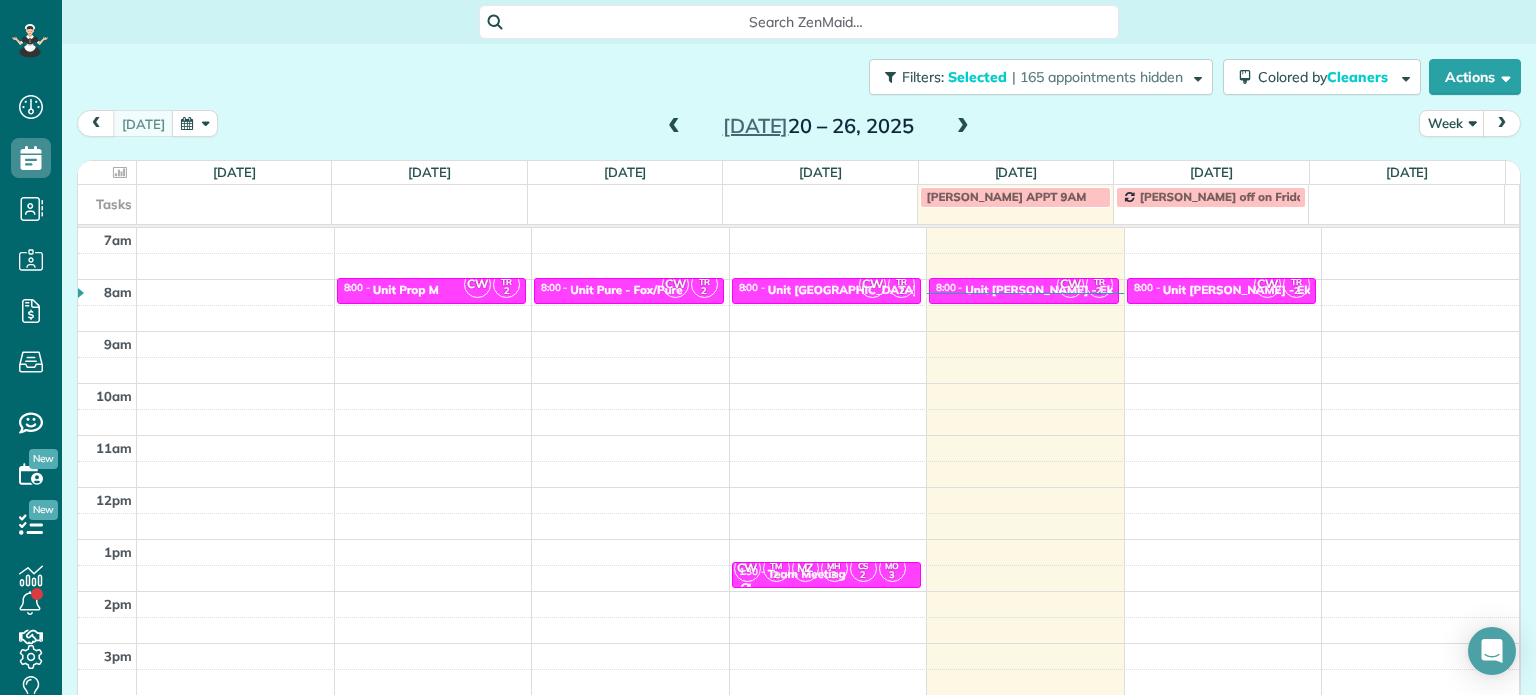 click at bounding box center (963, 127) 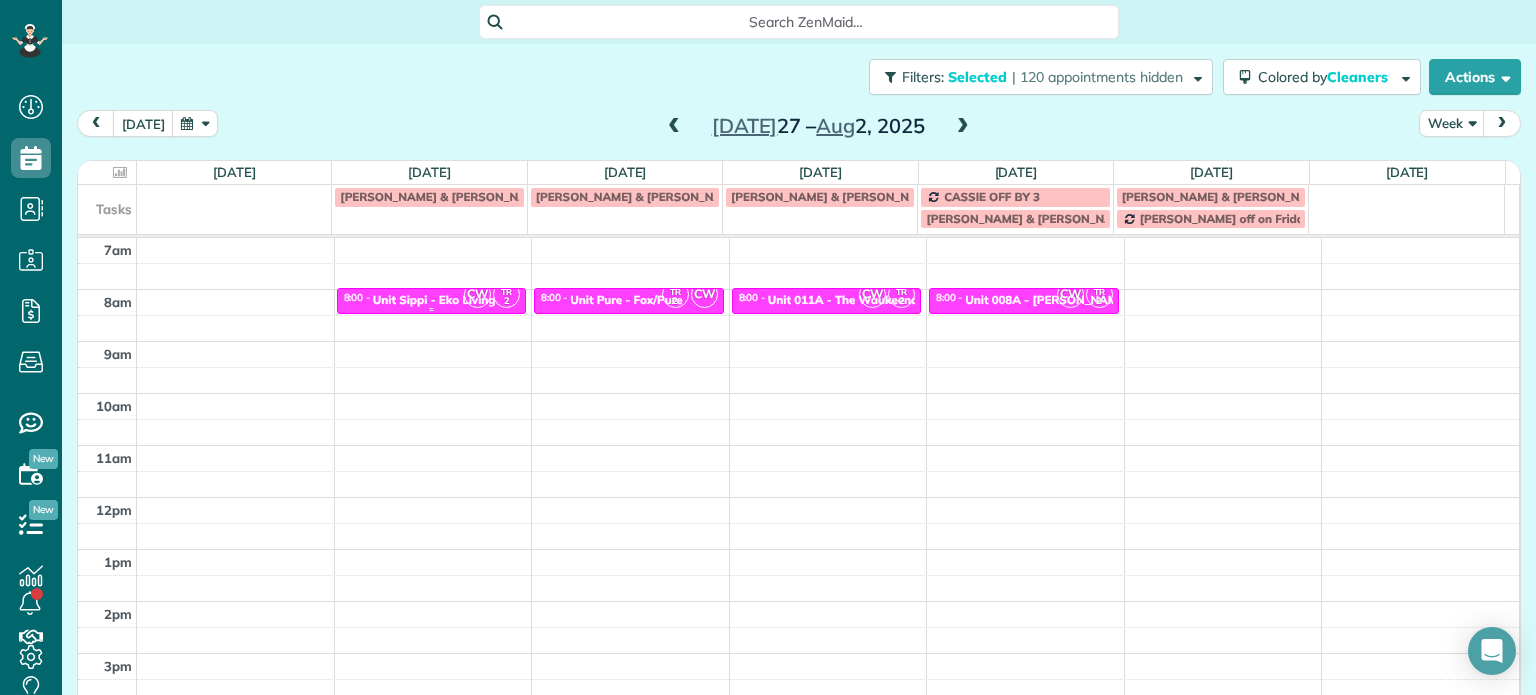 click on "Unit Sippi - Eko Living" at bounding box center (434, 300) 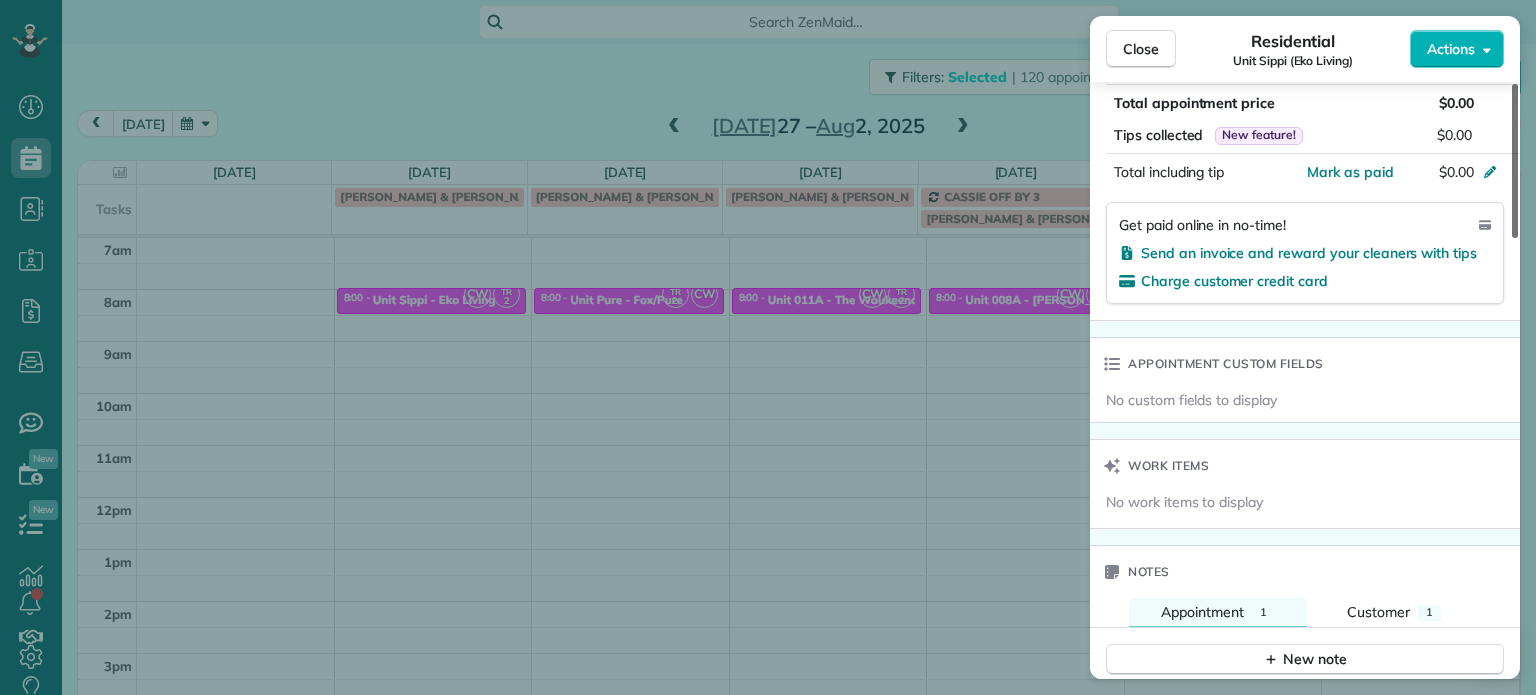 scroll, scrollTop: 1323, scrollLeft: 0, axis: vertical 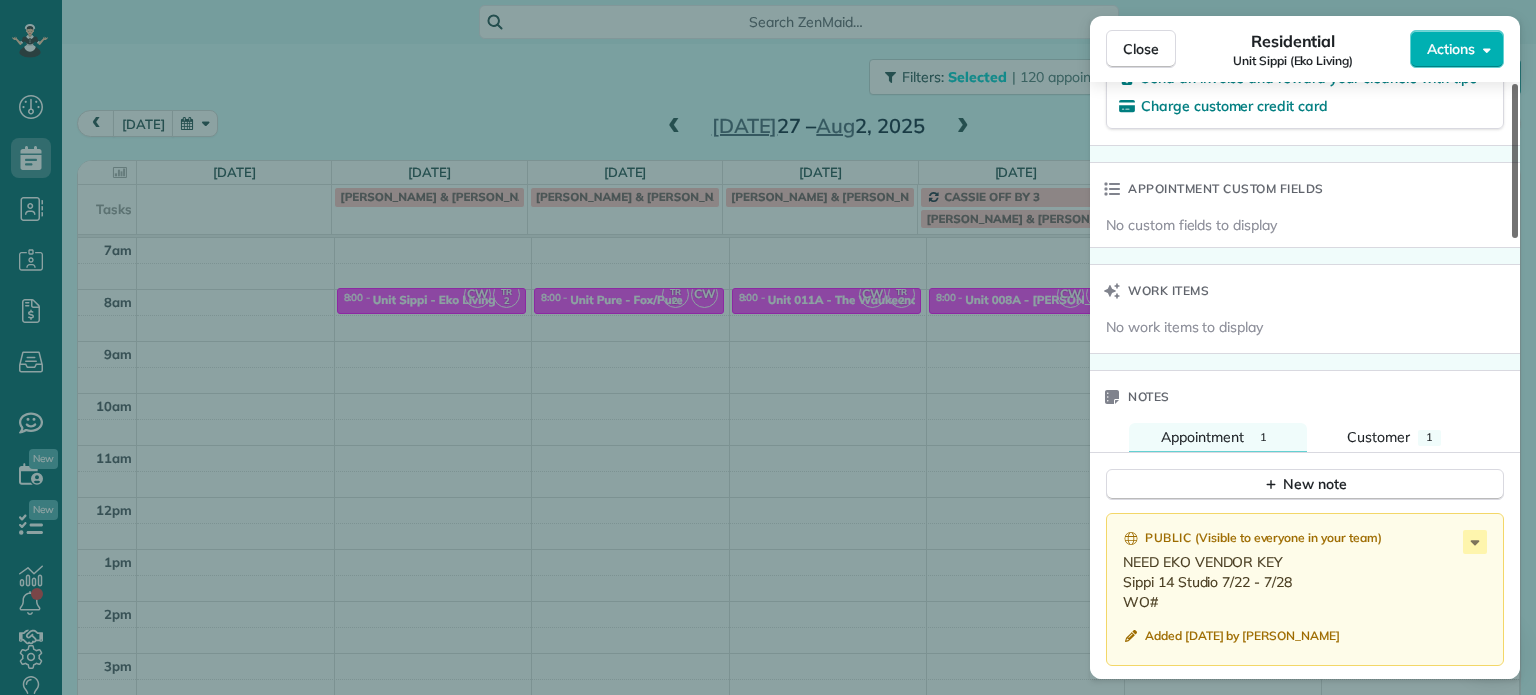 drag, startPoint x: 1516, startPoint y: 152, endPoint x: 1535, endPoint y: 492, distance: 340.53046 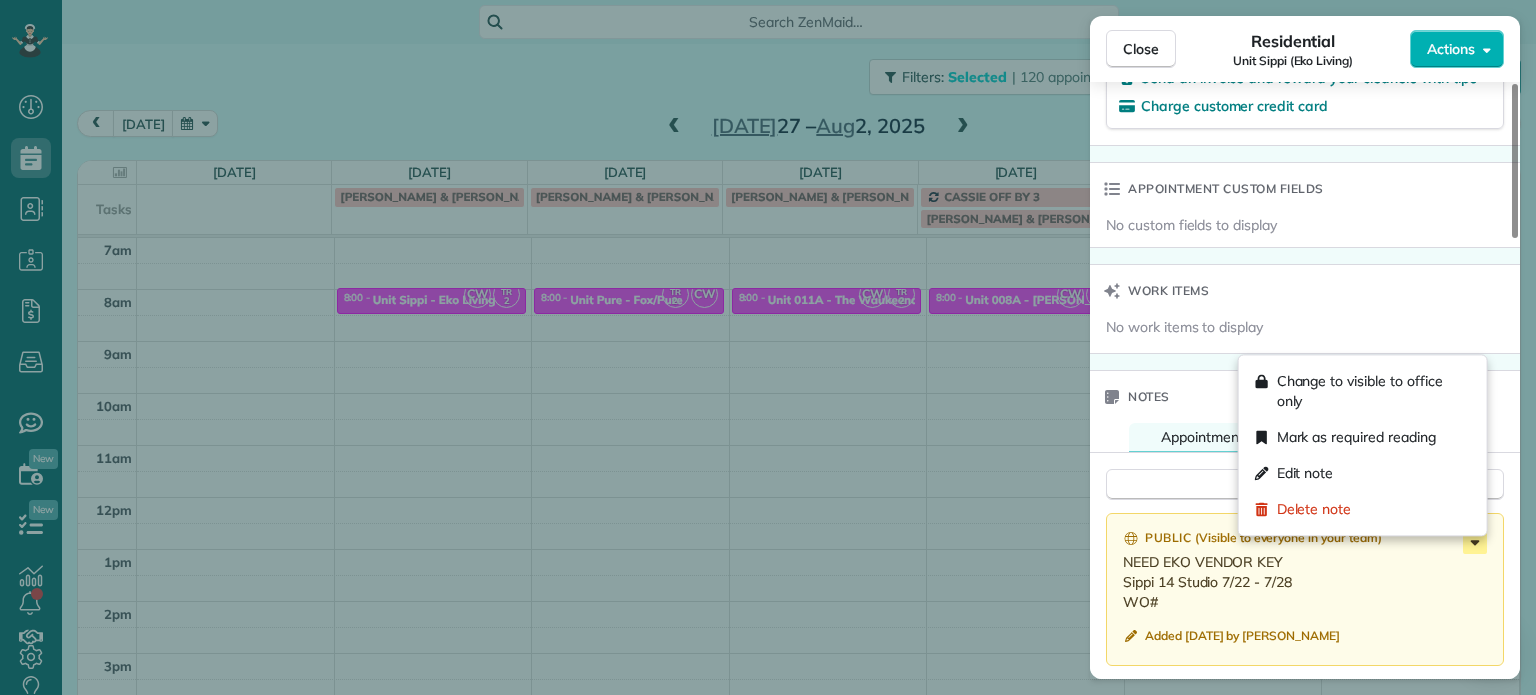 click 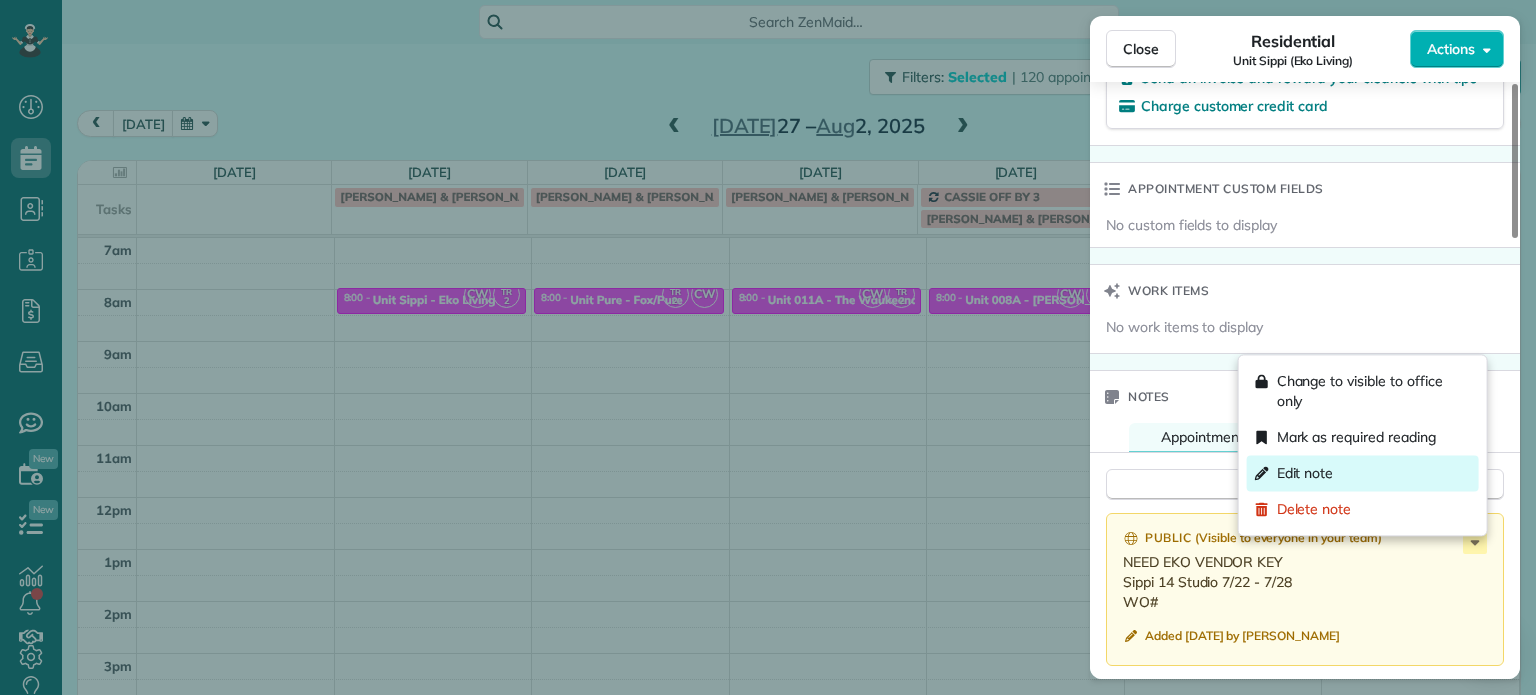 click on "Edit note" at bounding box center [1363, 473] 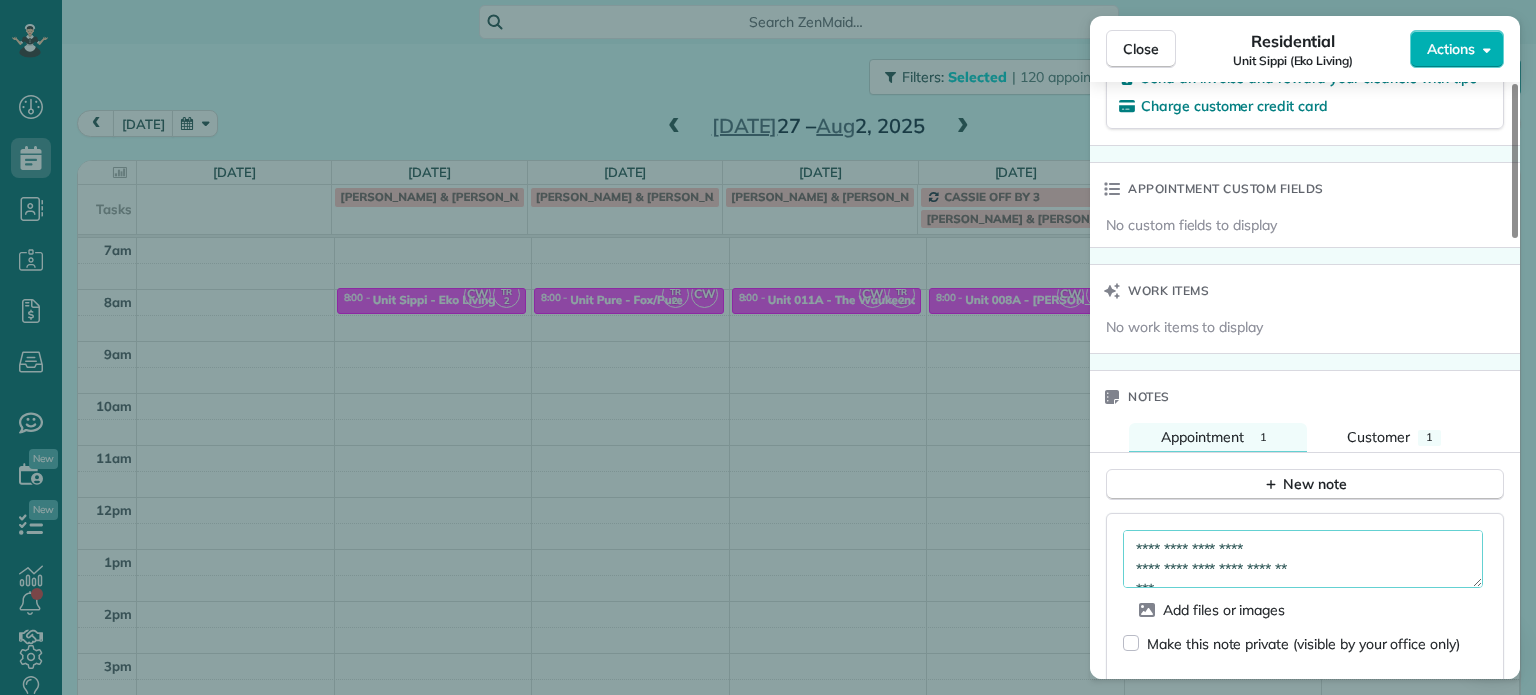 click on "**********" at bounding box center (1303, 559) 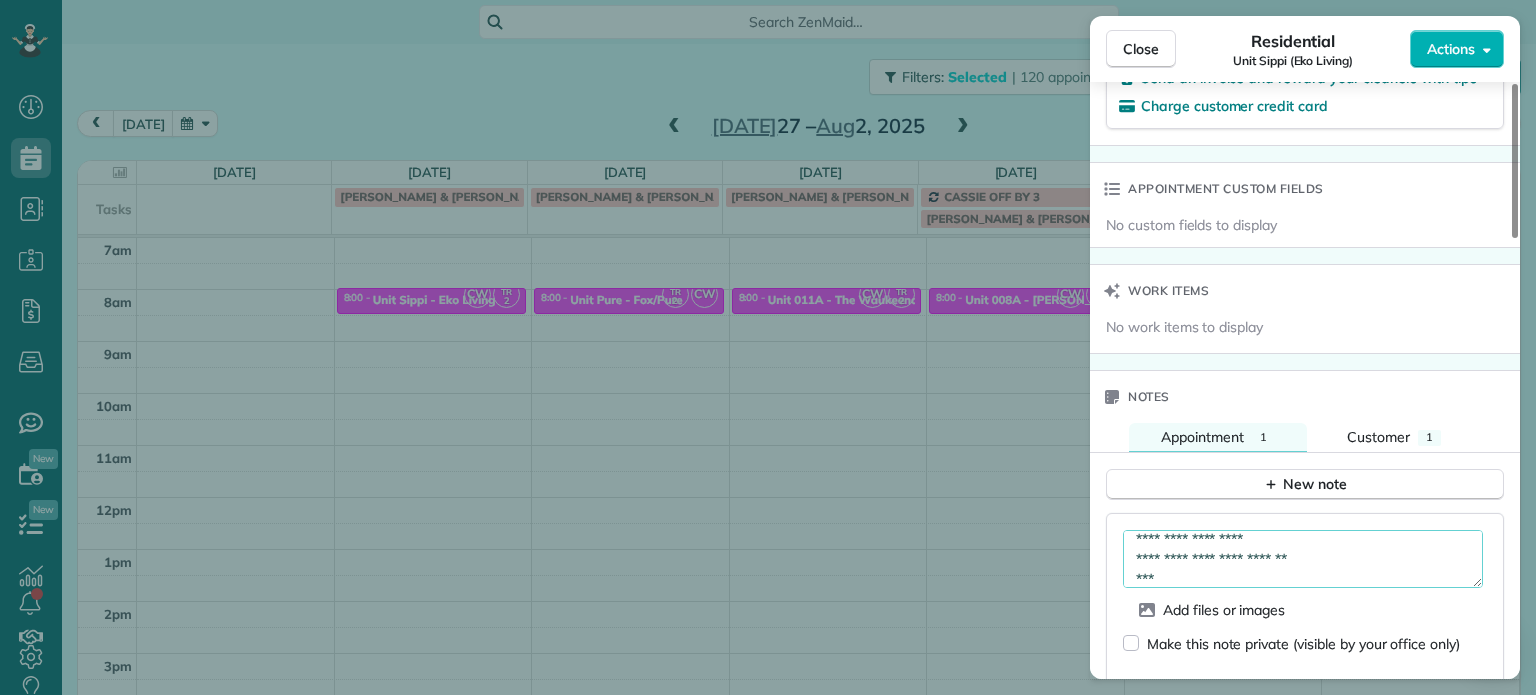 paste on "*********" 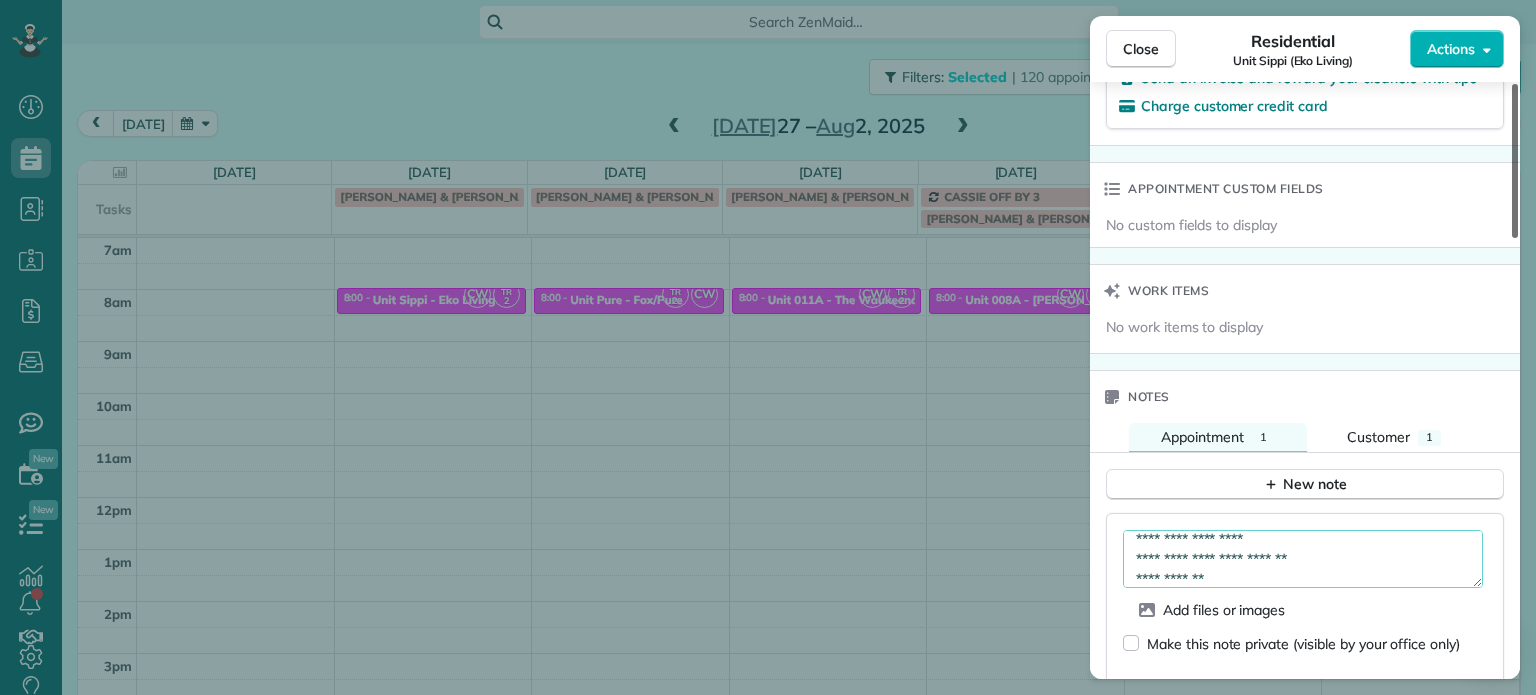 type on "**********" 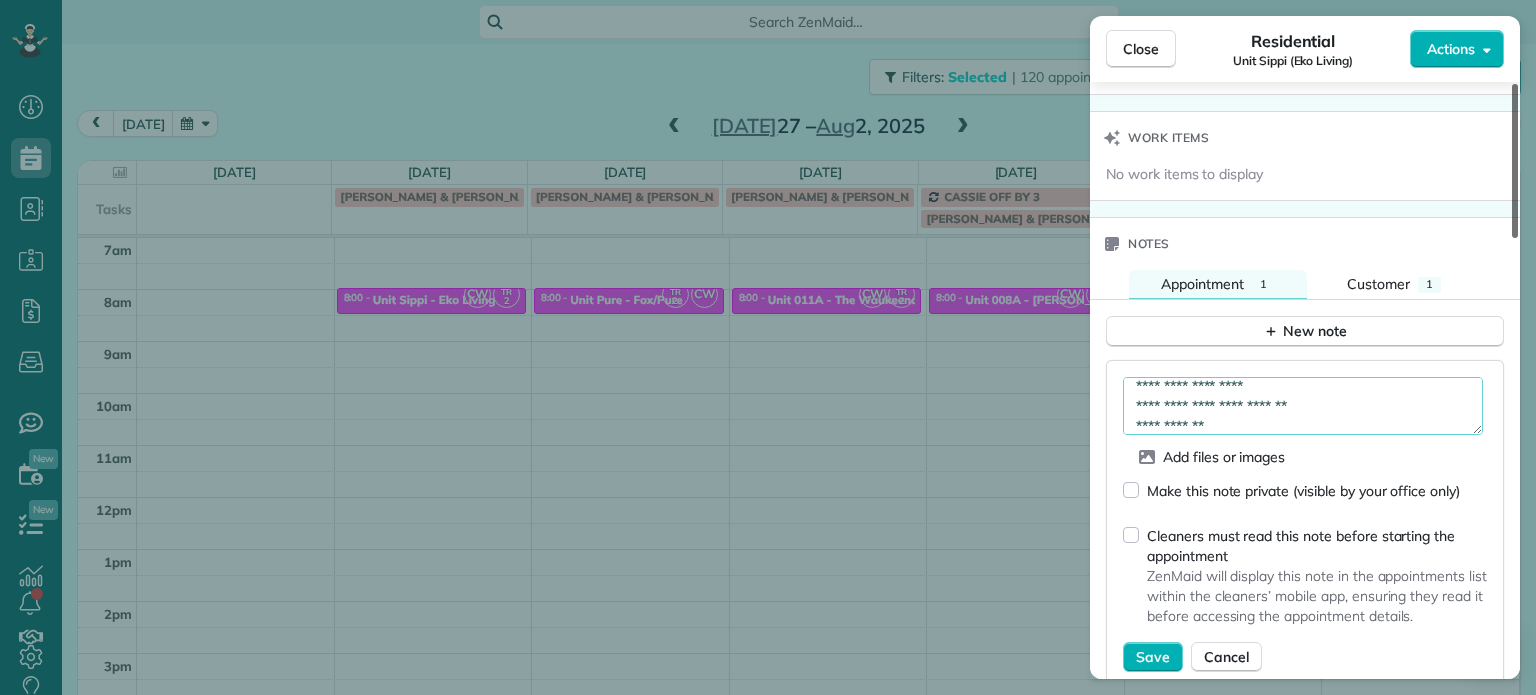scroll, scrollTop: 1497, scrollLeft: 0, axis: vertical 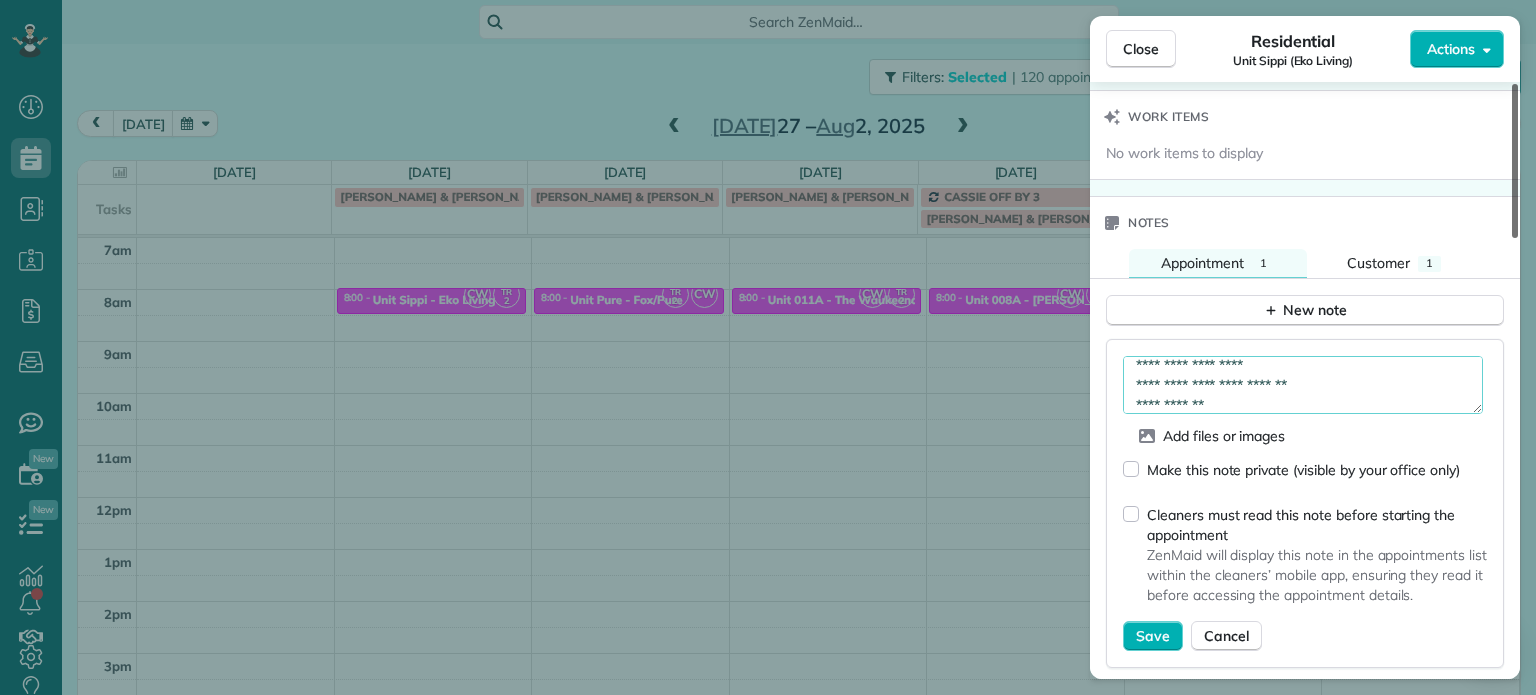 drag, startPoint x: 1512, startPoint y: 502, endPoint x: 1512, endPoint y: 547, distance: 45 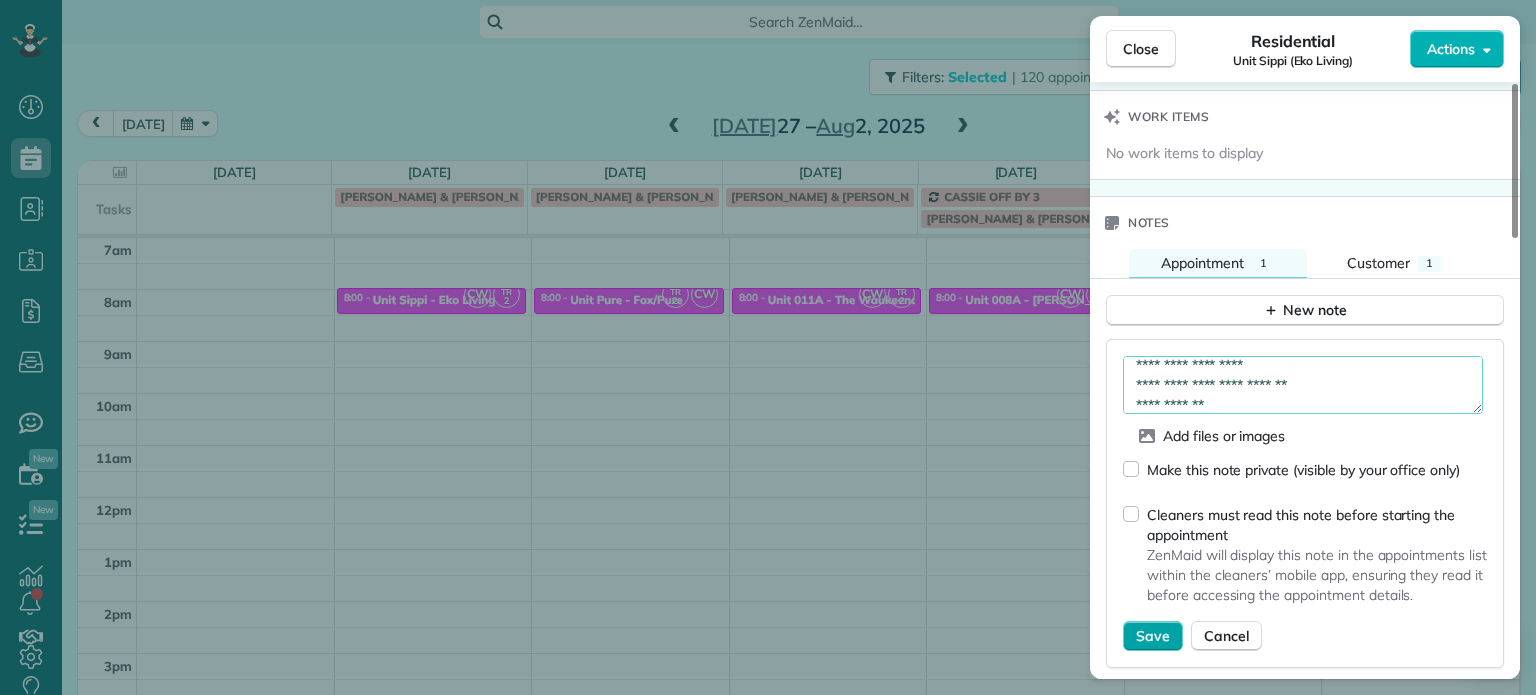 click on "Save" at bounding box center [1153, 636] 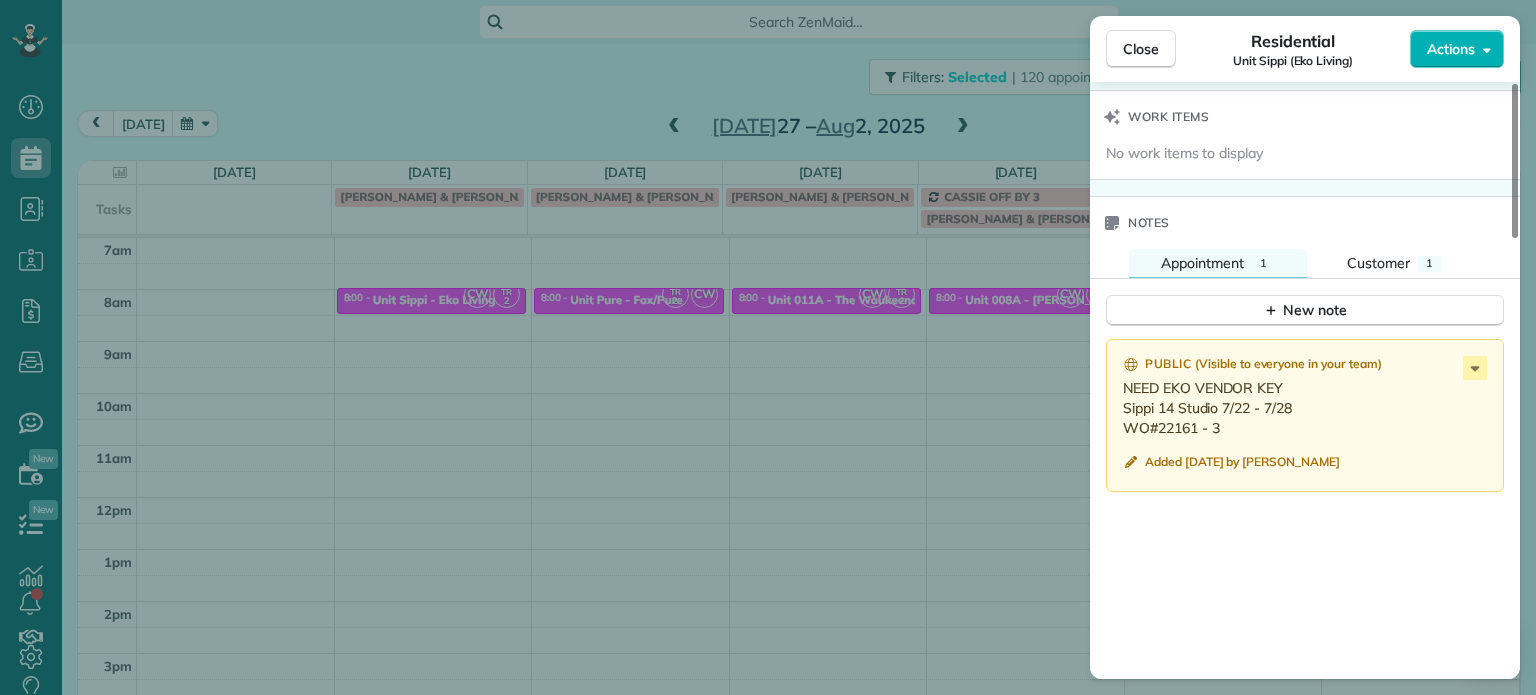 click on "Close Residential Unit Sippi (Eko Living) Actions Status Active Unit Sippi (Eko Living) · Open profile No phone number on record Add phone number No email on record Add email View Details Residential [DATE] ( [DATE] ) 8:00 AM 8:30 AM 30 minutes One time [STREET_ADDRESS][US_STATE] Service was not rated yet Setup ratings Cleaners Time in and out Assign Invite Cleaners [PERSON_NAME] 8:00 AM 8:30 AM [PERSON_NAME]-German 8:00 AM 8:30 AM Checklist Try Now Keep this appointment up to your standards. Stay on top of every detail, keep your cleaners organised, and your client happy. Assign a checklist Watch a 5 min demo Billing Billing actions Price $0.00 Overcharge $0.00 Discount $0.00 Coupon discount - Primary tax - Secondary tax - Total appointment price $0.00 Tips collected New feature! $0.00 [PERSON_NAME] as paid Total including tip $0.00 Get paid online in no-time! Send an invoice and reward your cleaners with tips Charge customer credit card Appointment custom fields Work items" at bounding box center [768, 347] 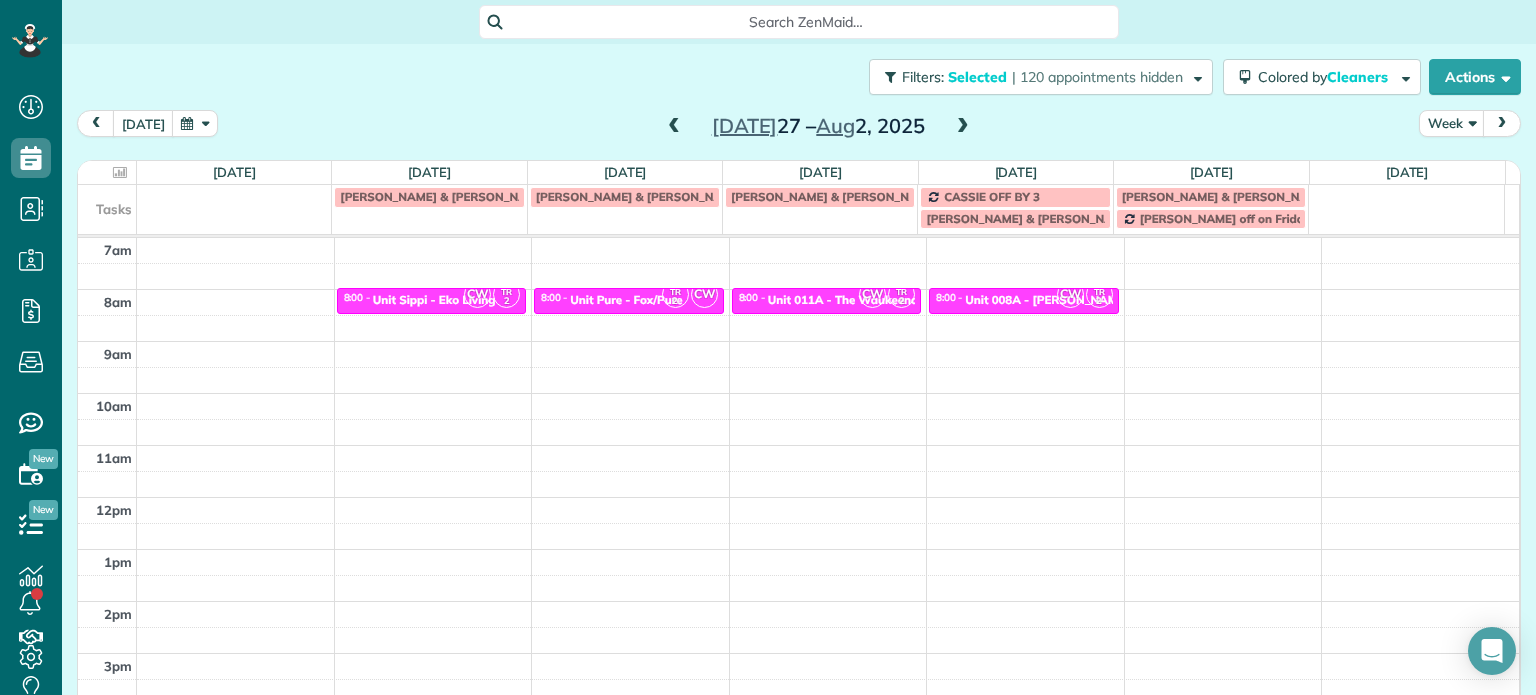 click at bounding box center [674, 127] 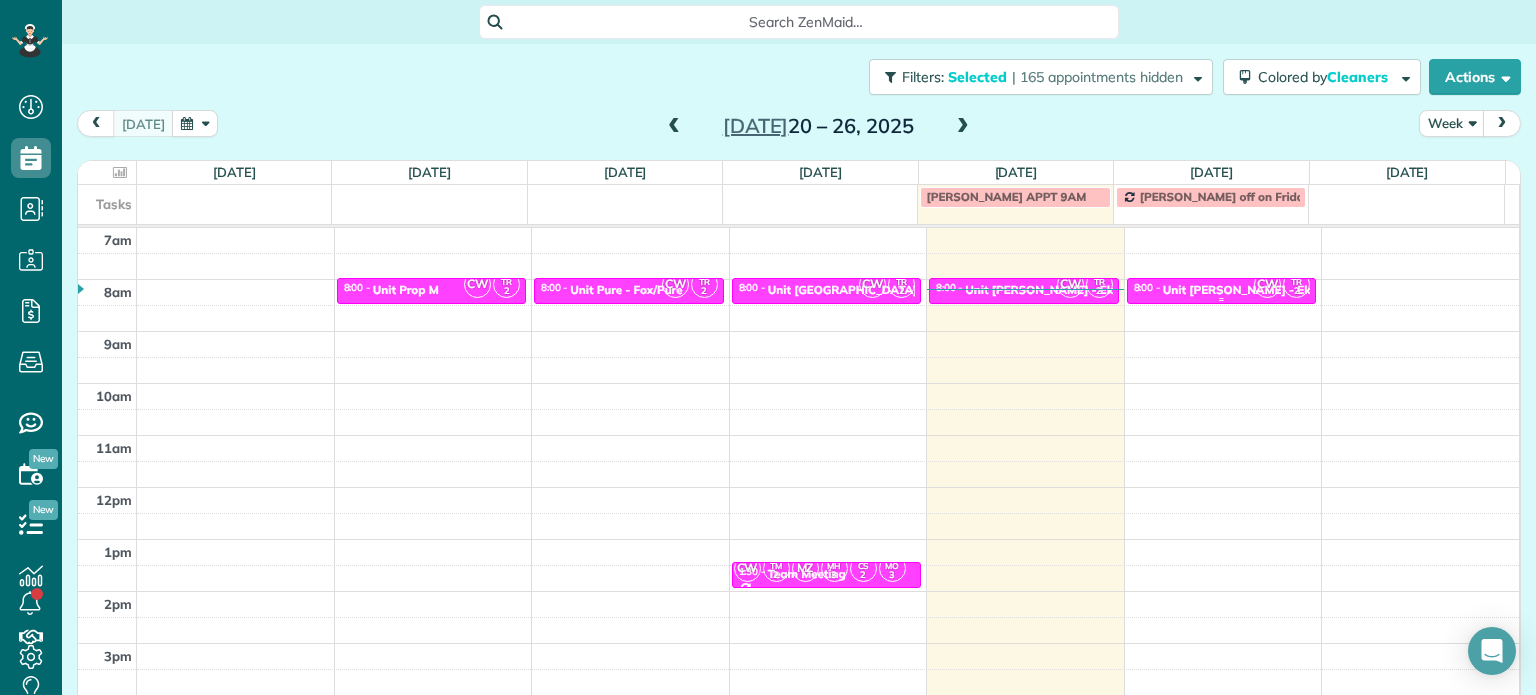 click on "Unit [PERSON_NAME] - Eko" at bounding box center (1240, 290) 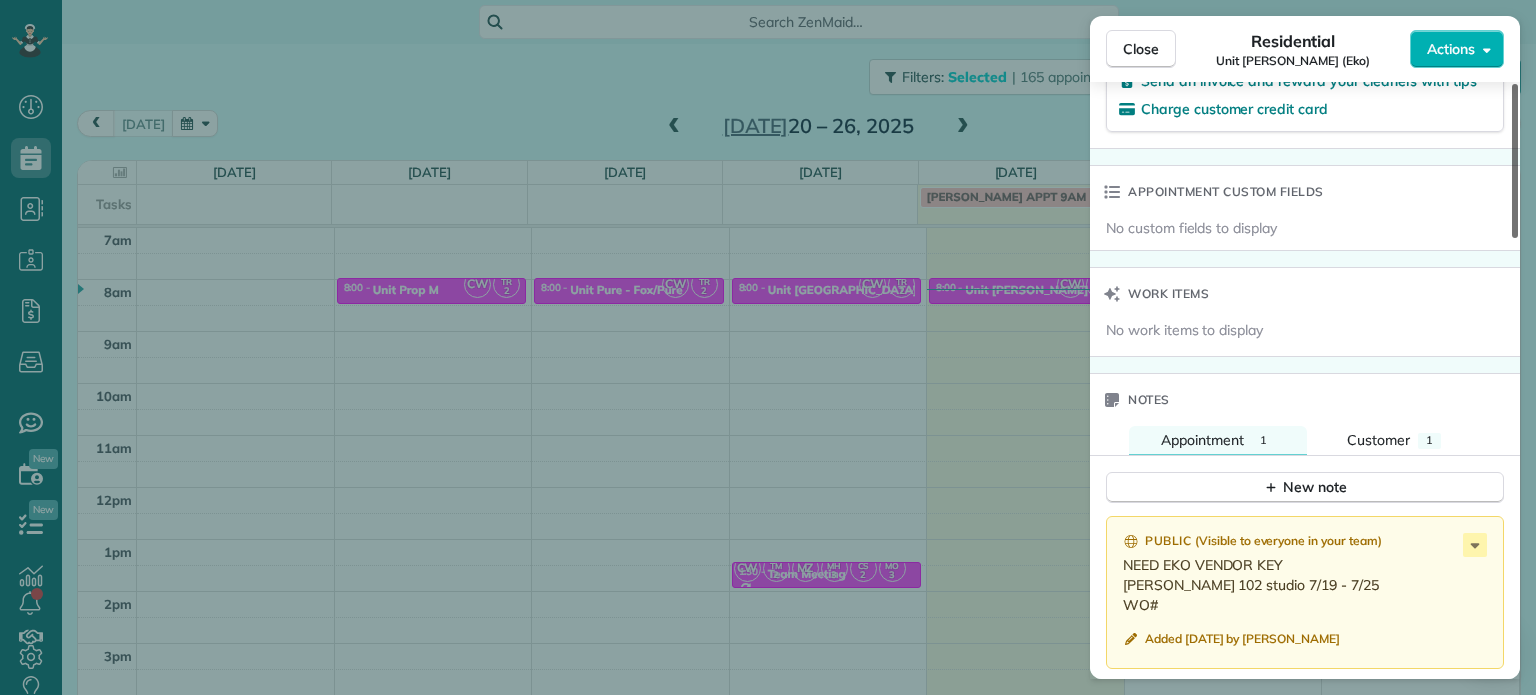 scroll, scrollTop: 1367, scrollLeft: 0, axis: vertical 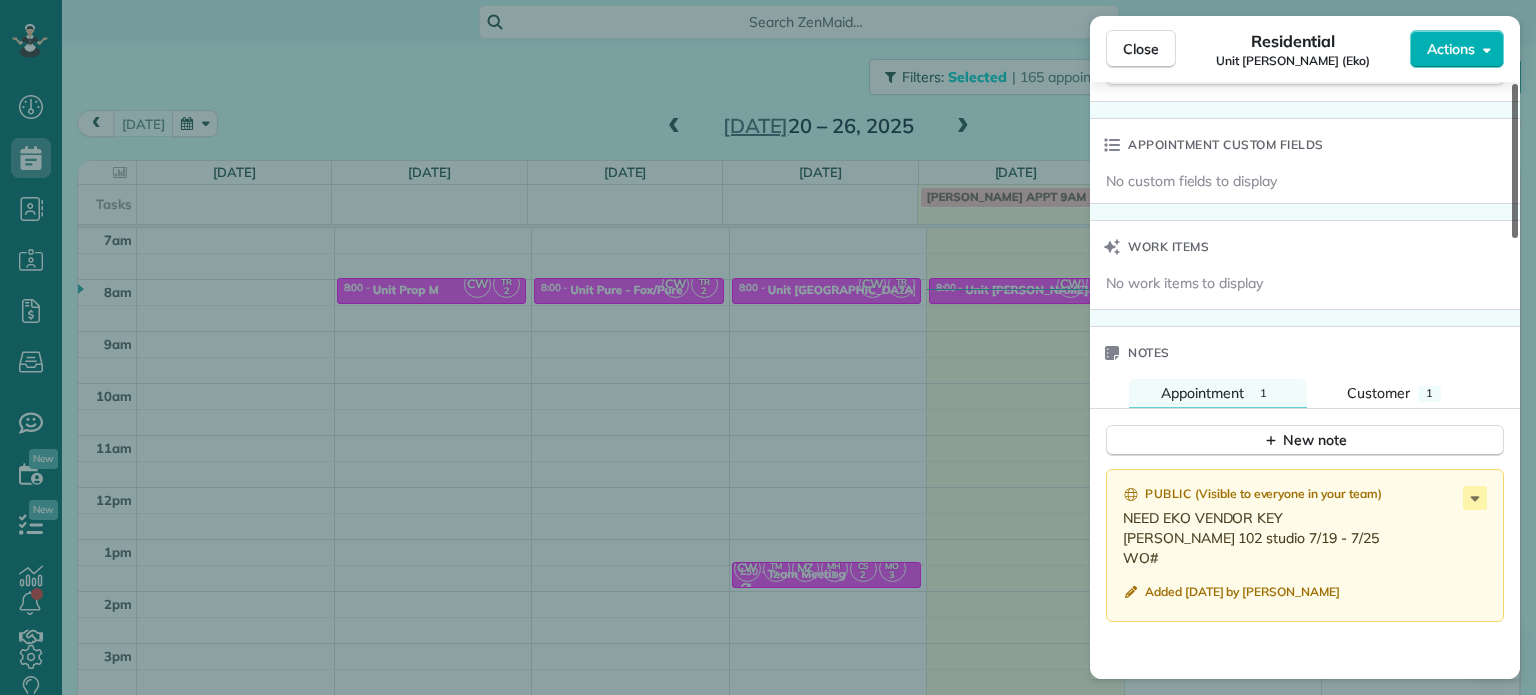 drag, startPoint x: 1514, startPoint y: 203, endPoint x: 1527, endPoint y: 555, distance: 352.24 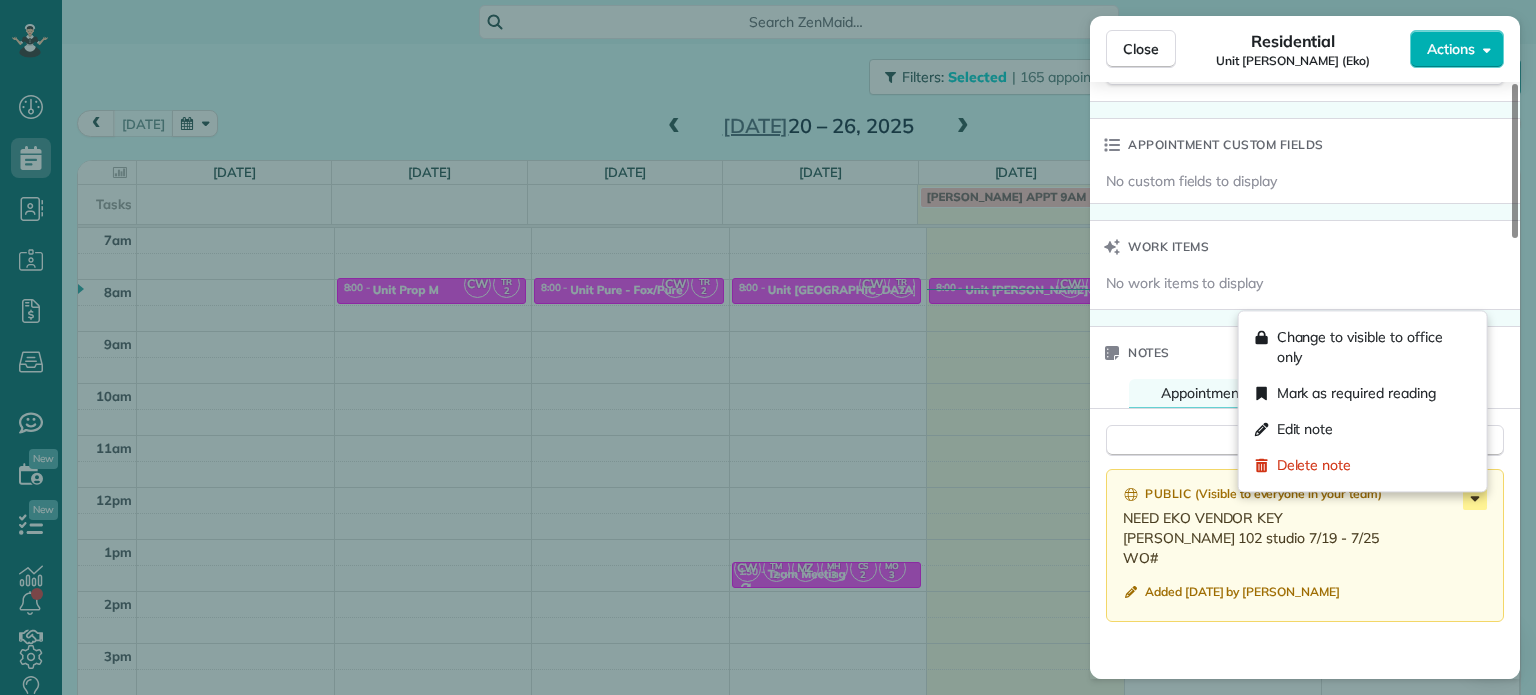 click 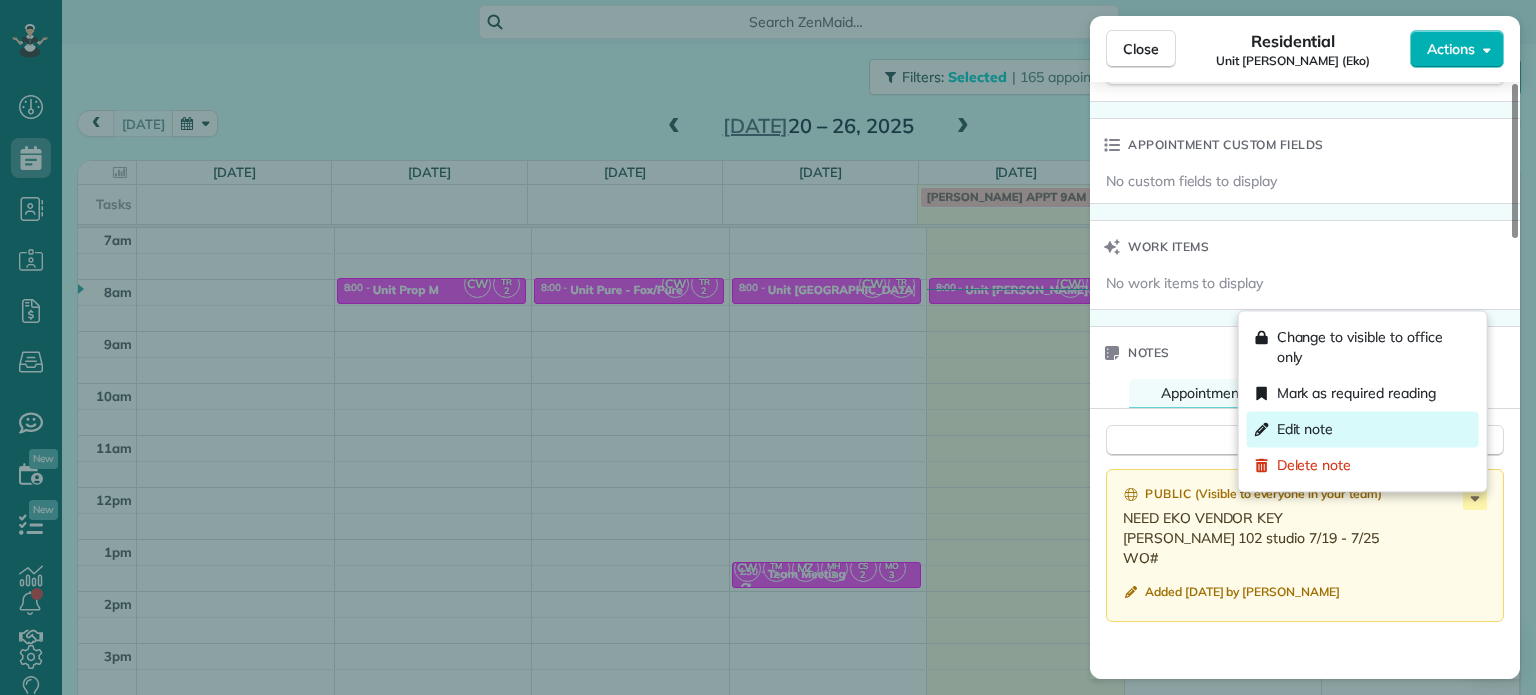 click on "Edit note" at bounding box center [1305, 429] 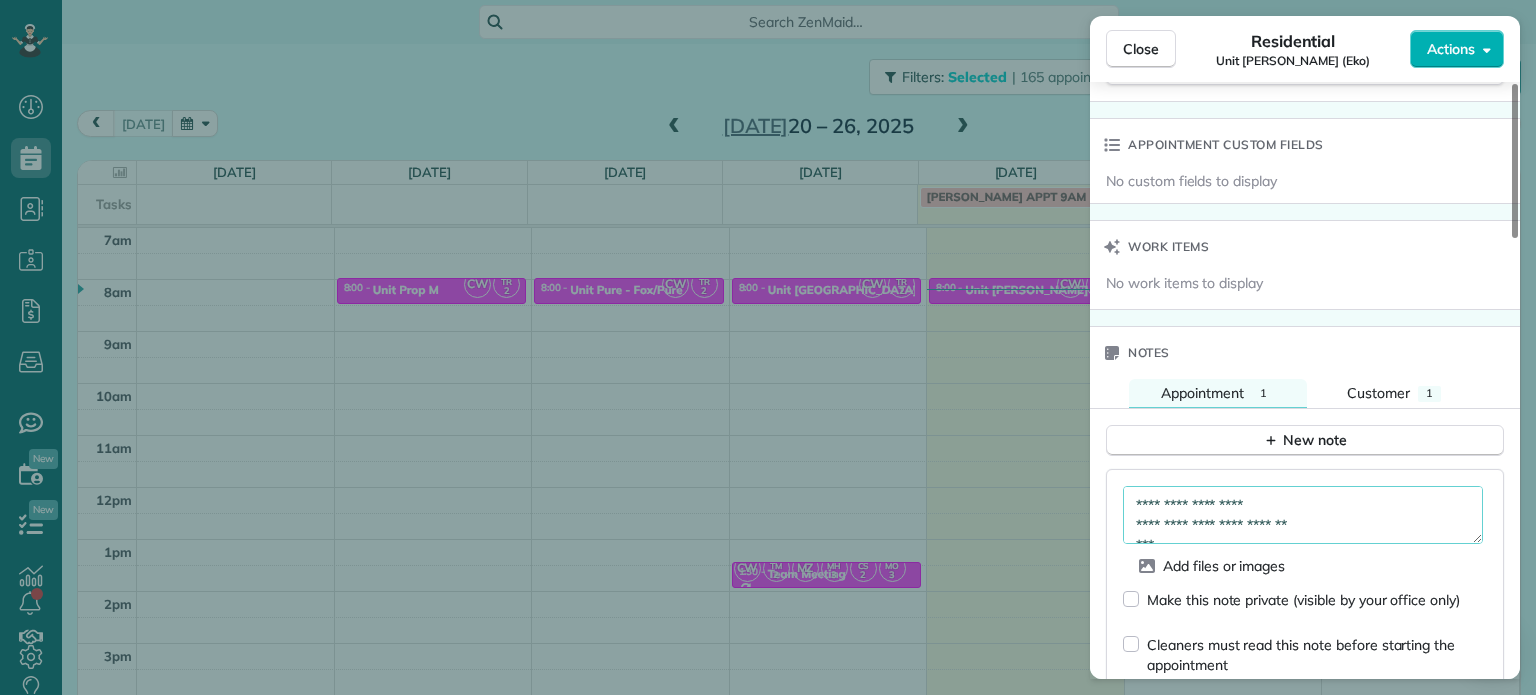 click on "**********" at bounding box center (1303, 515) 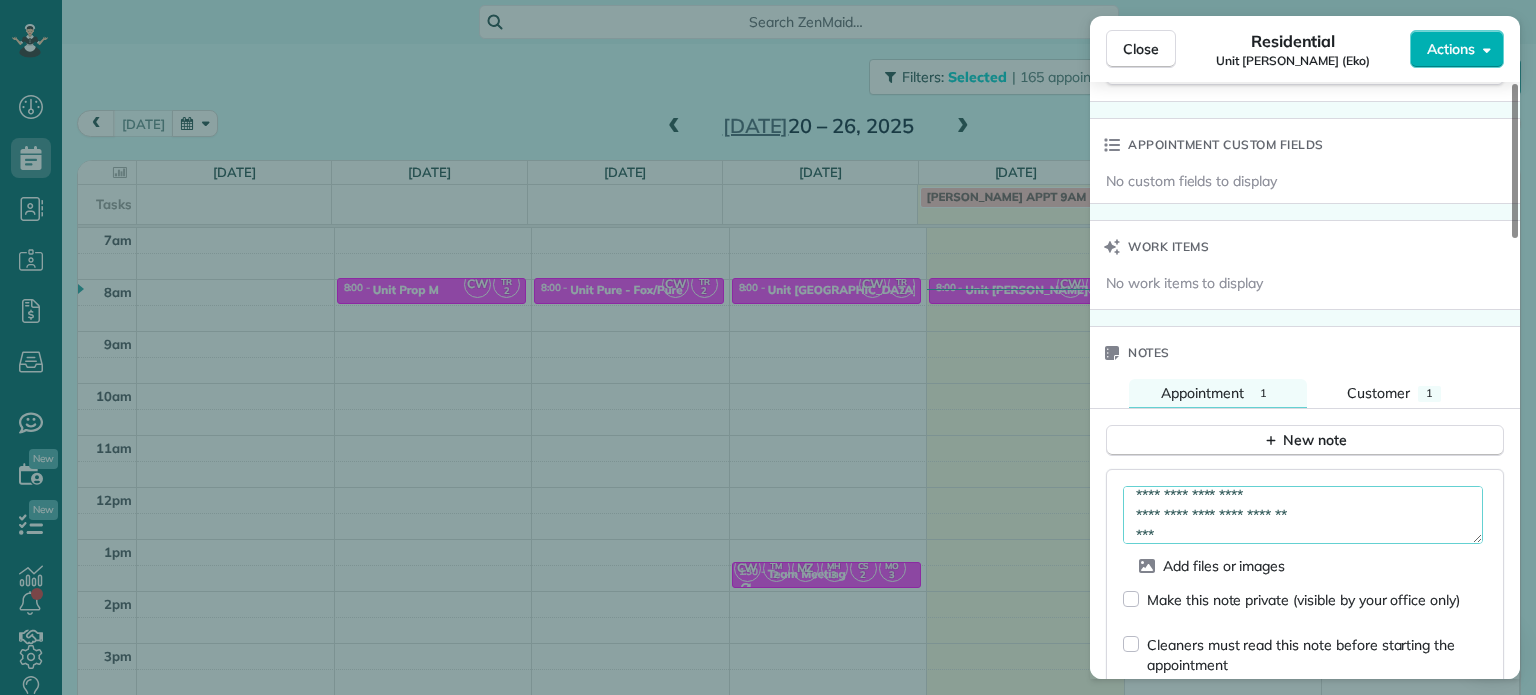 paste on "*********" 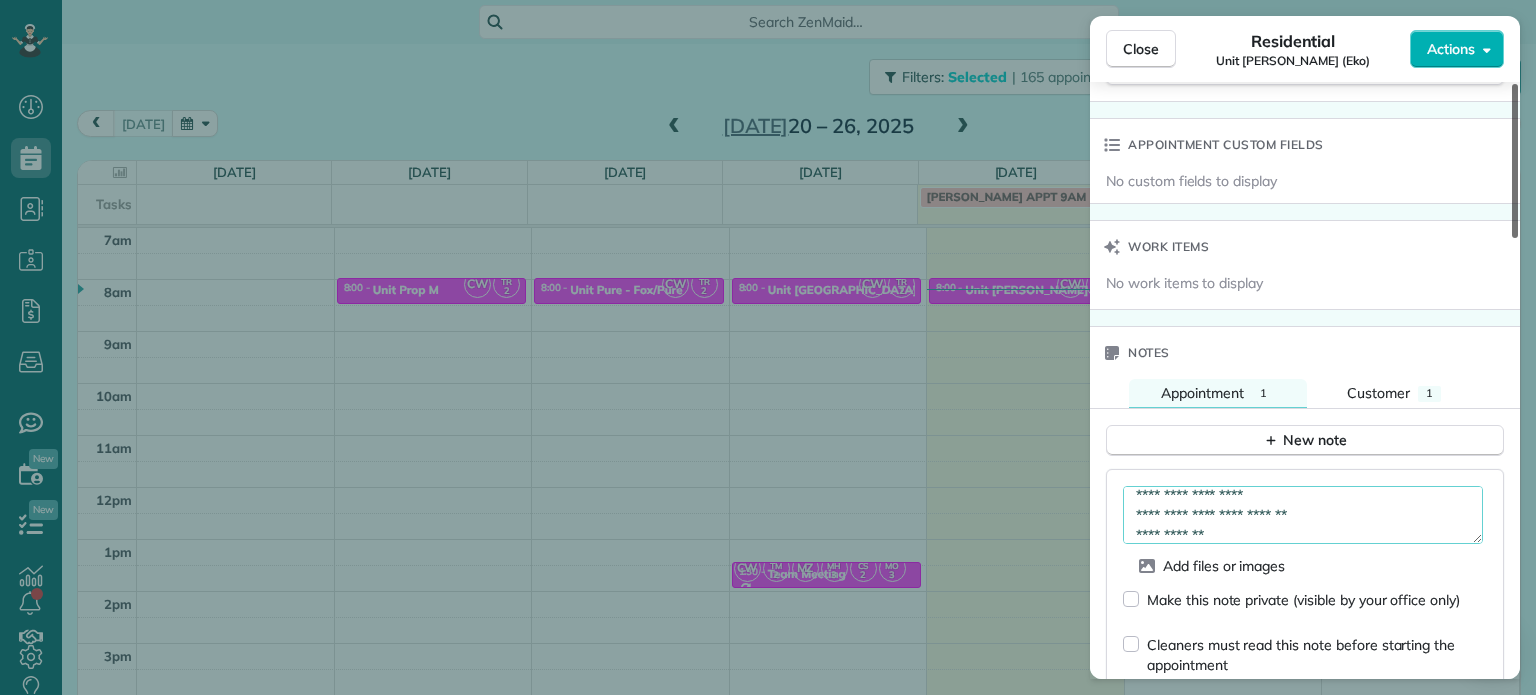 type on "**********" 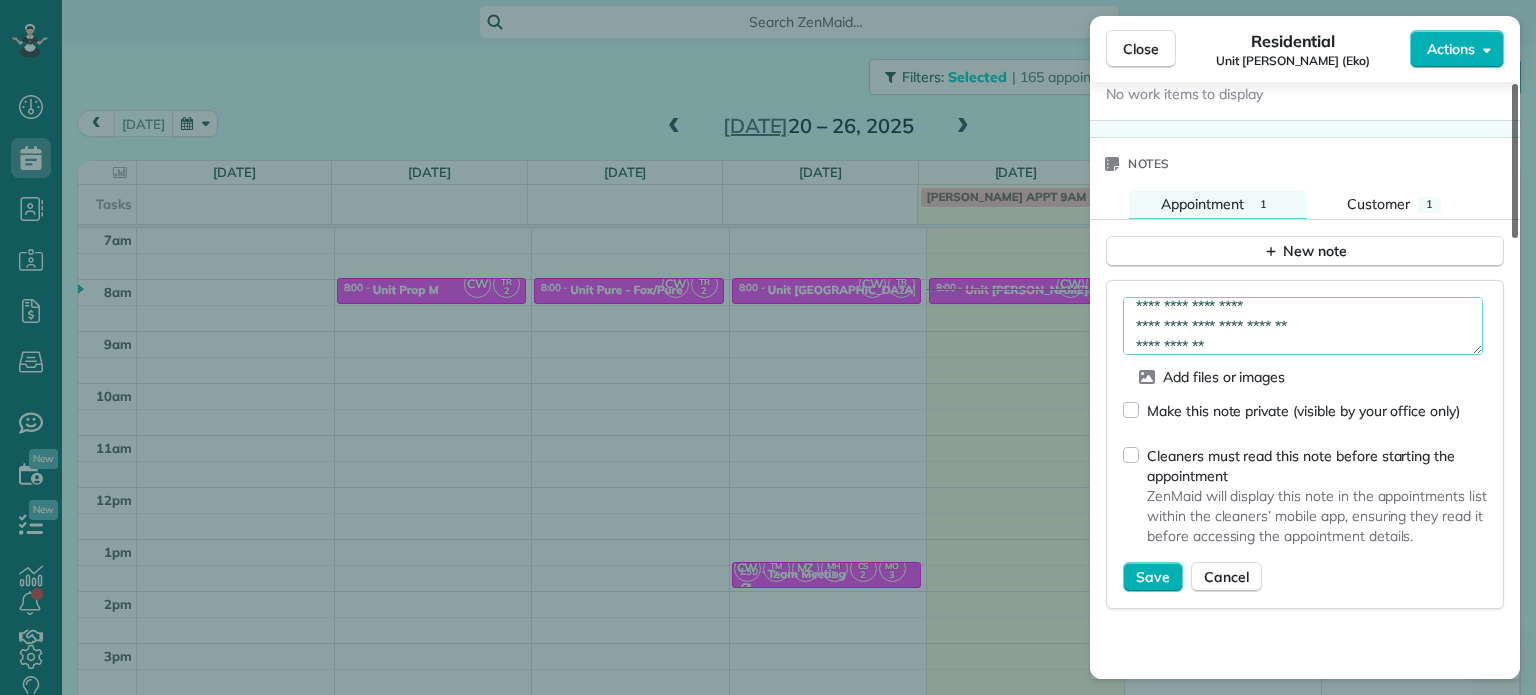 scroll, scrollTop: 1572, scrollLeft: 0, axis: vertical 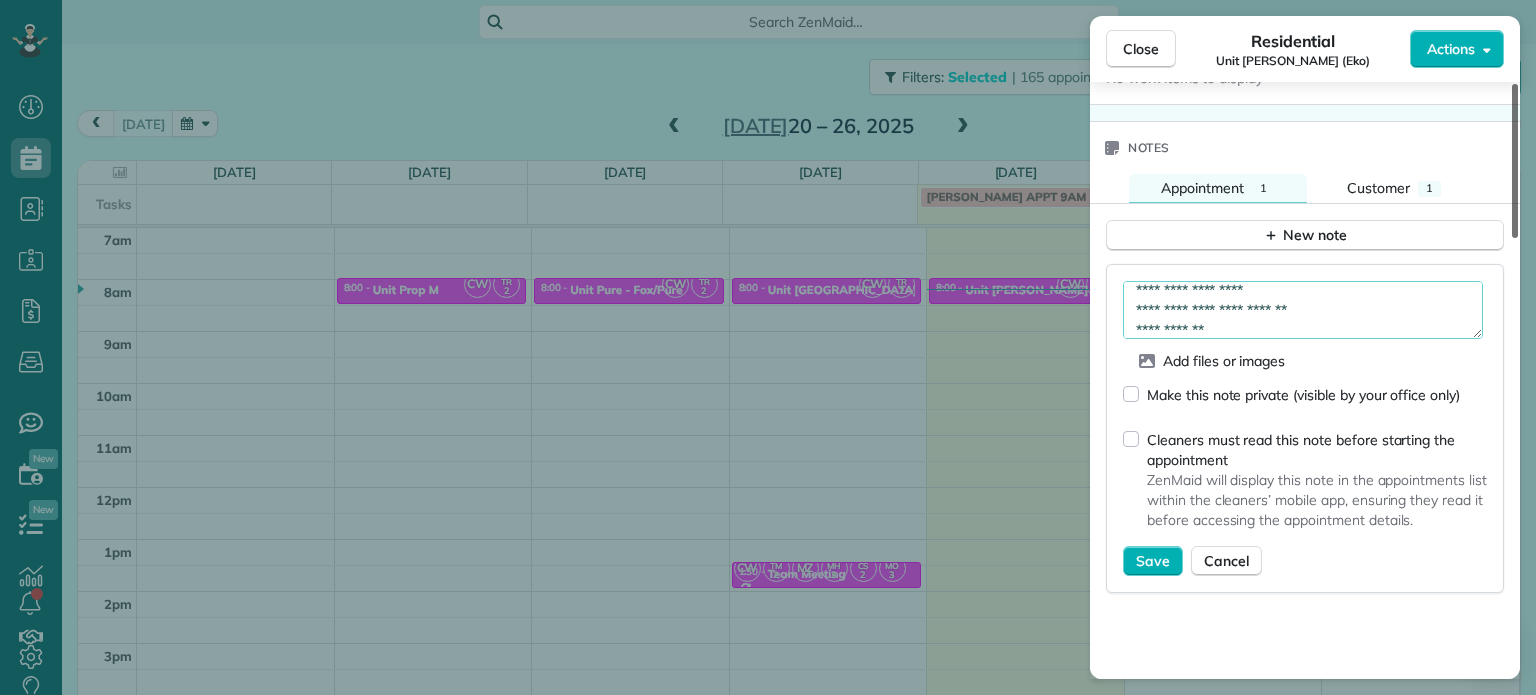 drag, startPoint x: 1514, startPoint y: 478, endPoint x: 1512, endPoint y: 531, distance: 53.037724 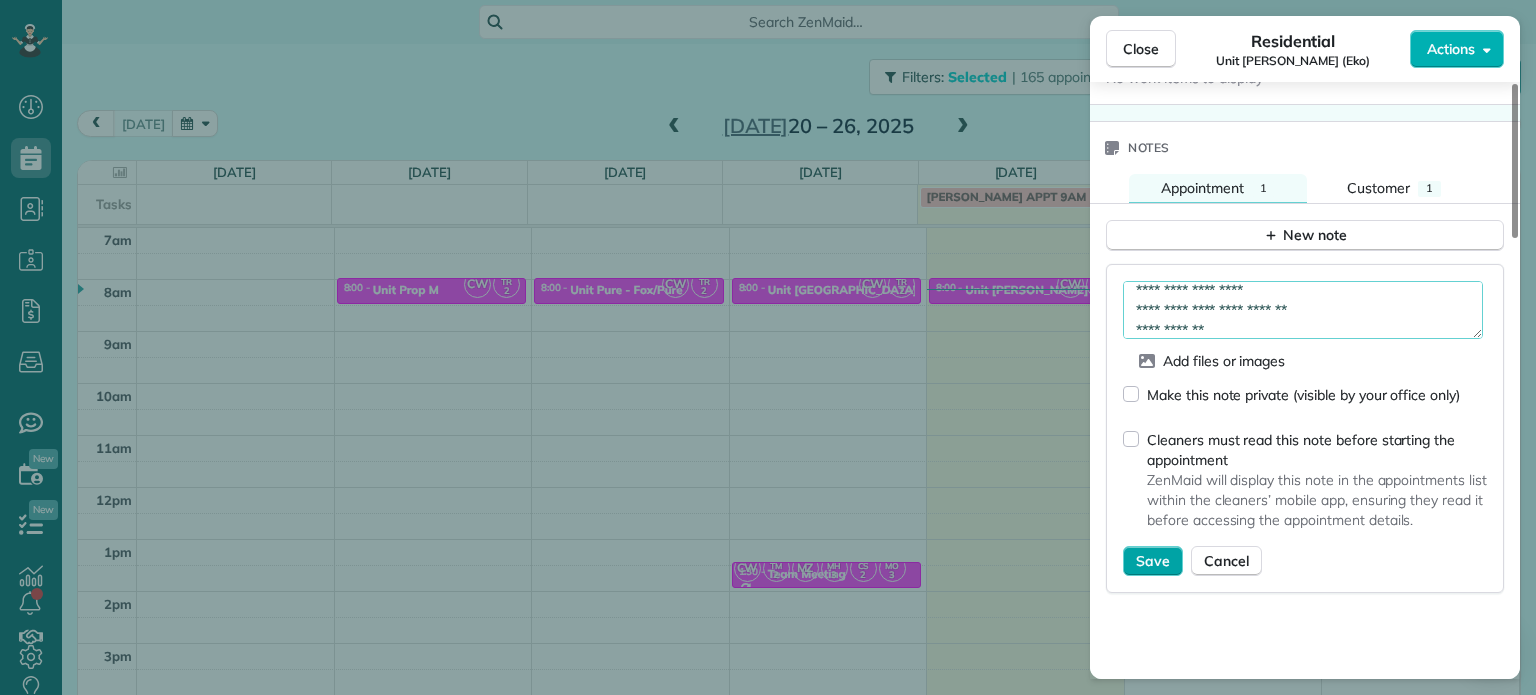 click on "Save" at bounding box center (1153, 561) 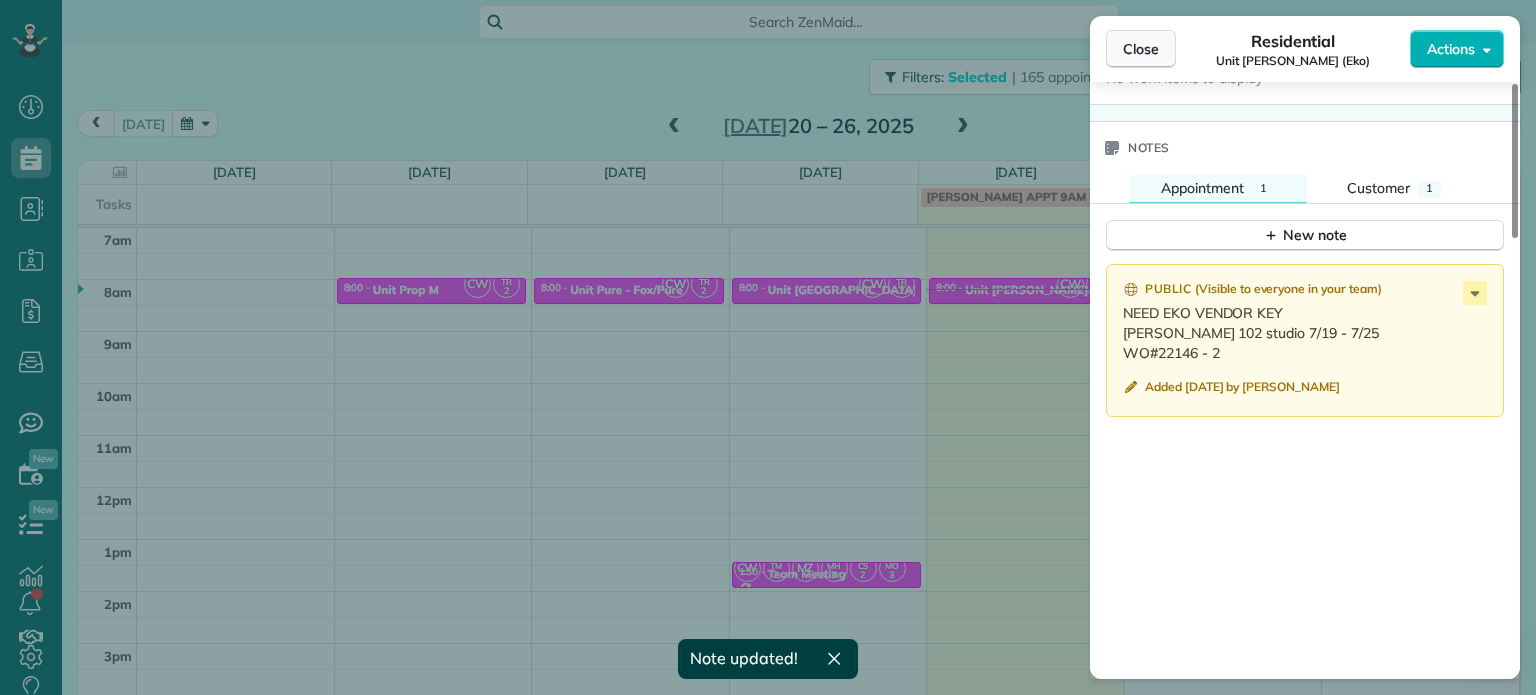 click on "Close" at bounding box center [1141, 49] 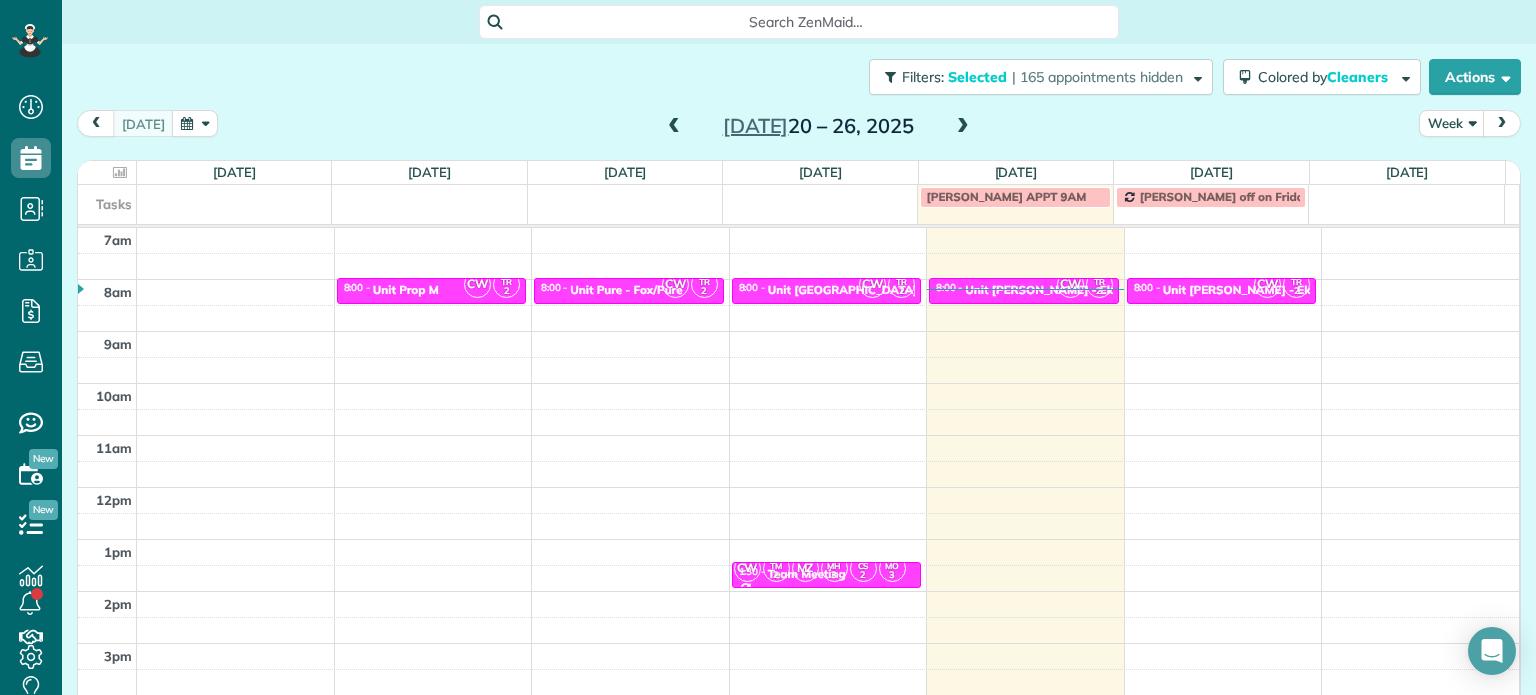 click at bounding box center (963, 127) 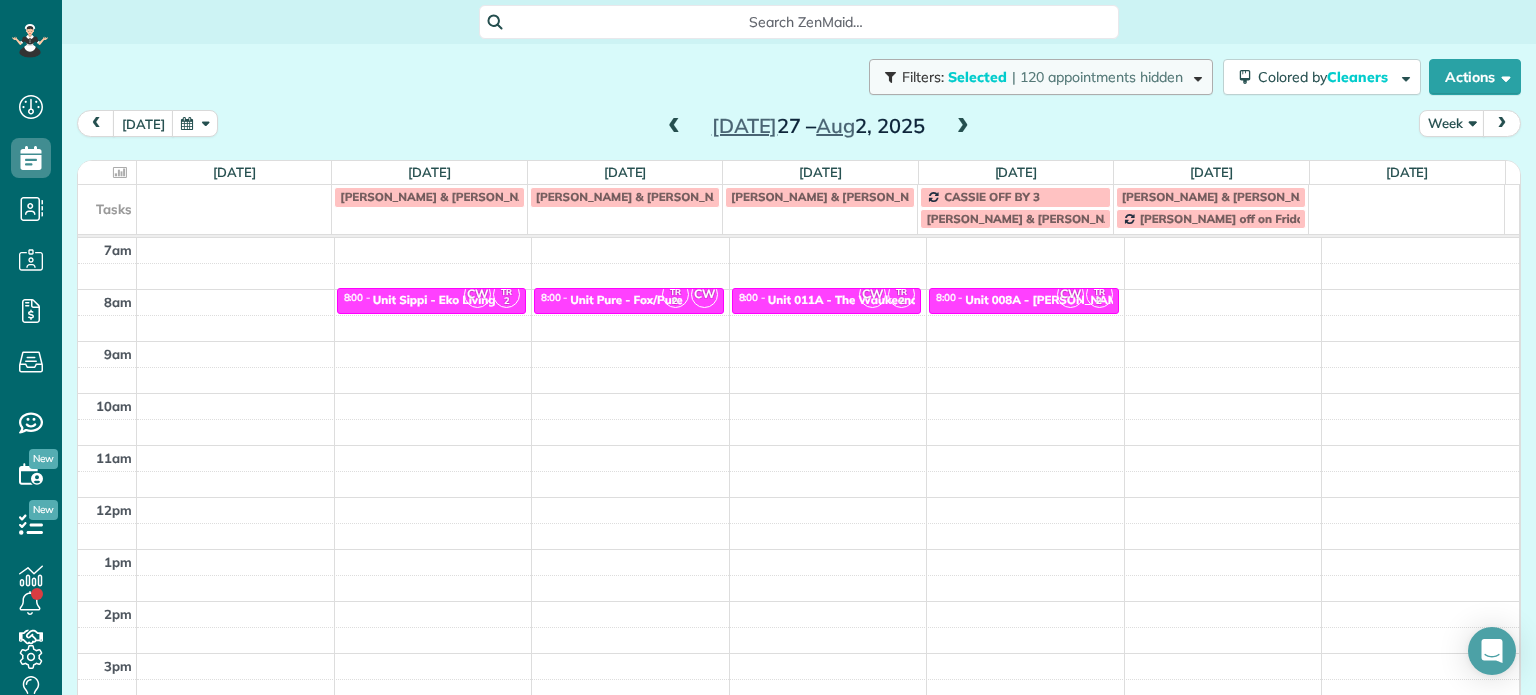 click on "|  120 appointments hidden" at bounding box center (1097, 77) 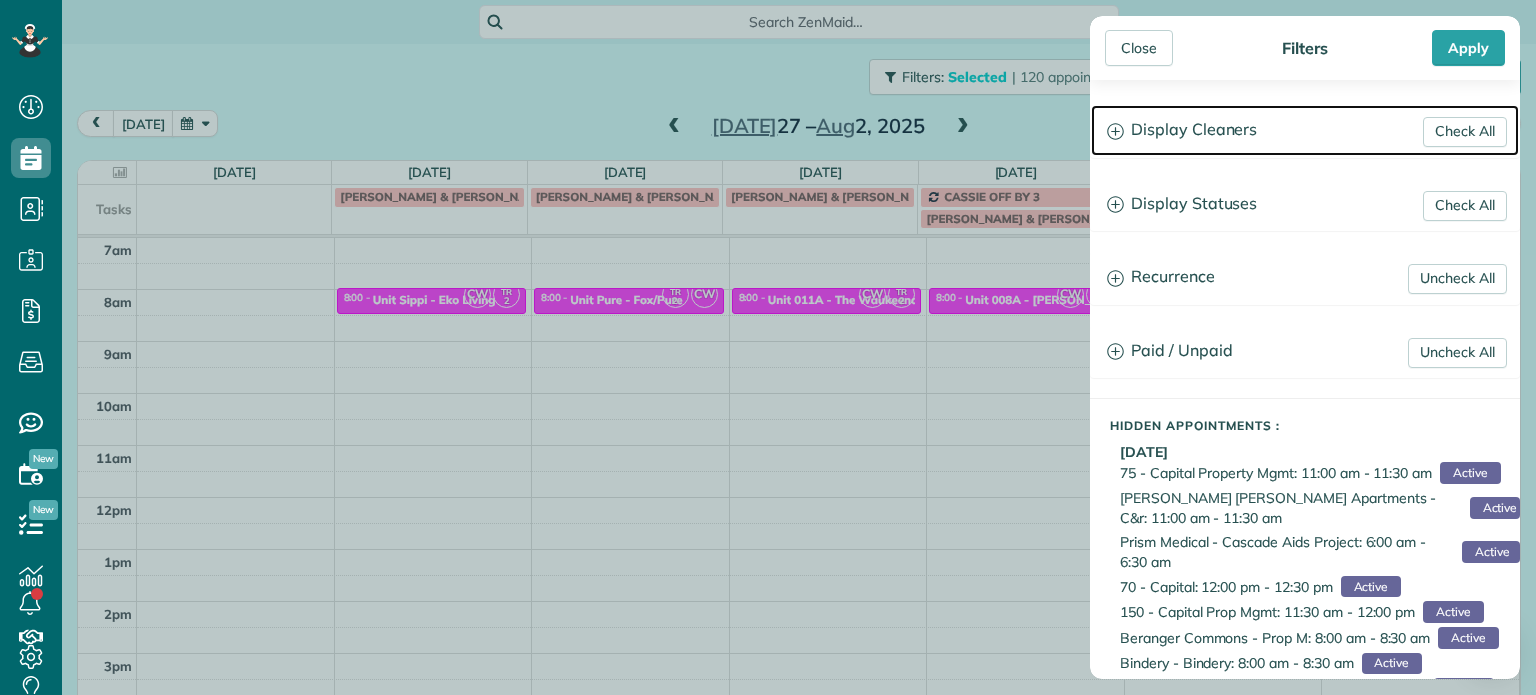 click on "Display Cleaners" at bounding box center [1305, 130] 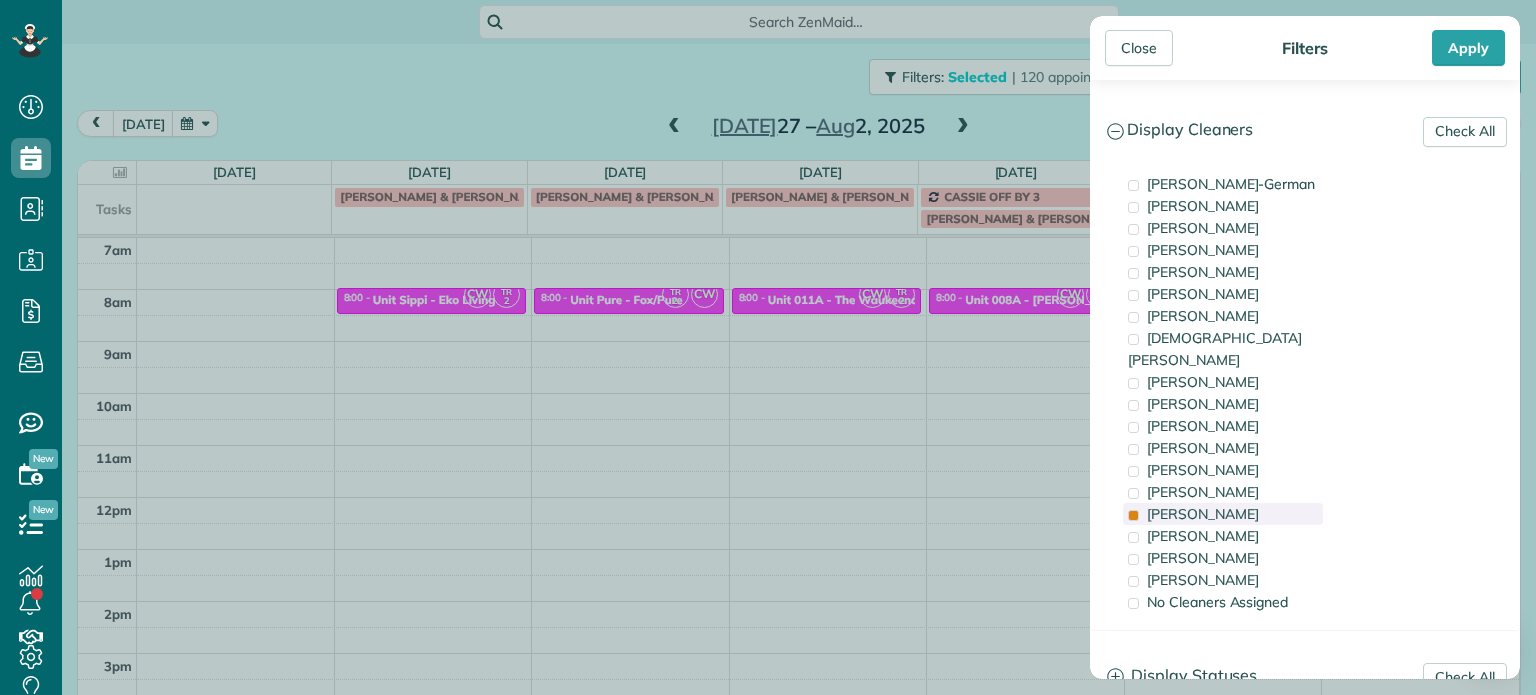 click on "[PERSON_NAME]" at bounding box center [1203, 514] 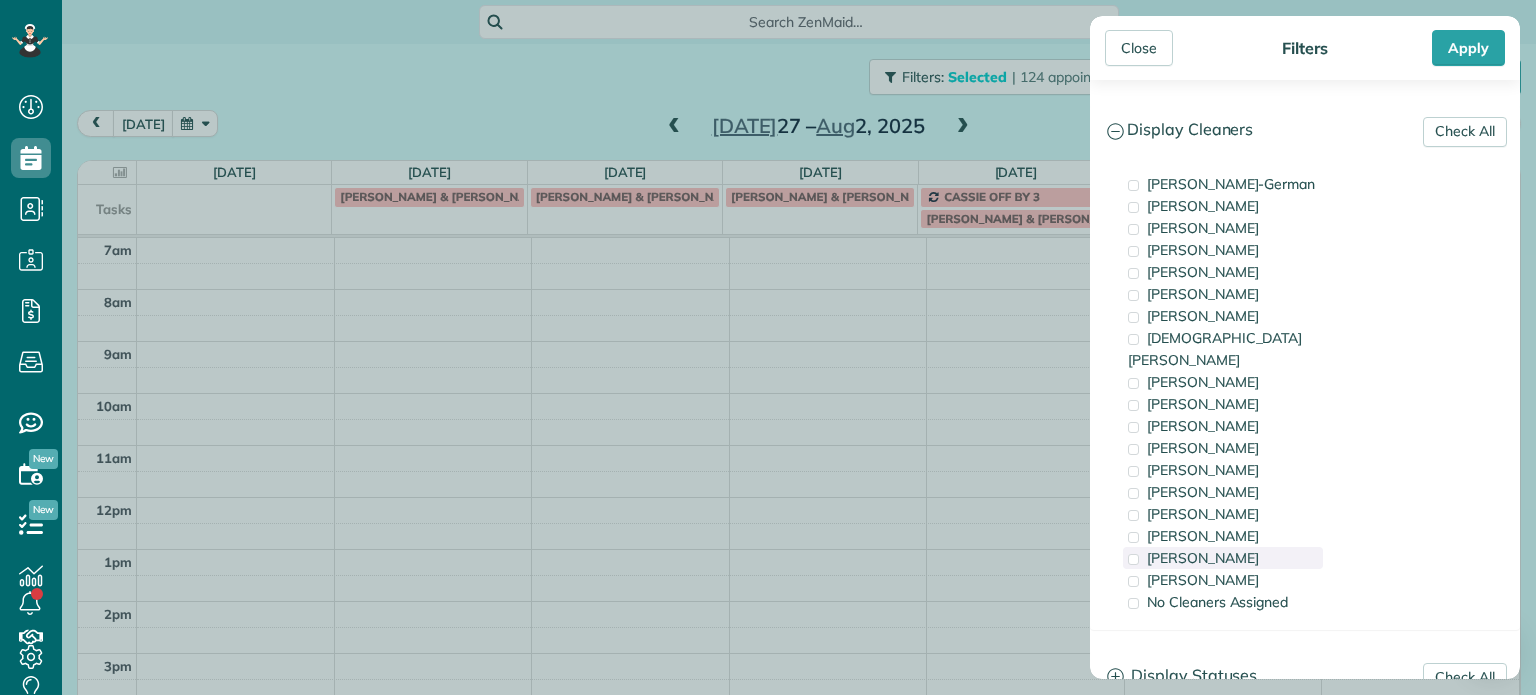 click on "[PERSON_NAME]" at bounding box center [1203, 558] 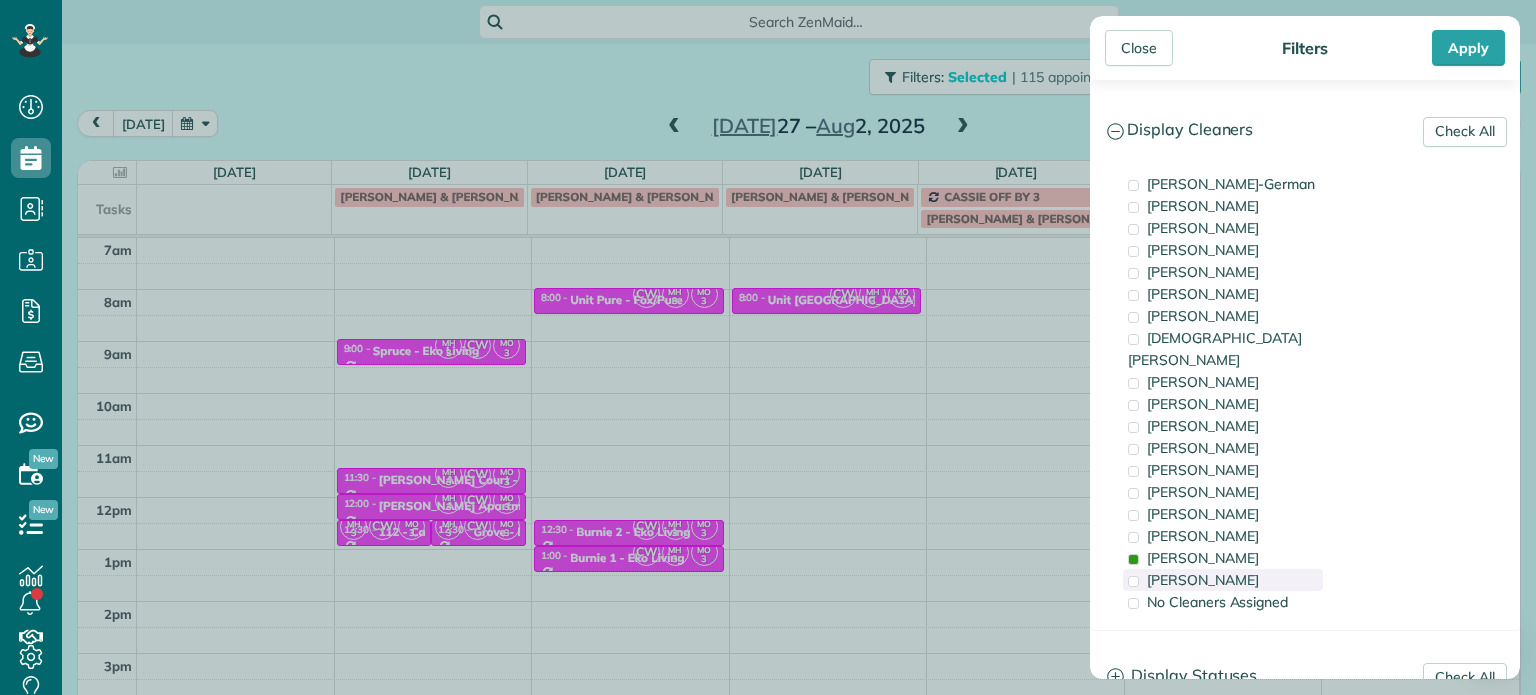 click on "[PERSON_NAME]" at bounding box center (1203, 580) 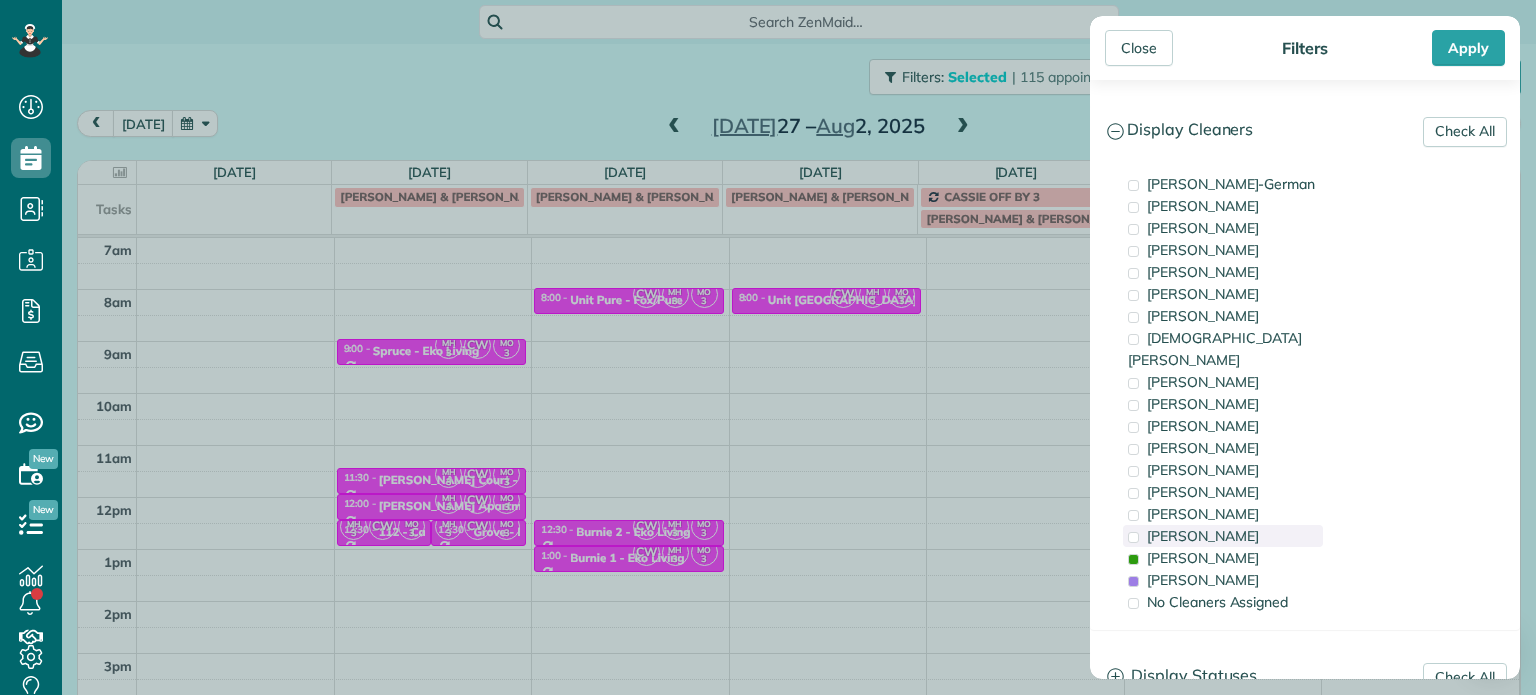 click on "[PERSON_NAME]" at bounding box center [1203, 536] 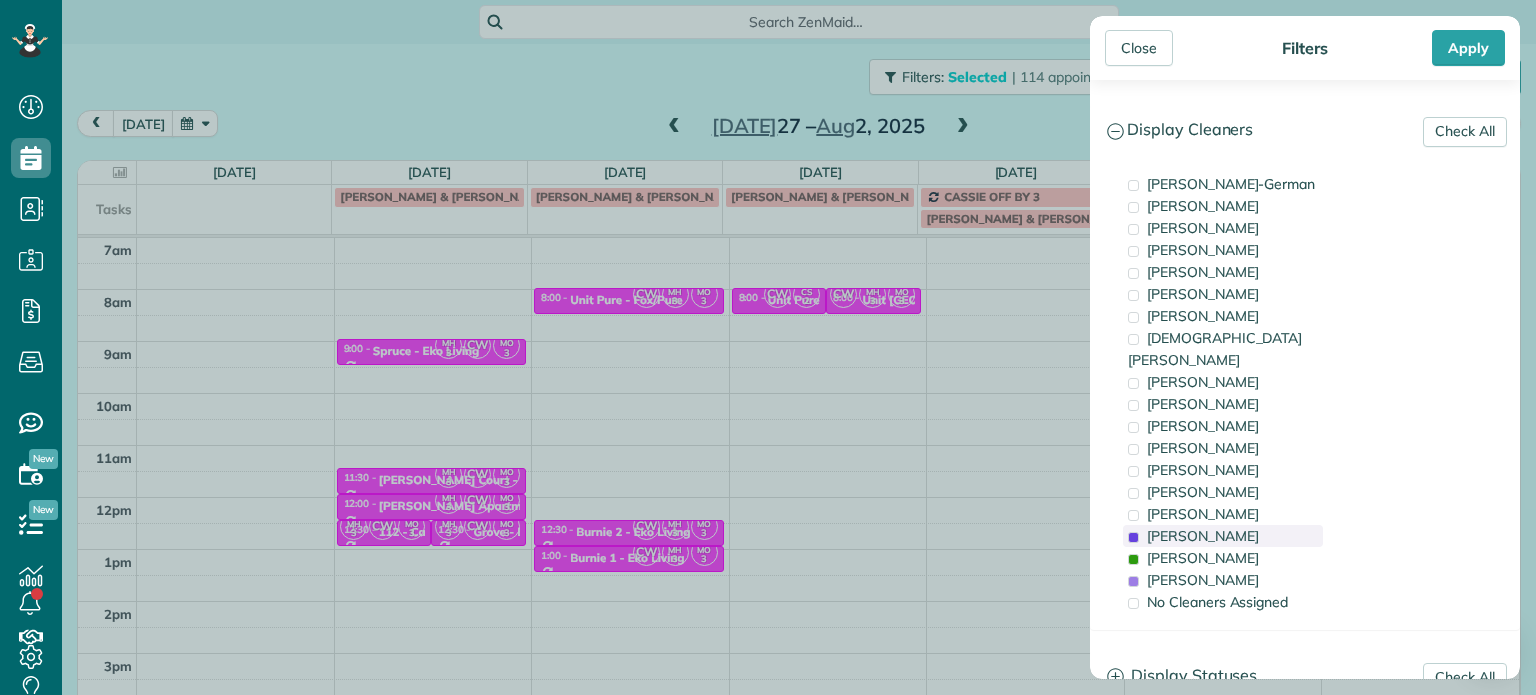 click on "[PERSON_NAME]" at bounding box center [1203, 536] 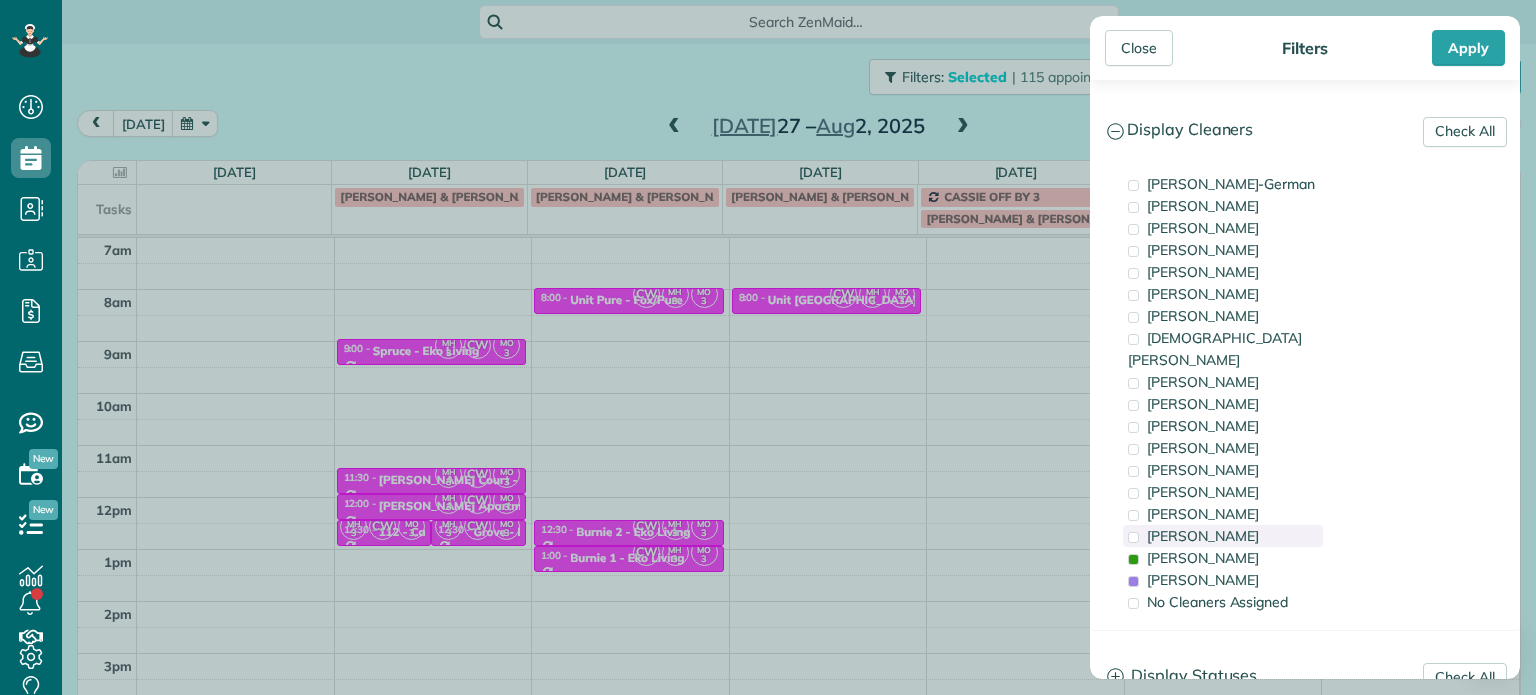 click on "[PERSON_NAME]" at bounding box center [1203, 536] 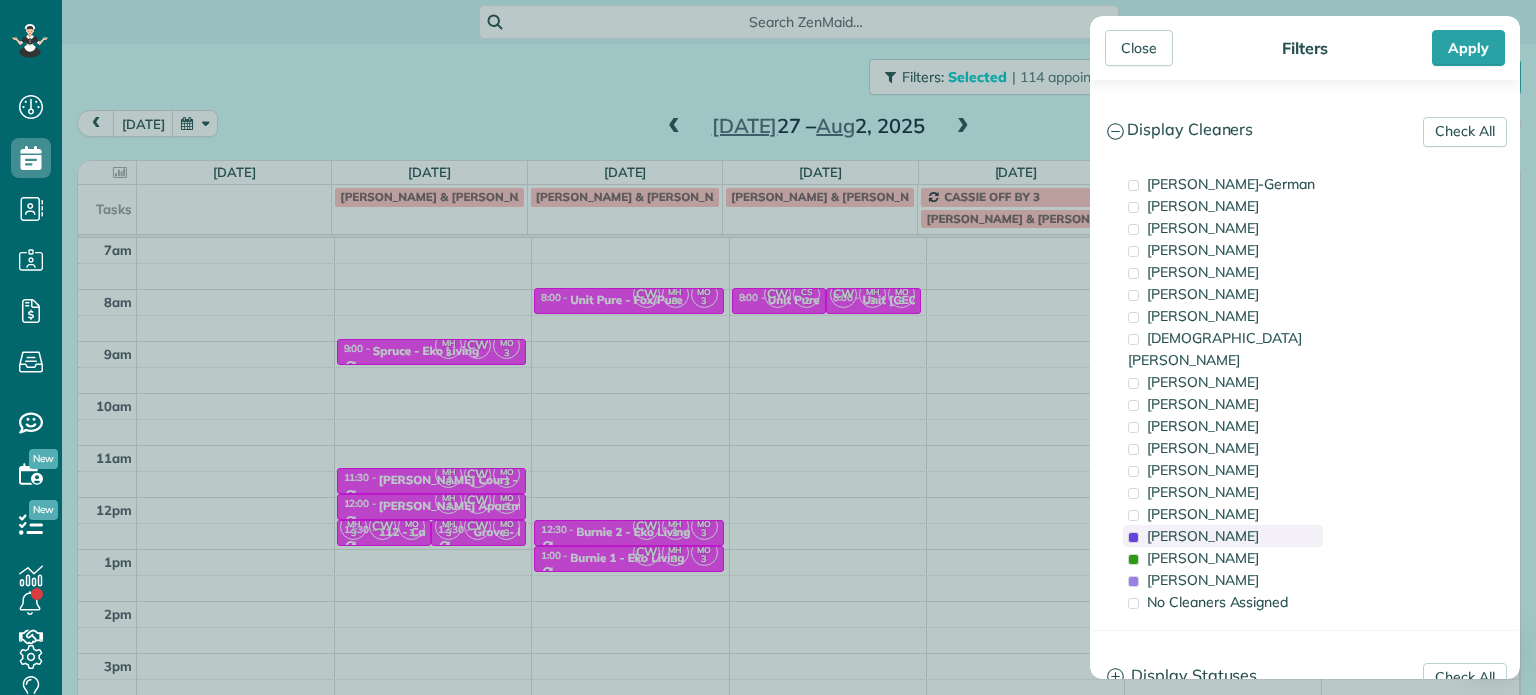 click on "[PERSON_NAME]" at bounding box center [1203, 536] 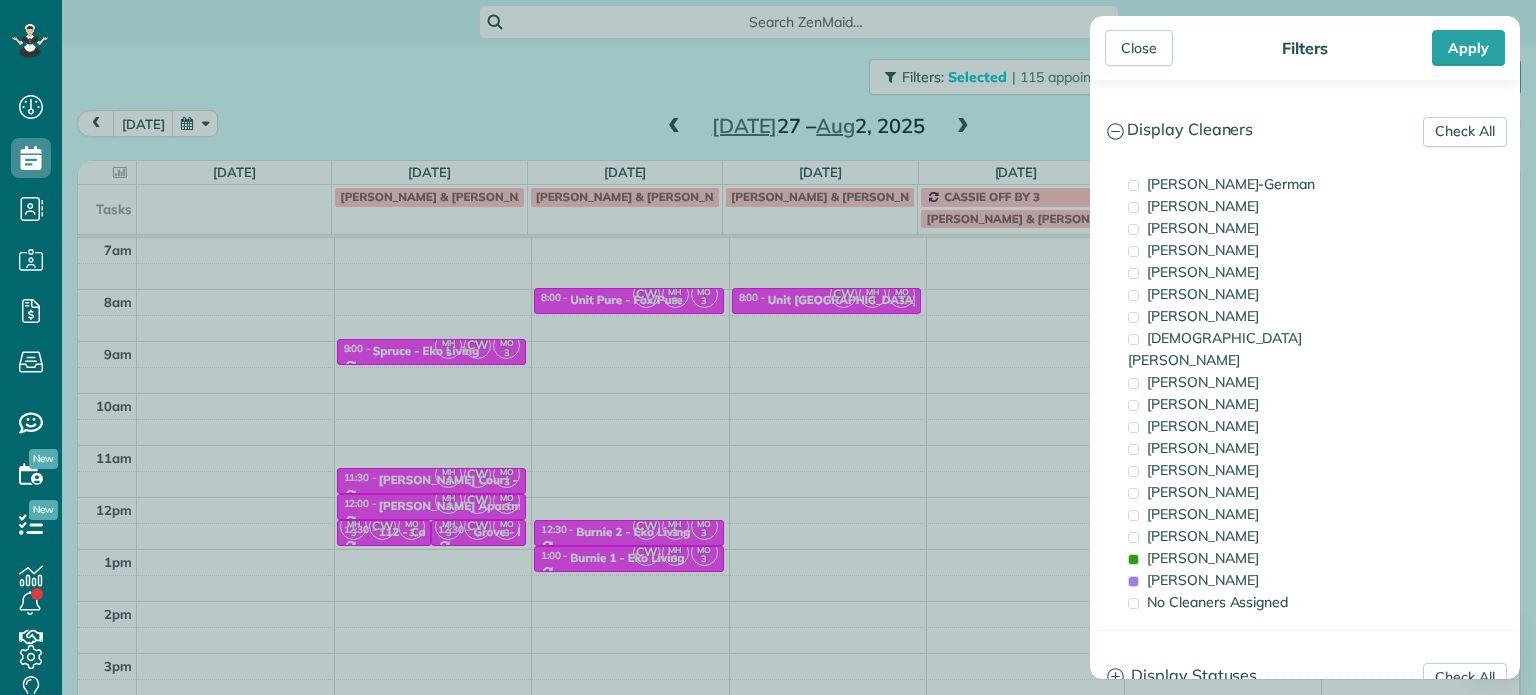 click on "Close
Filters
Apply
Check All
Display Cleaners
[PERSON_NAME]-German
[PERSON_NAME]
[PERSON_NAME]
[PERSON_NAME]
[PERSON_NAME]
[PERSON_NAME]
[PERSON_NAME]" at bounding box center [768, 347] 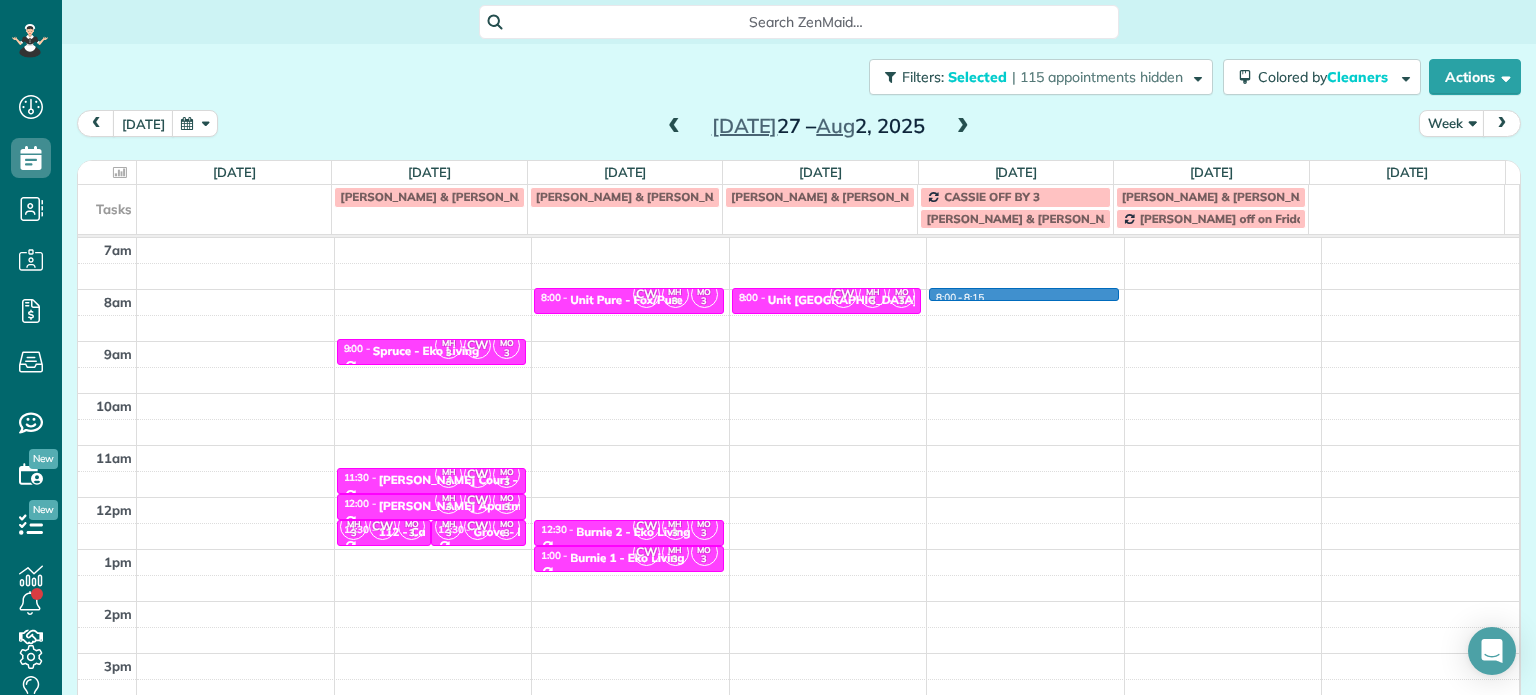 click on "4am 5am 6am 7am 8am 9am 10am 11am 12pm 1pm 2pm 3pm 4pm 5pm MH 3 [GEOGRAPHIC_DATA] 3 9:00 - 9:30 Spruce - Eko Living [STREET_ADDRESS][PERSON_NAME] MH 3 CW MO 3 11:30 - 12:00 [PERSON_NAME][GEOGRAPHIC_DATA] - [PERSON_NAME] [PHONE_NUMBER] [STREET_ADDRESS] MH 3 CW MO 3 12:00 - 12:30 [PERSON_NAME] Apartments - [GEOGRAPHIC_DATA] [STREET_ADDRESS] MH 3 CW [GEOGRAPHIC_DATA] 3 12:30 - 1:00 112 - Capital [STREET_ADDRESS] MH 3 CW MO 3 12:30 - 1:00 Grove - [GEOGRAPHIC_DATA] Living [STREET_ADDRESS][PERSON_NAME] 3 8:00 - 8:30 Unit Pure - Fox/Pure [STREET_ADDRESS] CW MH 3 MO 3 12:30 - 1:00 Burnie 2 - Eko Living [STREET_ADDRESS][PERSON_NAME] CW MH 3 MO 3 1:00 - 1:30 Burnie 1 - Eko Living [STREET_ADDRESS][PERSON_NAME] [GEOGRAPHIC_DATA] 3 8:00 - 8:30 Unit [GEOGRAPHIC_DATA][PERSON_NAME][GEOGRAPHIC_DATA] [PHONE_NUMBER] [STREET_ADDRESS] 8:00 - 8:15" at bounding box center (798, 445) 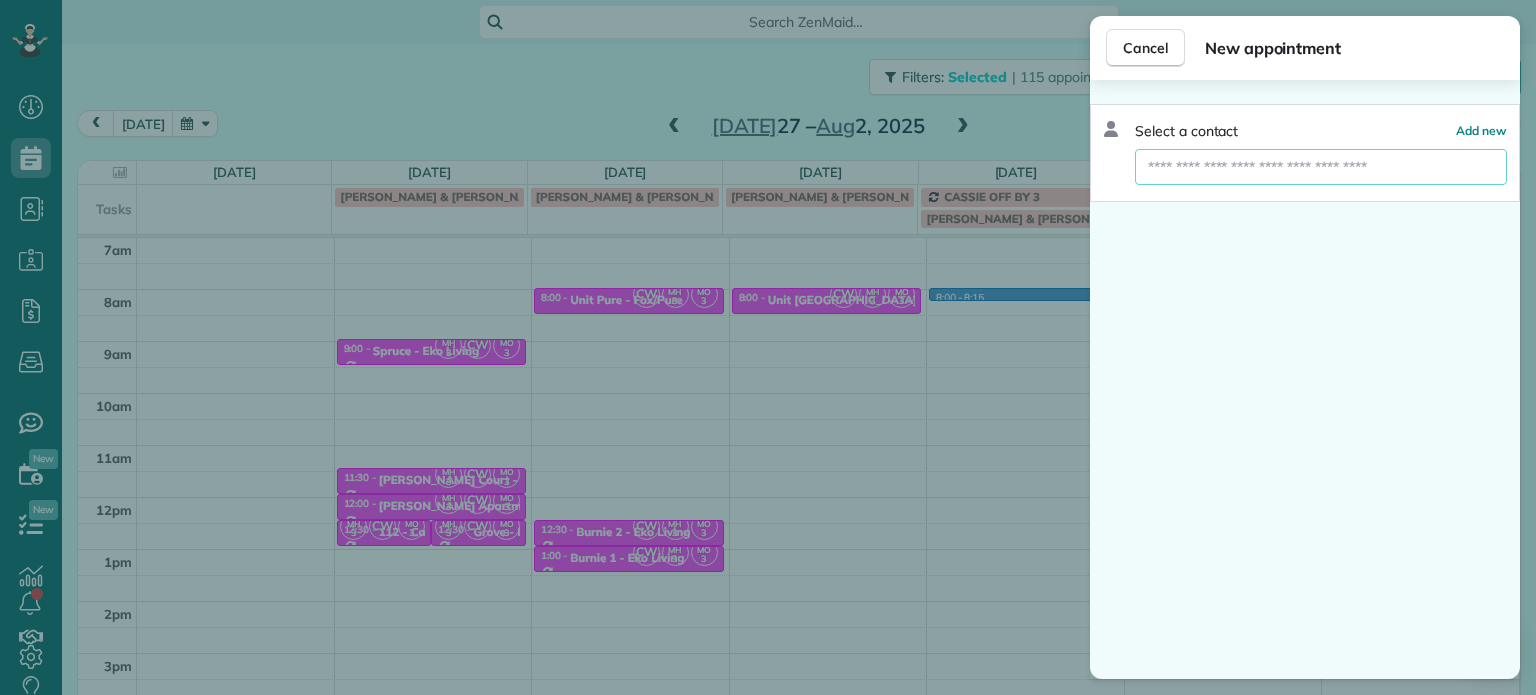click at bounding box center (1321, 167) 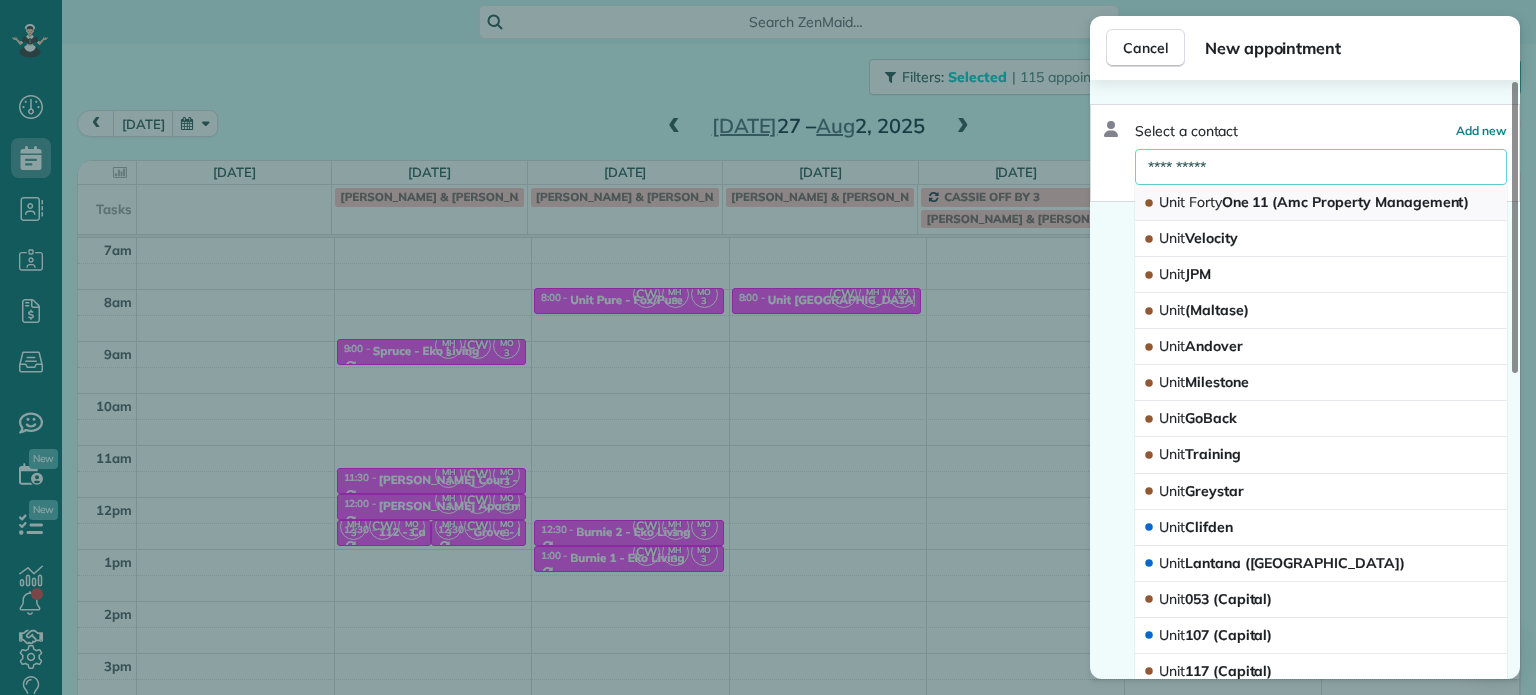 type on "**********" 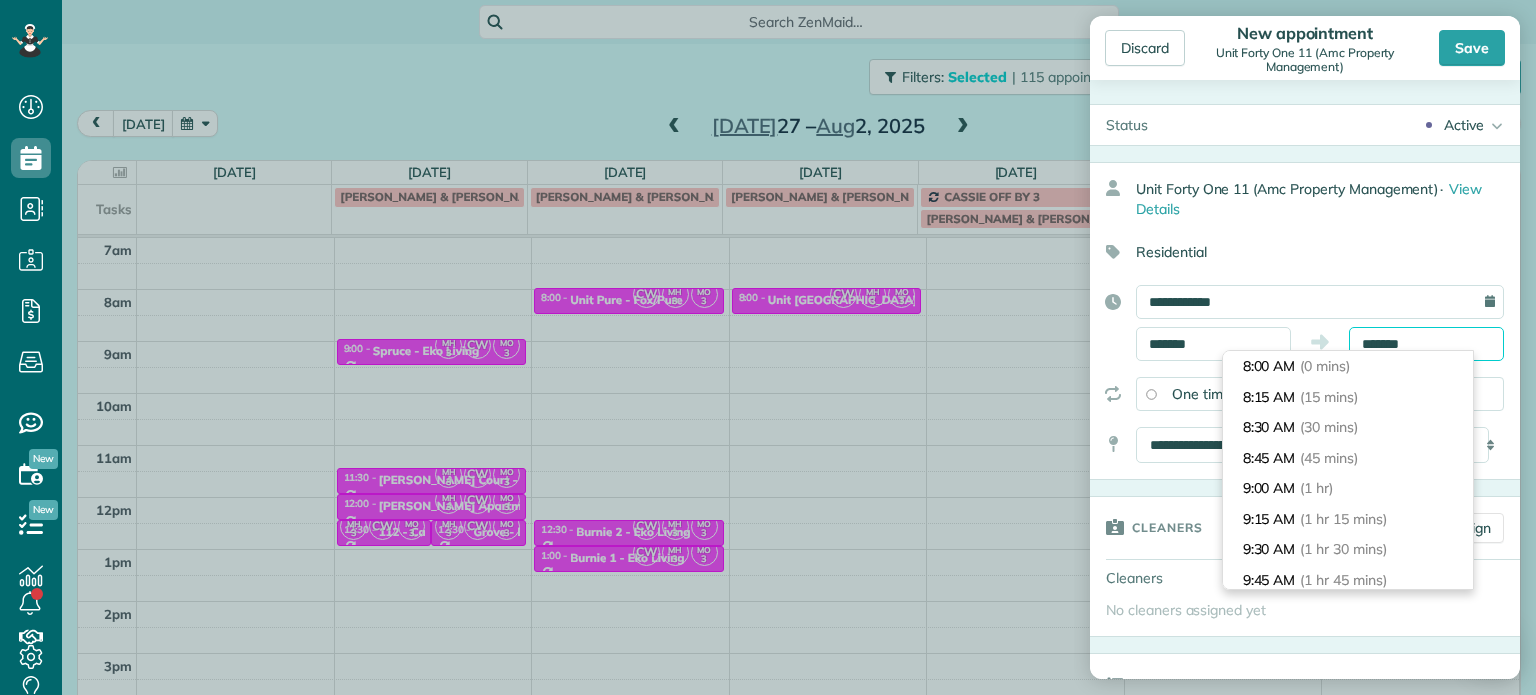 click on "*******" at bounding box center (1426, 344) 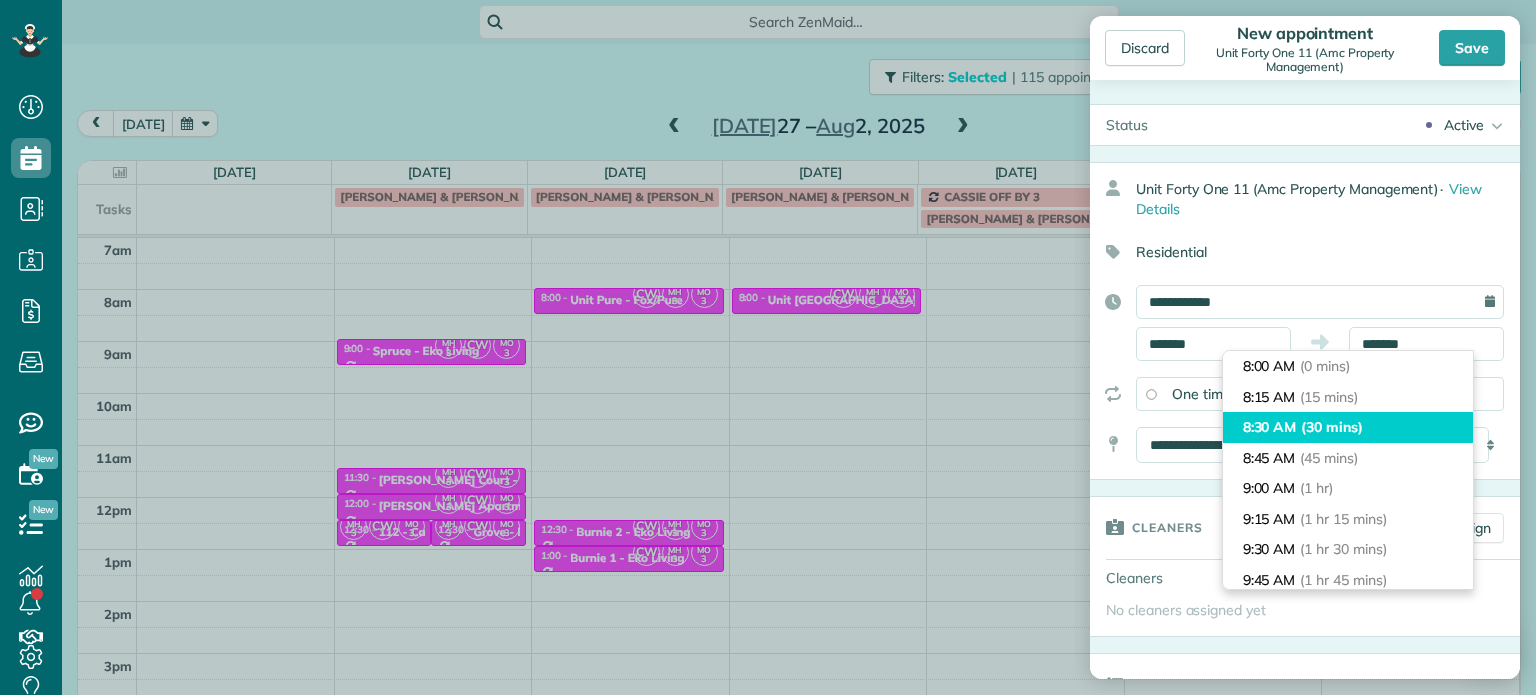 click on "(30 mins)" at bounding box center (1332, 427) 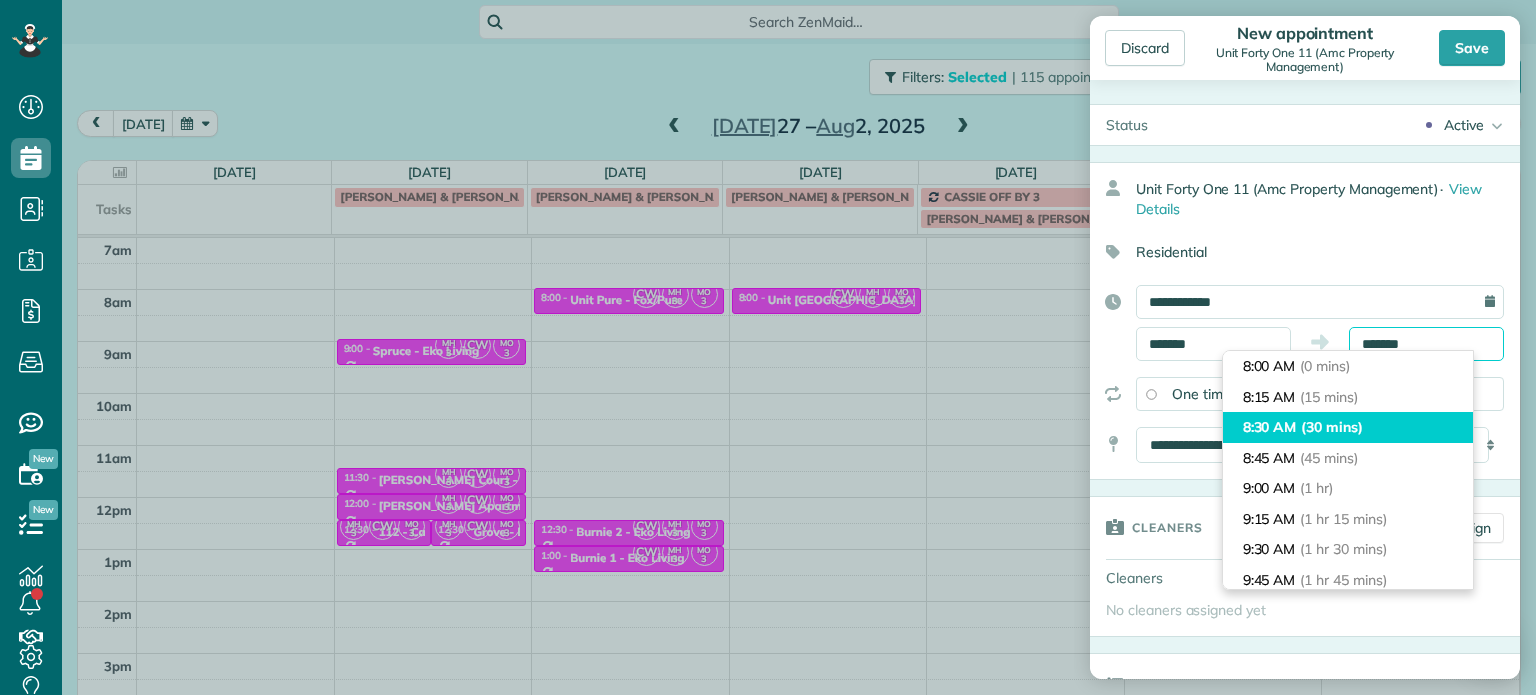 type on "*******" 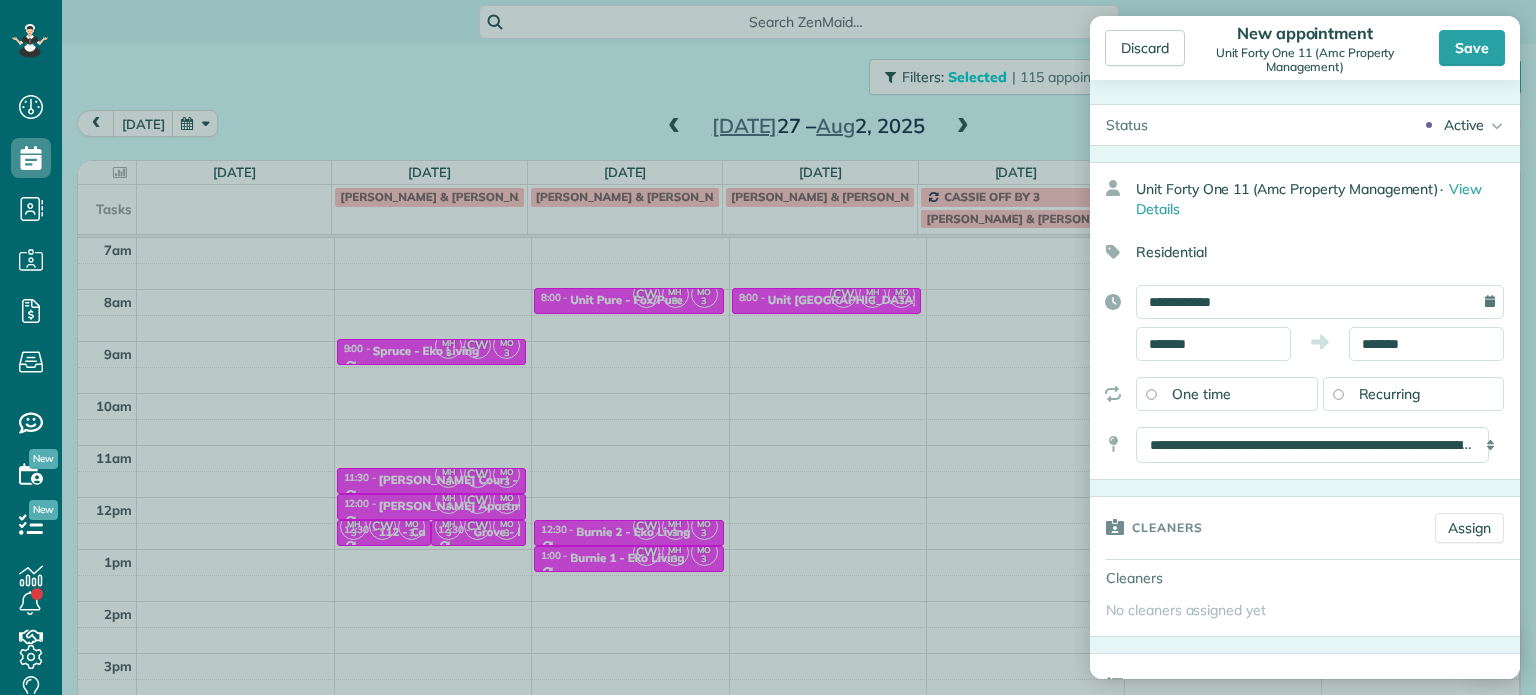 click on "Cleaners
Assign" at bounding box center [1305, 528] 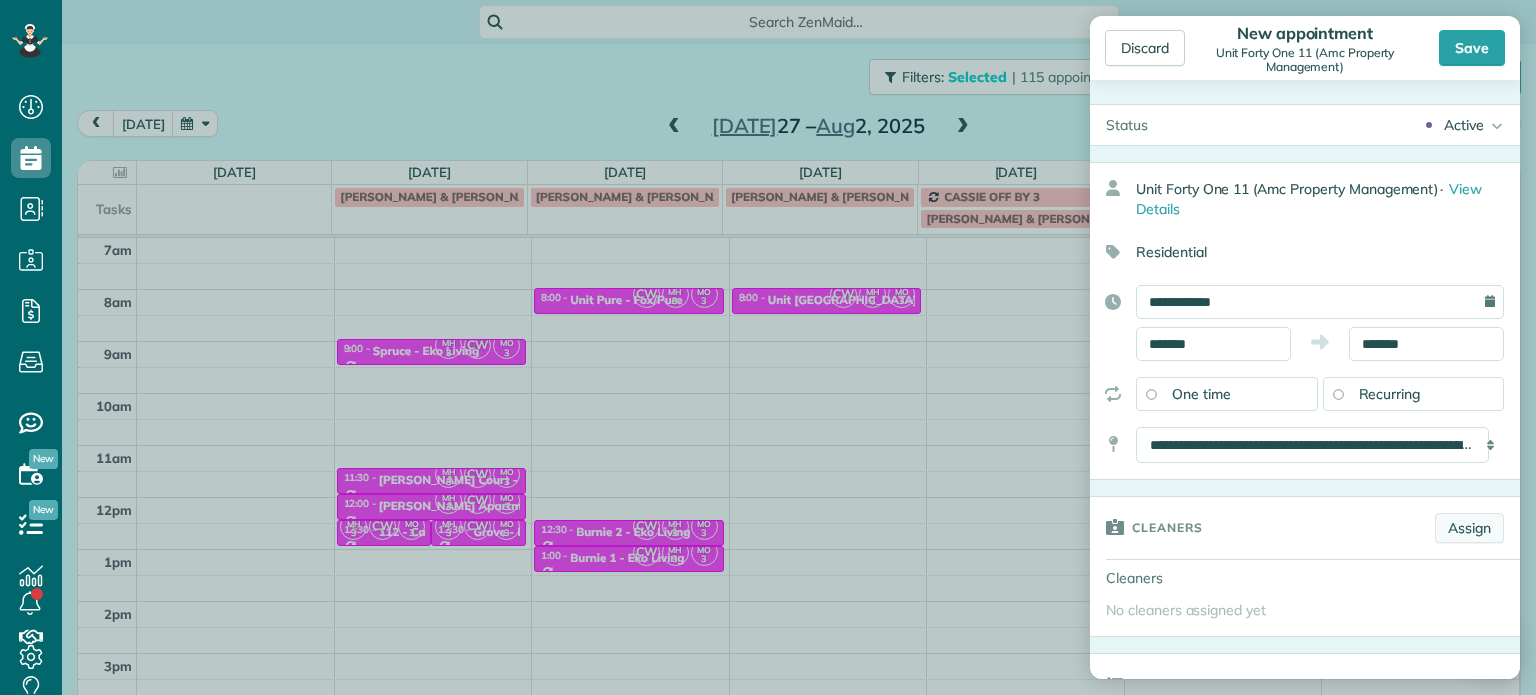 click on "Assign" at bounding box center [1469, 528] 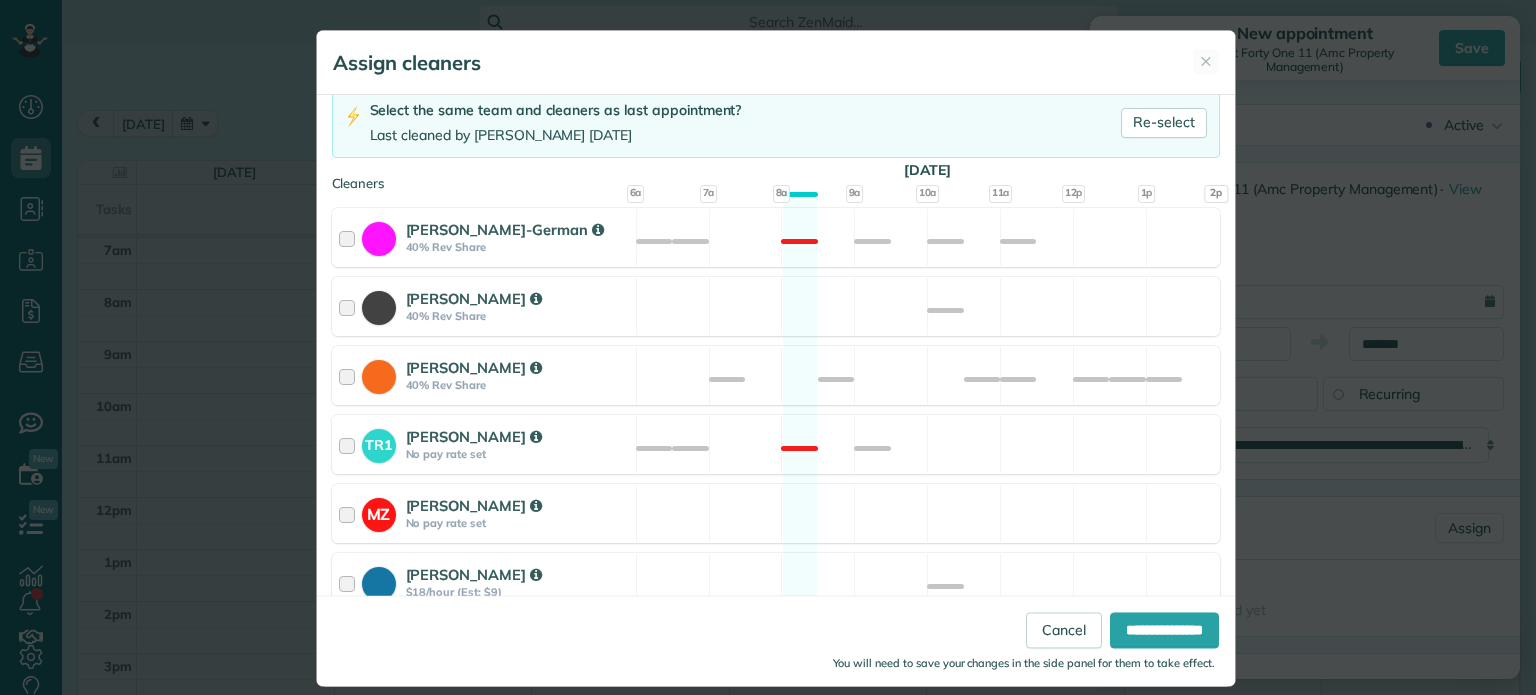 scroll, scrollTop: 144, scrollLeft: 0, axis: vertical 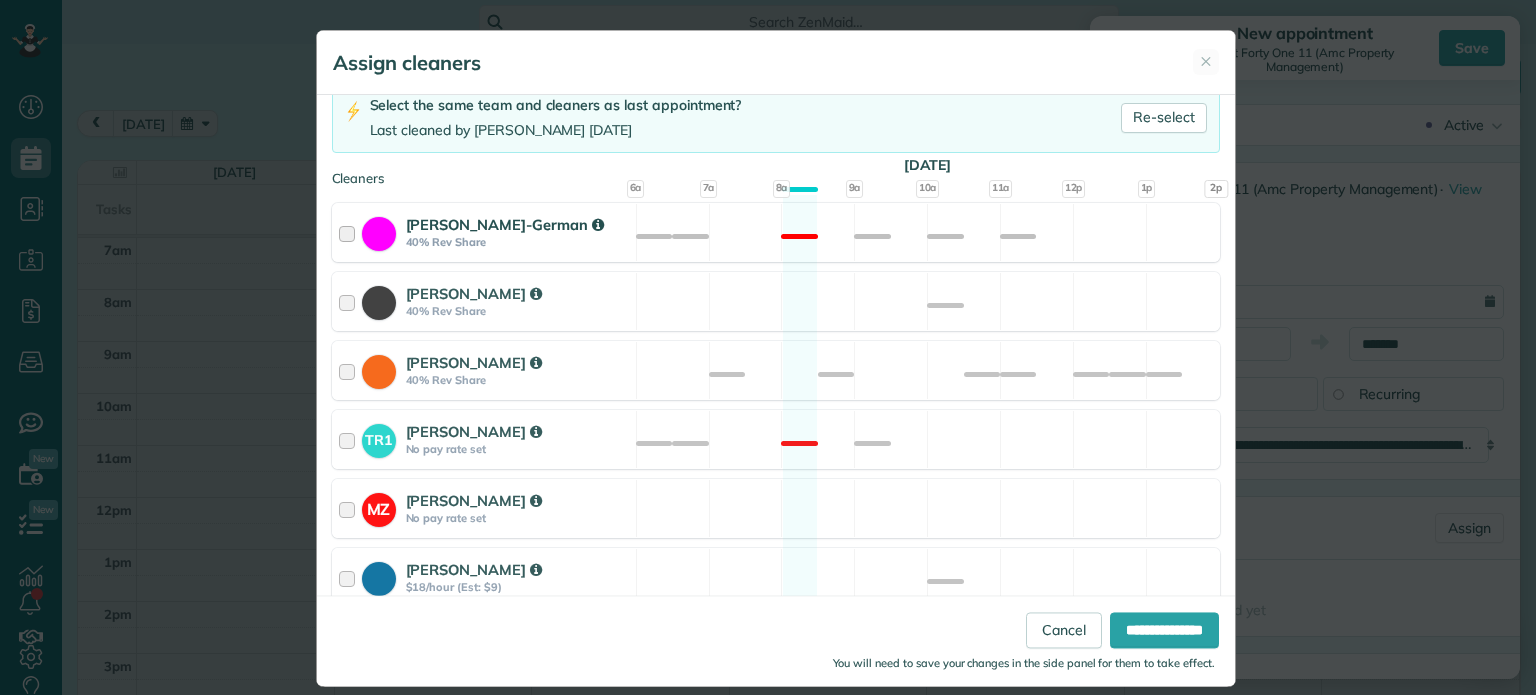 click on "[PERSON_NAME]-German
40% Rev Share
Not available" at bounding box center [776, 232] 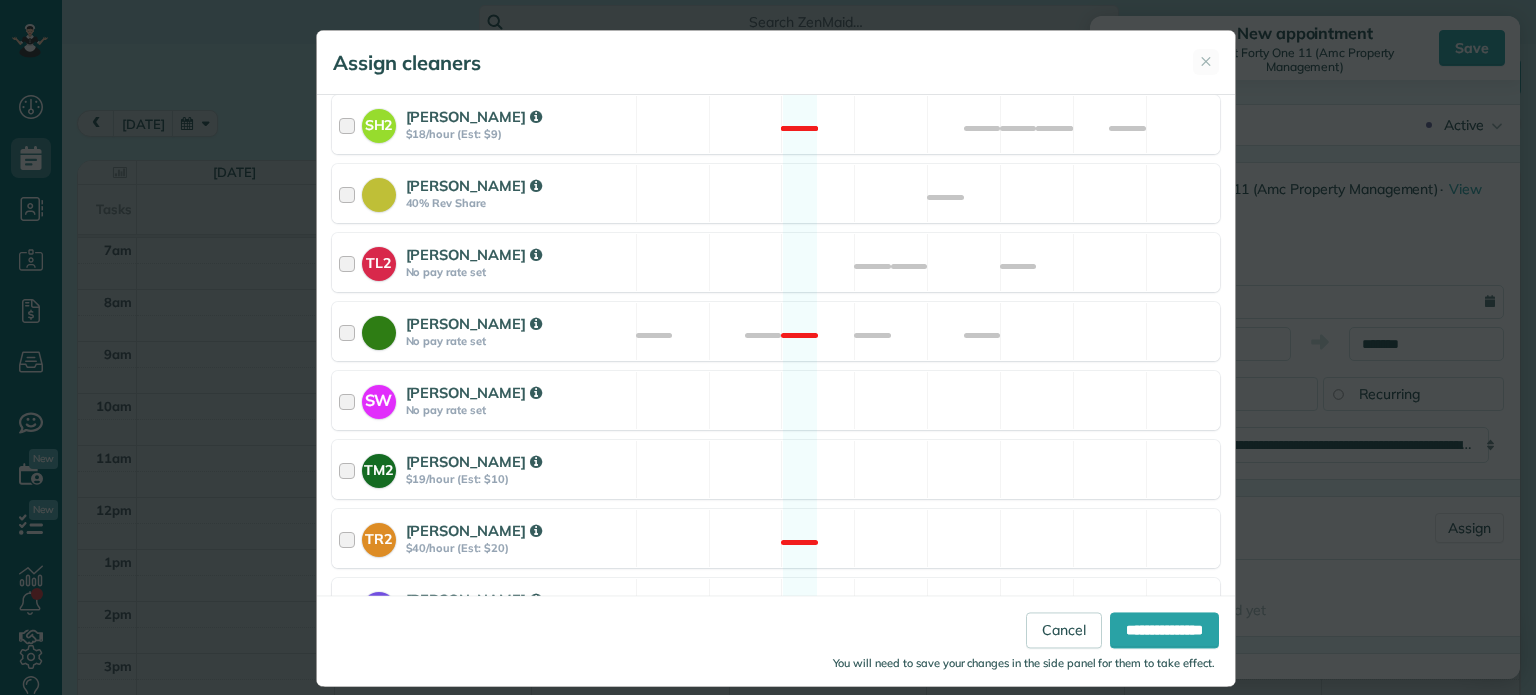 scroll, scrollTop: 980, scrollLeft: 0, axis: vertical 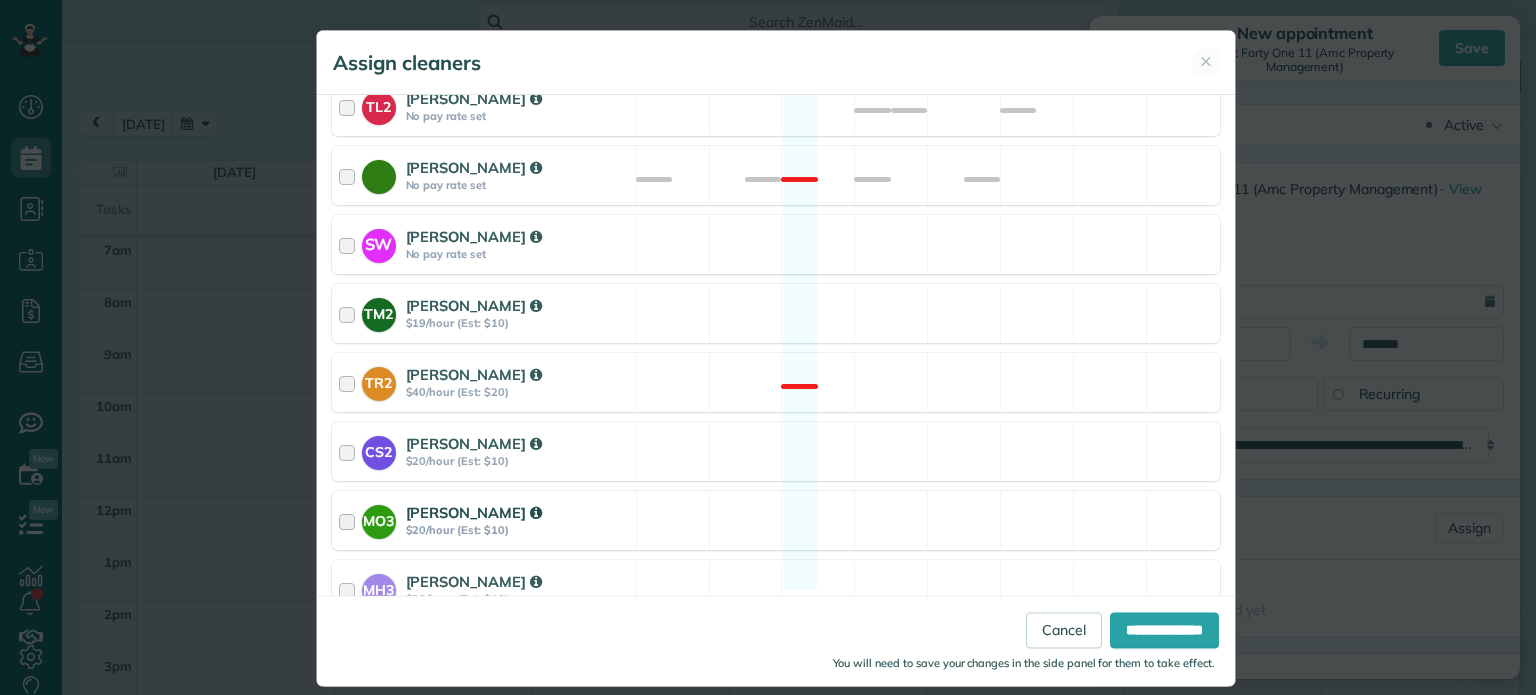 click on "MO3
[PERSON_NAME]
$20/hour (Est: $10)
Available" at bounding box center [776, 520] 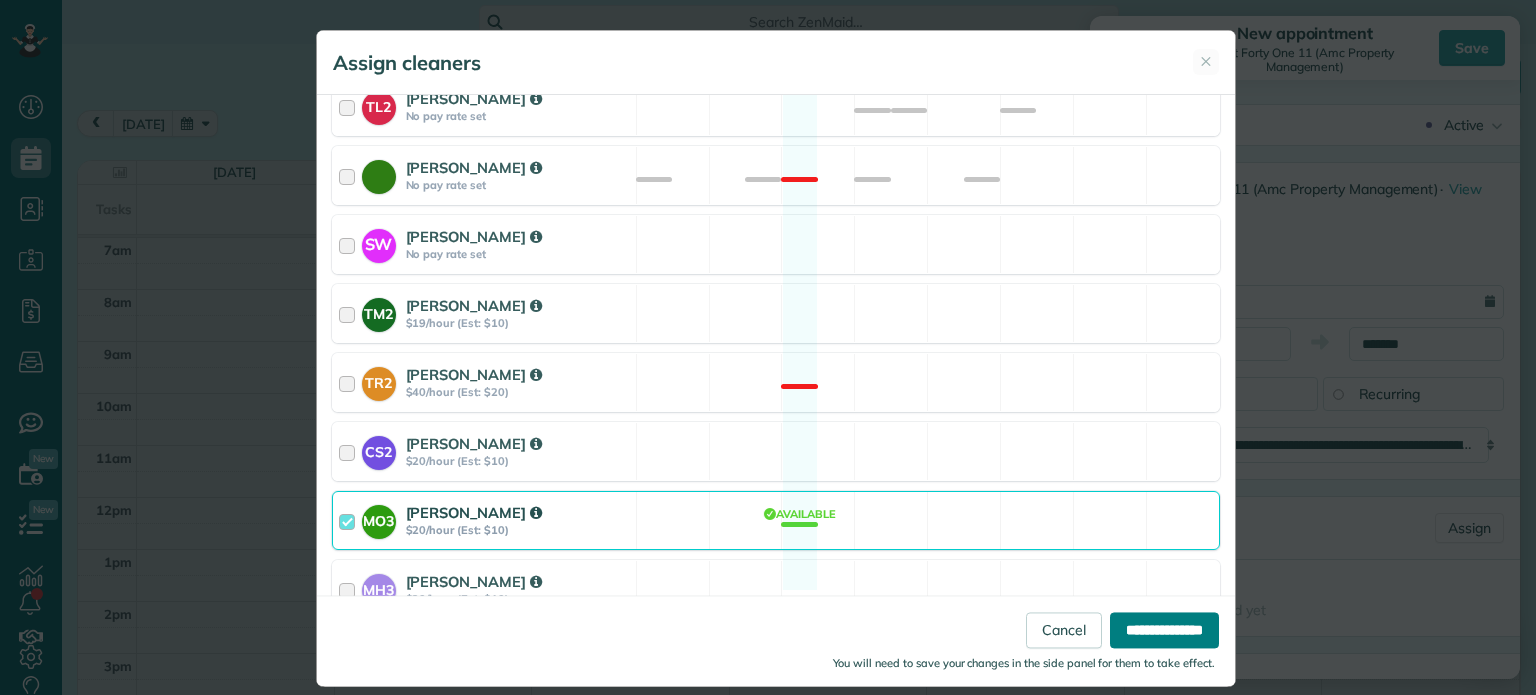 click on "**********" at bounding box center [1164, 631] 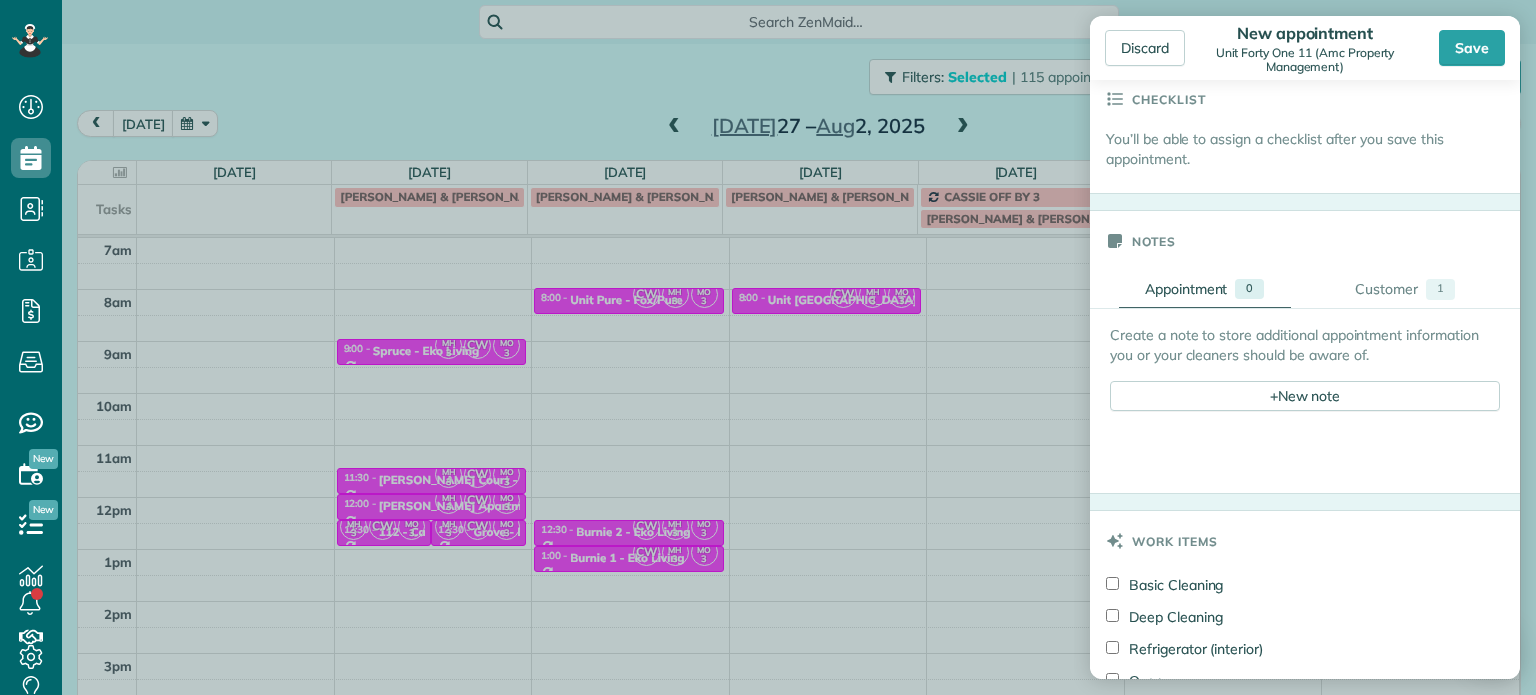 scroll, scrollTop: 749, scrollLeft: 0, axis: vertical 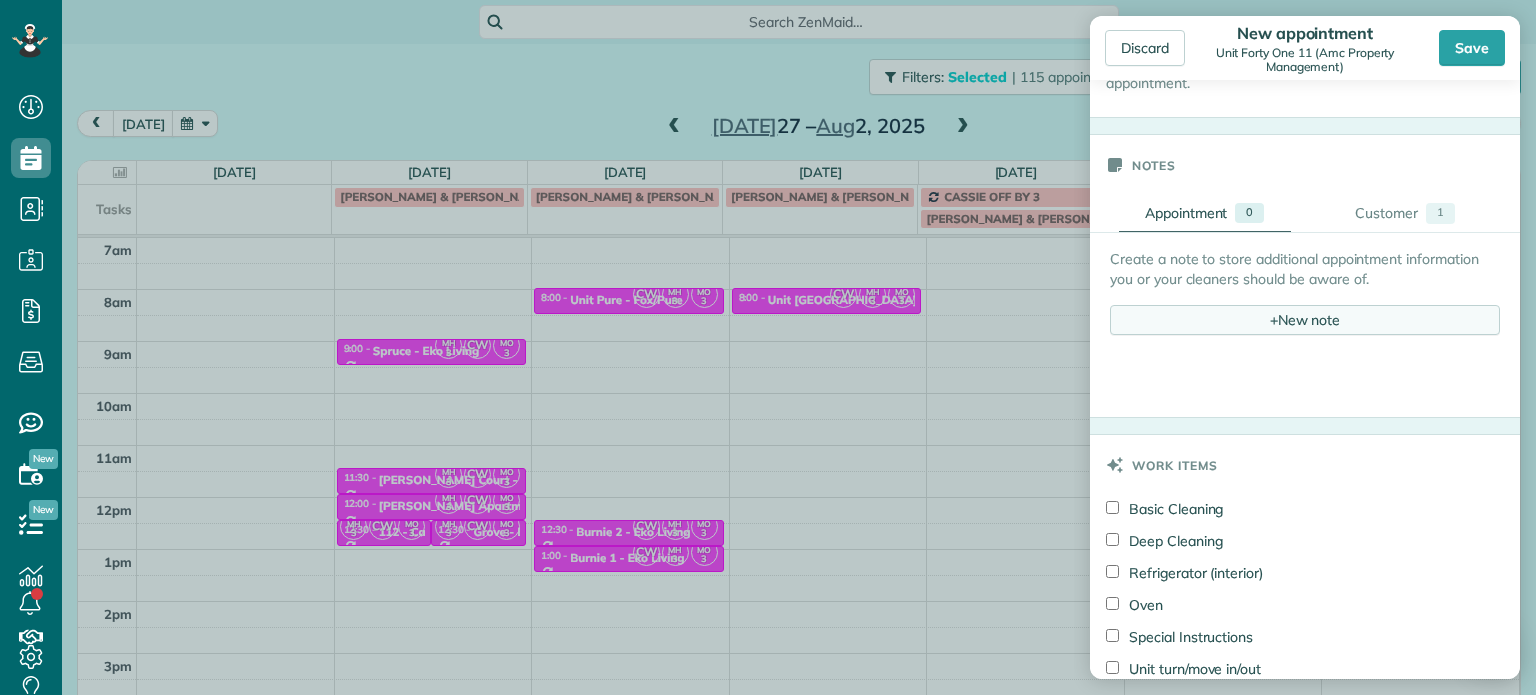 click on "+ New note" at bounding box center [1305, 320] 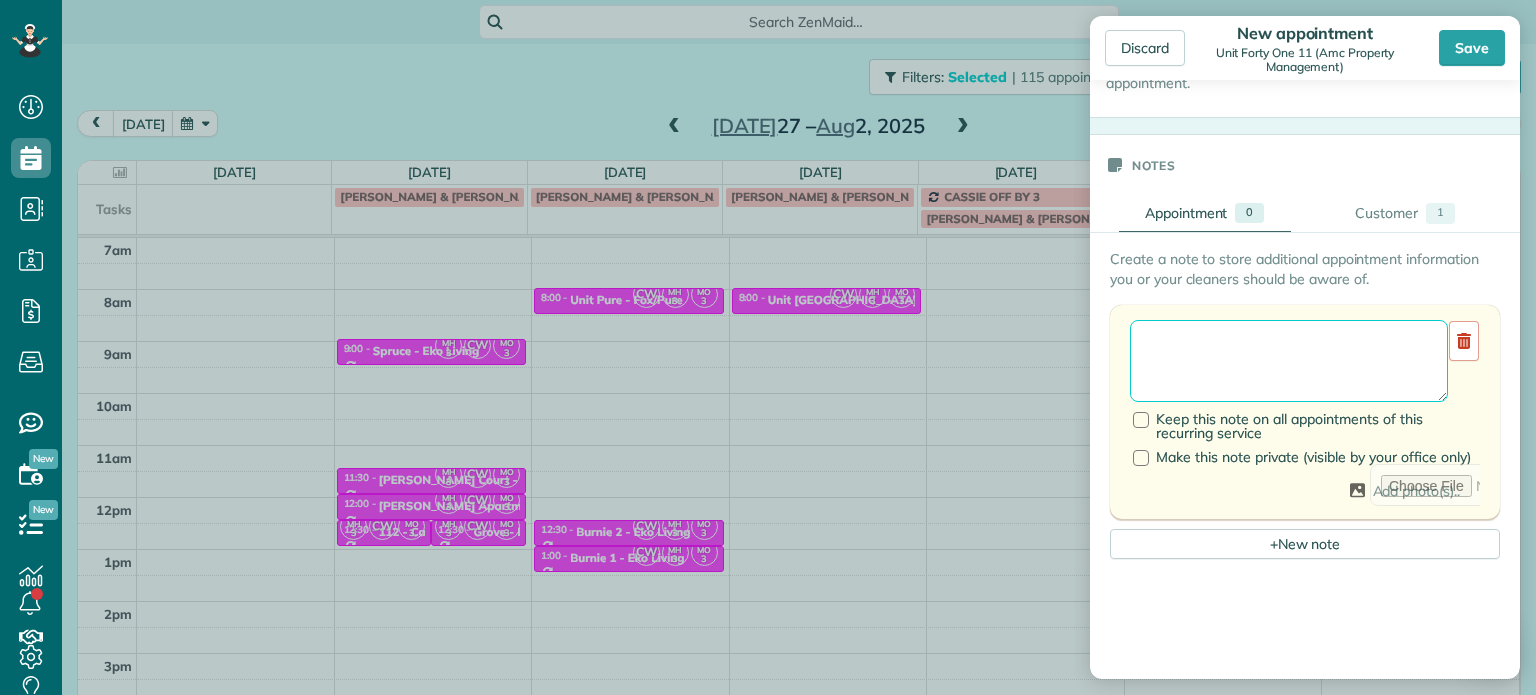 click at bounding box center [1289, 361] 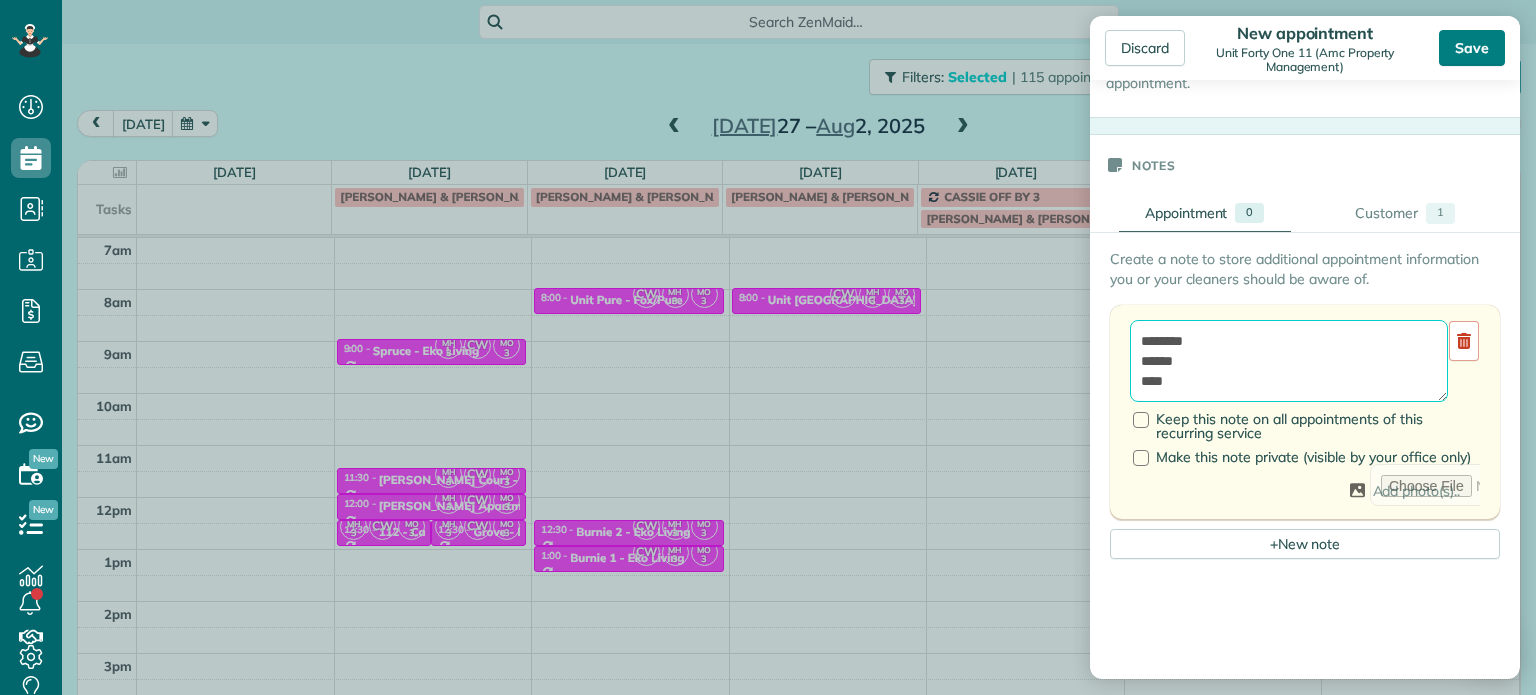 type on "********
******
****" 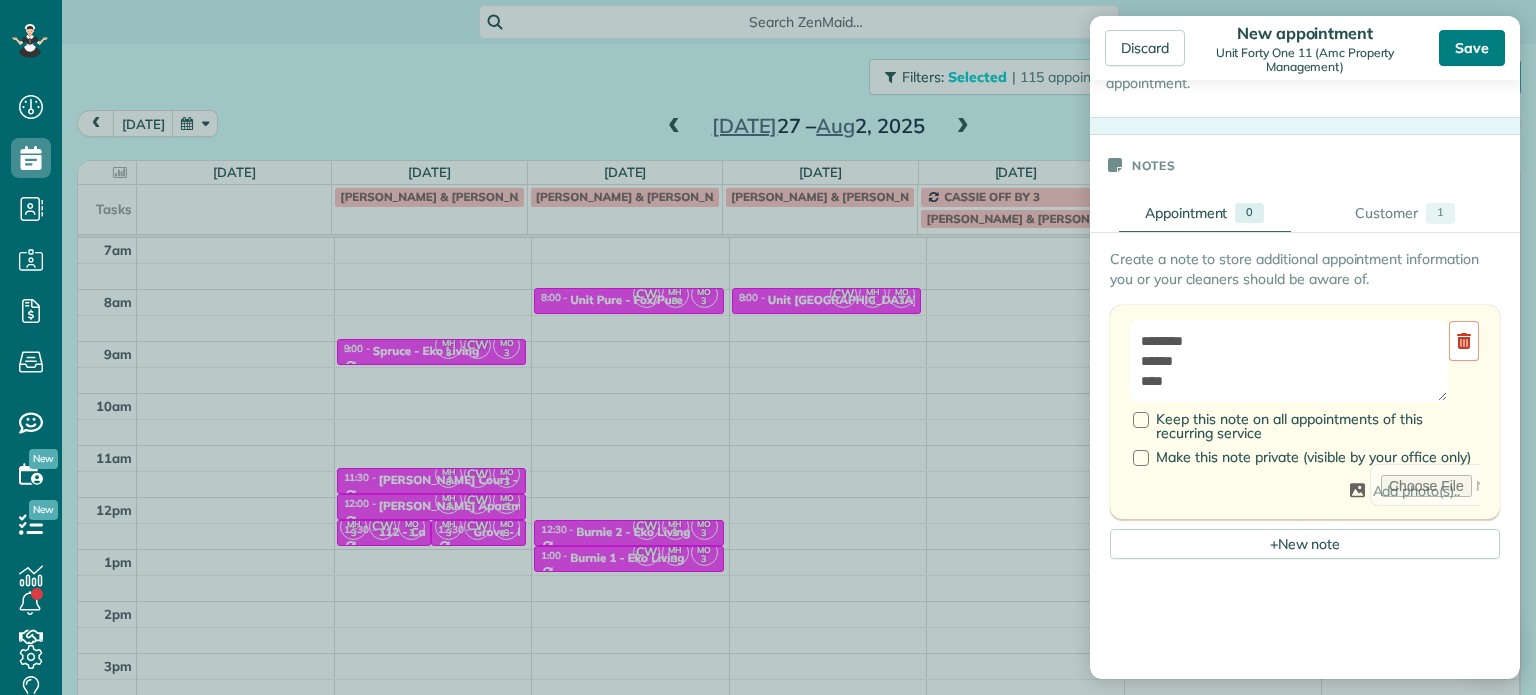 click on "Save" at bounding box center [1472, 48] 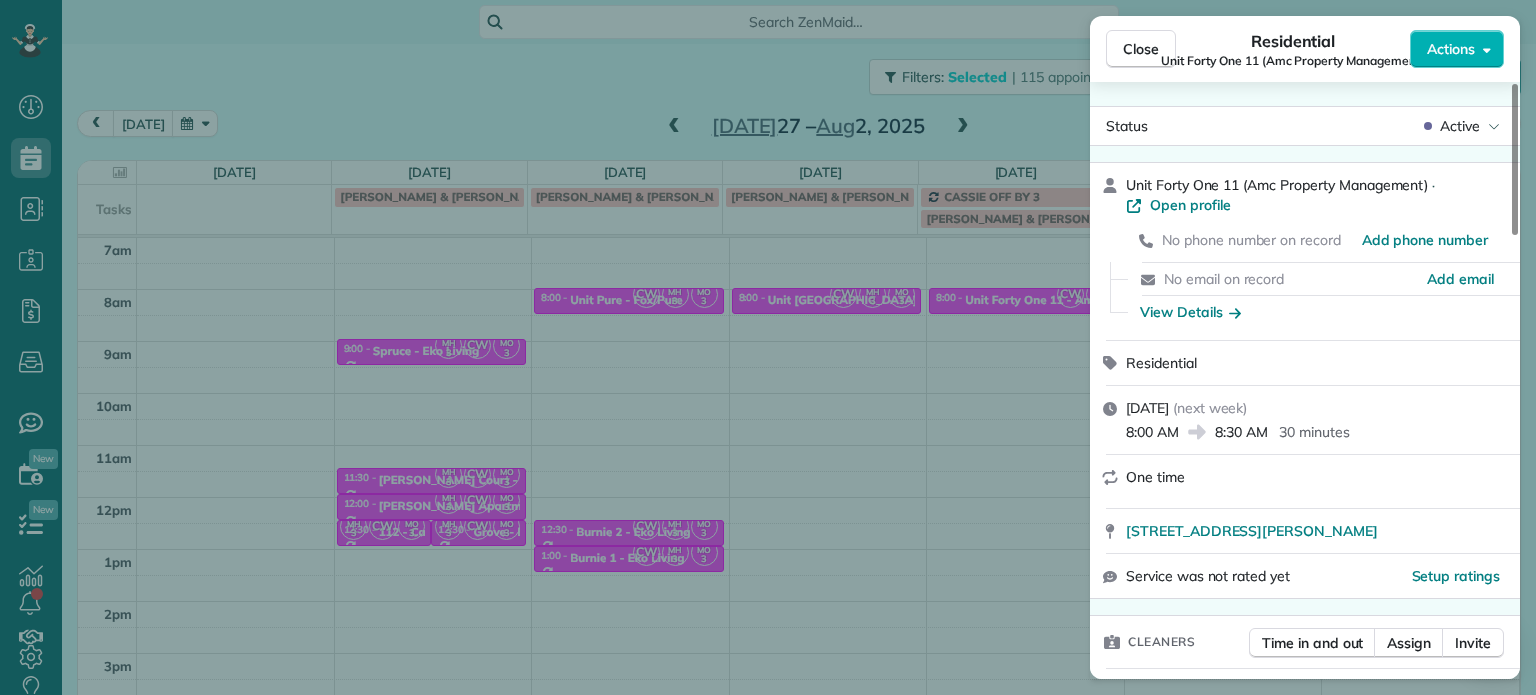 click on "Close Residential Unit Forty One 11 (Amc Property Management) Actions Status Active Unit Forty One 11 (Amc Property Management) · Open profile No phone number on record Add phone number No email on record Add email View Details Residential [DATE] ( next week ) 8:00 AM 8:30 AM 30 minutes One time [STREET_ADDRESS][PERSON_NAME] Service was not rated yet Setup ratings Cleaners Time in and out Assign Invite Cleaners [PERSON_NAME] 8:00 AM 8:30 AM [PERSON_NAME]-German 8:00 AM 8:30 AM Checklist Try Now Keep this appointment up to your standards. Stay on top of every detail, keep your cleaners organised, and your client happy. Assign a checklist Watch a 5 min demo Billing Billing actions Price $0.00 Overcharge $0.00 Discount $0.00 Coupon discount - Primary tax - Secondary tax - Total appointment price $0.00 Tips collected New feature! $0.00 [PERSON_NAME] as paid Total including tip $0.00 Get paid online in no-time! Charge customer credit card Work items Notes 1" at bounding box center (768, 347) 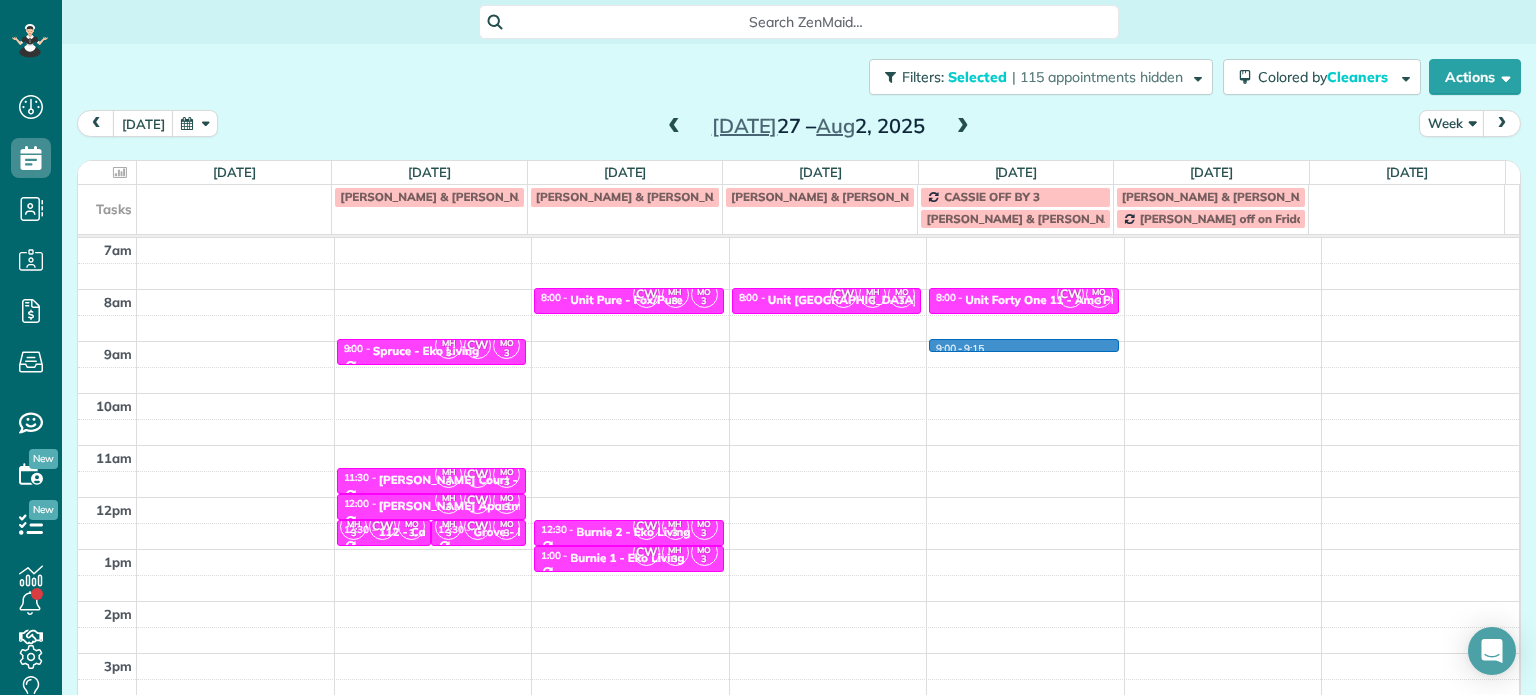 click on "4am 5am 6am 7am 8am 9am 10am 11am 12pm 1pm 2pm 3pm 4pm 5pm MH 3 [GEOGRAPHIC_DATA] 3 9:00 - 9:30 Spruce - Eko Living [STREET_ADDRESS][PERSON_NAME] MH 3 CW MO 3 11:30 - 12:00 [PERSON_NAME][GEOGRAPHIC_DATA] - [PERSON_NAME] [PHONE_NUMBER] [STREET_ADDRESS] MH 3 CW MO 3 12:00 - 12:30 [PERSON_NAME] Apartments - [GEOGRAPHIC_DATA] [STREET_ADDRESS] MH 3 CW [GEOGRAPHIC_DATA] 3 12:30 - 1:00 112 - Capital [STREET_ADDRESS] MH 3 CW MO 3 12:30 - 1:00 Grove - [GEOGRAPHIC_DATA] Living [STREET_ADDRESS][PERSON_NAME] 3 8:00 - 8:30 Unit Pure - Fox/Pure [STREET_ADDRESS] CW MH 3 MO 3 12:30 - 1:00 Burnie 2 - Eko Living [STREET_ADDRESS][PERSON_NAME] CW MH 3 MO 3 1:00 - 1:30 Burnie 1 - Eko Living [STREET_ADDRESS][PERSON_NAME] [GEOGRAPHIC_DATA] 3 8:00 - 8:30 Unit [GEOGRAPHIC_DATA][PERSON_NAME][GEOGRAPHIC_DATA] [PHONE_NUMBER] [STREET_ADDRESS] 9:00 - 9:15 CW MO 3 8:00 - 8:[GEOGRAPHIC_DATA]" at bounding box center [798, 445] 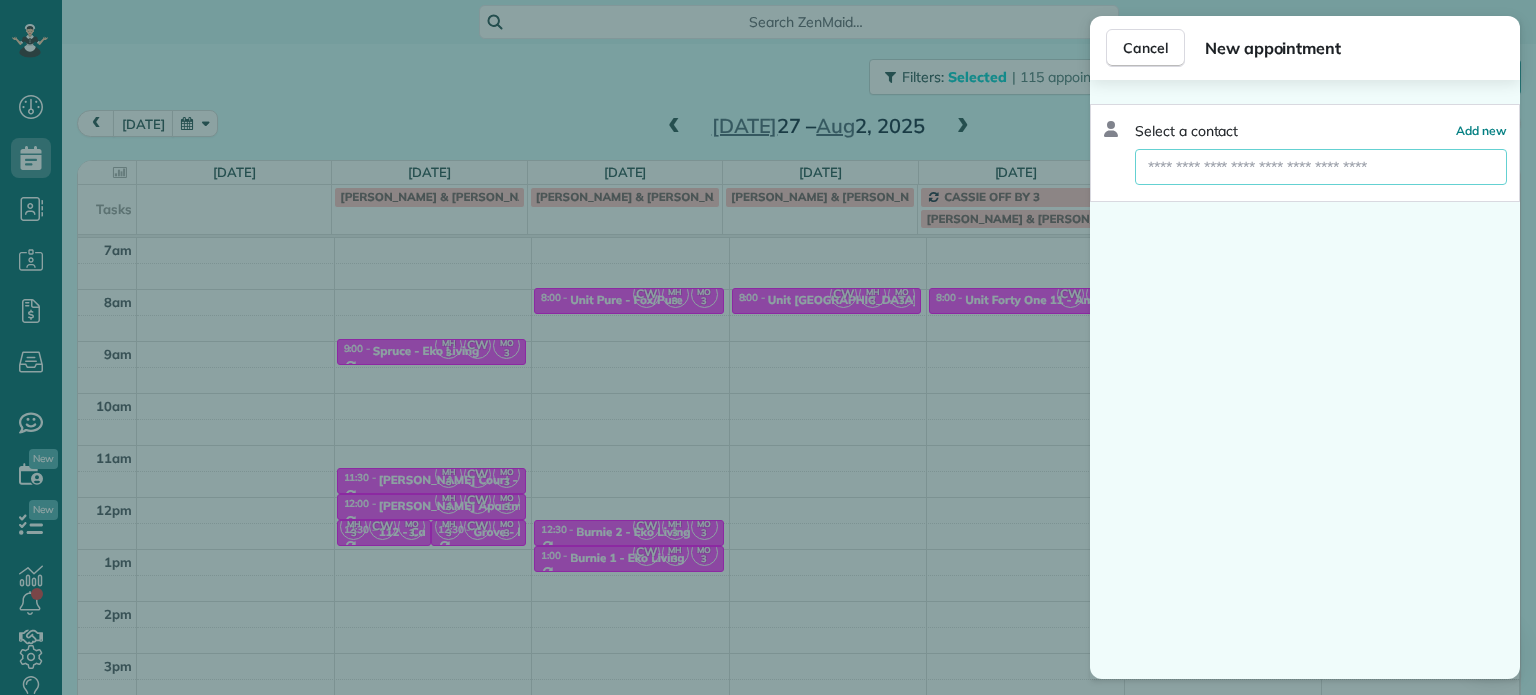 click at bounding box center [1321, 167] 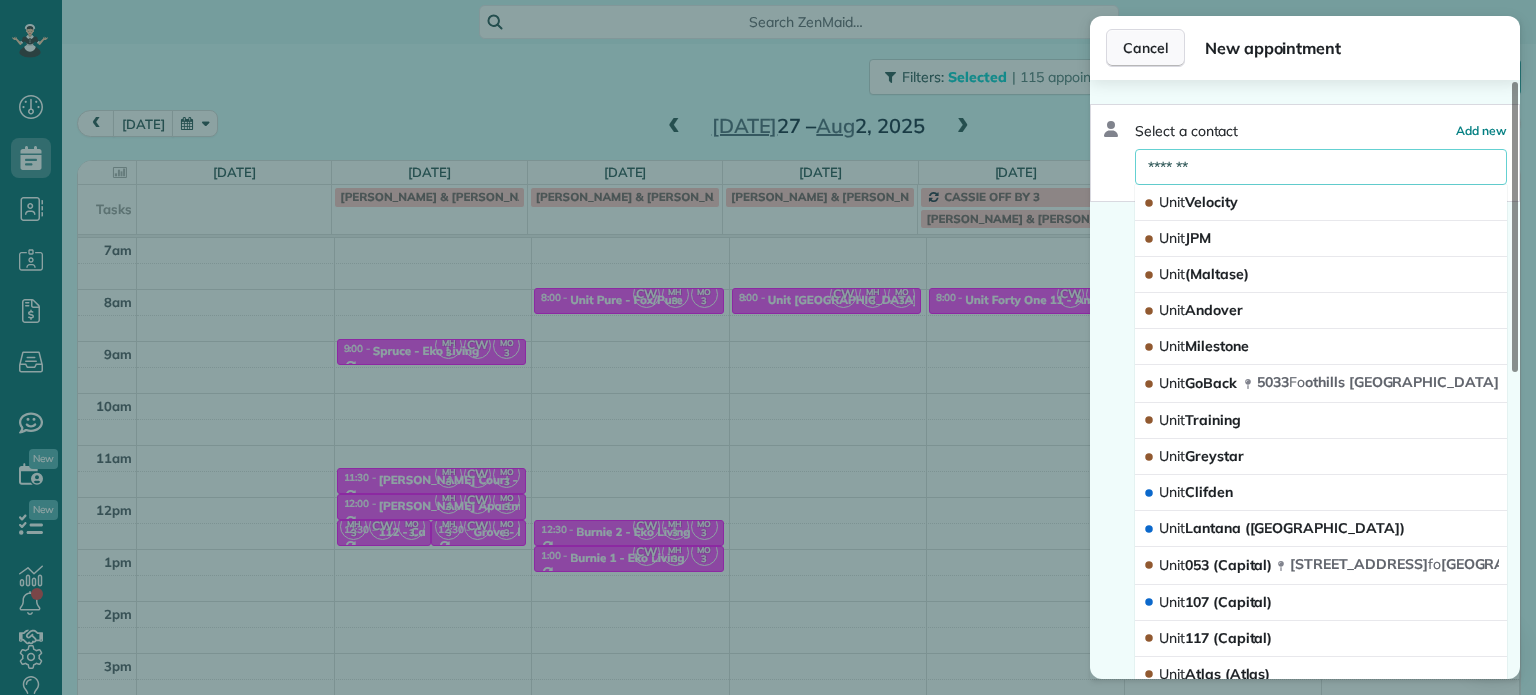 type on "*******" 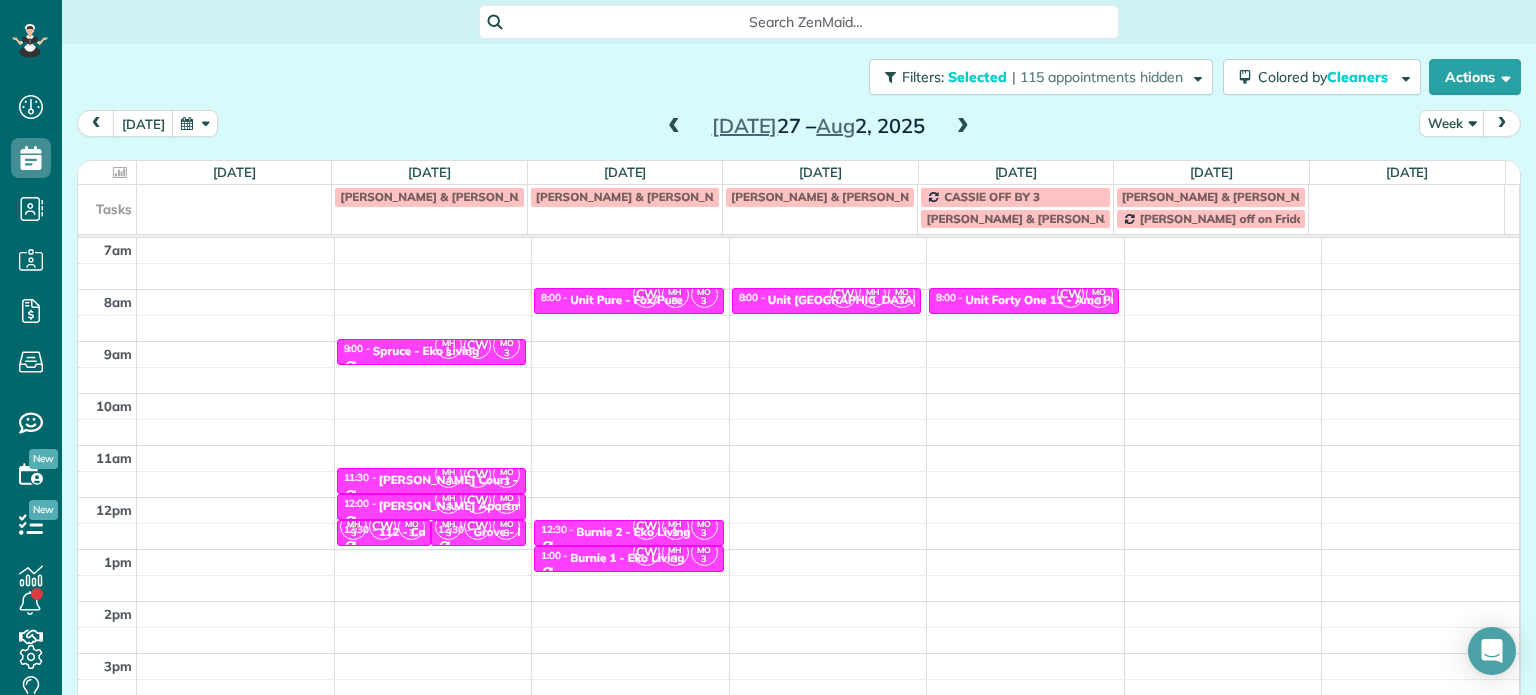 click on "4am 5am 6am 7am 8am 9am 10am 11am 12pm 1pm 2pm 3pm 4pm 5pm MH 3 [GEOGRAPHIC_DATA] 3 9:00 - 9:30 Spruce - Eko Living [STREET_ADDRESS][PERSON_NAME] MH 3 CW MO 3 11:30 - 12:00 [PERSON_NAME][GEOGRAPHIC_DATA] - [PERSON_NAME] [PHONE_NUMBER] [STREET_ADDRESS] MH 3 CW MO 3 12:00 - 12:30 [PERSON_NAME] Apartments - [GEOGRAPHIC_DATA] [STREET_ADDRESS] MH 3 CW [GEOGRAPHIC_DATA] 3 12:30 - 1:00 112 - Capital [STREET_ADDRESS] MH 3 CW MO 3 12:30 - 1:00 Grove - [GEOGRAPHIC_DATA] Living [STREET_ADDRESS][PERSON_NAME] 3 8:00 - 8:30 Unit Pure - Fox/Pure [STREET_ADDRESS] CW MH 3 MO 3 12:30 - 1:00 Burnie 2 - Eko Living [STREET_ADDRESS][PERSON_NAME] CW MH 3 MO 3 1:00 - 1:30 Burnie 1 - Eko Living [STREET_ADDRESS][PERSON_NAME] [GEOGRAPHIC_DATA] 3 8:00 - 8:30 Unit [GEOGRAPHIC_DATA][PERSON_NAME][GEOGRAPHIC_DATA] [PHONE_NUMBER] [STREET_ADDRESS] CW MO 3 8:00 - 8:30 Unit Forty One 11 - Amc Property Management" at bounding box center [798, 445] 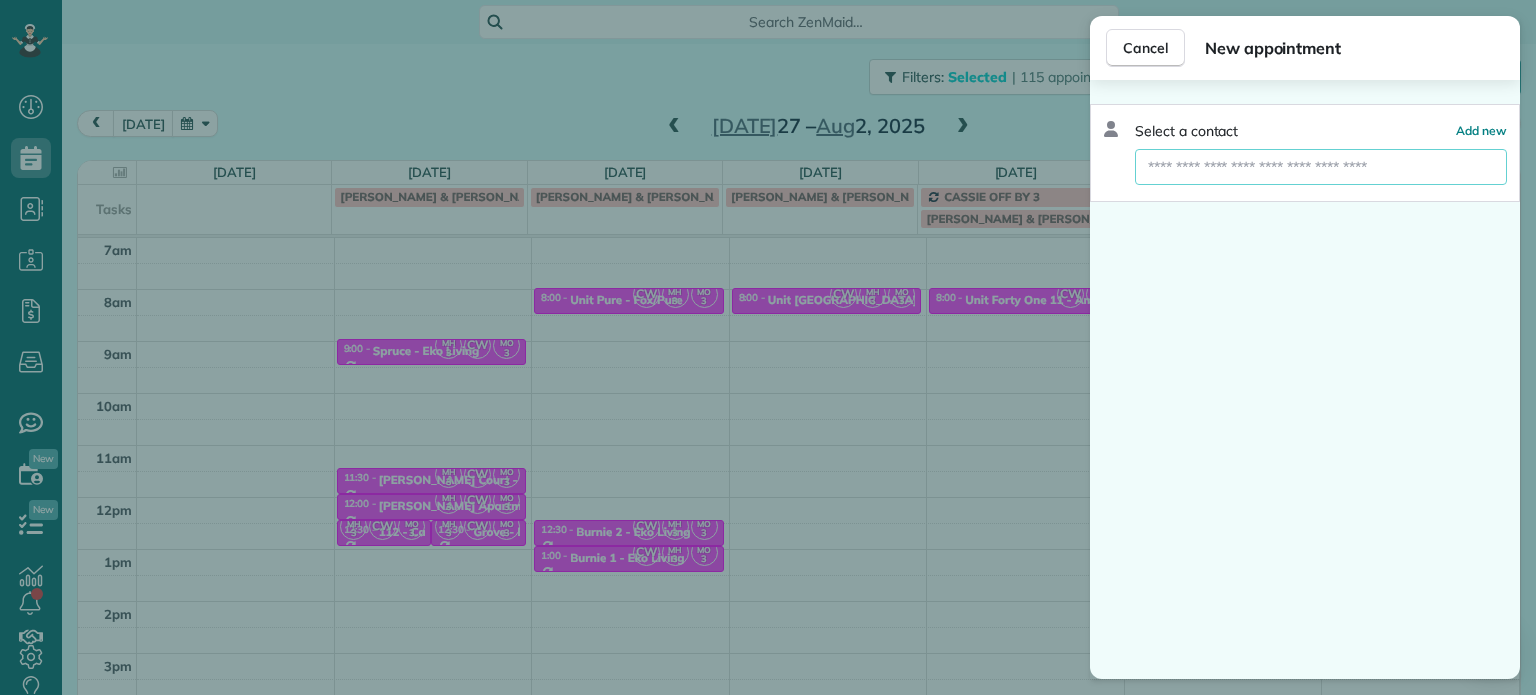 click at bounding box center (1321, 167) 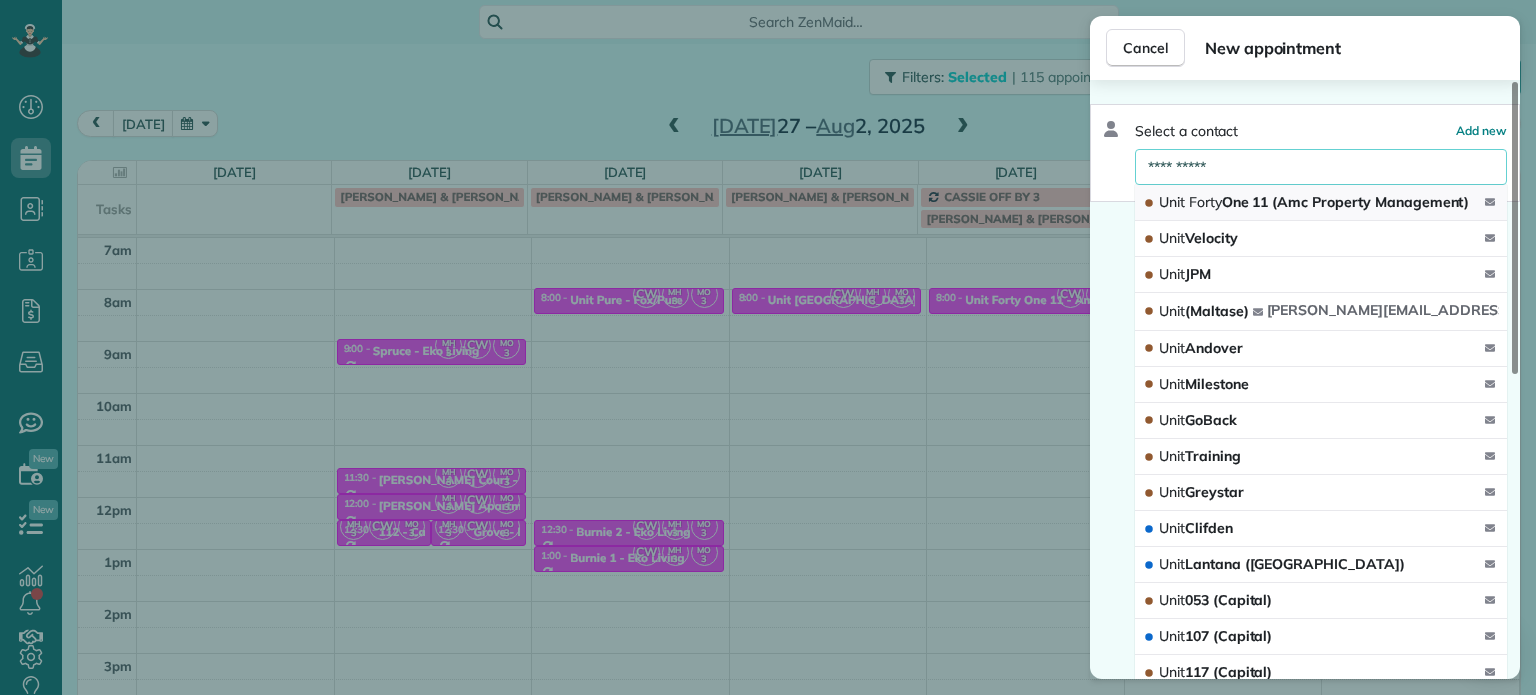 type on "**********" 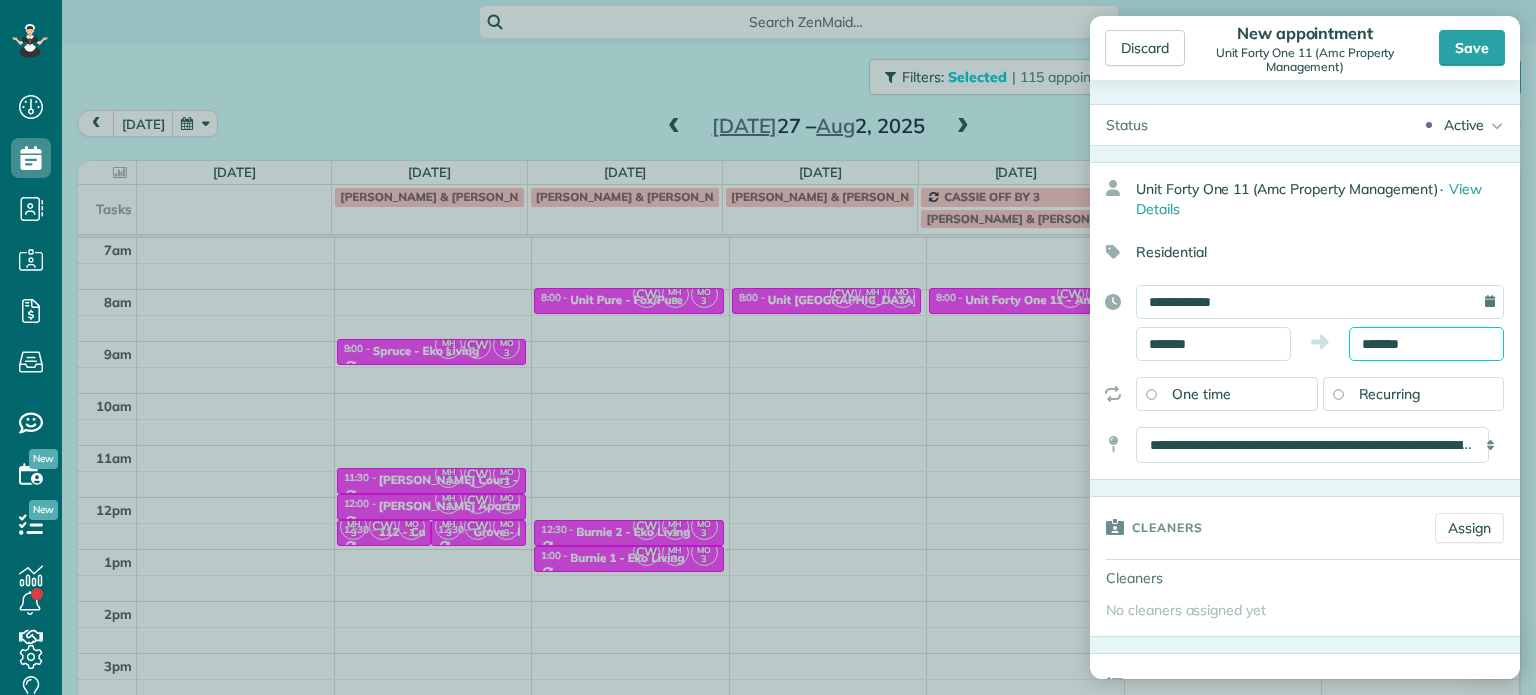 click on "*******" at bounding box center [1426, 344] 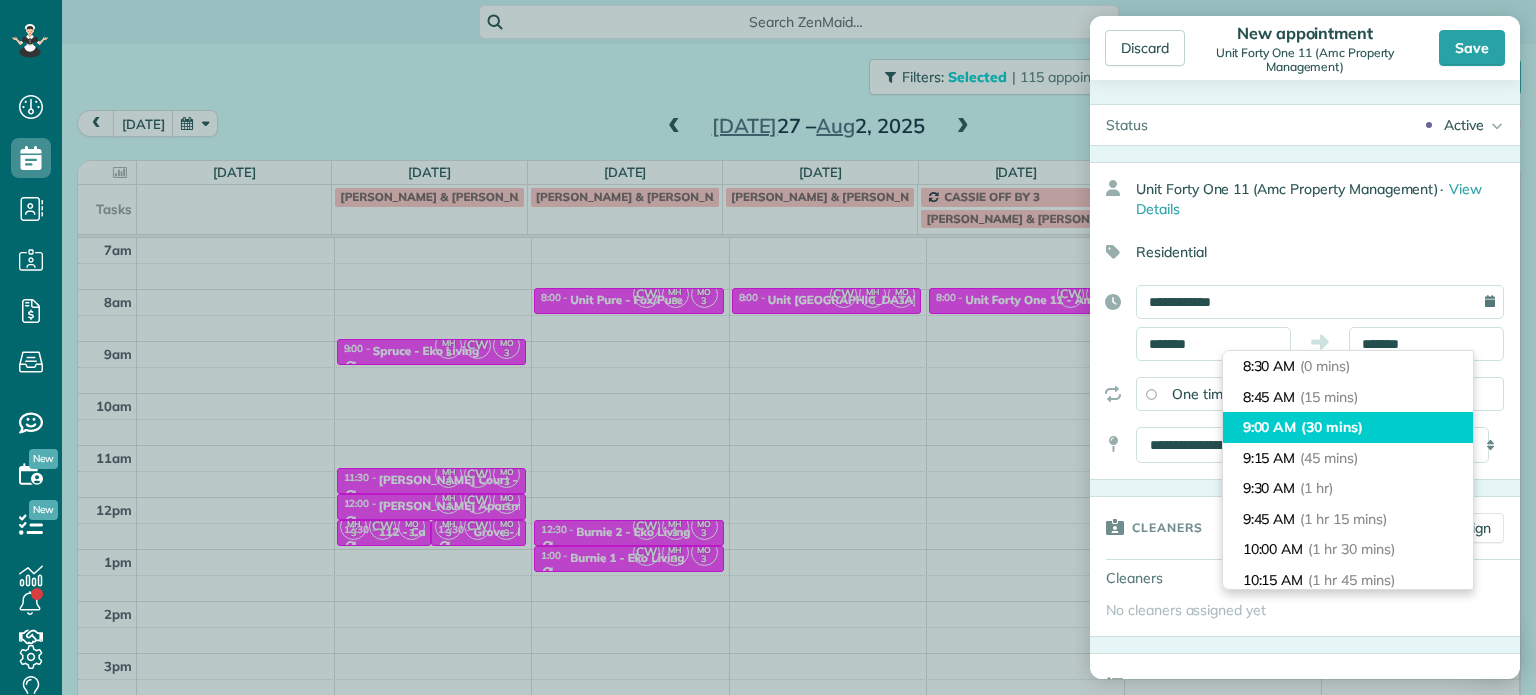 type on "*******" 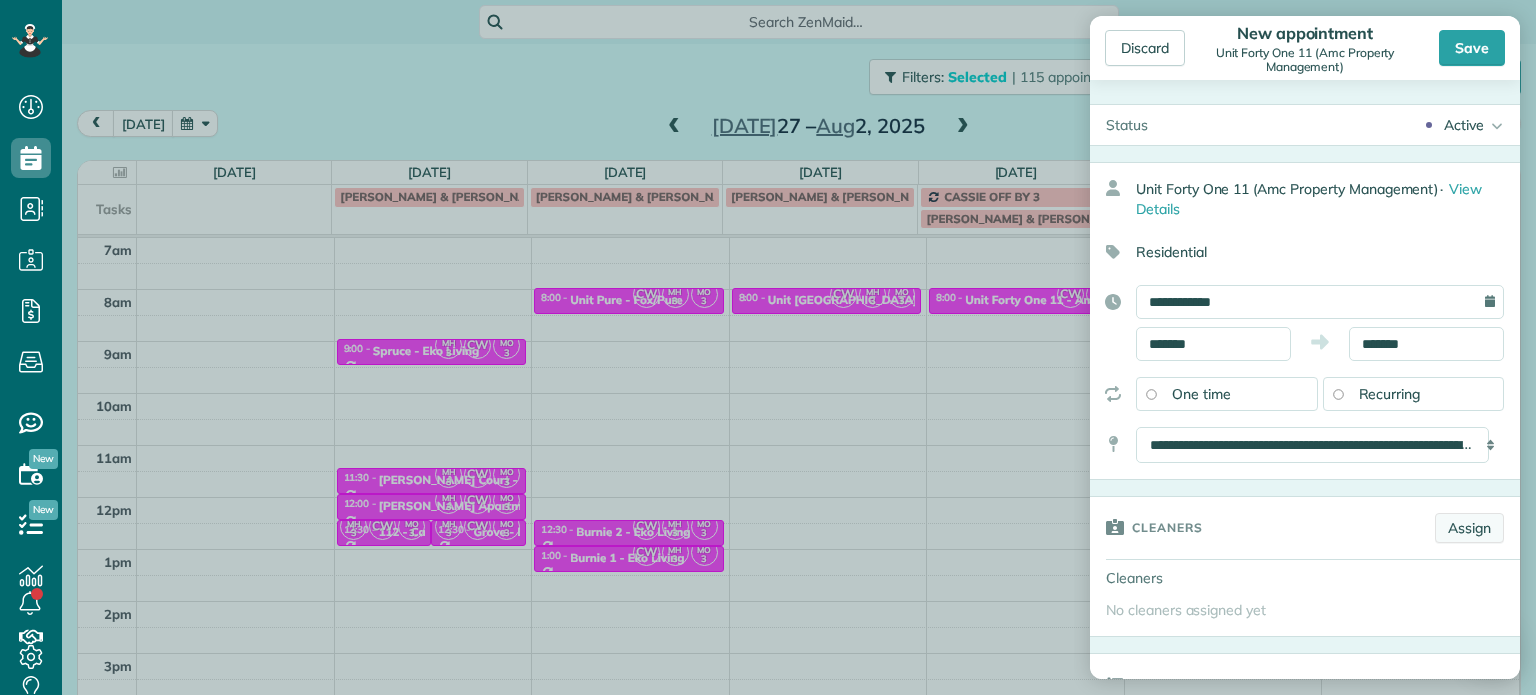 click on "Assign" at bounding box center (1469, 528) 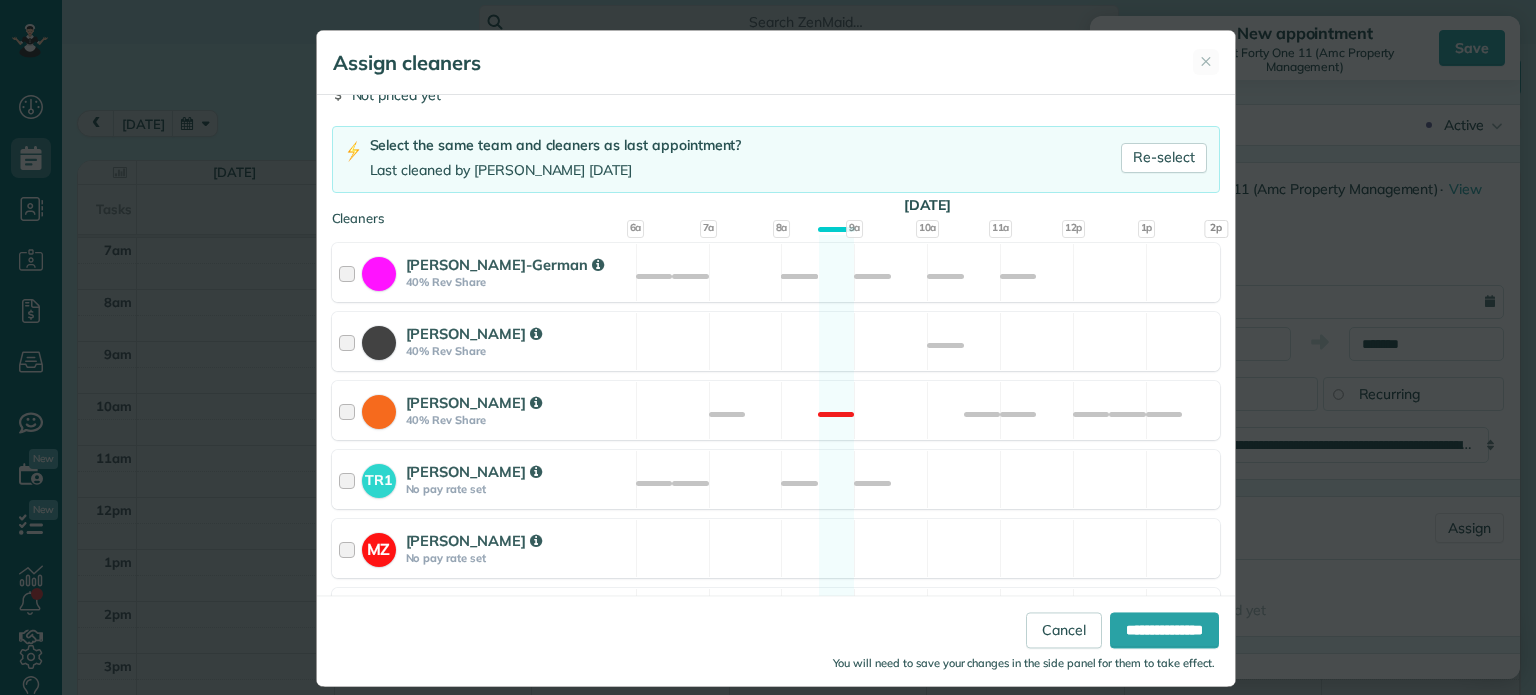 scroll, scrollTop: 114, scrollLeft: 0, axis: vertical 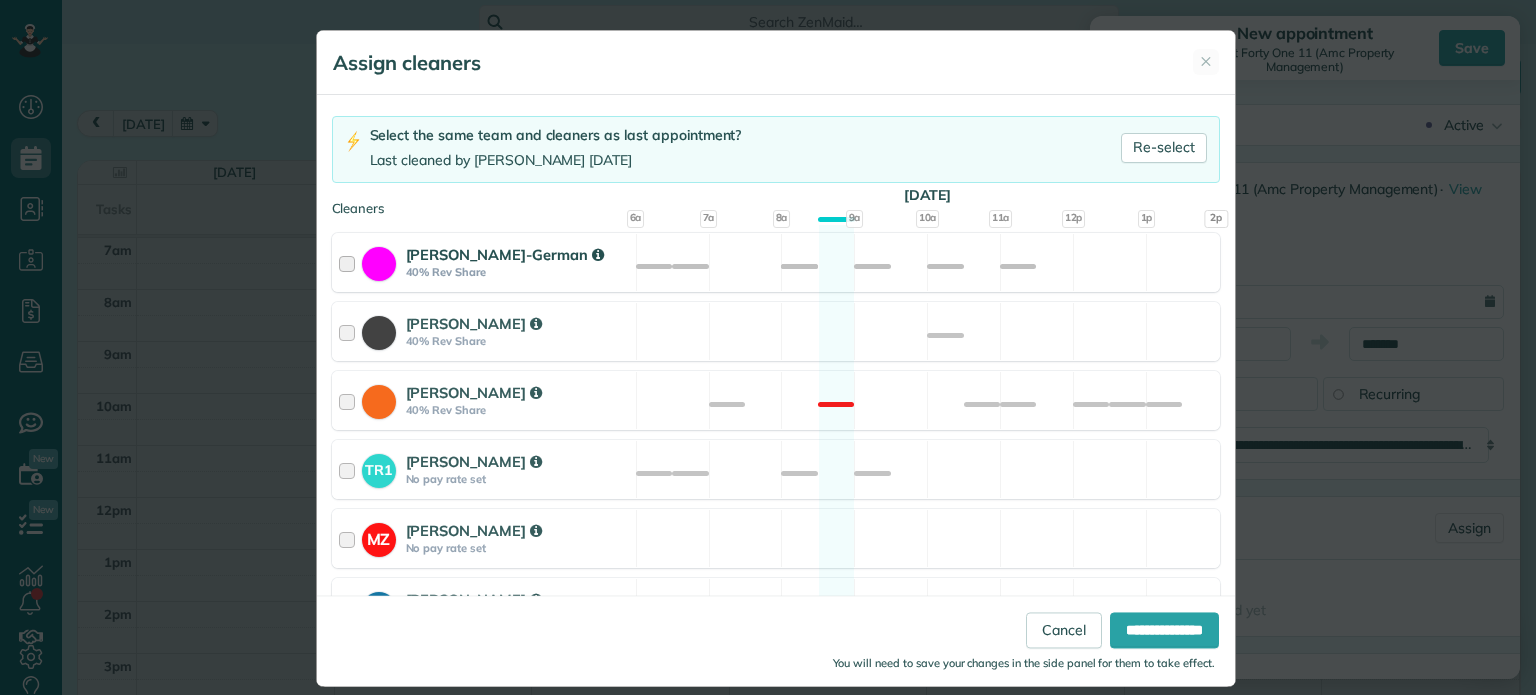 click on "[PERSON_NAME]-German
40% Rev Share
Available" at bounding box center [776, 262] 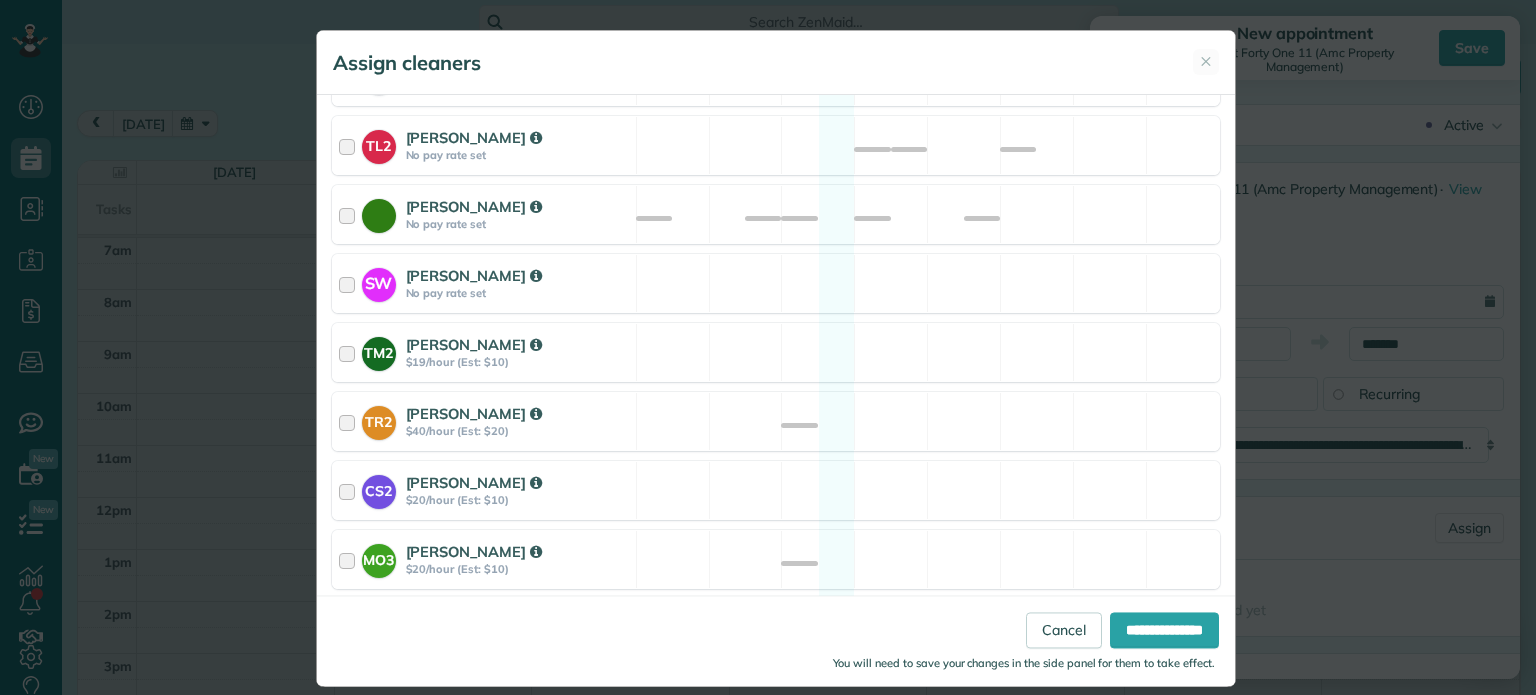 scroll, scrollTop: 980, scrollLeft: 0, axis: vertical 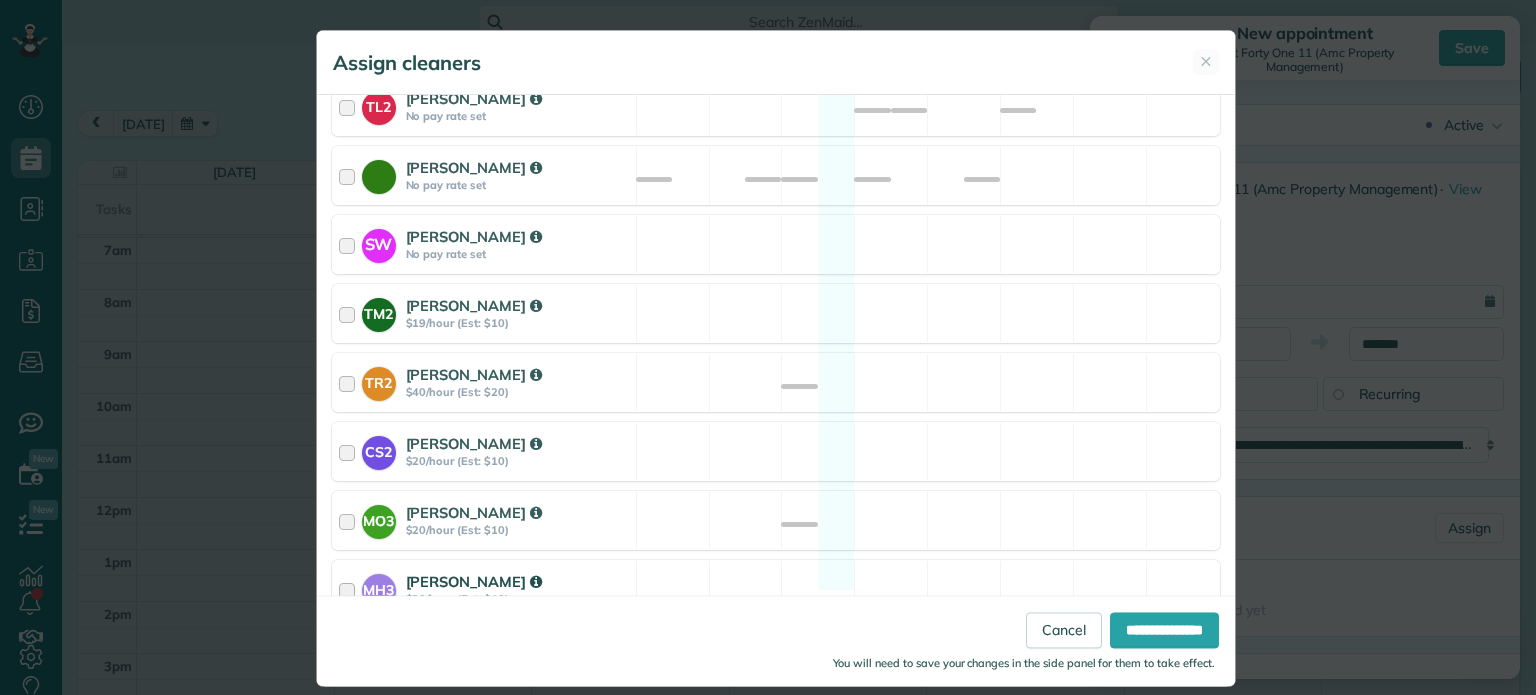 click on "MH3
[PERSON_NAME]
$20/hour (Est: $10)
Available" at bounding box center (776, 589) 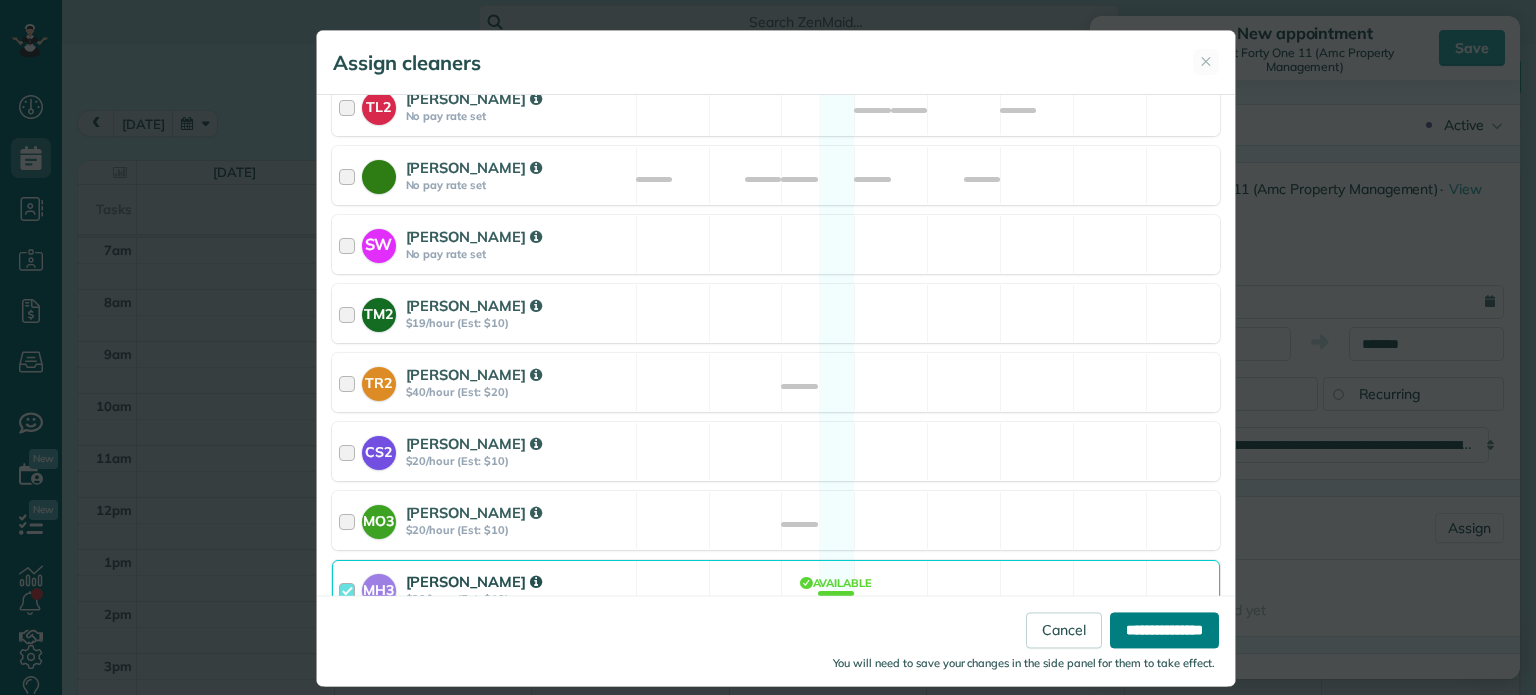 click on "**********" at bounding box center (1164, 631) 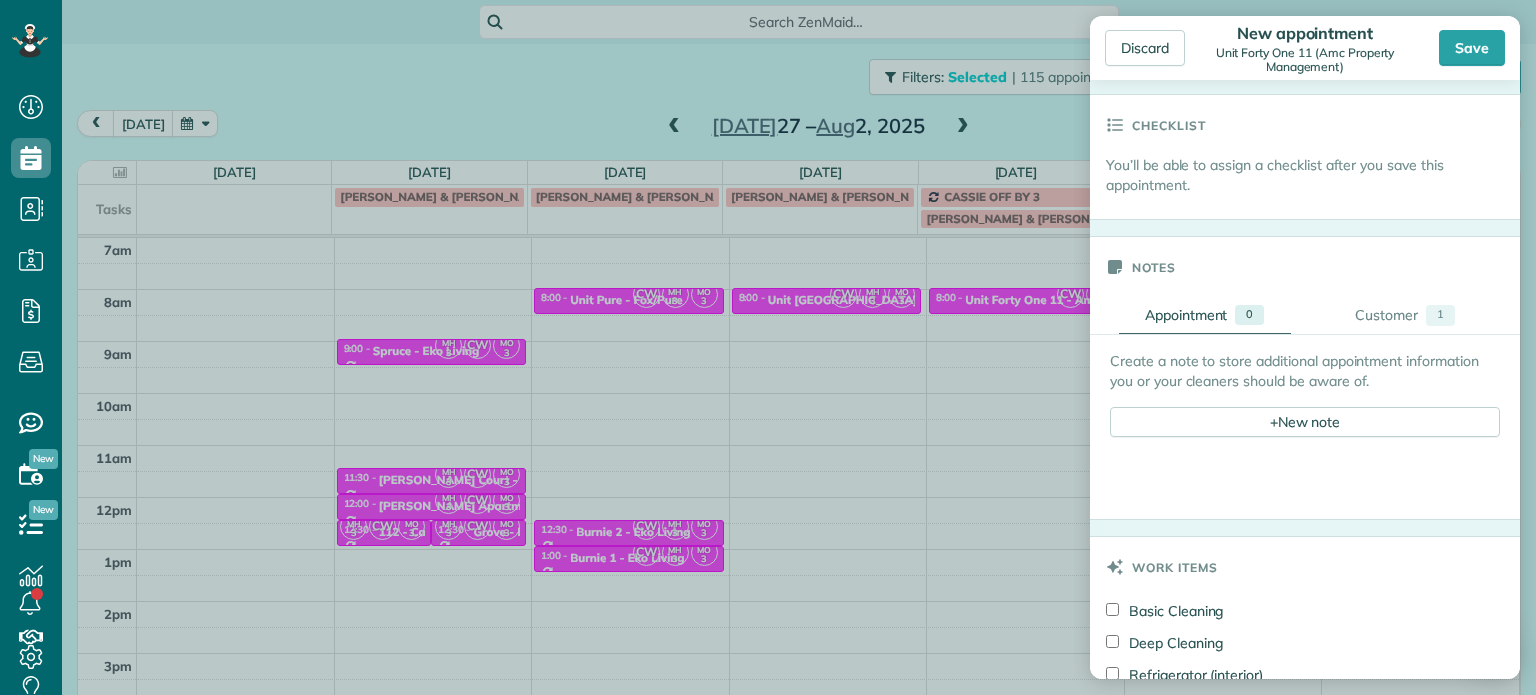 scroll, scrollTop: 666, scrollLeft: 0, axis: vertical 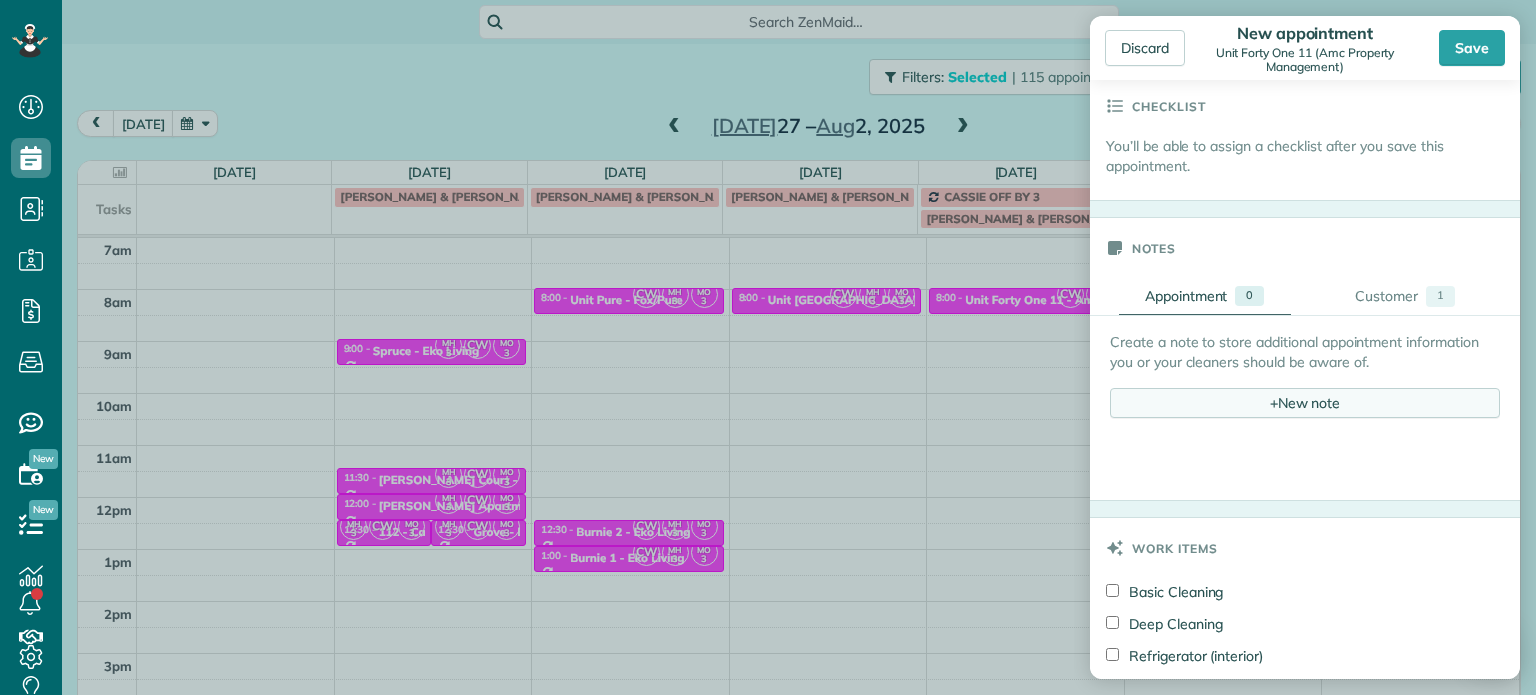 click on "+ New note" at bounding box center [1305, 403] 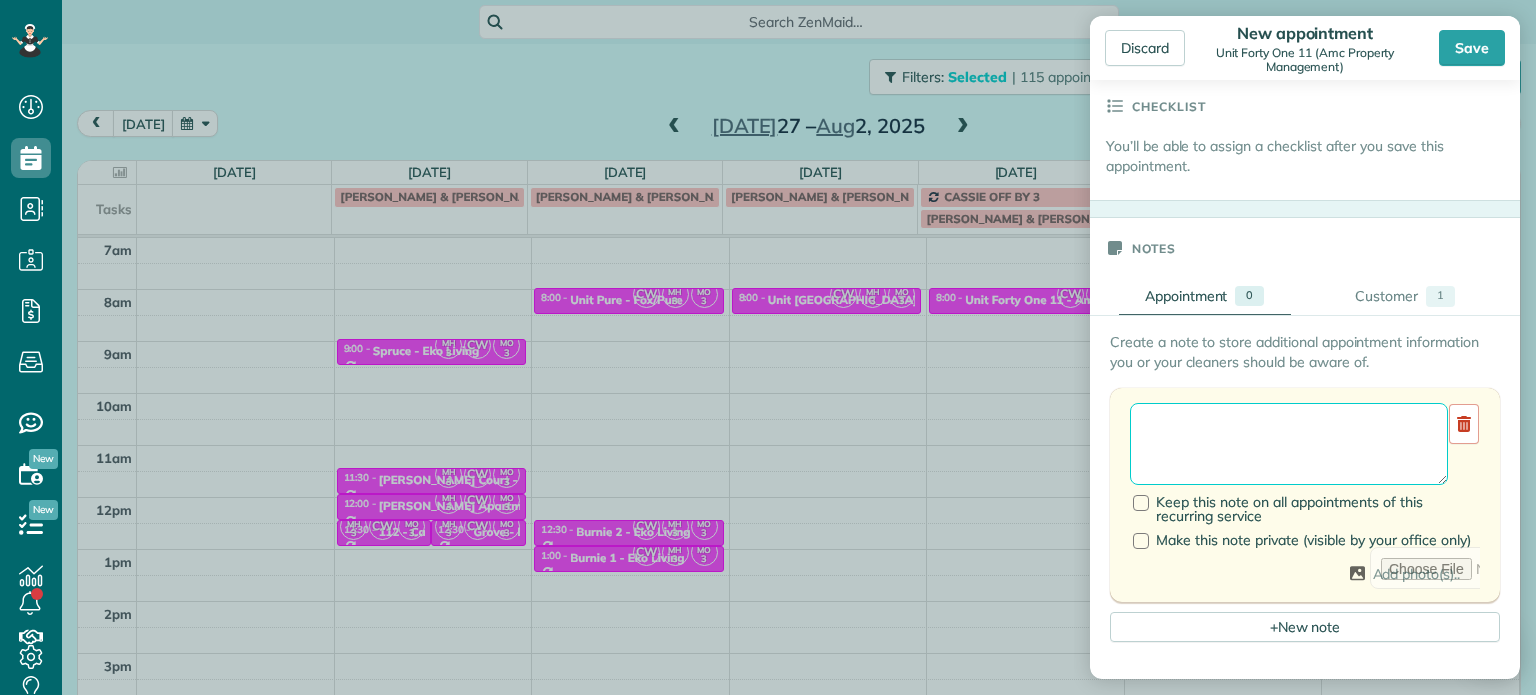 click at bounding box center [1289, 444] 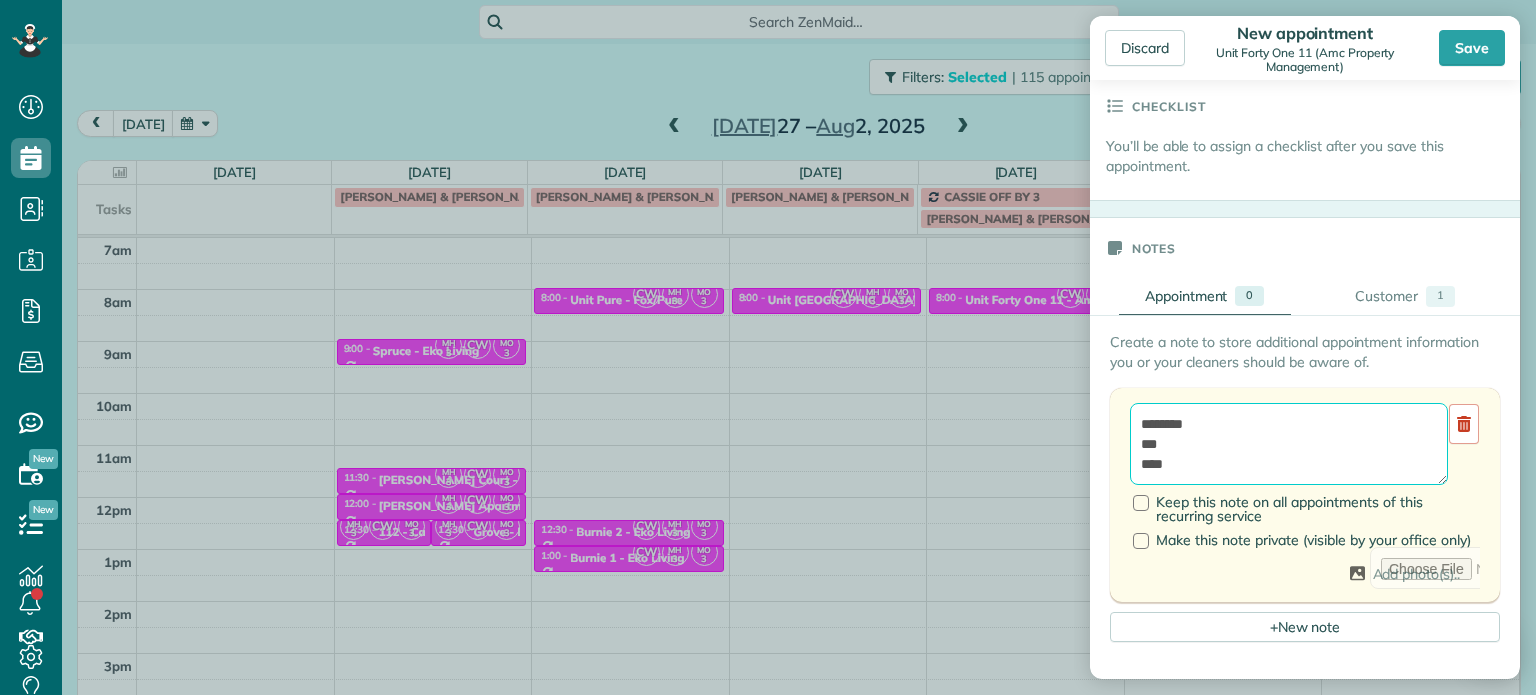 type on "********
***
****" 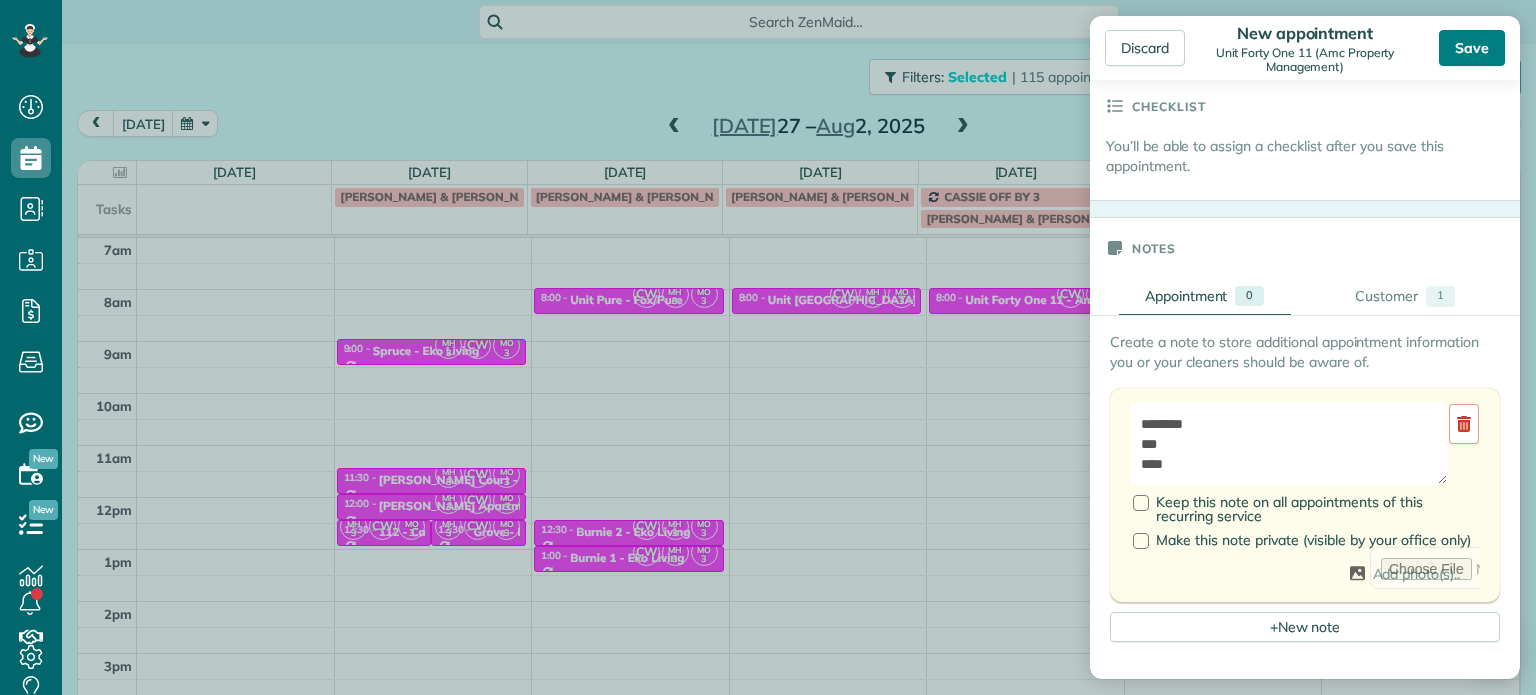 click on "Save" at bounding box center (1472, 48) 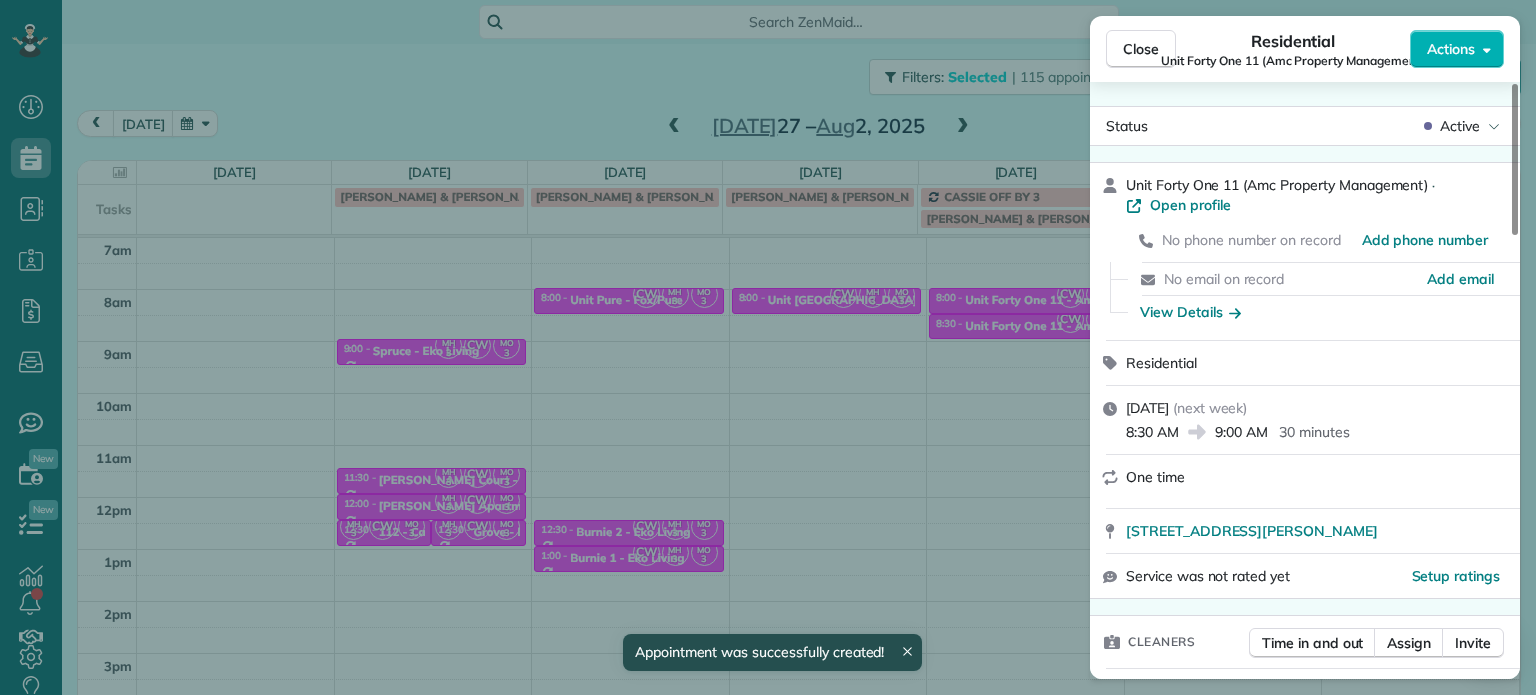click on "Close Residential Unit Forty One 11 (Amc Property Management) Actions Status Active Unit Forty One 11 (Amc Property Management) · Open profile No phone number on record Add phone number No email on record Add email View Details Residential [DATE] ( next week ) 8:30 AM 9:00 AM 30 minutes One time [STREET_ADDRESS][PERSON_NAME] Service was not rated yet Setup ratings Cleaners Time in and out Assign Invite Cleaners [PERSON_NAME] 8:30 AM 9:00 AM [PERSON_NAME]-German 8:30 AM 9:00 AM Checklist Try Now Keep this appointment up to your standards. Stay on top of every detail, keep your cleaners organised, and your client happy. Assign a checklist Watch a 5 min demo Billing Billing actions Price $0.00 Overcharge $0.00 Discount $0.00 Coupon discount - Primary tax - Secondary tax - Total appointment price $0.00 Tips collected New feature! $0.00 [PERSON_NAME] as paid Total including tip $0.00 Get paid online in no-time! Charge customer credit card Work items Notes 1 1" at bounding box center [768, 347] 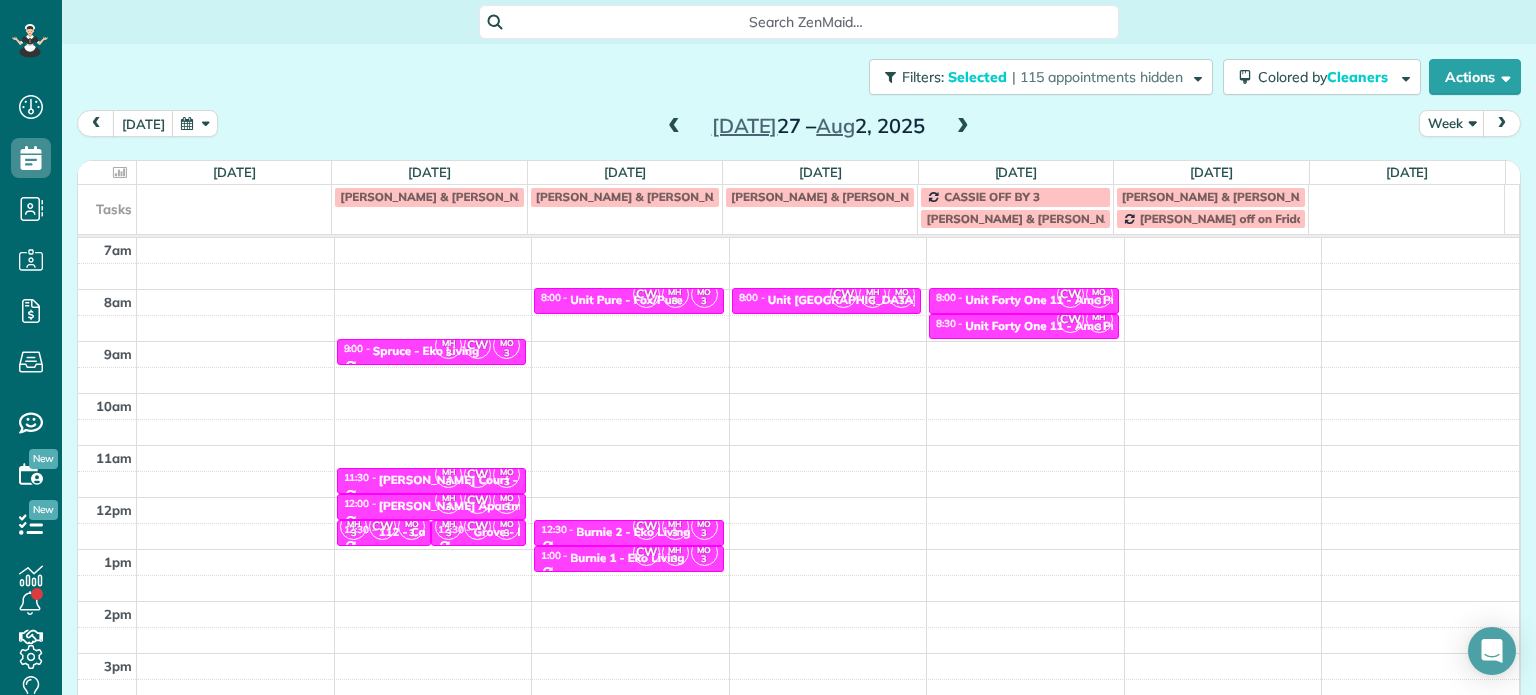 click at bounding box center (674, 127) 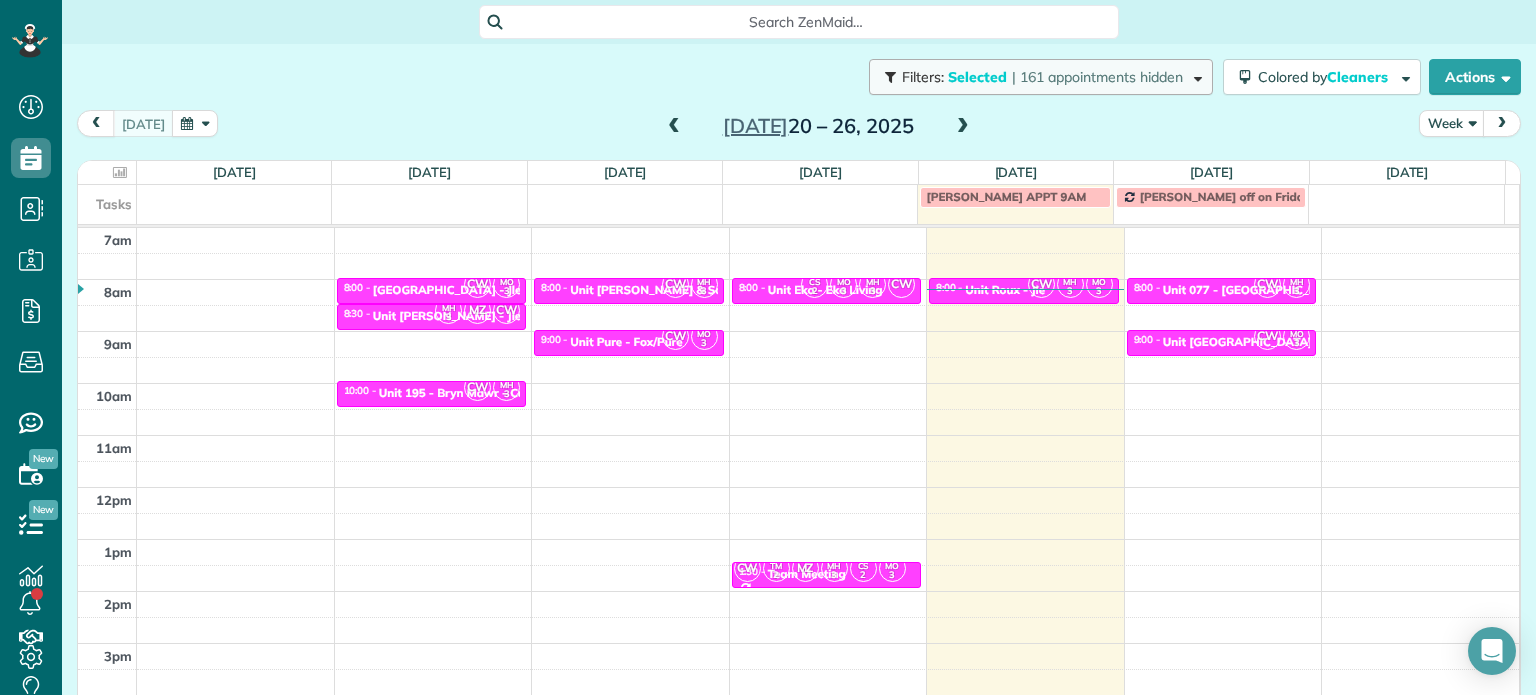 click on "|  161 appointments hidden" at bounding box center (1097, 77) 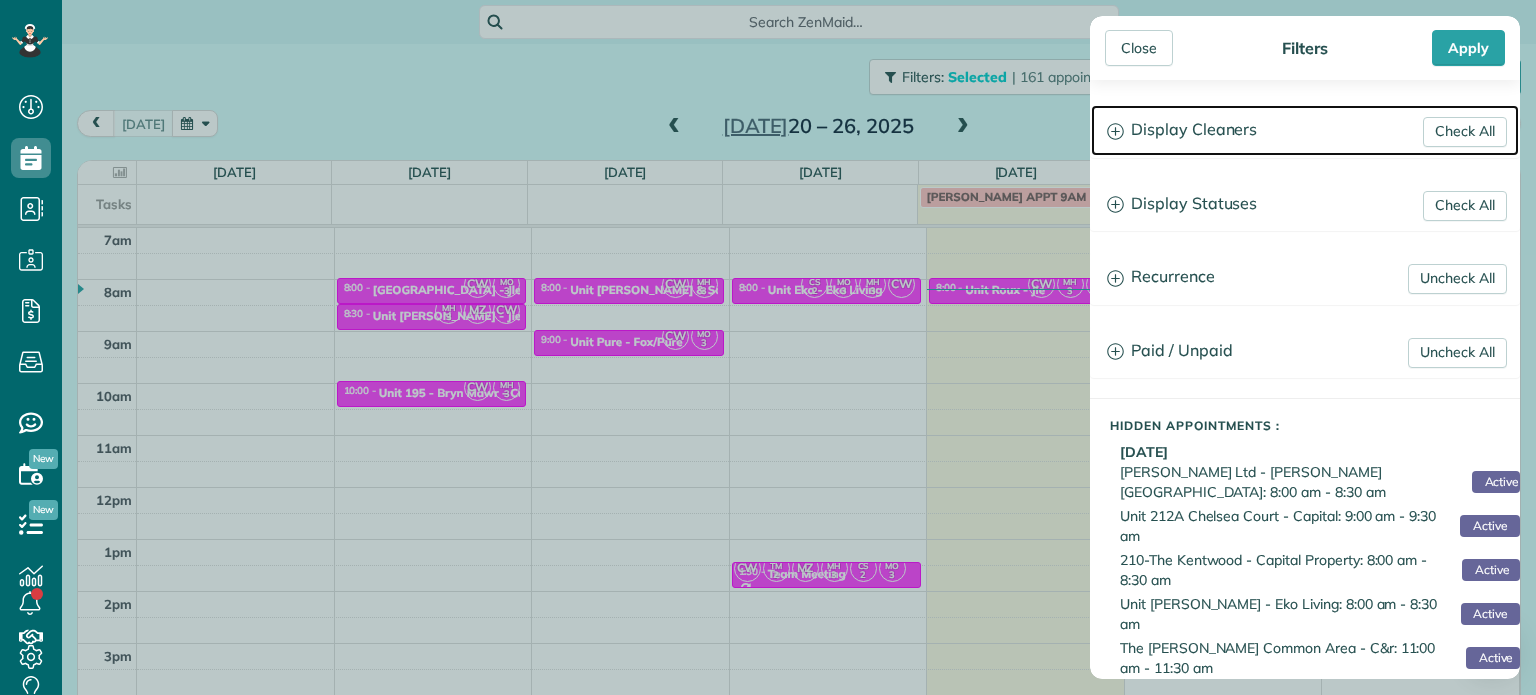 click on "Display Cleaners" at bounding box center [1305, 130] 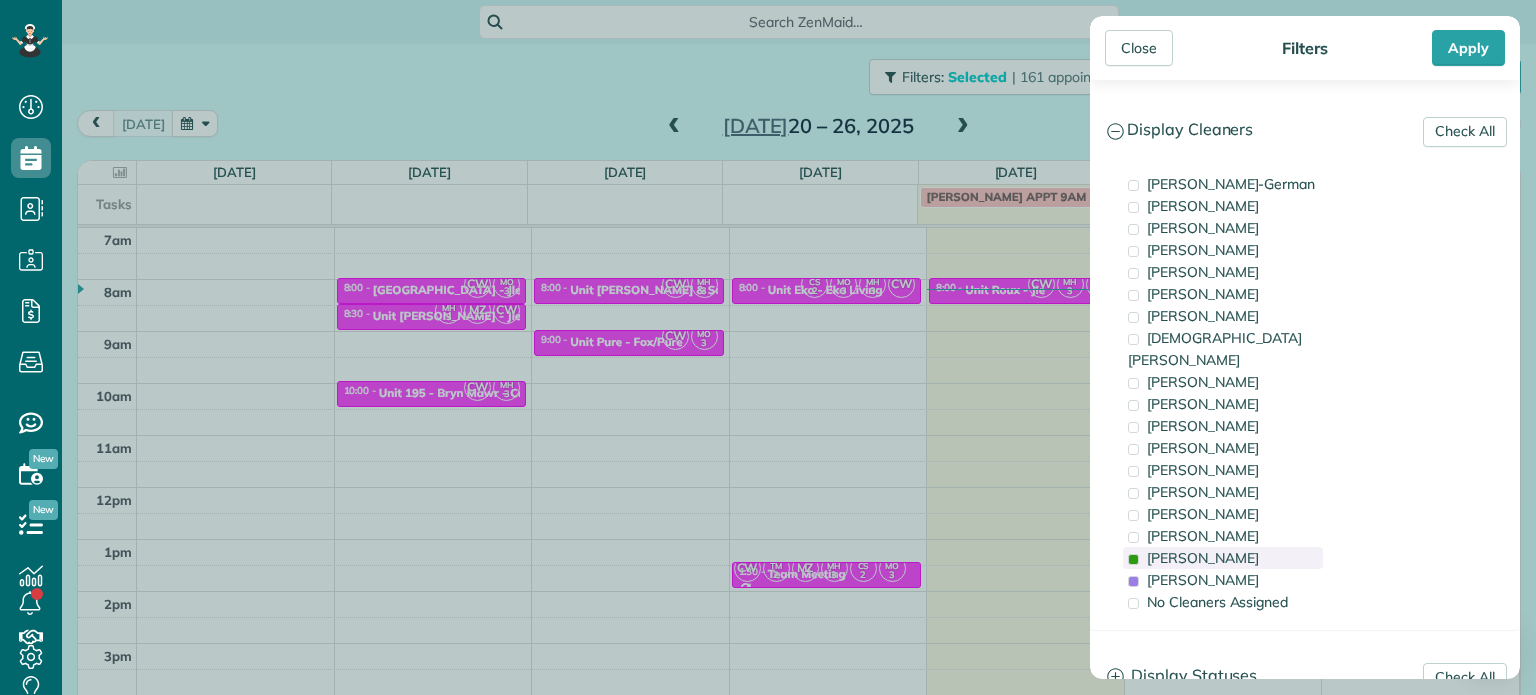 click on "[PERSON_NAME]" at bounding box center (1203, 558) 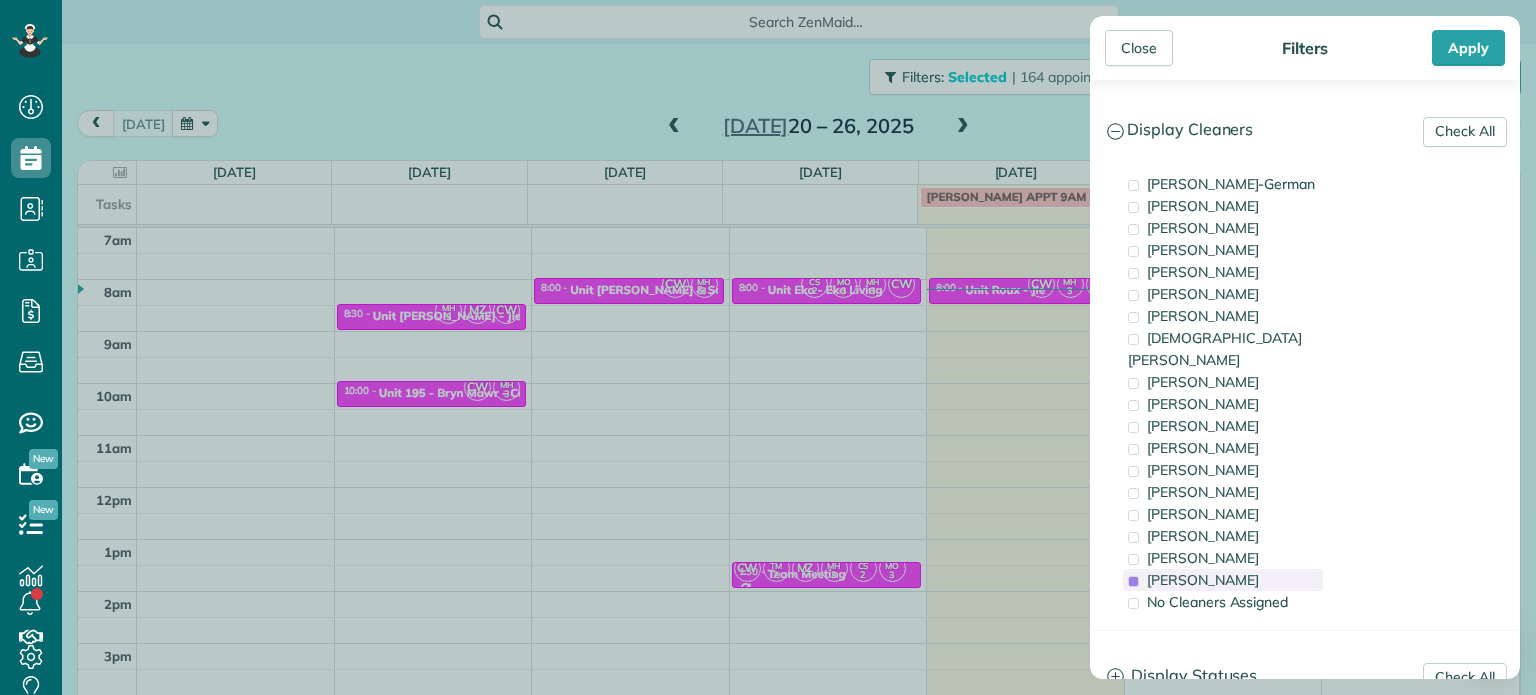 click on "[PERSON_NAME]" at bounding box center [1203, 580] 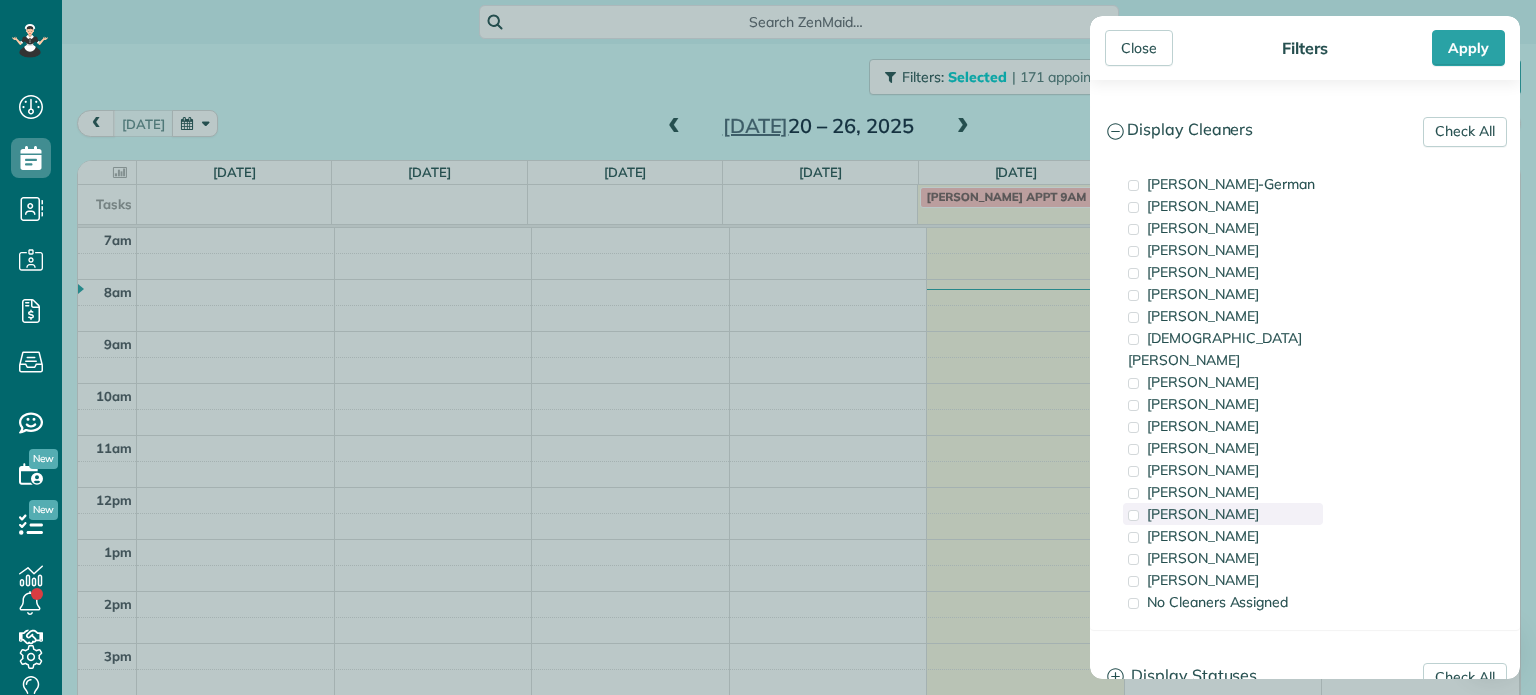 click on "[PERSON_NAME]" at bounding box center [1203, 514] 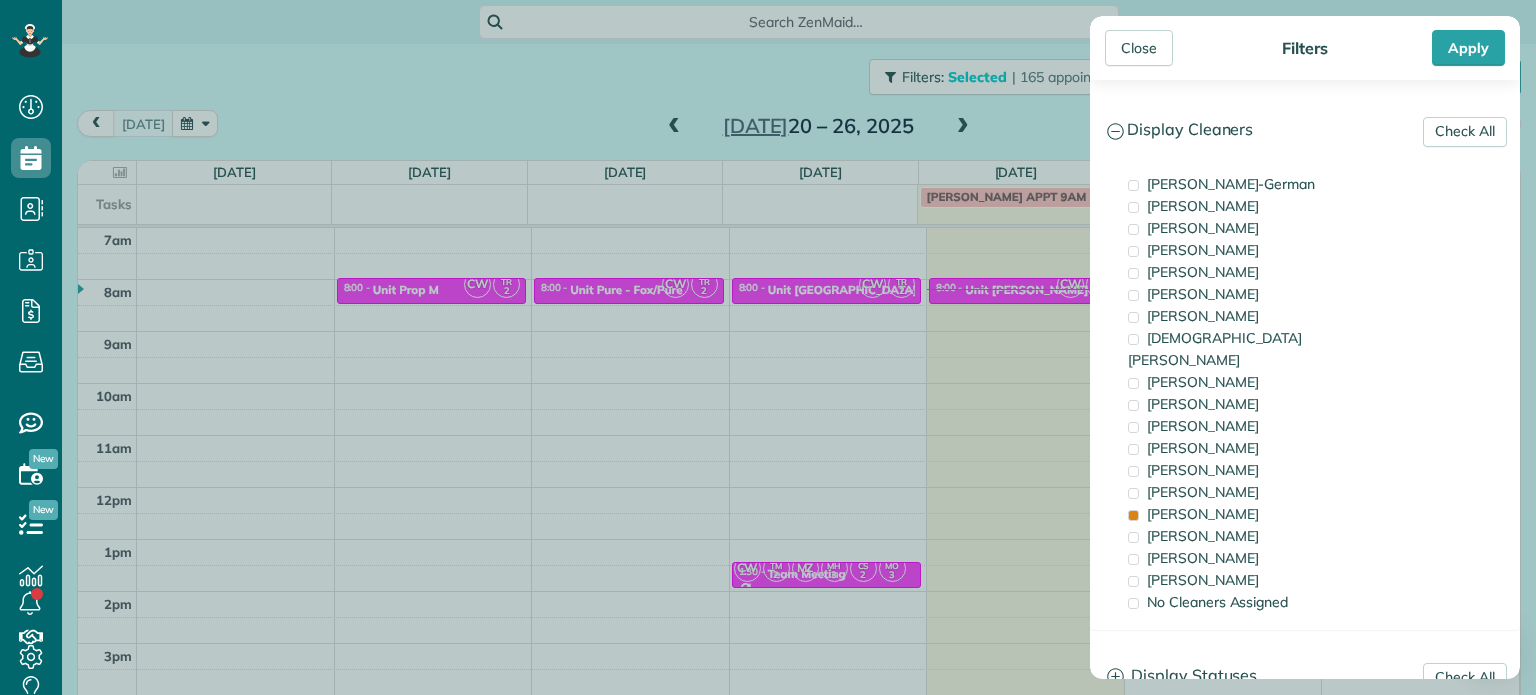 click on "Close
Filters
Apply
Check All
Display Cleaners
[PERSON_NAME]-German
[PERSON_NAME]
[PERSON_NAME]
[PERSON_NAME]
[PERSON_NAME]
[PERSON_NAME]
[PERSON_NAME]" at bounding box center (768, 347) 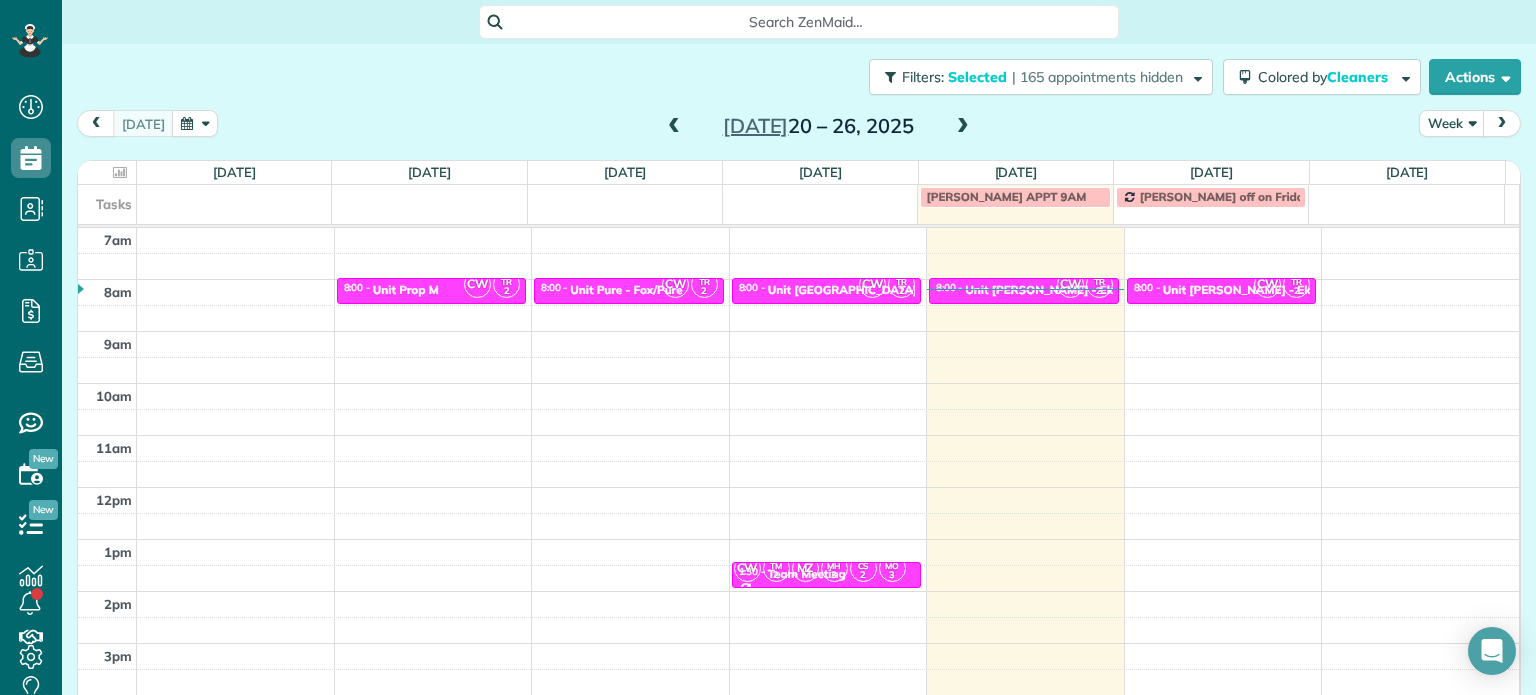 click on "4am 5am 6am 7am 8am 9am 10am 11am 12pm 1pm 2pm 3pm 4pm 5pm CW TR 2 8:00 - 8:30 Unit Prop M [STREET_ADDRESS] CW TR 2 8:00 - 8:30 Unit Pure - Fox/Pure [GEOGRAPHIC_DATA][STREET_ADDRESS] CW TR 2 8:00 - 8:30 Unit [GEOGRAPHIC_DATA][PERSON_NAME][GEOGRAPHIC_DATA] [PHONE_NUMBER] [STREET_ADDRESS] TR 2 MH 1 BK AH 1 CC 3 SH 2 CH 2 TR 1 CF 1 TM 1 TL 2 SW CW TM 2 MZ MH 3 CS 2 MO 3 1:30 - 2:00 Team Meeting [STREET_ADDRESS][PERSON_NAME] 2 8:00 - 8:30 Unit [PERSON_NAME] - Eko Living [STREET_ADDRESS] CW TR 2 8:00 - 8:30 Unit [PERSON_NAME] - Eko [STREET_ADDRESS]" at bounding box center (798, 435) 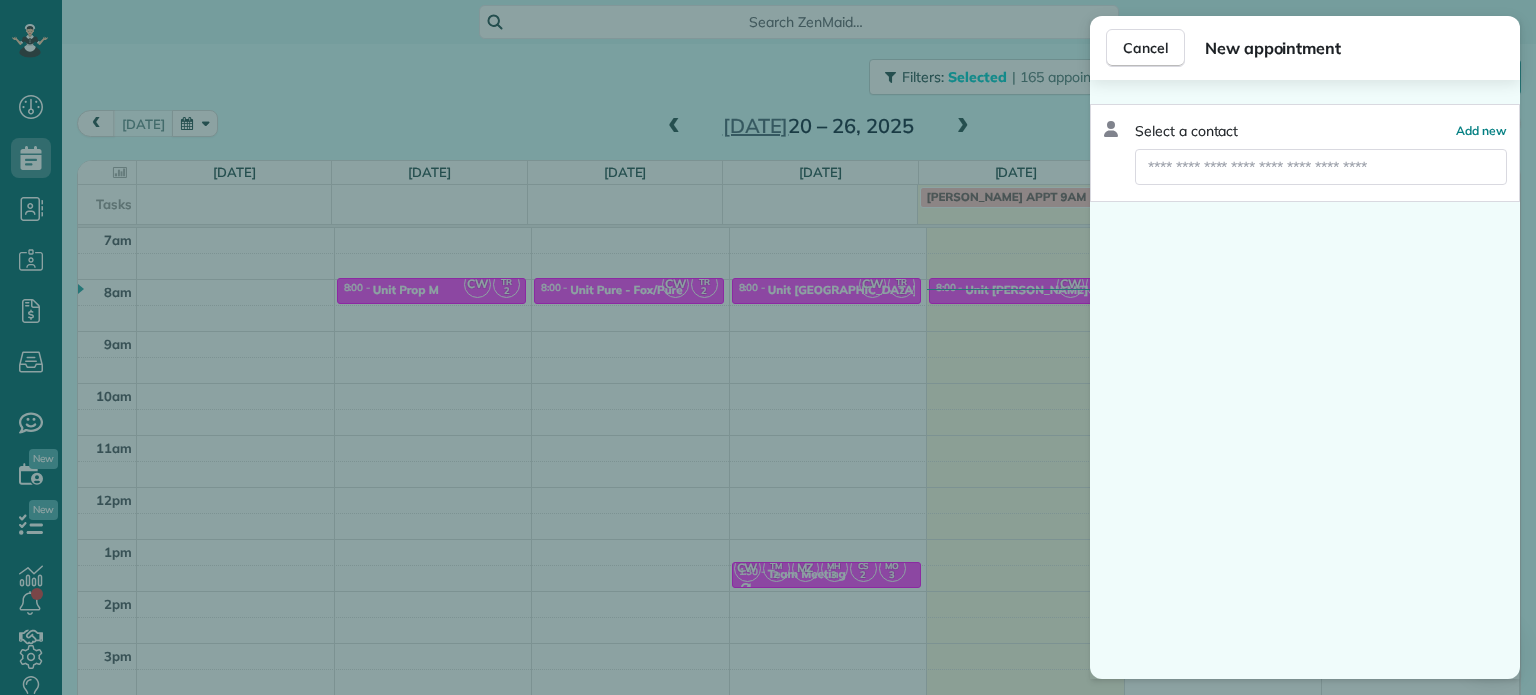 click on "Cancel New appointment Select a contact Add new" at bounding box center [768, 347] 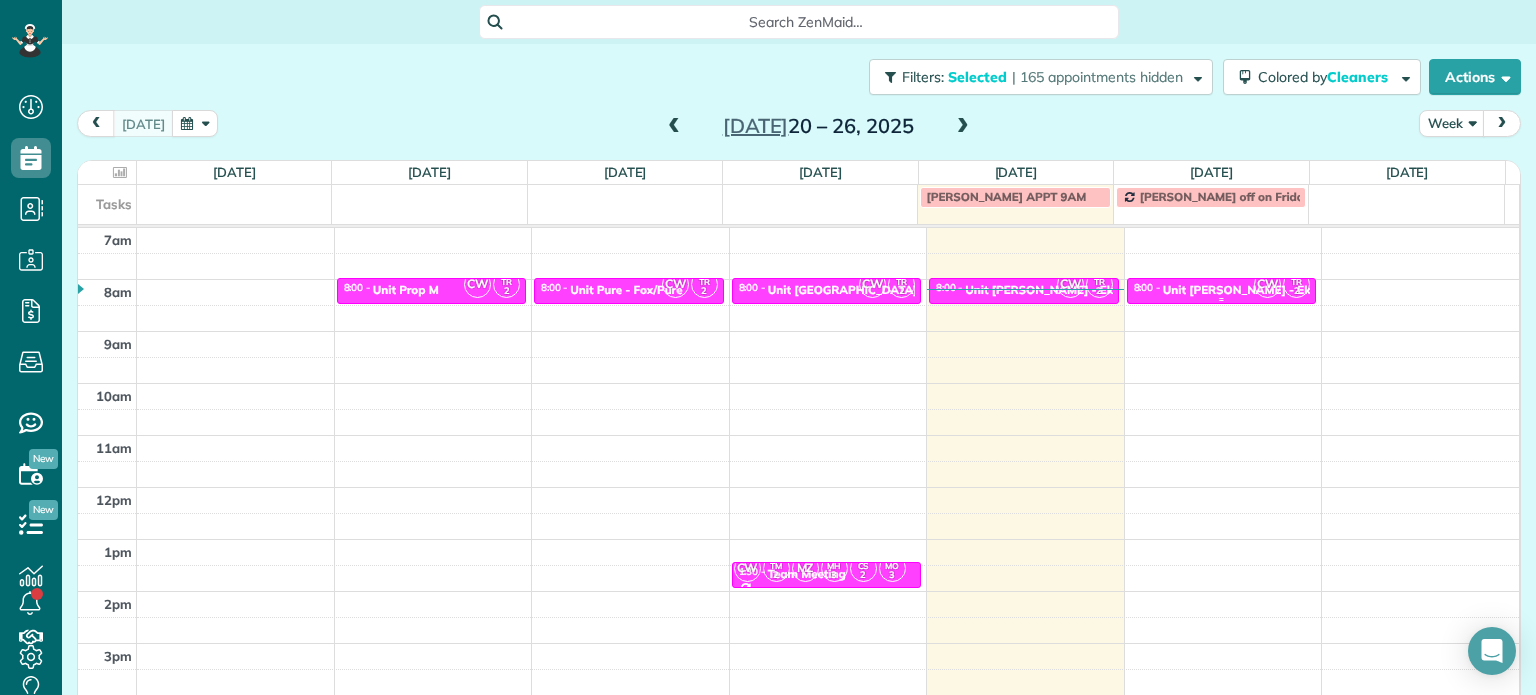 click on "Unit [PERSON_NAME] - Eko" at bounding box center [1240, 290] 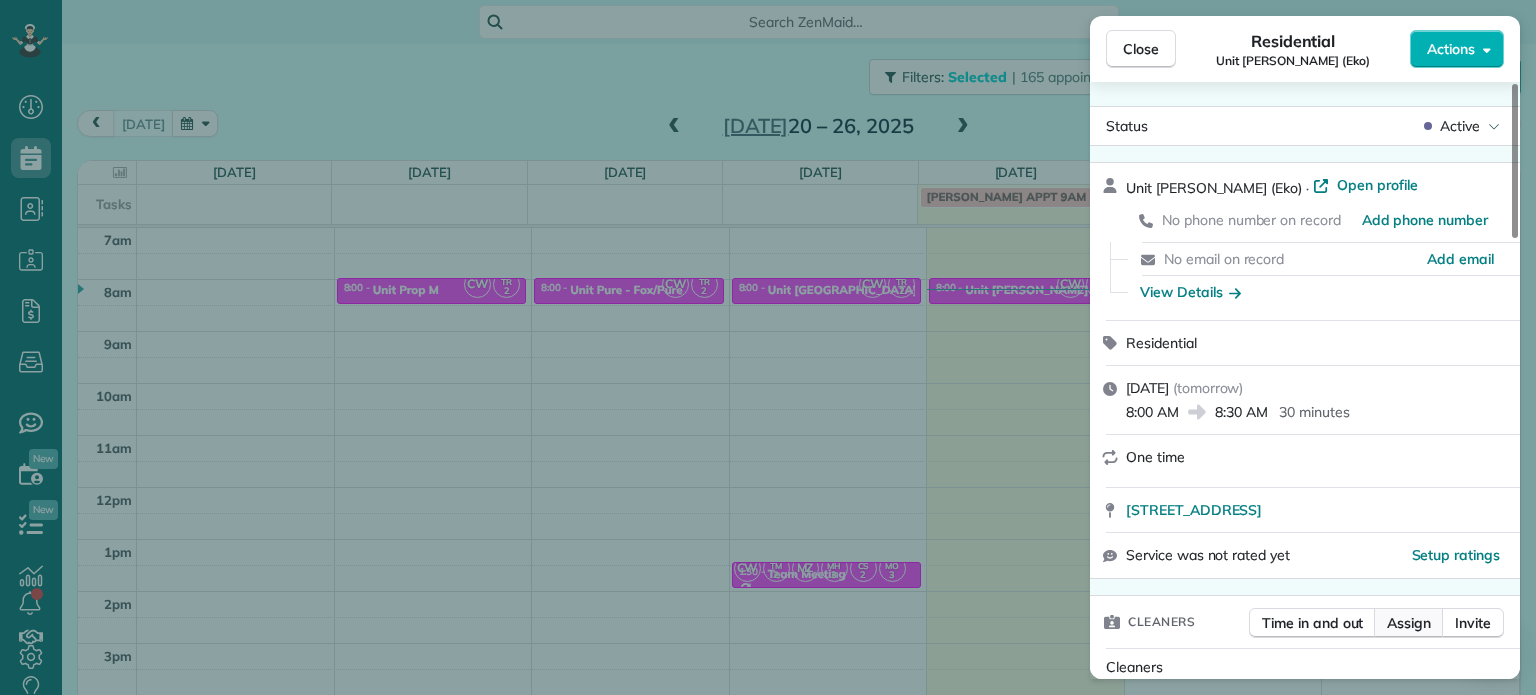click on "Assign" at bounding box center (1409, 623) 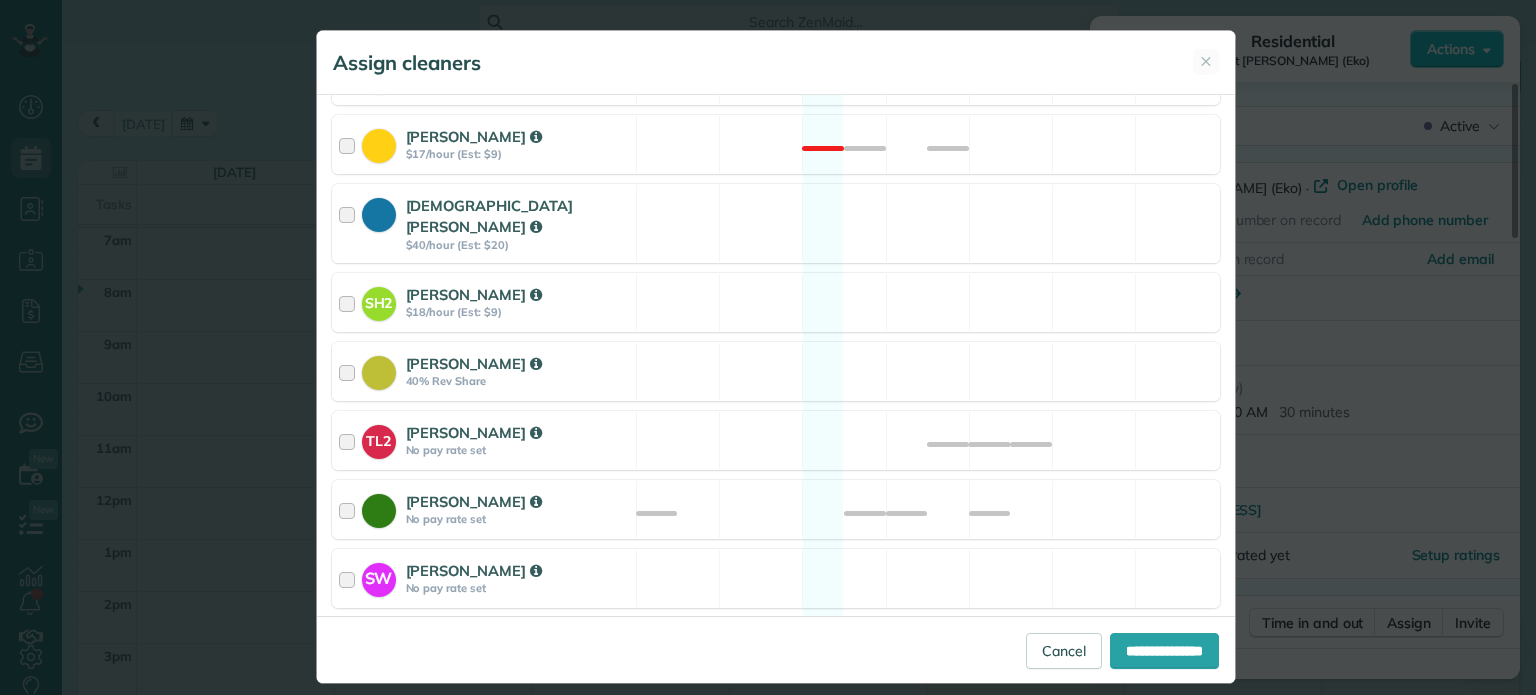scroll, scrollTop: 1004, scrollLeft: 0, axis: vertical 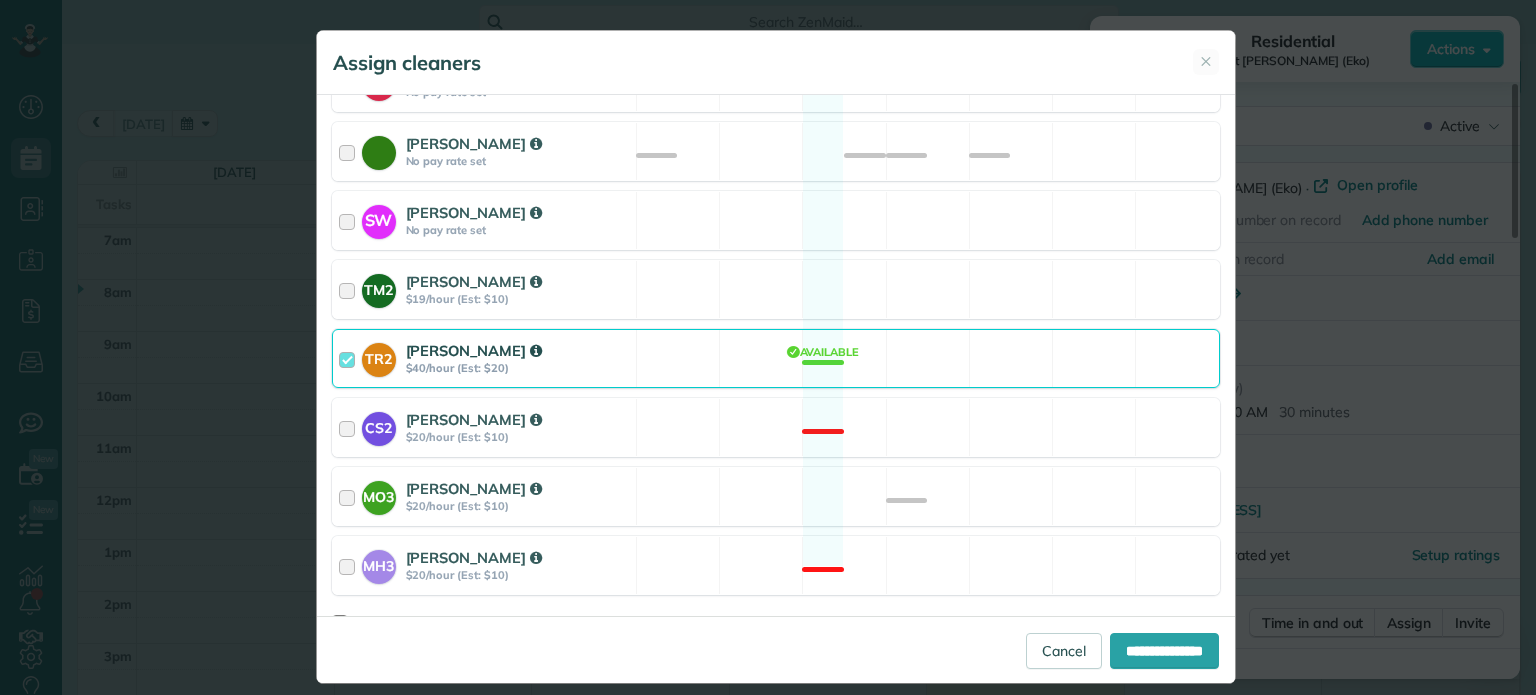click on "TR2
[PERSON_NAME]
$40/hour (Est: $20)
Available" at bounding box center (776, 358) 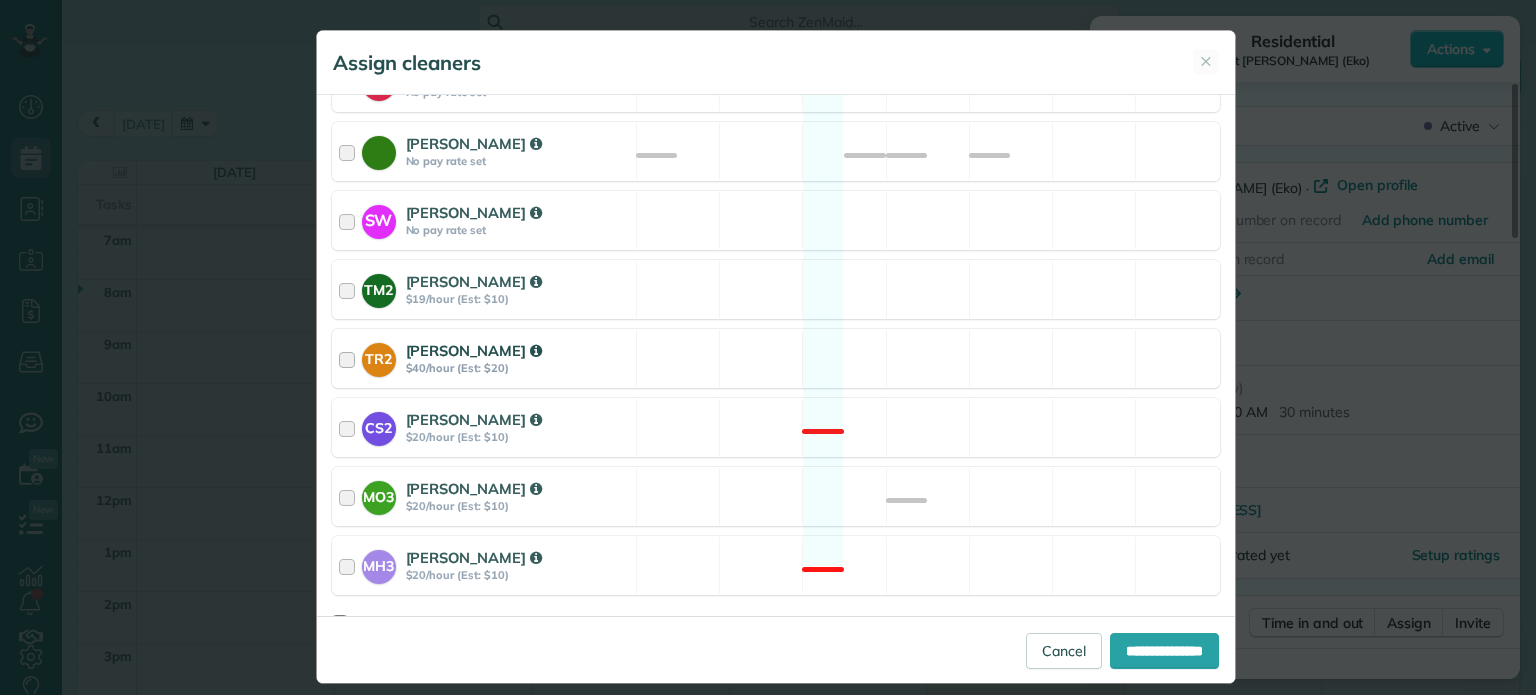 click on "TR2
[PERSON_NAME]
$40/hour (Est: $20)
Available" at bounding box center [776, 358] 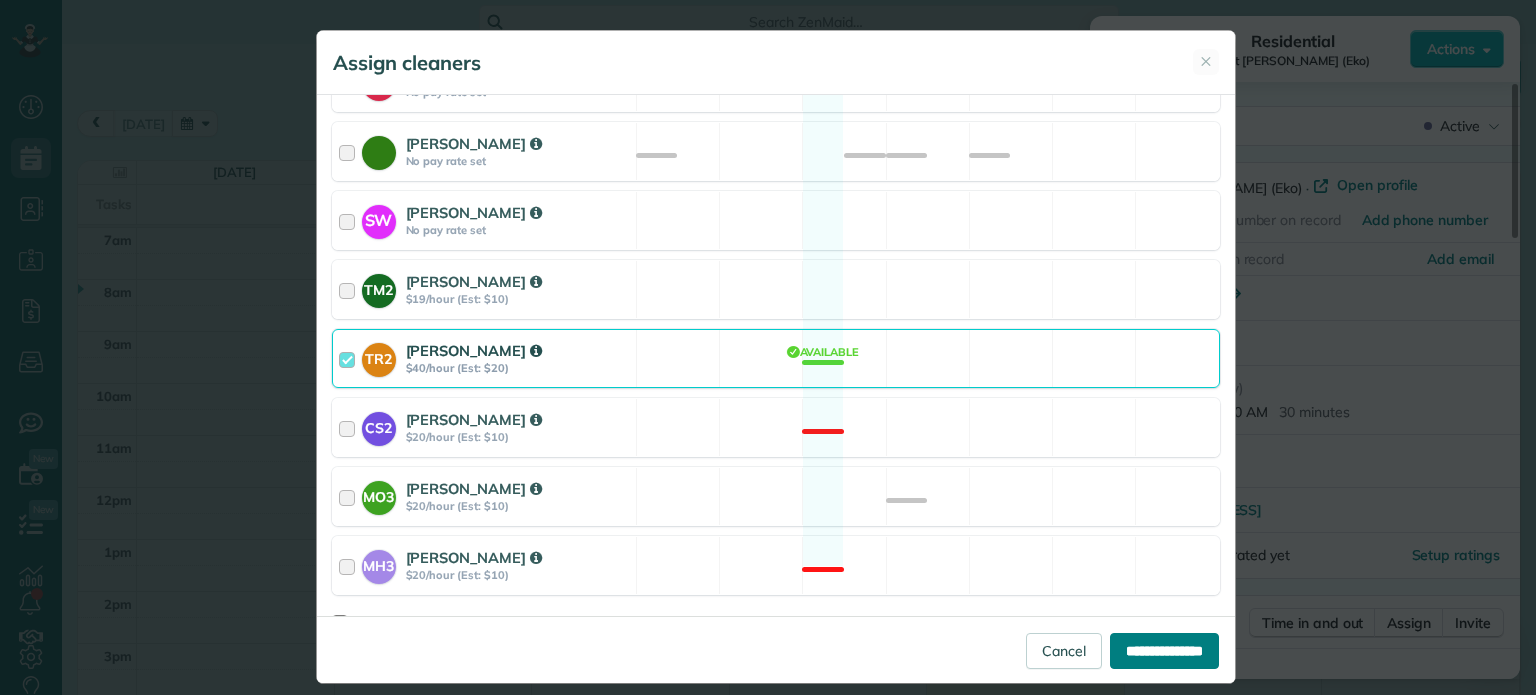 click on "**********" at bounding box center (1164, 651) 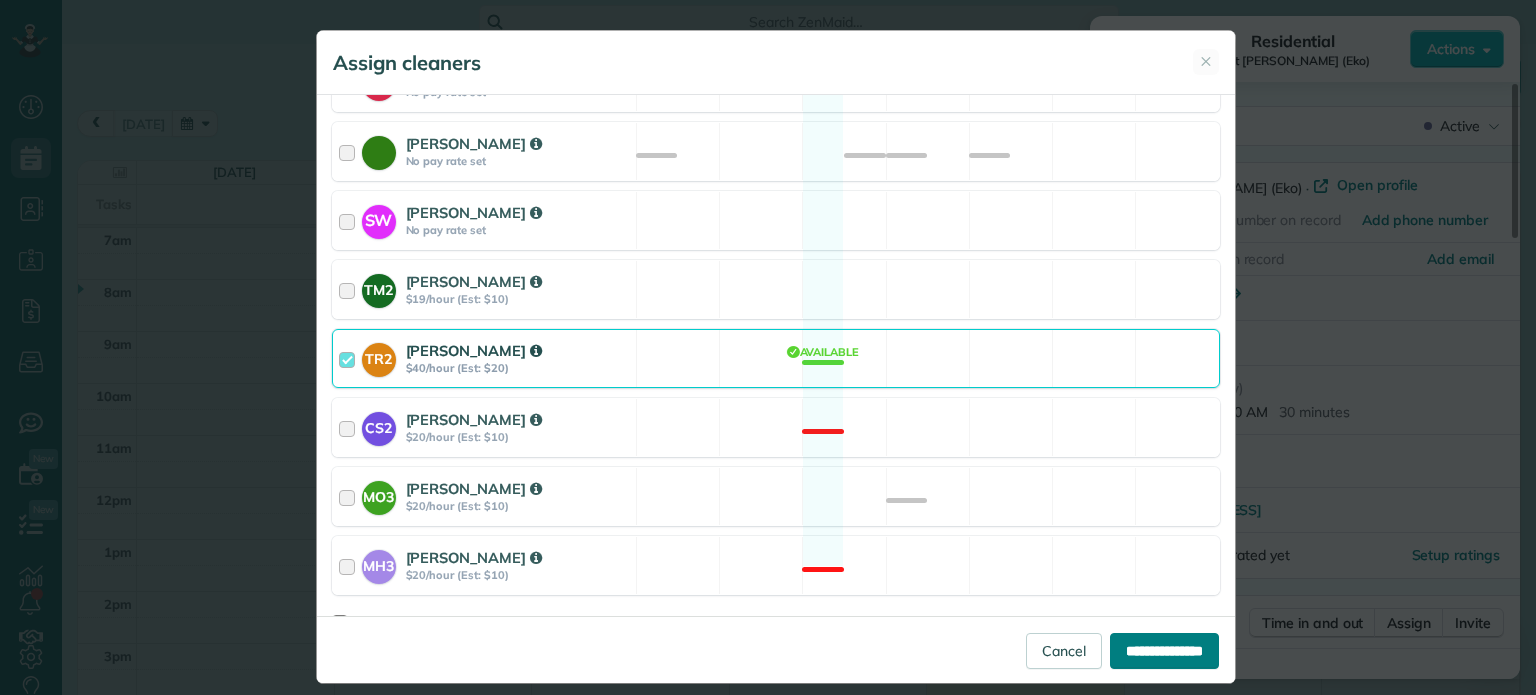 type on "**********" 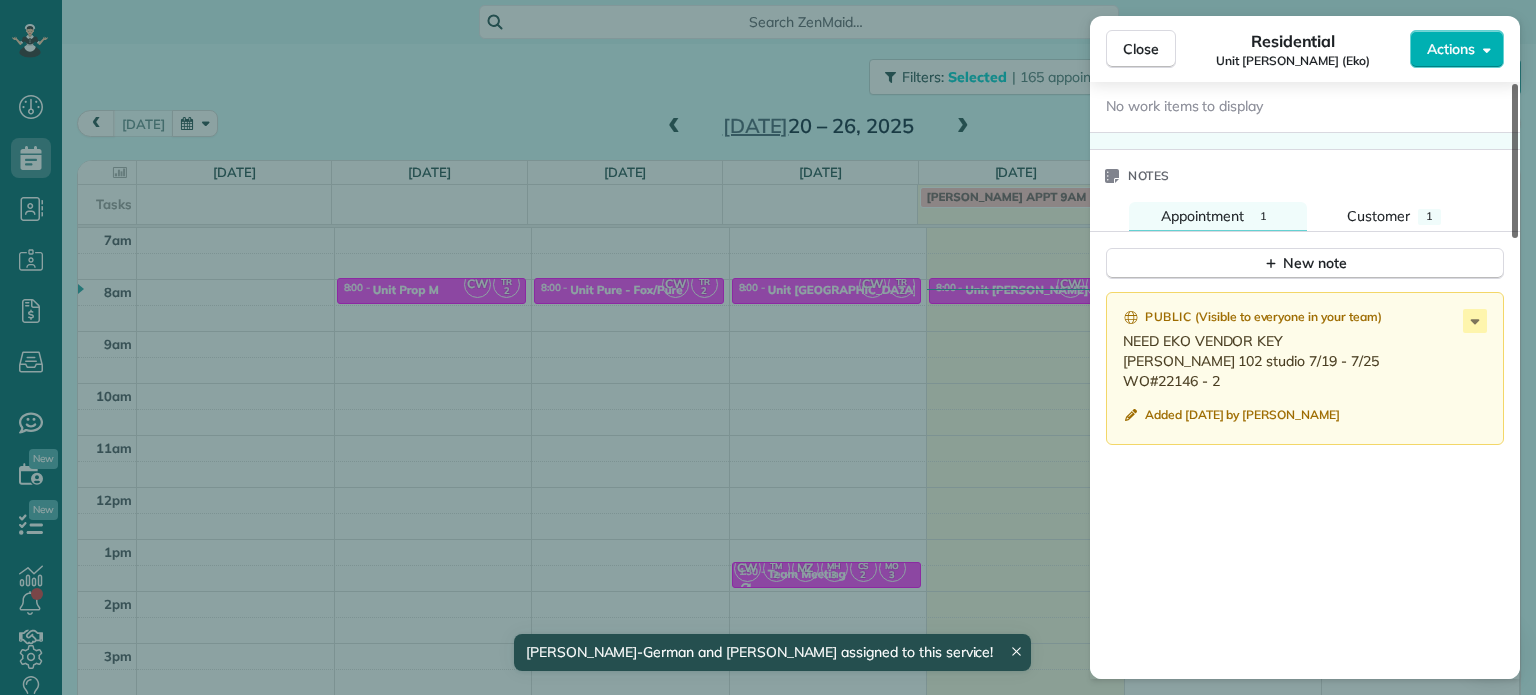 scroll, scrollTop: 1576, scrollLeft: 0, axis: vertical 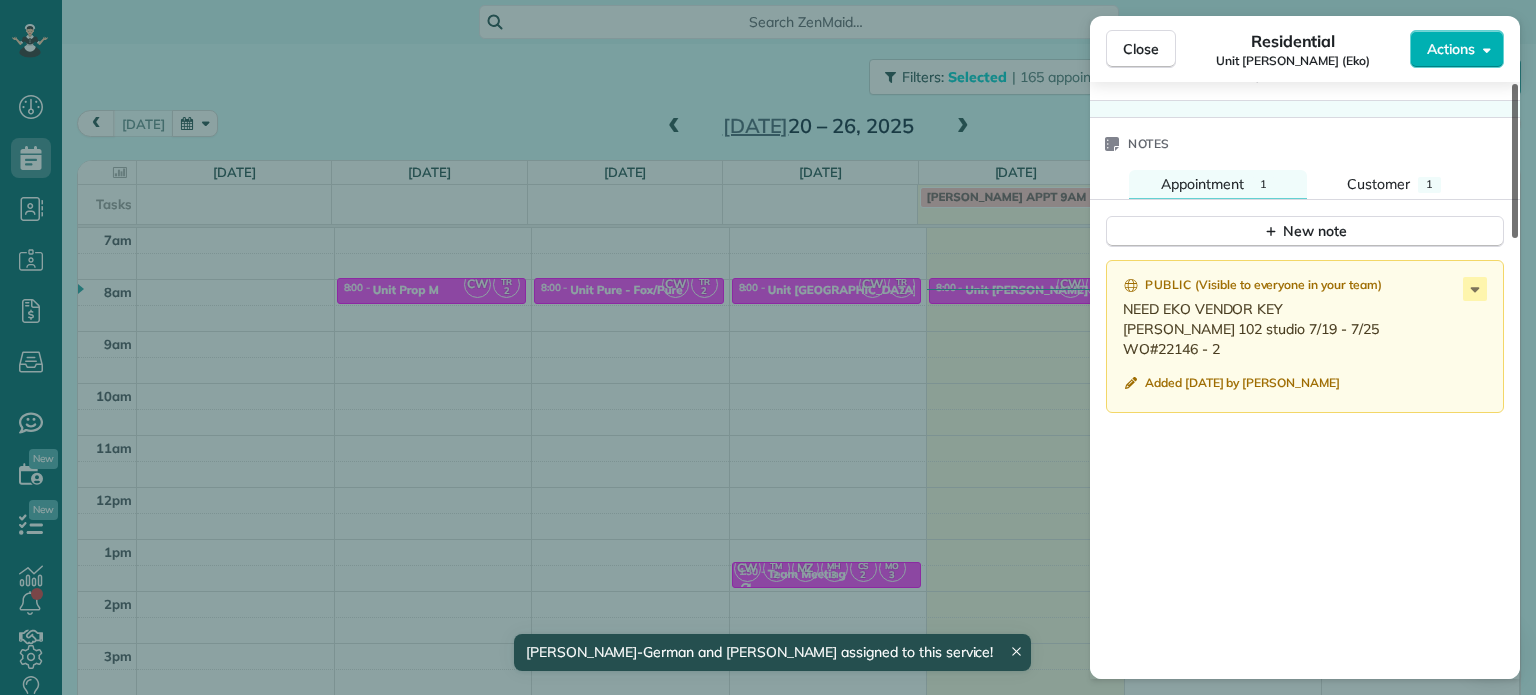 drag, startPoint x: 1516, startPoint y: 167, endPoint x: 1535, endPoint y: 571, distance: 404.44653 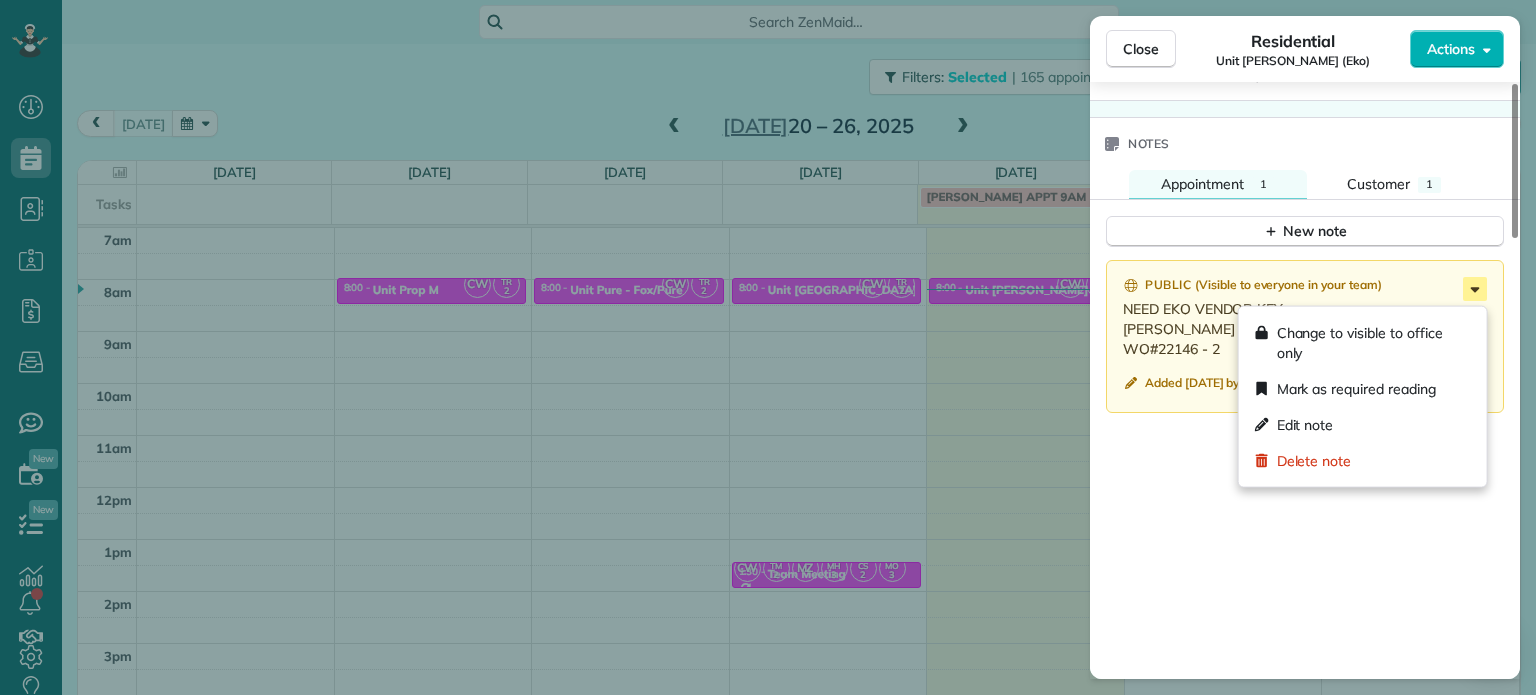 click 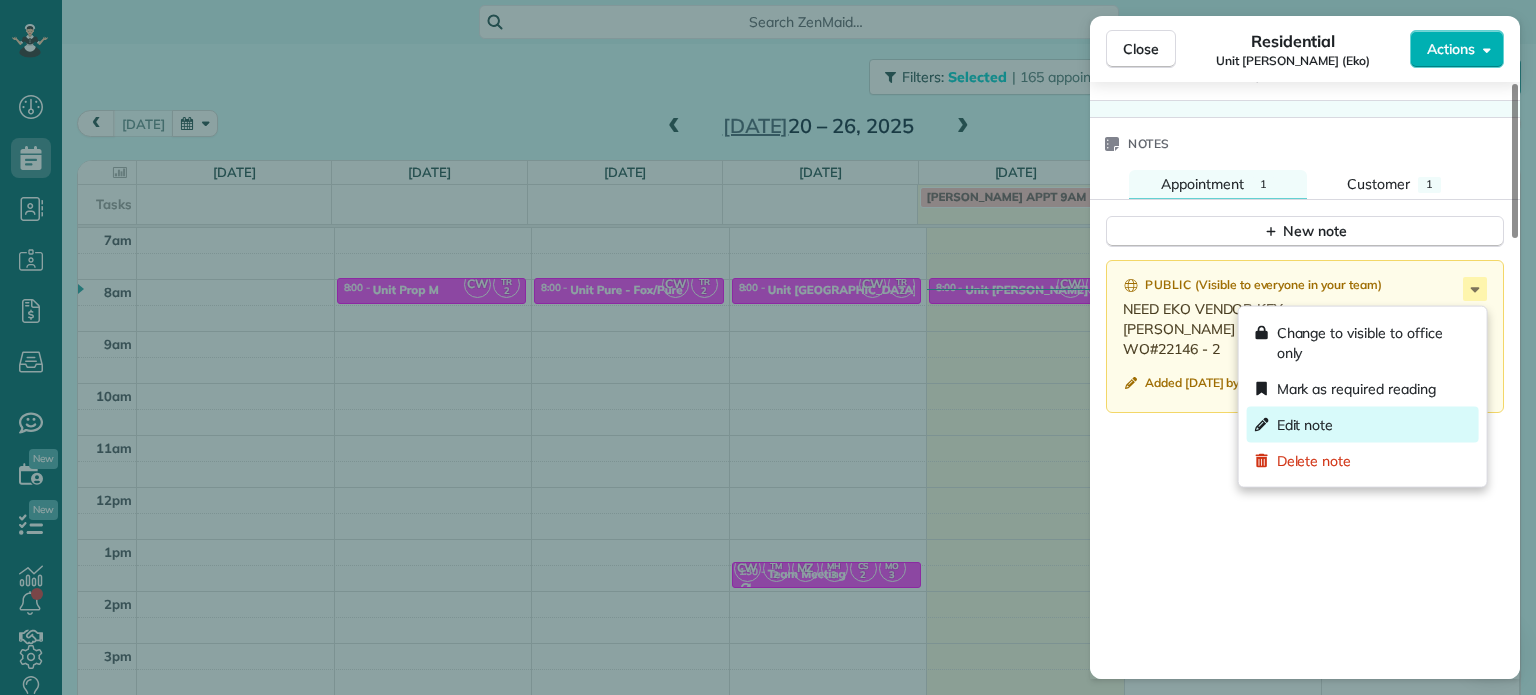 click on "Edit note" at bounding box center [1363, 425] 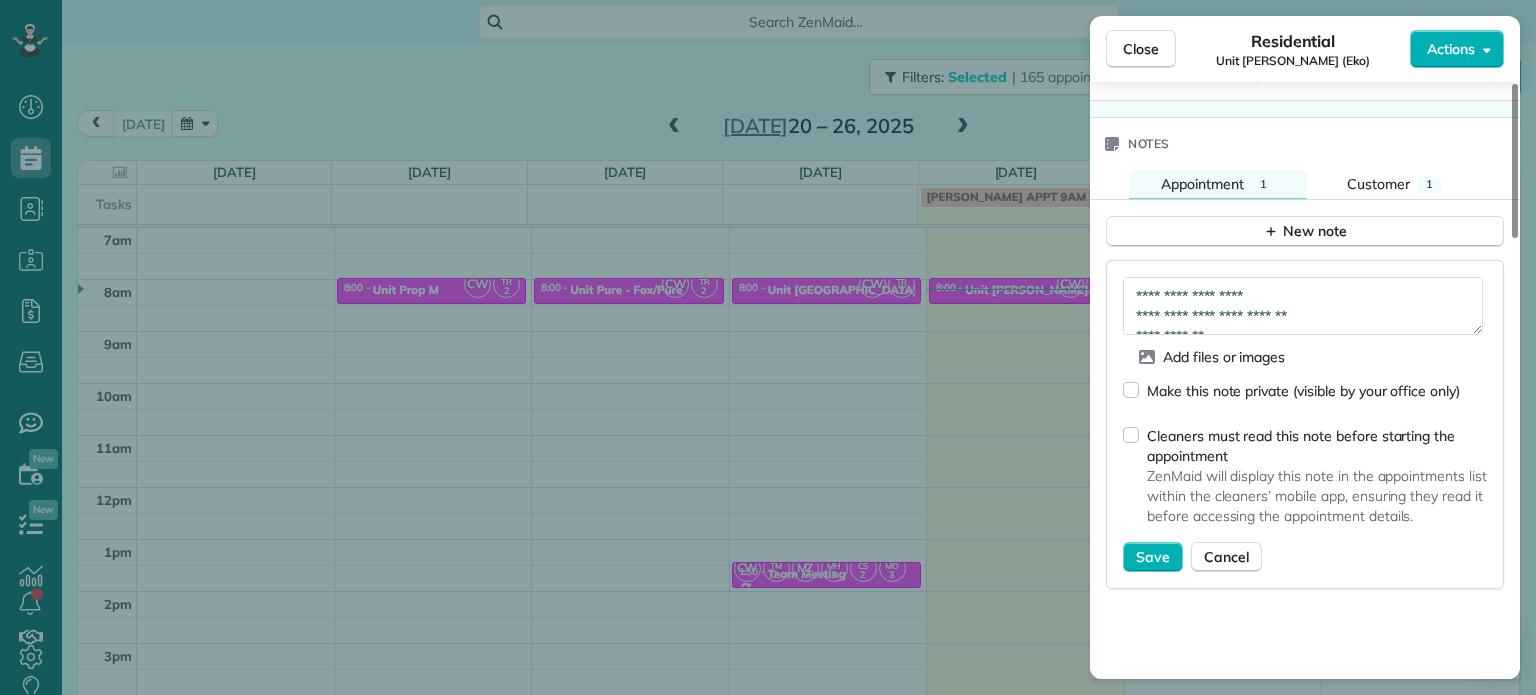click on "Cleaners must read this note before starting the appointment ZenMaid will display this note in the appointments list within the cleaners’ mobile app, ensuring they read it before accessing the appointment details." at bounding box center [1305, 479] 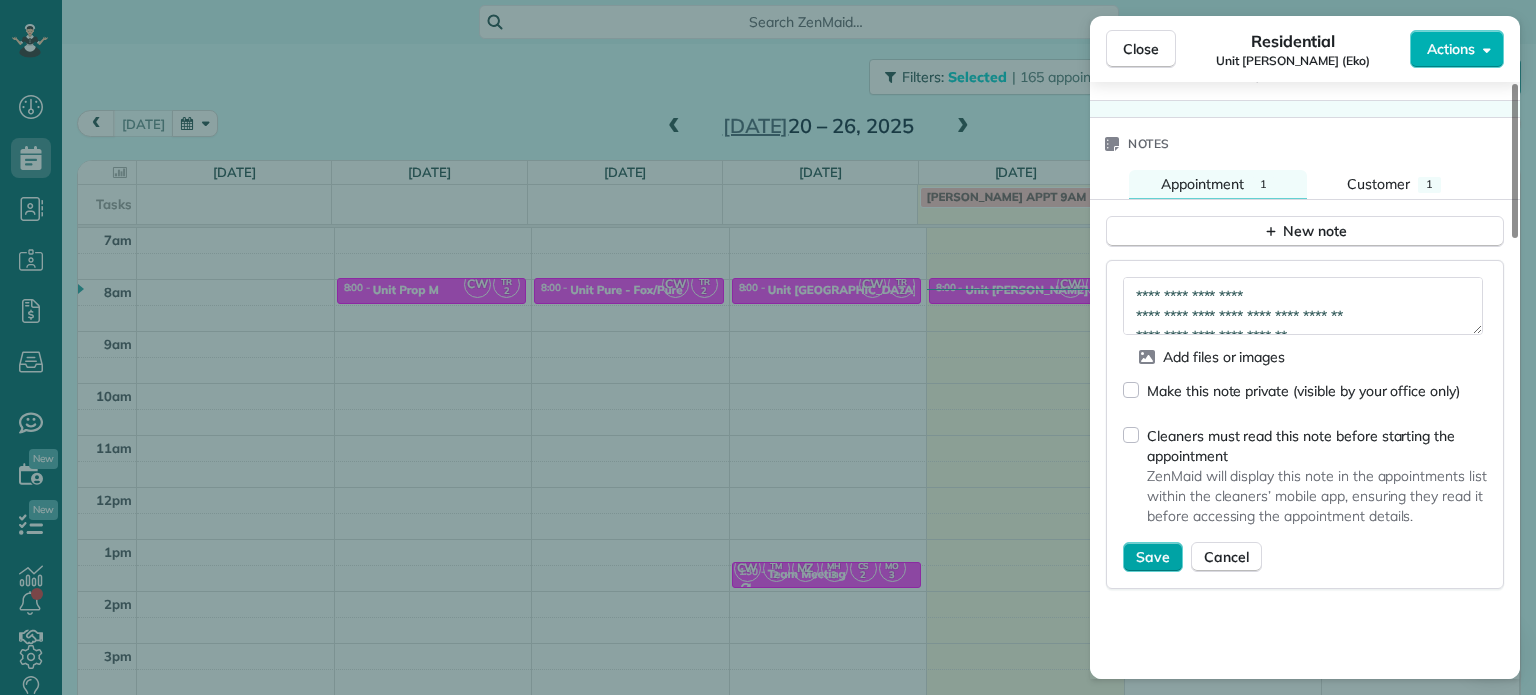 type on "**********" 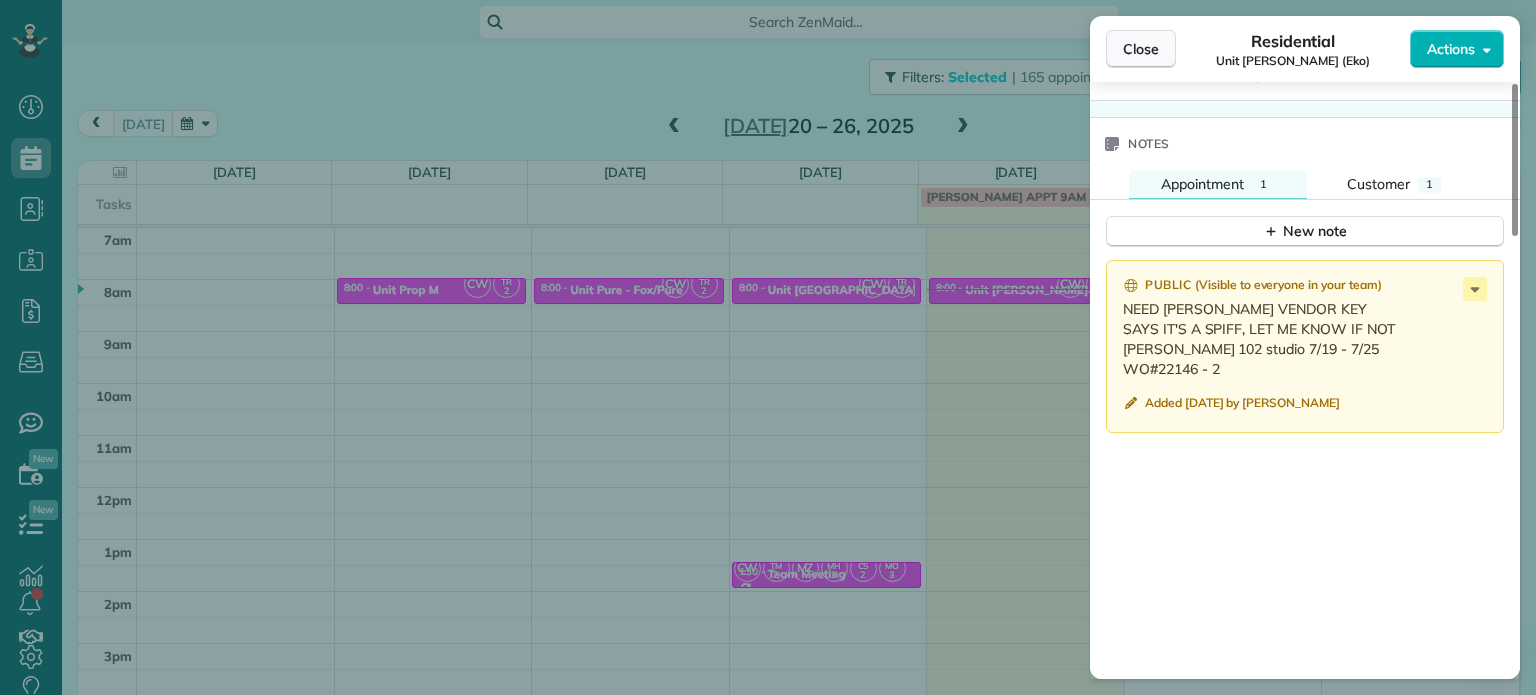 click on "Close" at bounding box center (1141, 49) 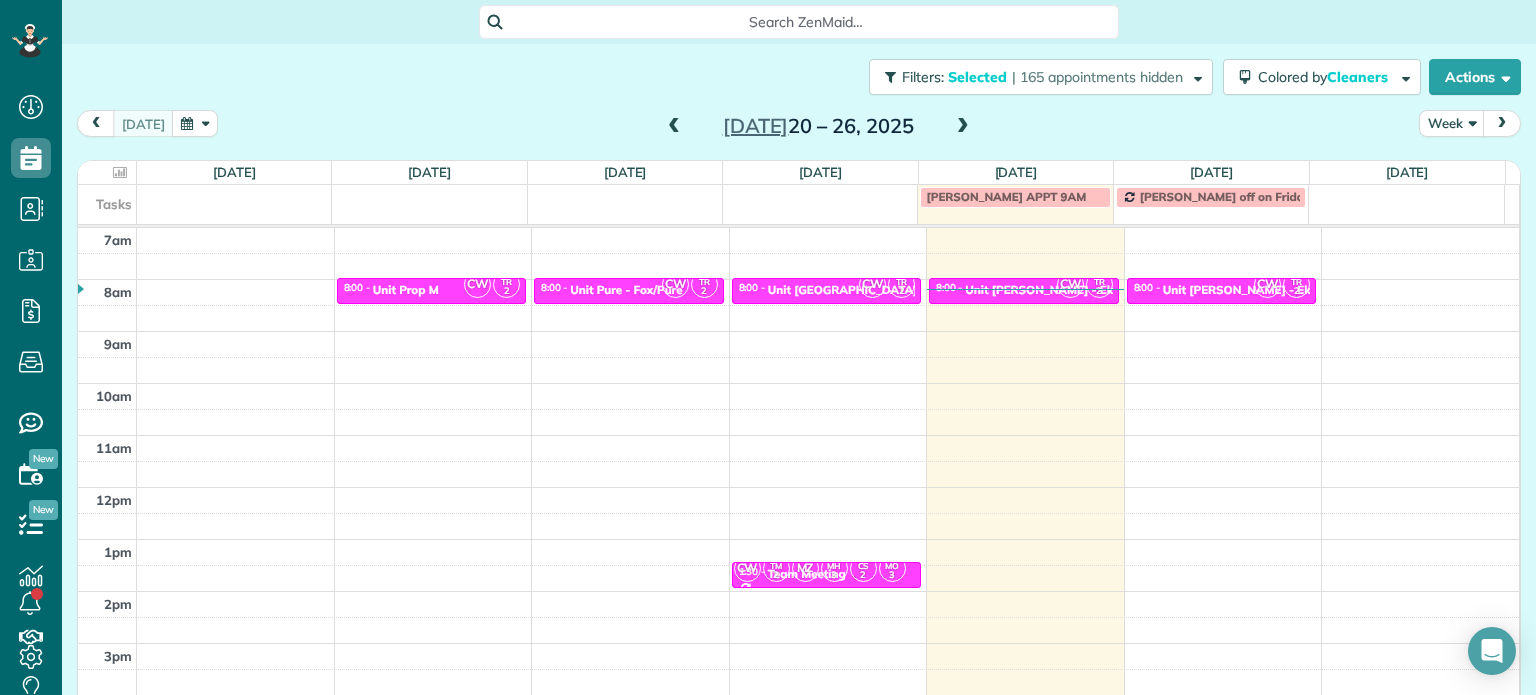 click at bounding box center (963, 127) 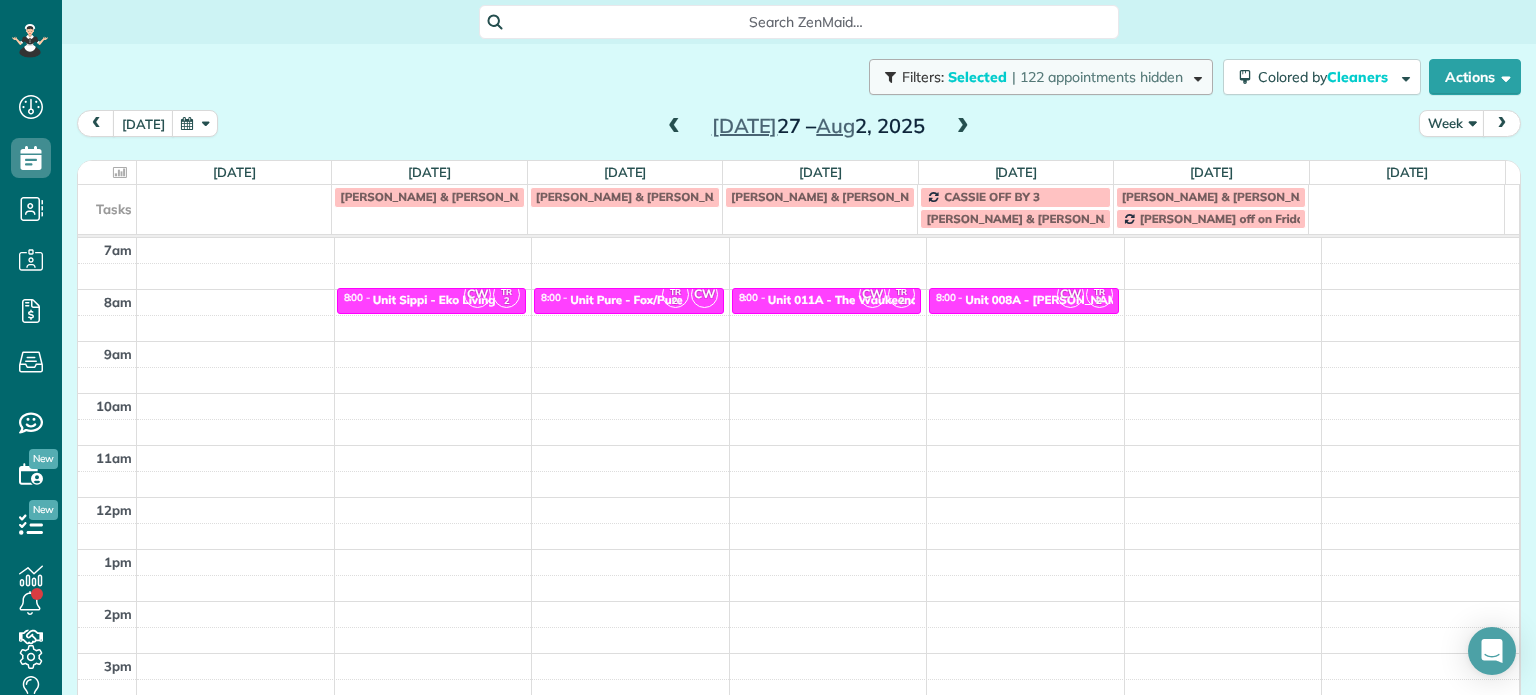 click on "|  122 appointments hidden" at bounding box center (1097, 77) 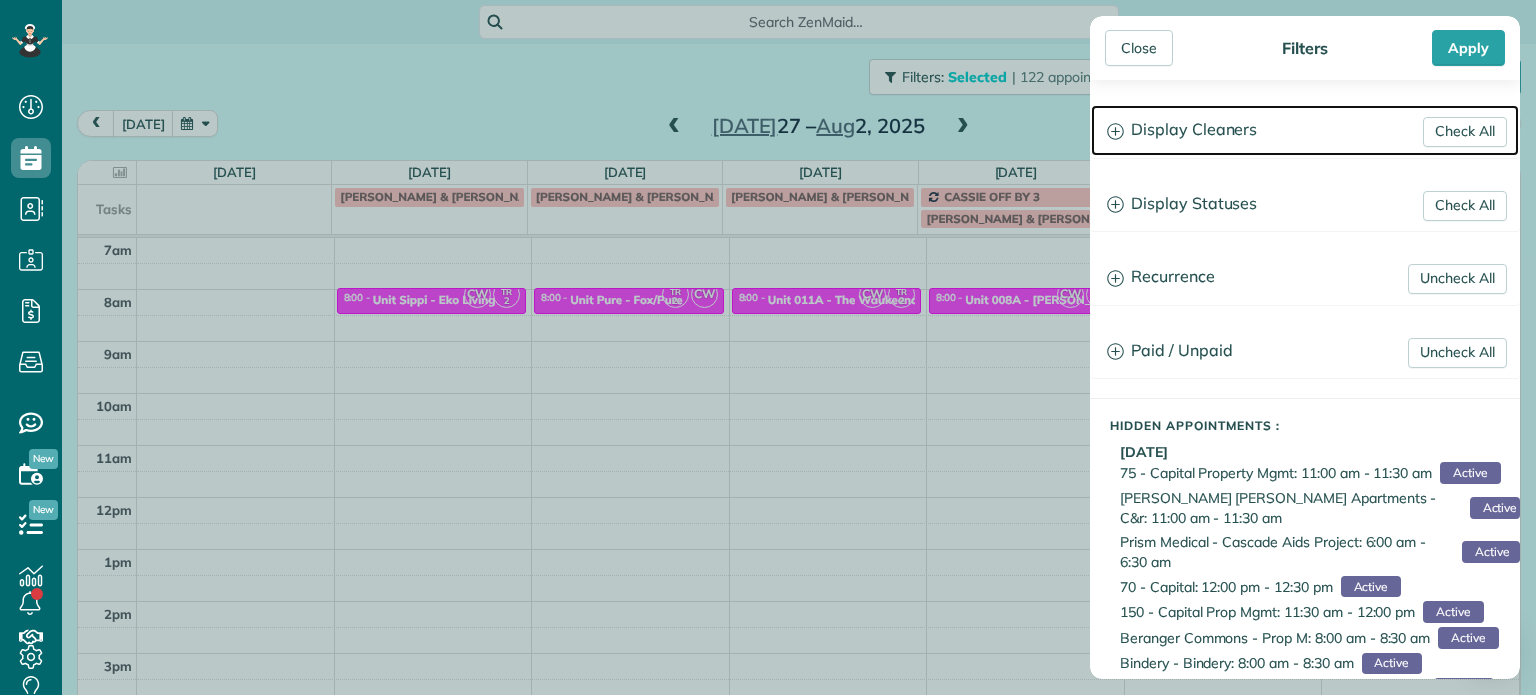 click on "Display Cleaners" at bounding box center [1305, 130] 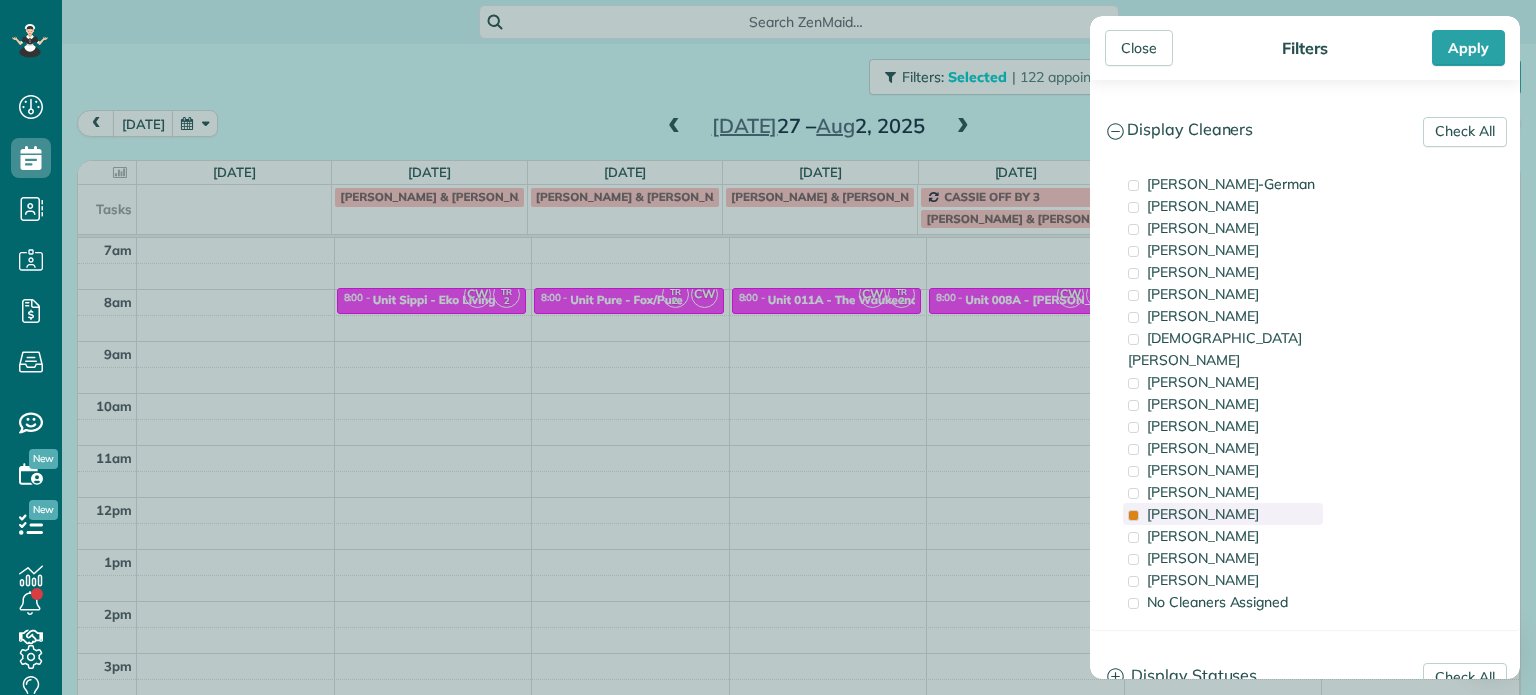 click on "[PERSON_NAME]" at bounding box center (1223, 514) 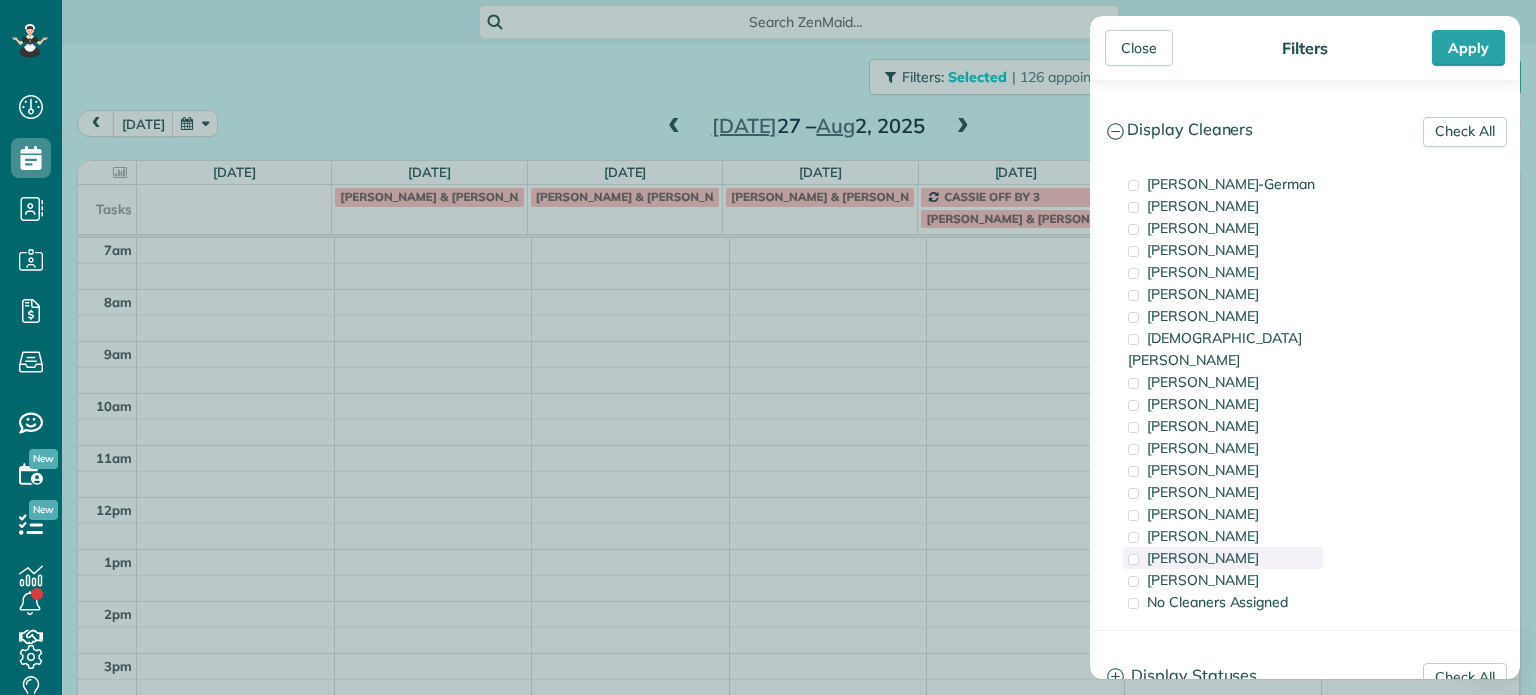 click on "[PERSON_NAME]" at bounding box center [1203, 558] 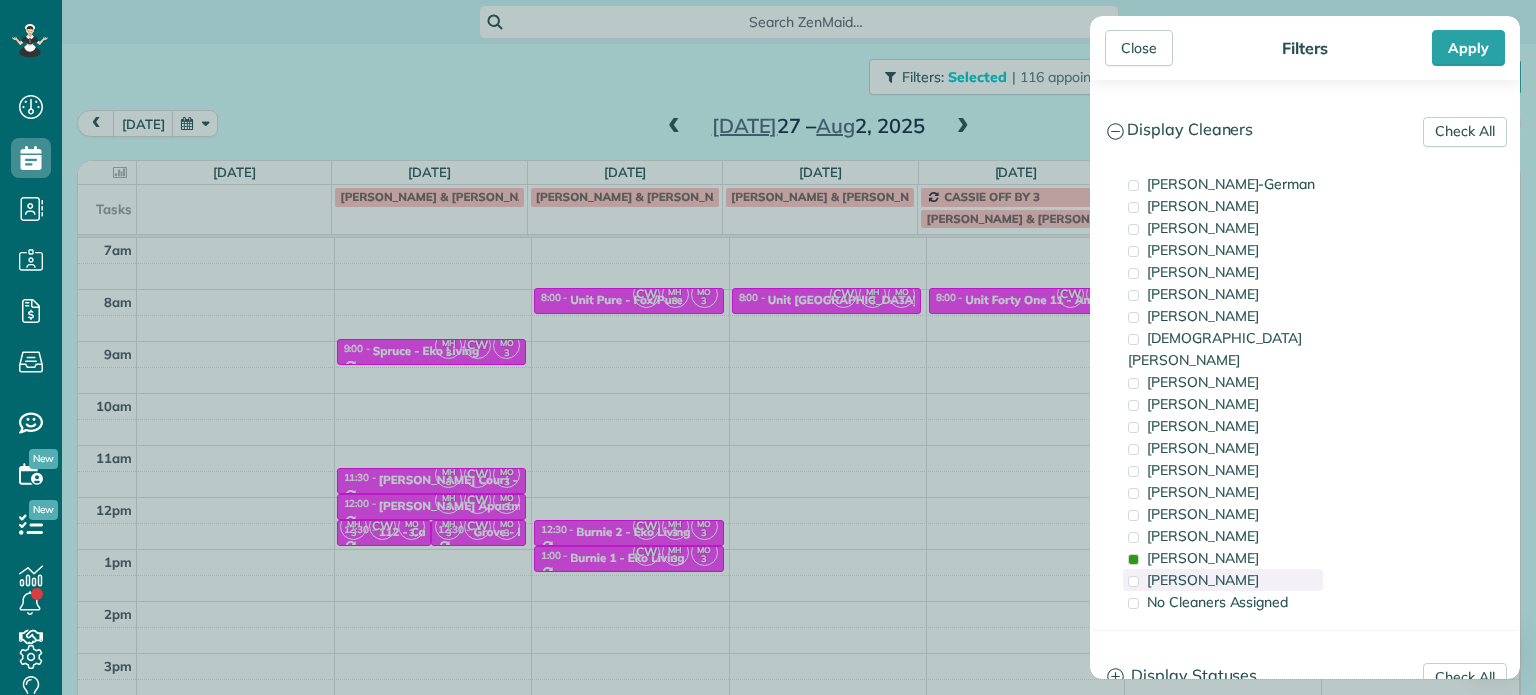 click on "[PERSON_NAME]" at bounding box center [1223, 580] 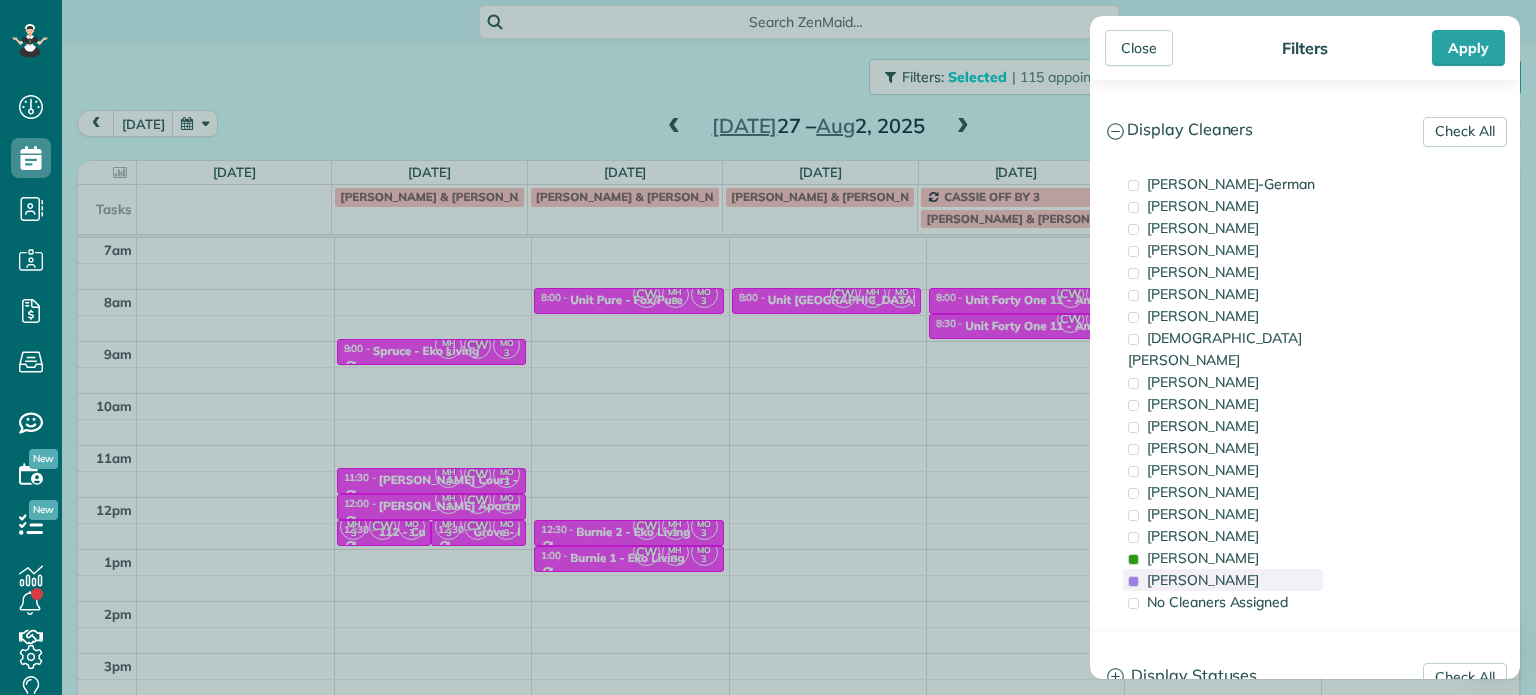 click on "[PERSON_NAME]" at bounding box center [1223, 580] 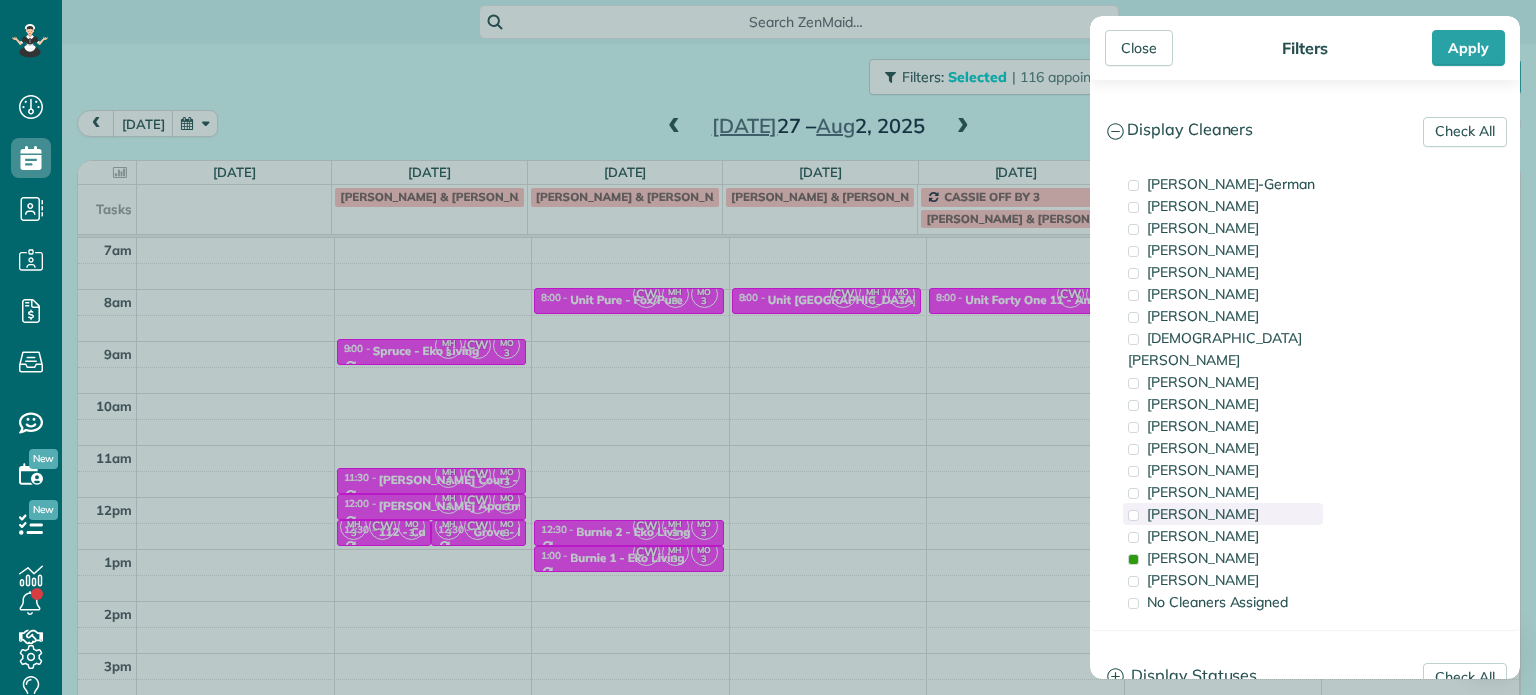 click on "[PERSON_NAME]" at bounding box center [1203, 514] 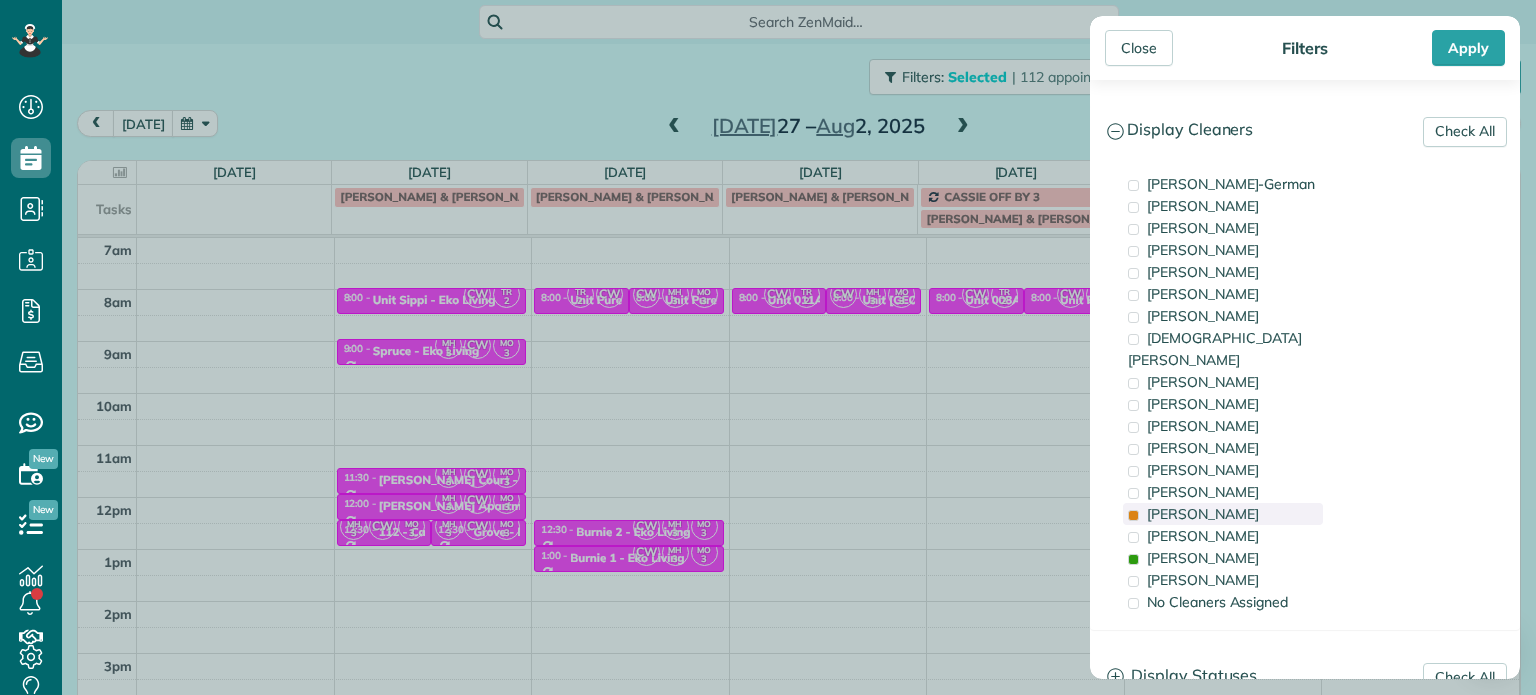 click on "[PERSON_NAME]" at bounding box center (1203, 514) 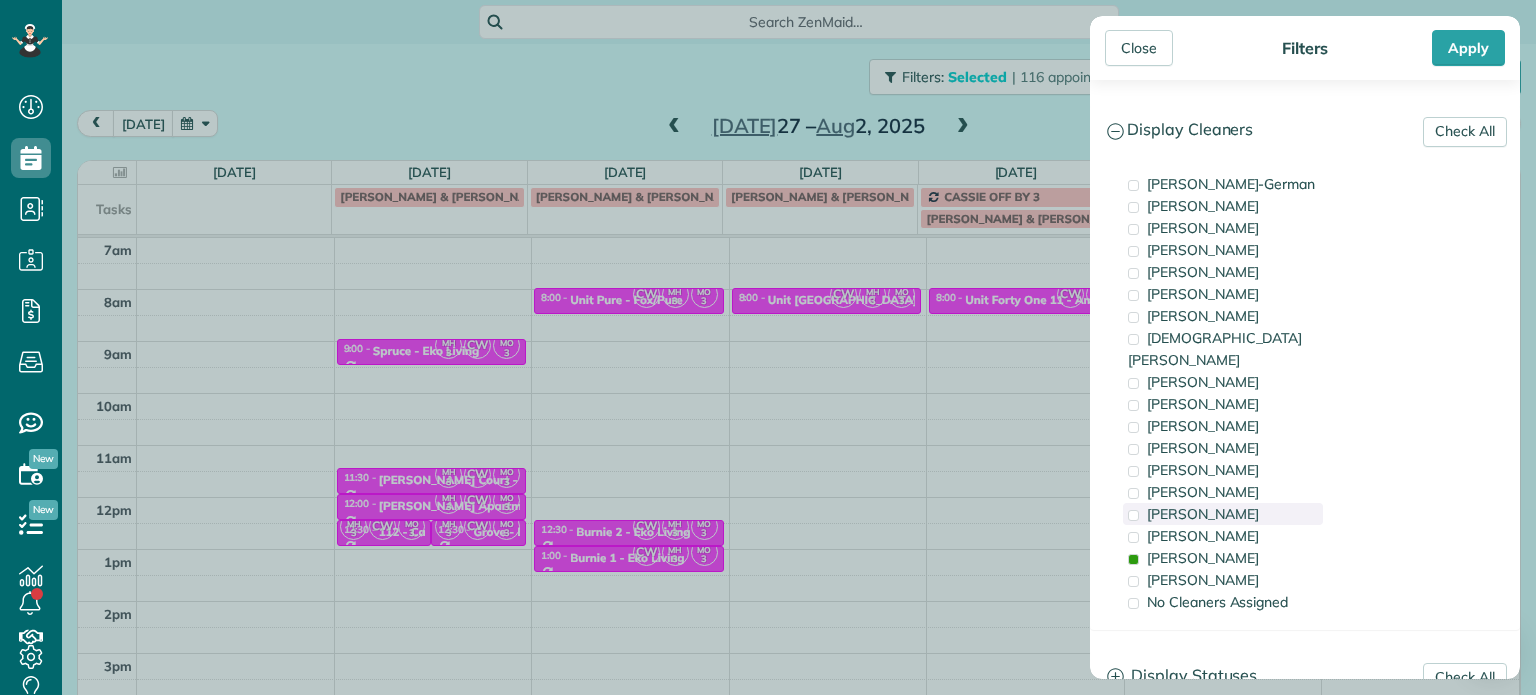 click on "[PERSON_NAME]" at bounding box center [1203, 514] 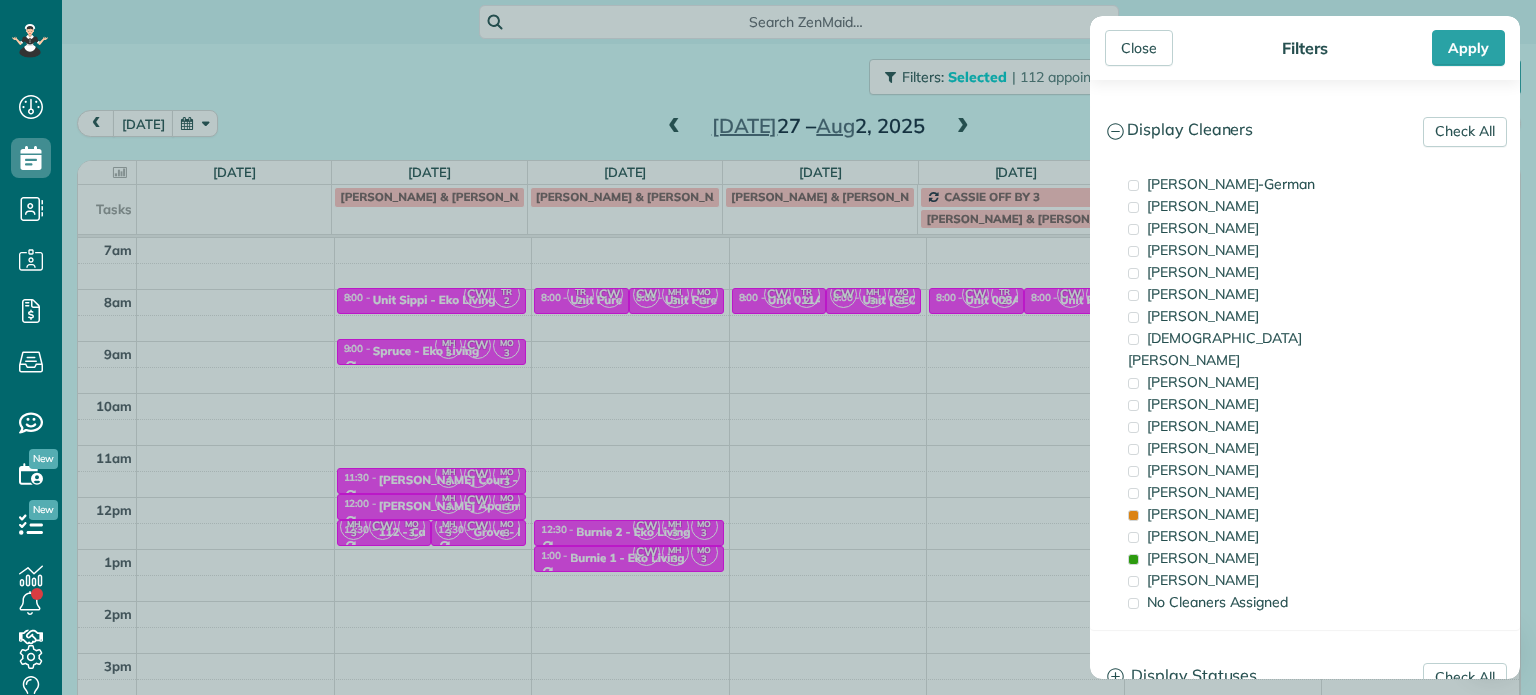 click on "Close
Filters
Apply
Check All
Display Cleaners
[PERSON_NAME]-German
[PERSON_NAME]
[PERSON_NAME]
[PERSON_NAME]
[PERSON_NAME]
[PERSON_NAME]
[PERSON_NAME]" at bounding box center [768, 347] 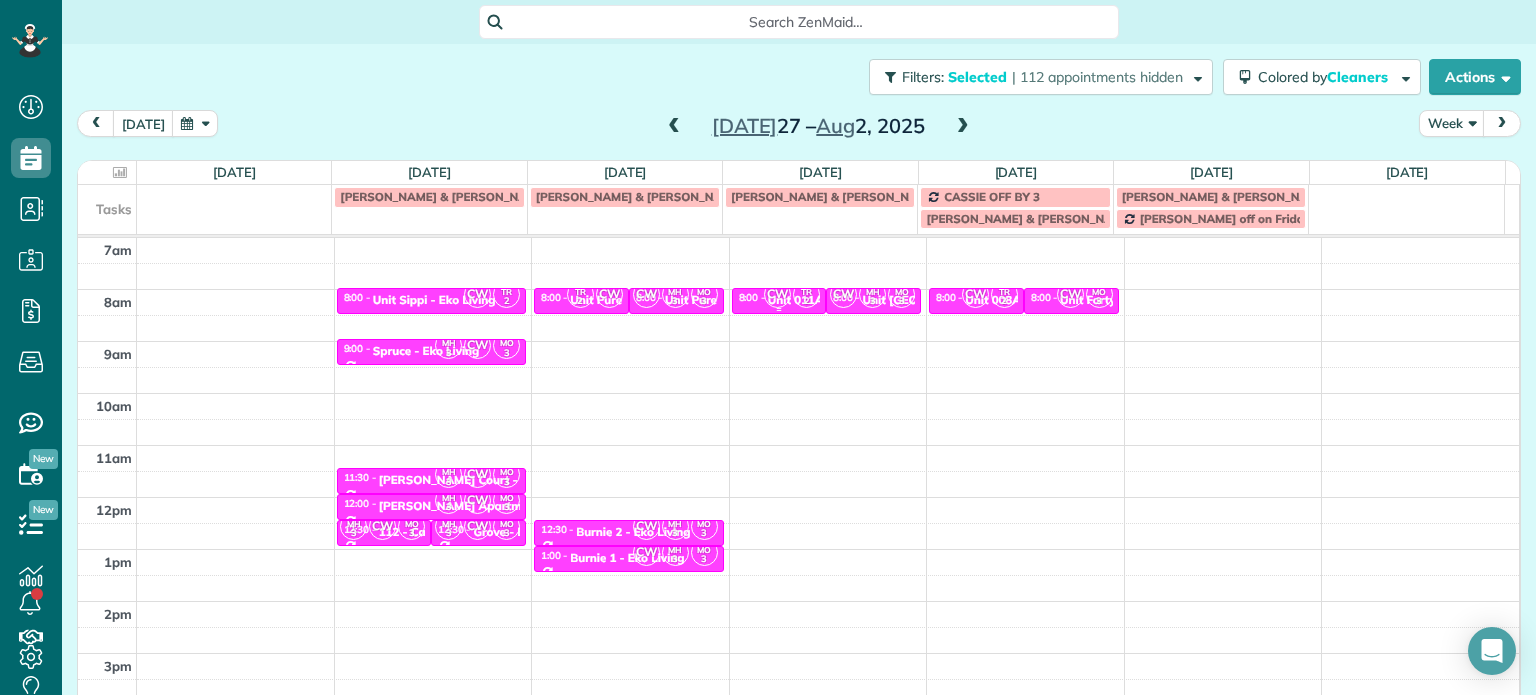 click on "CW" at bounding box center [777, 294] 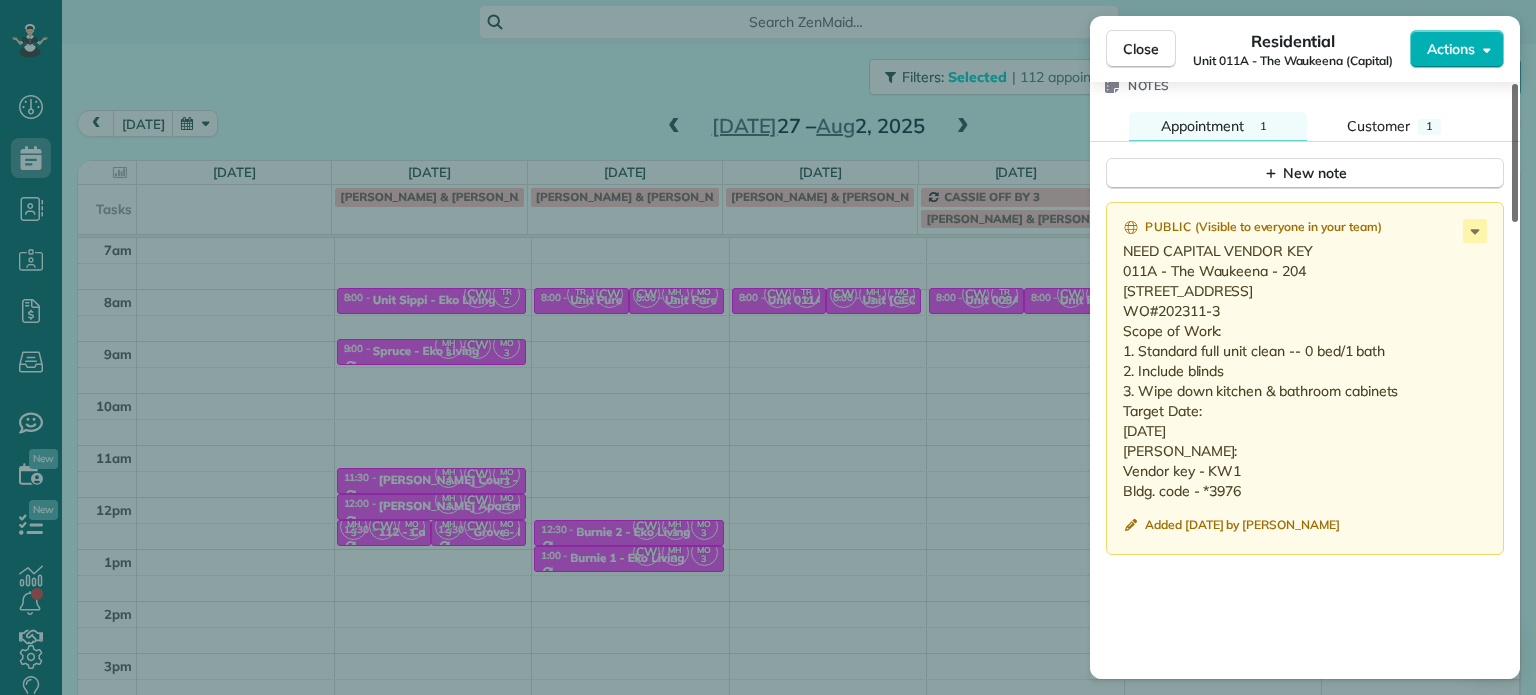 scroll, scrollTop: 1644, scrollLeft: 0, axis: vertical 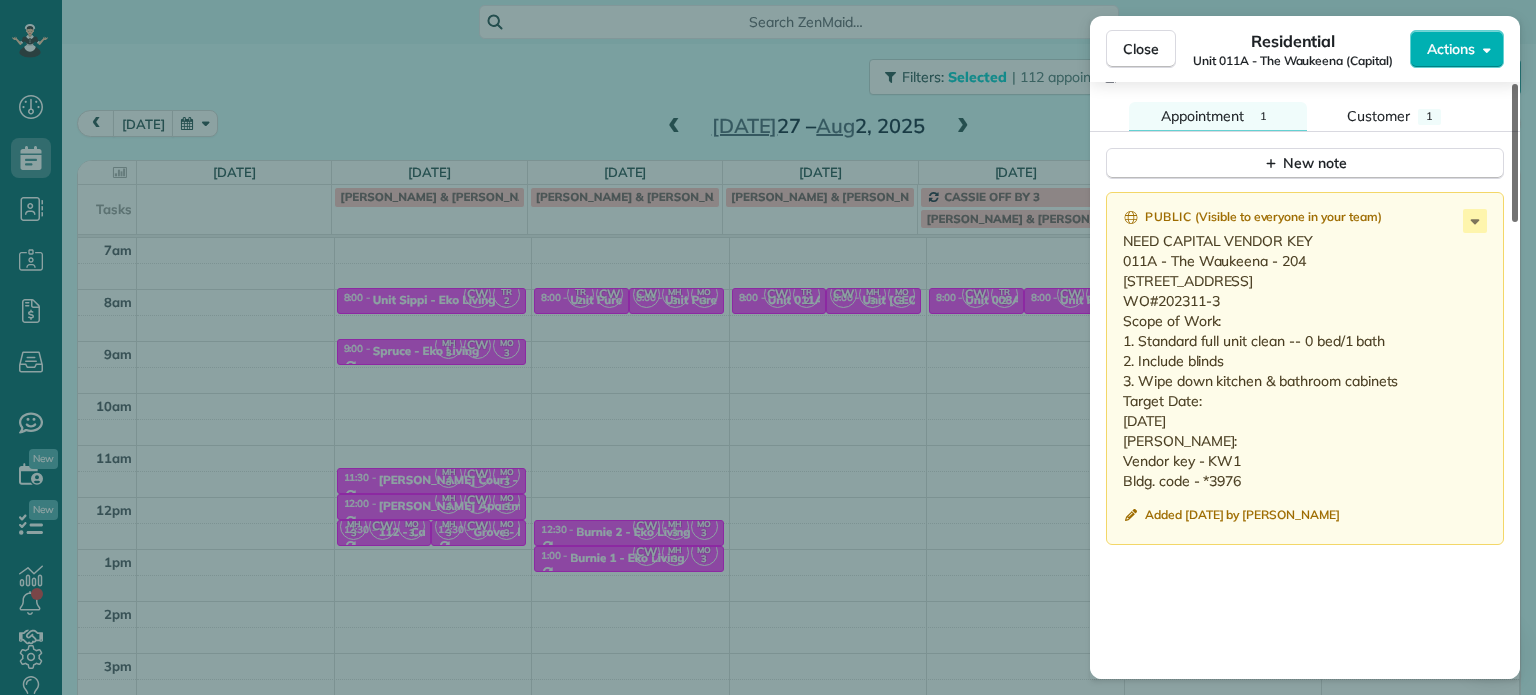 drag, startPoint x: 1514, startPoint y: 140, endPoint x: 1535, endPoint y: 520, distance: 380.57983 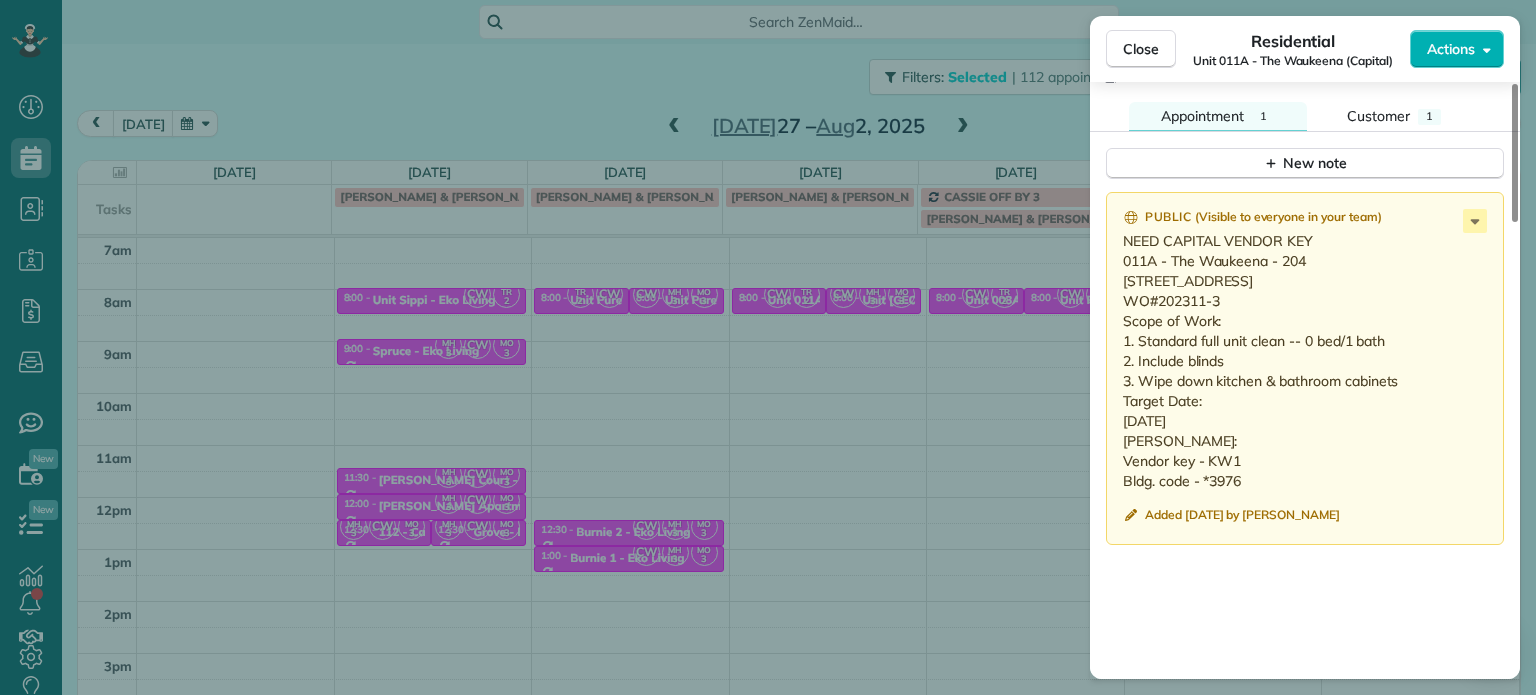 click on "Close Residential Unit 011A - The Waukeena (Capital) Actions Status Active Unit 011A - The Waukeena (Capital) · Open profile No phone number on record Add phone number No email on record Add email View Details Residential [DATE] ( next week ) 8:00 AM 8:30 AM 30 minutes One time [STREET_ADDRESS] Service was not rated yet Setup ratings Cleaners Time in and out Assign Invite Cleaners [PERSON_NAME] 8:00 AM 8:30 AM [PERSON_NAME]-German 8:00 AM 8:30 AM Checklist Try Now Keep this appointment up to your standards. Stay on top of every detail, keep your cleaners organised, and your client happy. Assign a checklist Watch a 5 min demo Billing Billing actions Price $0.00 Overcharge $0.00 Discount $0.00 Coupon discount - Primary tax - Secondary tax - Total appointment price $0.00 Tips collected New feature! $0.00 [PERSON_NAME] as paid Total including tip $0.00 Get paid online in no-time! Send an invoice and reward your cleaners with tips Charge customer credit card Work items 1 1" at bounding box center [768, 347] 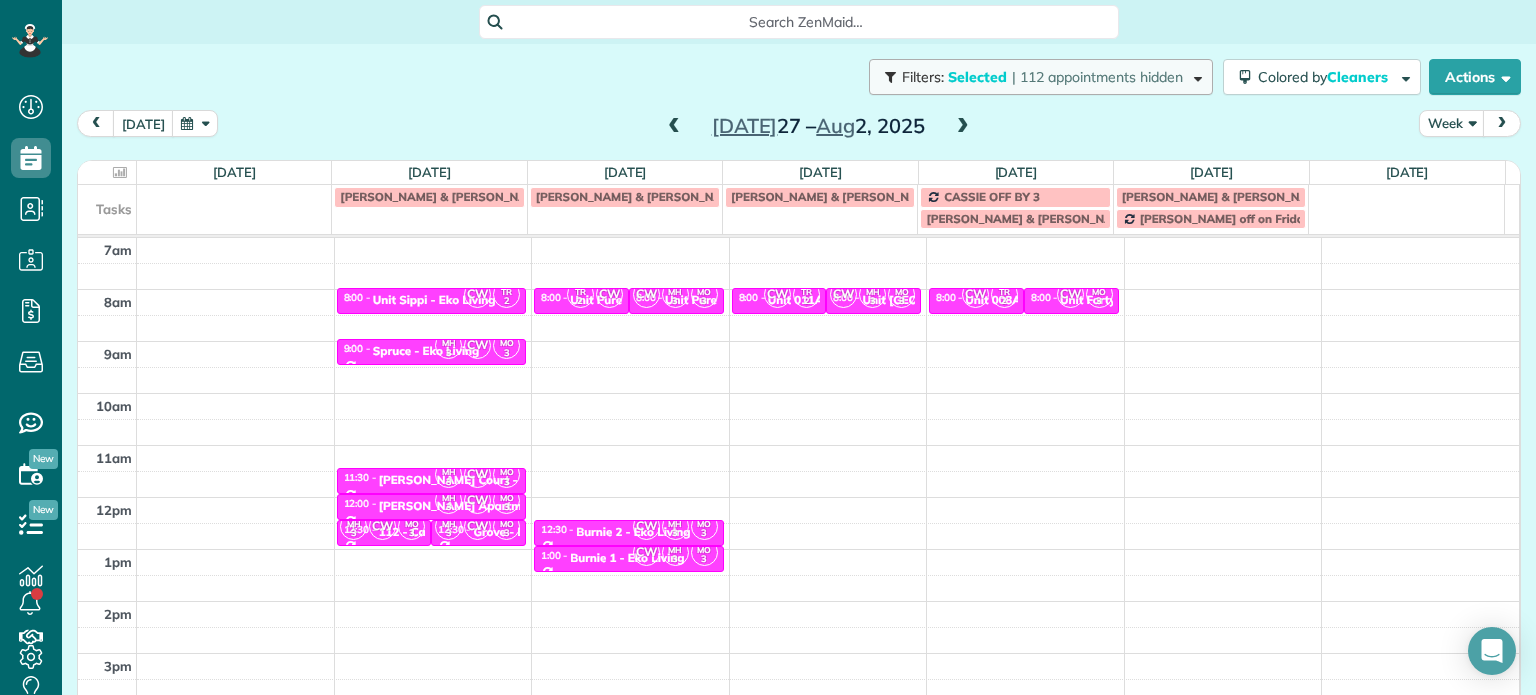 click on "Filters:   Selected
|  112 appointments hidden" at bounding box center (1041, 77) 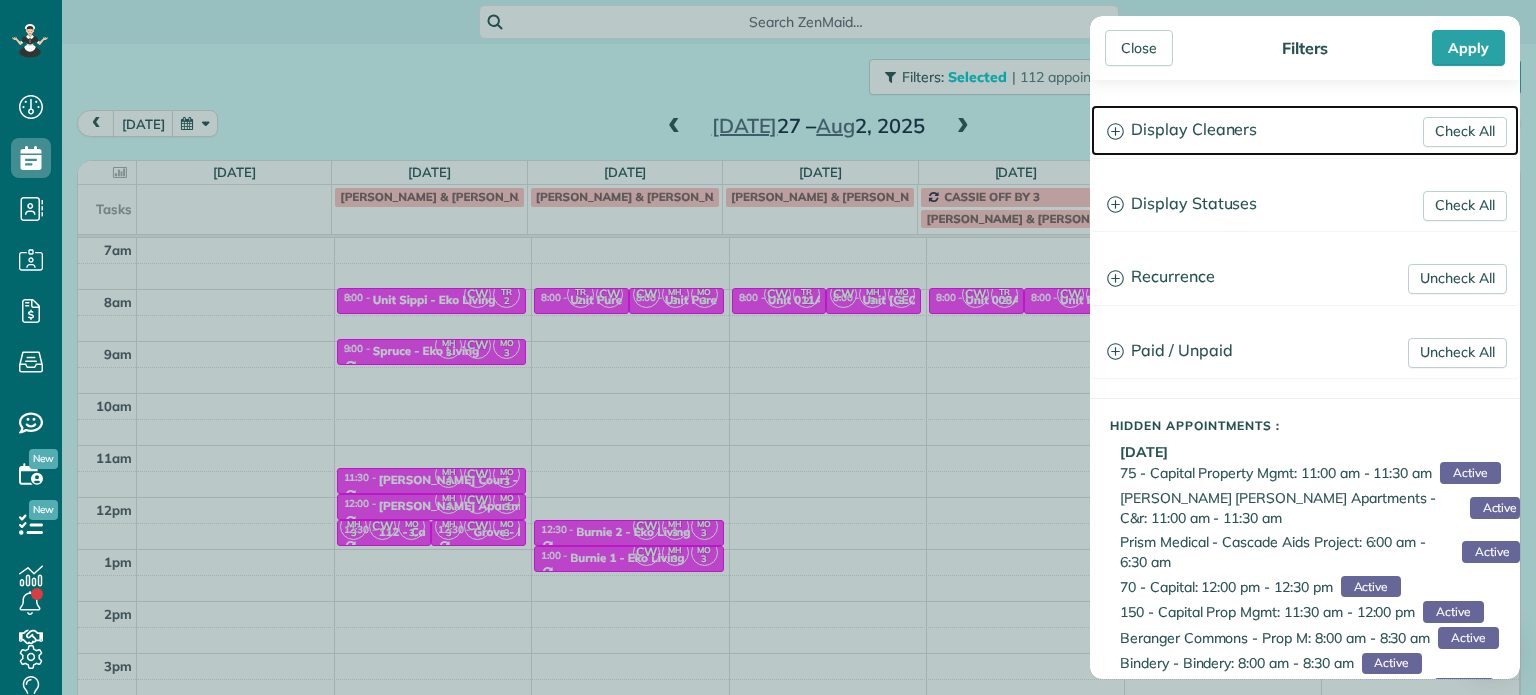 click on "Display Cleaners" at bounding box center [1305, 130] 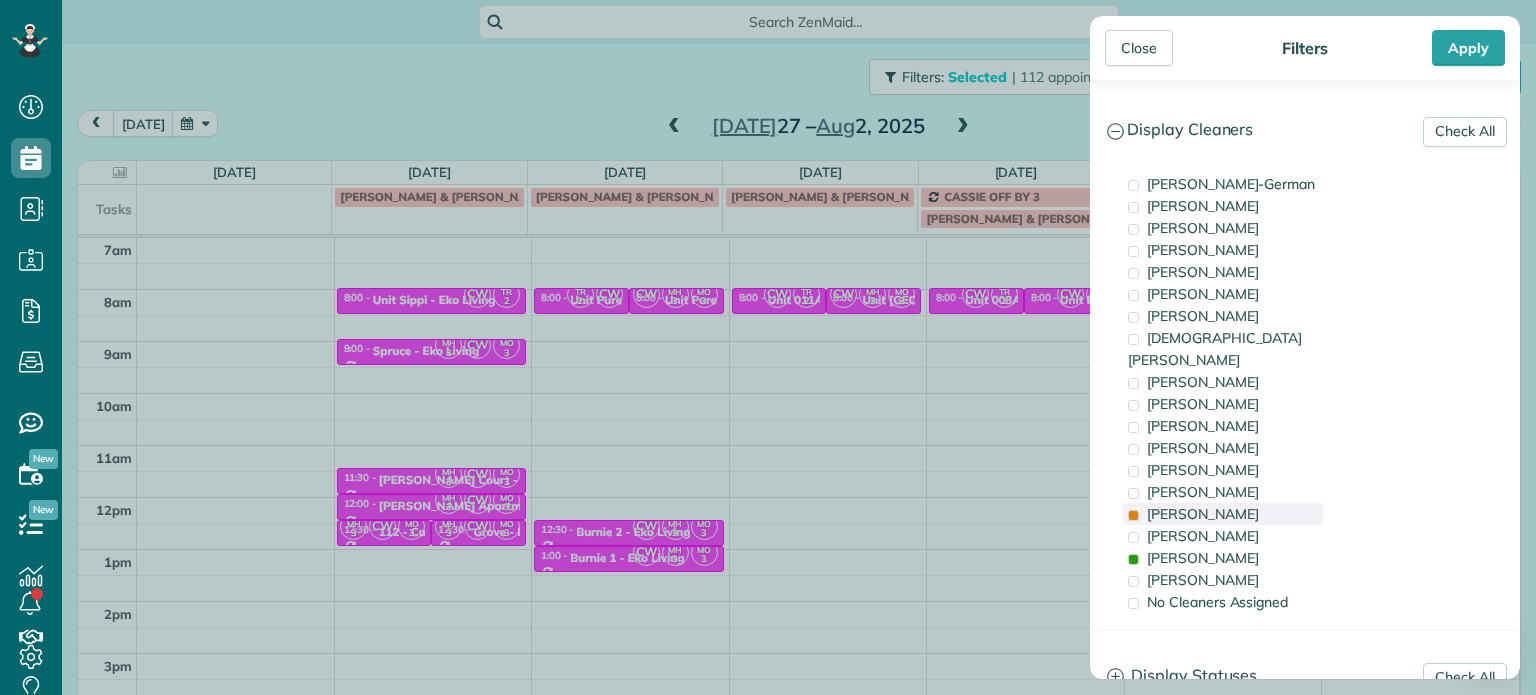 click on "[PERSON_NAME]" at bounding box center (1203, 514) 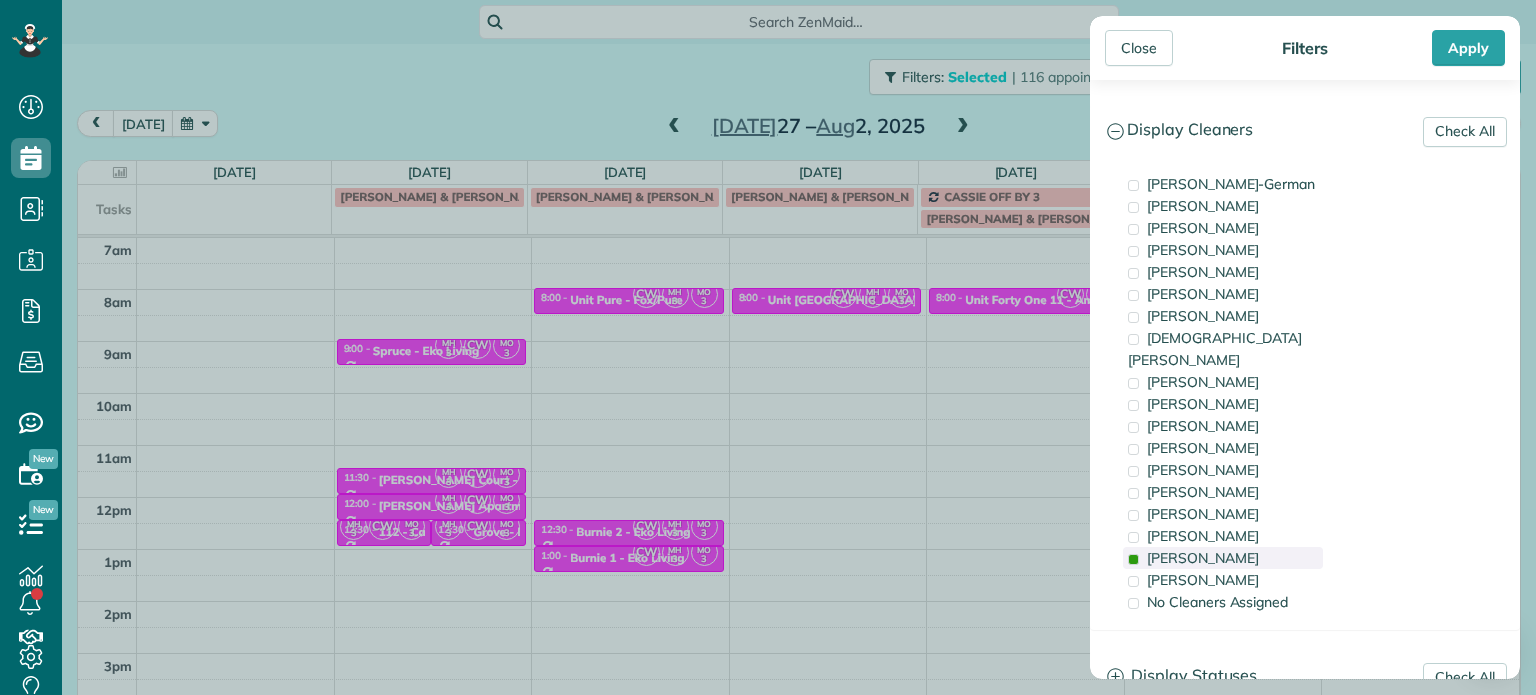 click on "[PERSON_NAME]" at bounding box center [1203, 558] 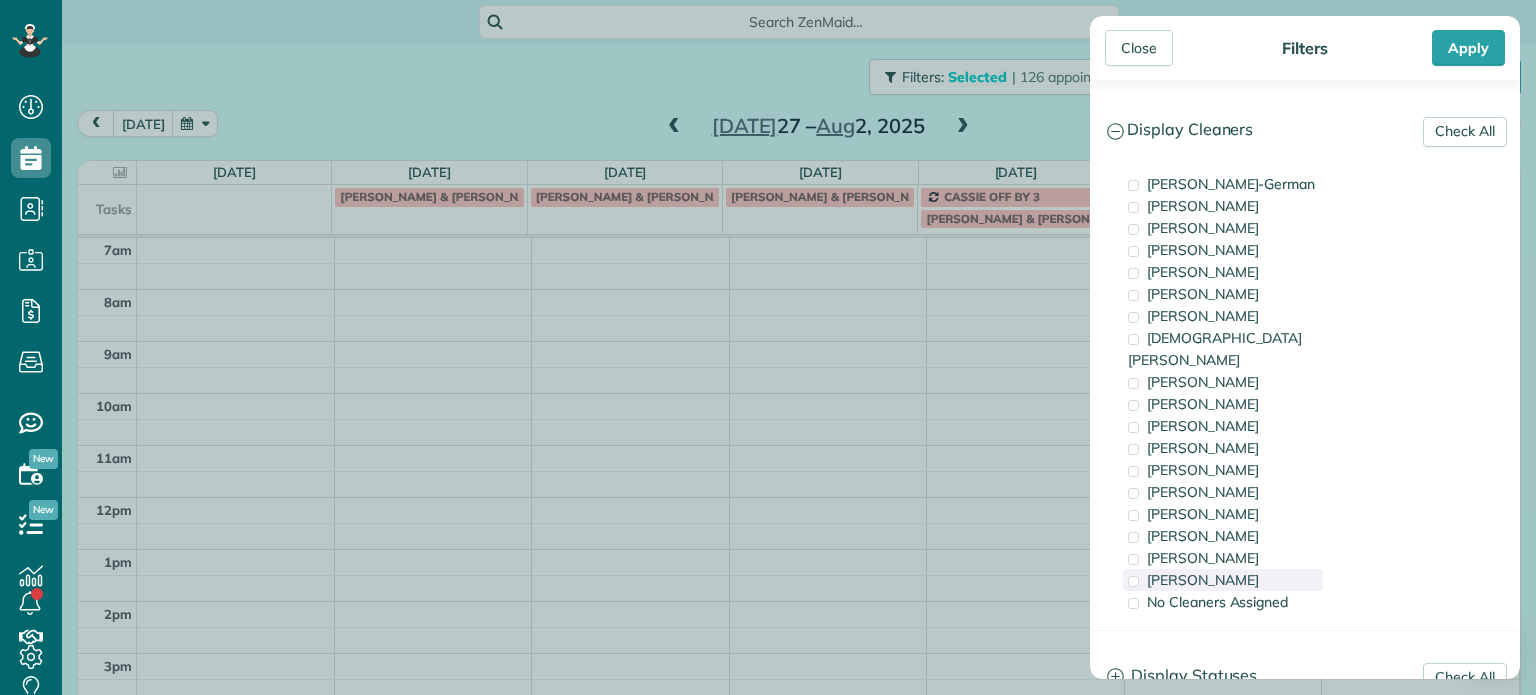 click on "[PERSON_NAME]" at bounding box center (1203, 580) 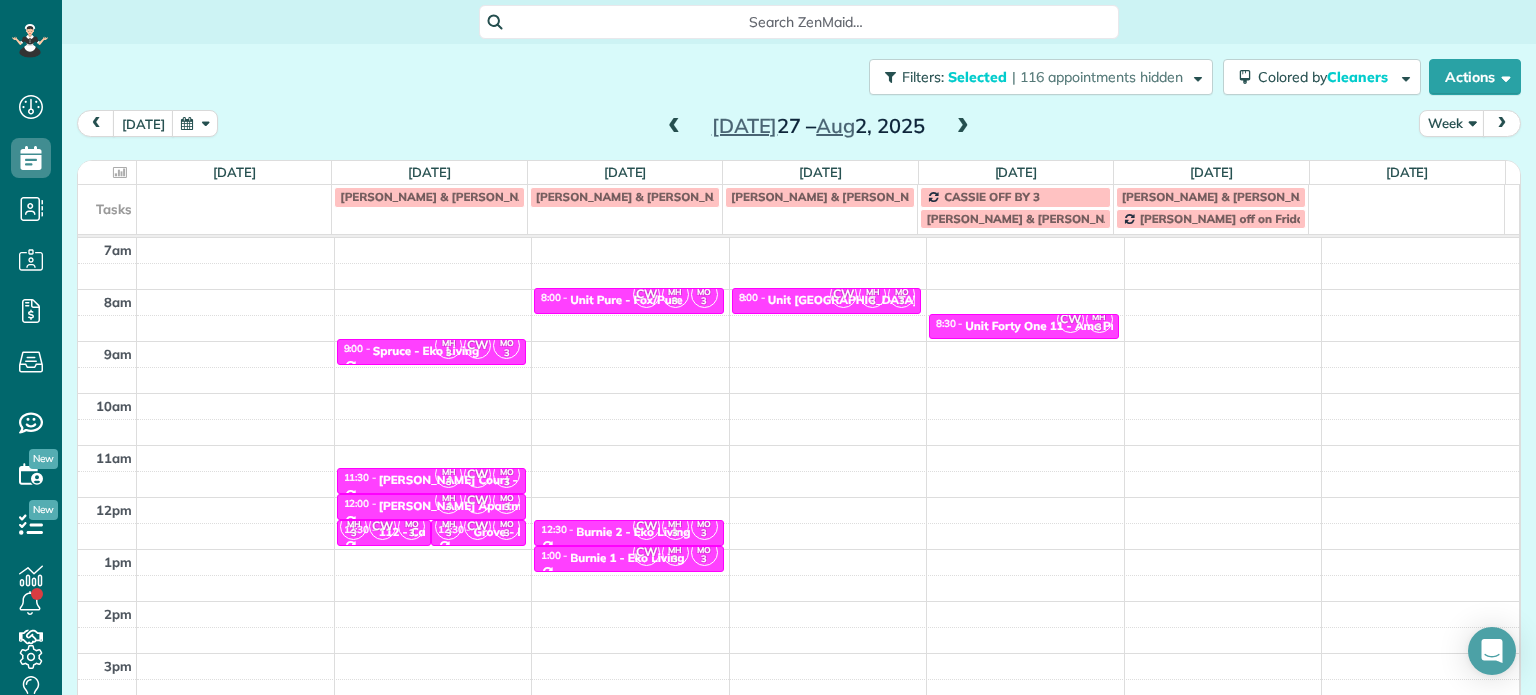 drag, startPoint x: 633, startPoint y: 67, endPoint x: 664, endPoint y: 122, distance: 63.134777 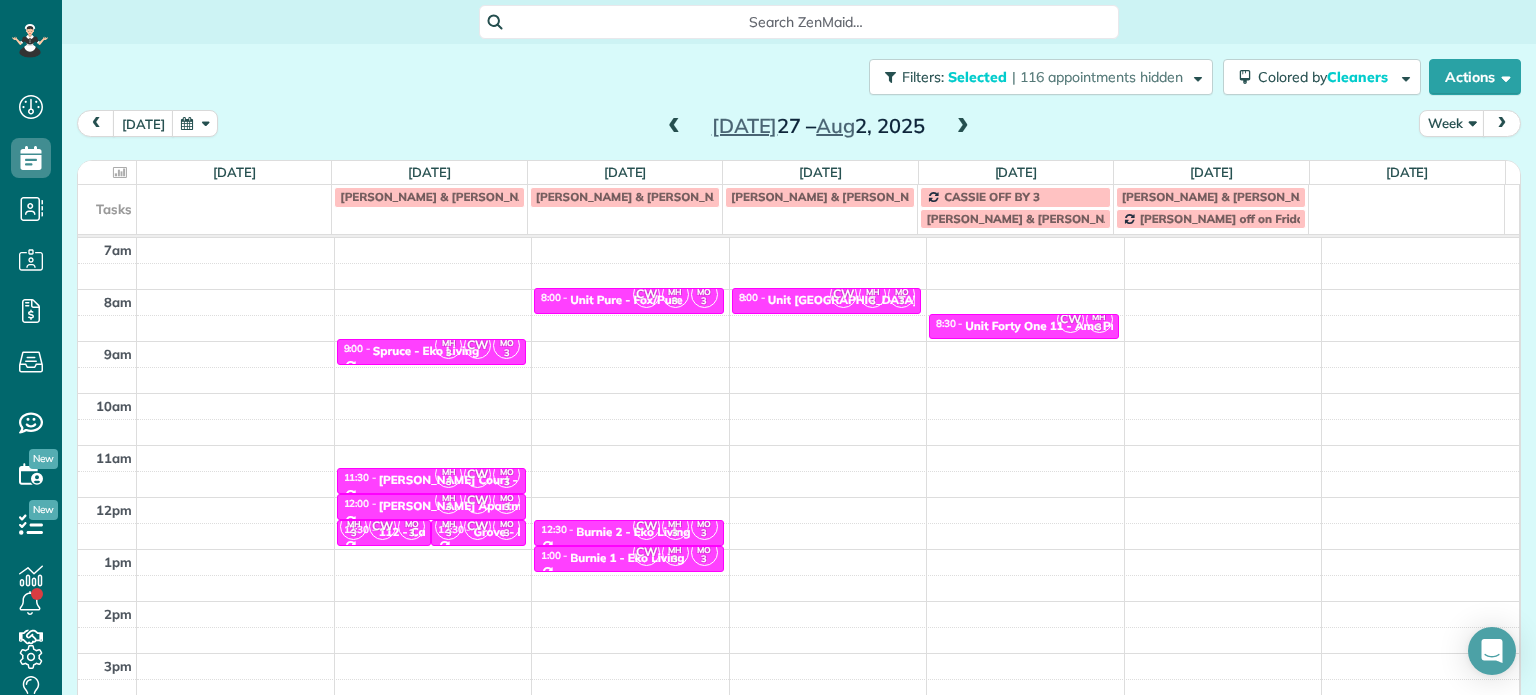 click on "Dashboard
Scheduling
Calendar View
List View
Dispatch View - Weekly scheduling (Beta)" at bounding box center (768, 347) 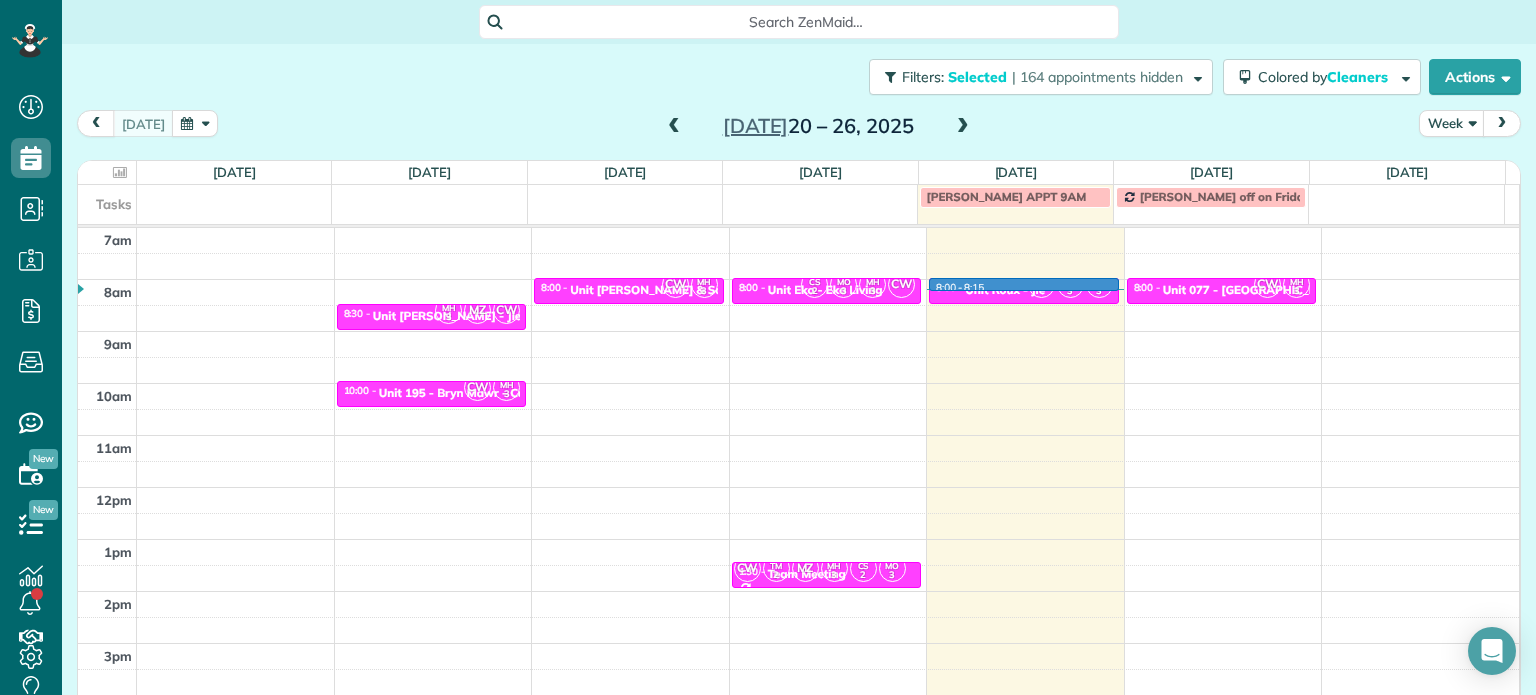 click on "8:00 - 8:15 CW MH 3 MO 3 8:00 - 8:30 Unit Roux - [GEOGRAPHIC_DATA][STREET_ADDRESS][US_STATE]" at bounding box center [1025, 72] 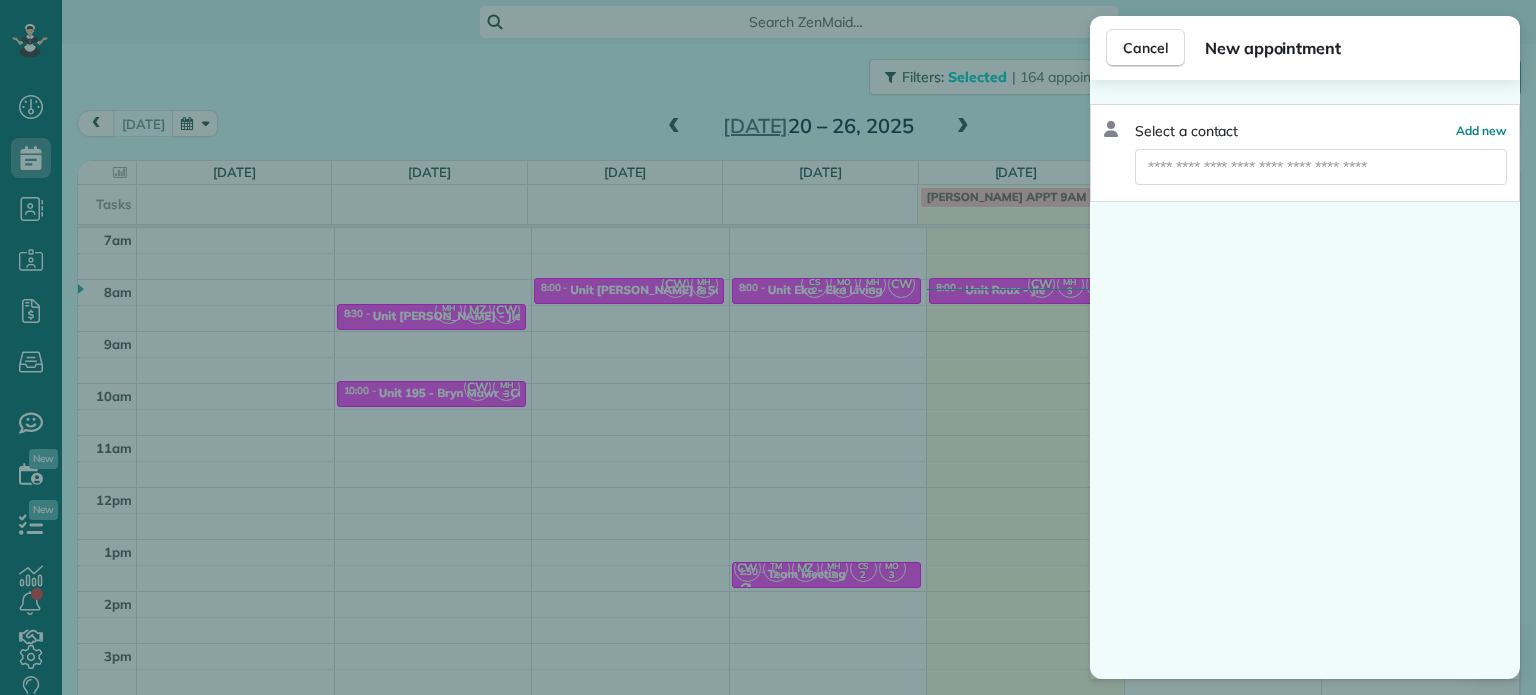 click on "Cancel New appointment Select a contact Add new" at bounding box center [768, 347] 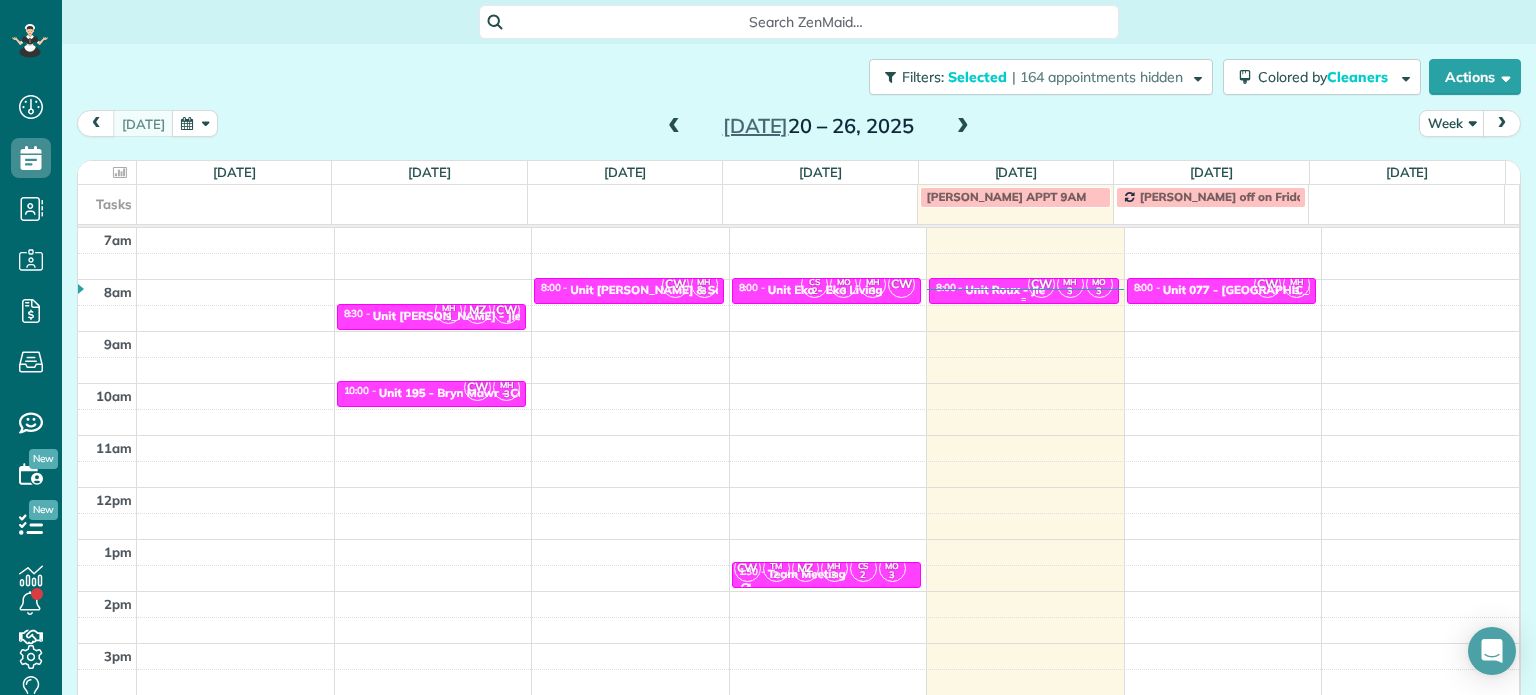 click on "Unit Roux - Jle" at bounding box center [1005, 290] 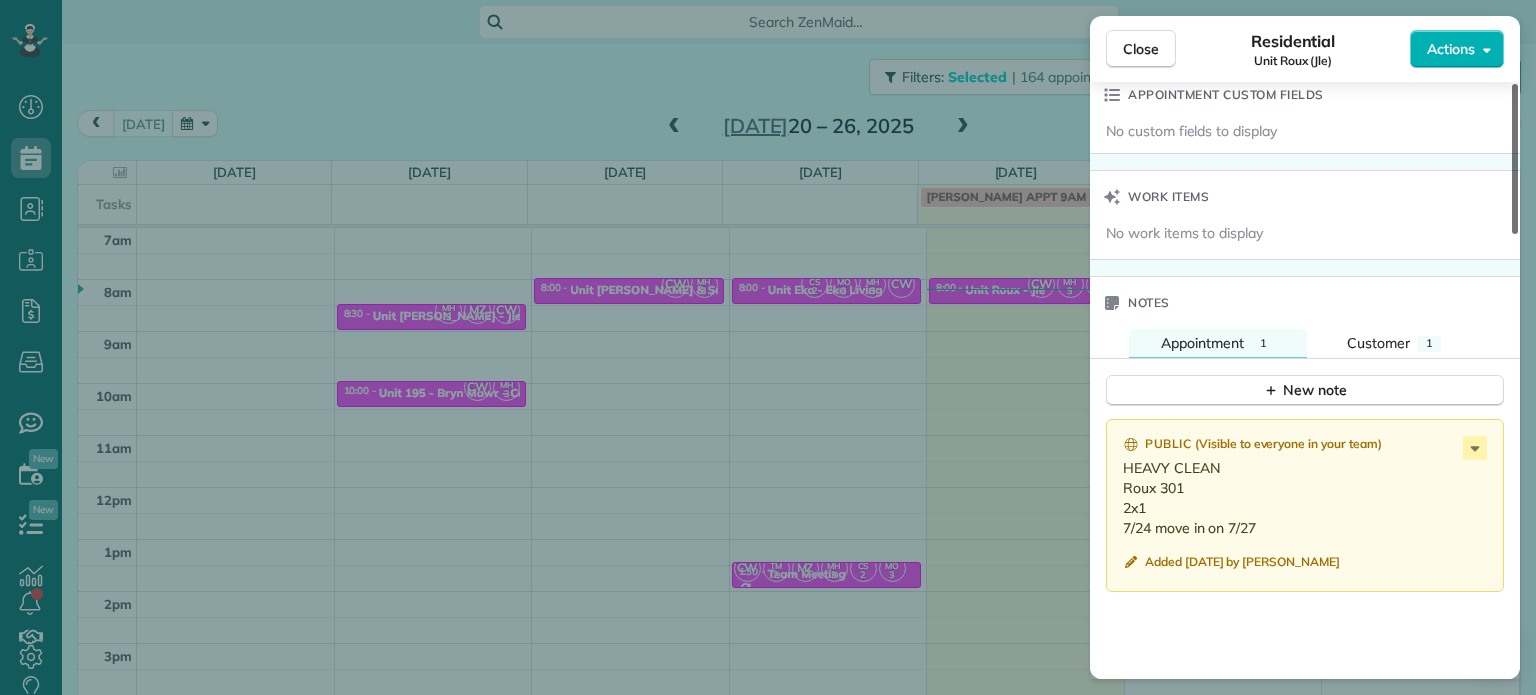 scroll, scrollTop: 1501, scrollLeft: 0, axis: vertical 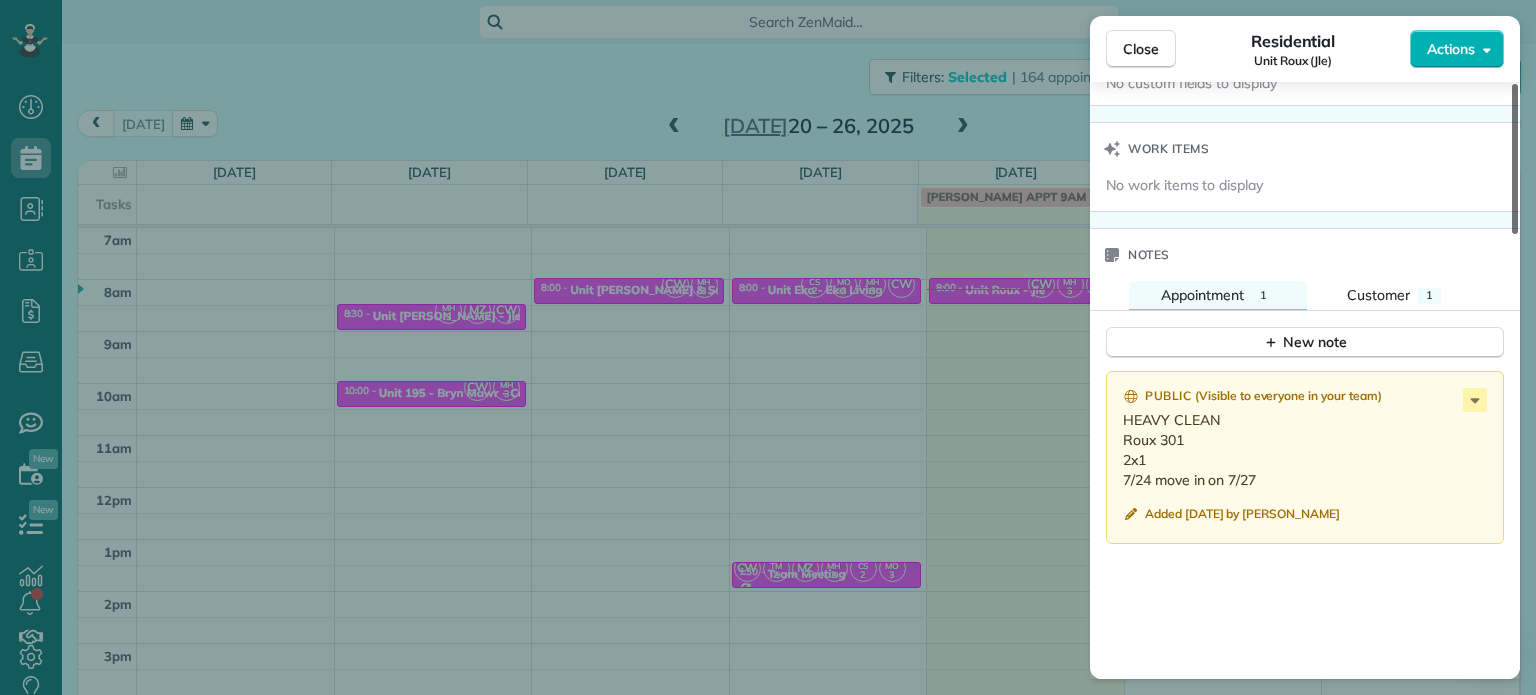 drag, startPoint x: 1511, startPoint y: 171, endPoint x: 1517, endPoint y: 548, distance: 377.04773 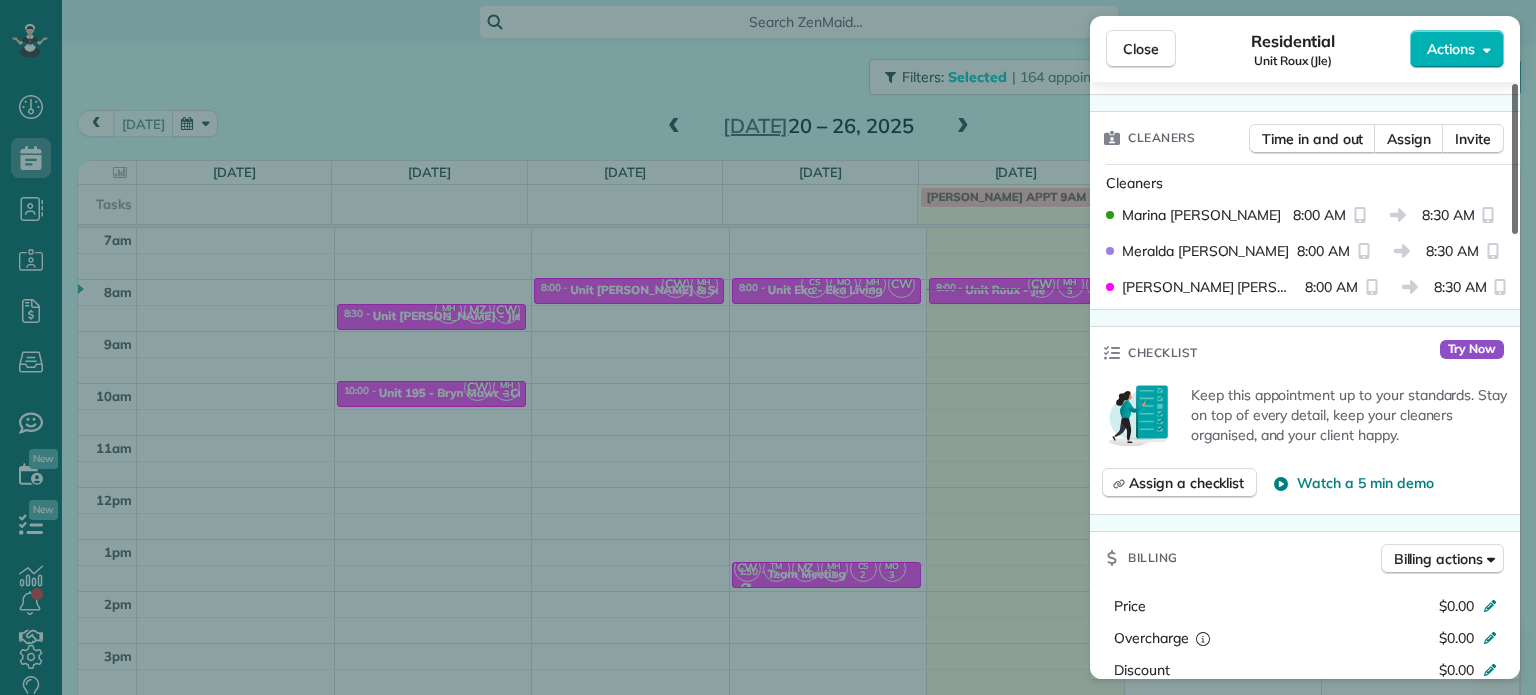 scroll, scrollTop: 370, scrollLeft: 0, axis: vertical 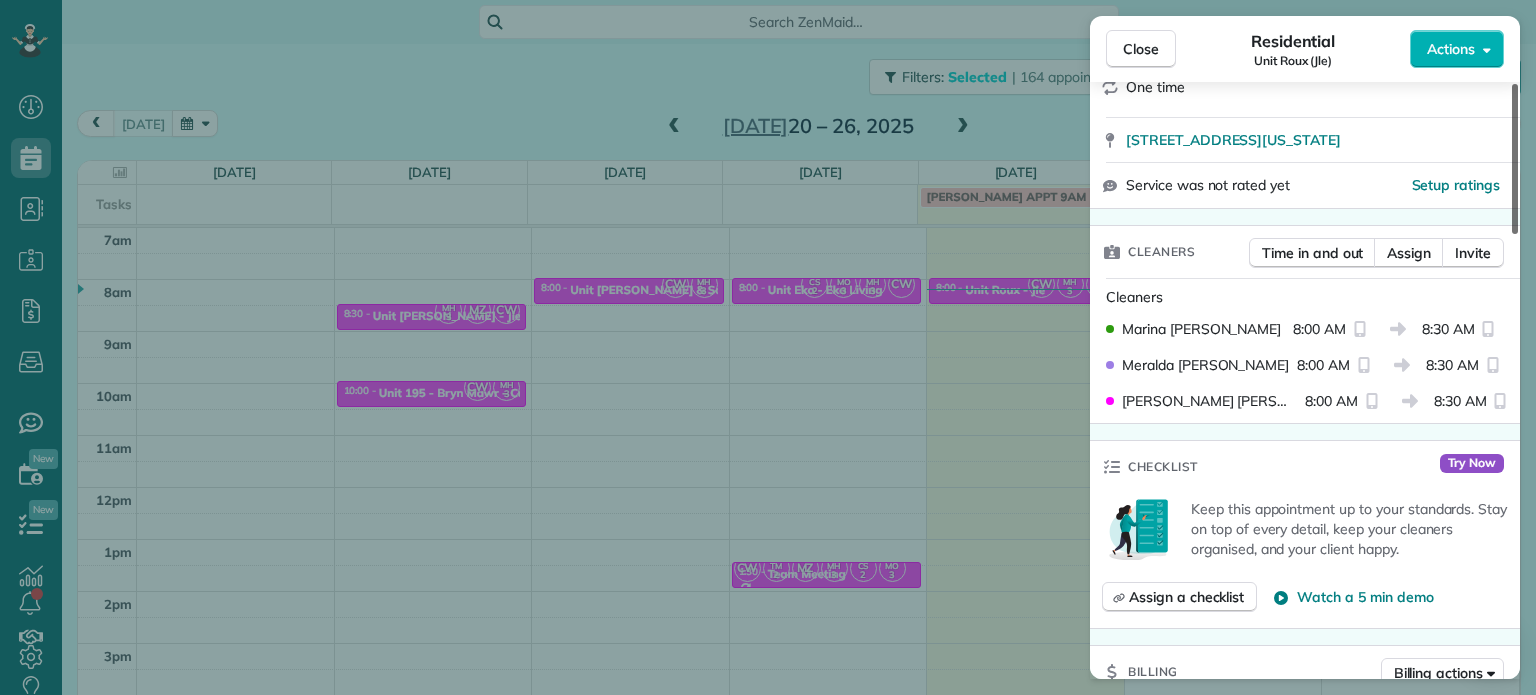 drag, startPoint x: 1514, startPoint y: 506, endPoint x: 1532, endPoint y: 222, distance: 284.56985 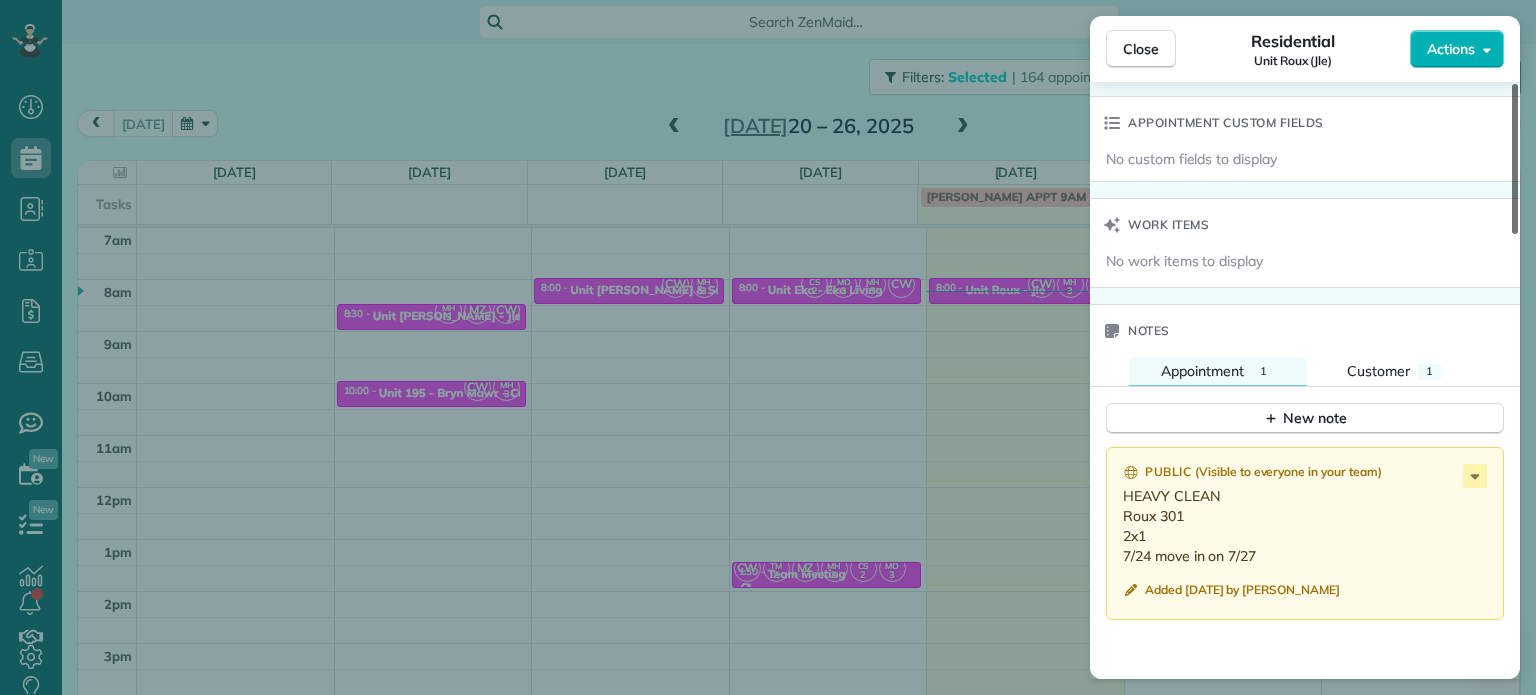 scroll, scrollTop: 1488, scrollLeft: 0, axis: vertical 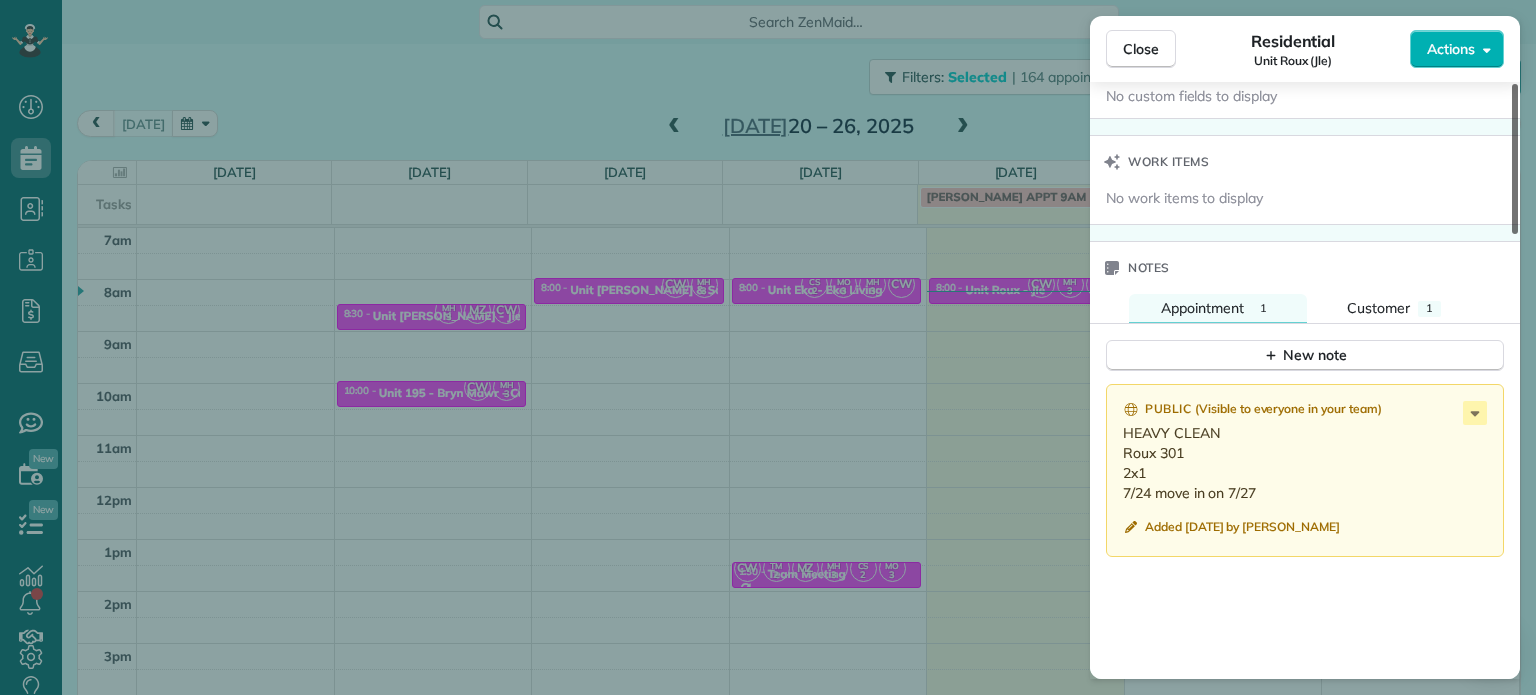 drag, startPoint x: 1518, startPoint y: 275, endPoint x: 1516, endPoint y: 555, distance: 280.00714 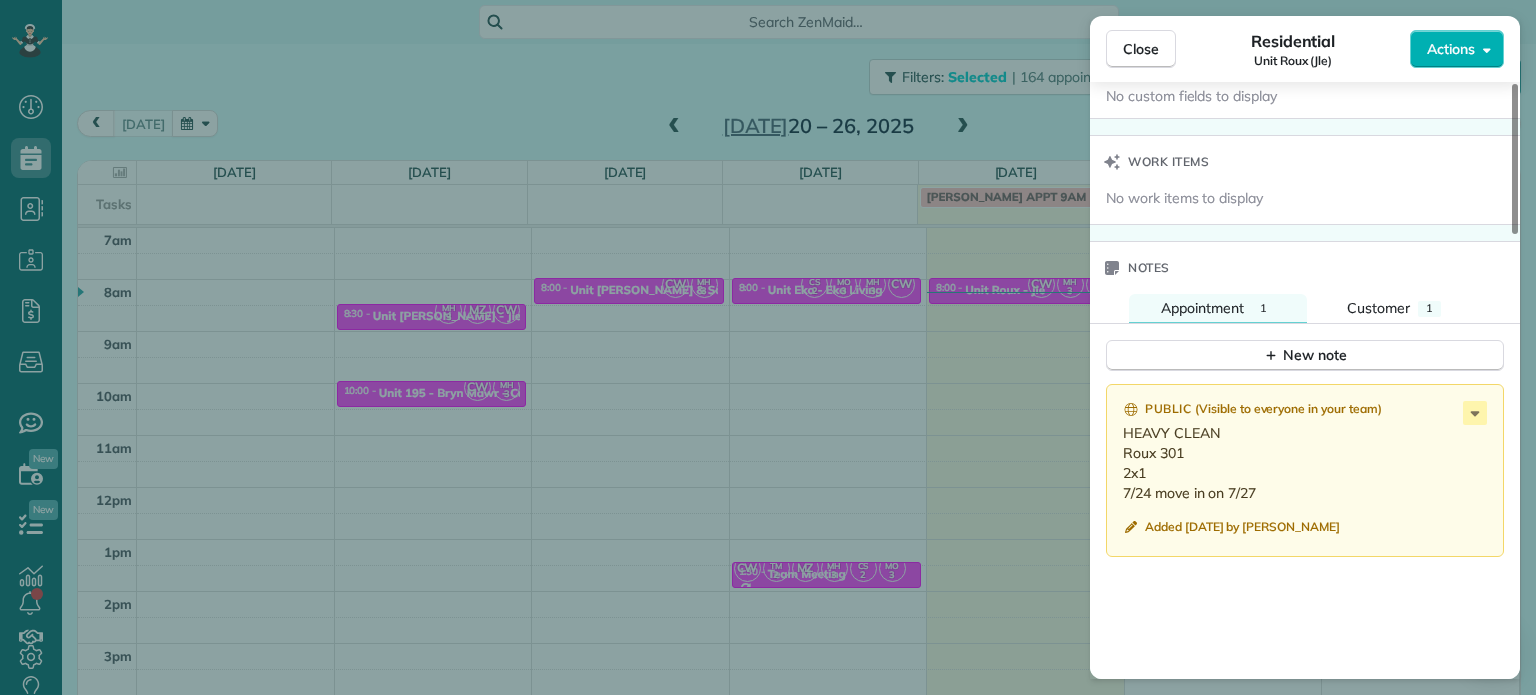 click on "Close Residential Unit Roux (Jle) Actions Status Active Unit Roux (Jle) · Open profile No phone number on record Add phone number No email on record Add email View Details Residential [DATE] ( [DATE] ) 8:00 AM 8:30 AM 30 minutes One time [STREET_ADDRESS][US_STATE] Service was not rated yet Setup ratings Cleaners Time in and out Assign Invite Cleaners [PERSON_NAME] 8:00 AM 8:30 AM [PERSON_NAME] 8:00 AM 8:30 AM [PERSON_NAME]-German 8:00 AM 8:30 AM Checklist Try Now Keep this appointment up to your standards. Stay on top of every detail, keep your cleaners organised, and your client happy. Assign a checklist Watch a 5 min demo Billing Billing actions Price $0.00 Overcharge $0.00 Discount $0.00 Coupon discount - Primary tax - Secondary tax - Total appointment price $0.00 Tips collected New feature! $0.00 [PERSON_NAME] as paid Total including tip $0.00 Get paid online in no-time! Send an invoice and reward your cleaners with tips Charge customer credit card Work items Notes" at bounding box center [768, 347] 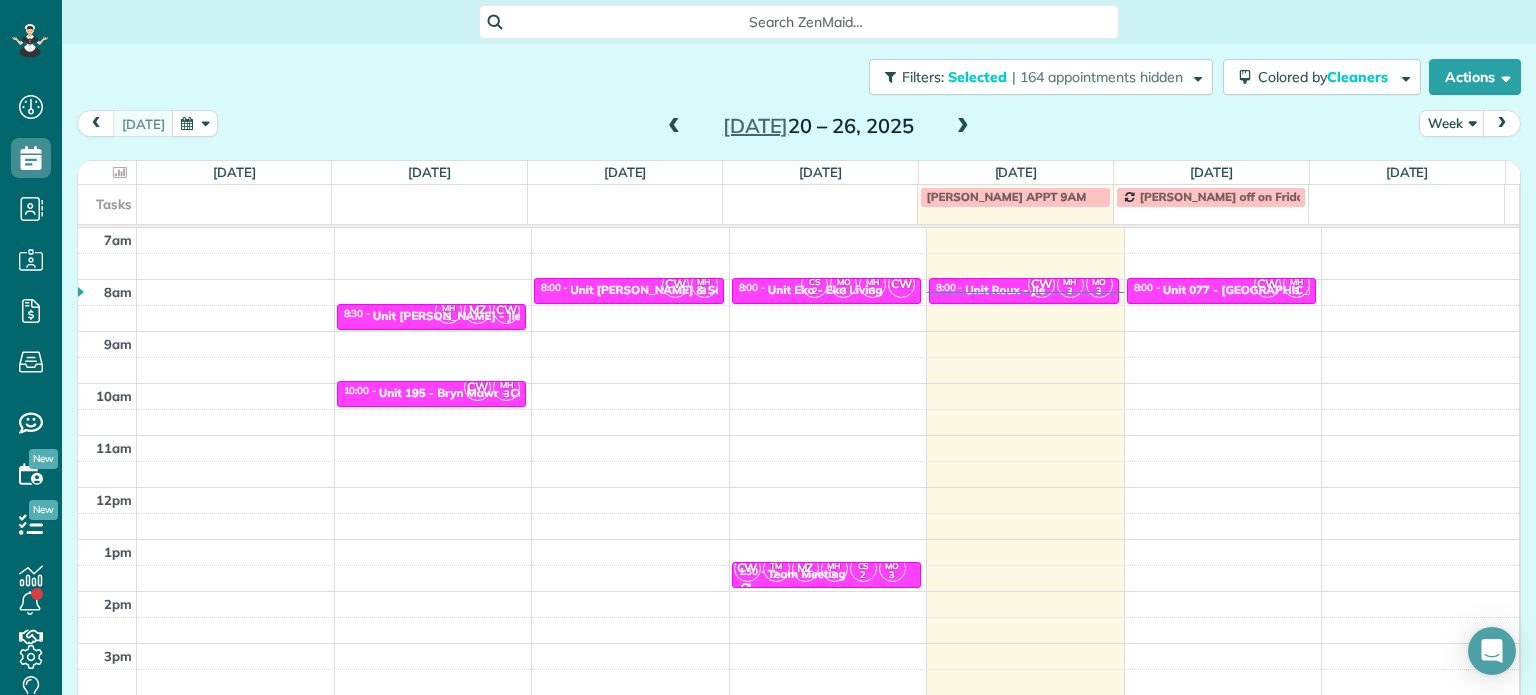 click at bounding box center (963, 127) 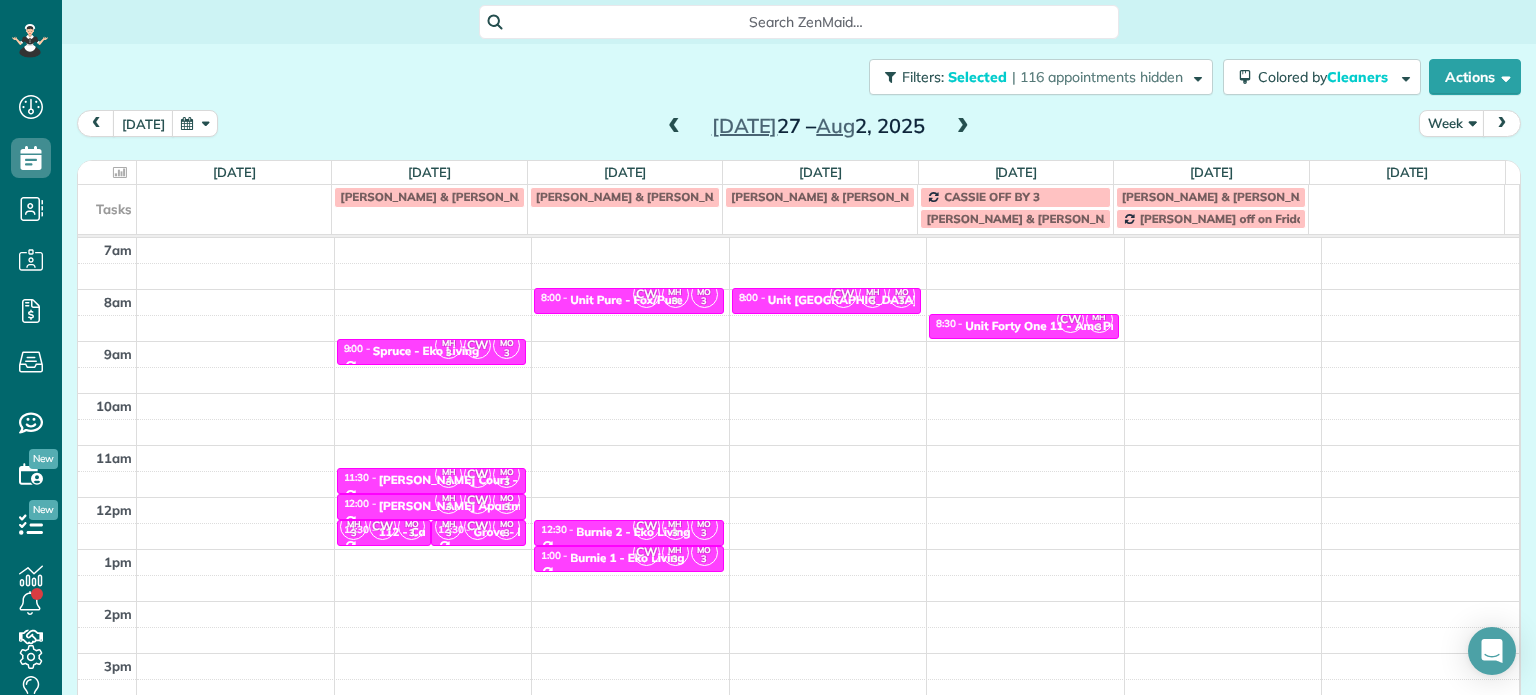 click at bounding box center (674, 127) 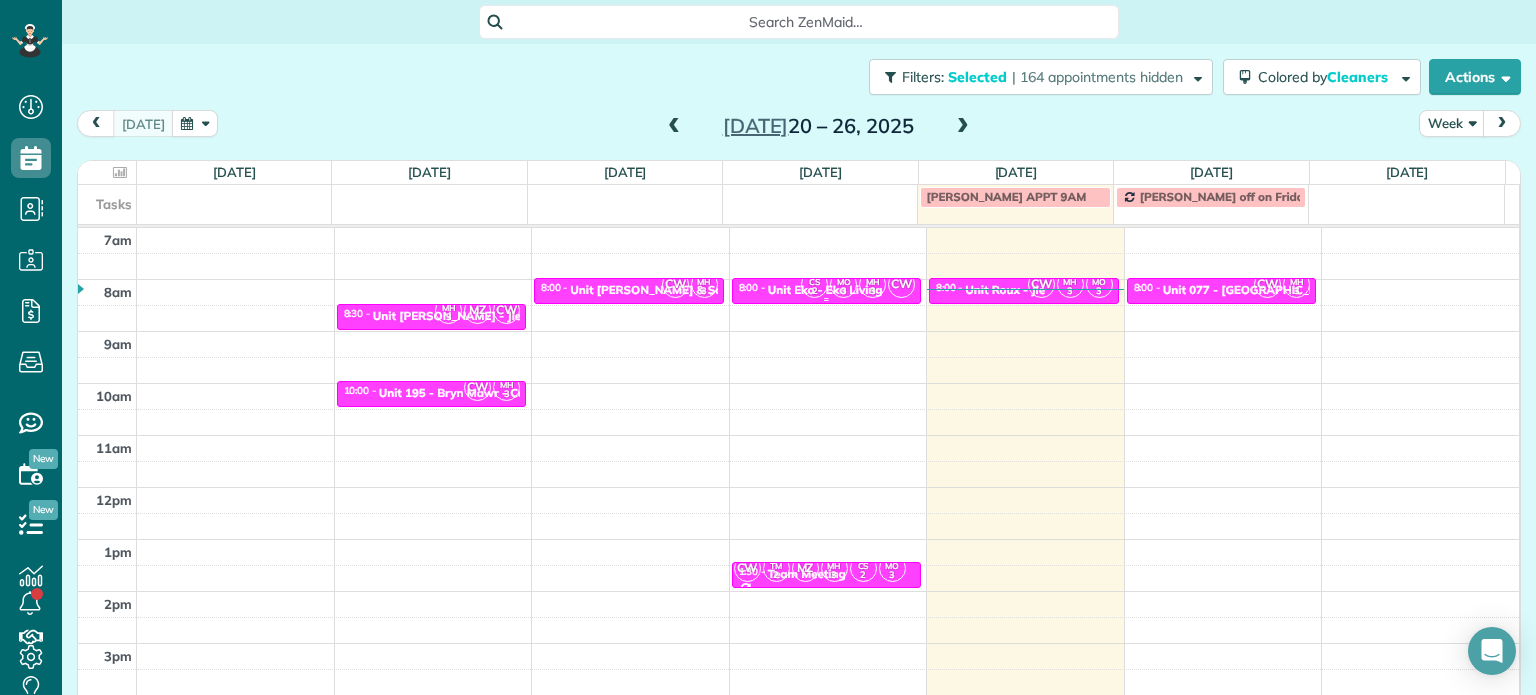 click on "3" at bounding box center (872, 291) 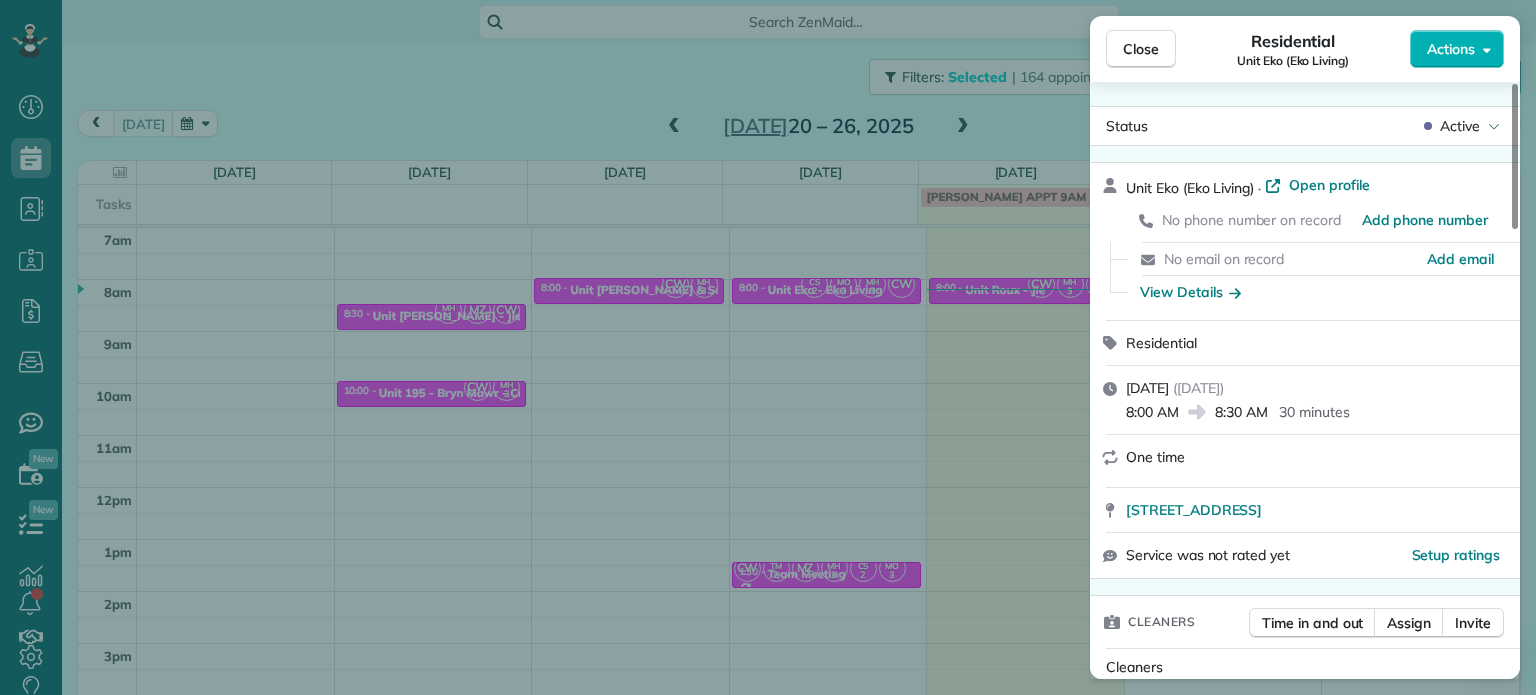click on "Close Residential Unit Eko (Eko Living) Actions Status Active Unit Eko (Eko Living) · Open profile No phone number on record Add phone number No email on record Add email View Details Residential [DATE] ( [DATE] ) 8:00 AM 8:30 AM 30 minutes One time [STREET_ADDRESS] Service was not rated yet Setup ratings Cleaners Time in and out Assign Invite Cleaners [PERSON_NAME] 8:00 AM 8:30 AM [PERSON_NAME]-German 8:00 AM 8:30 AM [PERSON_NAME] 8:00 AM 8:30 AM [PERSON_NAME] 8:00 AM 8:30 AM Checklist Try Now Keep this appointment up to your standards. Stay on top of every detail, keep your cleaners organised, and your client happy. Assign a checklist Watch a 5 min demo Billing Billing actions Price $0.00 Overcharge $0.00 Discount $0.00 Coupon discount - Primary tax - Secondary tax - Total appointment price $0.00 Tips collected New feature! $0.00 [PERSON_NAME] as paid Total including tip $0.00 Get paid online in no-time! Charge customer credit card Work items Notes 1 1" at bounding box center [768, 347] 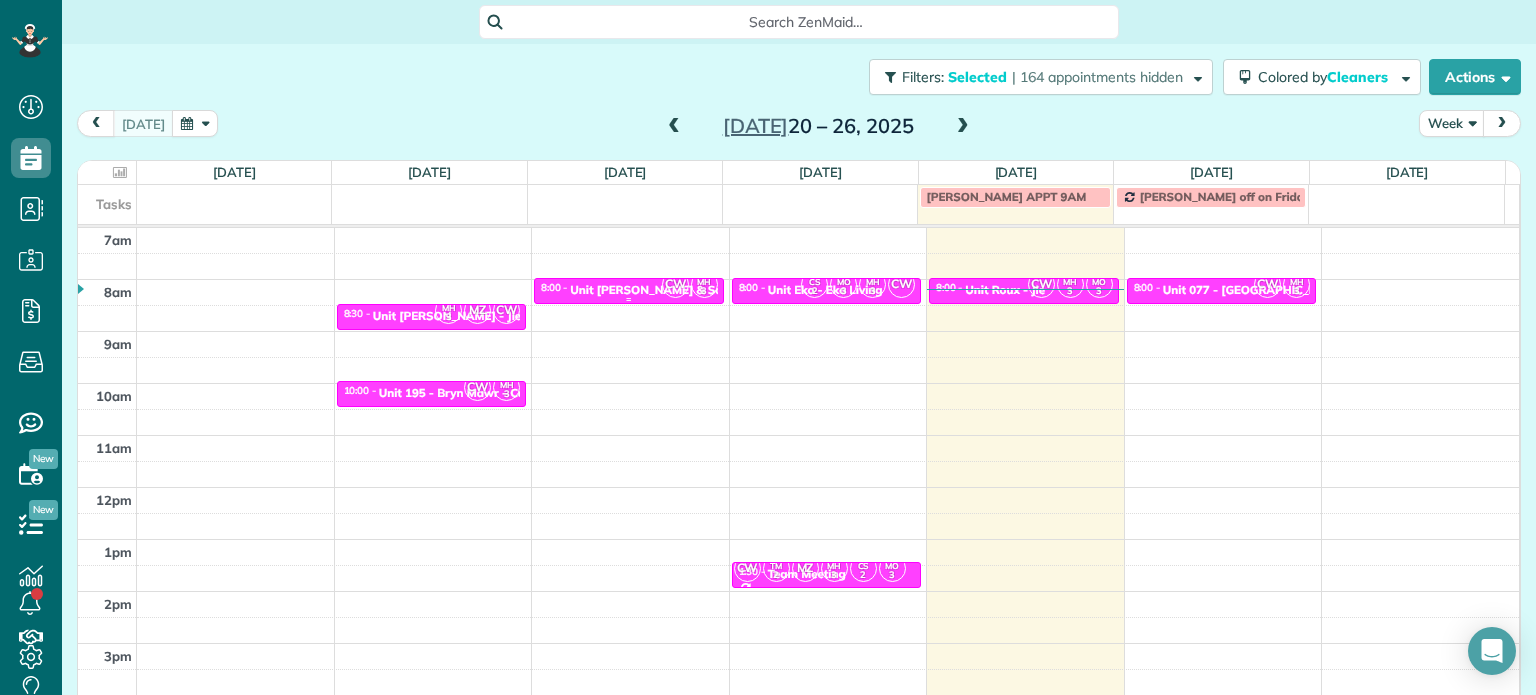 click on "Unit [PERSON_NAME] & Salle's Place - Quantum" at bounding box center [705, 290] 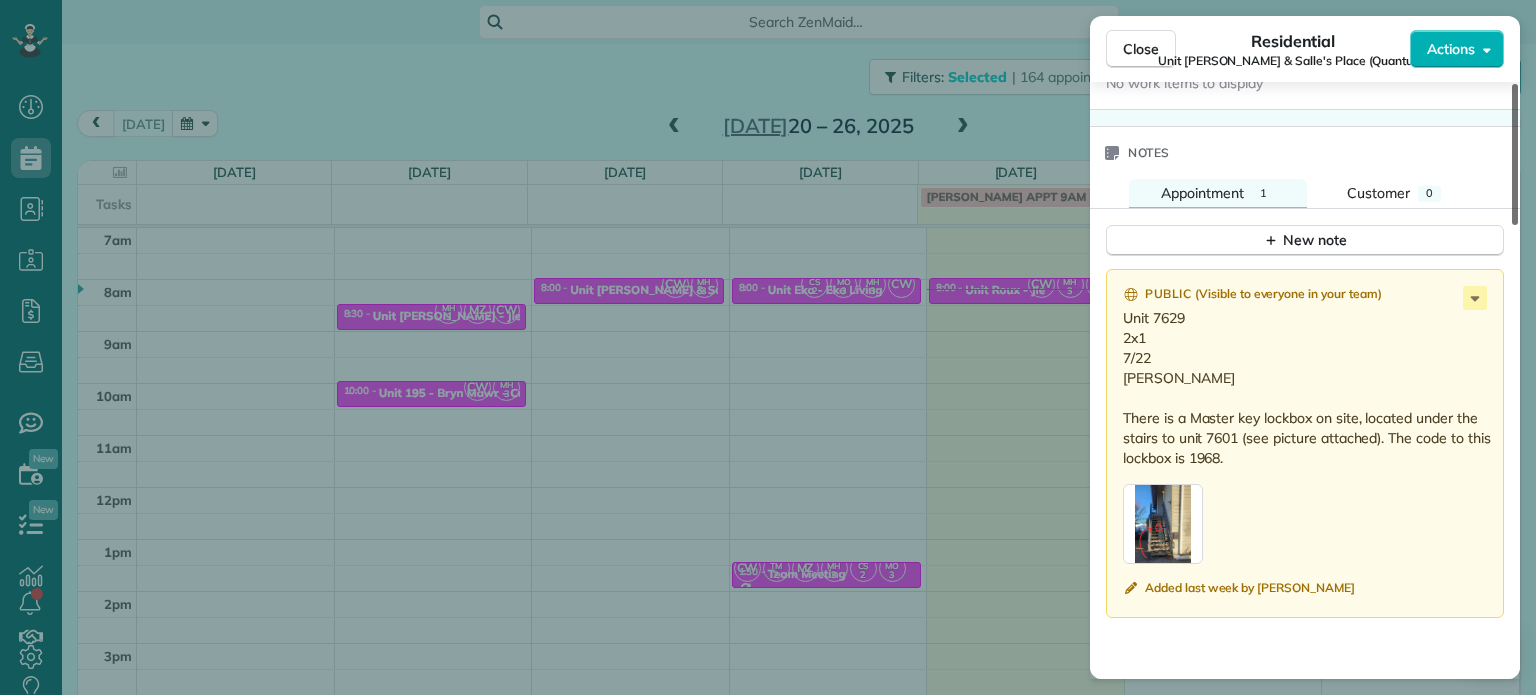 scroll, scrollTop: 1601, scrollLeft: 0, axis: vertical 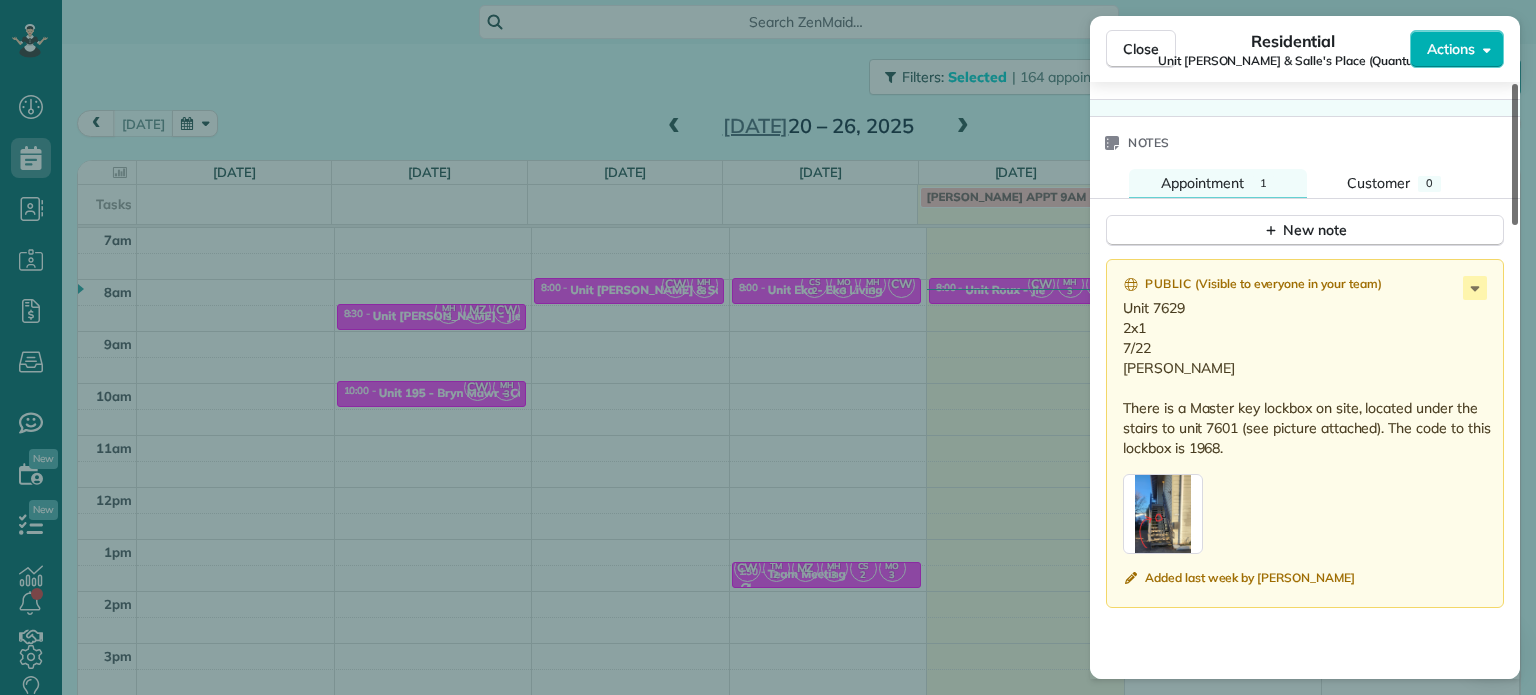 drag, startPoint x: 1515, startPoint y: 208, endPoint x: 1516, endPoint y: 587, distance: 379.0013 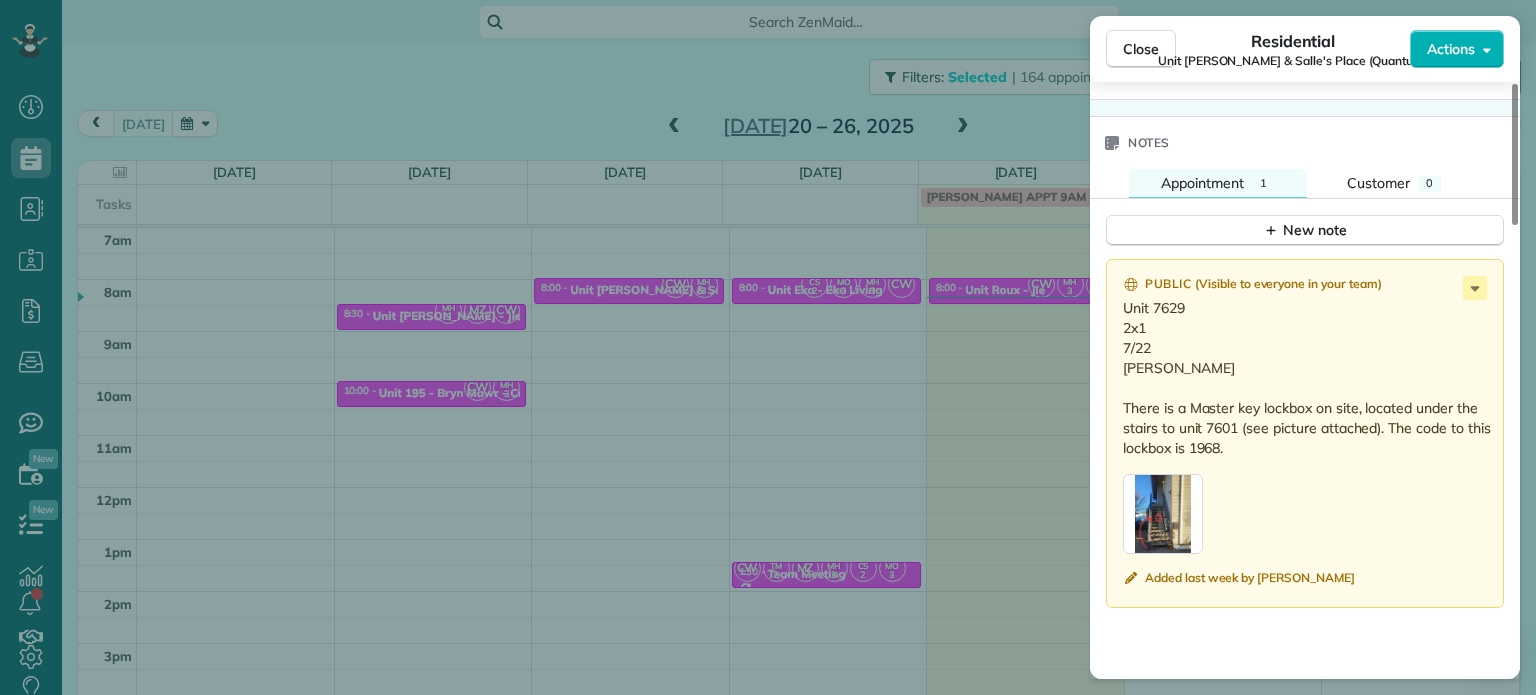 click on "Close Residential Unit [PERSON_NAME] & Salle's Place (Quantum) Actions Status Active Unit [PERSON_NAME] & [PERSON_NAME]'s Place (Quantum) · Open profile No phone number on record Add phone number No email on record Add email View Details Residential [DATE] ( [DATE] ) 8:00 AM 8:30 AM 30 minutes One time [STREET_ADDRESS][PERSON_NAME] Open access information Service was not rated yet Setup ratings Cleaners Time in and out Assign Invite Cleaners [PERSON_NAME] 8:00 AM 8:30 AM [PERSON_NAME]-German 8:00 AM 8:30 AM Checklist Try Now Keep this appointment up to your standards. Stay on top of every detail, keep your cleaners organised, and your client happy. Assign a checklist Watch a 5 min demo Billing Billing actions Price $0.00 Overcharge $0.00 Discount $0.00 Coupon discount - Primary tax - Secondary tax - Total appointment price $0.00 Tips collected New feature! $0.00 [PERSON_NAME] as paid Total including tip $0.00 Get paid online in no-time! Send an invoice and reward your cleaners with tips Work items 1" at bounding box center (768, 347) 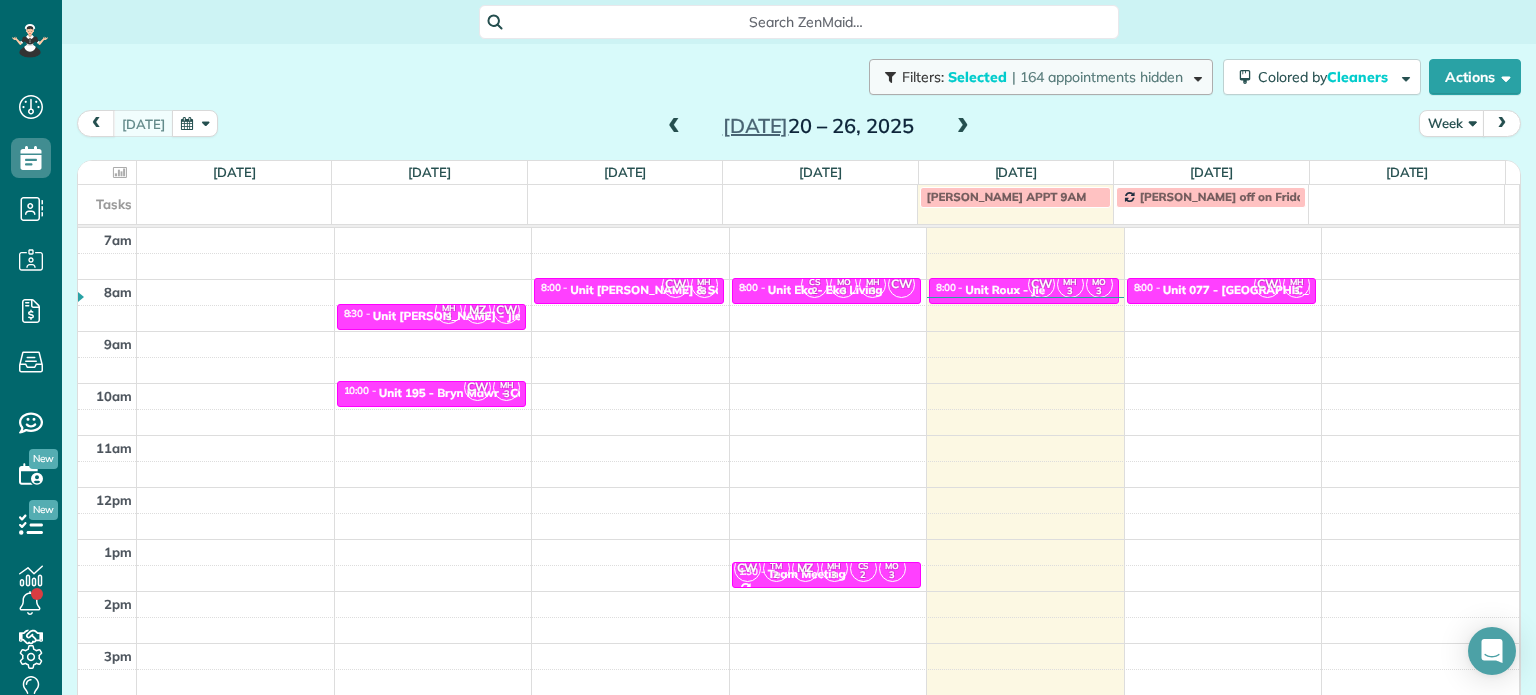 click on "Filters:   Selected
|  164 appointments hidden" at bounding box center [1041, 77] 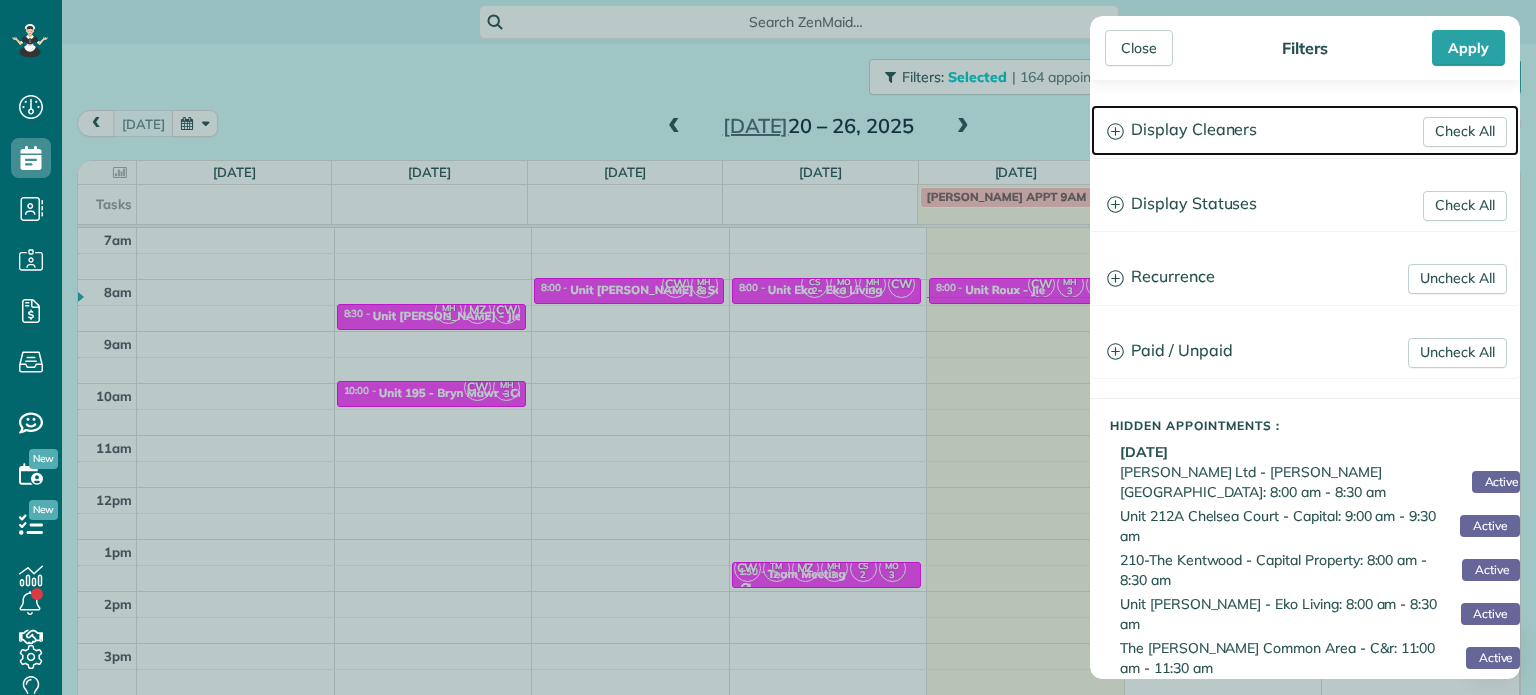 click on "Display Cleaners" at bounding box center (1305, 130) 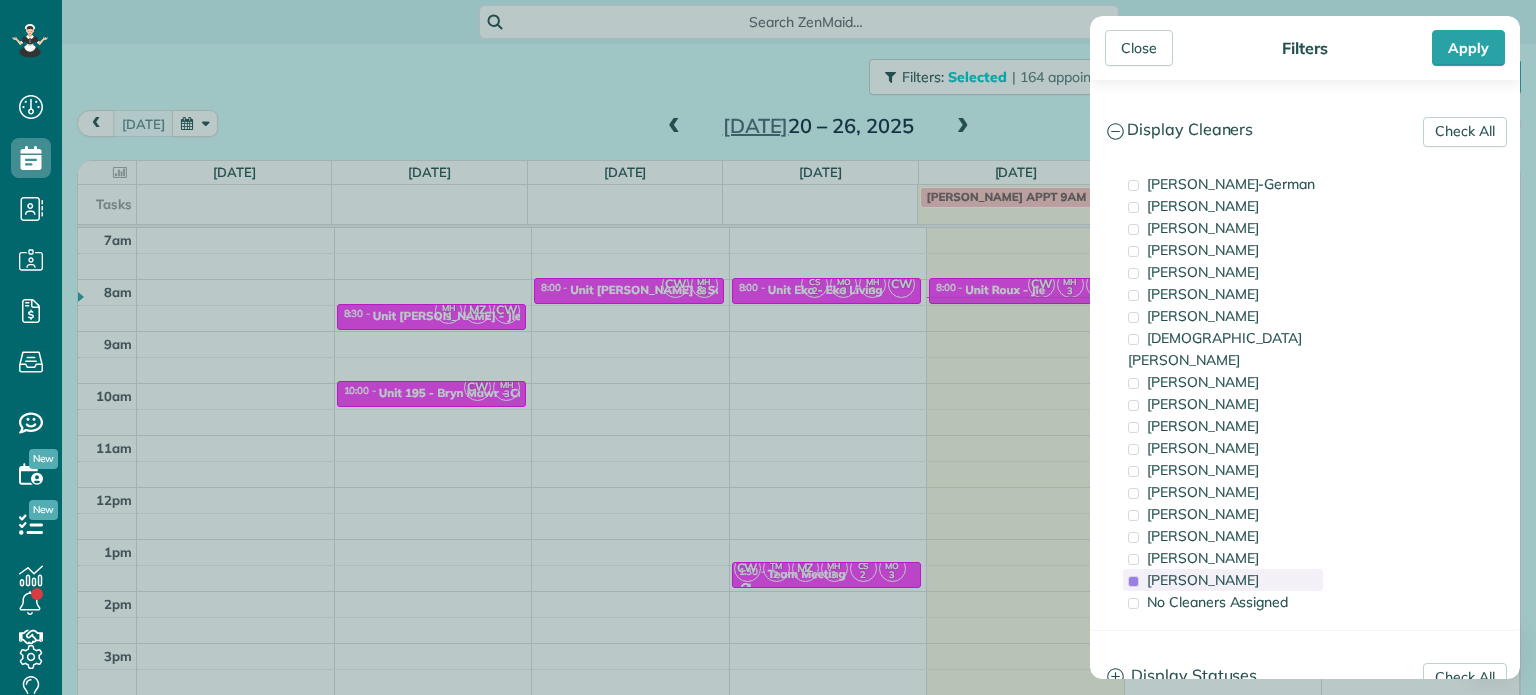 click on "[PERSON_NAME]" at bounding box center [1203, 580] 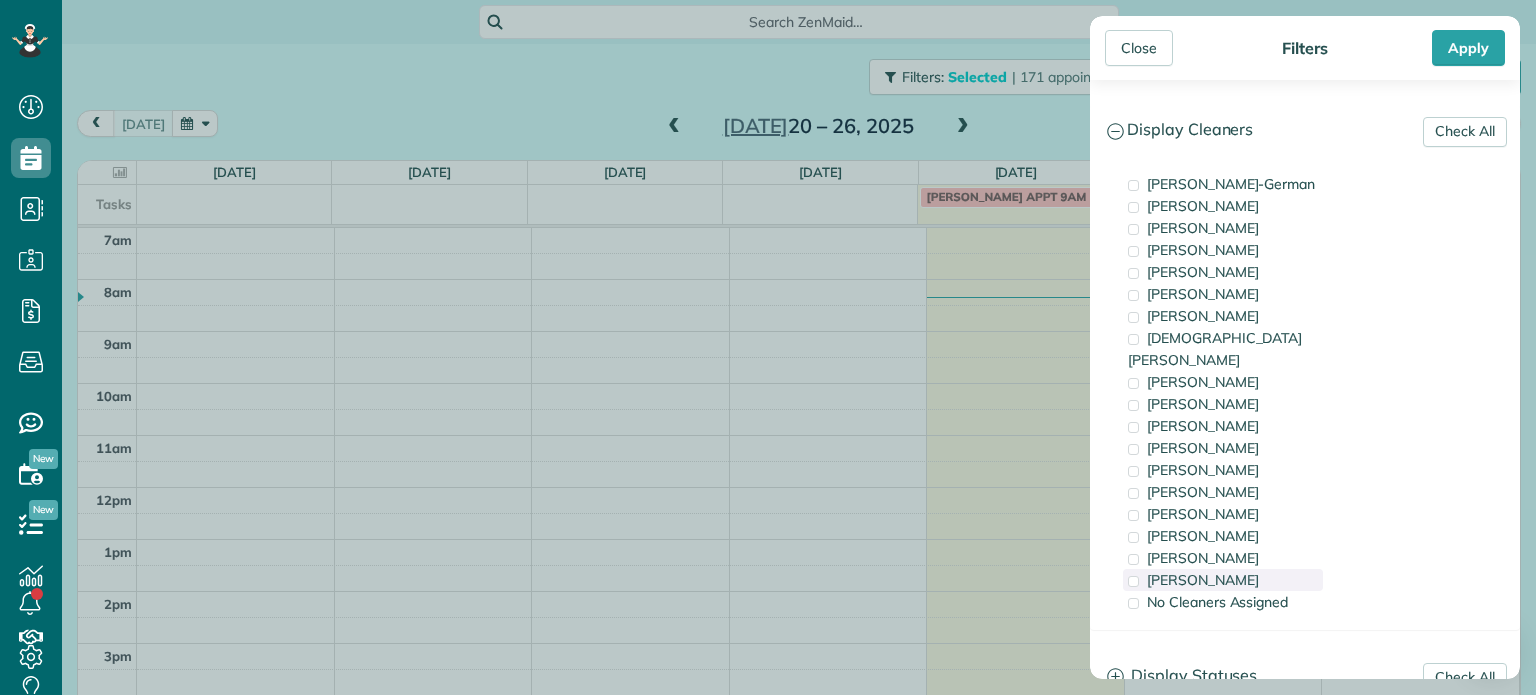 click on "[PERSON_NAME]" at bounding box center [1203, 580] 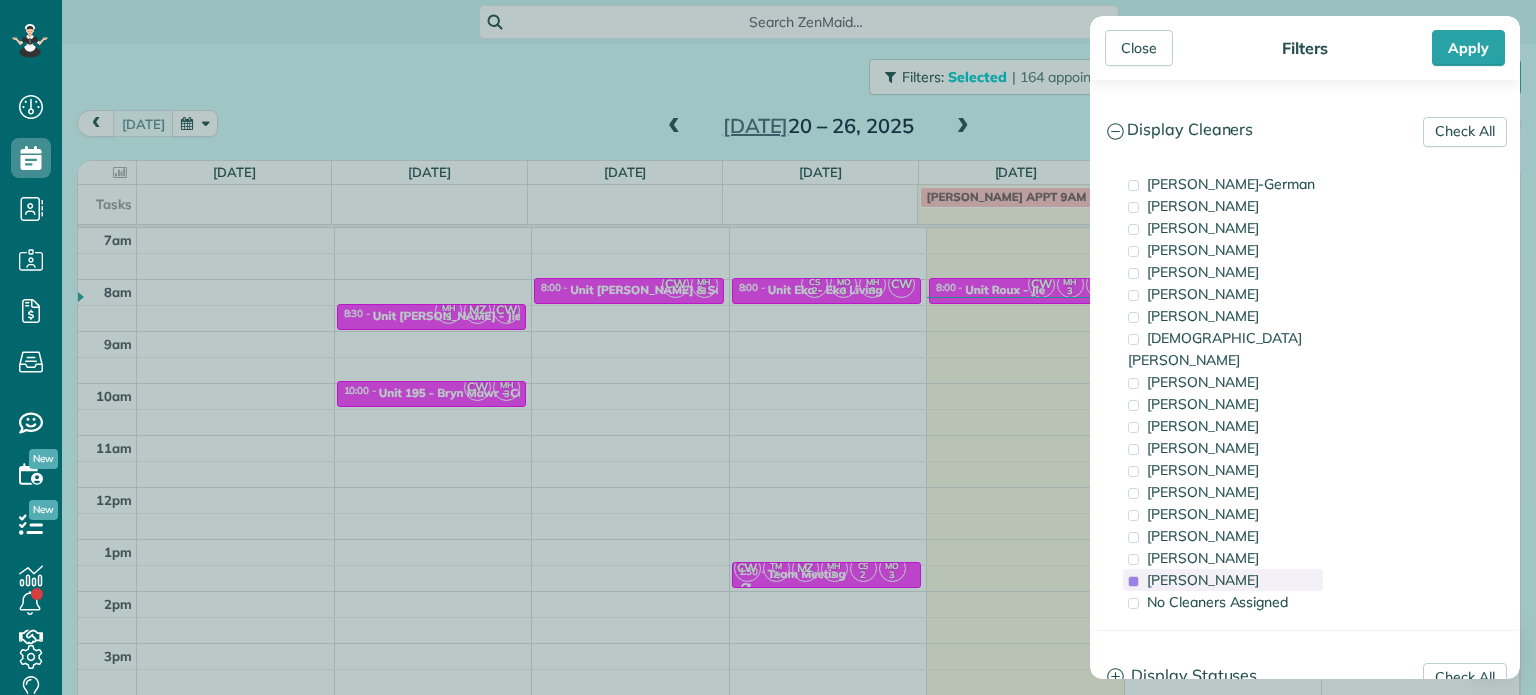 click on "[PERSON_NAME]" at bounding box center (1203, 580) 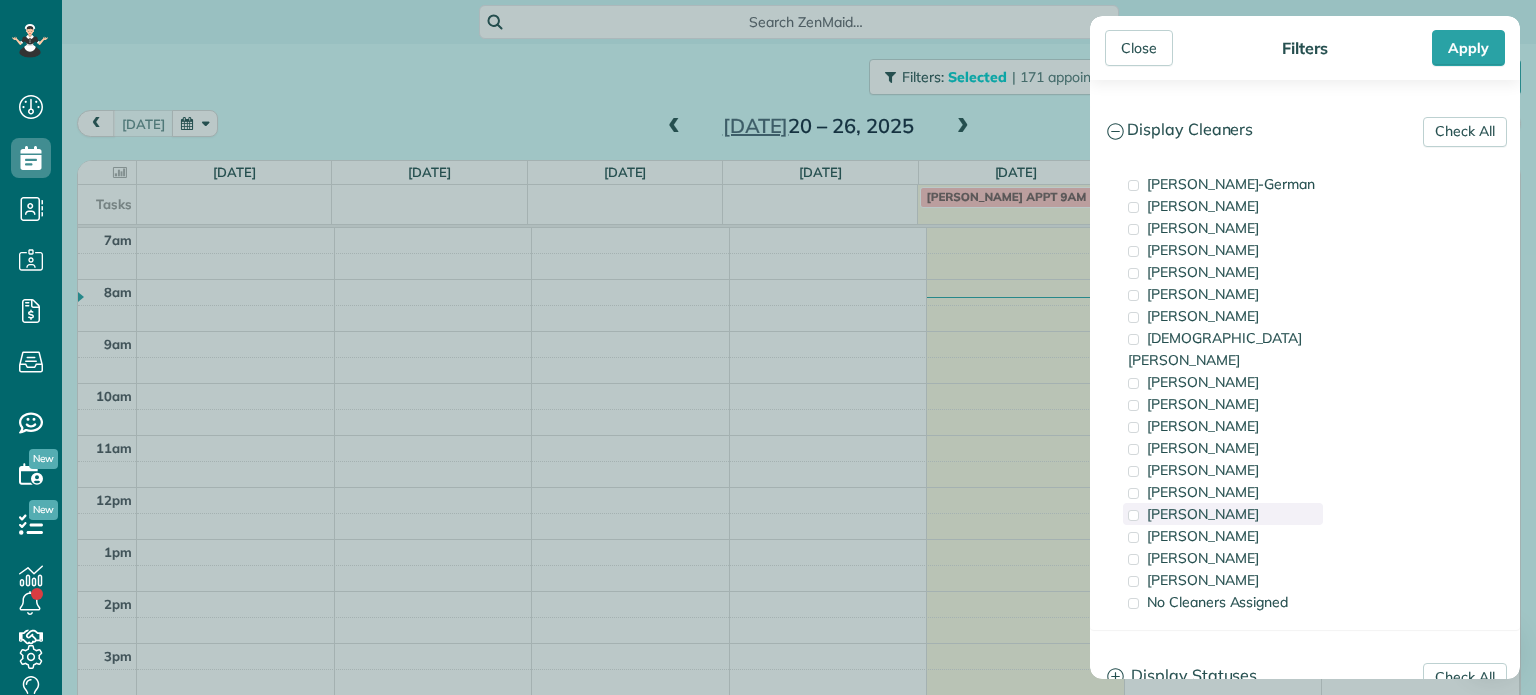 click on "[PERSON_NAME]" at bounding box center [1203, 514] 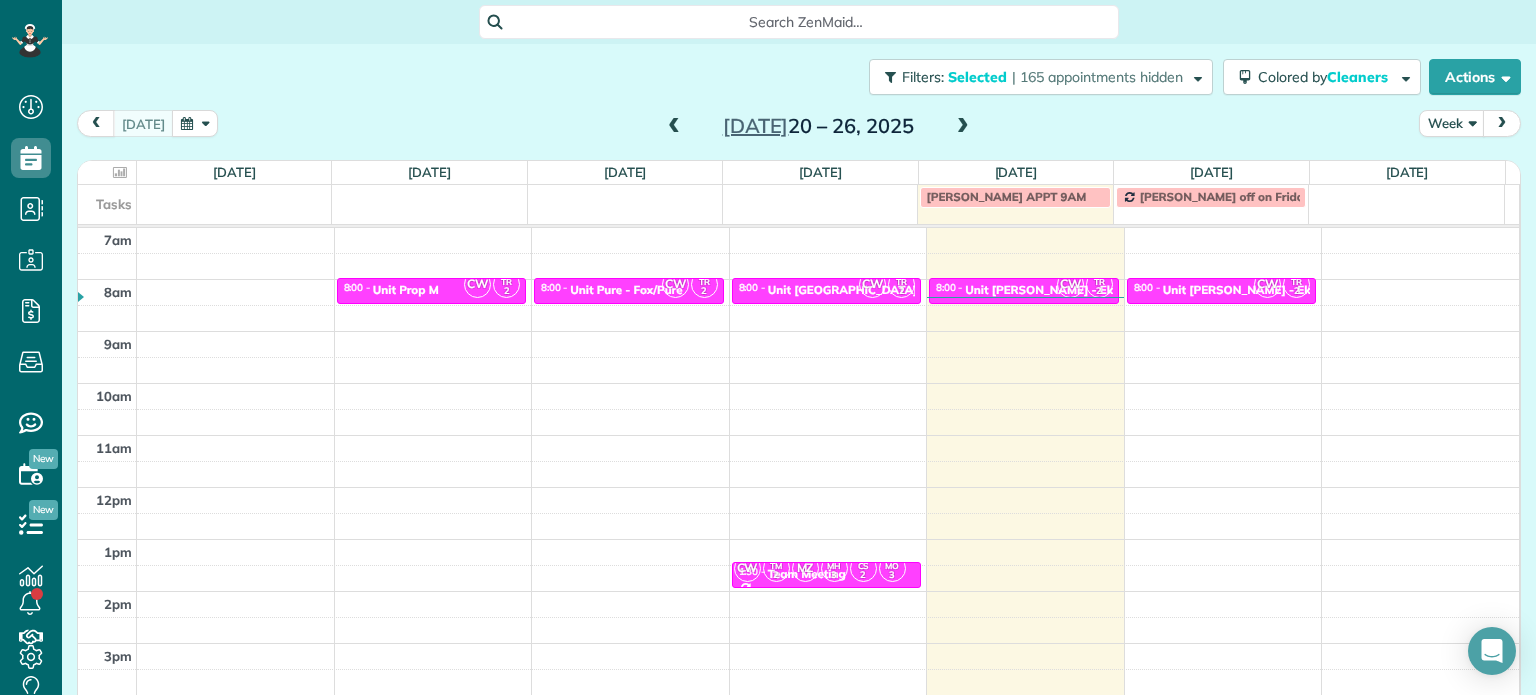 click on "Close
Filters
Apply
Check All
Display Cleaners
[PERSON_NAME]-German
[PERSON_NAME]
[PERSON_NAME]
[PERSON_NAME]
[PERSON_NAME]
[PERSON_NAME]
[PERSON_NAME]" at bounding box center (768, 347) 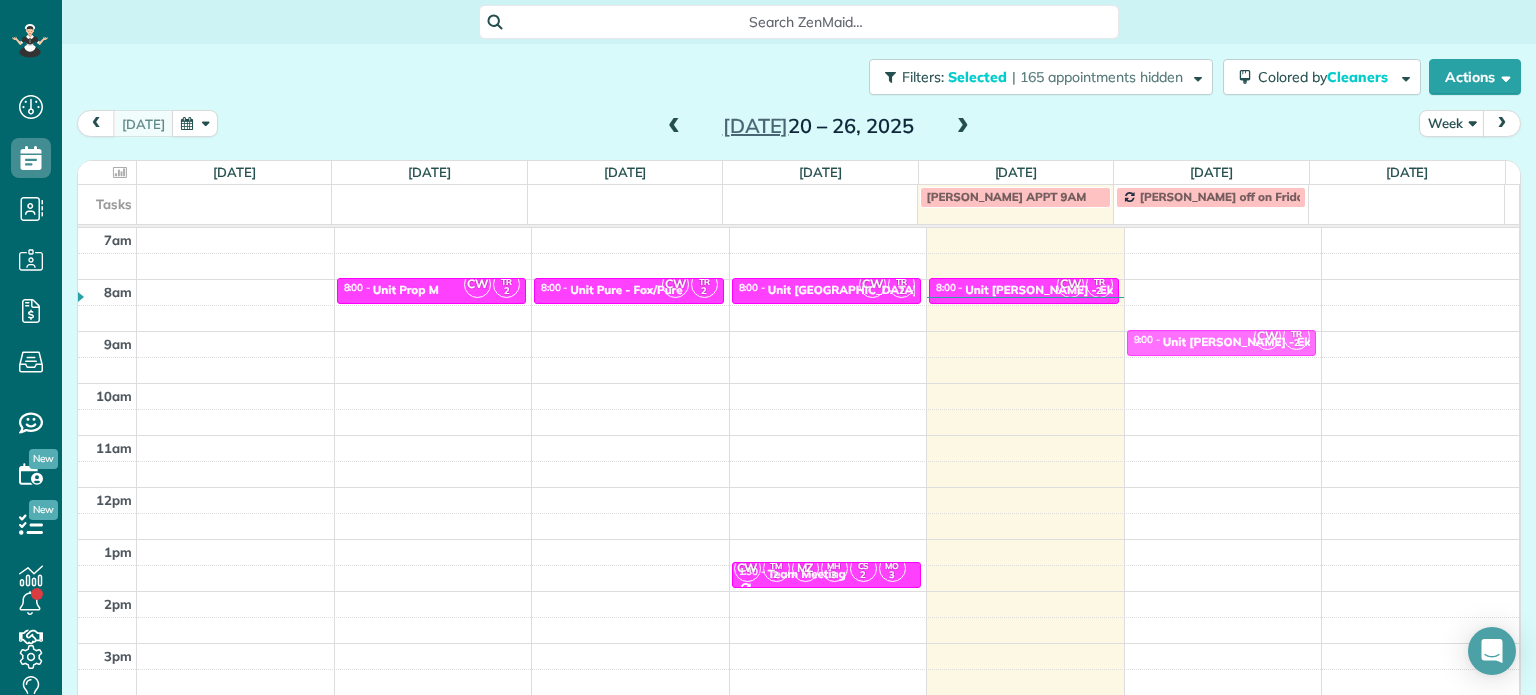 drag, startPoint x: 1200, startPoint y: 291, endPoint x: 1215, endPoint y: 338, distance: 49.335587 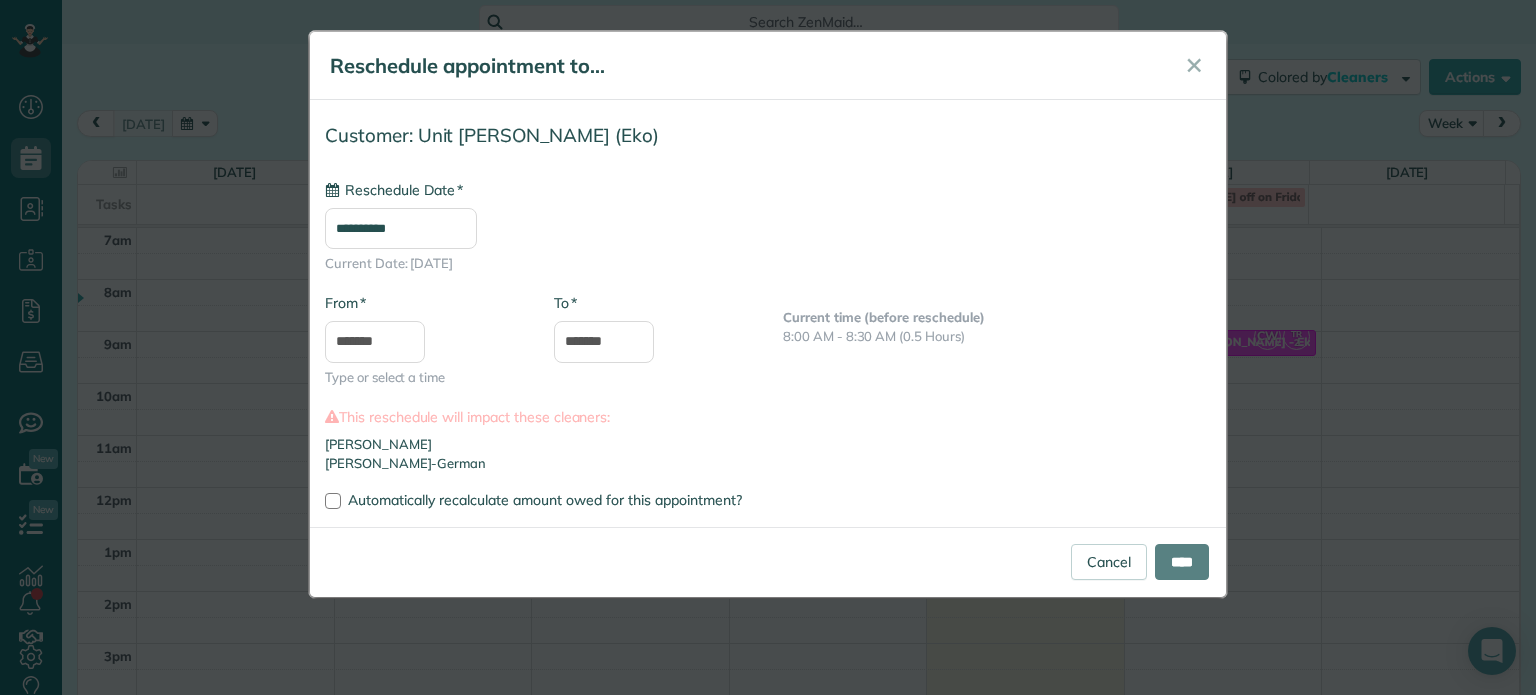 type on "**********" 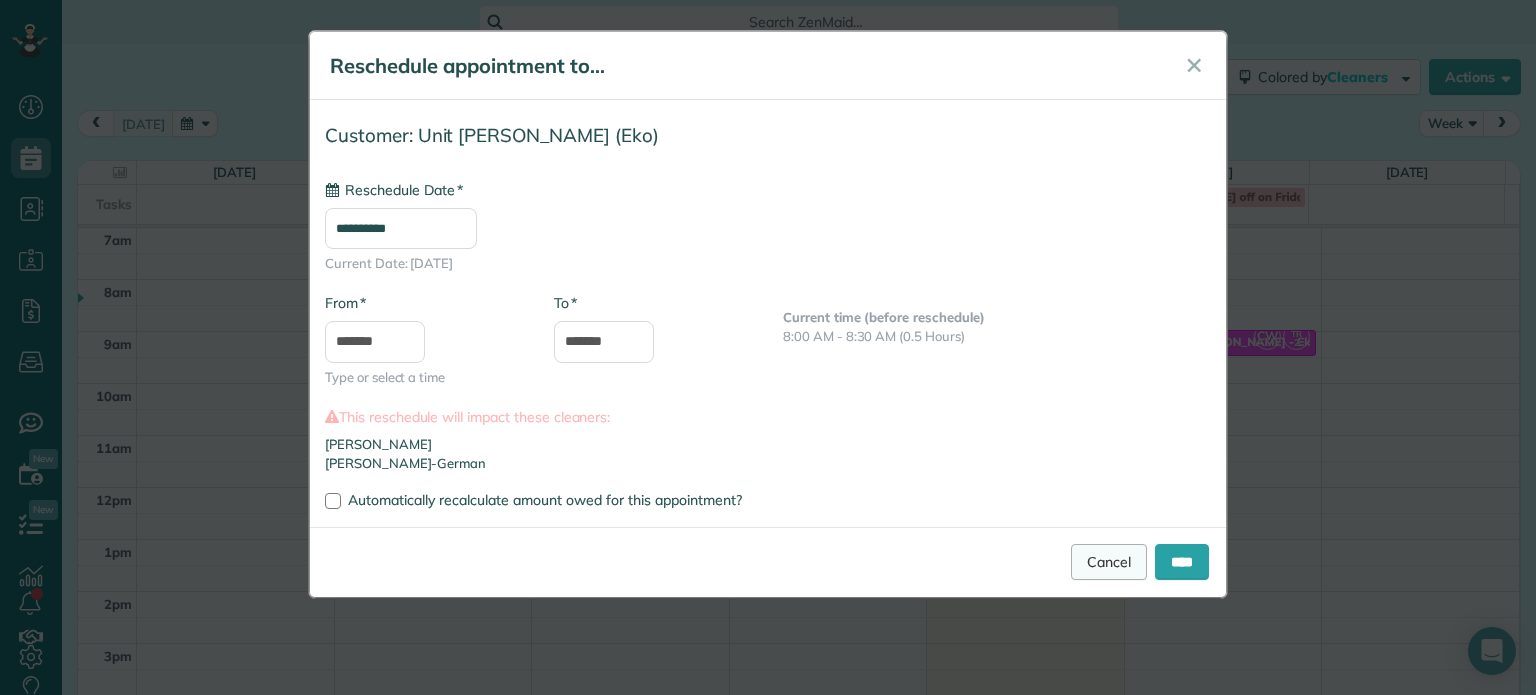 click on "Cancel" at bounding box center [1109, 562] 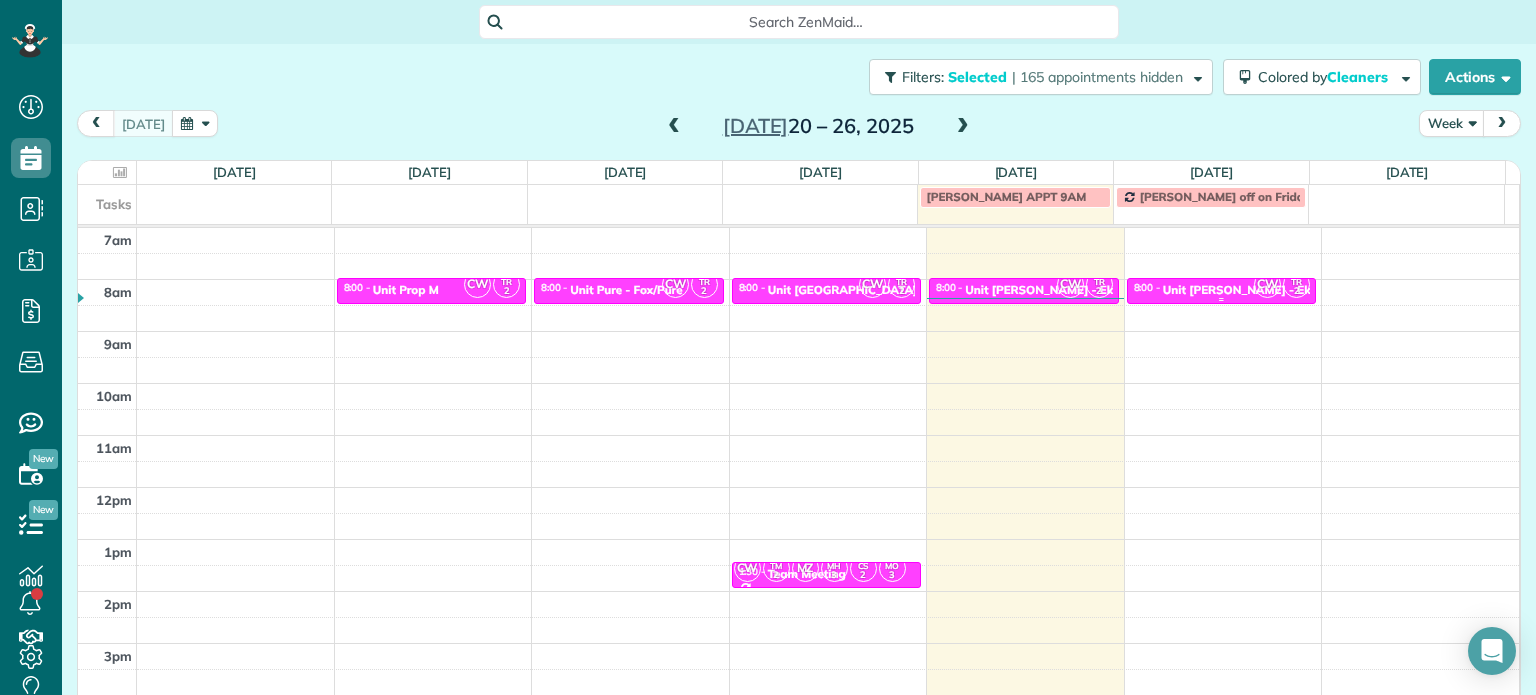 click on "Unit [PERSON_NAME] - Eko" at bounding box center [1240, 290] 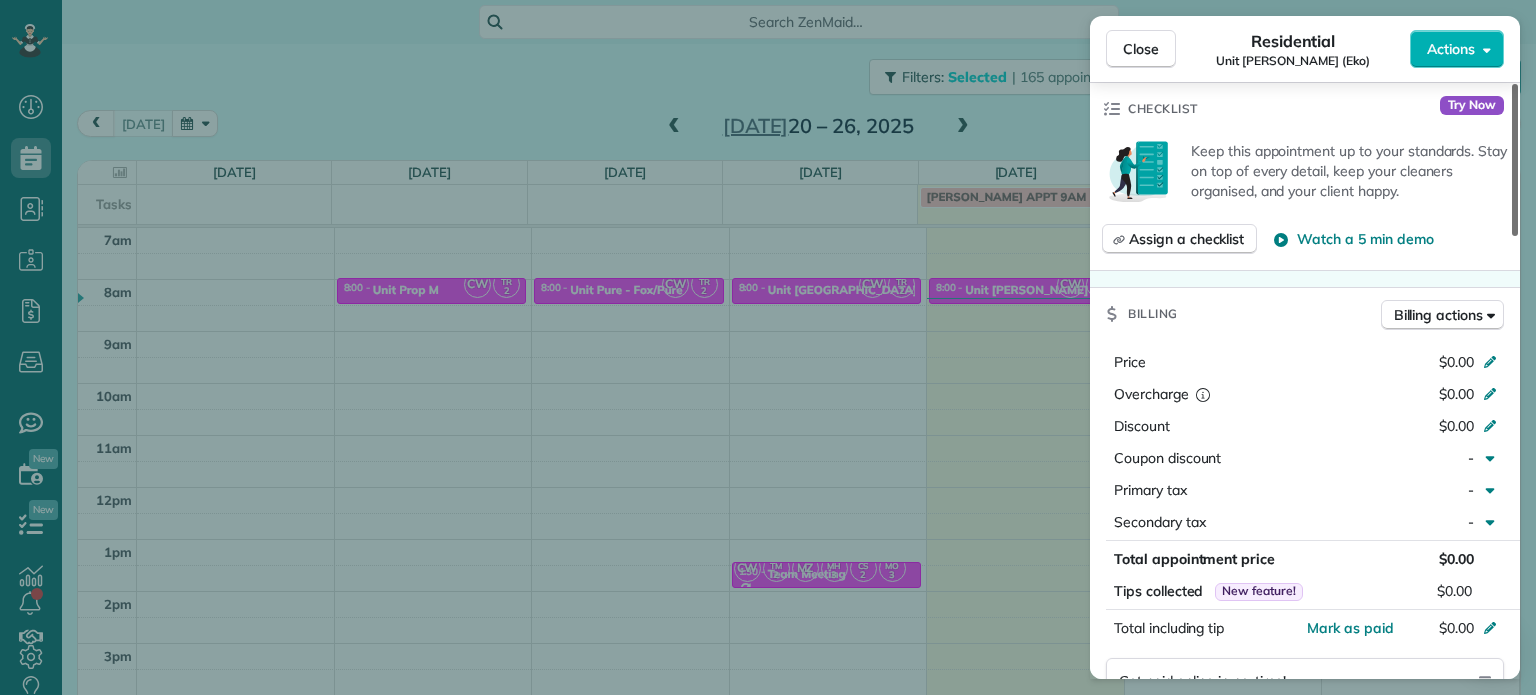 scroll, scrollTop: 715, scrollLeft: 0, axis: vertical 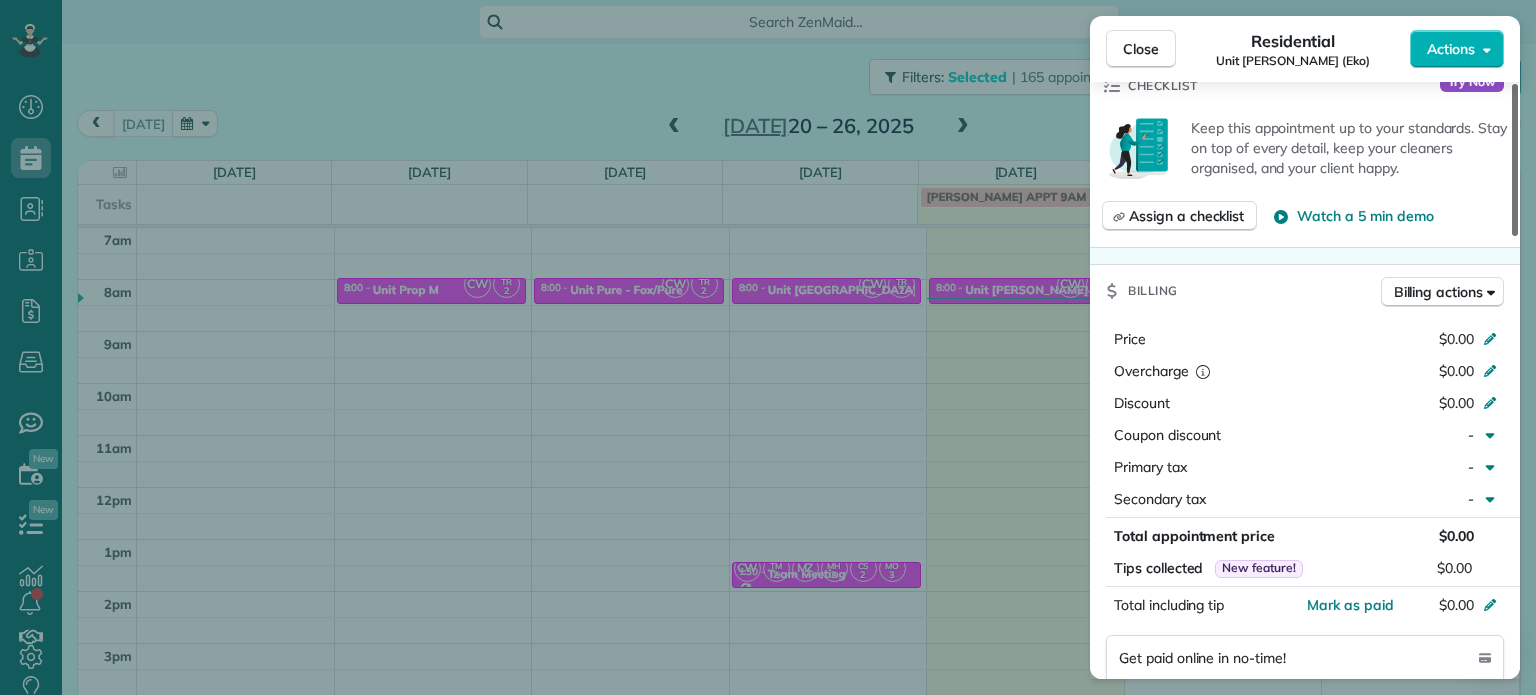 drag, startPoint x: 1516, startPoint y: 159, endPoint x: 1535, endPoint y: 341, distance: 182.98907 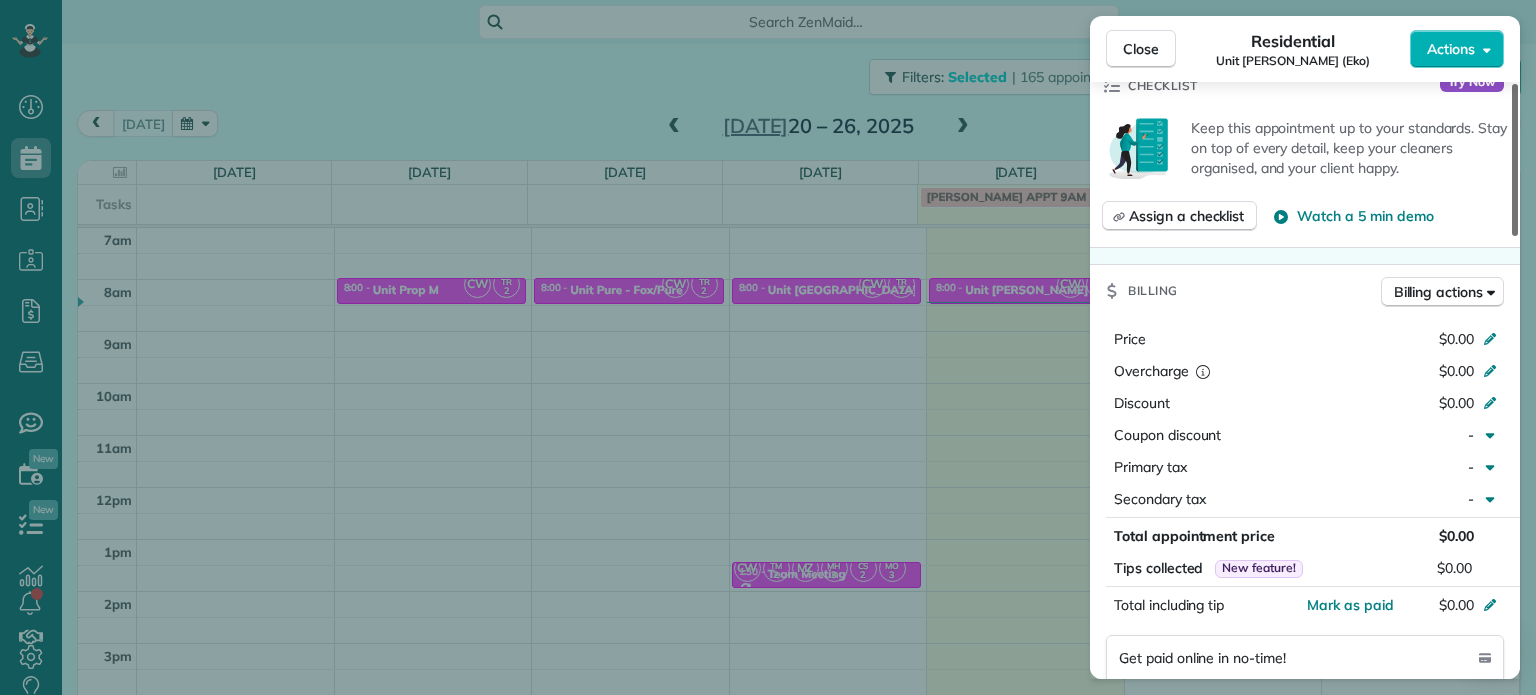 click at bounding box center [1515, 160] 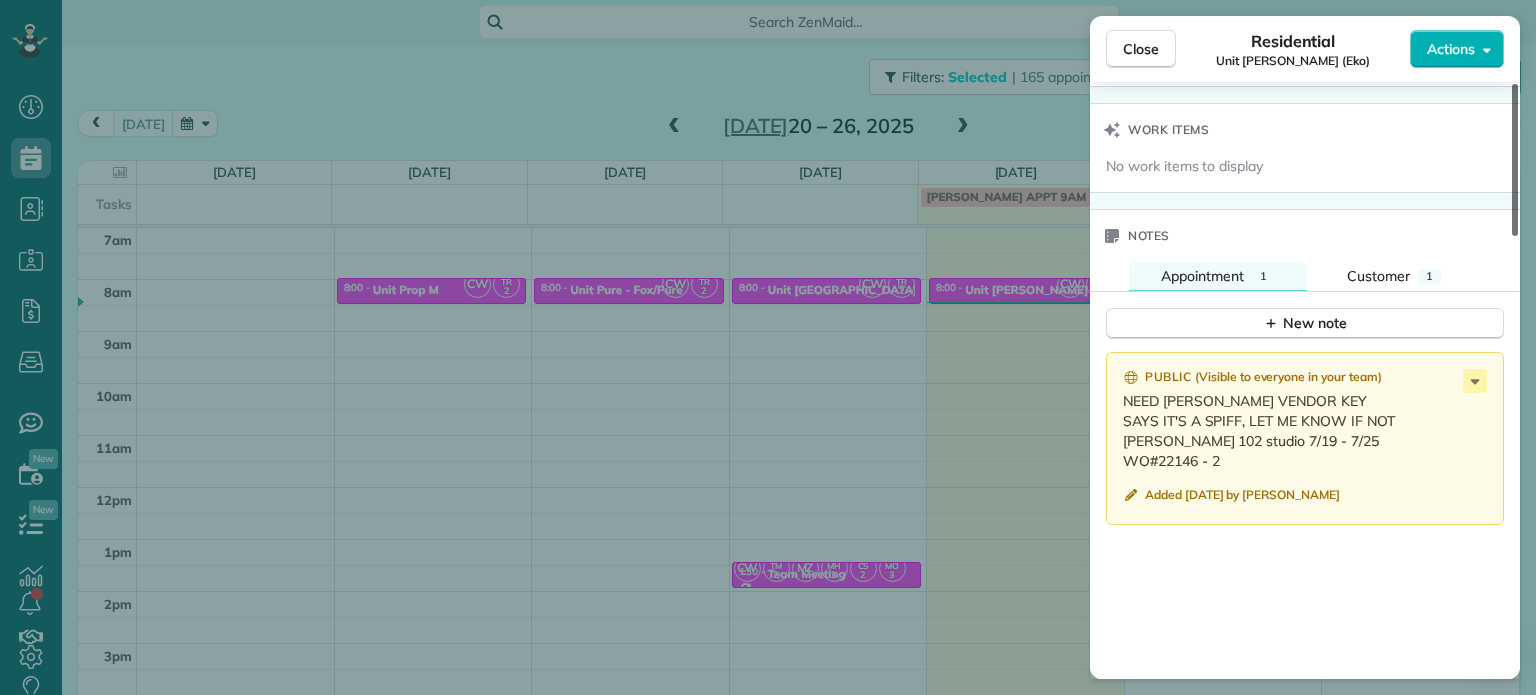 scroll, scrollTop: 1512, scrollLeft: 0, axis: vertical 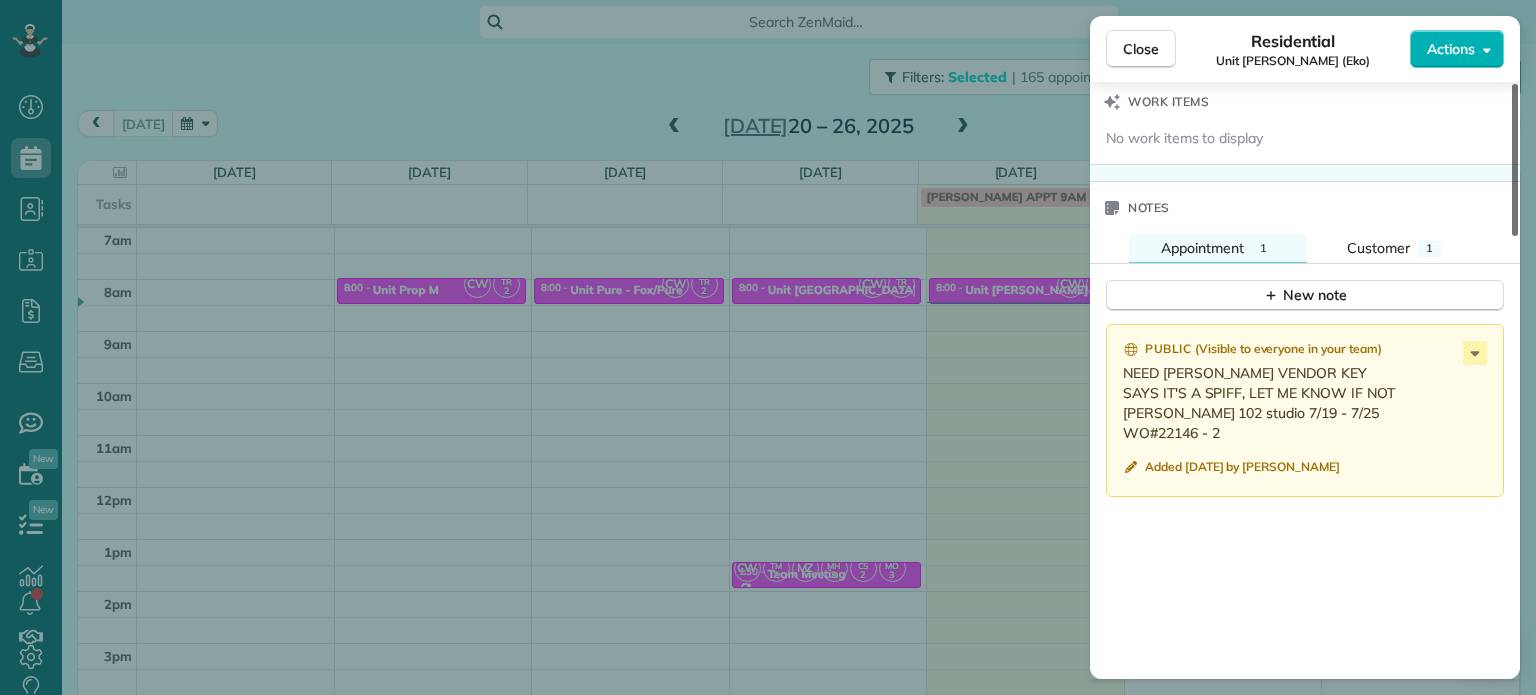 drag, startPoint x: 1516, startPoint y: 283, endPoint x: 1528, endPoint y: 487, distance: 204.35263 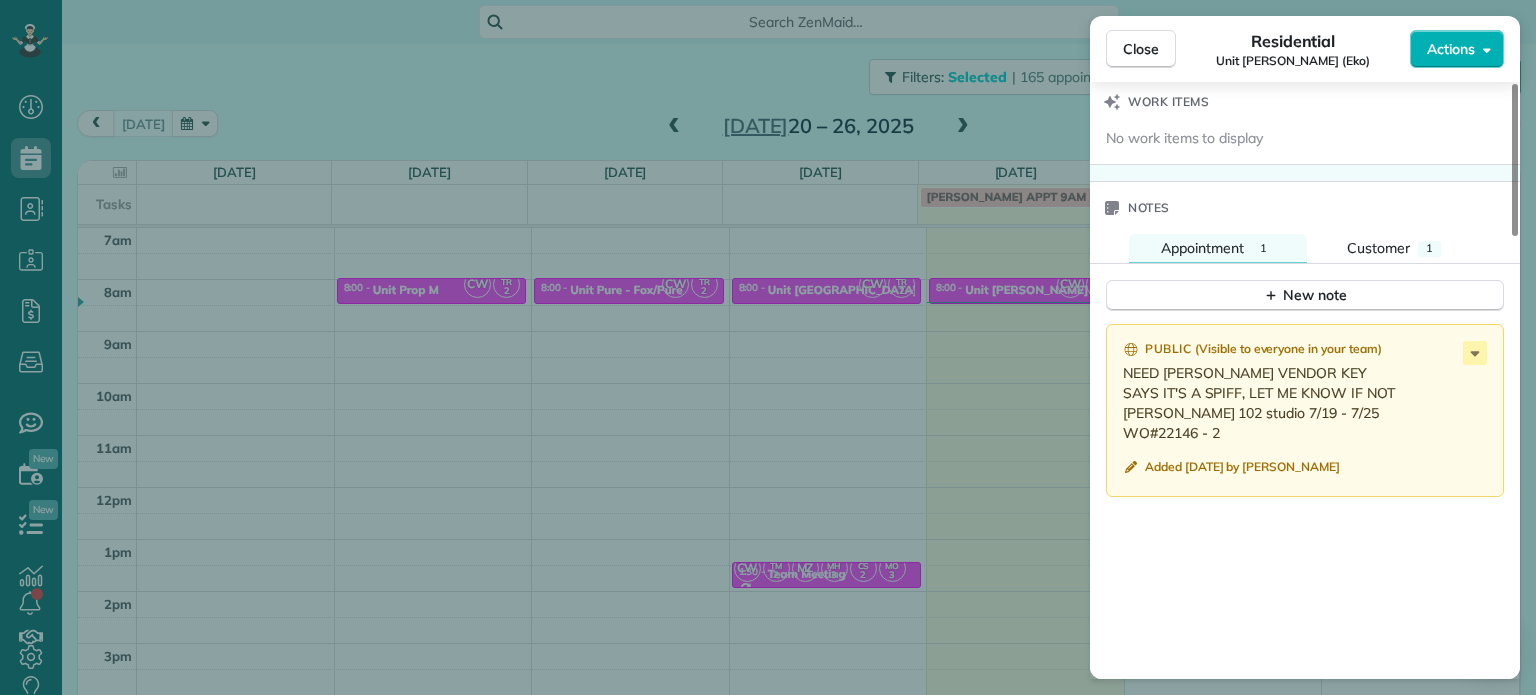 click on "Close Residential Unit [PERSON_NAME] (Eko) Actions Status Active Unit [PERSON_NAME] (Eko) · Open profile No phone number on record Add phone number No email on record Add email View Details Residential [DATE] ( [DATE] ) 8:00 AM 8:30 AM 30 minutes One time [STREET_ADDRESS] Service was not rated yet Setup ratings Cleaners Time in and out Assign Invite Cleaners [PERSON_NAME] 8:00 AM 8:30 AM [PERSON_NAME]-German 8:00 AM 8:30 AM Checklist Try Now Keep this appointment up to your standards. Stay on top of every detail, keep your cleaners organised, and your client happy. Assign a checklist Watch a 5 min demo Billing Billing actions Price $0.00 Overcharge $0.00 Discount $0.00 Coupon discount - Primary tax - Secondary tax - Total appointment price $0.00 Tips collected New feature! $0.00 [PERSON_NAME] as paid Total including tip $0.00 Get paid online in no-time! Send an invoice and reward your cleaners with tips Charge customer credit card Appointment custom fields No custom fields to display 1 1" at bounding box center [768, 347] 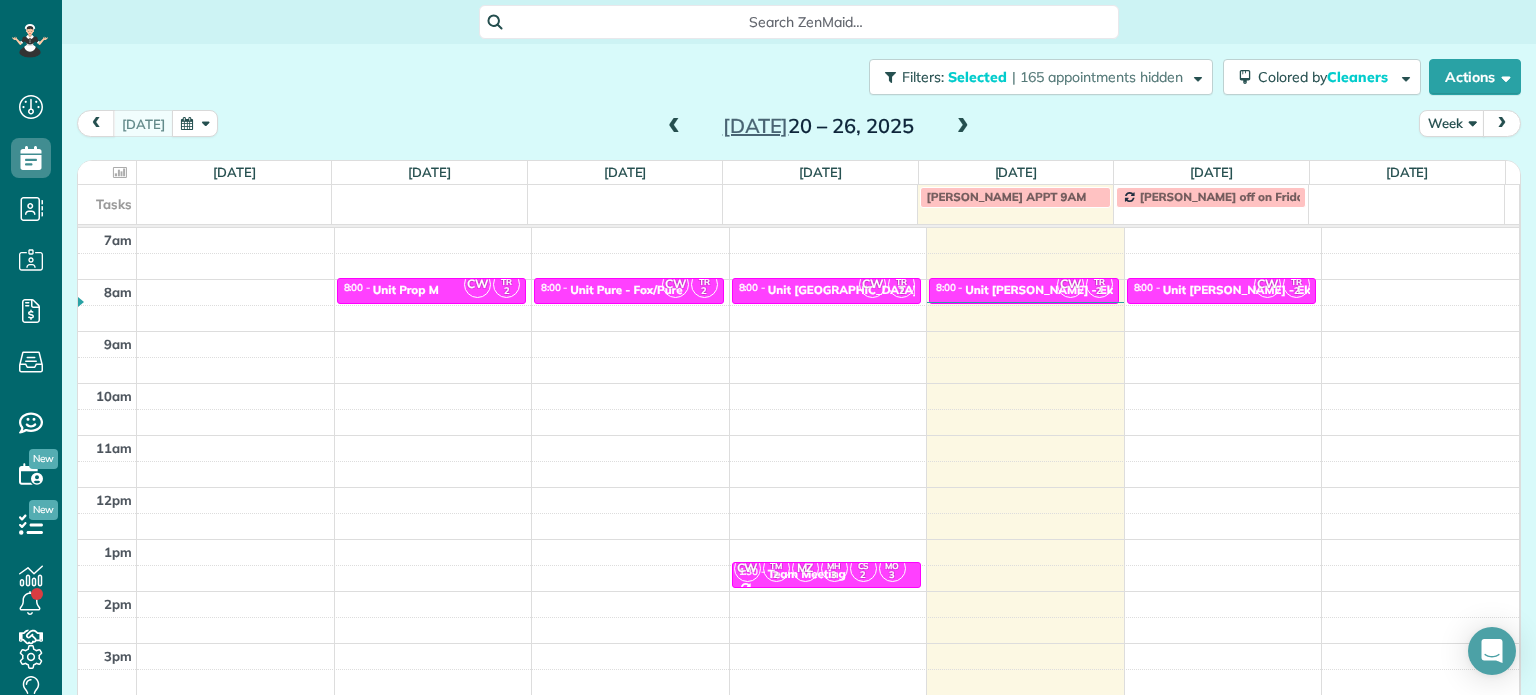 click at bounding box center [963, 127] 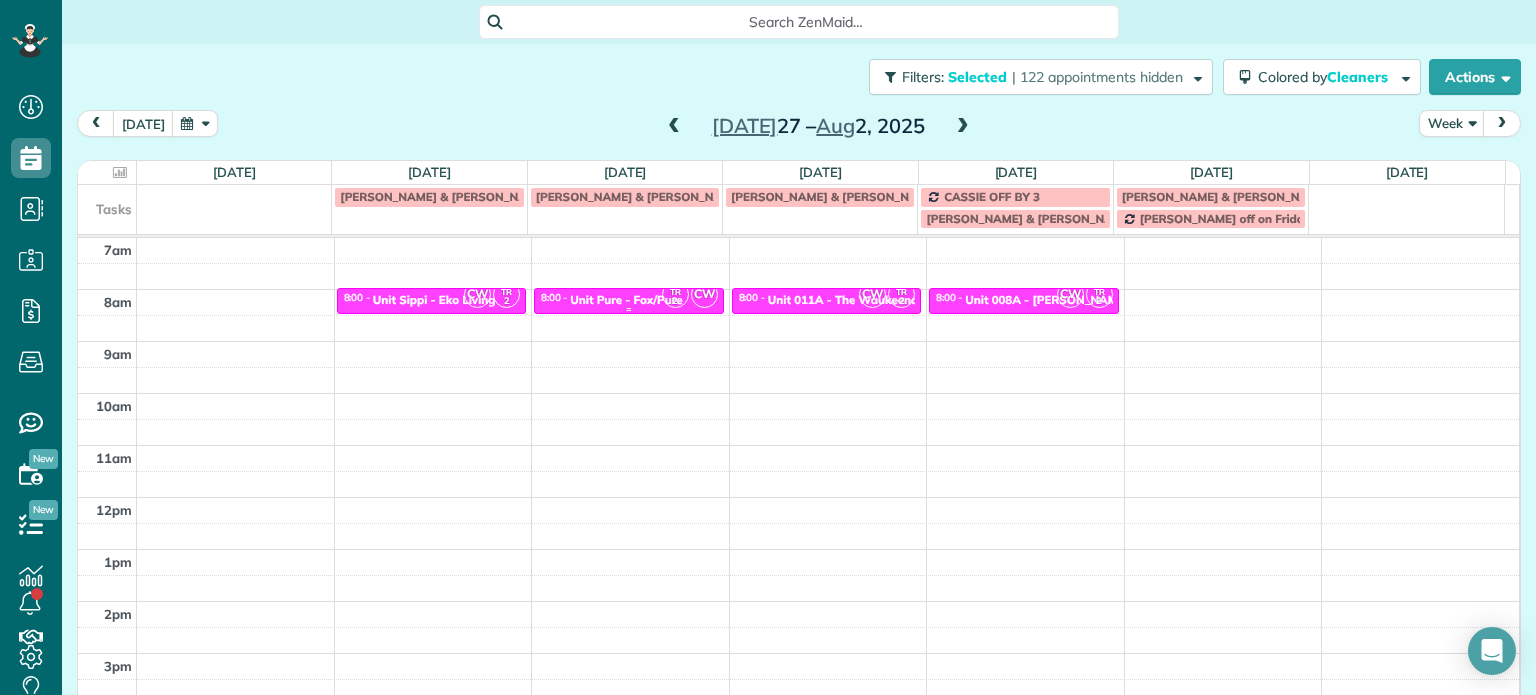 click on "Unit Pure - Fox/Pure" at bounding box center [626, 300] 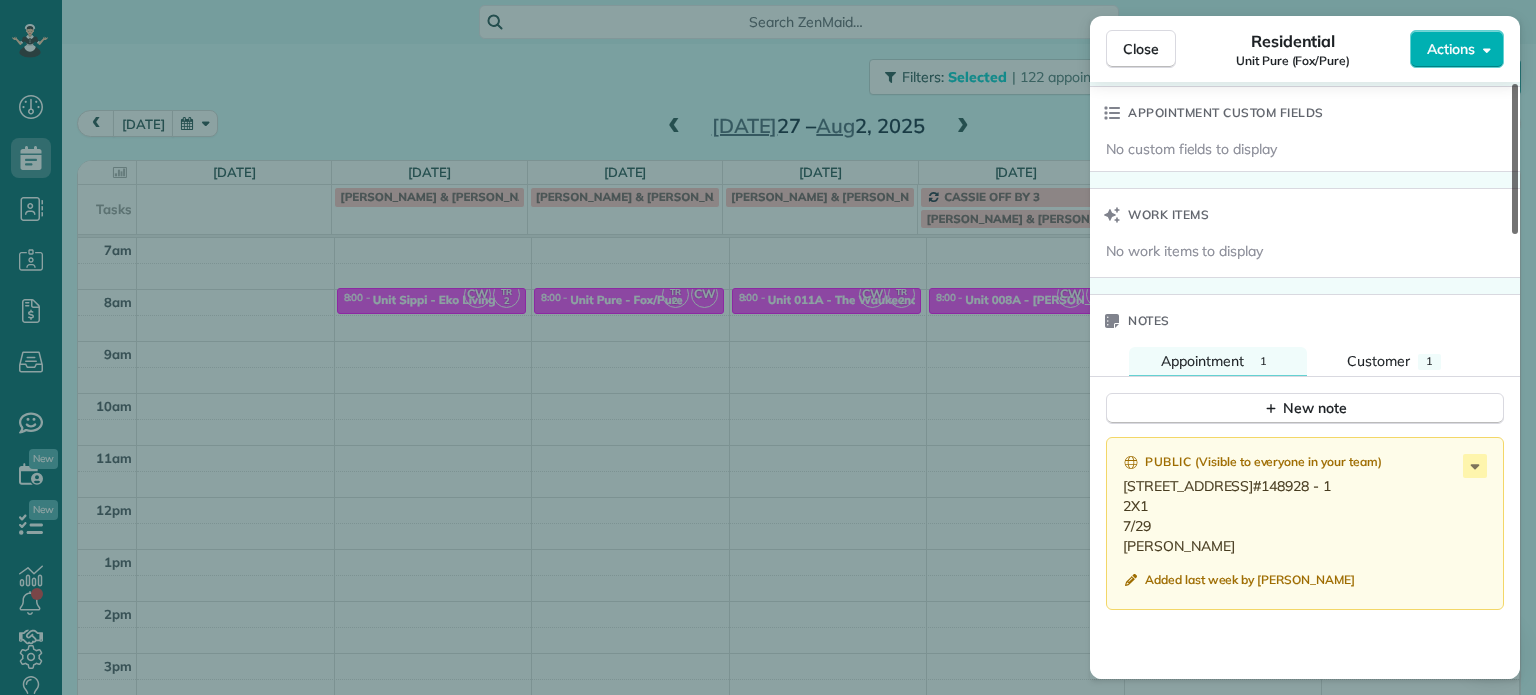 scroll, scrollTop: 1412, scrollLeft: 0, axis: vertical 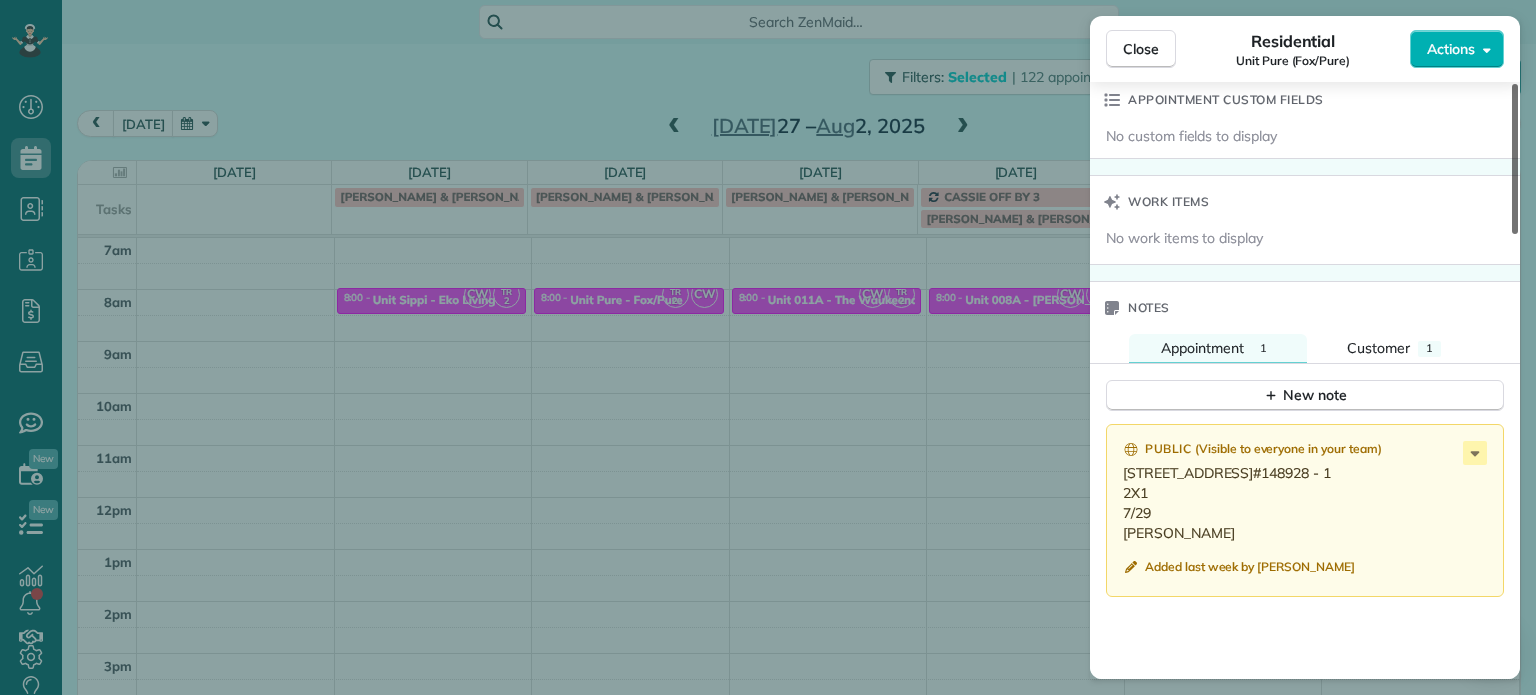 drag, startPoint x: 1513, startPoint y: 152, endPoint x: 1535, endPoint y: 506, distance: 354.68295 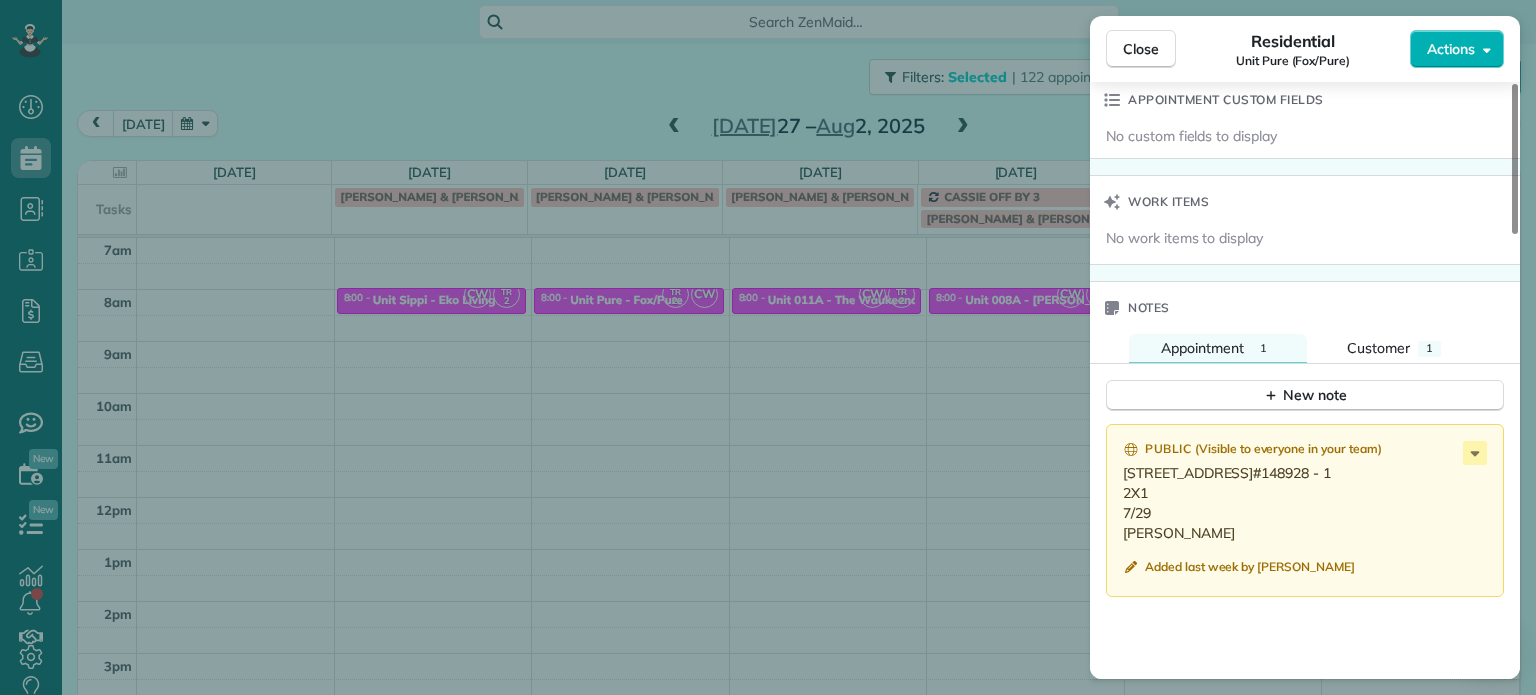 click on "Close Residential Unit Pure (Fox/Pure) Actions Status Active Unit Pure (Fox/Pure) · Open profile No phone number on record Add phone number No email on record Add email View Details Residential [DATE] ( [DATE] ) 8:00 AM 8:30 AM 30 minutes One time [STREET_ADDRESS] Service was not rated yet Setup ratings Cleaners Time in and out Assign Invite Cleaners [PERSON_NAME]-German 8:00 AM 8:30 AM [PERSON_NAME] 8:00 AM 8:30 AM Checklist Try Now Keep this appointment up to your standards. Stay on top of every detail, keep your cleaners organised, and your client happy. Assign a checklist Watch a 5 min demo Billing Billing actions Price $0.00 Overcharge $0.00 Discount $0.00 Coupon discount - Primary tax - Secondary tax - Total appointment price $0.00 Tips collected New feature! $0.00 [PERSON_NAME] as paid Total including tip $0.00 Get paid online in no-time! Send an invoice and reward your cleaners with tips Charge customer credit card Appointment custom fields Work items Notes 1" at bounding box center (768, 347) 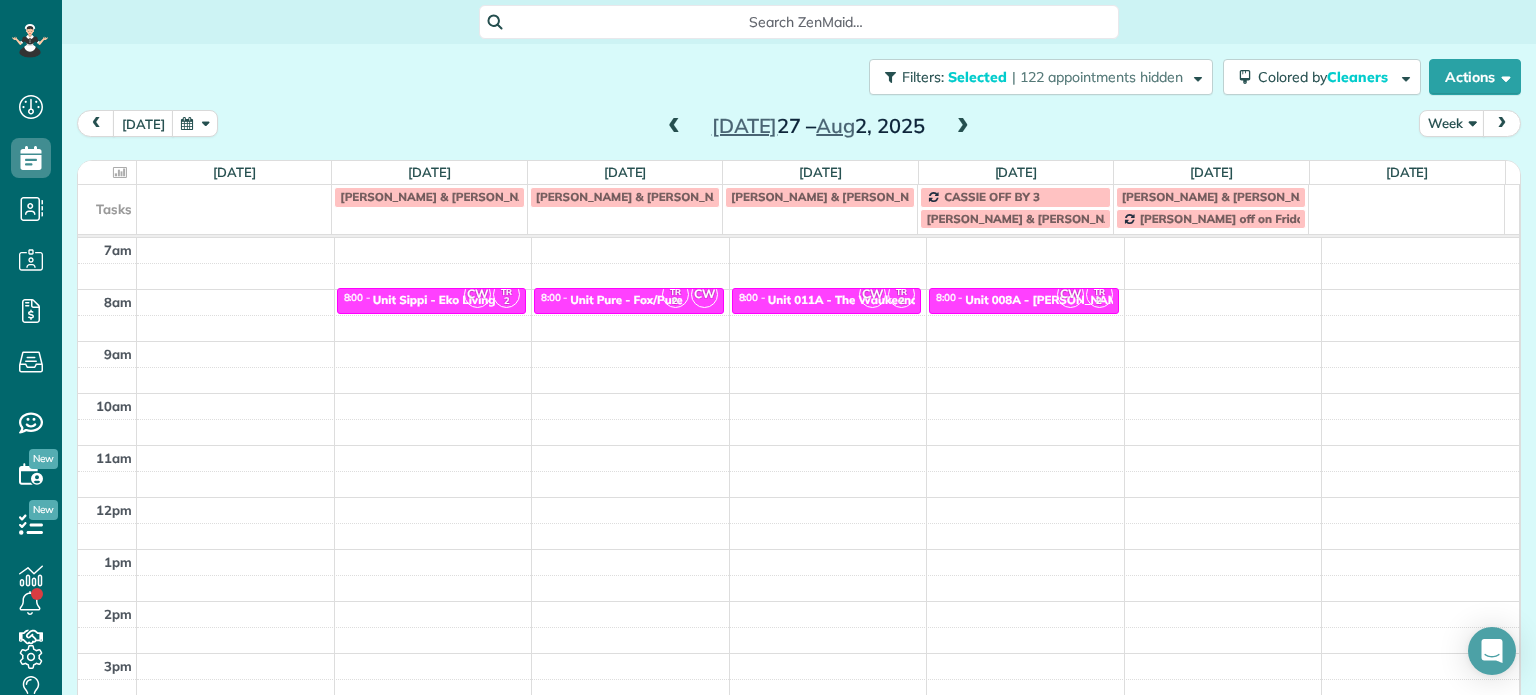 click at bounding box center (963, 127) 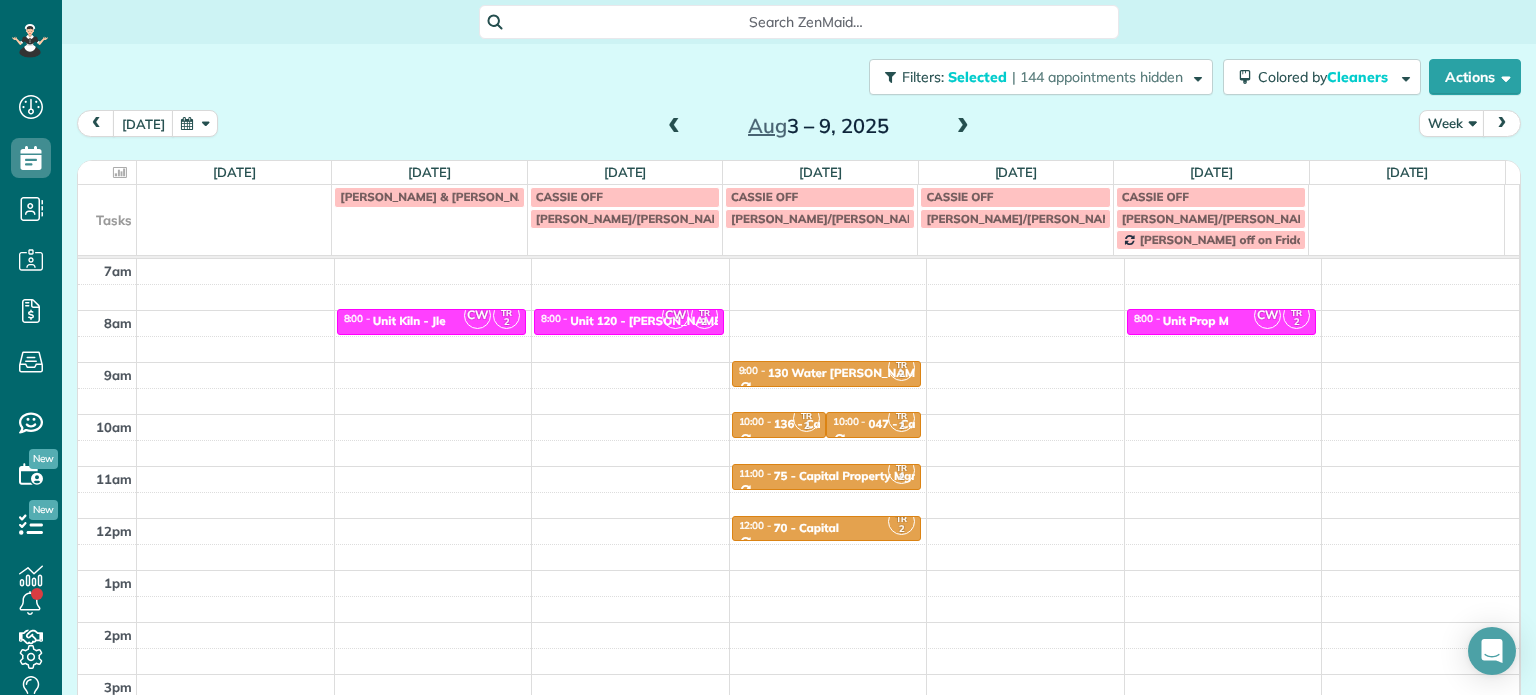 click at bounding box center (963, 127) 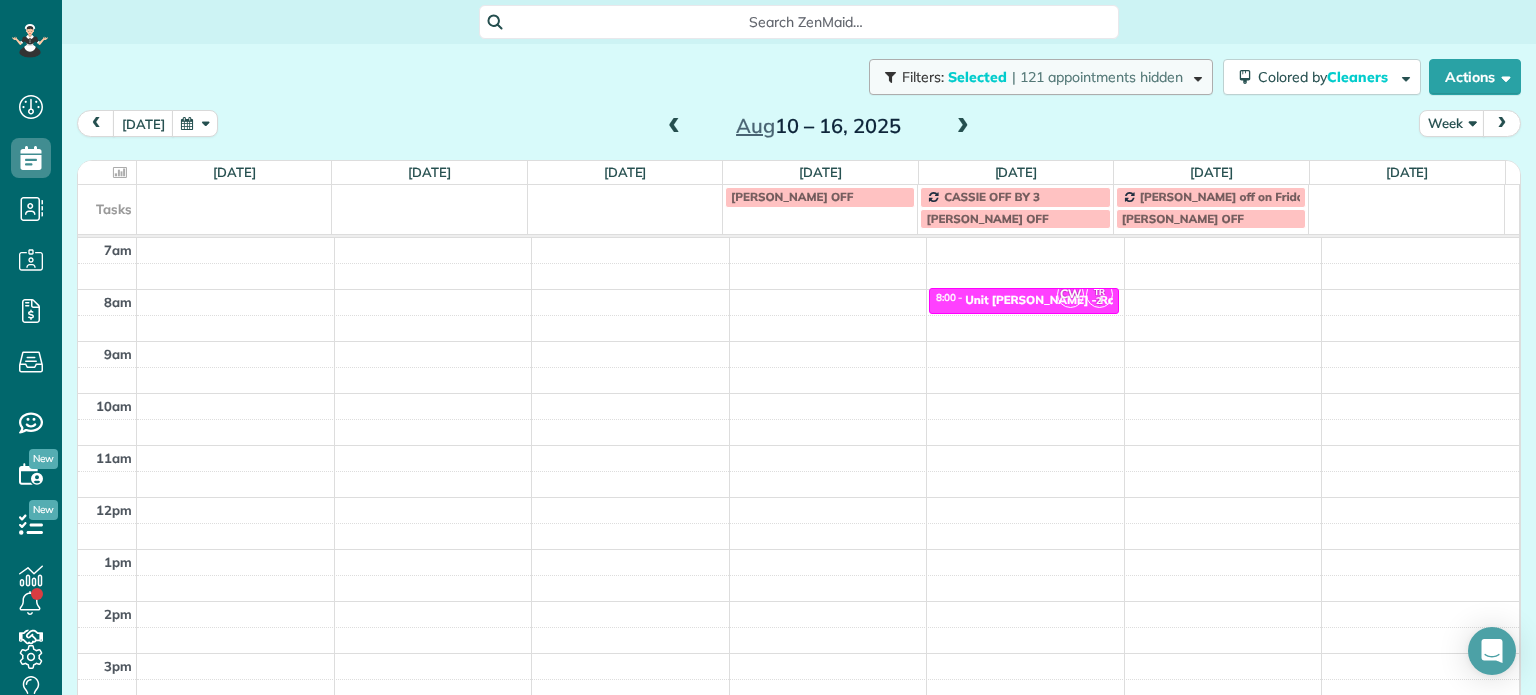 click on "|  121 appointments hidden" at bounding box center [1097, 77] 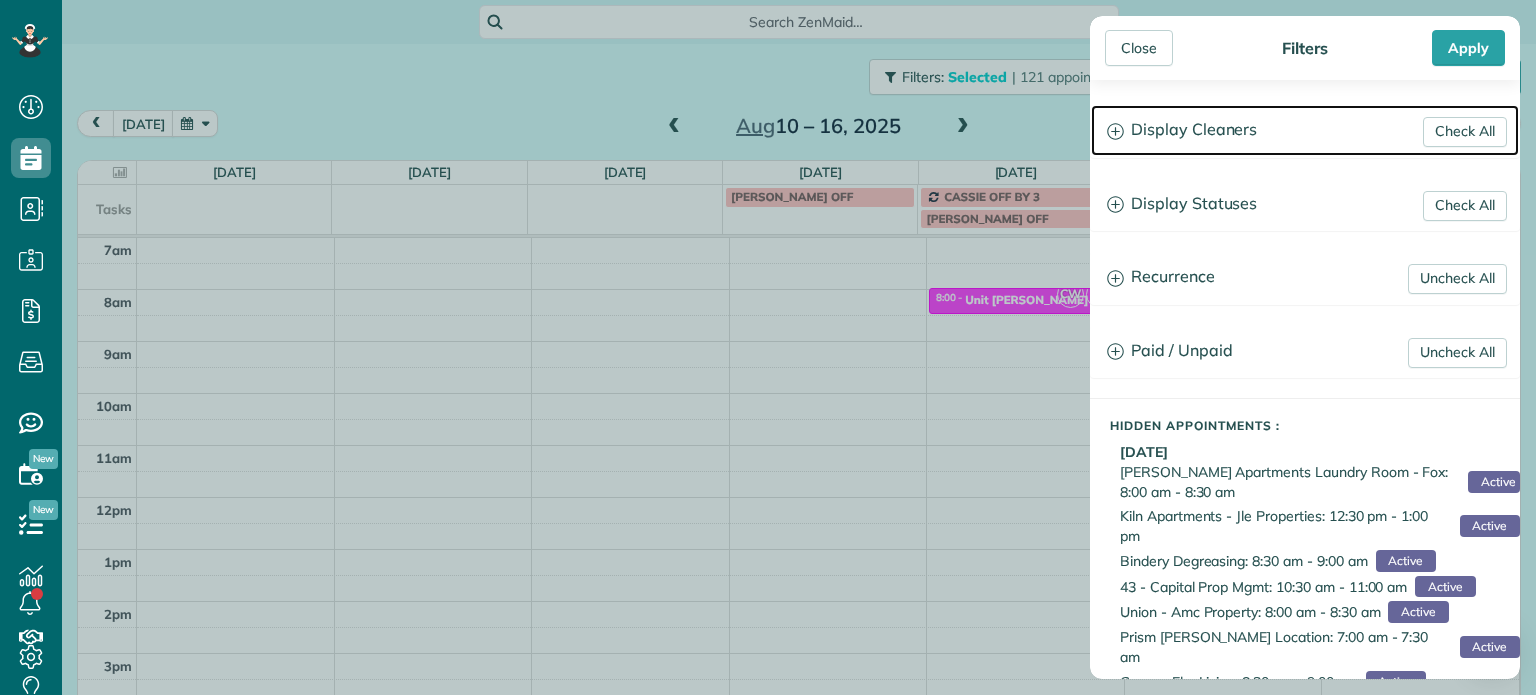 click on "Display Cleaners" at bounding box center [1305, 130] 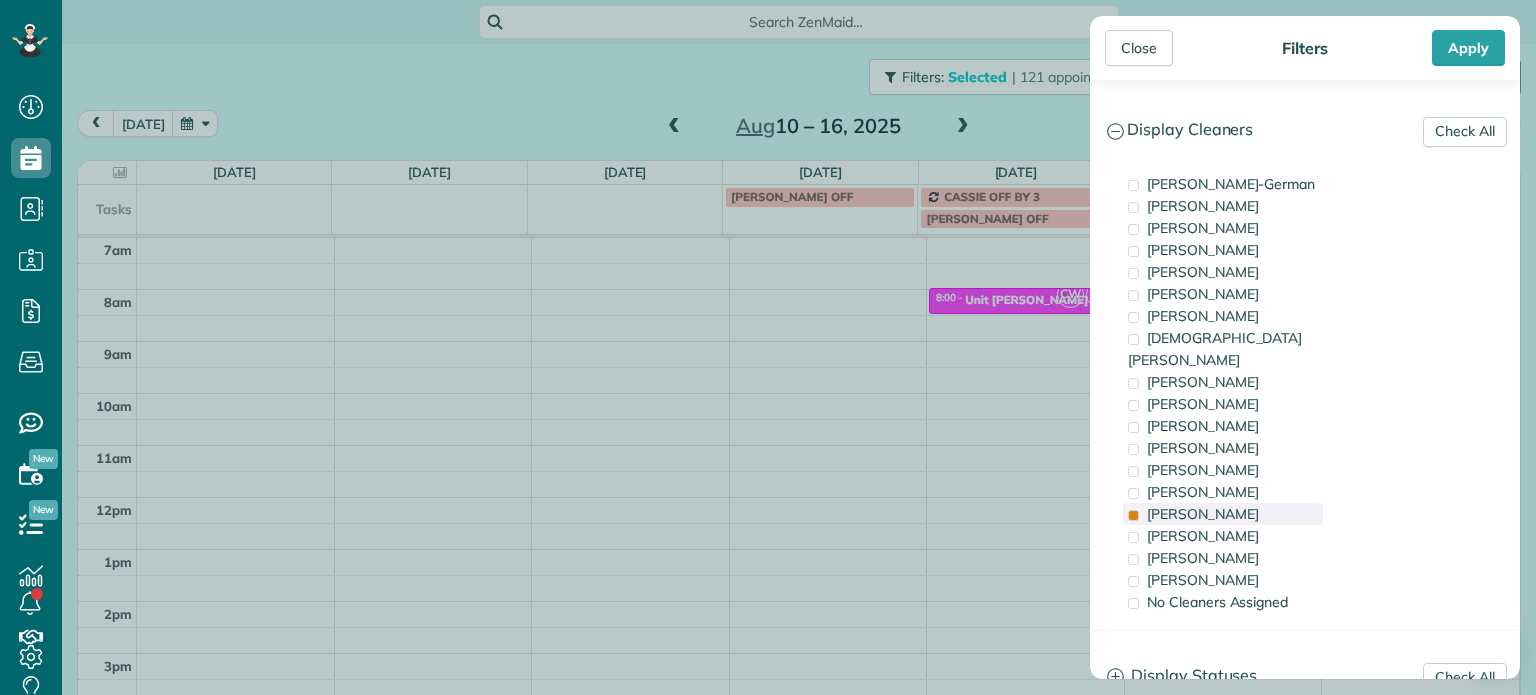 click on "[PERSON_NAME]" at bounding box center (1203, 514) 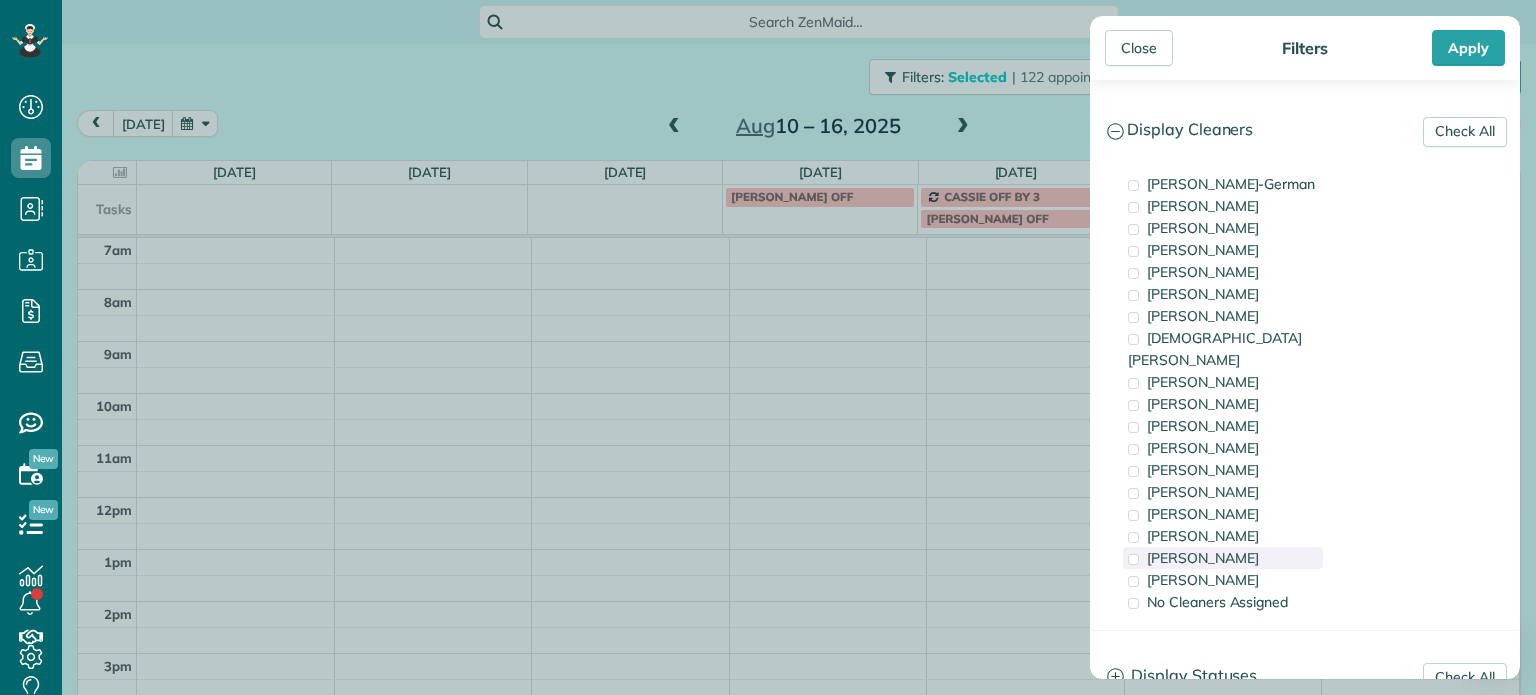 click on "[PERSON_NAME]" at bounding box center [1203, 558] 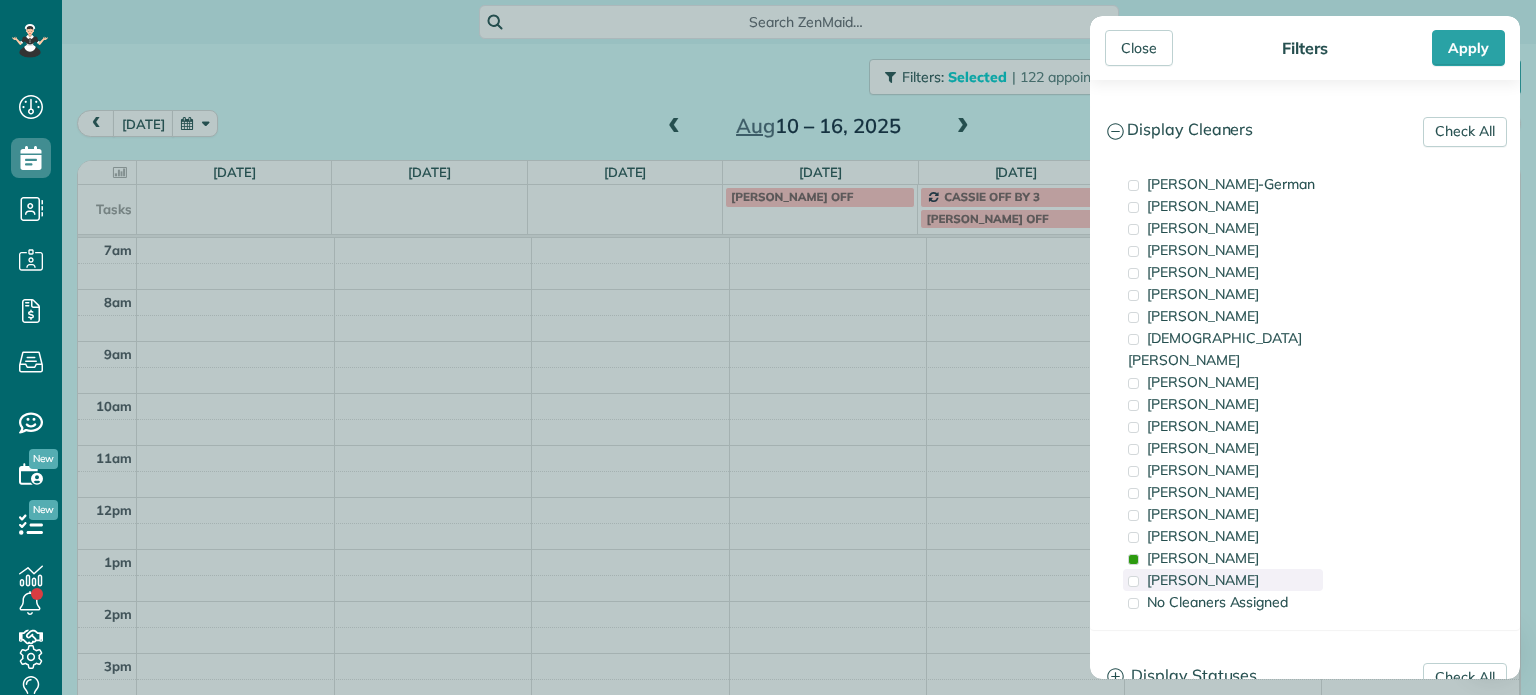 click on "[PERSON_NAME]" at bounding box center (1203, 580) 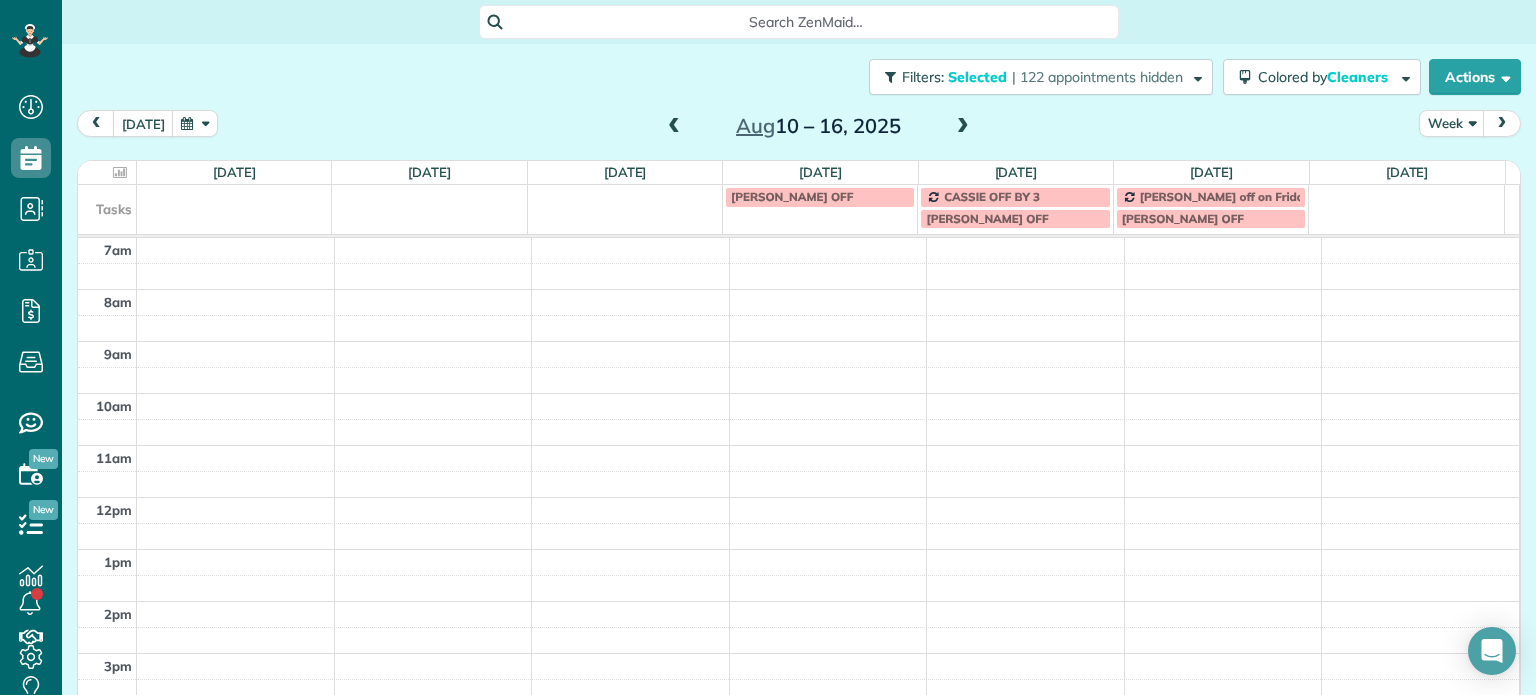 click on "Close
Filters
Apply
Check All
Display Cleaners
[PERSON_NAME]-German
[PERSON_NAME]
[PERSON_NAME]
[PERSON_NAME]
[PERSON_NAME]
[PERSON_NAME]
[PERSON_NAME]" at bounding box center (768, 347) 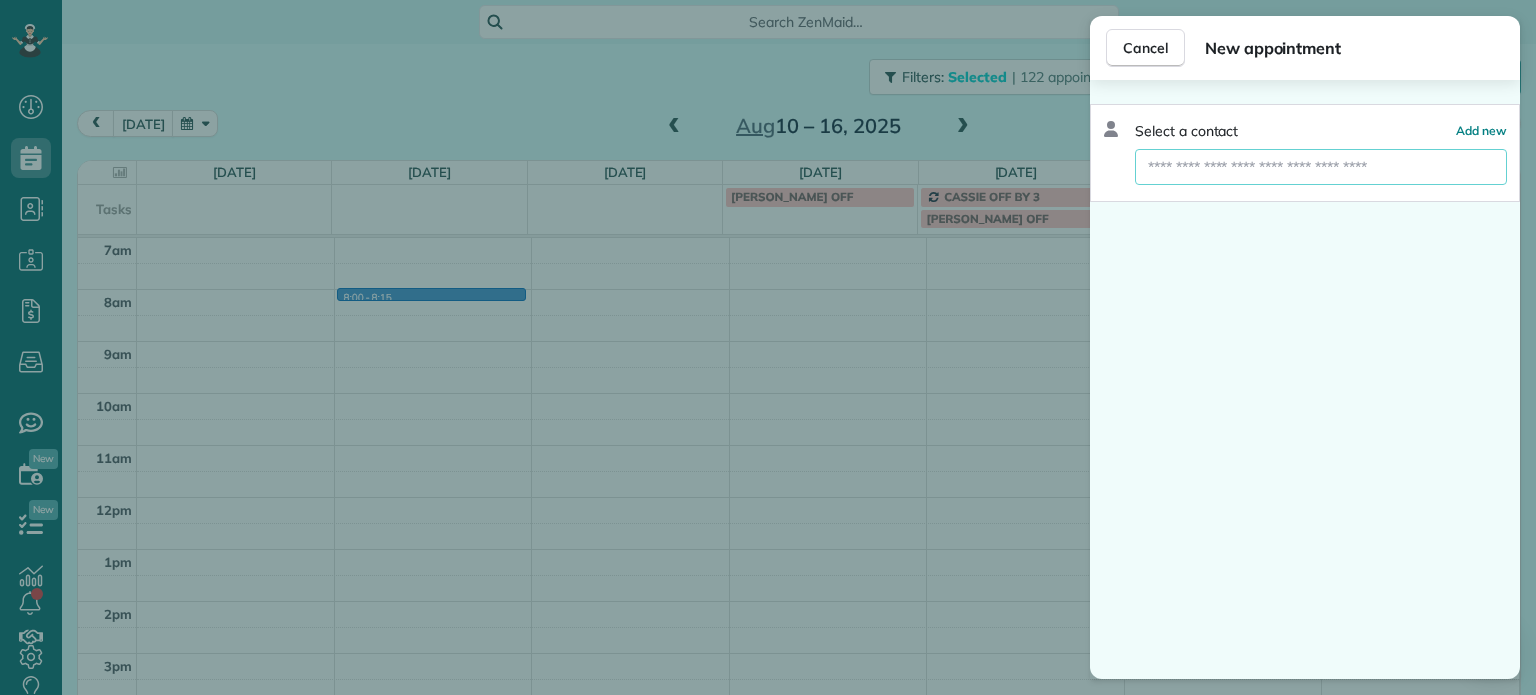 click at bounding box center [1321, 167] 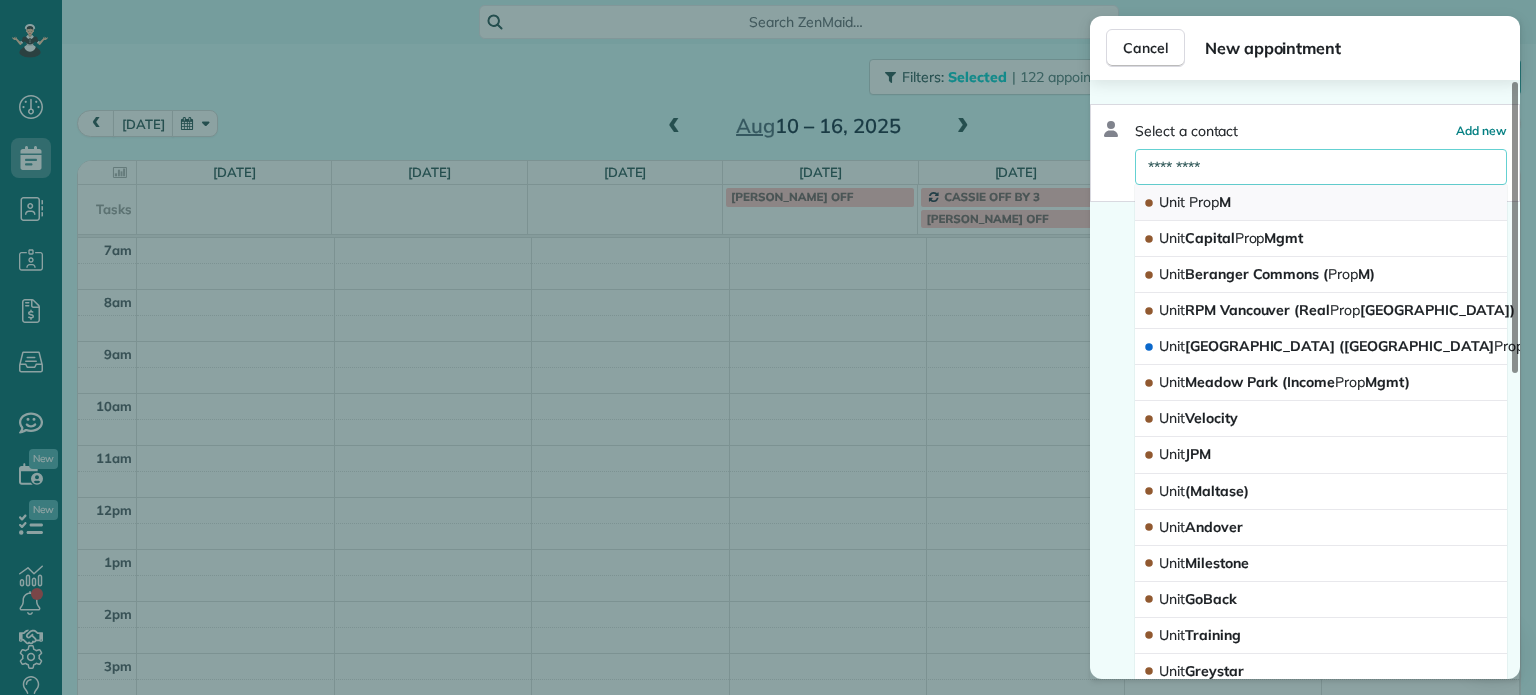 type on "*********" 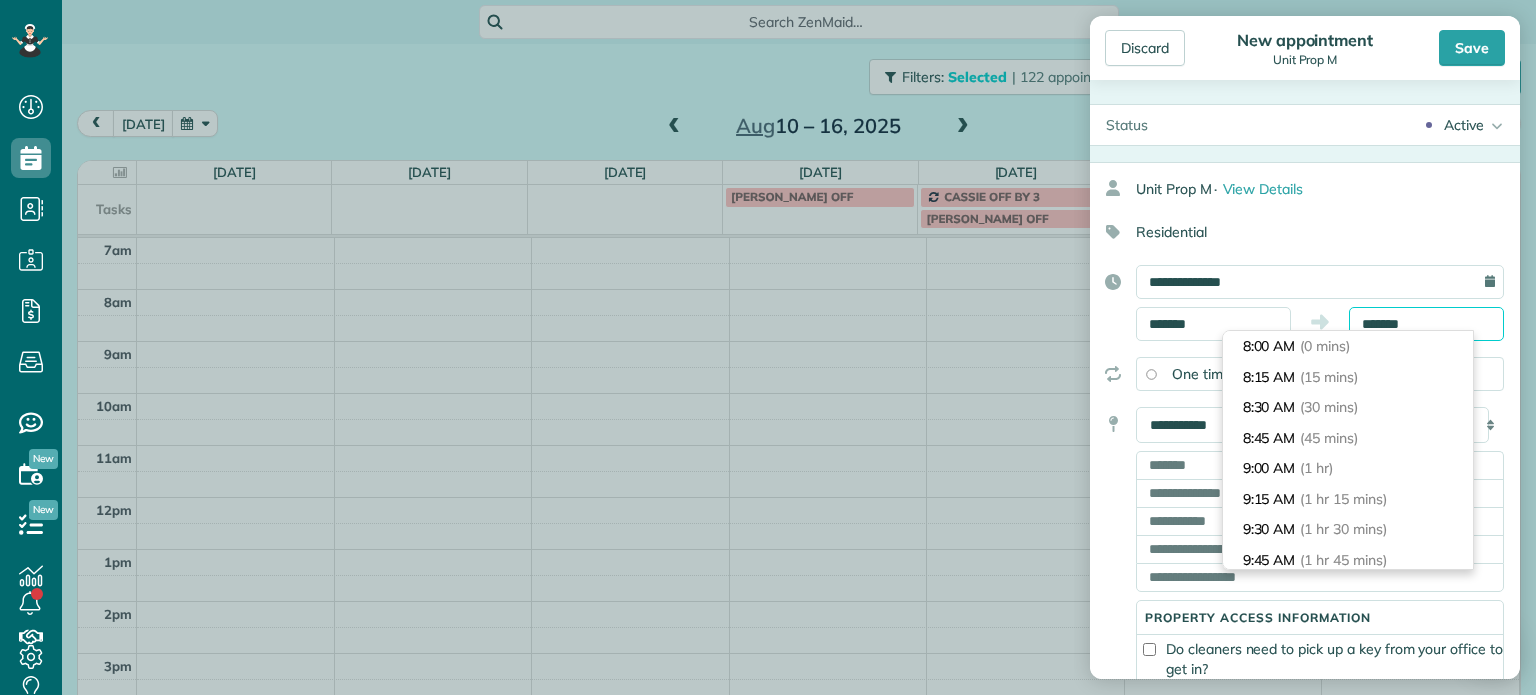 click on "*******" at bounding box center [1426, 324] 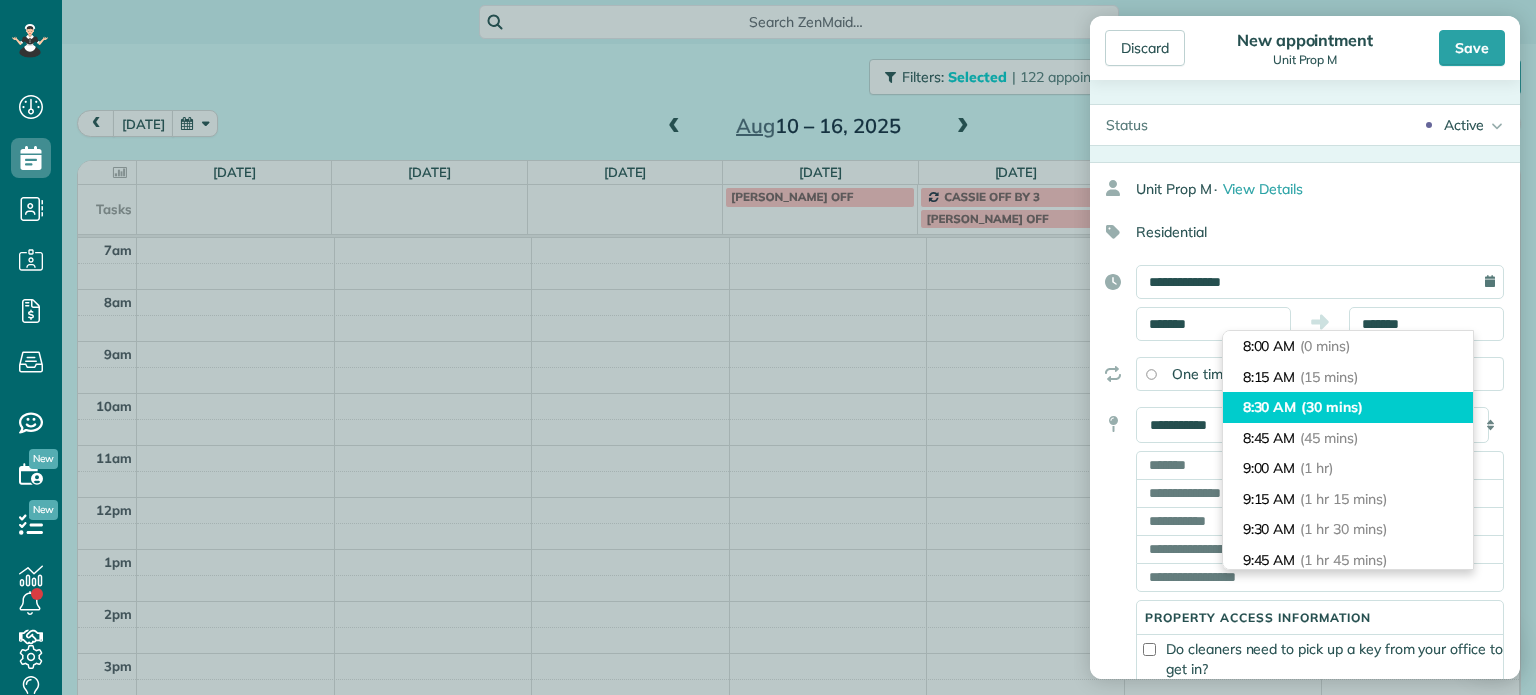 type on "*******" 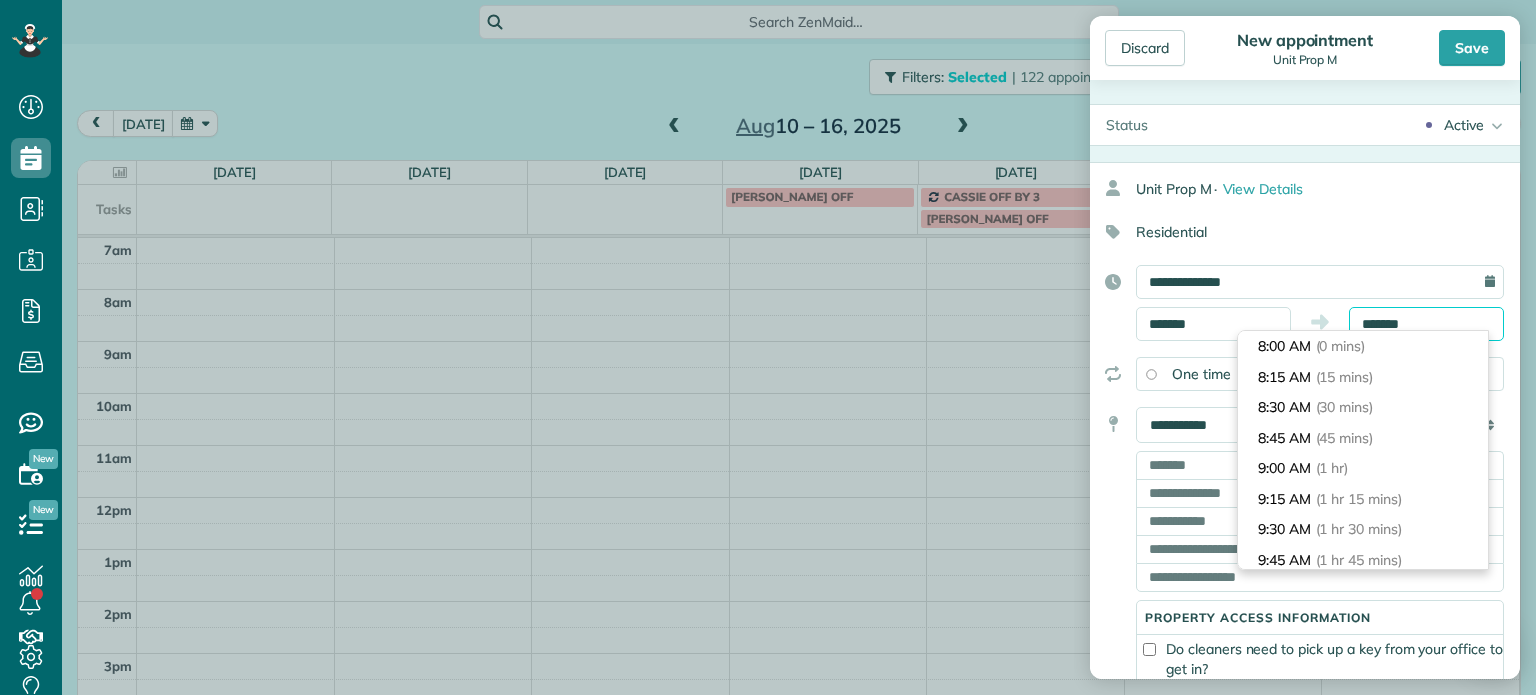 scroll, scrollTop: 30, scrollLeft: 0, axis: vertical 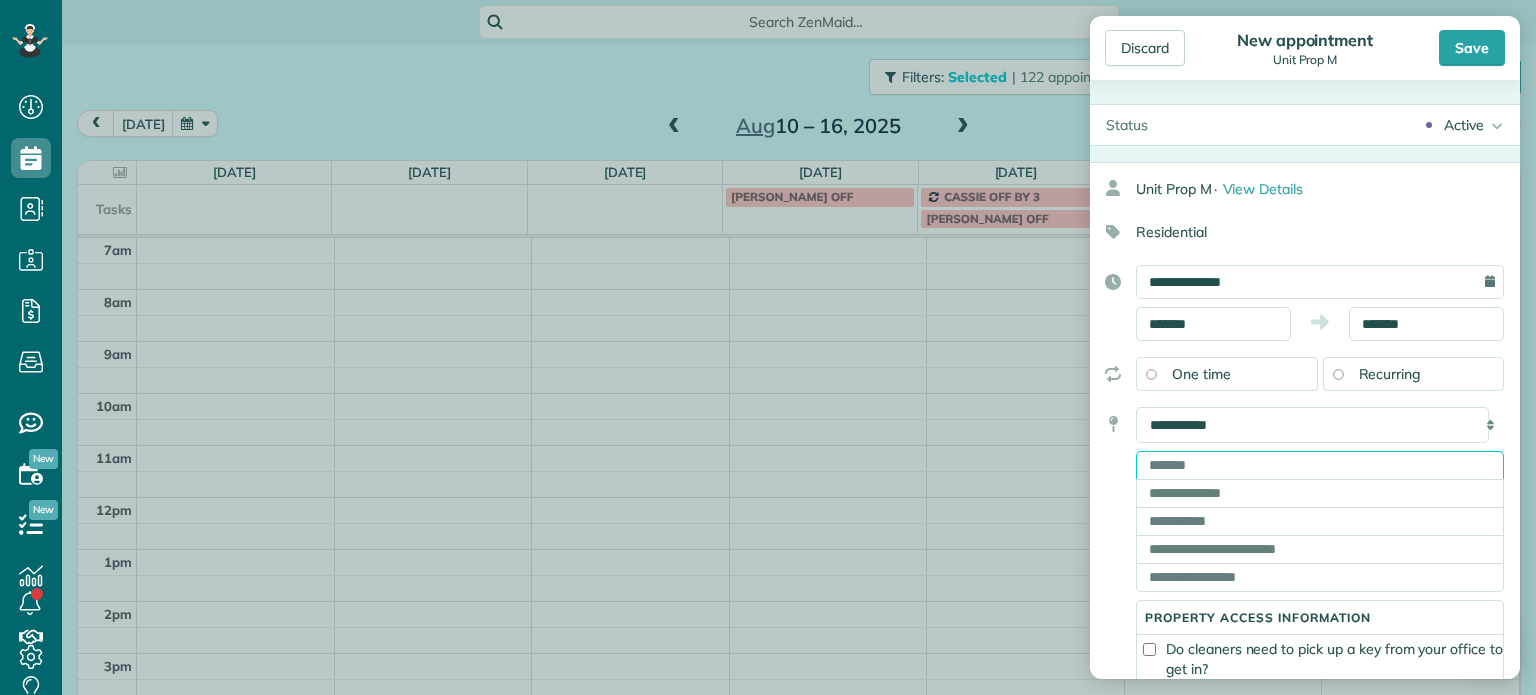click at bounding box center (1320, 465) 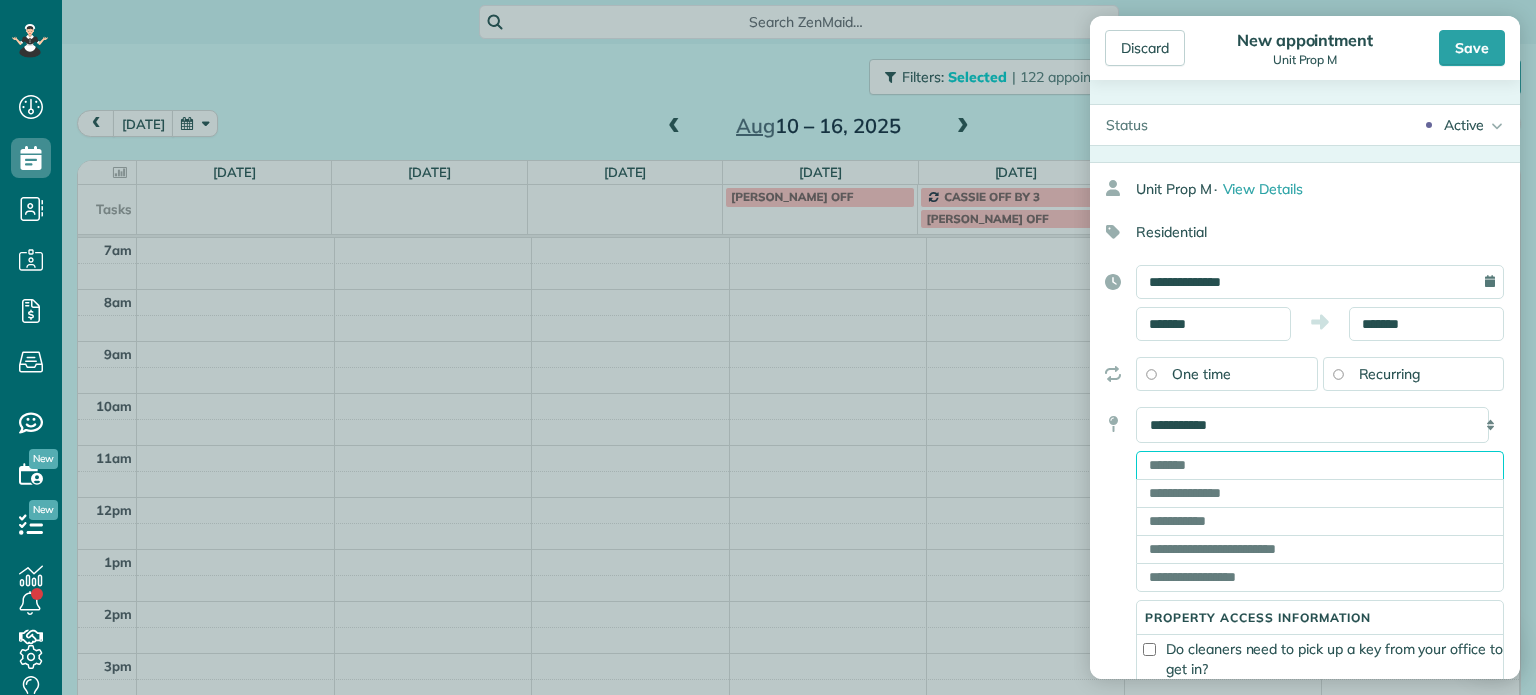 paste on "**********" 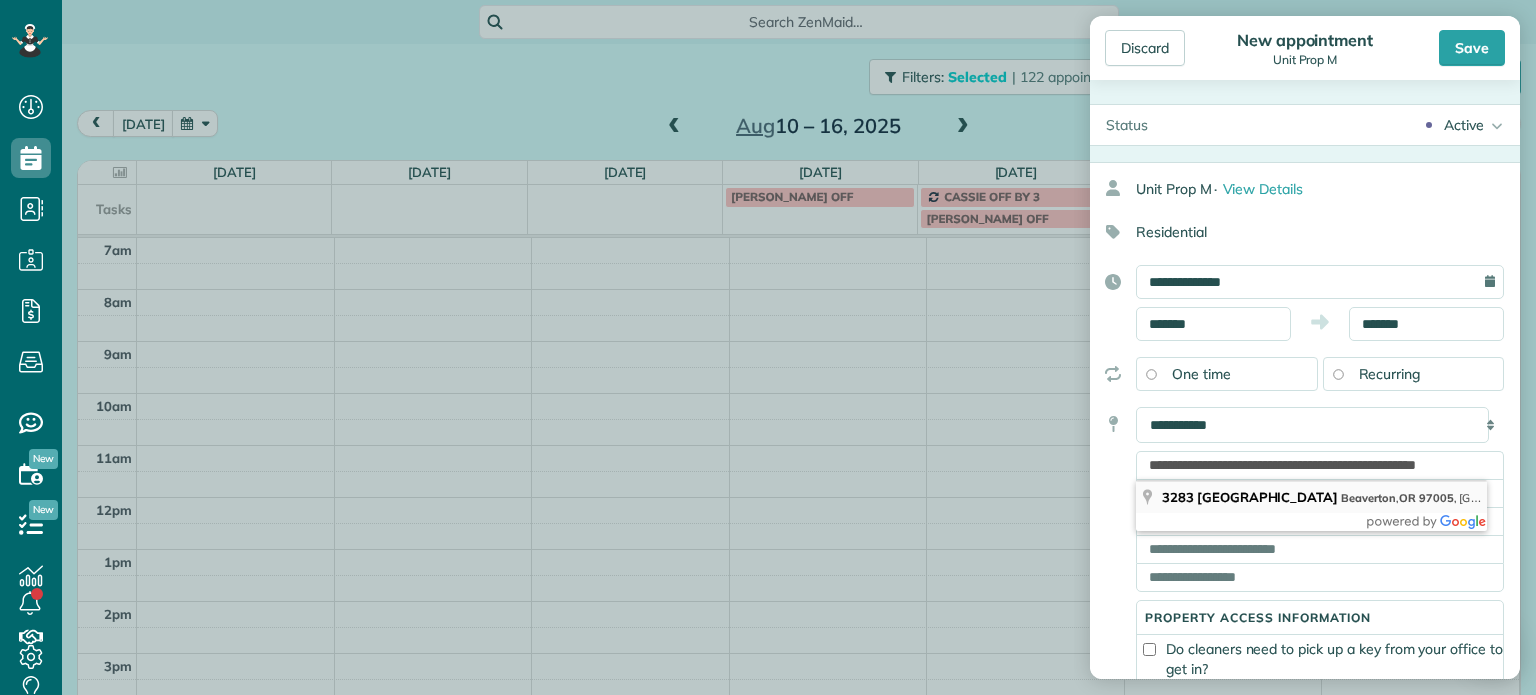 type on "**********" 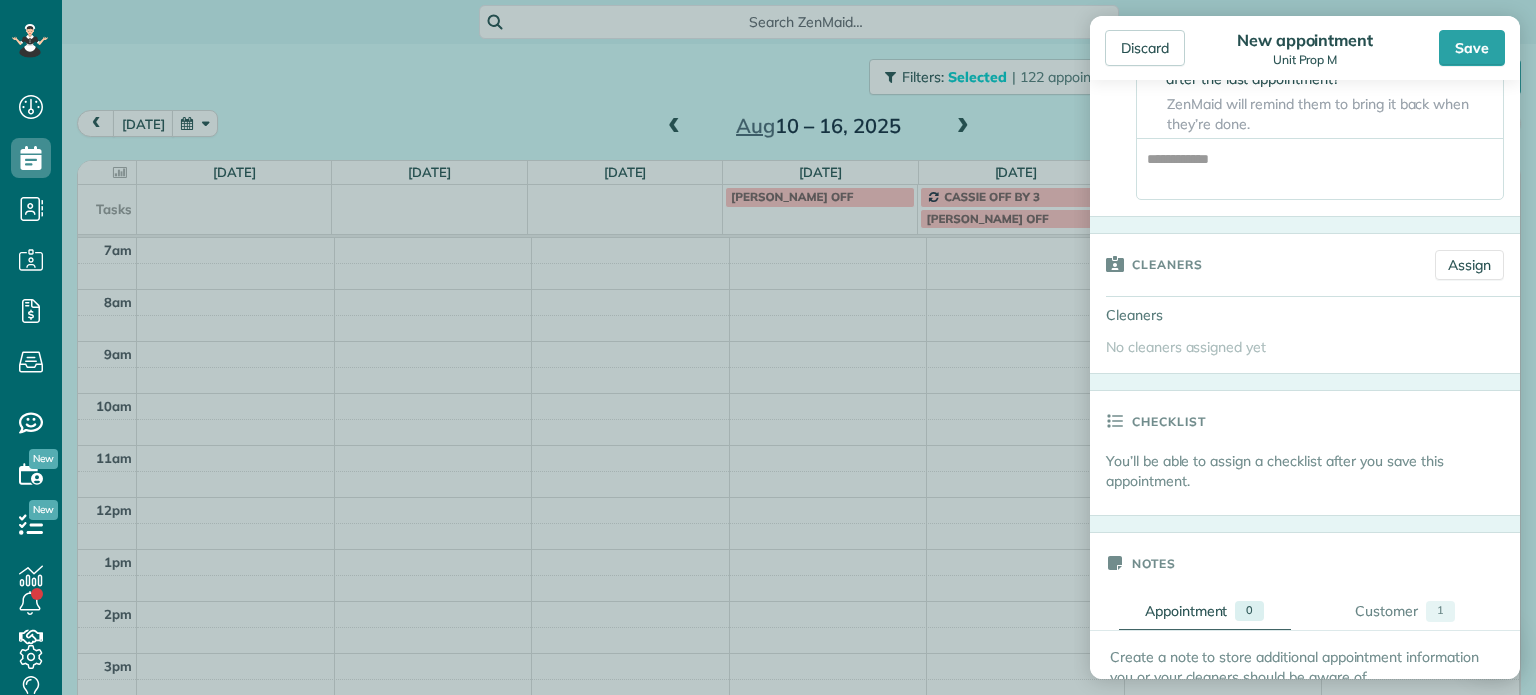 scroll, scrollTop: 834, scrollLeft: 0, axis: vertical 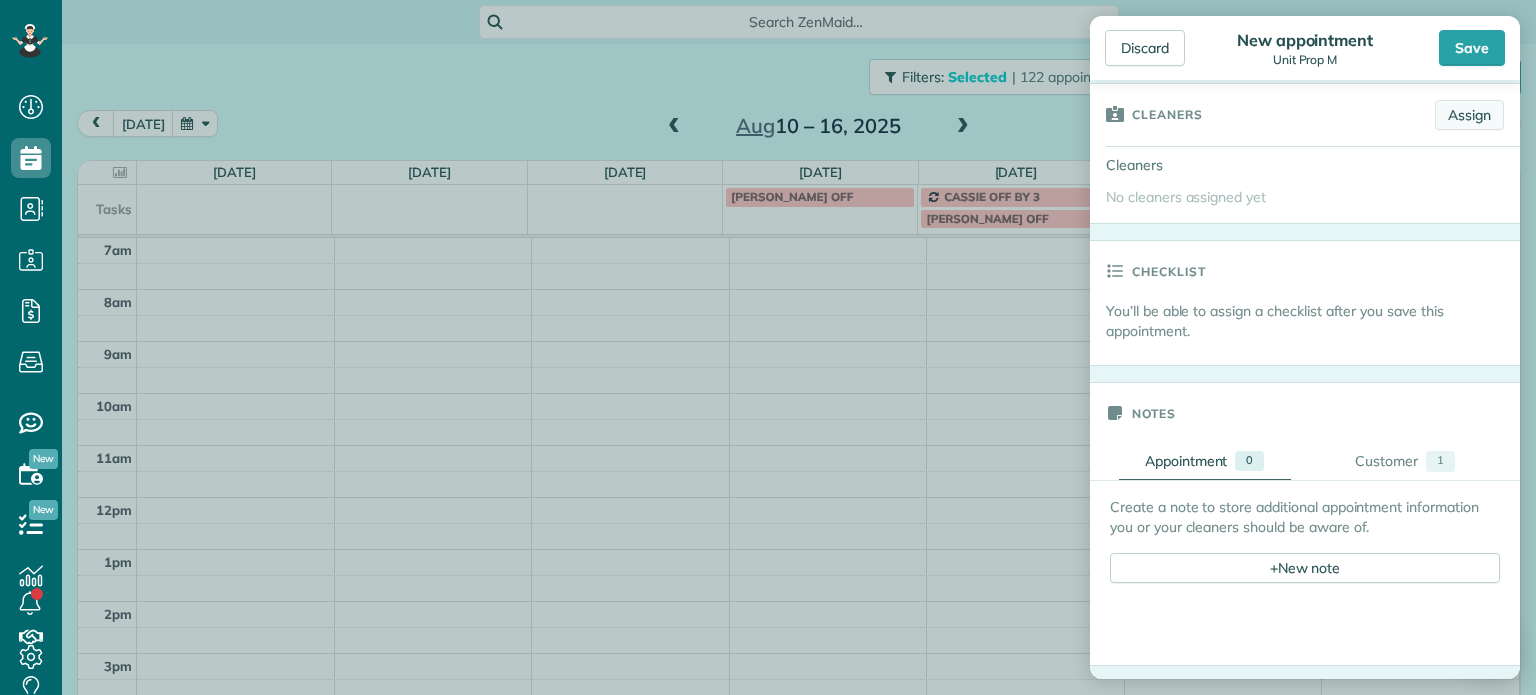 click on "Assign" at bounding box center [1469, 115] 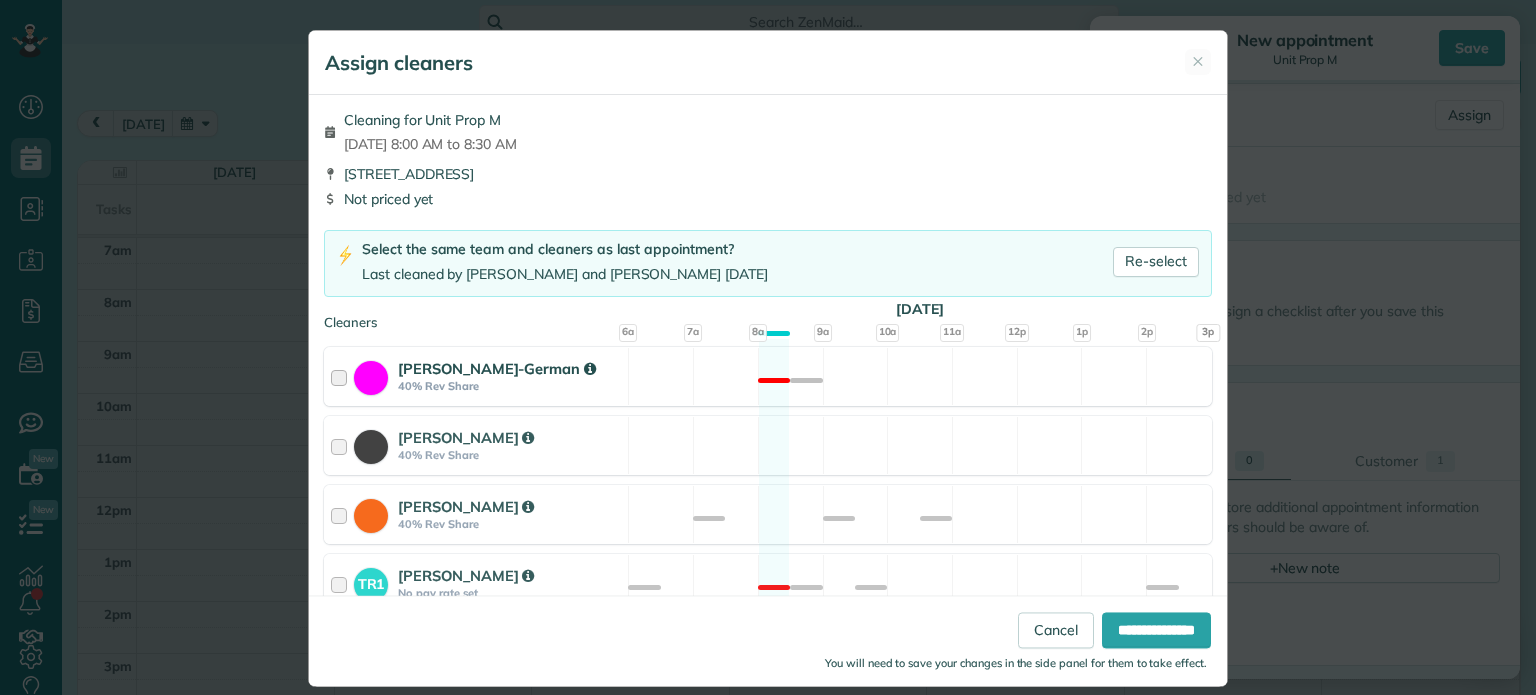 click on "[PERSON_NAME]-German
40% Rev Share
Not available" at bounding box center (768, 376) 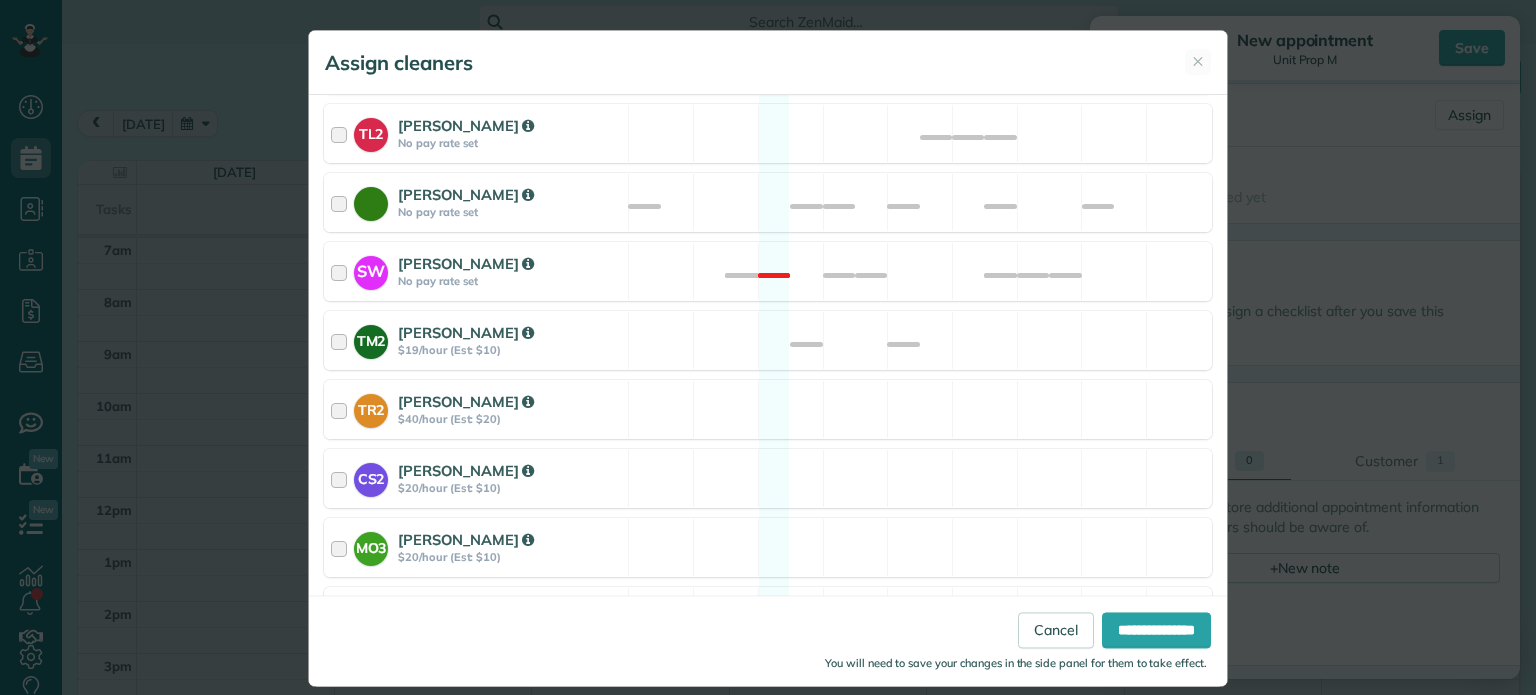 scroll, scrollTop: 980, scrollLeft: 0, axis: vertical 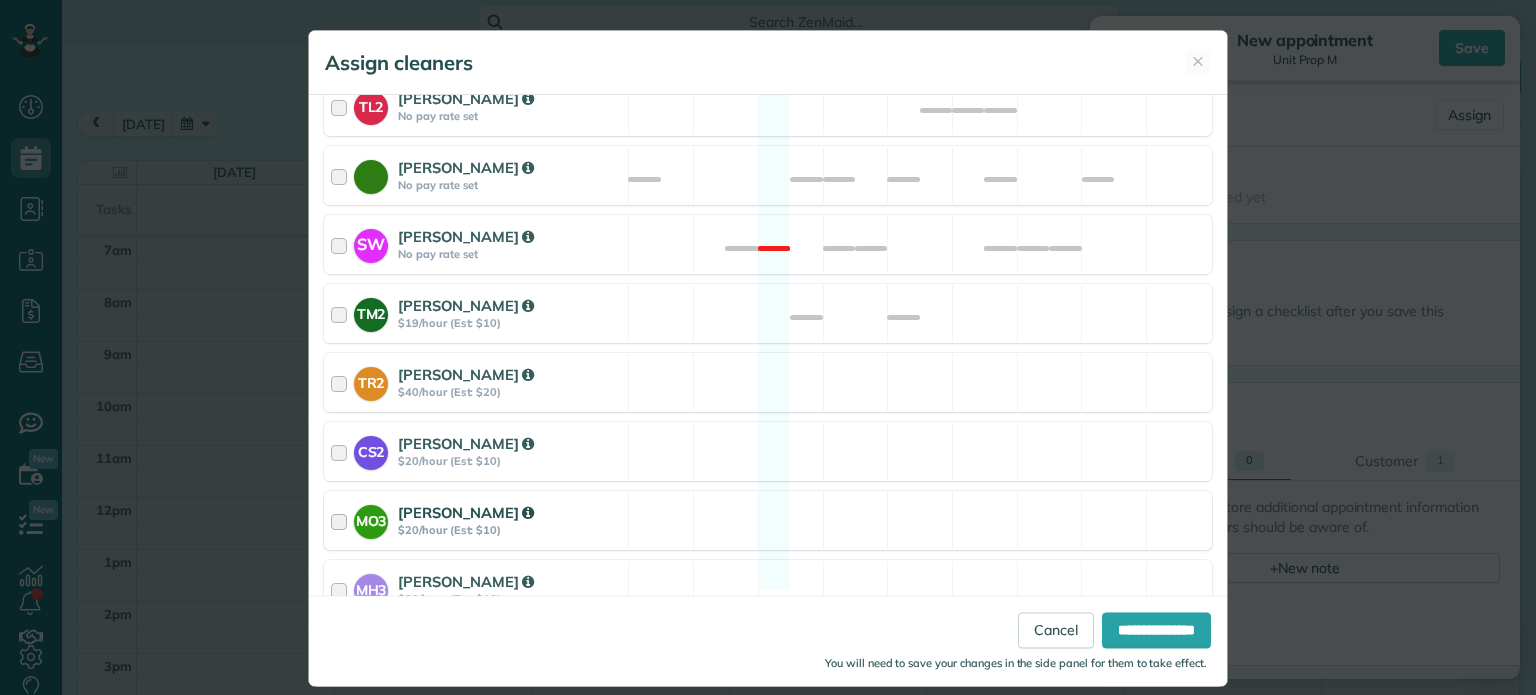click on "MO3
[PERSON_NAME]
$20/hour (Est: $10)
Available" at bounding box center [768, 520] 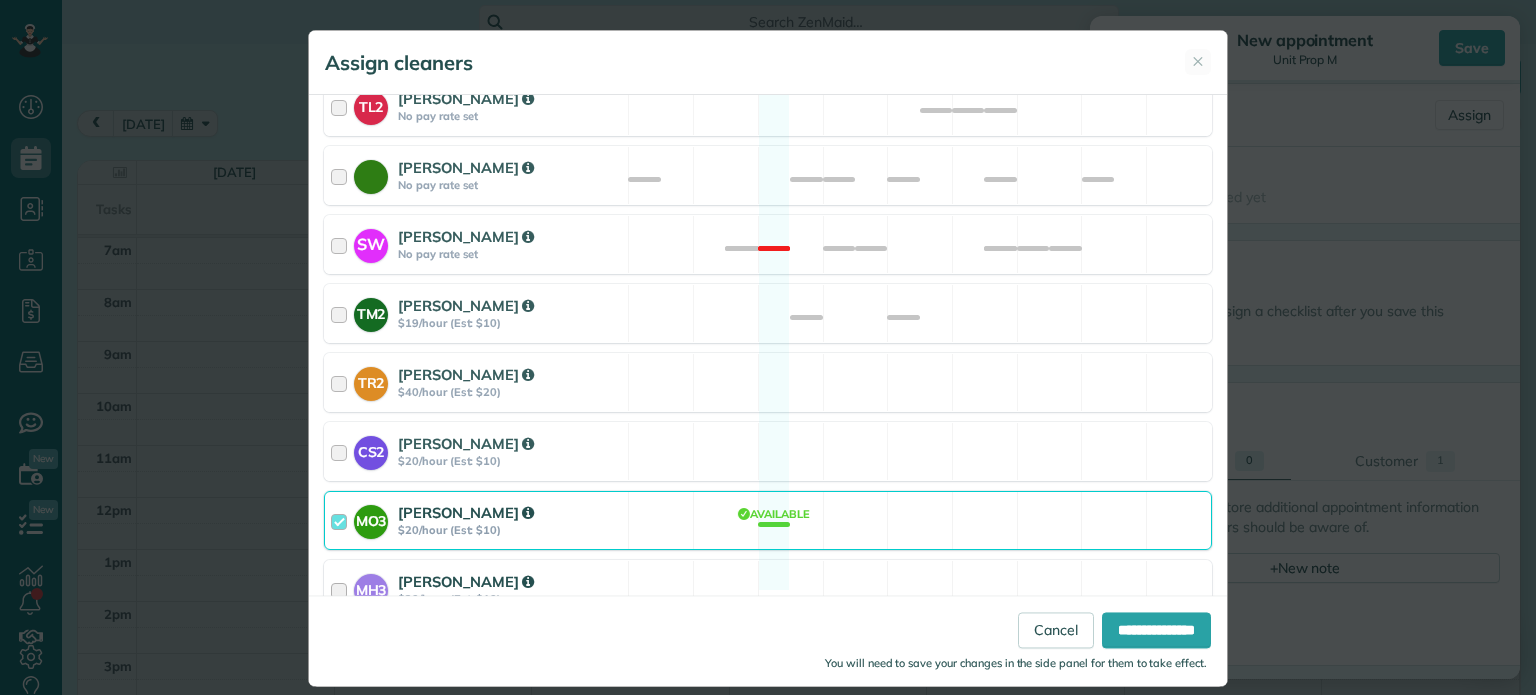 click on "MH3
[PERSON_NAME]
$20/hour (Est: $10)
Available" at bounding box center [768, 589] 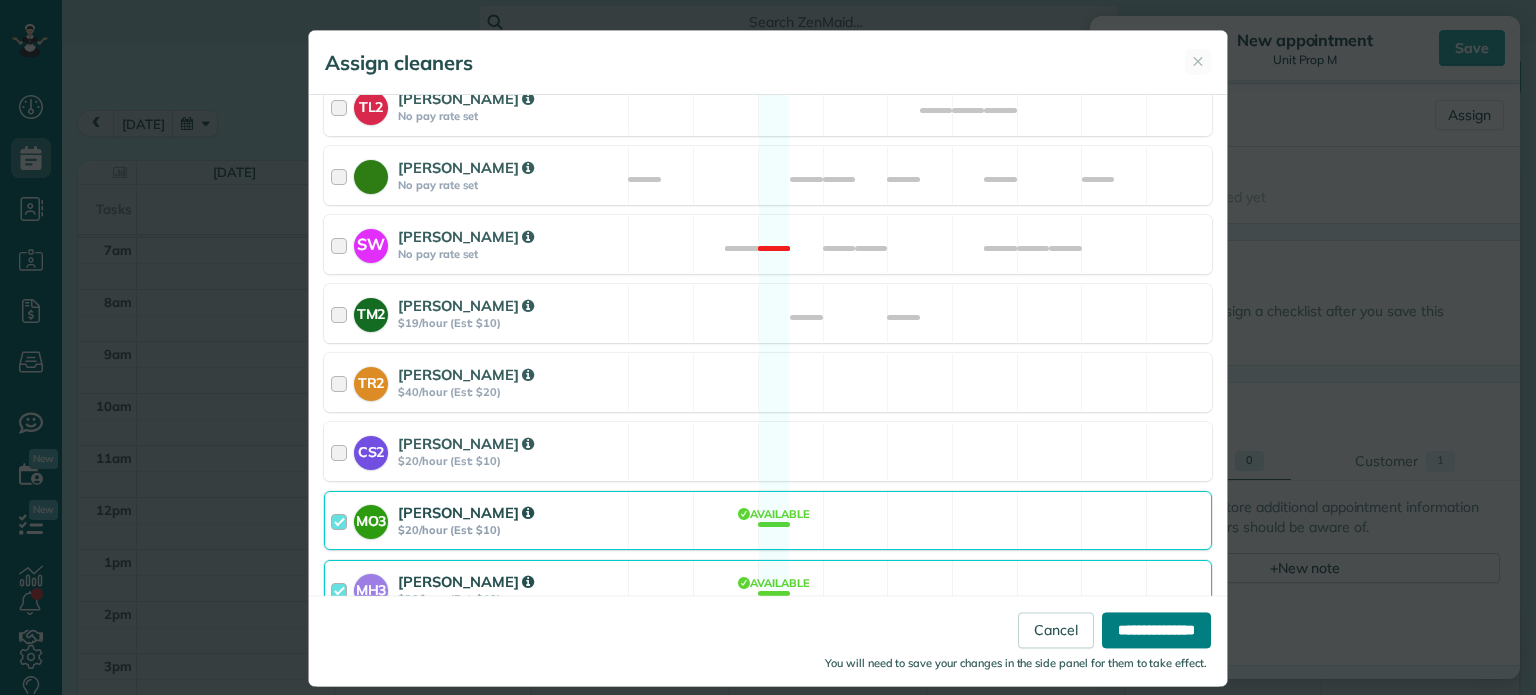 click on "**********" at bounding box center [1156, 631] 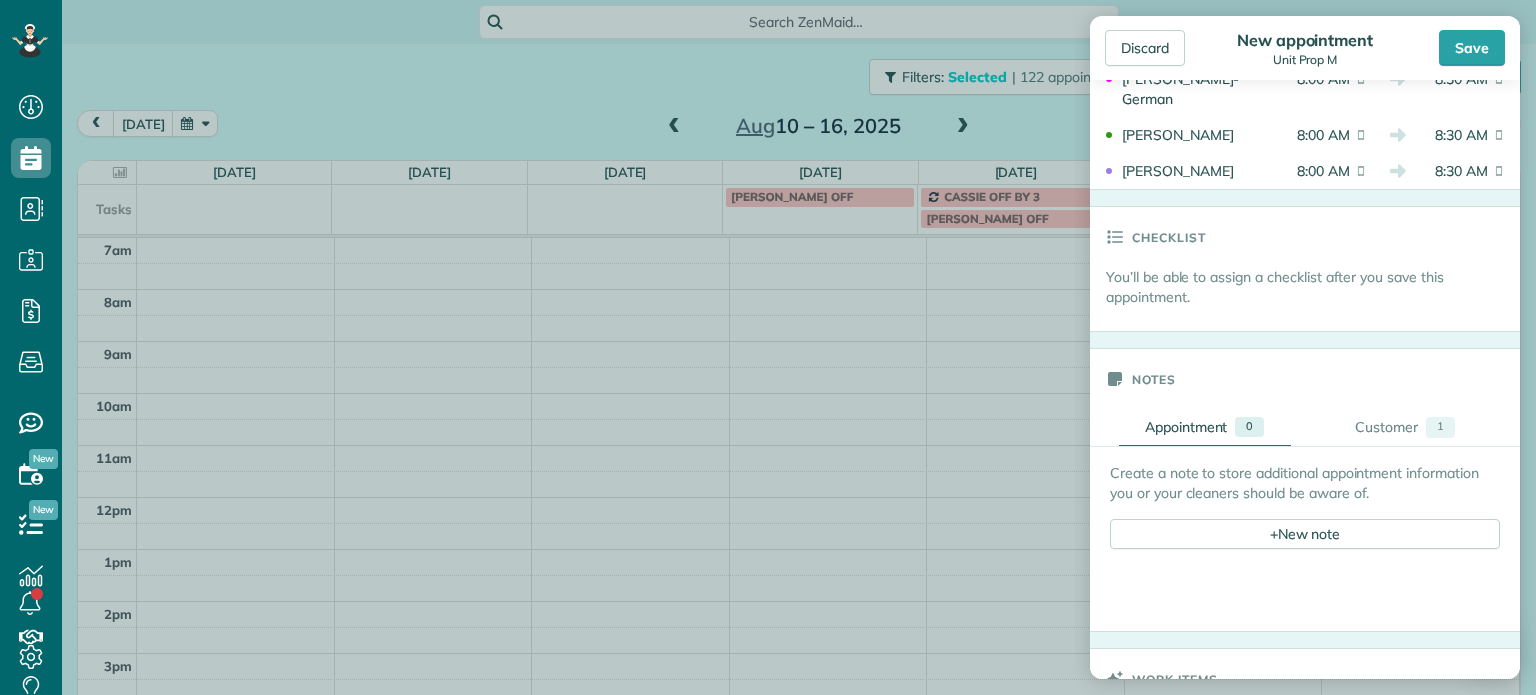 scroll, scrollTop: 1011, scrollLeft: 0, axis: vertical 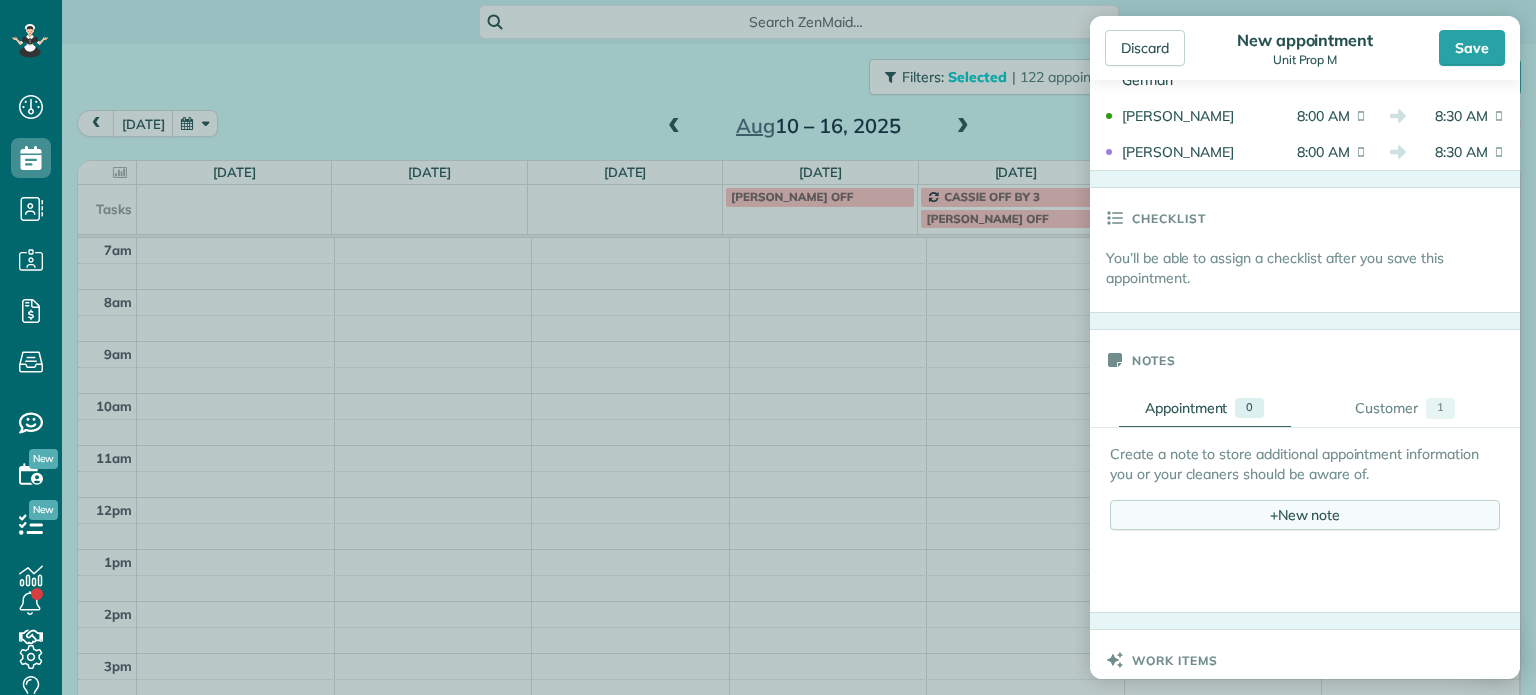 click on "+ New note" at bounding box center (1305, 515) 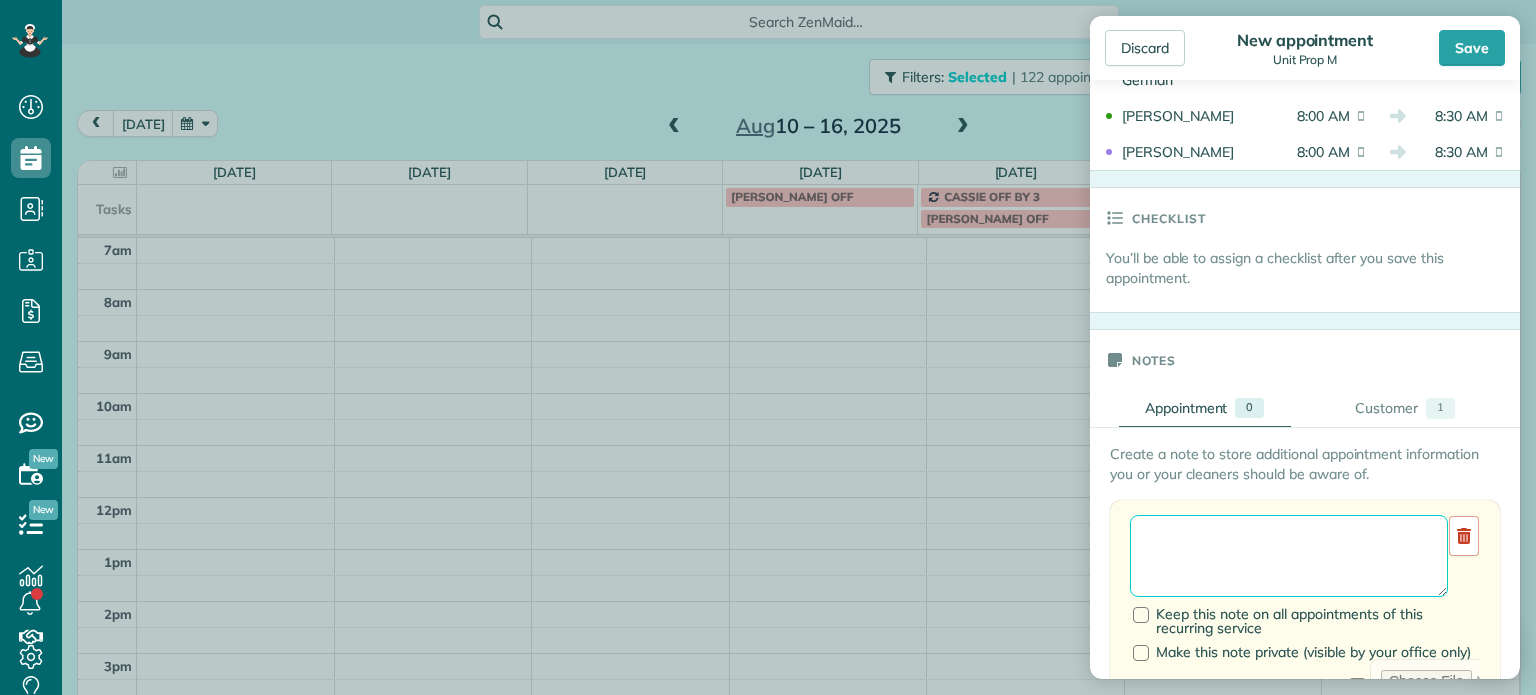 click at bounding box center (1289, 556) 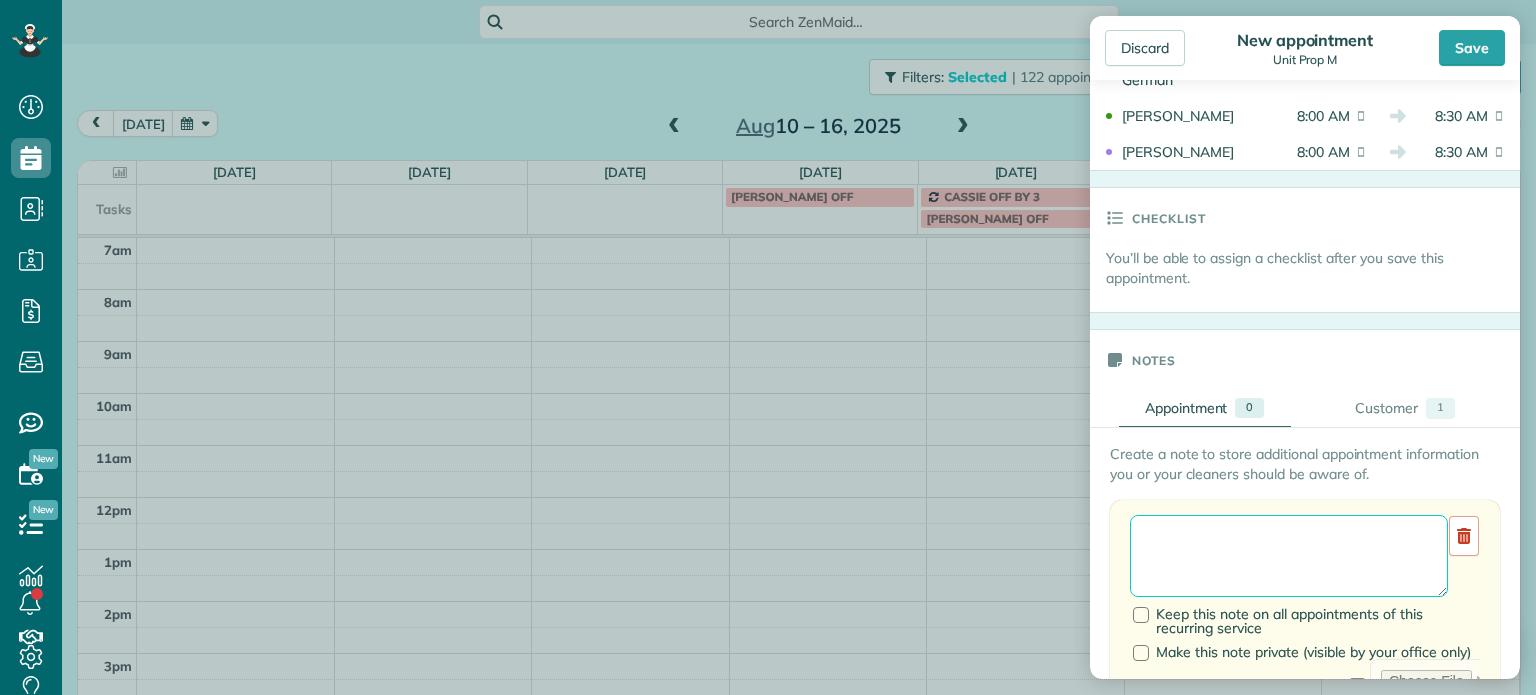 paste on "**********" 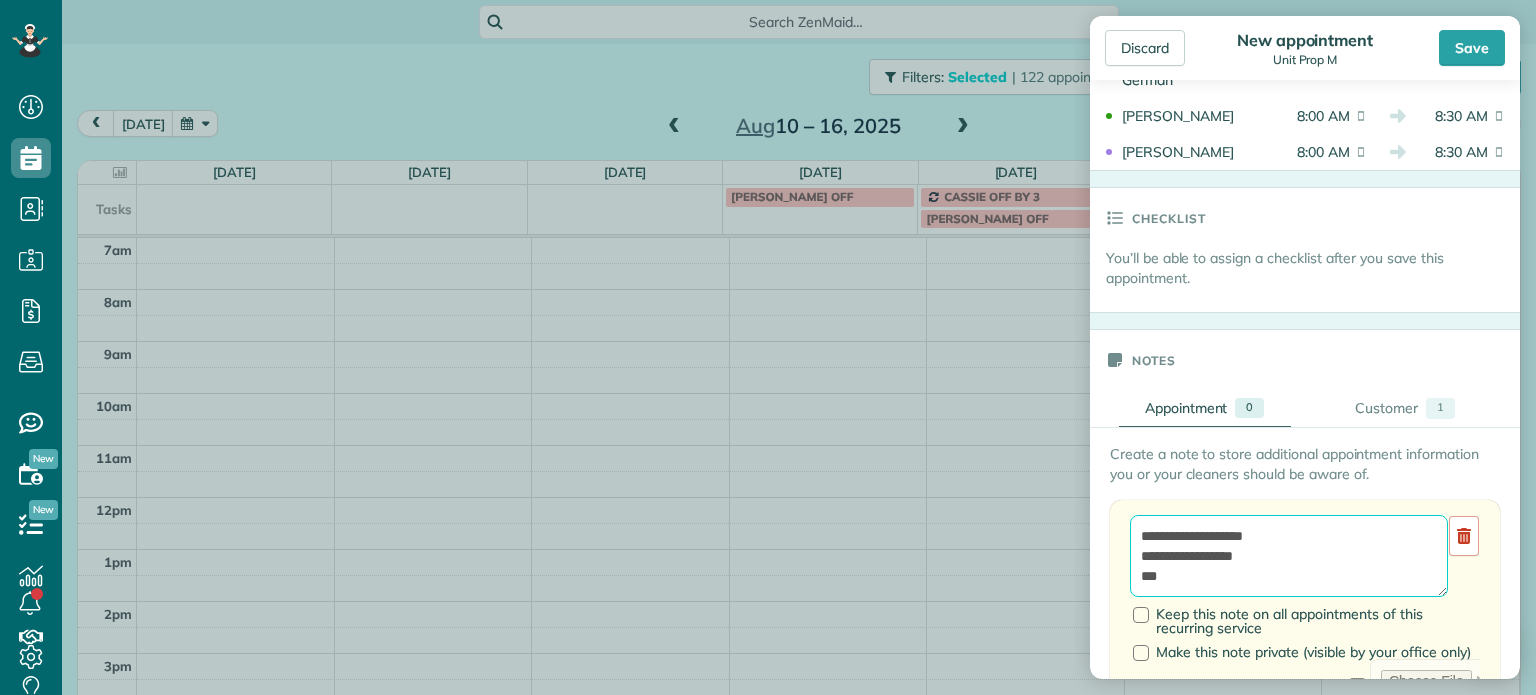 paste on "*********" 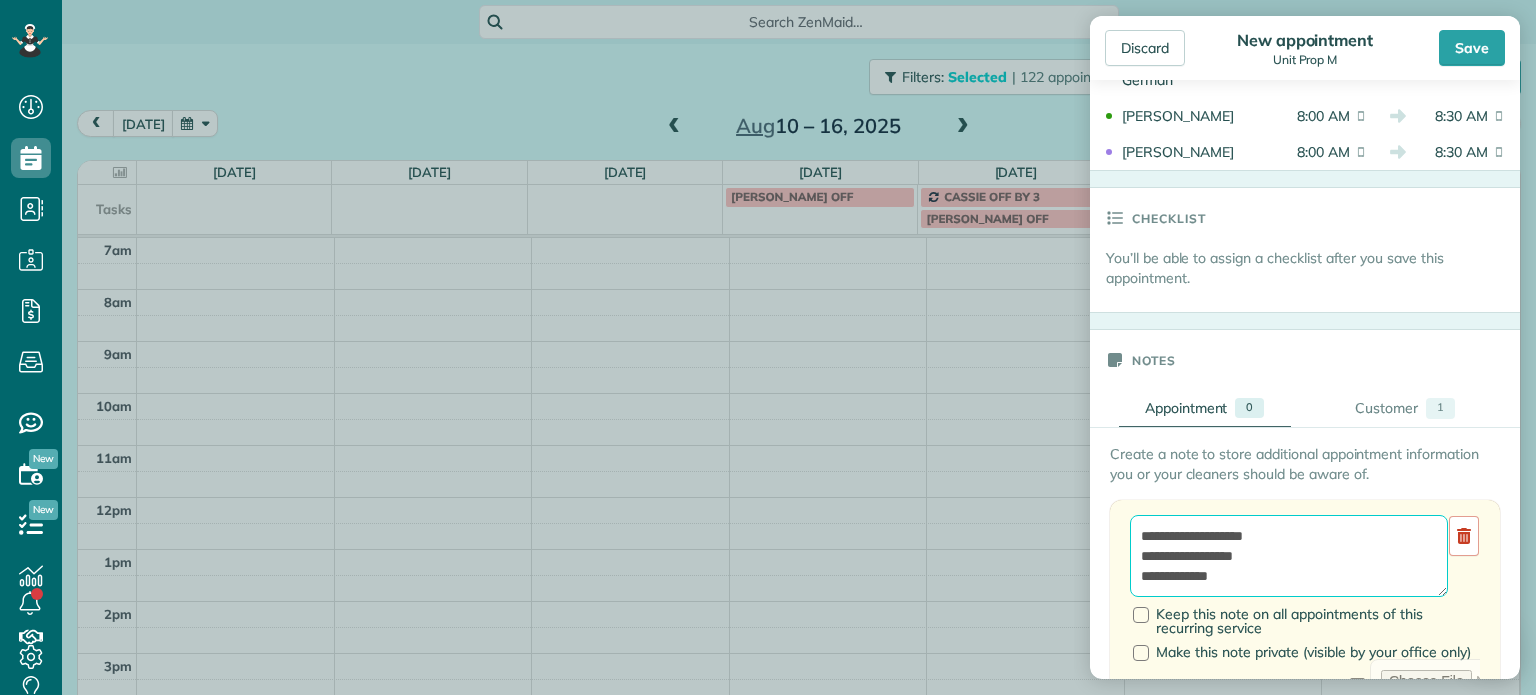 scroll, scrollTop: 8, scrollLeft: 0, axis: vertical 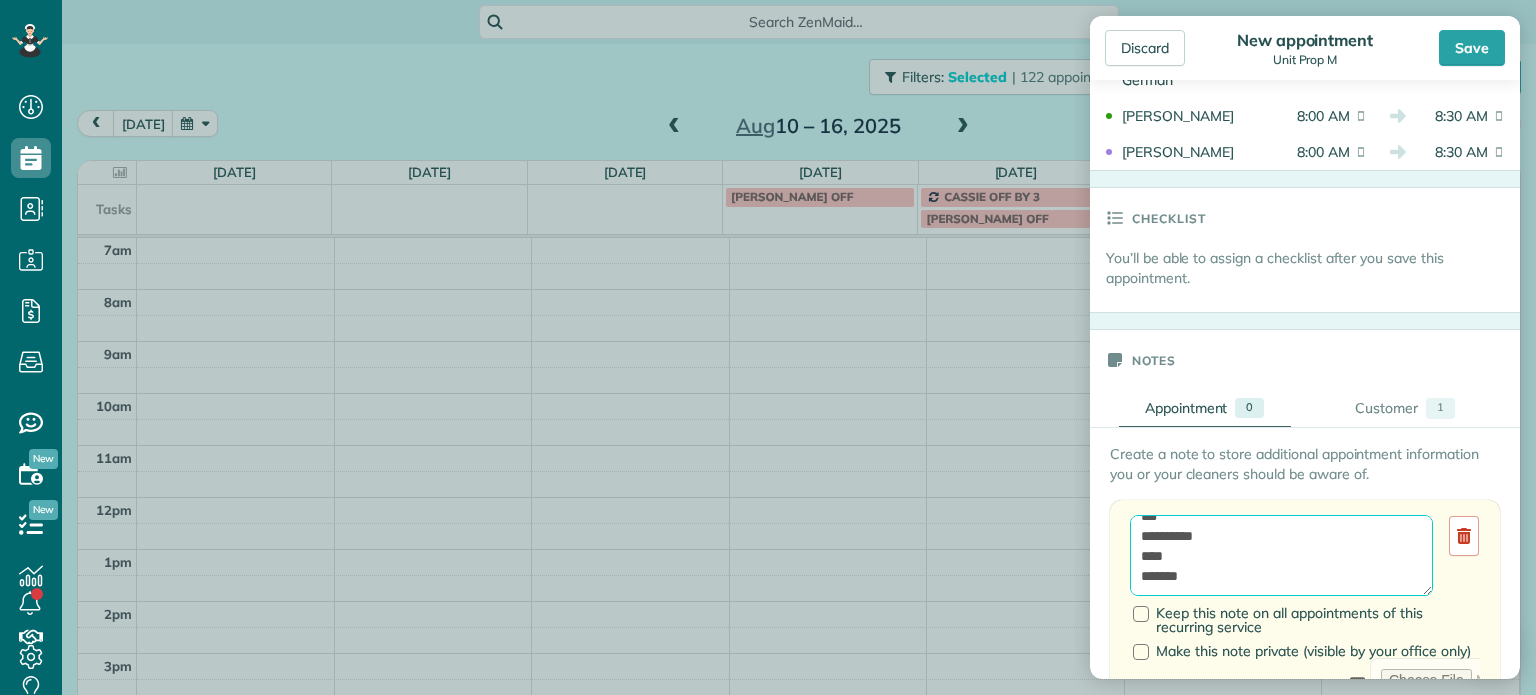 paste on "**********" 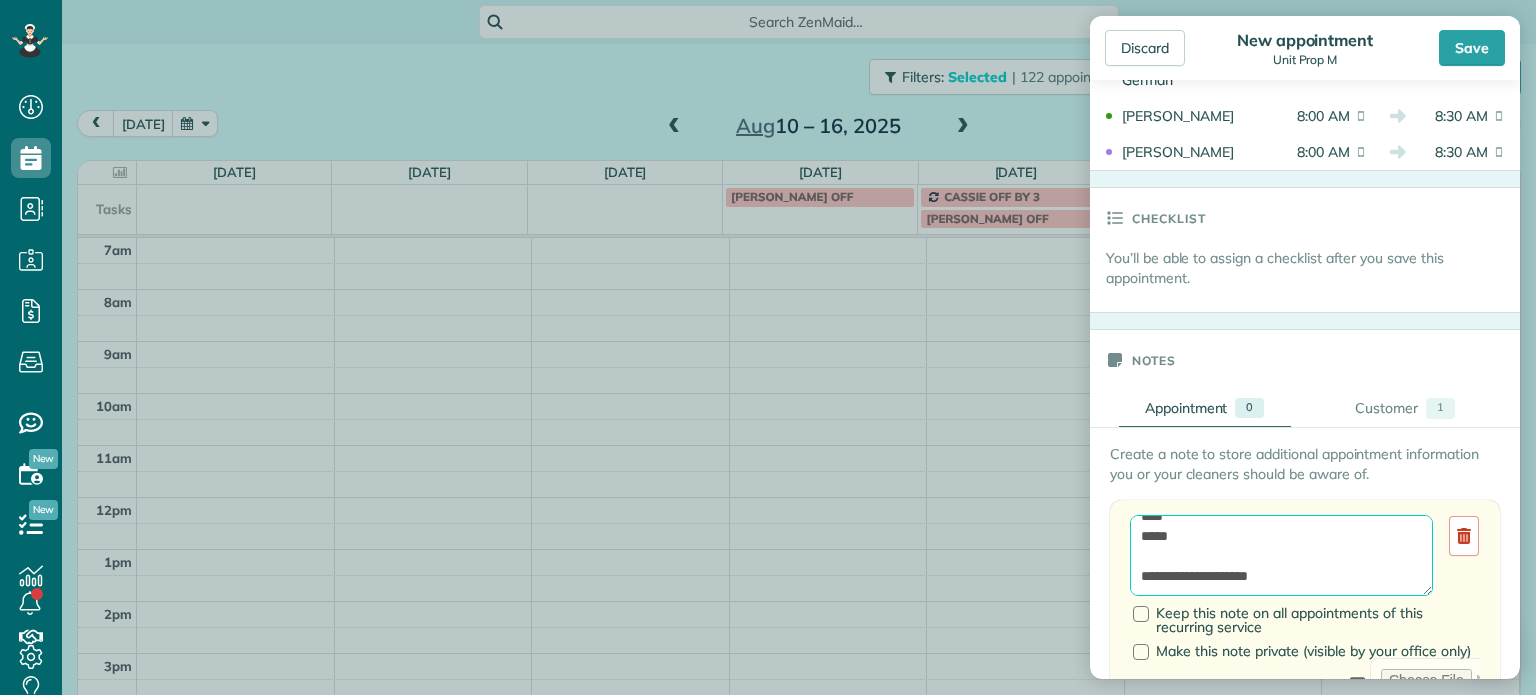 scroll, scrollTop: 148, scrollLeft: 0, axis: vertical 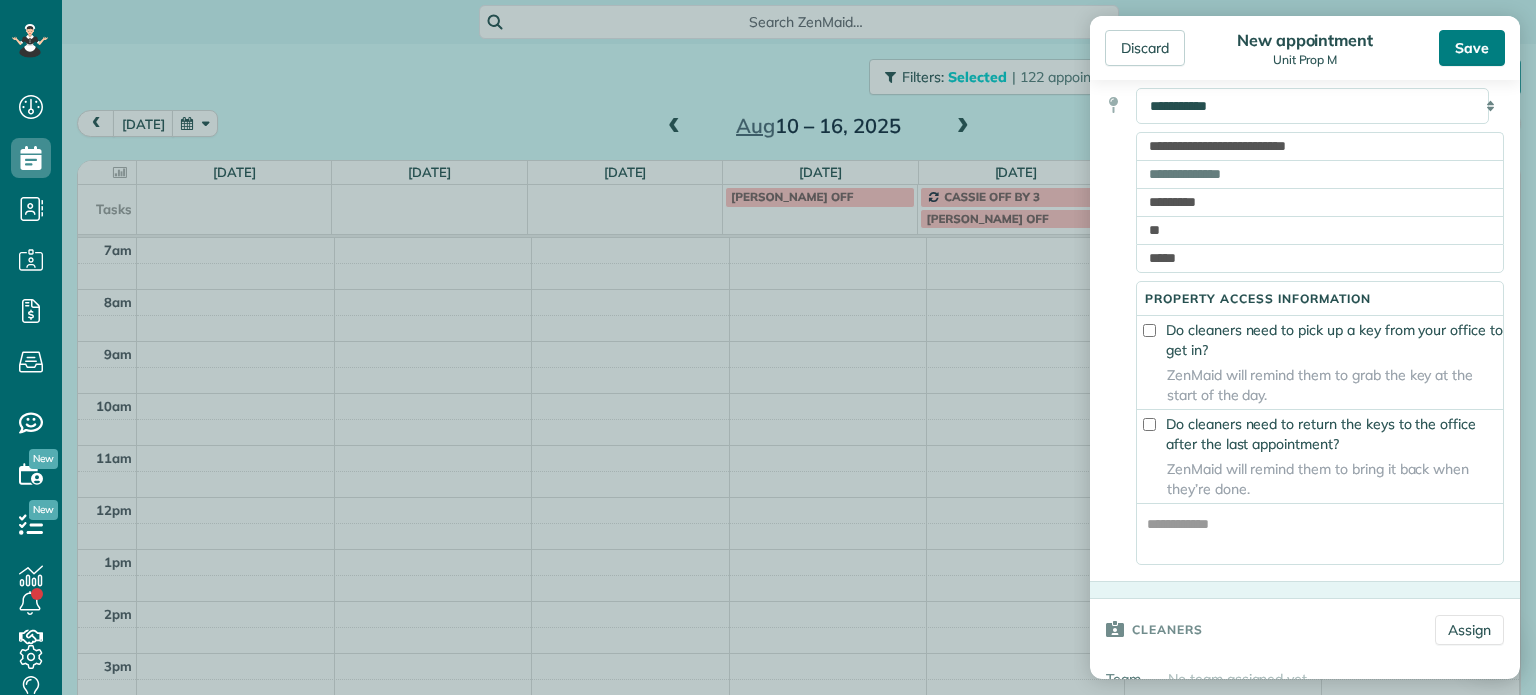 type on "**********" 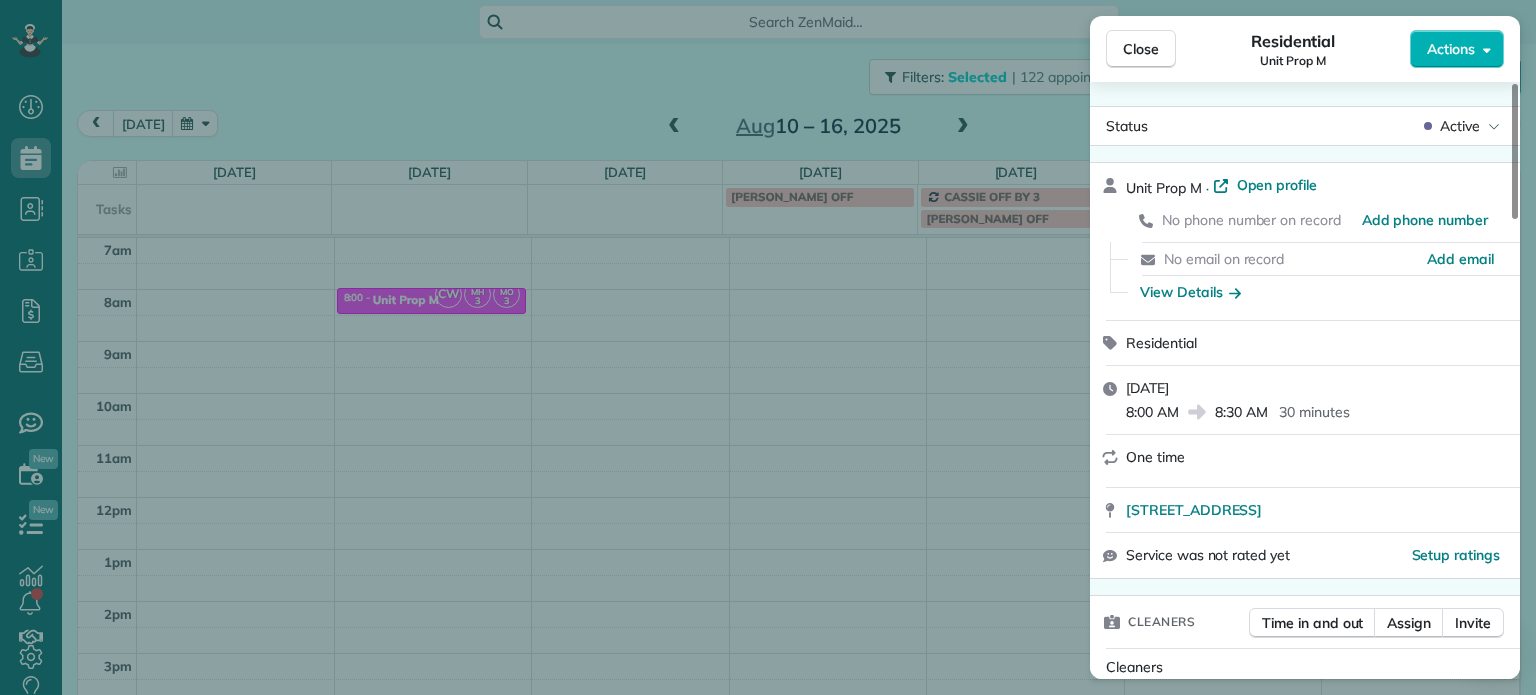 click on "Close Residential Unit Prop M Actions Status Active Unit Prop M · Open profile No phone number on record Add phone number No email on record Add email View Details Residential [DATE] 8:00 AM 8:30 AM 30 minutes One time [STREET_ADDRESS] Service was not rated yet Setup ratings Cleaners Time in and out Assign Invite Cleaners [PERSON_NAME] 8:00 AM 8:30 AM [PERSON_NAME] 8:00 AM 8:30 AM [PERSON_NAME]-German 8:00 AM 8:30 AM Checklist Try Now Keep this appointment up to your standards. Stay on top of every detail, keep your cleaners organised, and your client happy. Assign a checklist Watch a 5 min demo Billing Billing actions Price $0.00 Overcharge $0.00 Discount $0.00 Coupon discount - Primary tax - Secondary tax - Total appointment price $0.00 Tips collected New feature! $0.00 [PERSON_NAME] as paid Total including tip $0.00 Get paid online in no-time! Send an invoice and reward your cleaners with tips Charge customer credit card Appointment custom fields Notes 1 1" at bounding box center (768, 347) 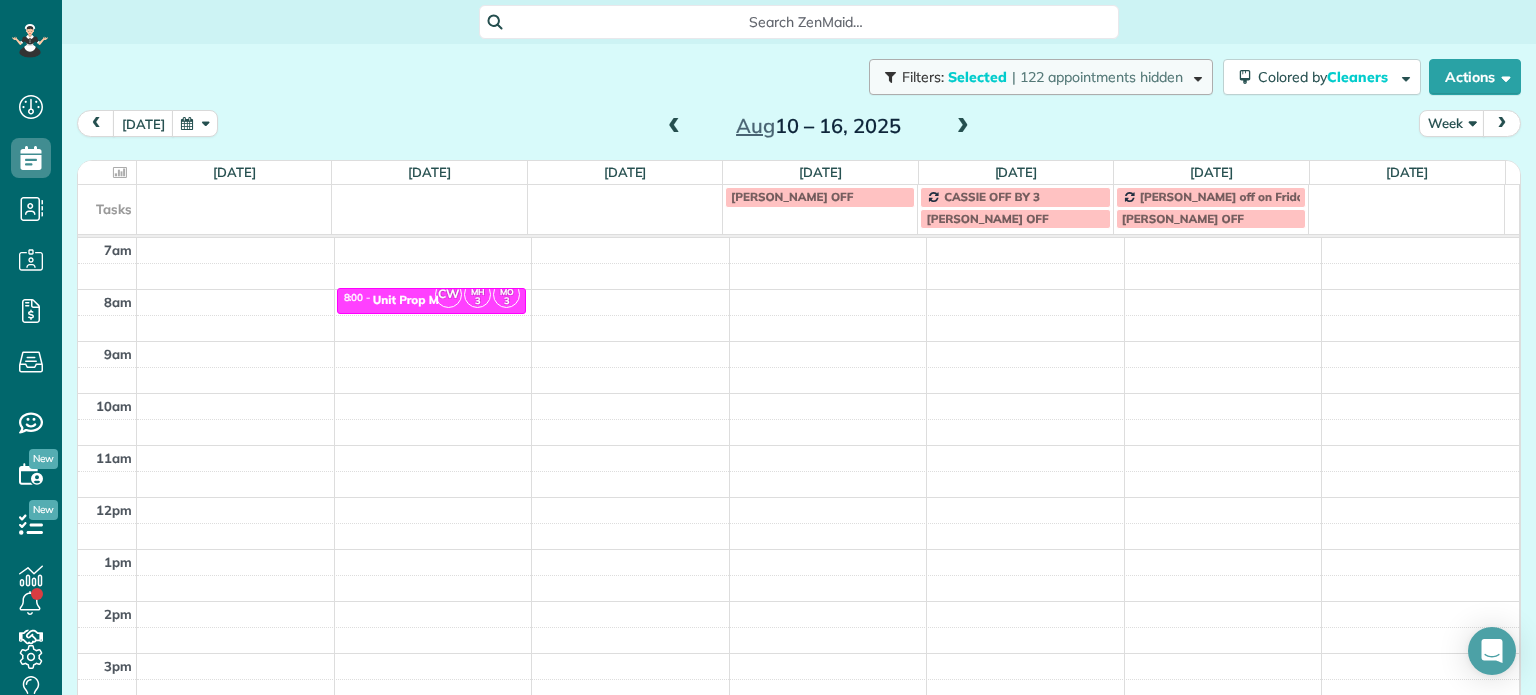 click on "Filters:   Selected
|  122 appointments hidden" at bounding box center (1041, 77) 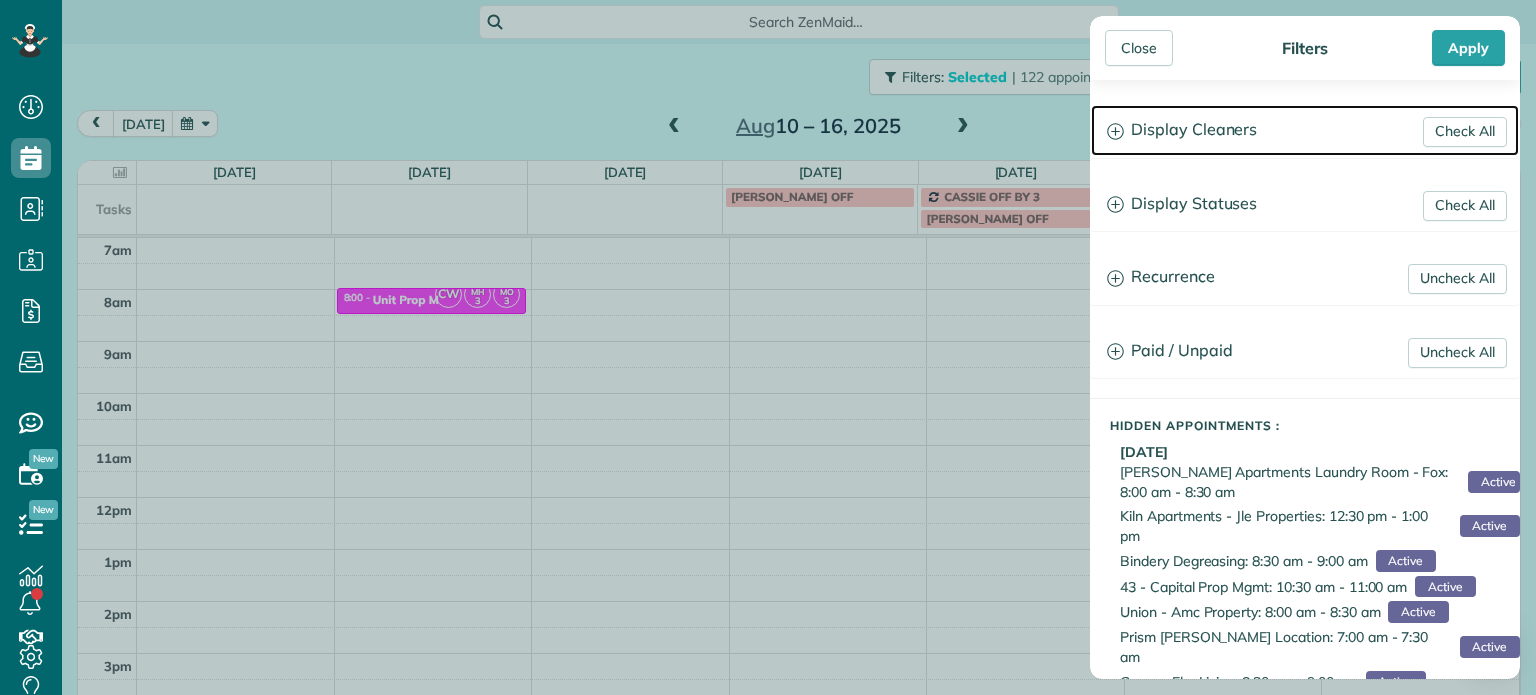click on "Display Cleaners" at bounding box center (1305, 130) 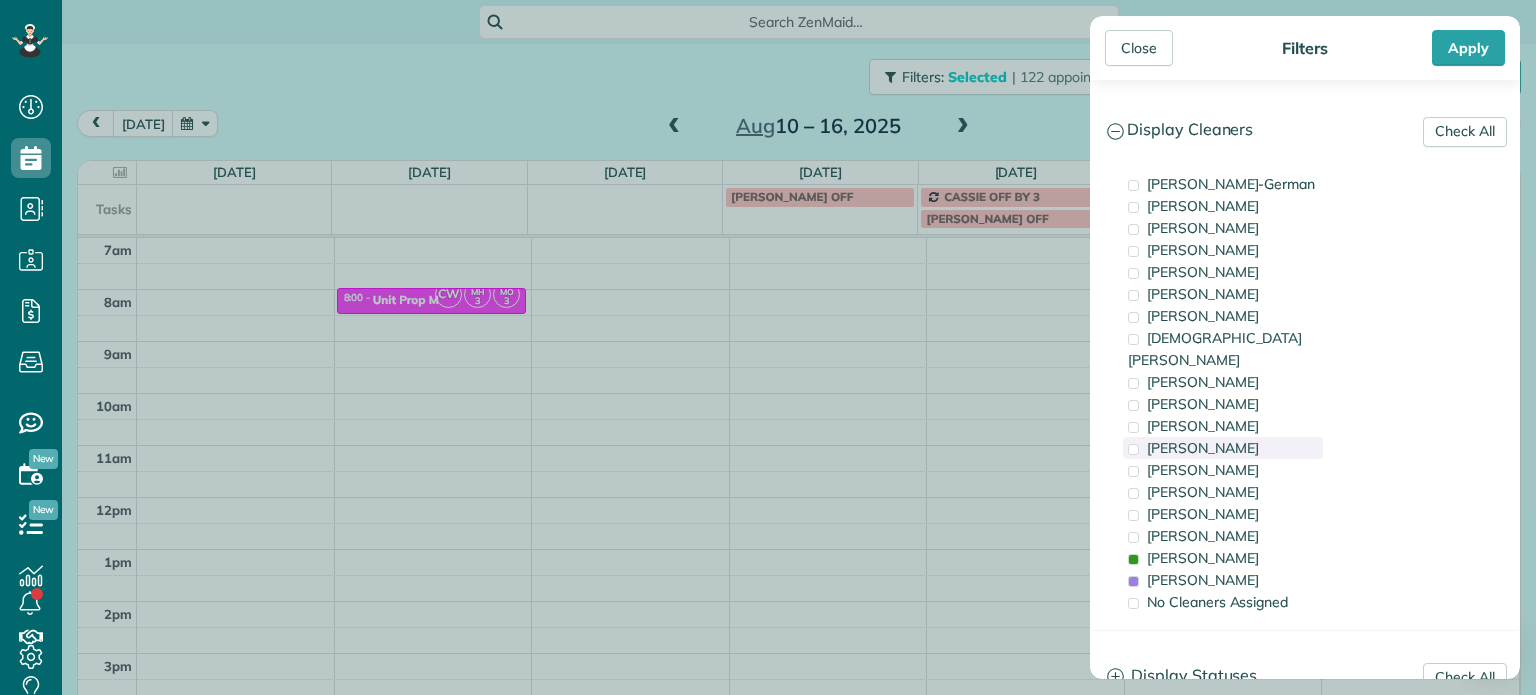 click on "[PERSON_NAME]" at bounding box center (1203, 448) 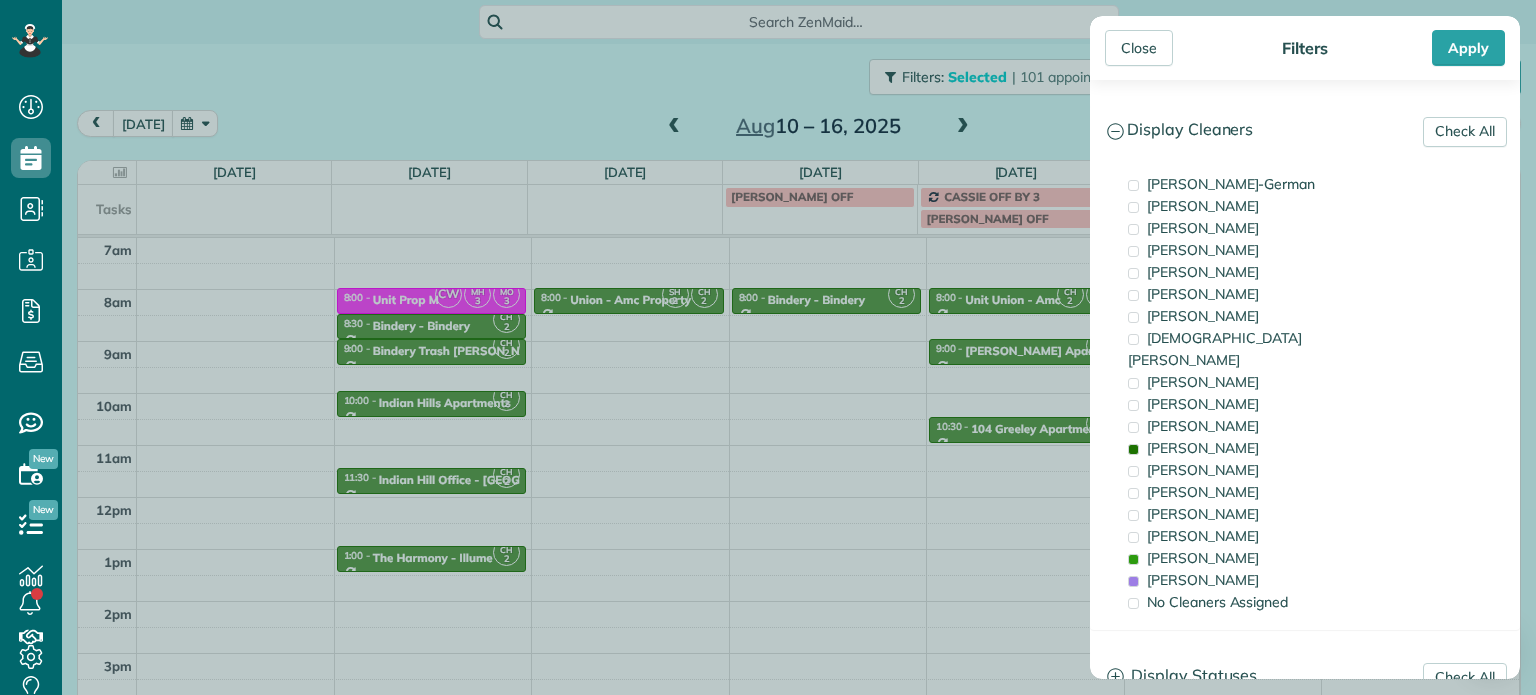 click on "Close
Filters
Apply
Check All
Display Cleaners
[PERSON_NAME]-German
[PERSON_NAME]
[PERSON_NAME]
[PERSON_NAME]
[PERSON_NAME]
[PERSON_NAME]
[PERSON_NAME]" at bounding box center [768, 347] 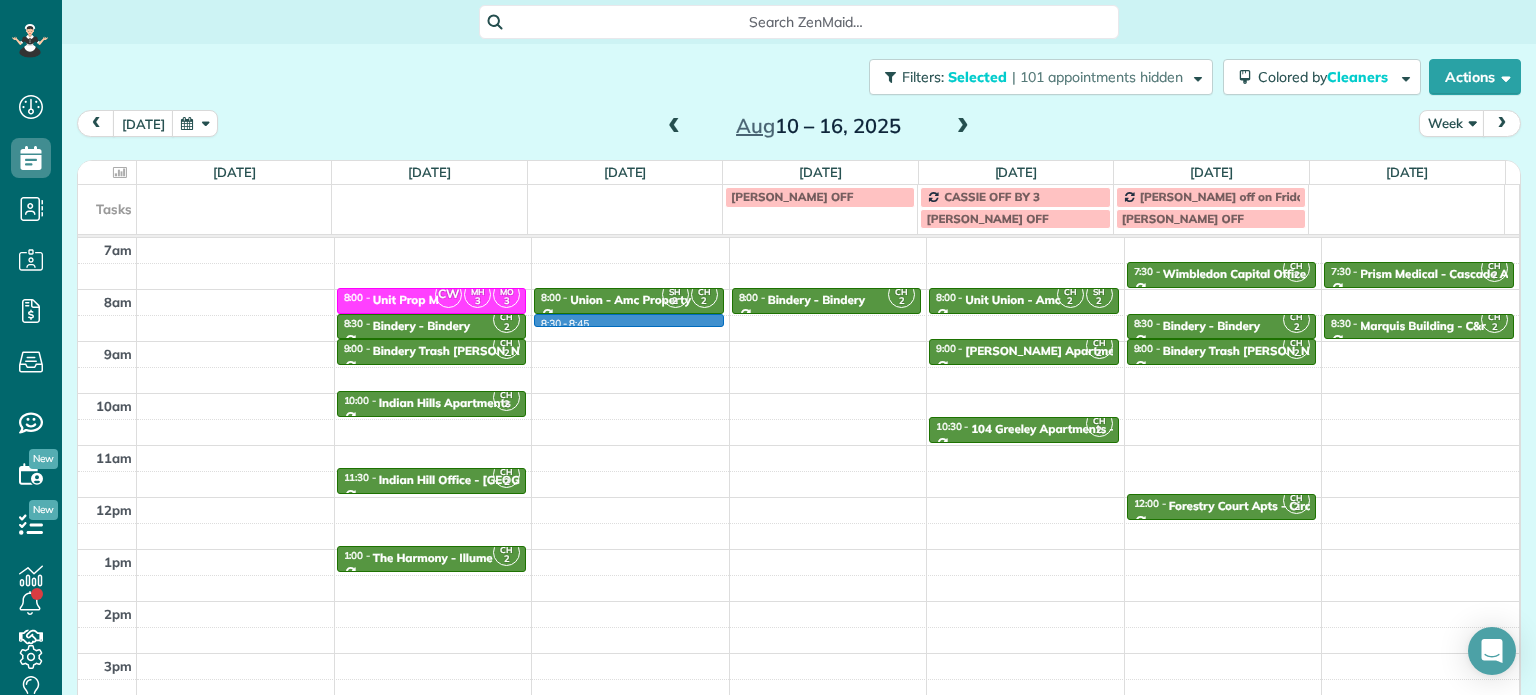 click on "4am 5am 6am 7am 8am 9am 10am 11am 12pm 1pm 2pm 3pm 4pm 5pm CH 2 6:00 - 6:30 Prism Medical - [GEOGRAPHIC_DATA] Aids Project [PHONE_NUMBER] [STREET_ADDRESS] 3 8:00 - 8:30 Unit Prop M [STREET_ADDRESS] CH 2 8:30 - 9:00 Bindery - Bindery [PHONE_NUMBER] [STREET_ADDRESS] CH 2 9:00 - 9:30 Bindery Trash [PERSON_NAME] [STREET_ADDRESS] CH 2 10:00 - 10:[GEOGRAPHIC_DATA] [STREET_ADDRESS] CH 2 11:30 - 12:00 [GEOGRAPHIC_DATA] - [GEOGRAPHIC_DATA][STREET_ADDRESS] CH 2 1:00 - 1:30 The Harmony - Illume [STREET_ADDRESS] 8:30 - 8:45 CH 2 6:00 - 6:30 Prism Medical - Cascade Aids Project [PHONE_NUMBER] [STREET_ADDRESS] SH 2 CH 2 8:00 - 8:30 Union - Amc Property [STREET_ADDRESS] CH 2 6:00 - 6:30 Prism Medical - Cascade Aids Project [PHONE_NUMBER] [STREET_ADDRESS] 2" at bounding box center [798, 445] 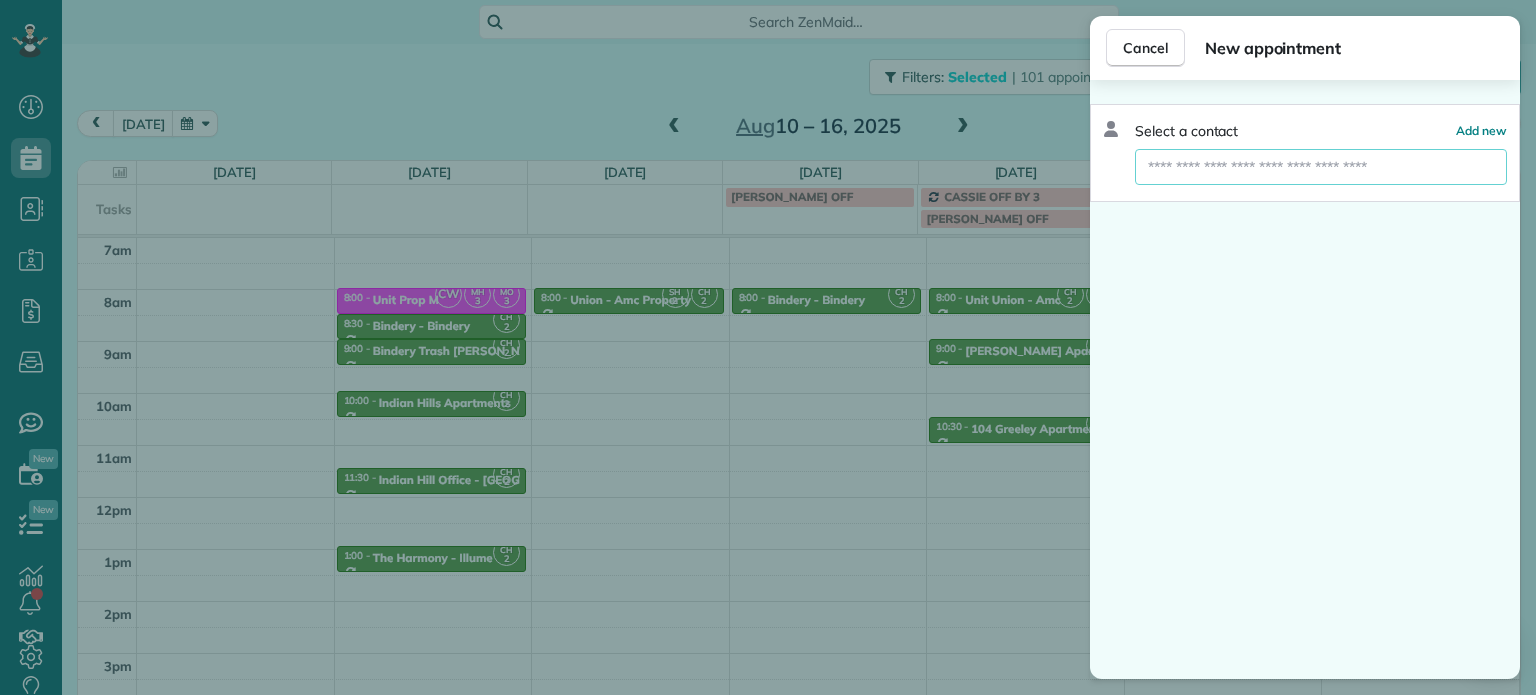 click at bounding box center (1321, 167) 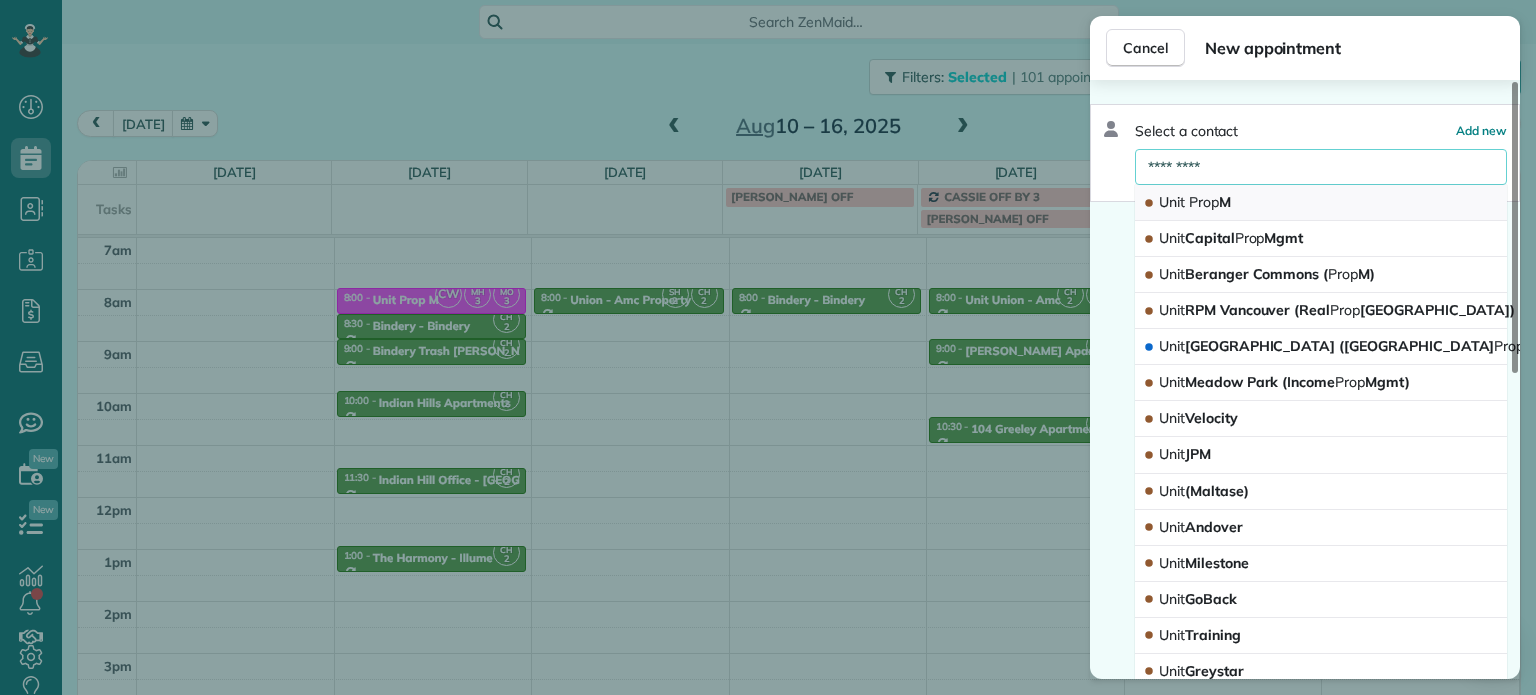 type on "*********" 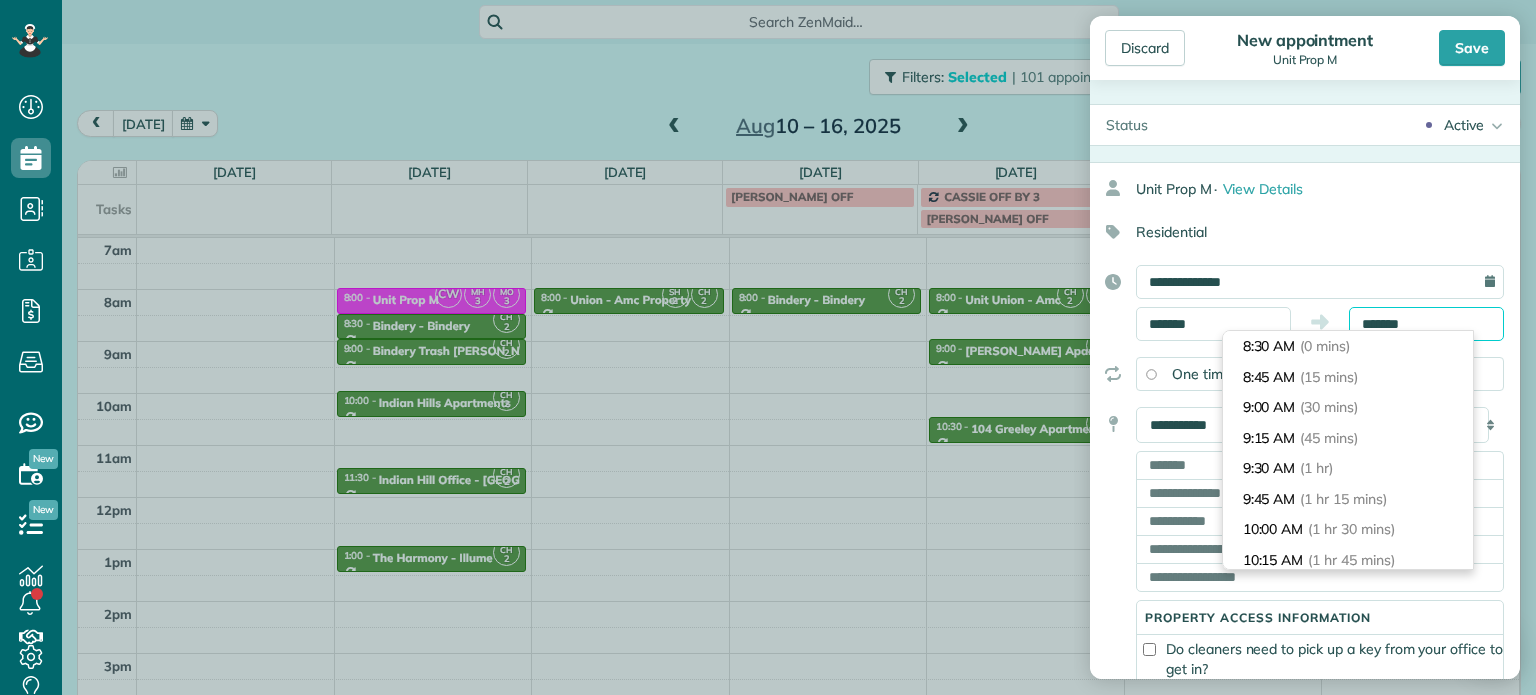 click on "*******" at bounding box center [1426, 324] 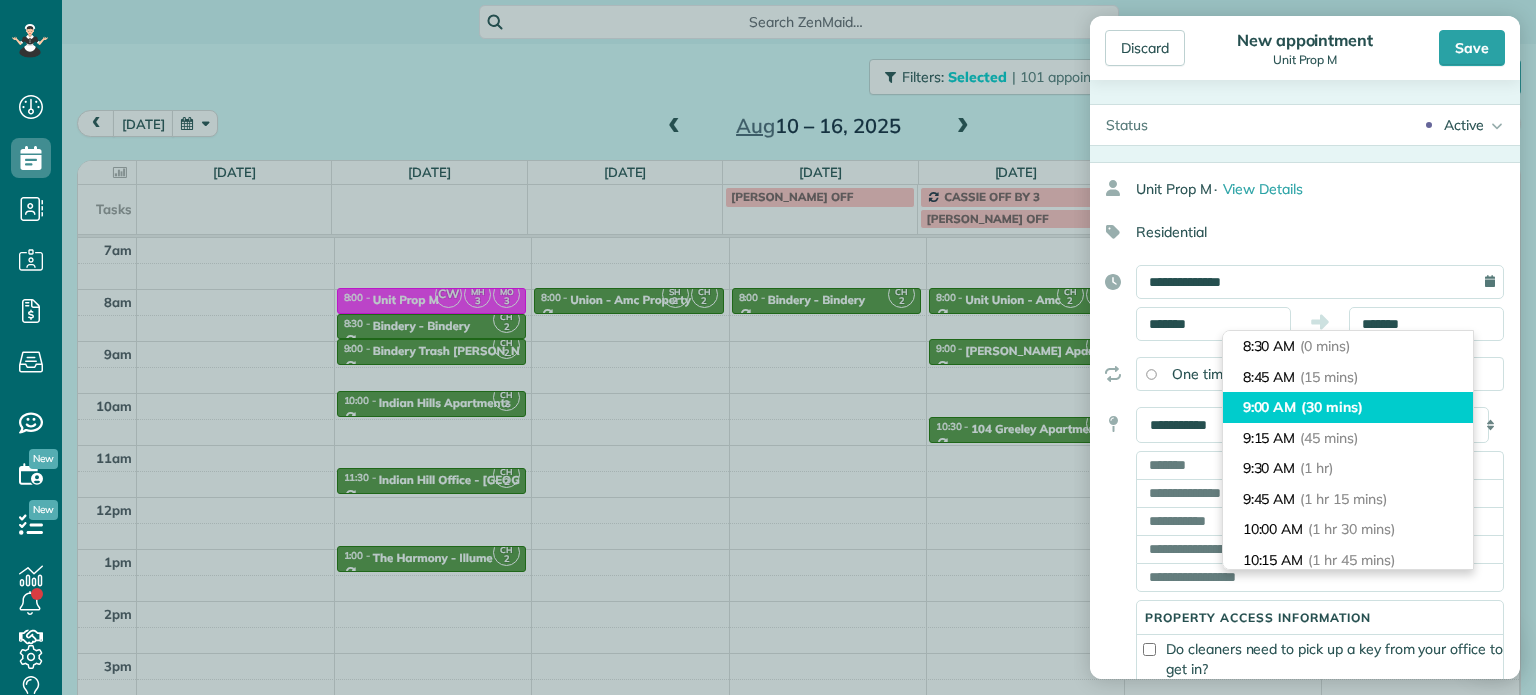 type on "*******" 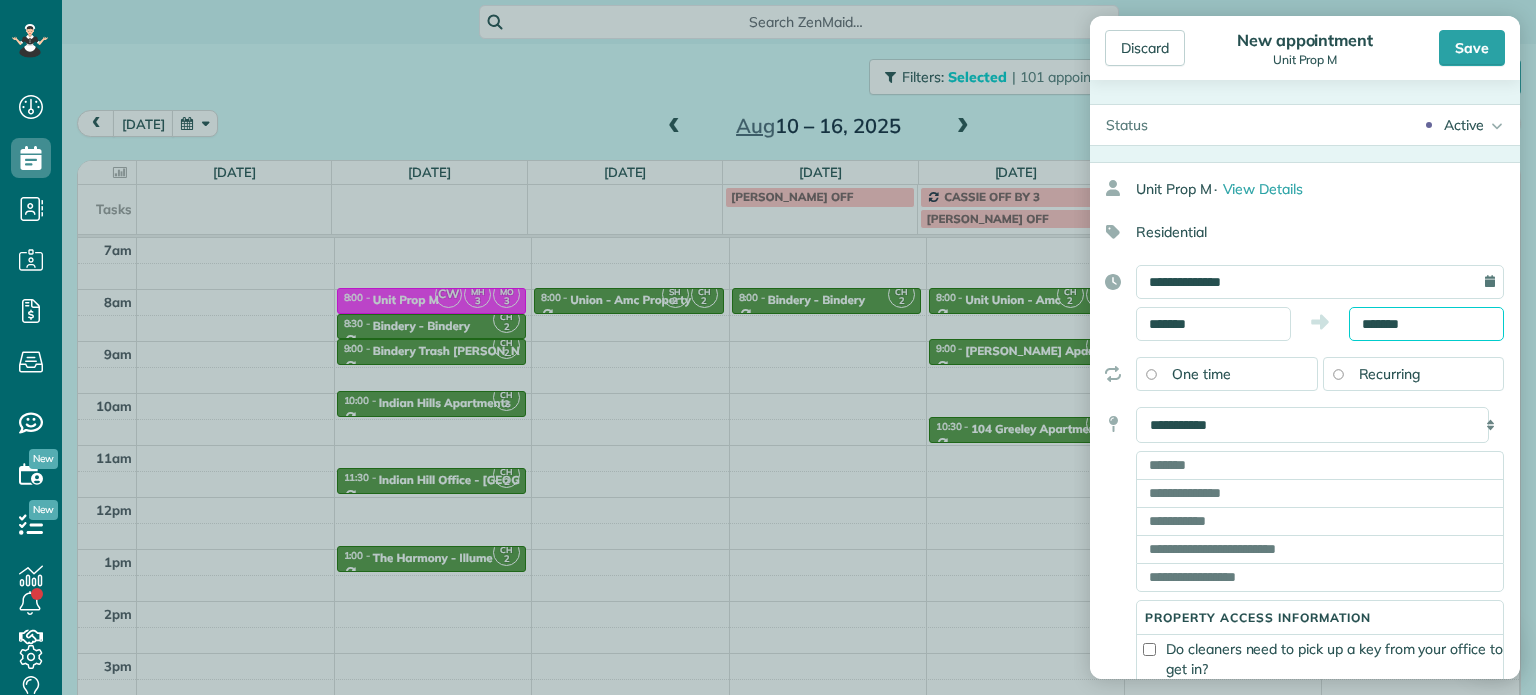 scroll, scrollTop: 30, scrollLeft: 0, axis: vertical 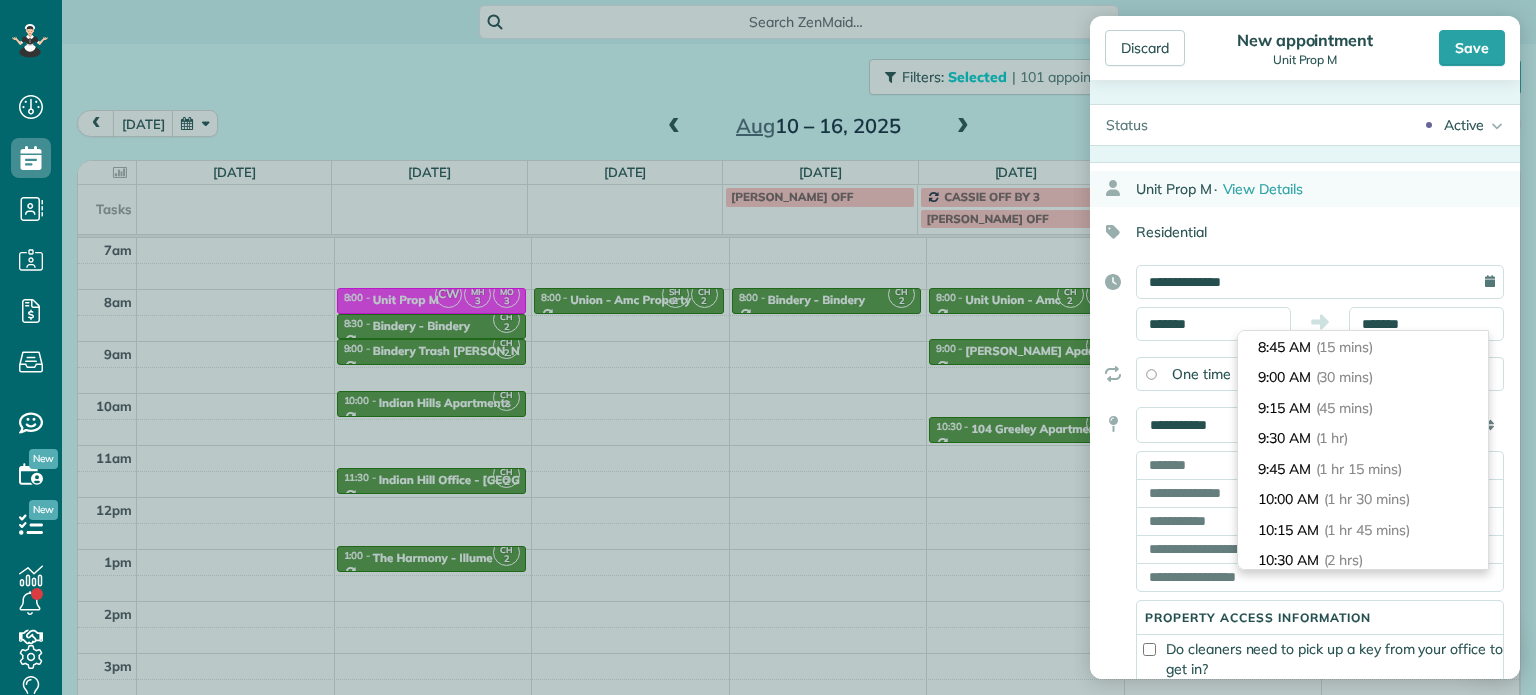 click on "Unit Prop M
·
View Details" at bounding box center [1328, 189] 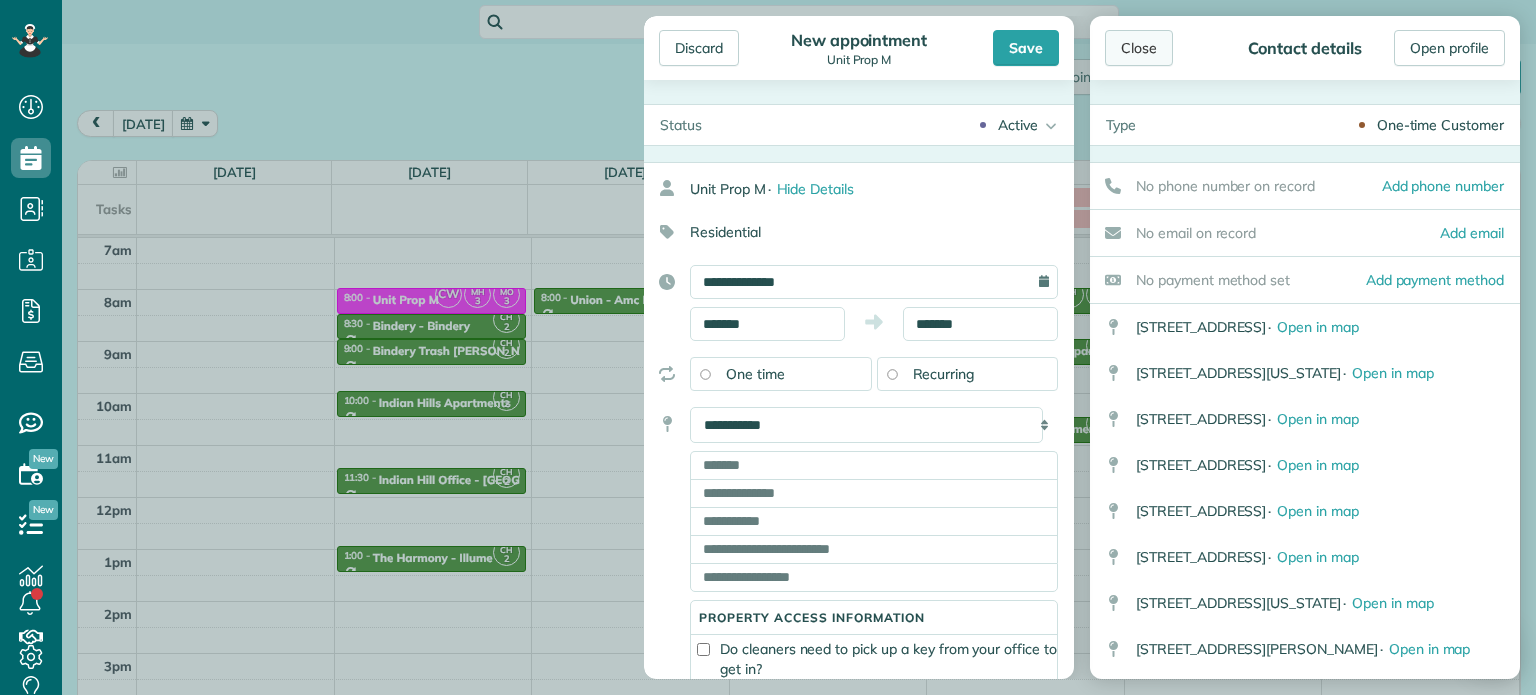 click on "Close" at bounding box center [1139, 48] 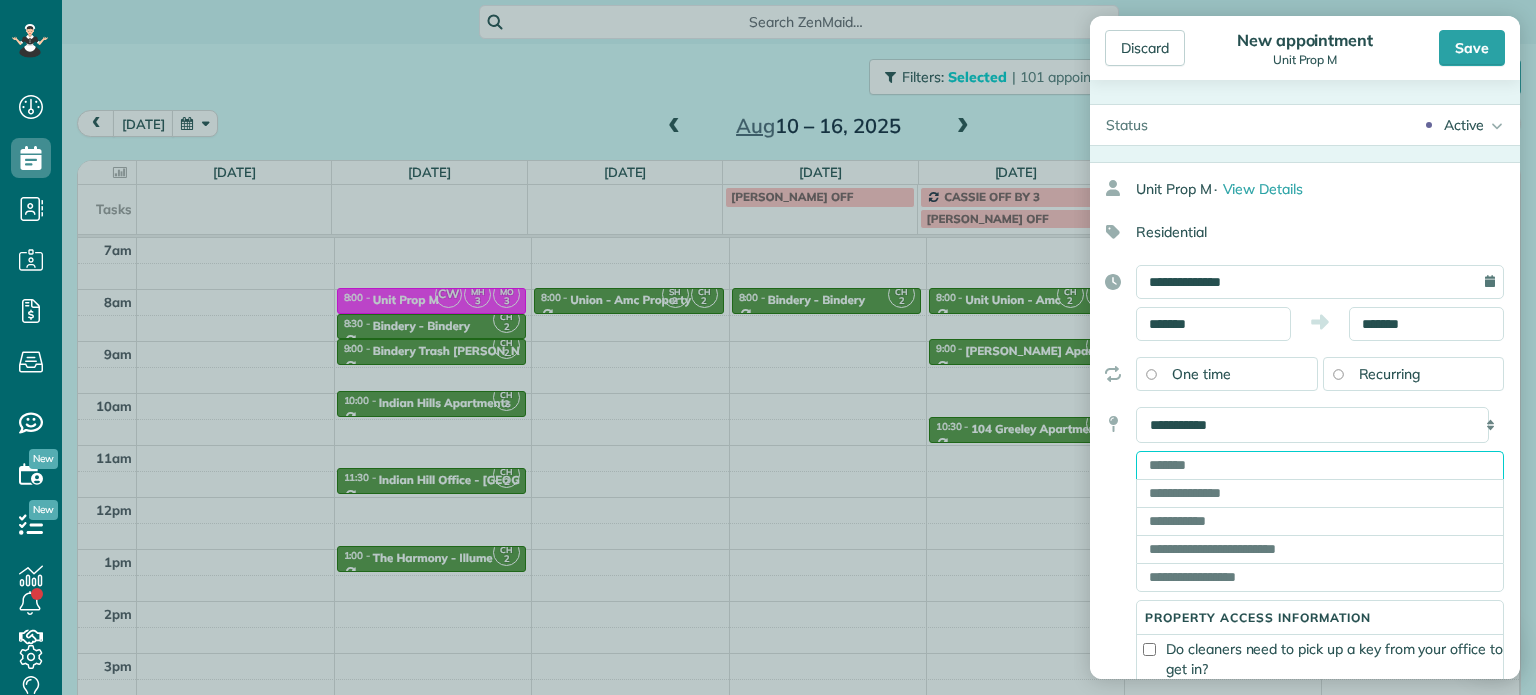 click at bounding box center (1320, 465) 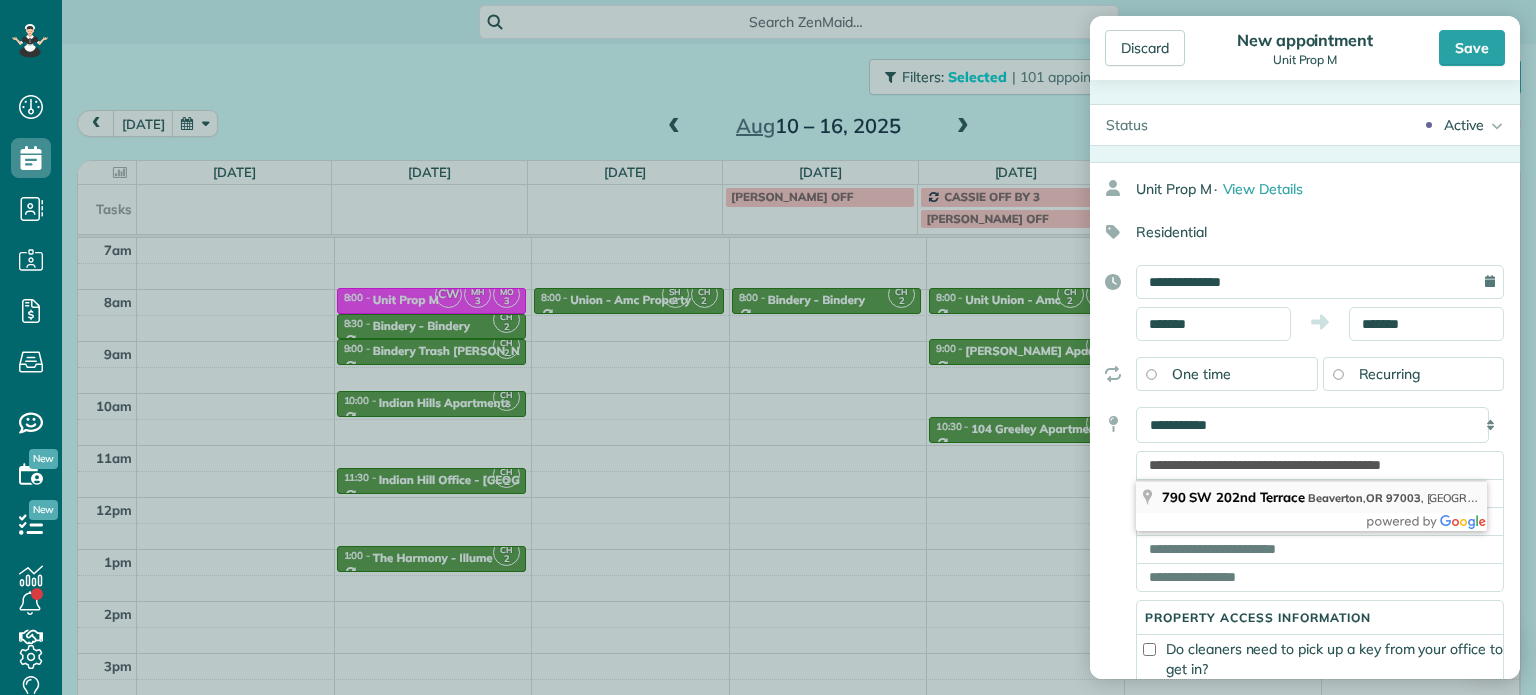 type on "**********" 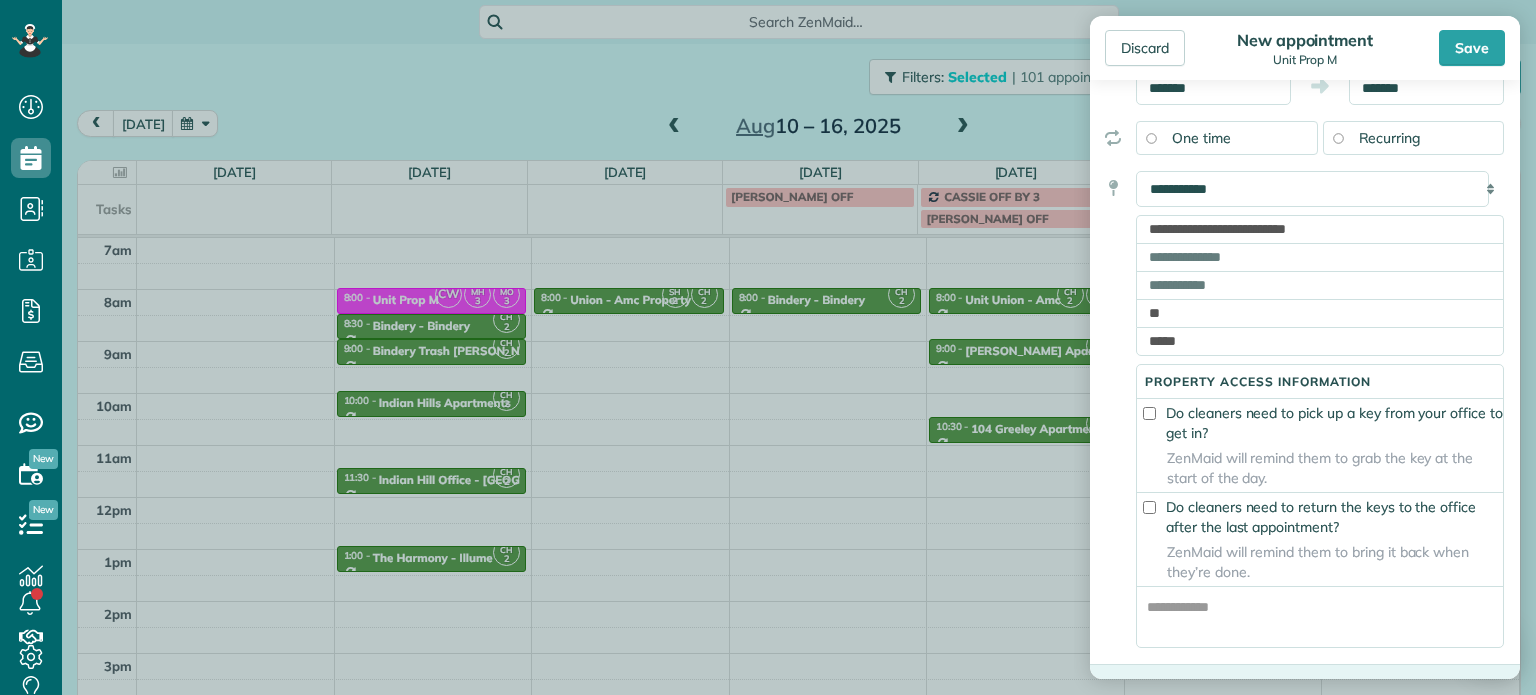 scroll, scrollTop: 240, scrollLeft: 0, axis: vertical 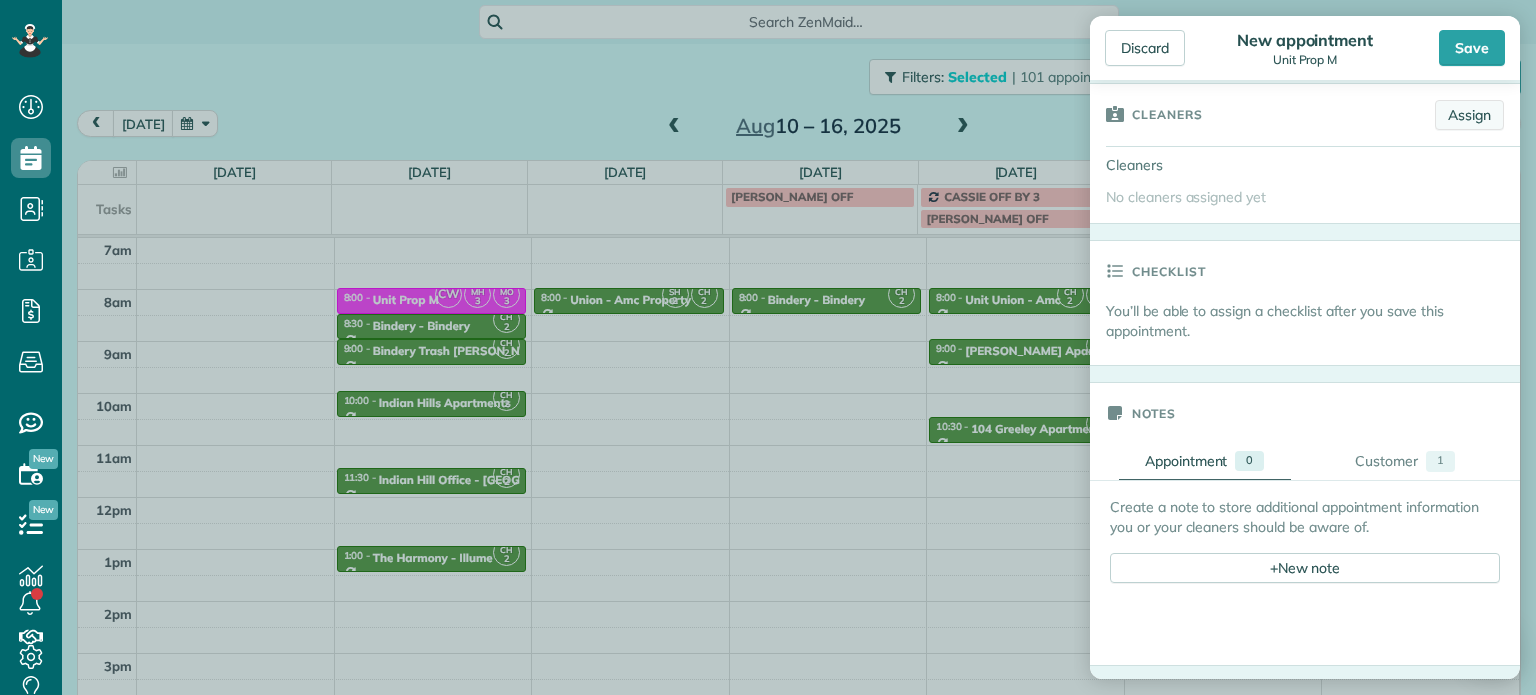 click on "Assign" at bounding box center (1469, 115) 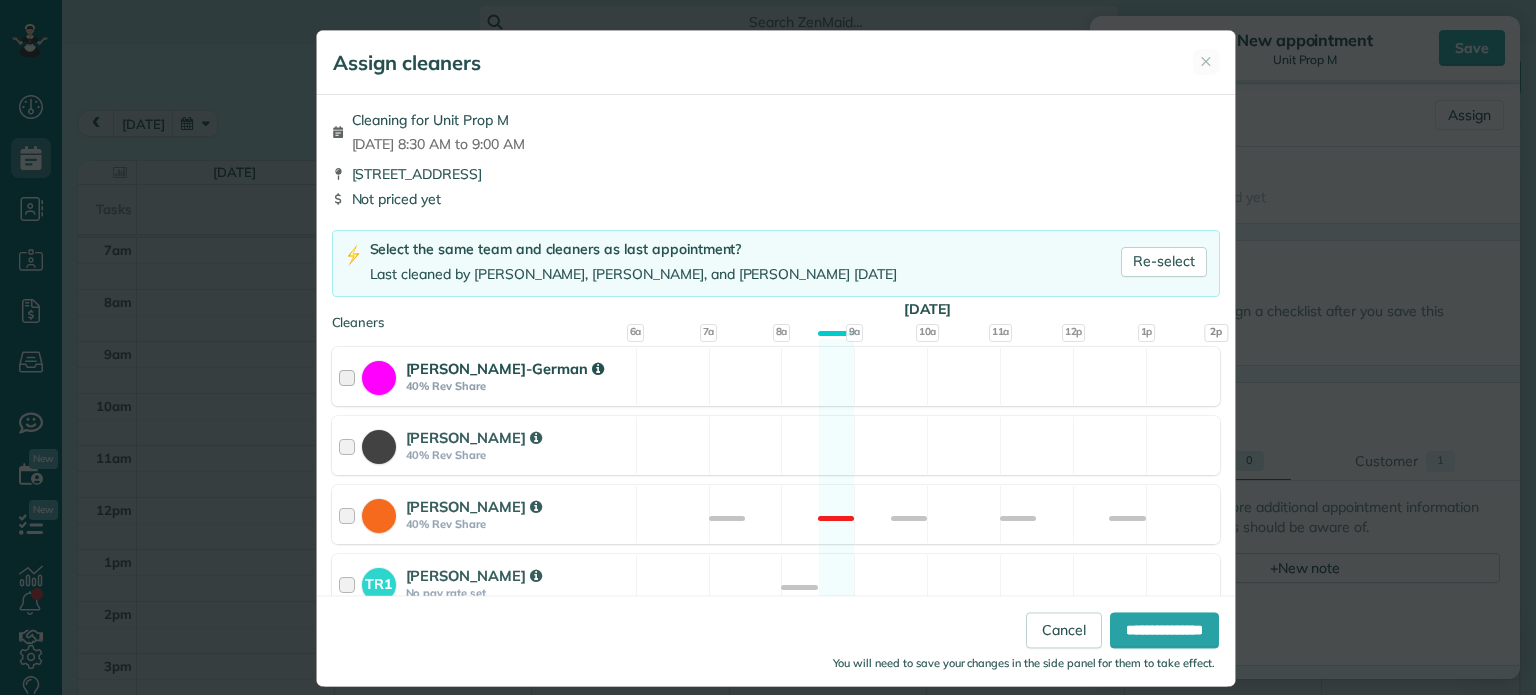 click on "[PERSON_NAME]-German
40% Rev Share
Available" at bounding box center (776, 376) 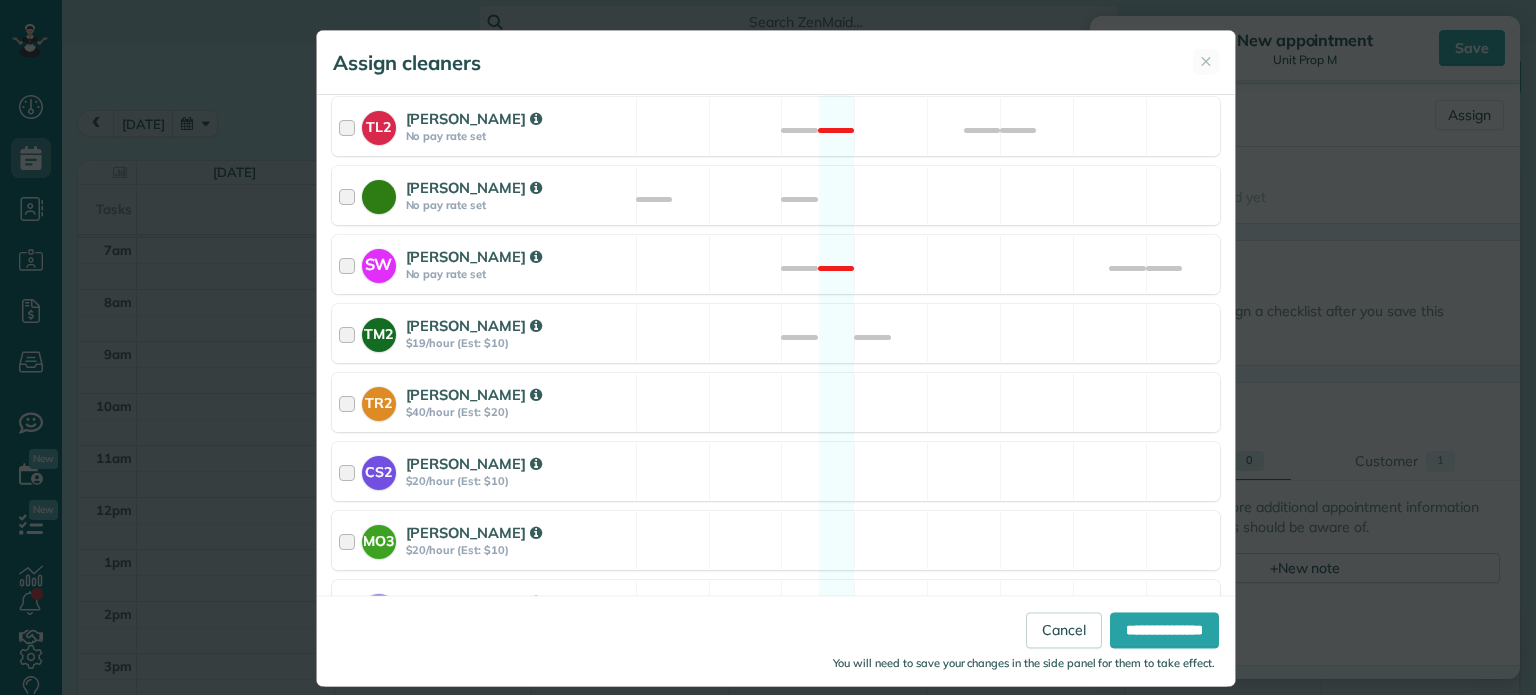 scroll, scrollTop: 980, scrollLeft: 0, axis: vertical 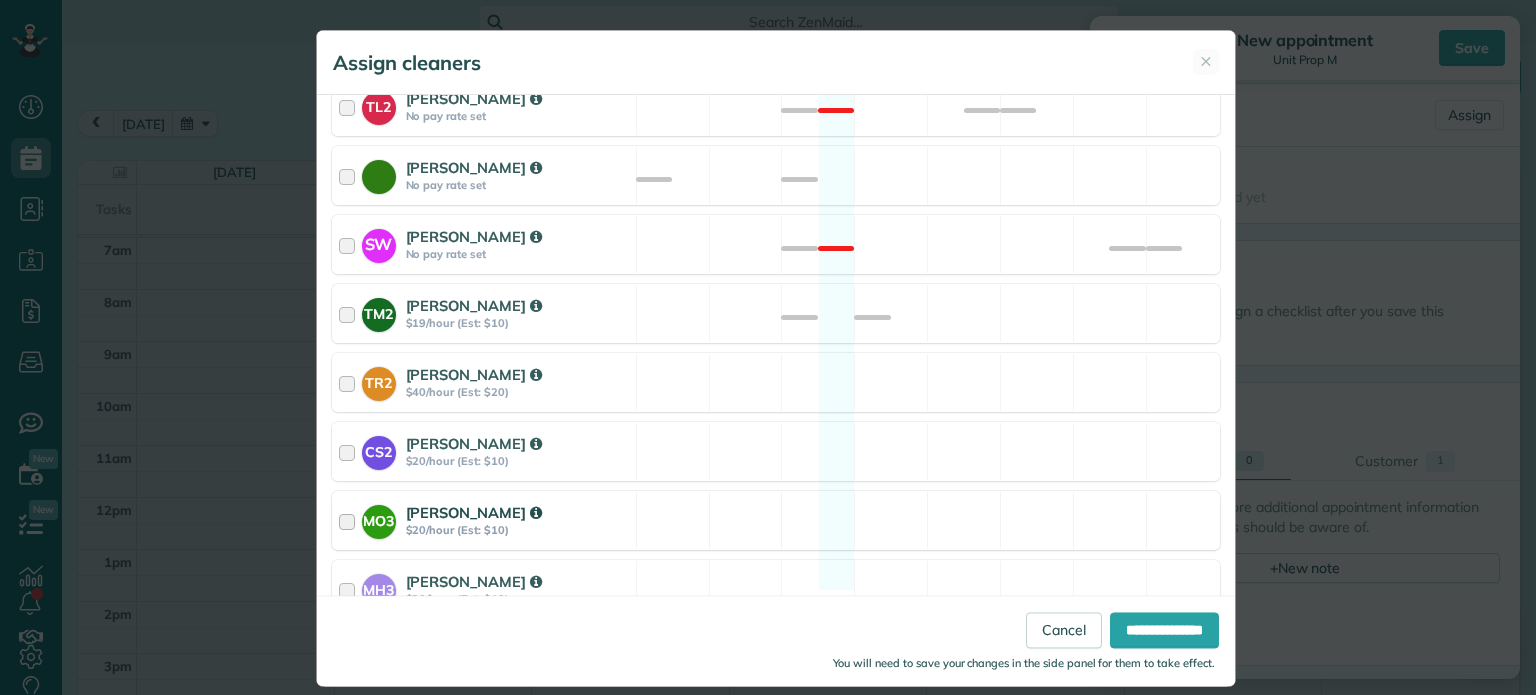 click on "MO3
[PERSON_NAME]
$20/hour (Est: $10)
Available" at bounding box center [776, 520] 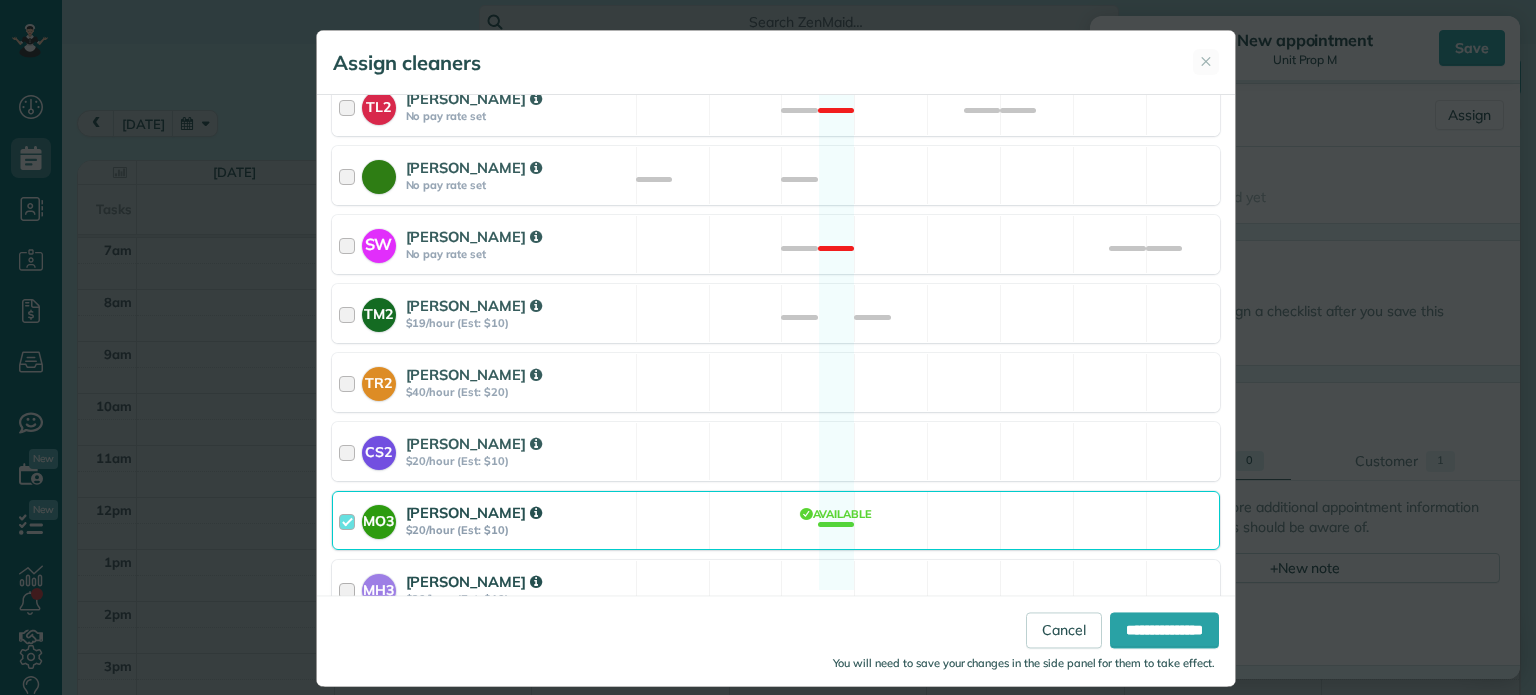 click on "MH3
[PERSON_NAME]
$20/hour (Est: $10)
Available" at bounding box center (776, 589) 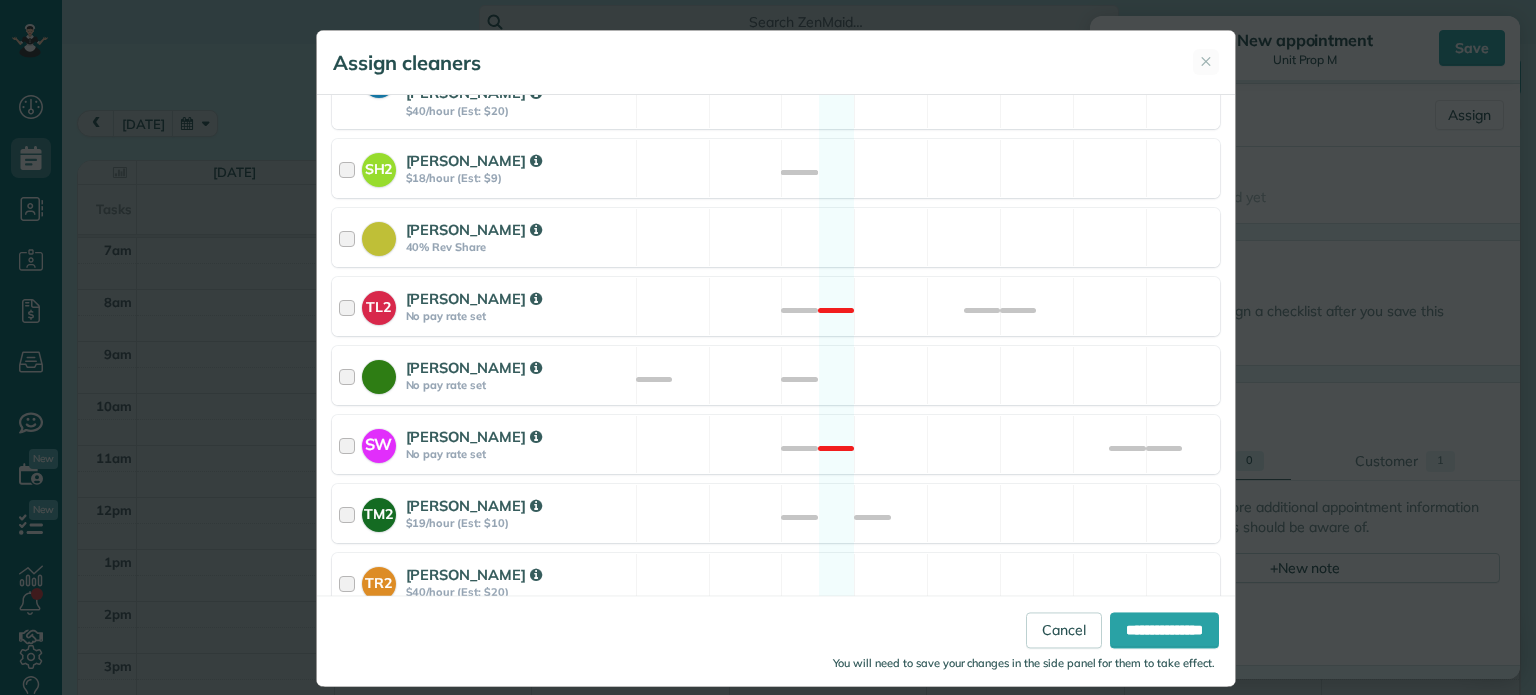scroll, scrollTop: 776, scrollLeft: 0, axis: vertical 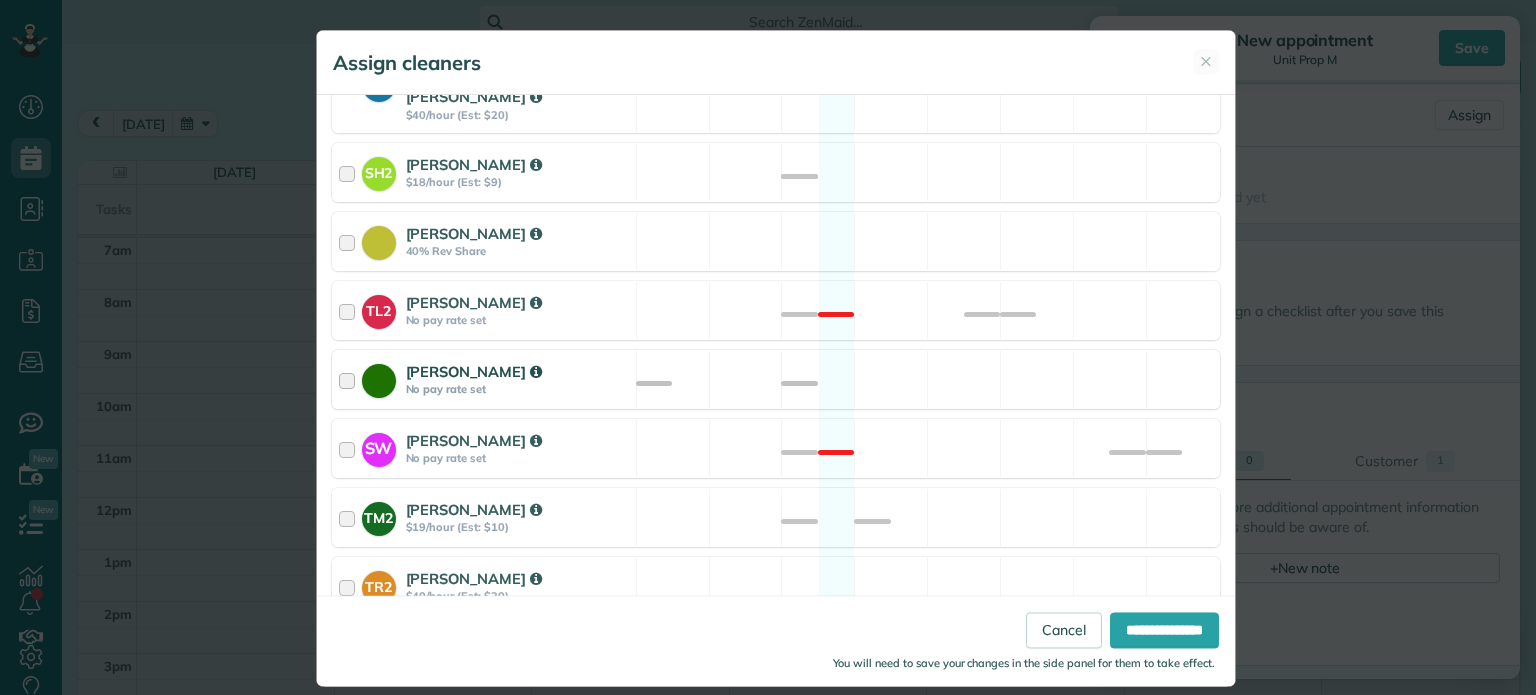 click on "[PERSON_NAME]
No pay rate set
Available" at bounding box center [776, 379] 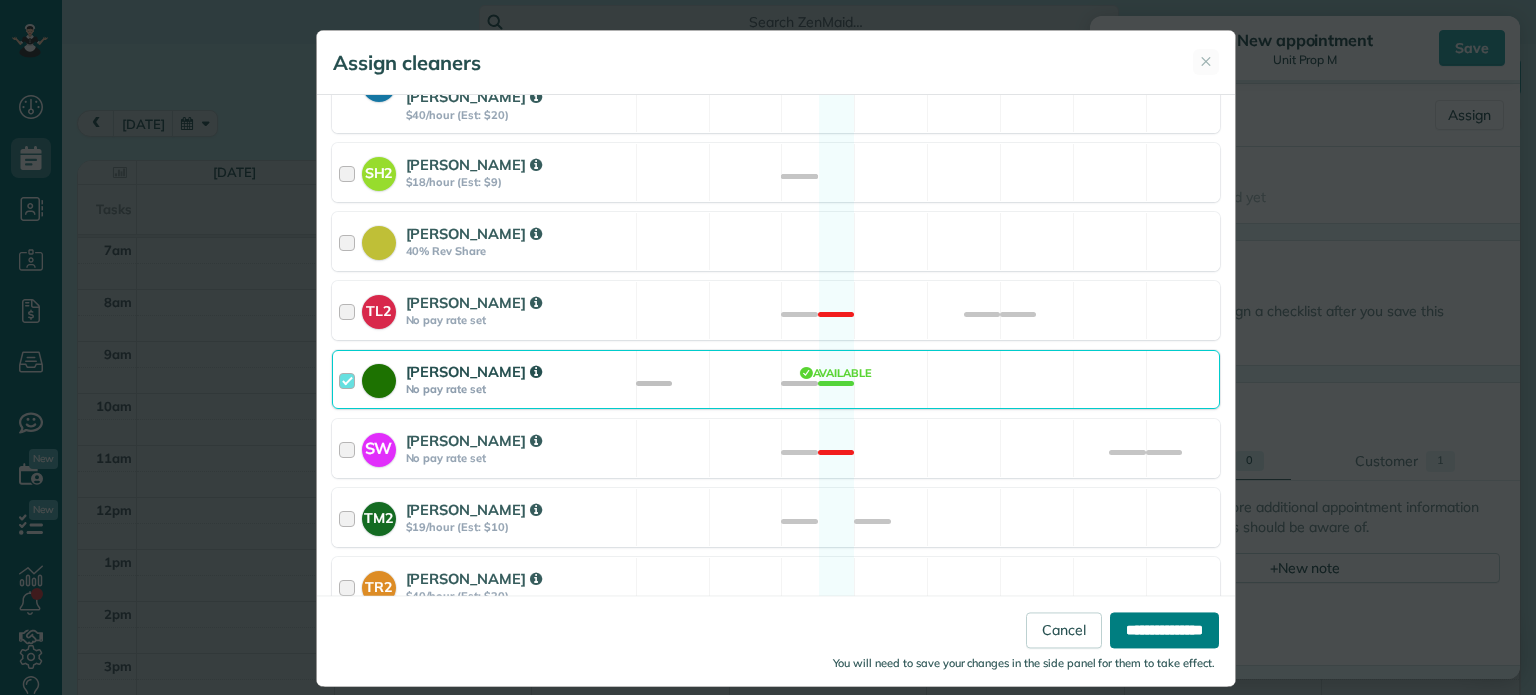 click on "**********" at bounding box center [1164, 631] 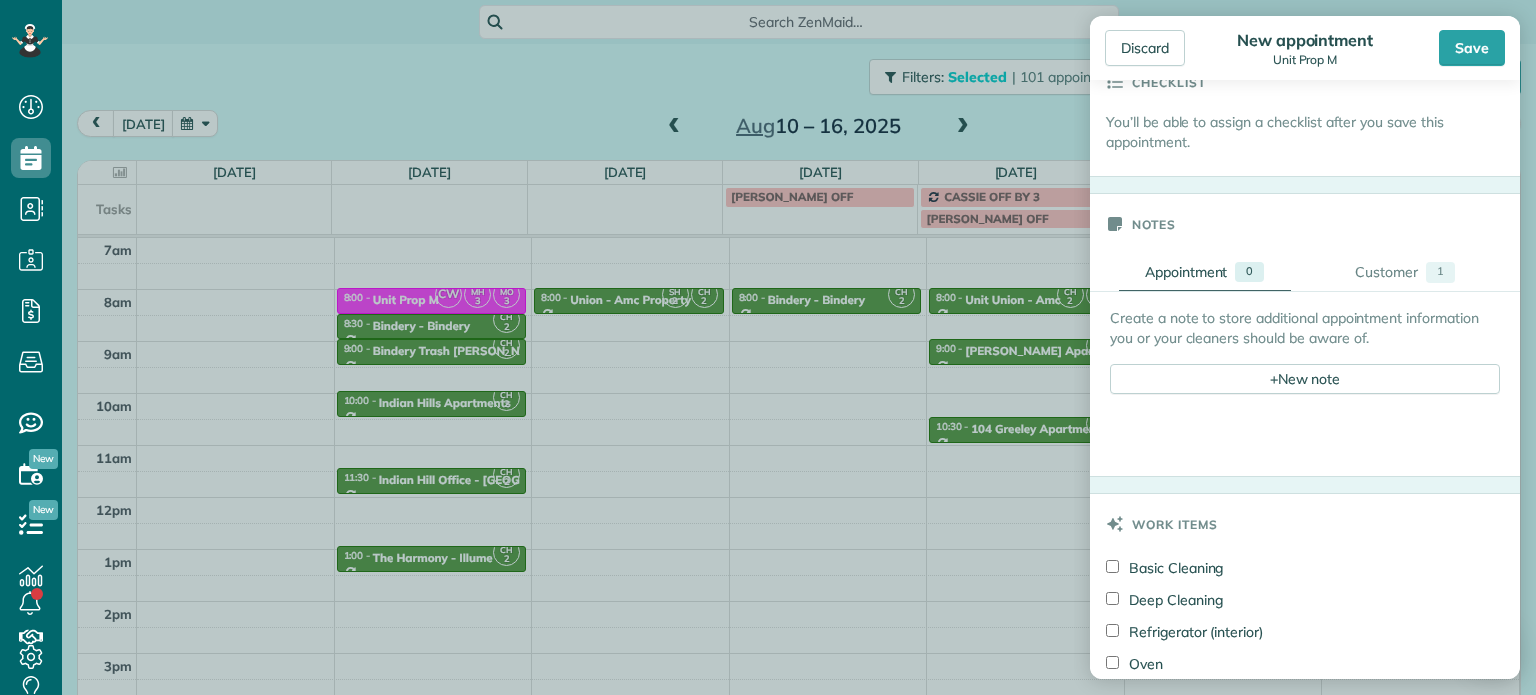 scroll, scrollTop: 1186, scrollLeft: 0, axis: vertical 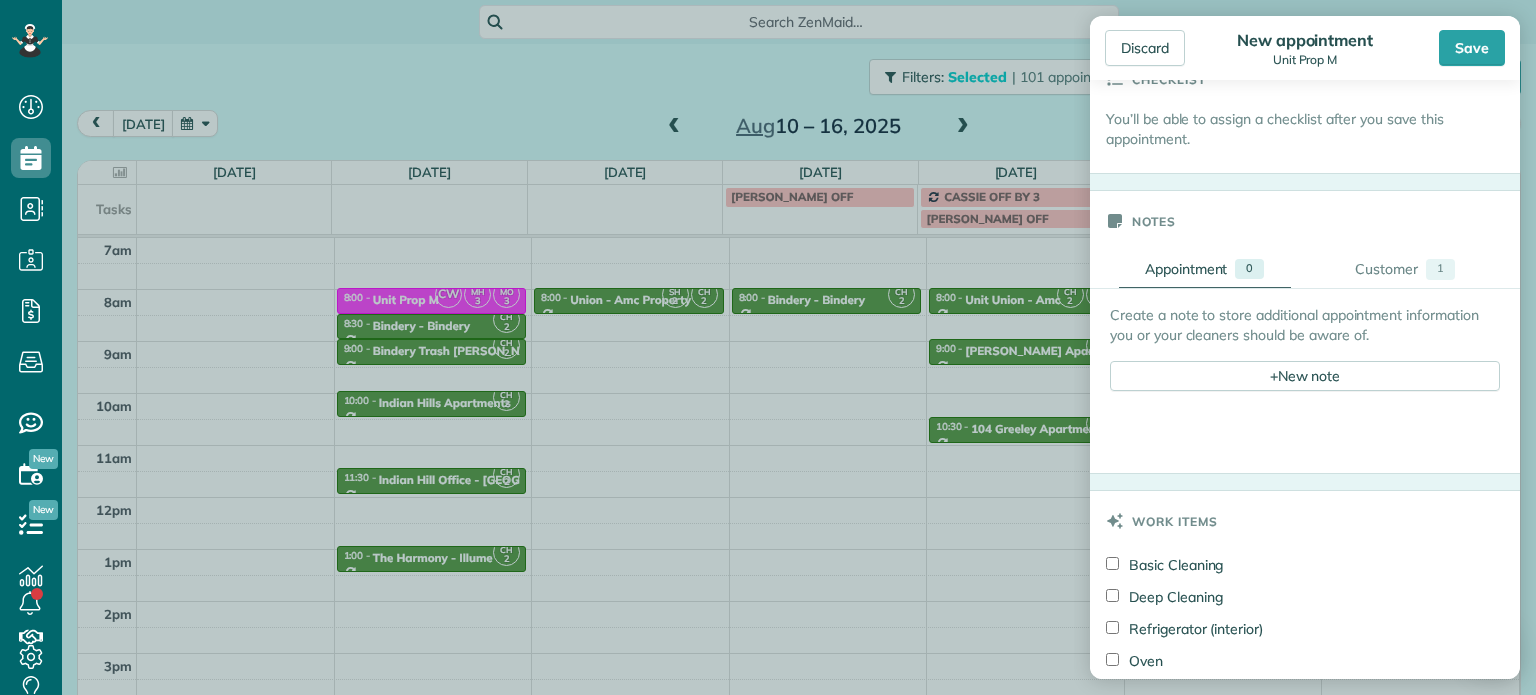 click on "Create a note to store additional appointment information you or your cleaners should be aware of.
+ New note" at bounding box center [1305, 362] 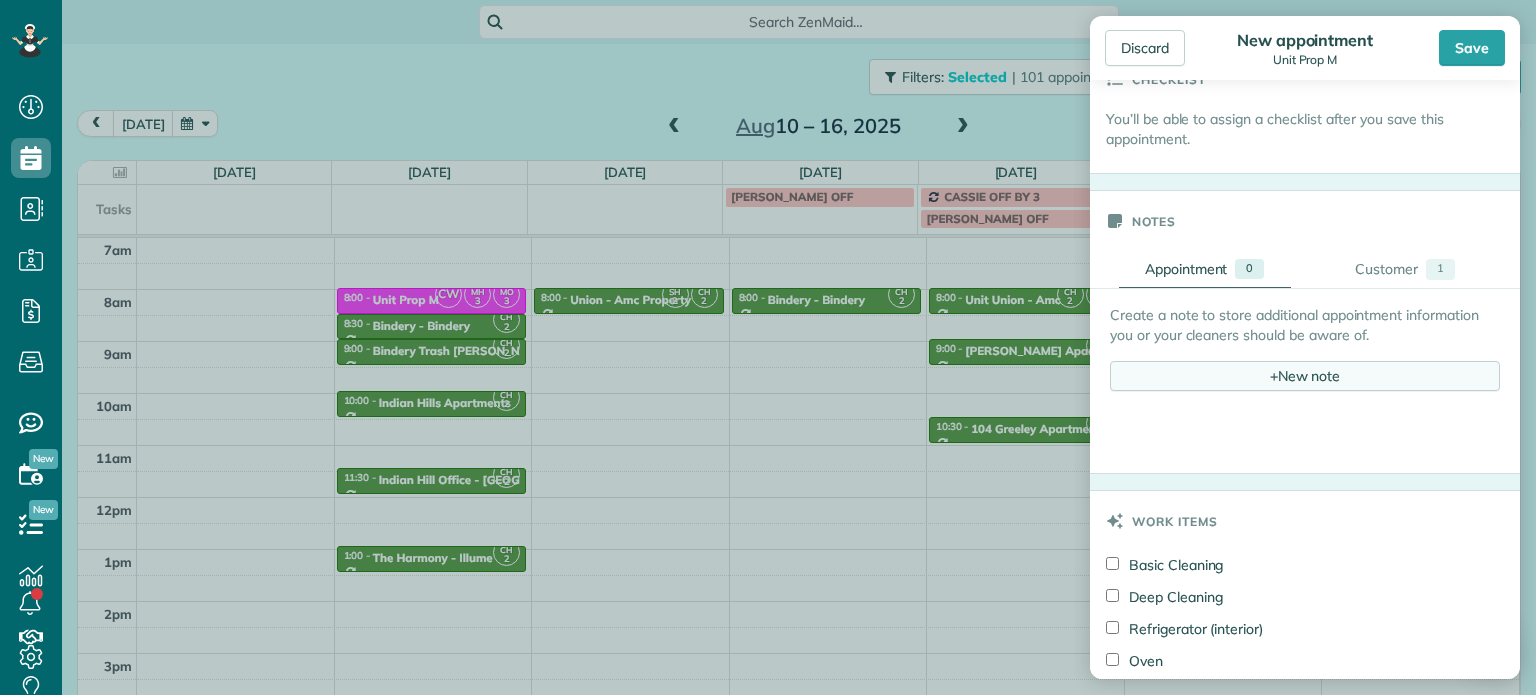 click on "+ New note" at bounding box center (1305, 376) 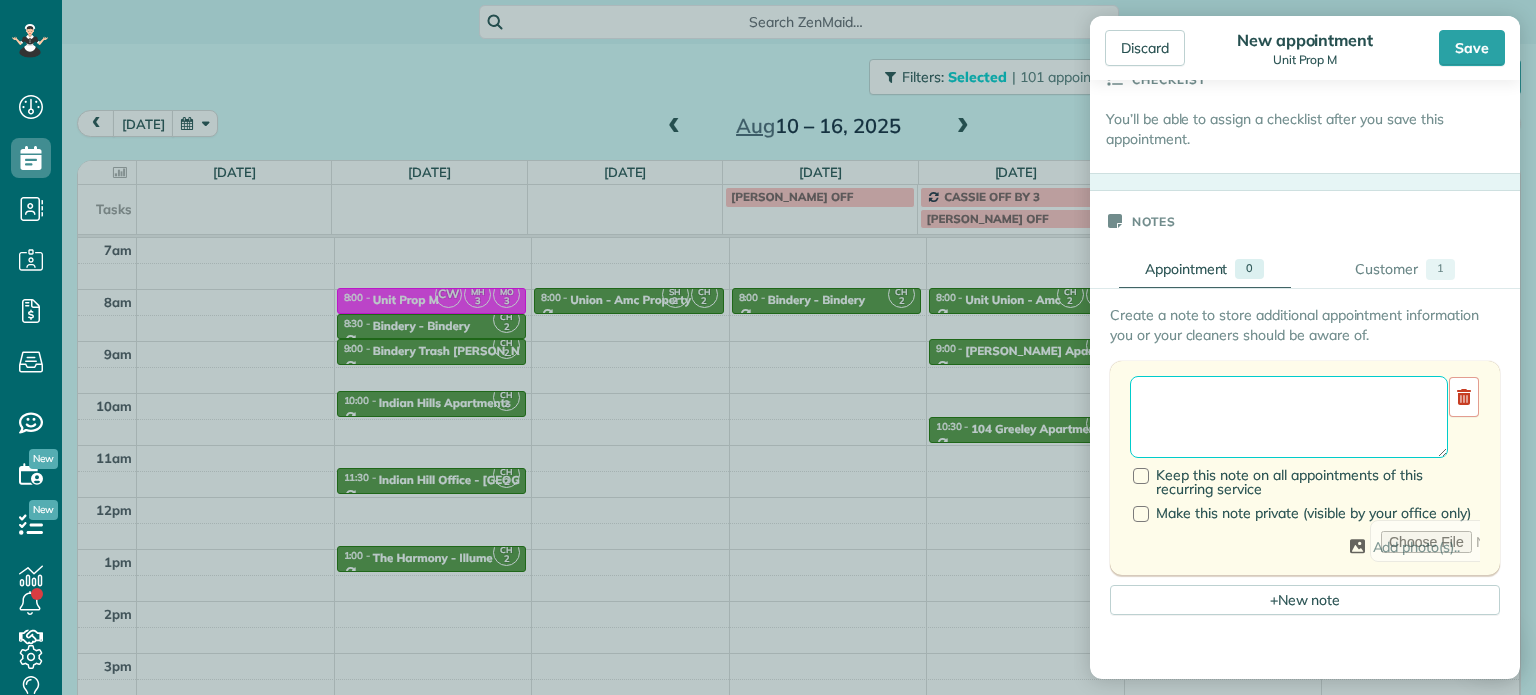 click at bounding box center (1289, 417) 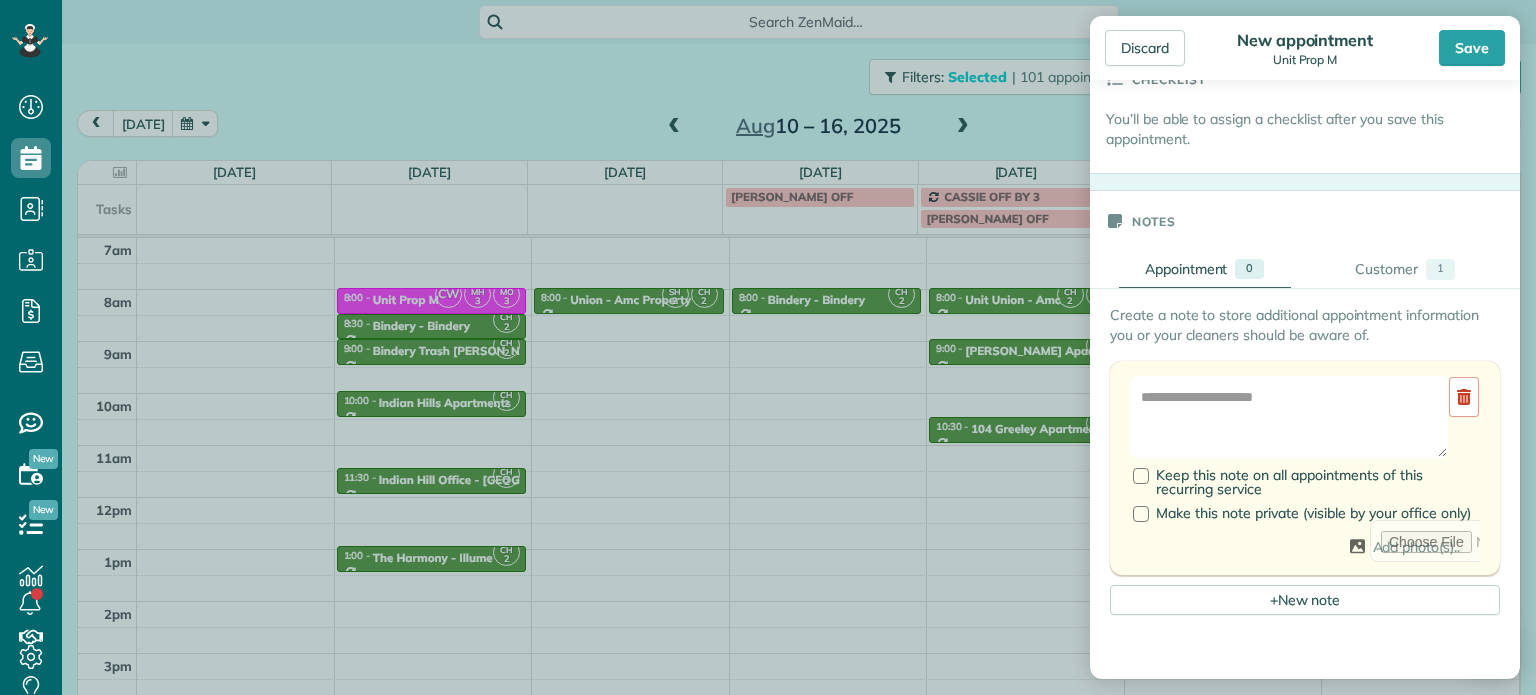 click on "Discard
New appointment
Unit Prop M
Save" at bounding box center (1305, 48) 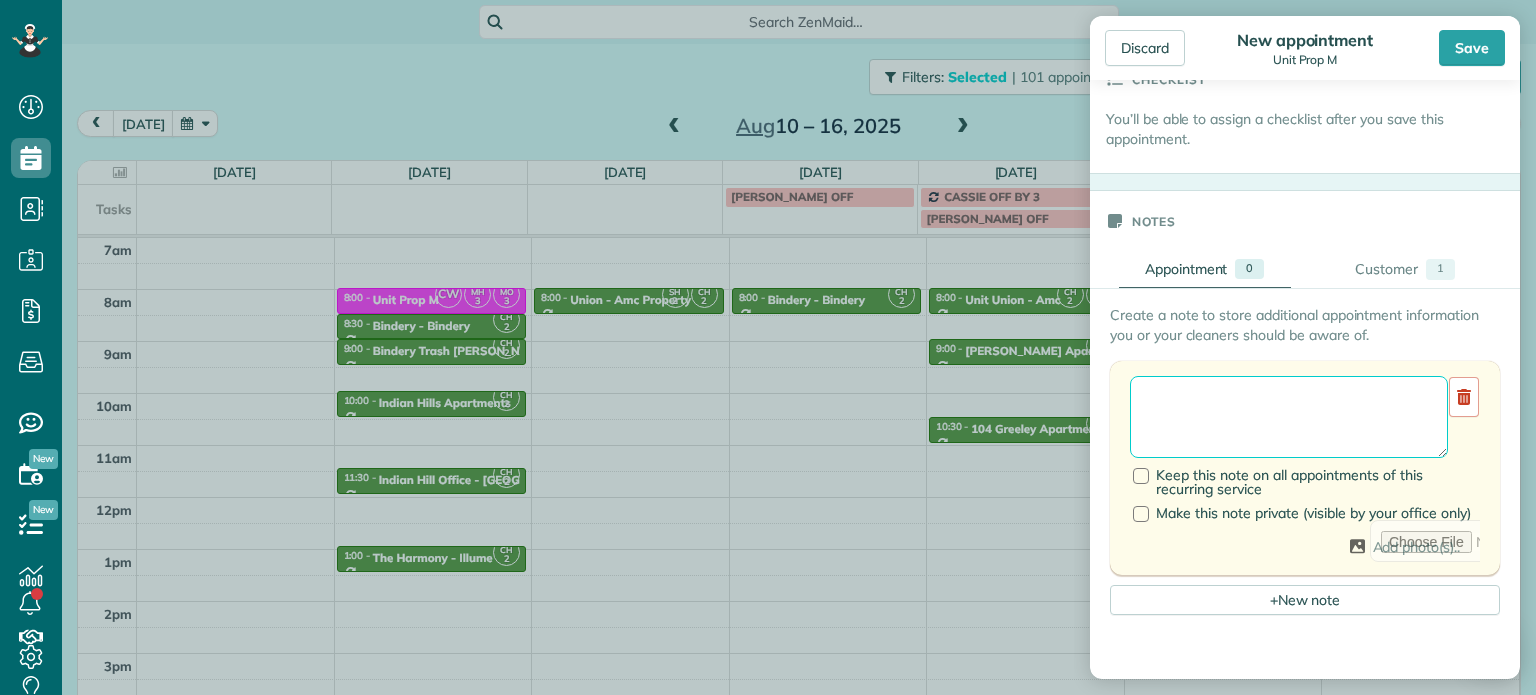 click at bounding box center (1289, 417) 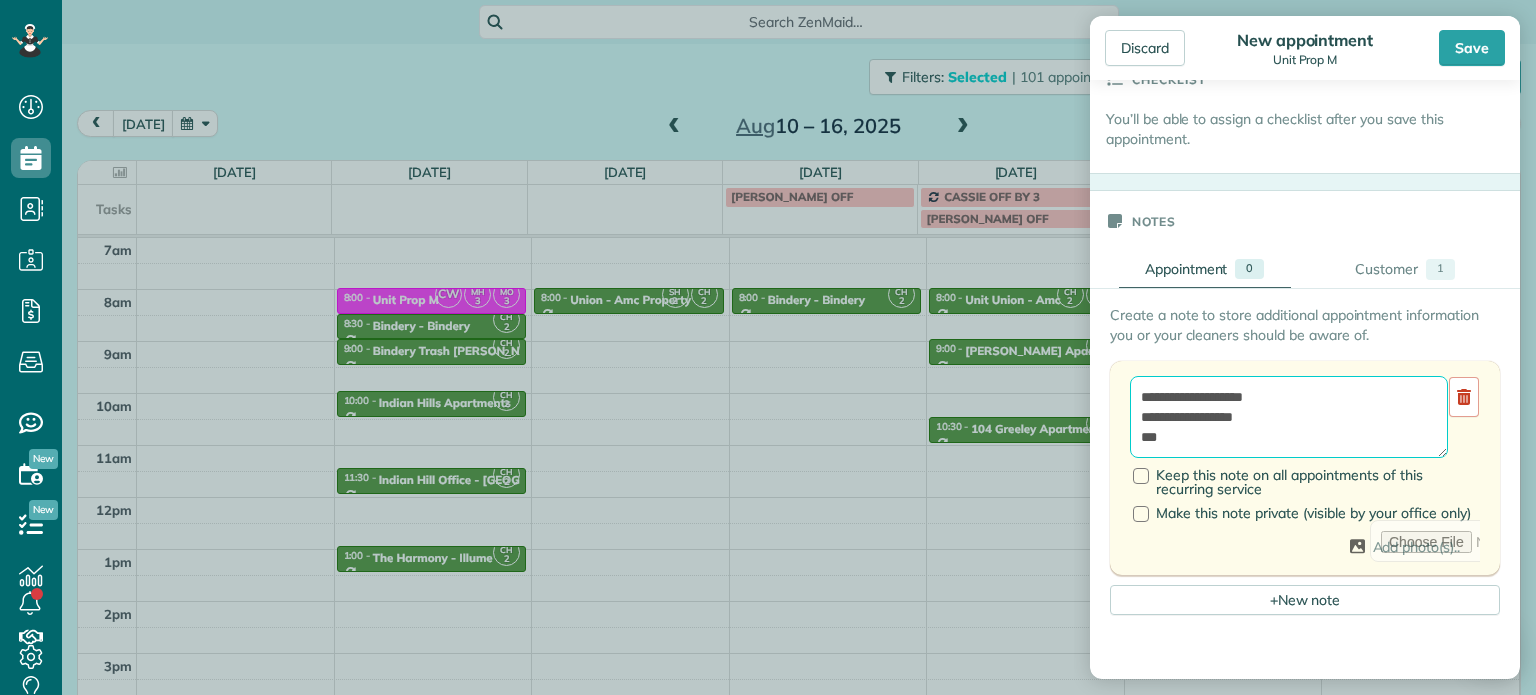 paste on "*********" 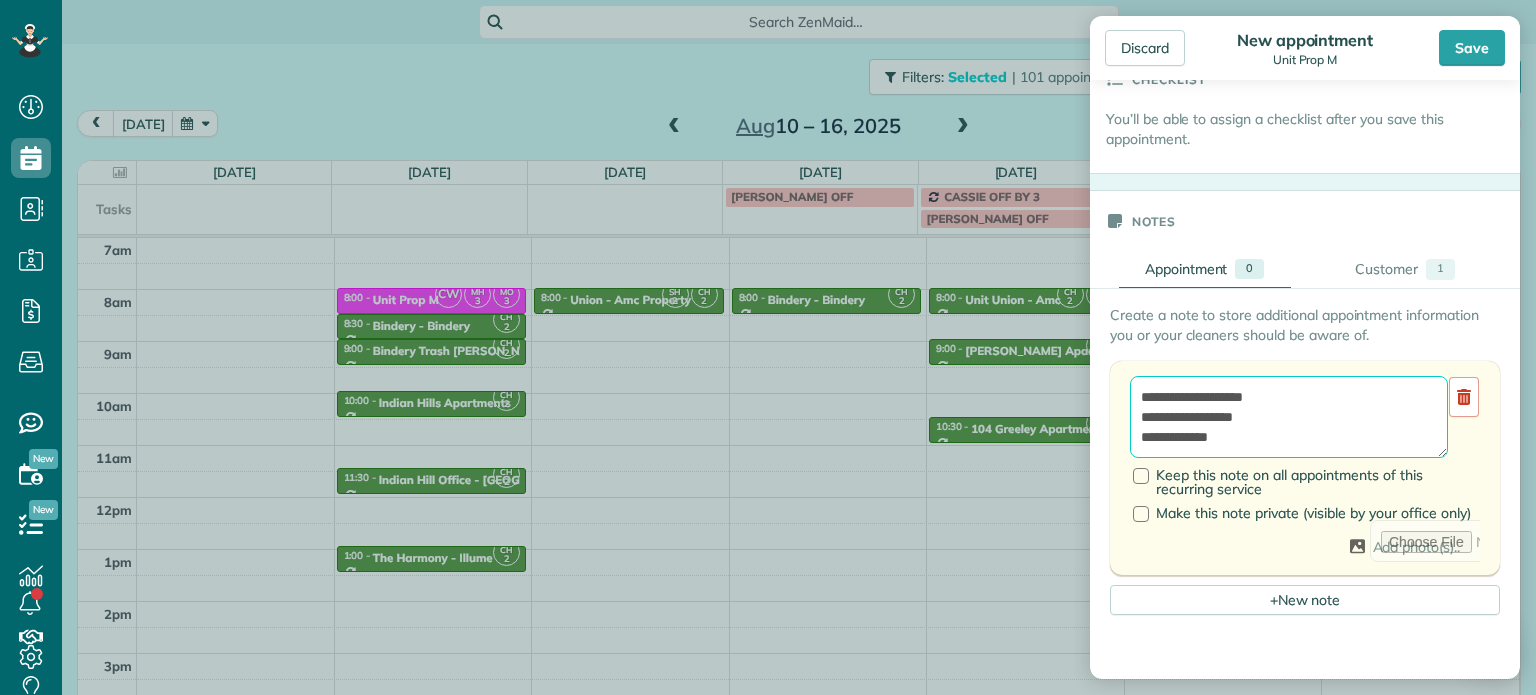 scroll, scrollTop: 8, scrollLeft: 0, axis: vertical 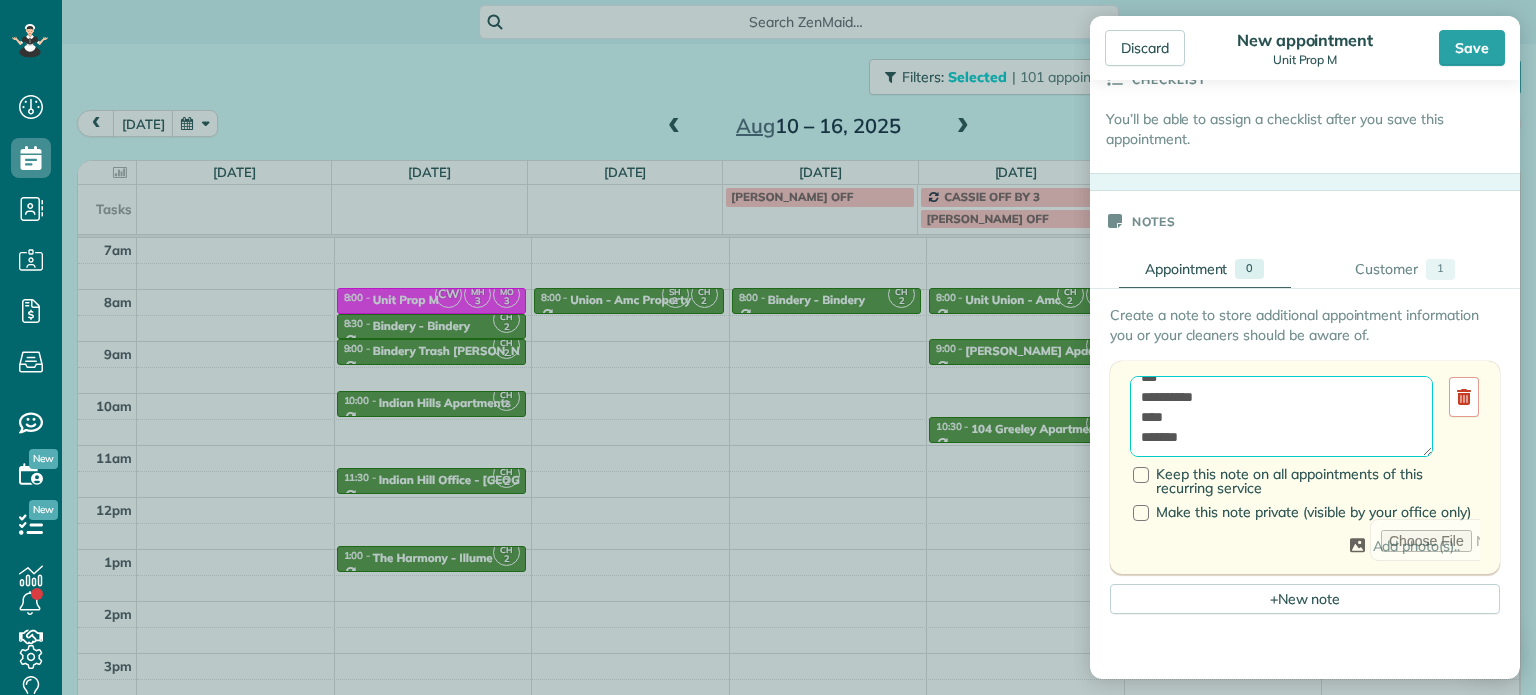 paste on "**********" 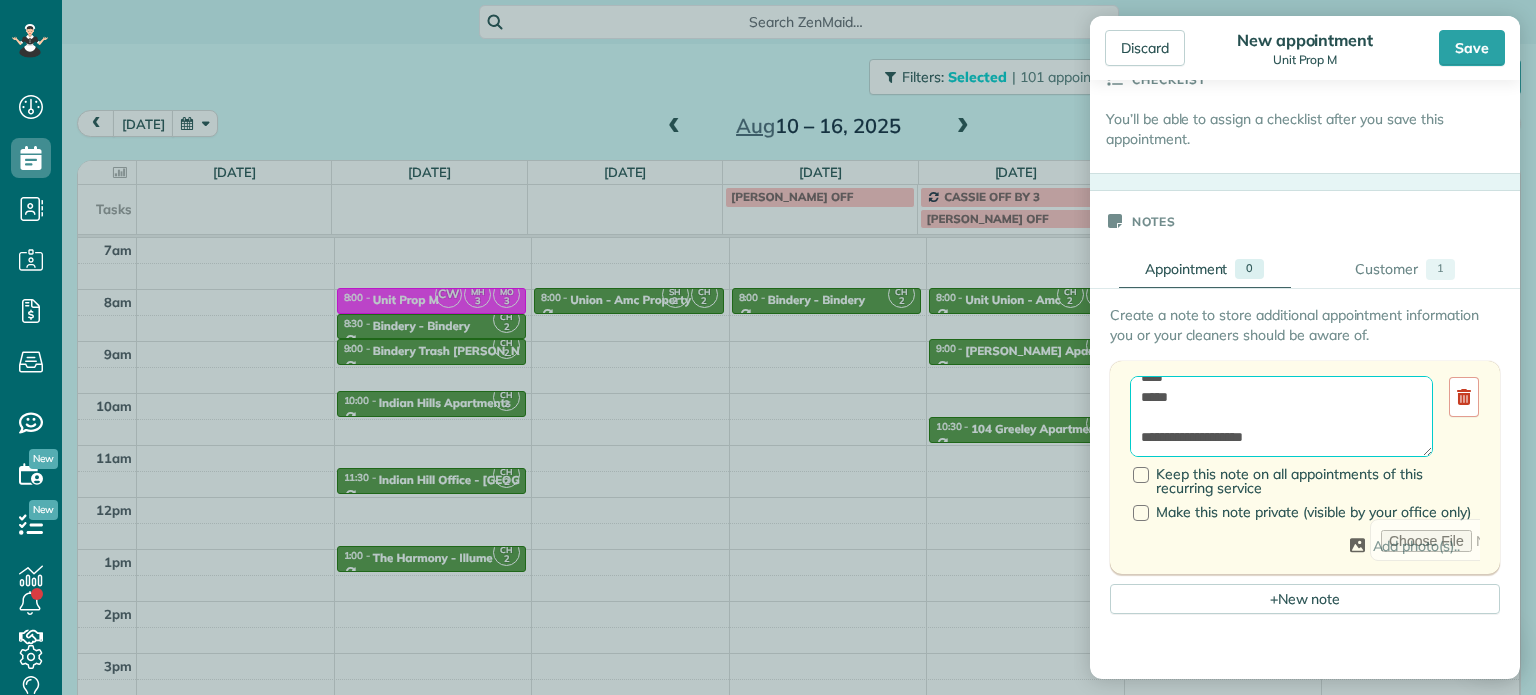 scroll, scrollTop: 148, scrollLeft: 0, axis: vertical 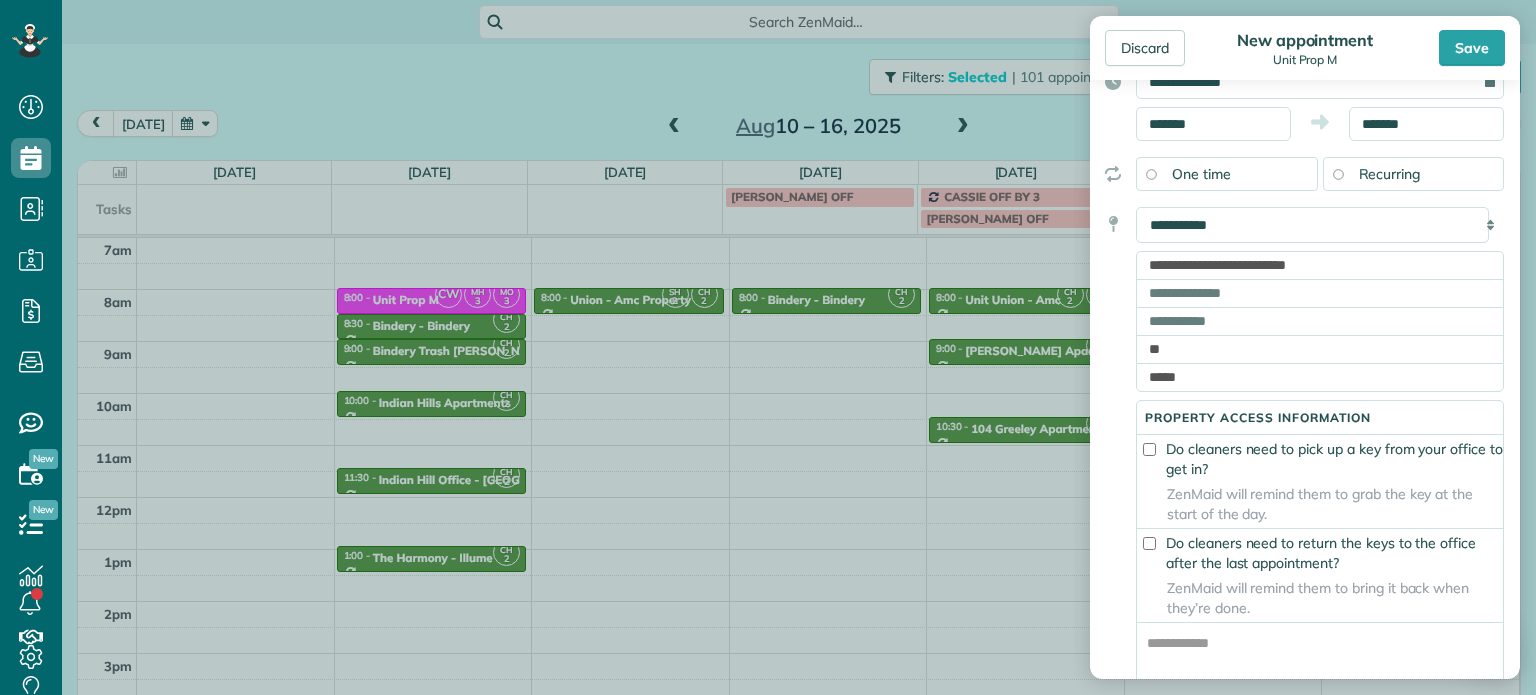 type on "**********" 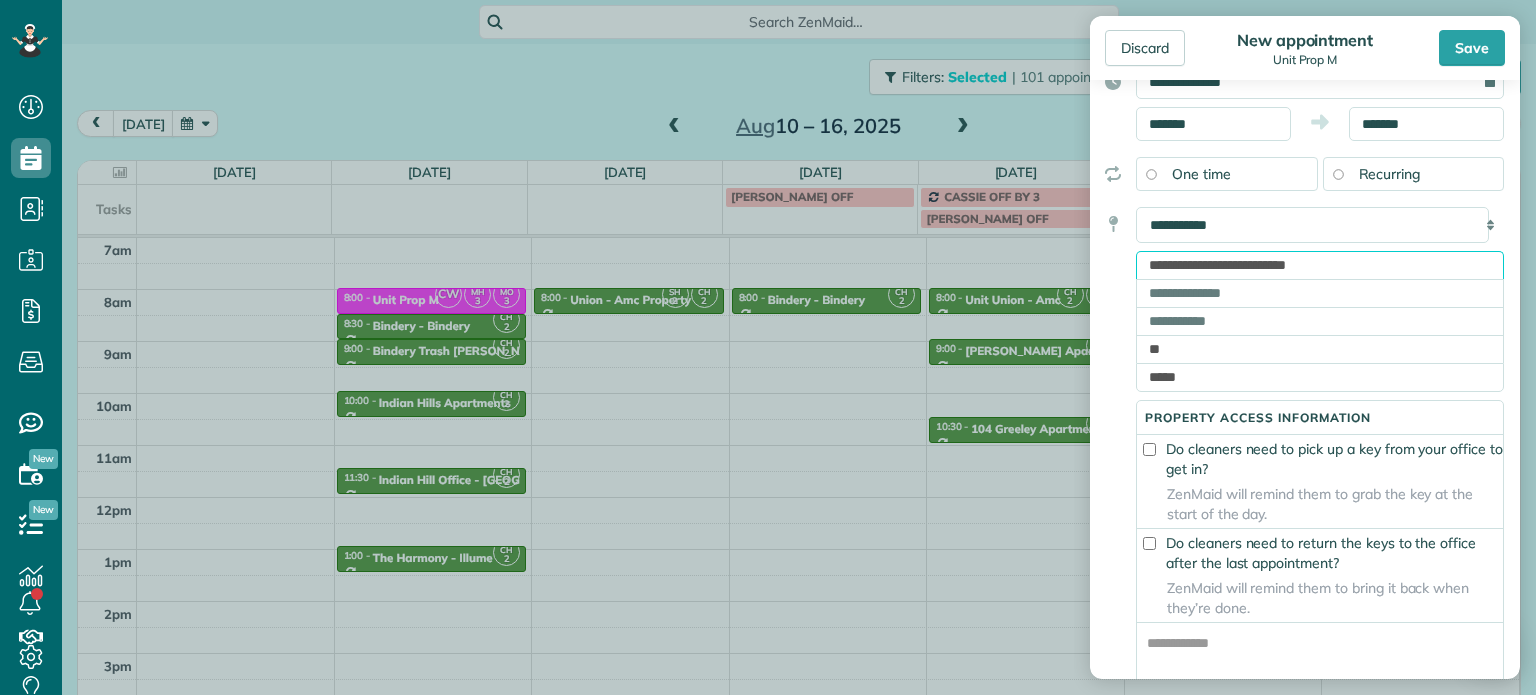 click on "**********" at bounding box center (1320, 265) 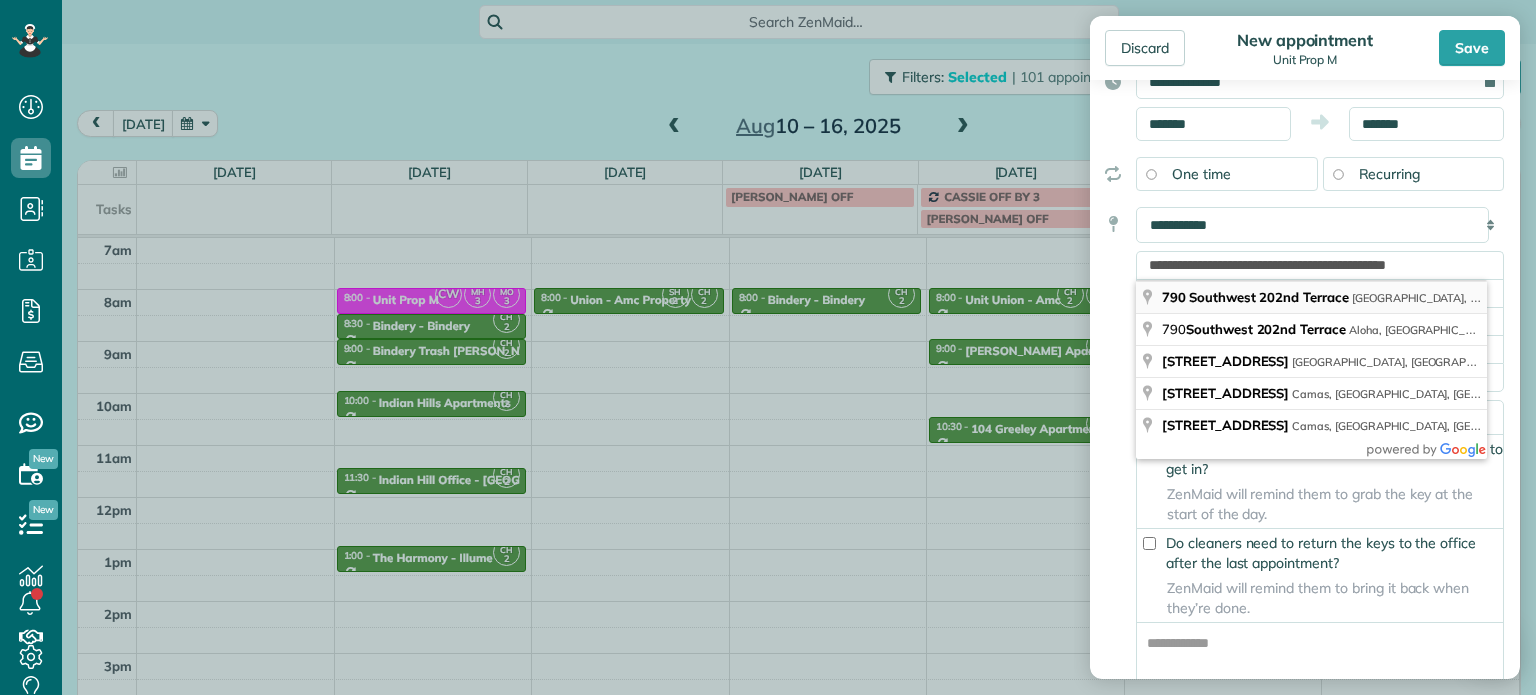 type on "**********" 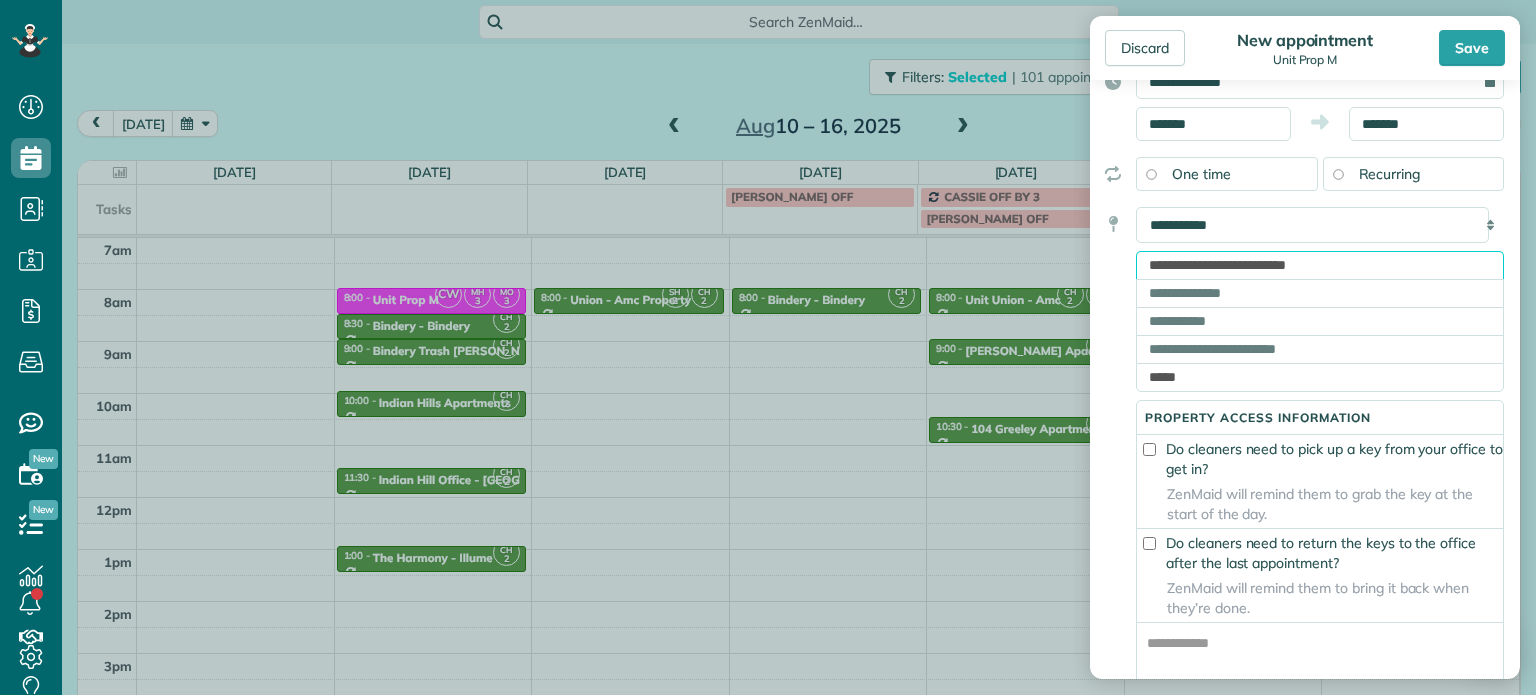 click on "**********" at bounding box center [1320, 265] 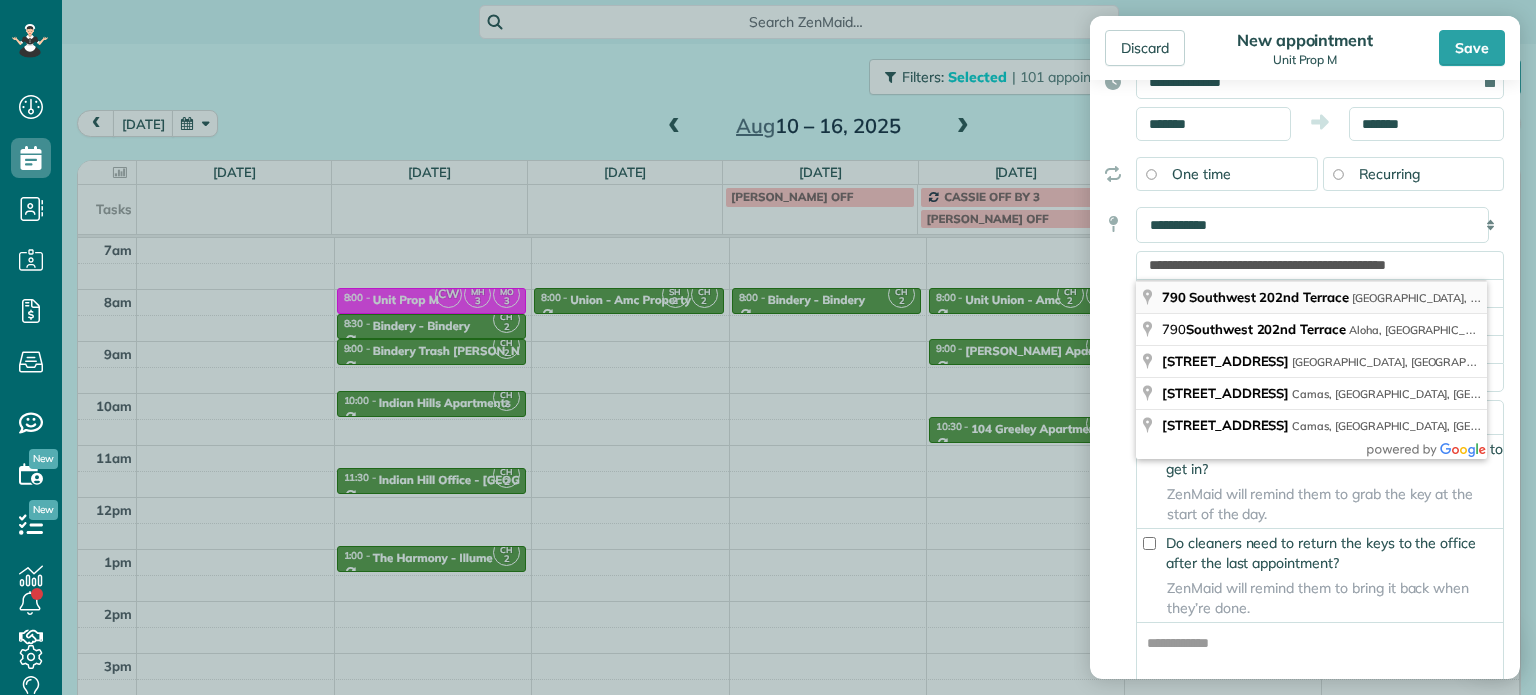 type on "**********" 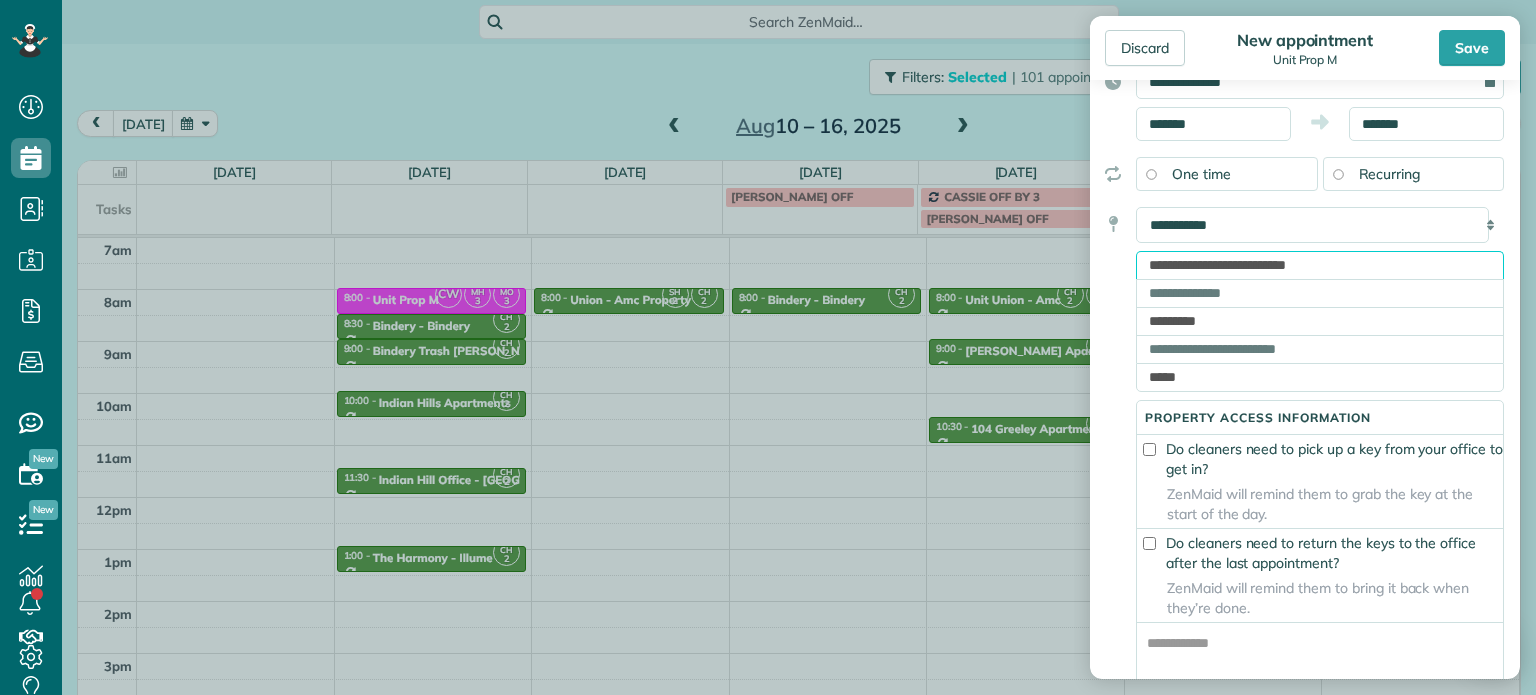 click on "**********" at bounding box center [1320, 265] 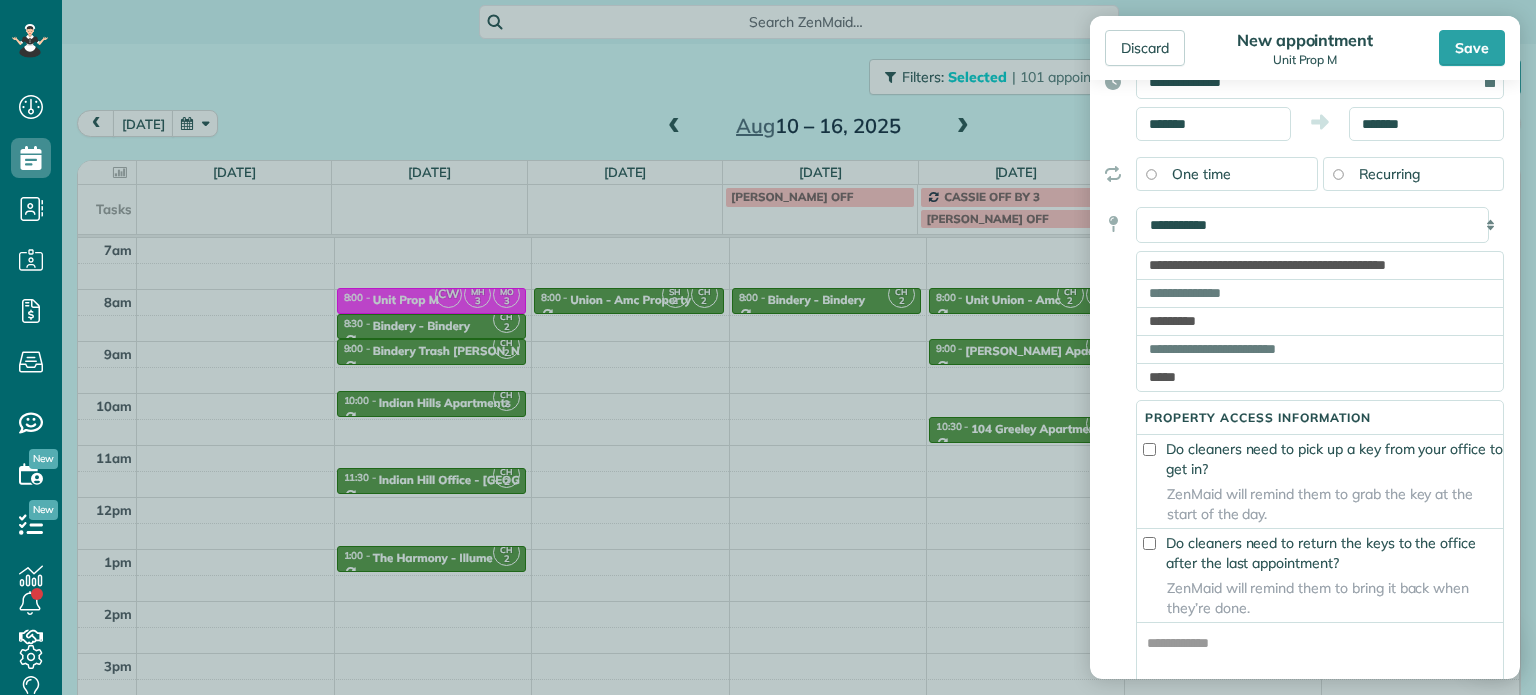type on "**********" 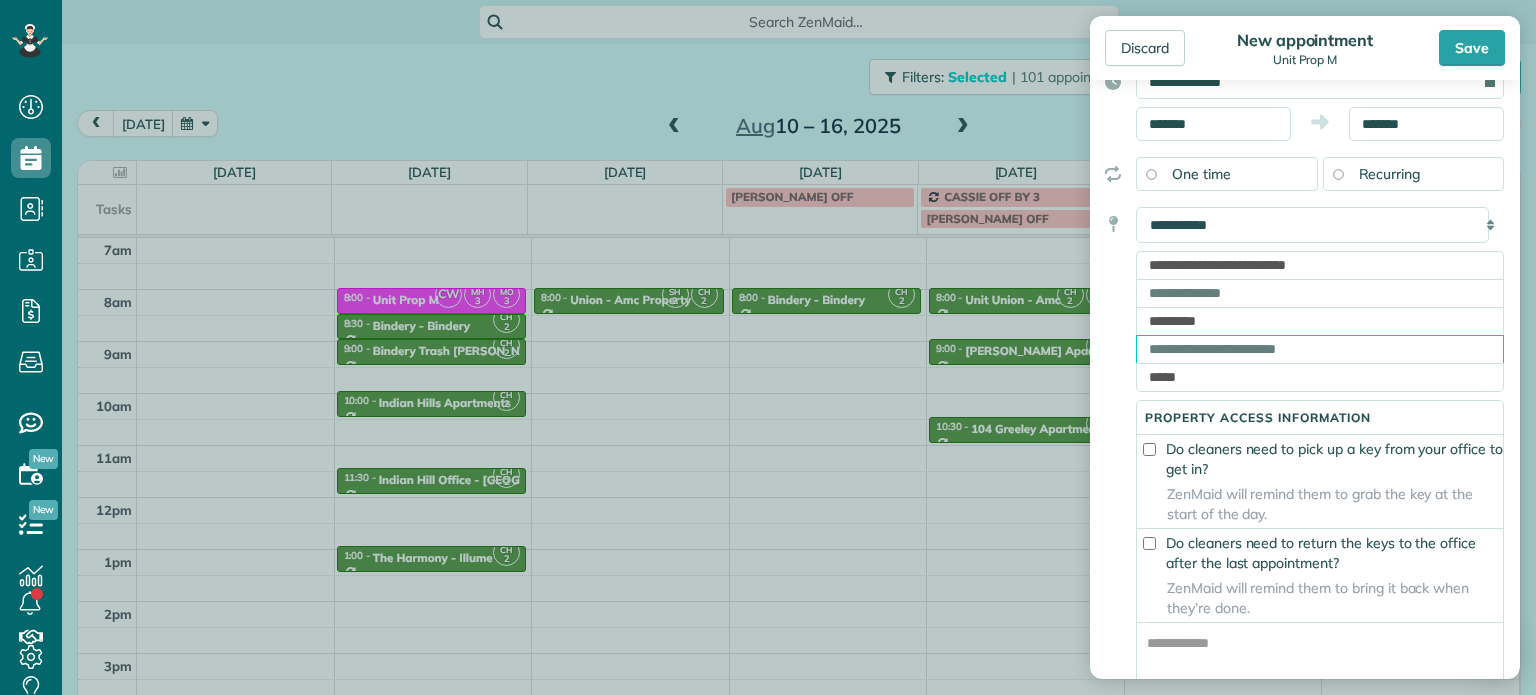 click at bounding box center (1320, 349) 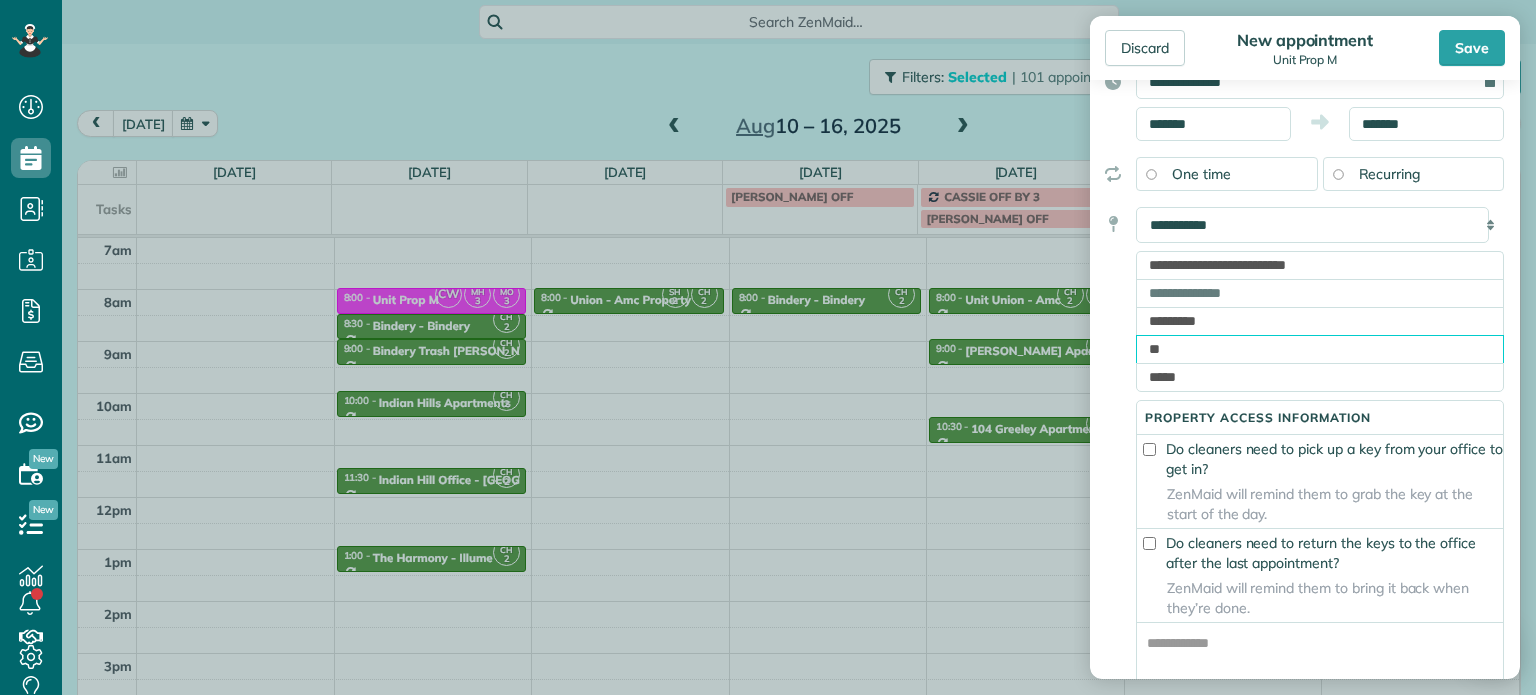 type on "*" 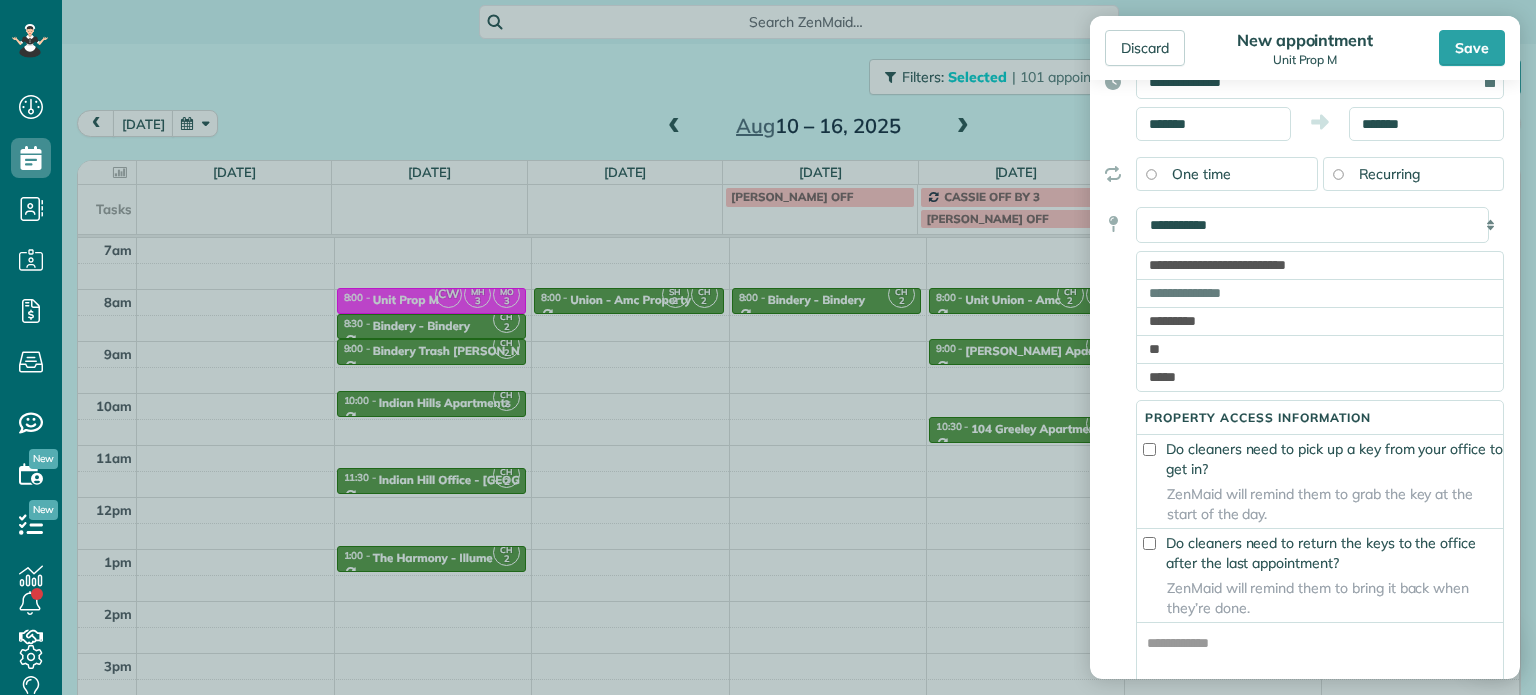 click on "**********" at bounding box center (1305, 445) 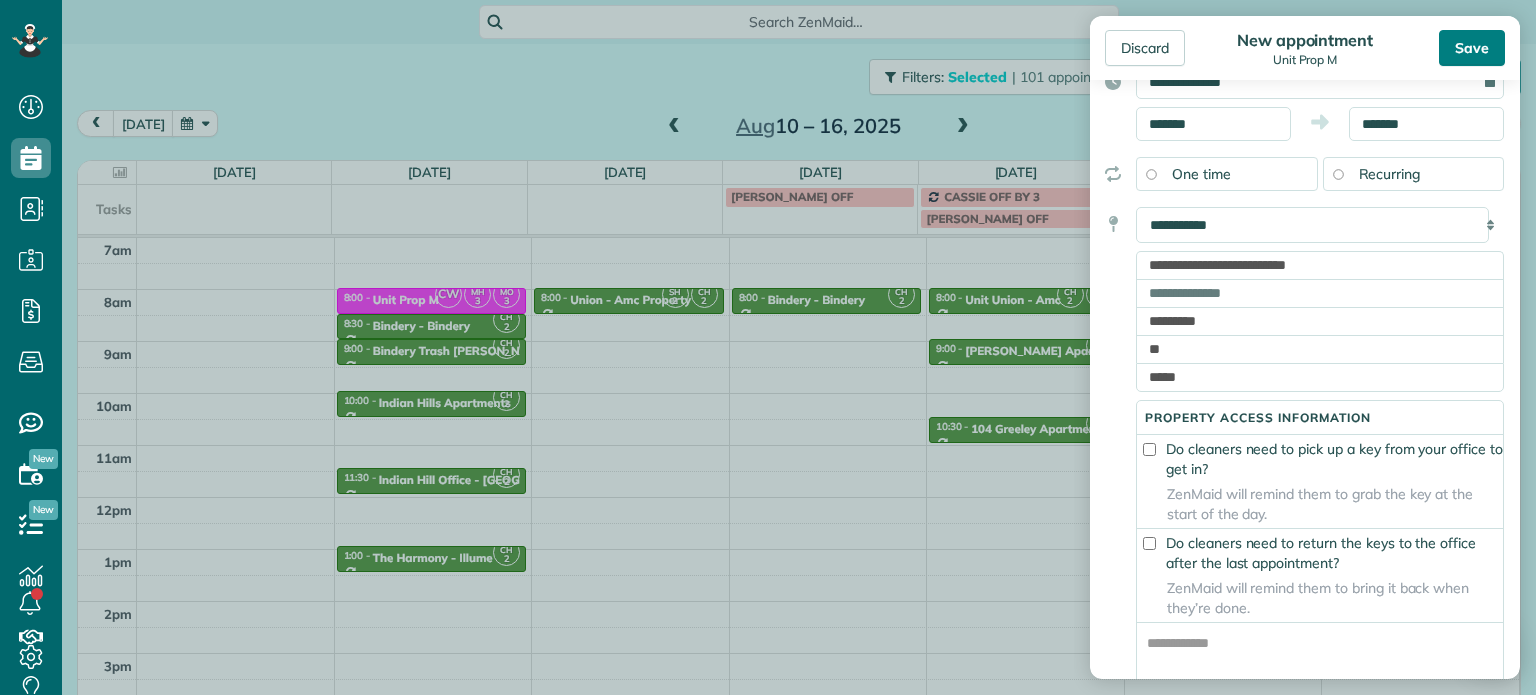 click on "Save" at bounding box center (1472, 48) 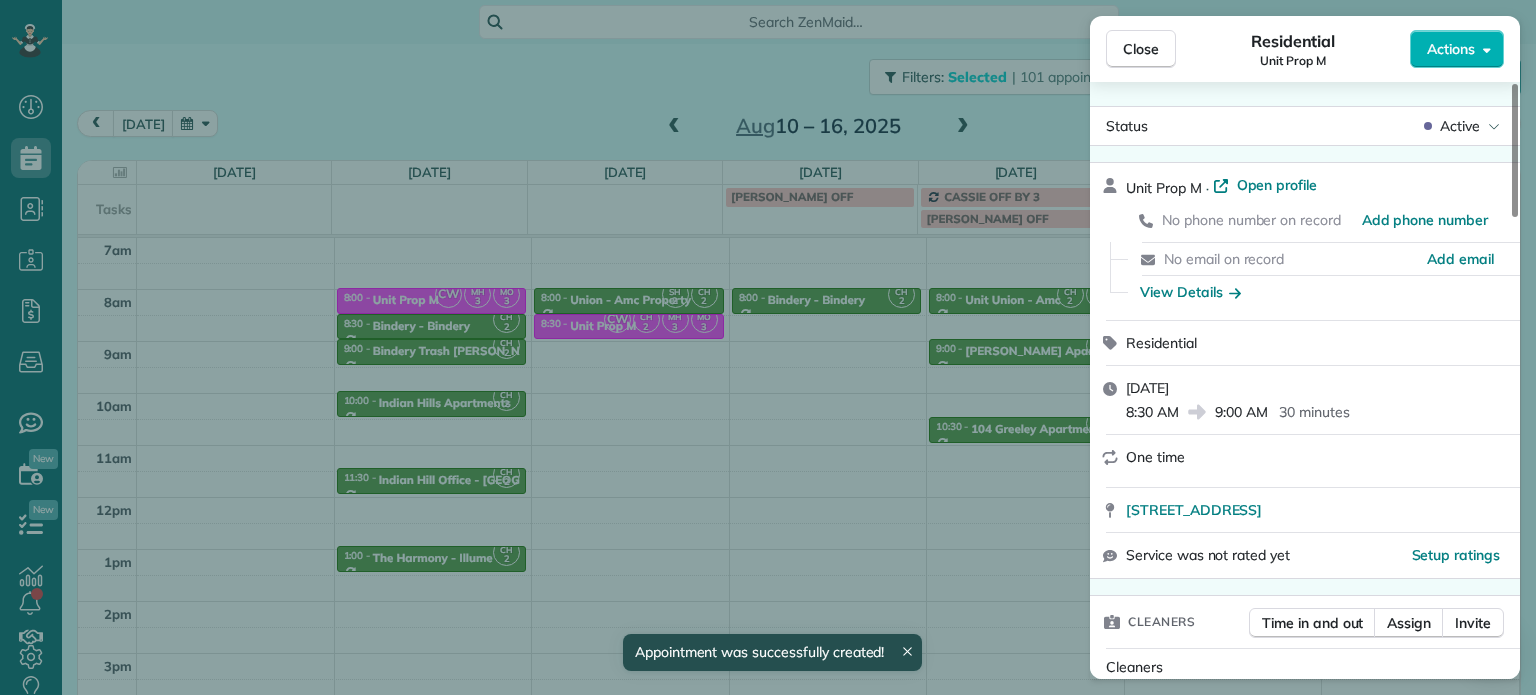 click on "Close Residential Unit Prop M Actions Status Active Unit Prop M · Open profile No phone number on record Add phone number No email on record Add email View Details Residential [DATE] 8:30 AM 9:00 AM 30 minutes One time [STREET_ADDRESS] Service was not rated yet Setup ratings Cleaners Time in and out Assign Invite Cleaners [PERSON_NAME] 8:30 AM 9:00 AM [PERSON_NAME] 8:30 AM 9:00 AM [PERSON_NAME] 8:30 AM 9:00 AM [PERSON_NAME]-German 8:30 AM 9:00 AM Checklist Try Now Keep this appointment up to your standards. Stay on top of every detail, keep your cleaners organised, and your client happy. Assign a checklist Watch a 5 min demo Billing Billing actions Price $0.00 Overcharge $0.00 Discount $0.00 Coupon discount - Primary tax - Secondary tax - Total appointment price $0.00 Tips collected New feature! $0.00 [PERSON_NAME] as paid Total including tip $0.00 Get paid online in no-time! Send an invoice and reward your cleaners with tips Charge customer credit card Notes" at bounding box center [768, 347] 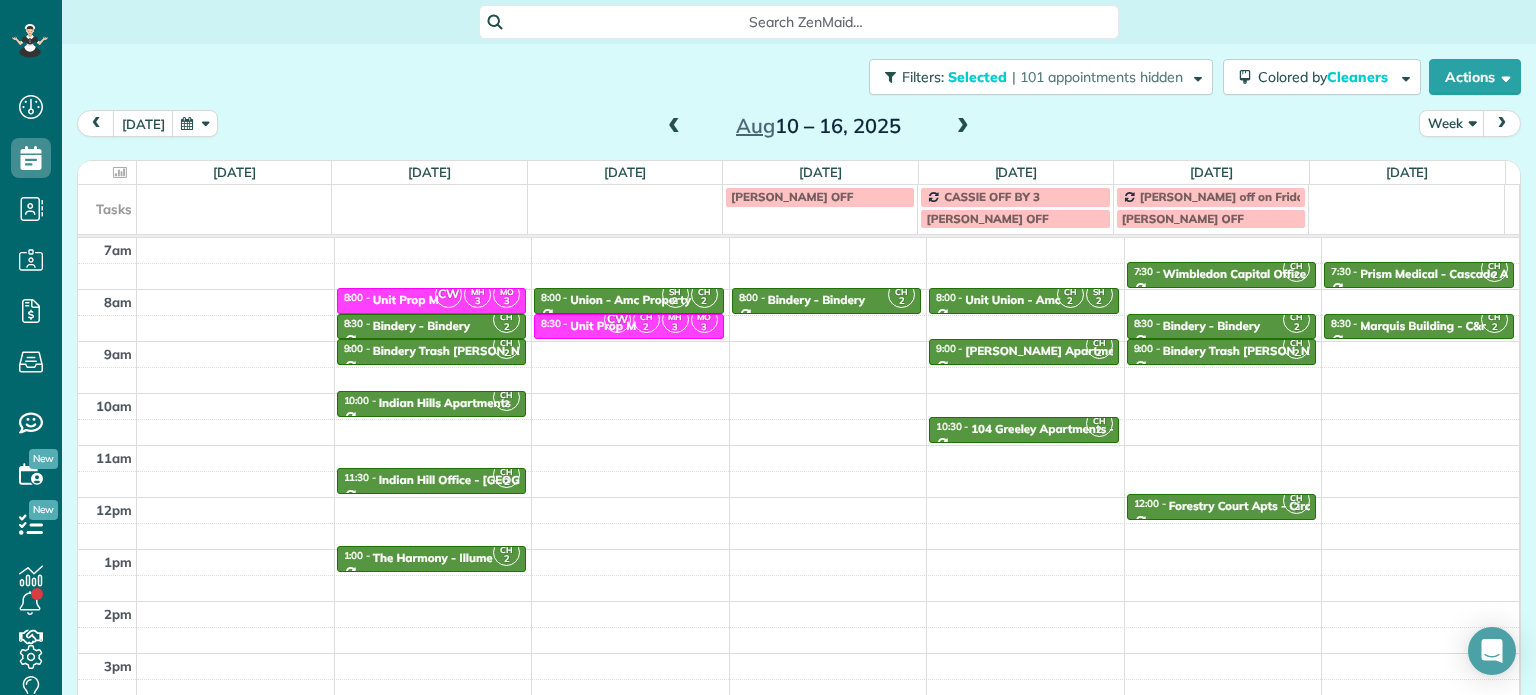 click at bounding box center [674, 127] 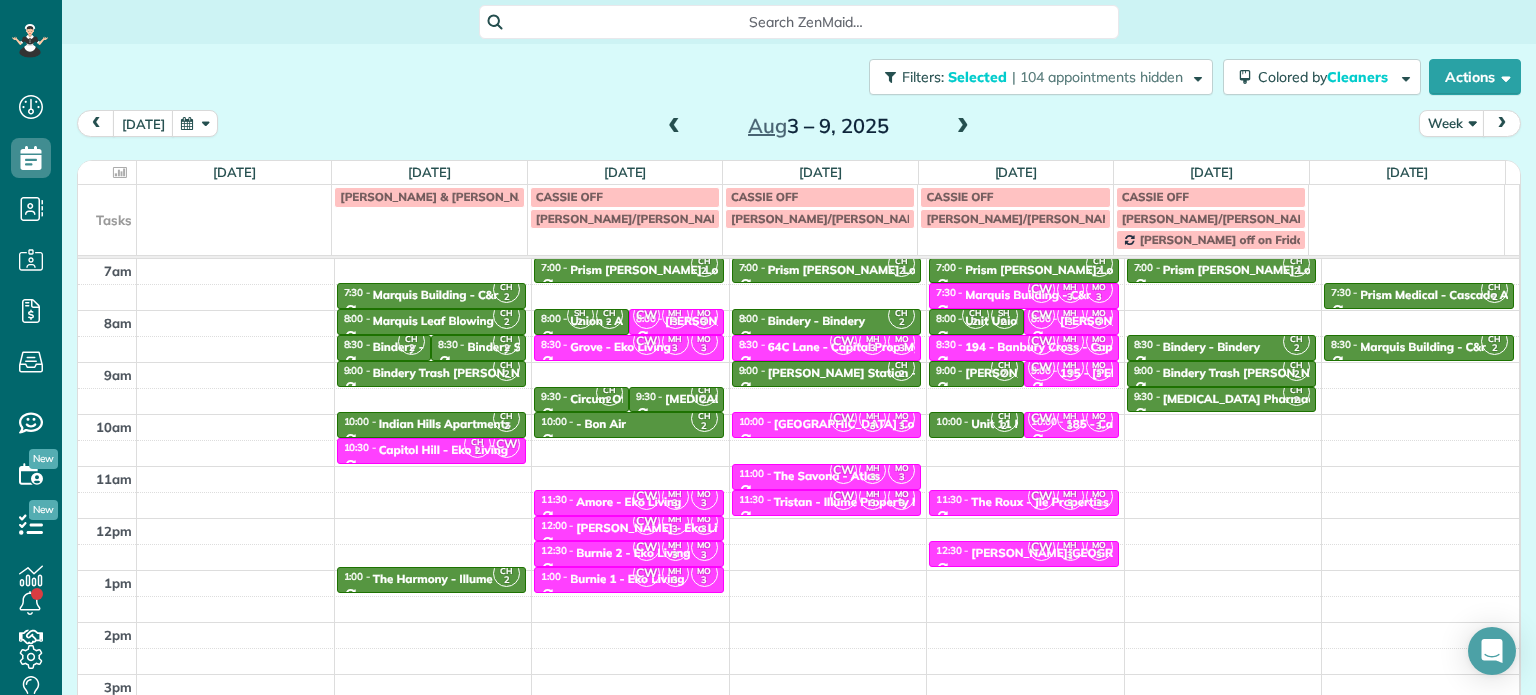 click at bounding box center (674, 127) 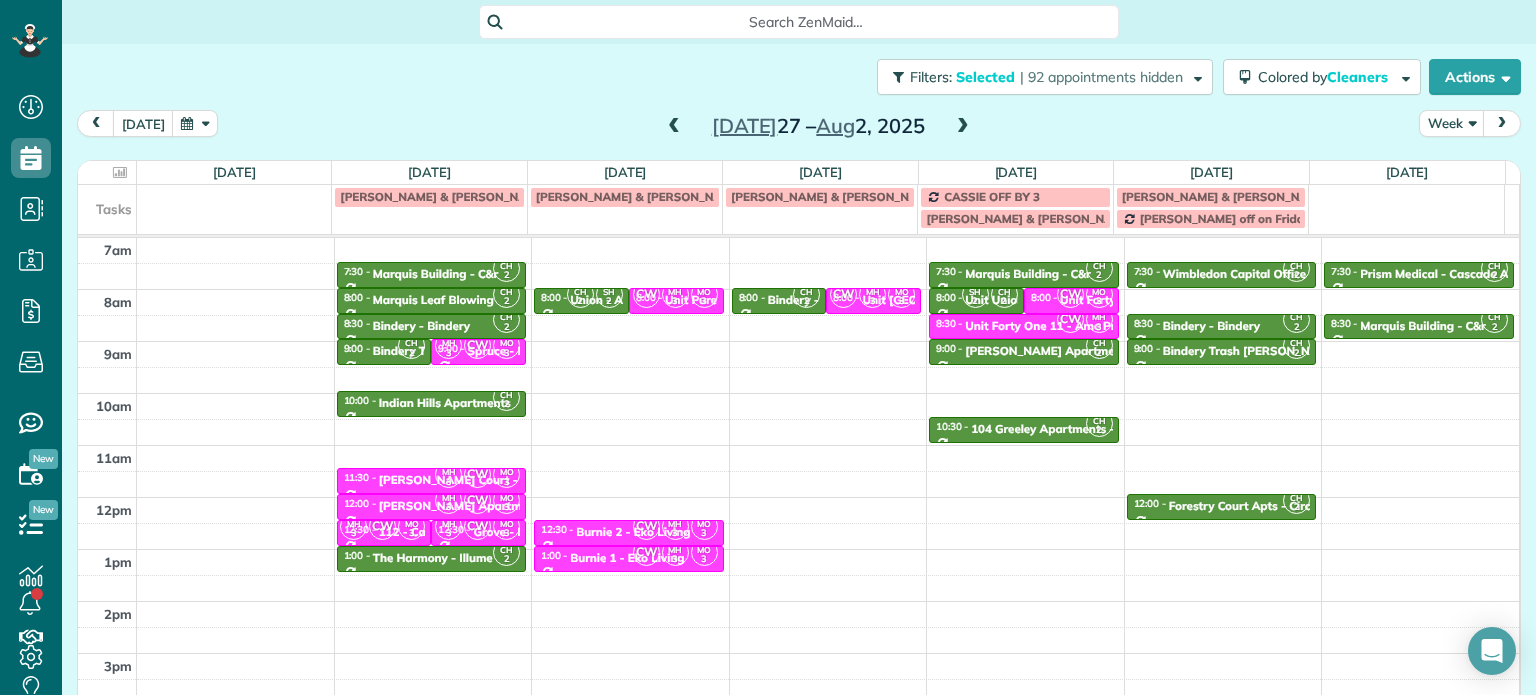 click at bounding box center (674, 127) 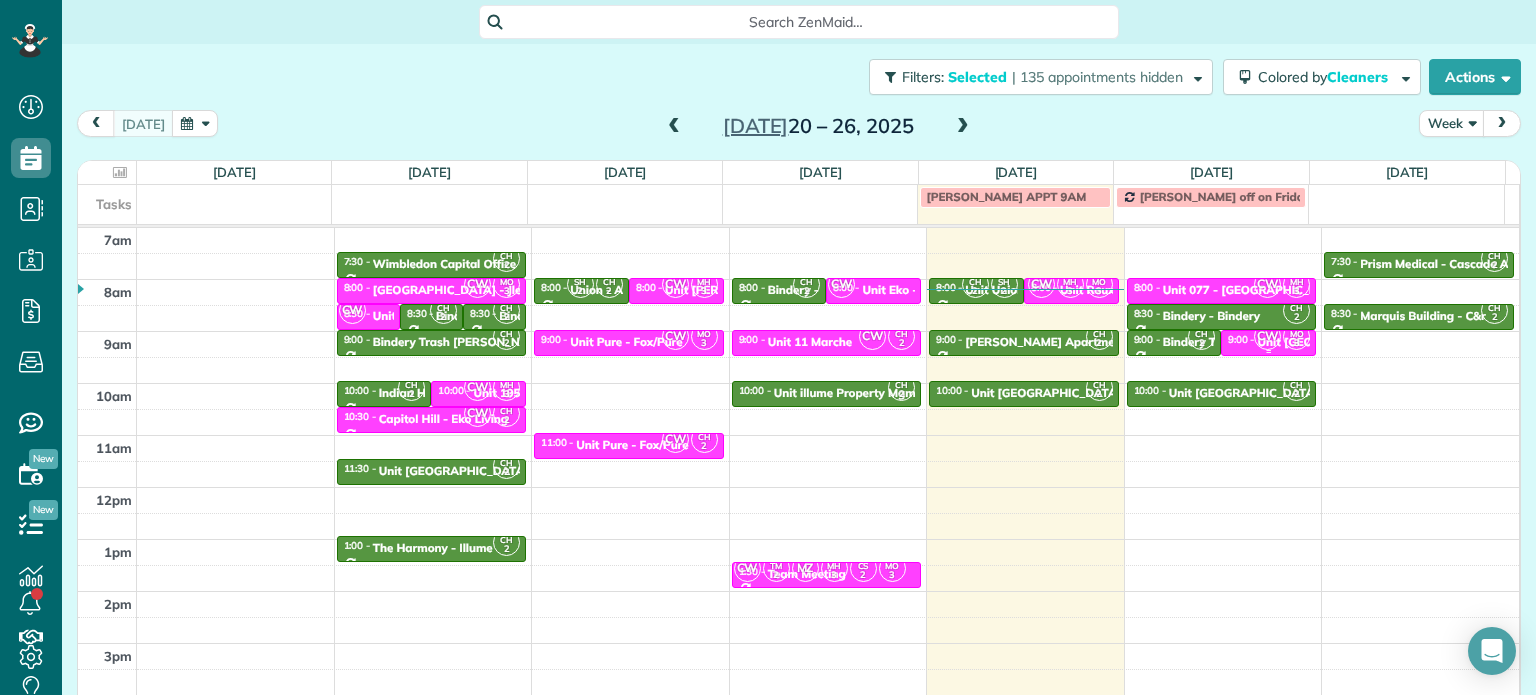 click on "CW" at bounding box center (1267, 336) 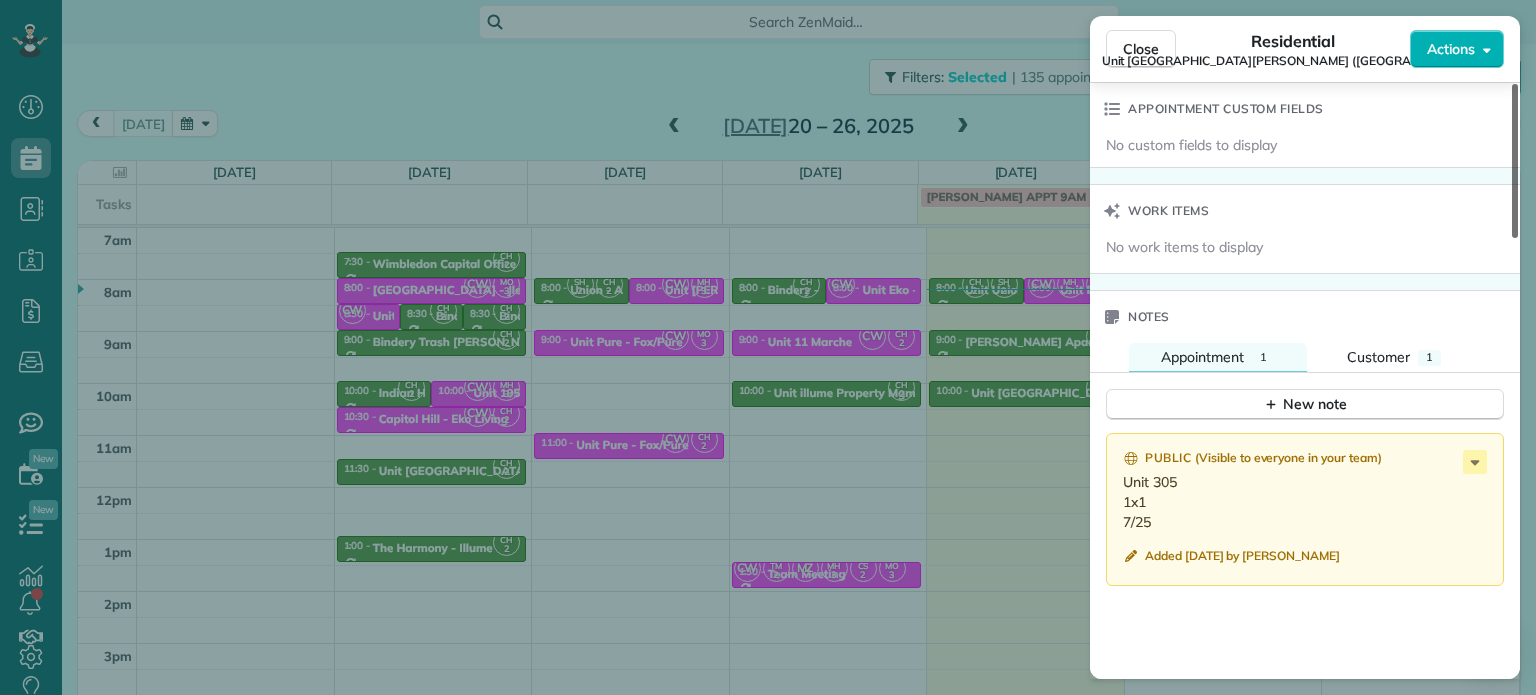 scroll, scrollTop: 1424, scrollLeft: 0, axis: vertical 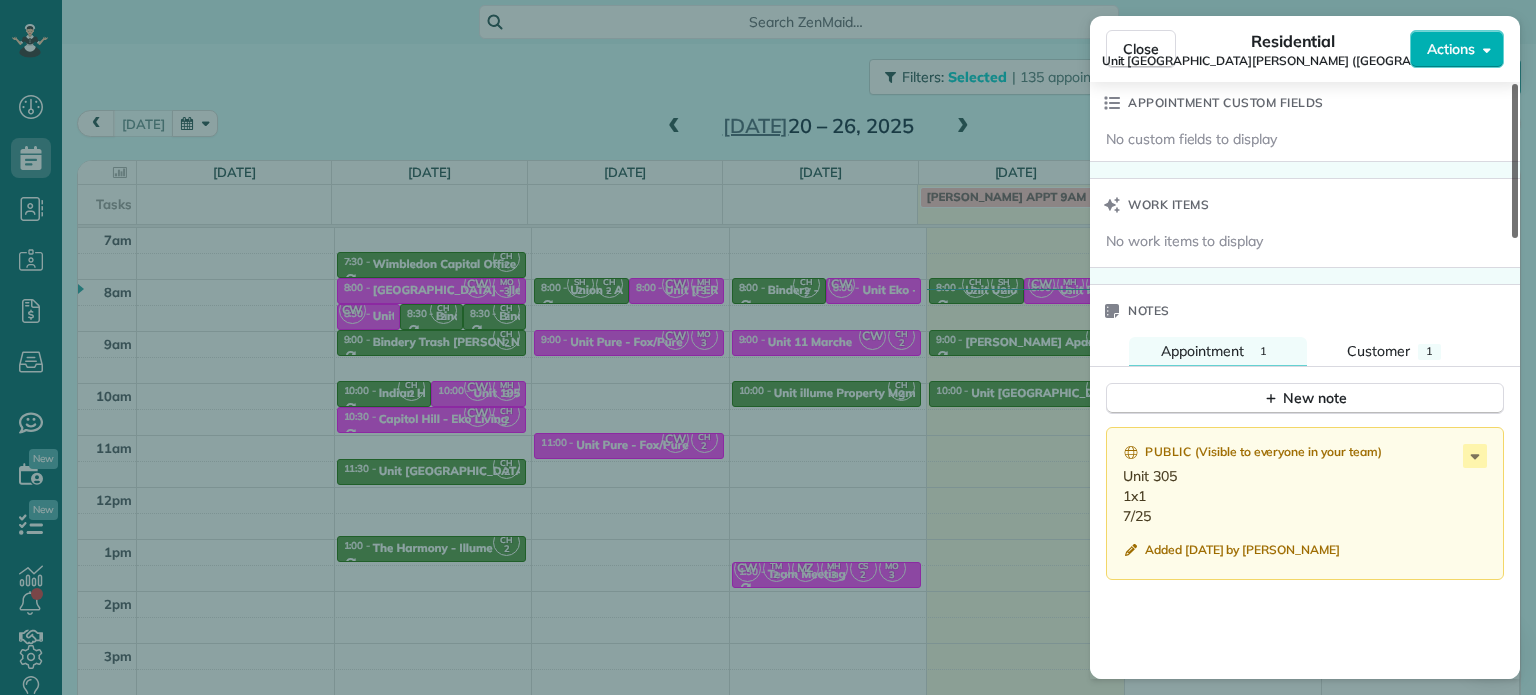 drag, startPoint x: 1513, startPoint y: 173, endPoint x: 1512, endPoint y: 540, distance: 367.00137 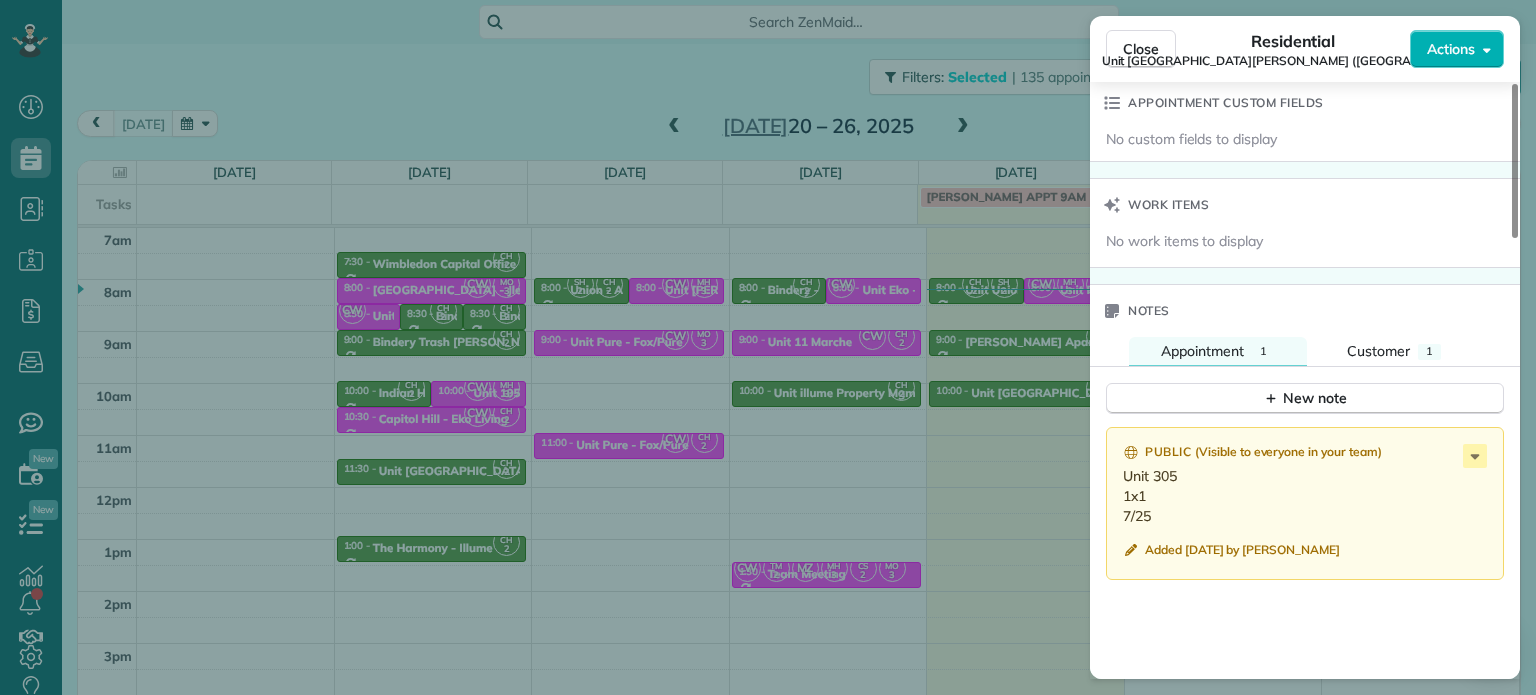 click on "Close Residential [GEOGRAPHIC_DATA][PERSON_NAME] ([GEOGRAPHIC_DATA]) Actions Status Active Unit [GEOGRAPHIC_DATA][PERSON_NAME] ([GEOGRAPHIC_DATA]) · Open profile Home [PHONE_NUMBER] Copy No email on record Add email View Details Residential [DATE] ( [DATE] ) 9:00 AM 9:30 AM 30 minutes One time [STREET_ADDRESS][PERSON_NAME] Service was not rated yet Setup ratings Cleaners Time in and out Assign Invite Cleaners [PERSON_NAME] 9:00 AM 9:30 AM [PERSON_NAME]-German 9:00 AM 9:30 AM Checklist Try Now Keep this appointment up to your standards. Stay on top of every detail, keep your cleaners organised, and your client happy. Assign a checklist Watch a 5 min demo Billing Billing actions Price $0.00 Overcharge $0.00 Discount $0.00 Coupon discount - Primary tax - Secondary tax - Total appointment price $0.00 Tips collected New feature! $0.00 [PERSON_NAME] as paid Total including tip $0.00 Get paid online in no-time! Send an invoice and reward your cleaners with tips Charge customer credit card Appointment custom fields Work items Notes" at bounding box center [768, 347] 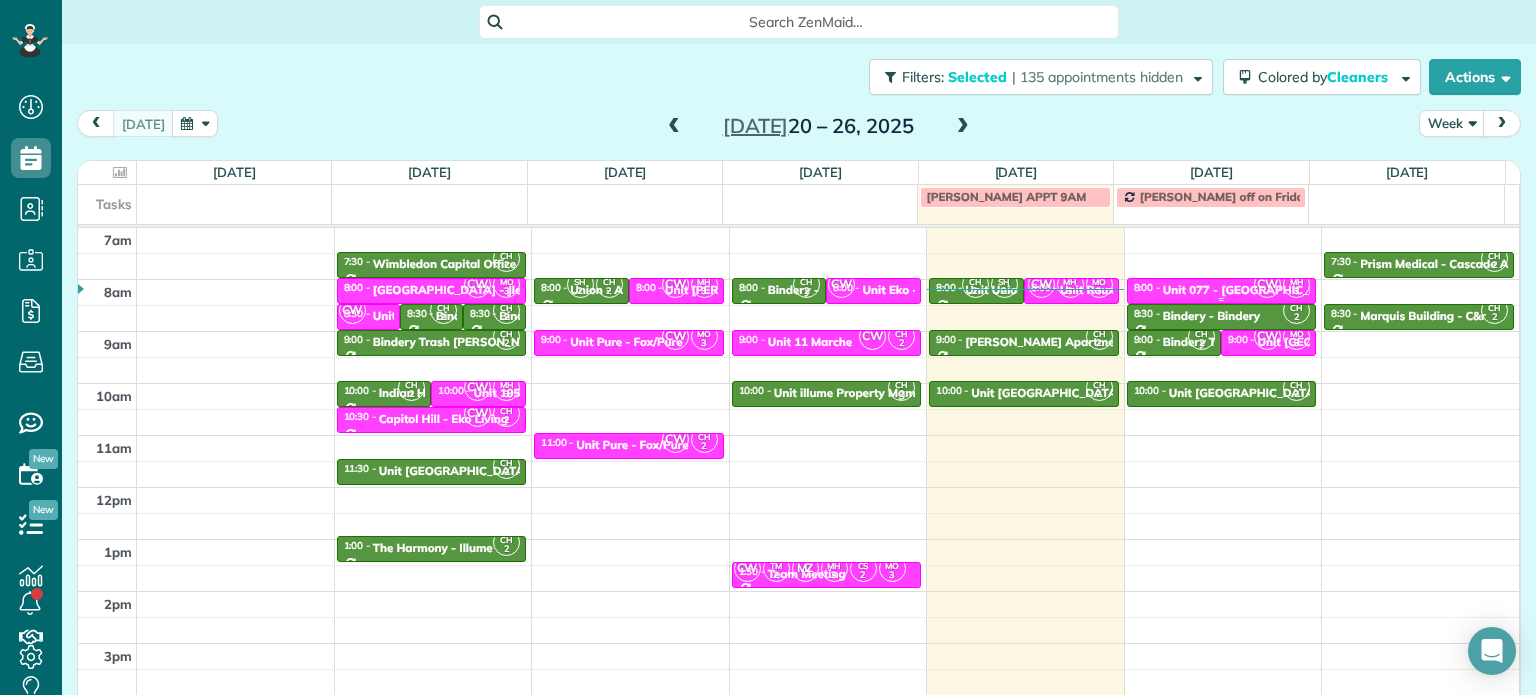 click on "Unit 077 - [GEOGRAPHIC_DATA] 13 - Capital" at bounding box center [1288, 290] 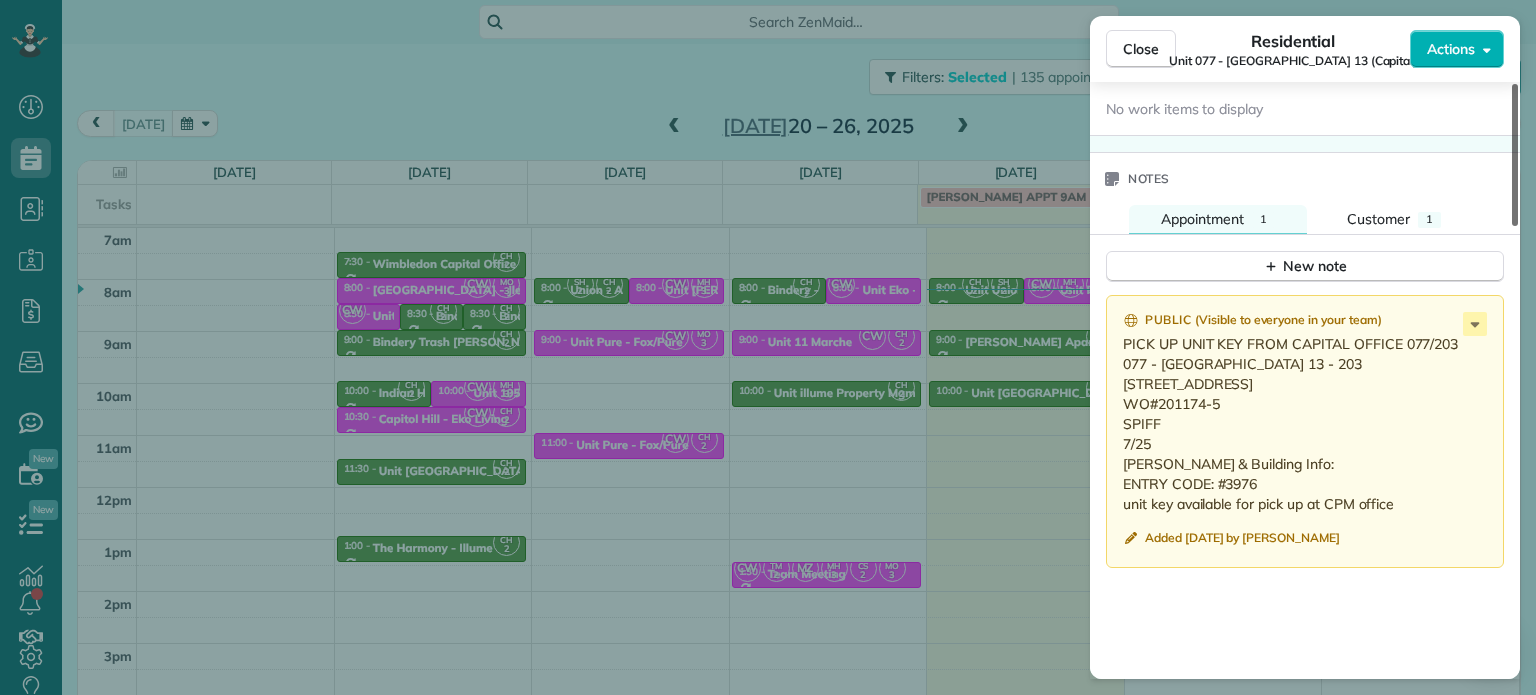 scroll, scrollTop: 1568, scrollLeft: 0, axis: vertical 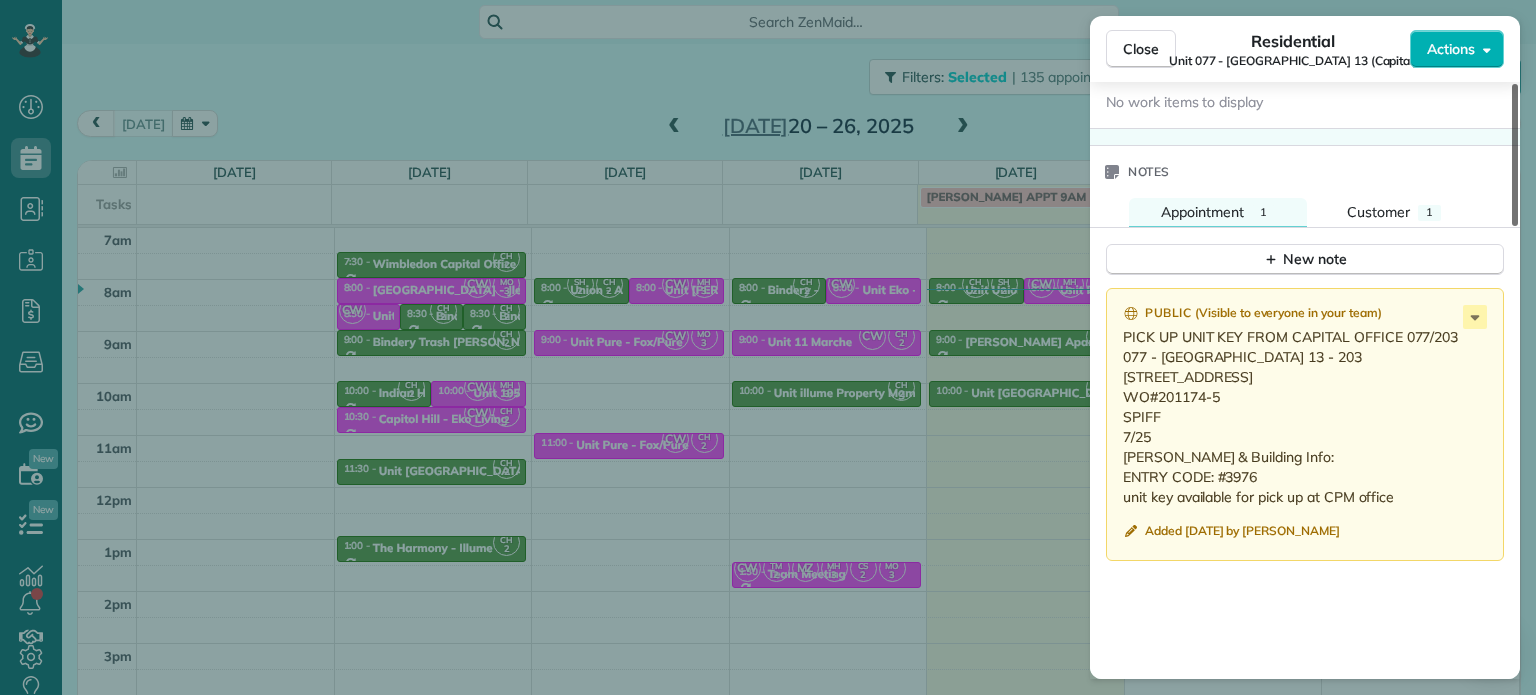 drag, startPoint x: 1517, startPoint y: 211, endPoint x: 1524, endPoint y: 586, distance: 375.06534 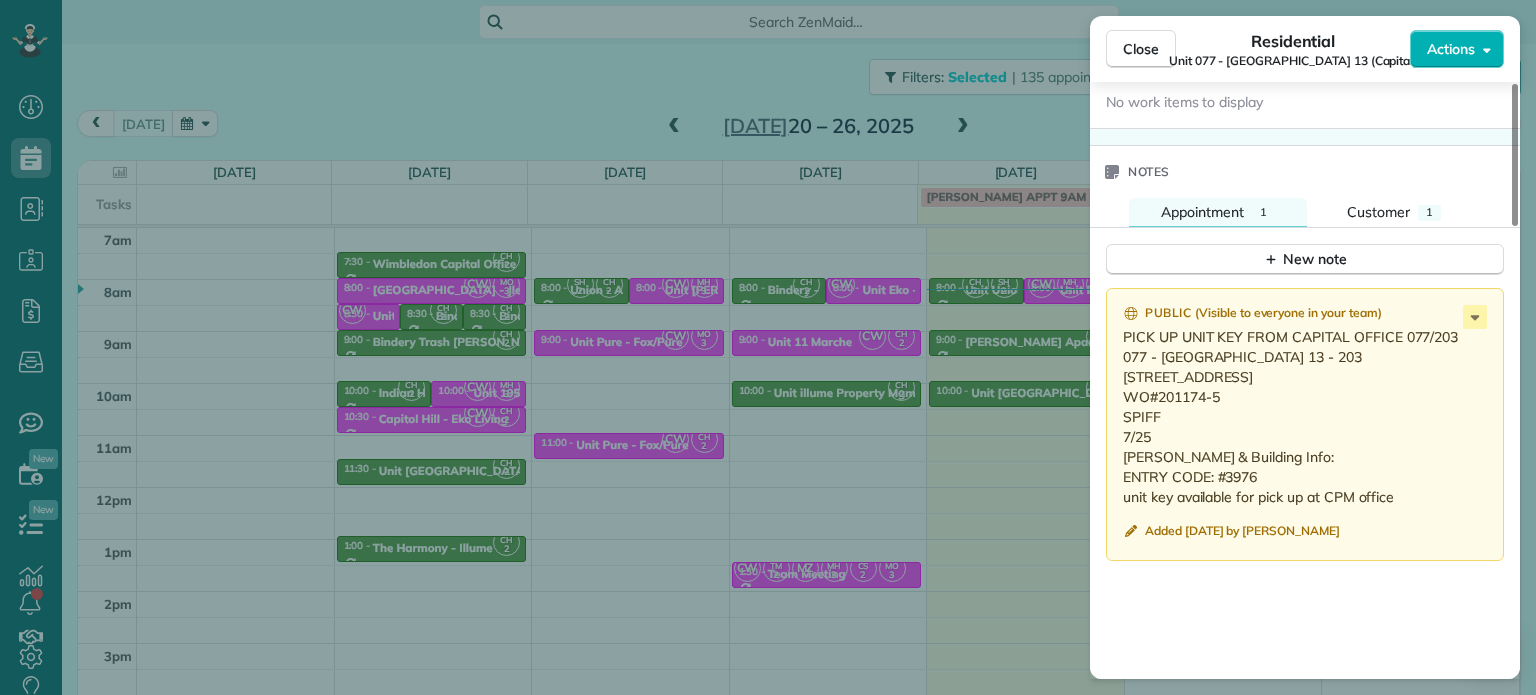 drag, startPoint x: 1227, startPoint y: 402, endPoint x: 1160, endPoint y: 408, distance: 67.26812 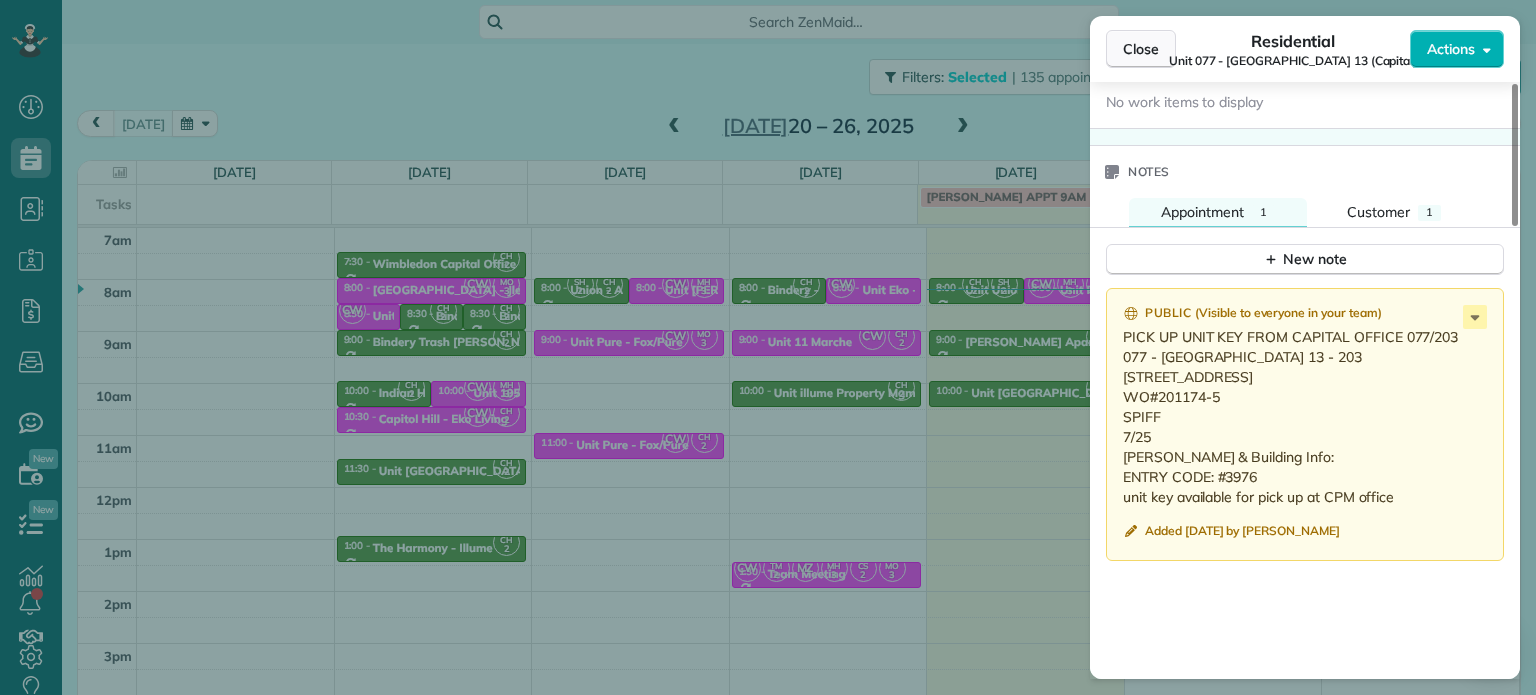 click on "Close" at bounding box center [1141, 49] 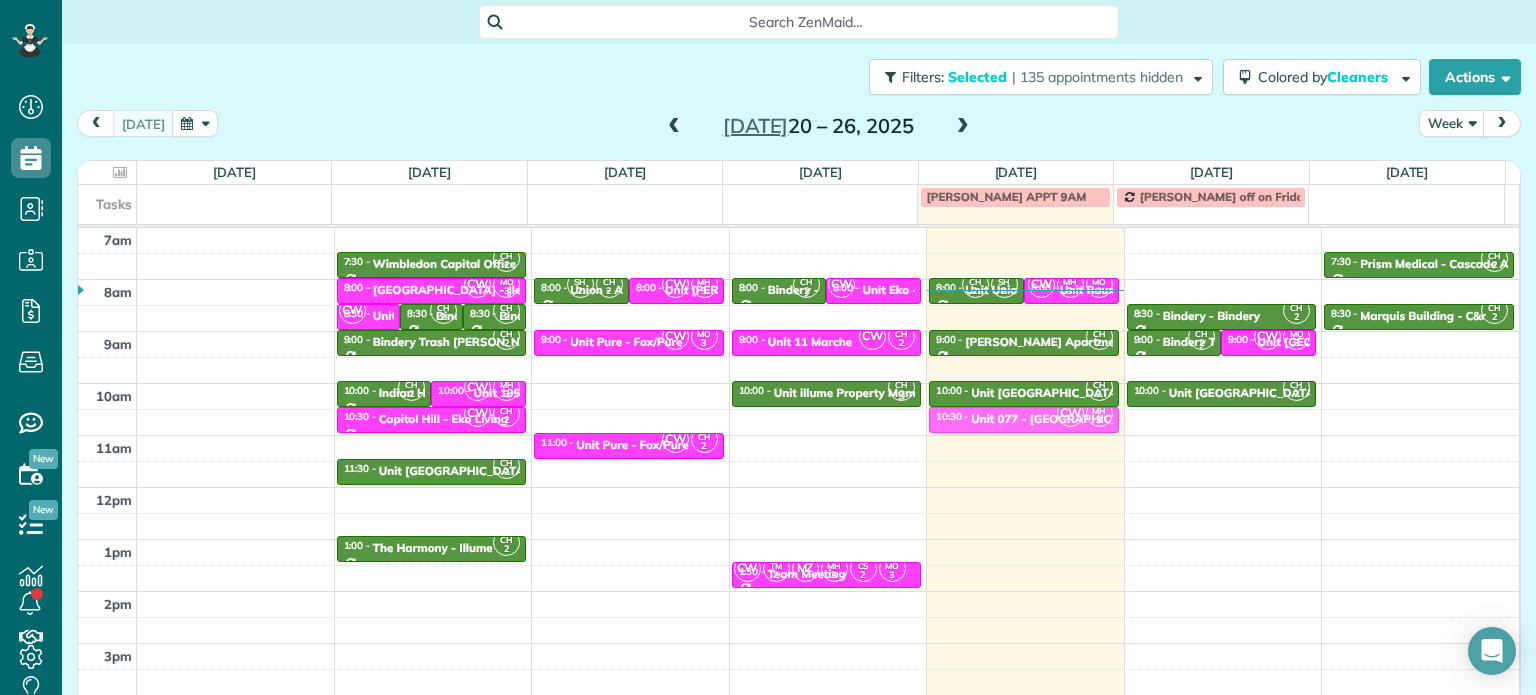 drag, startPoint x: 1220, startPoint y: 293, endPoint x: 1048, endPoint y: 423, distance: 215.60149 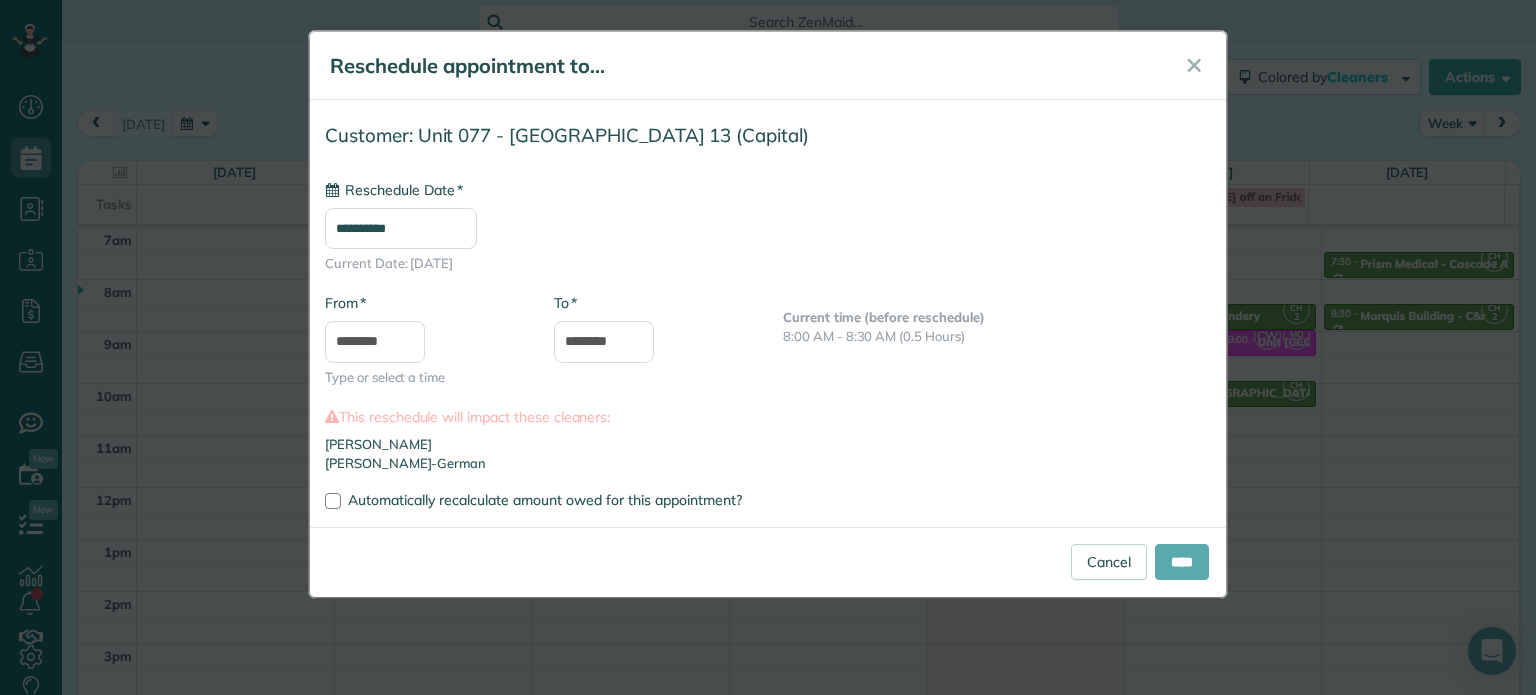 type on "**********" 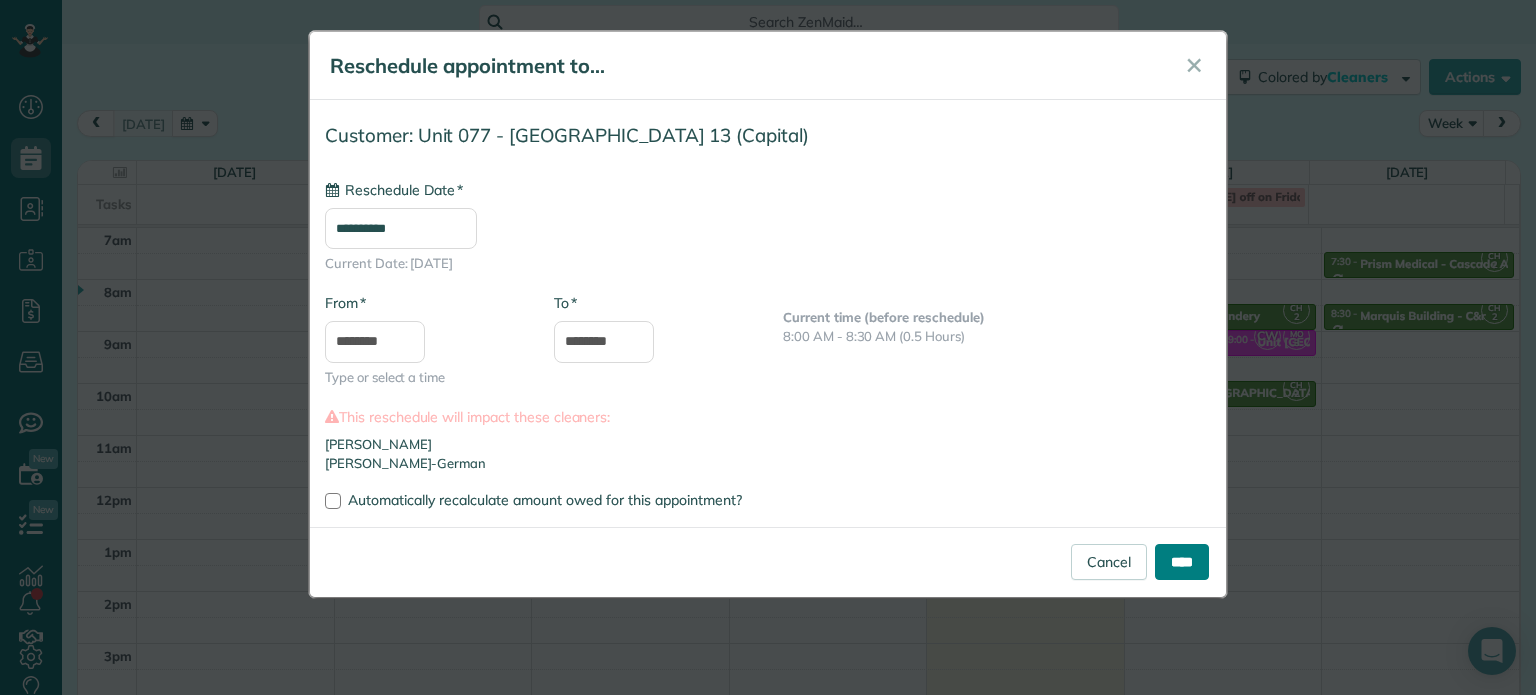 click on "****" at bounding box center (1182, 562) 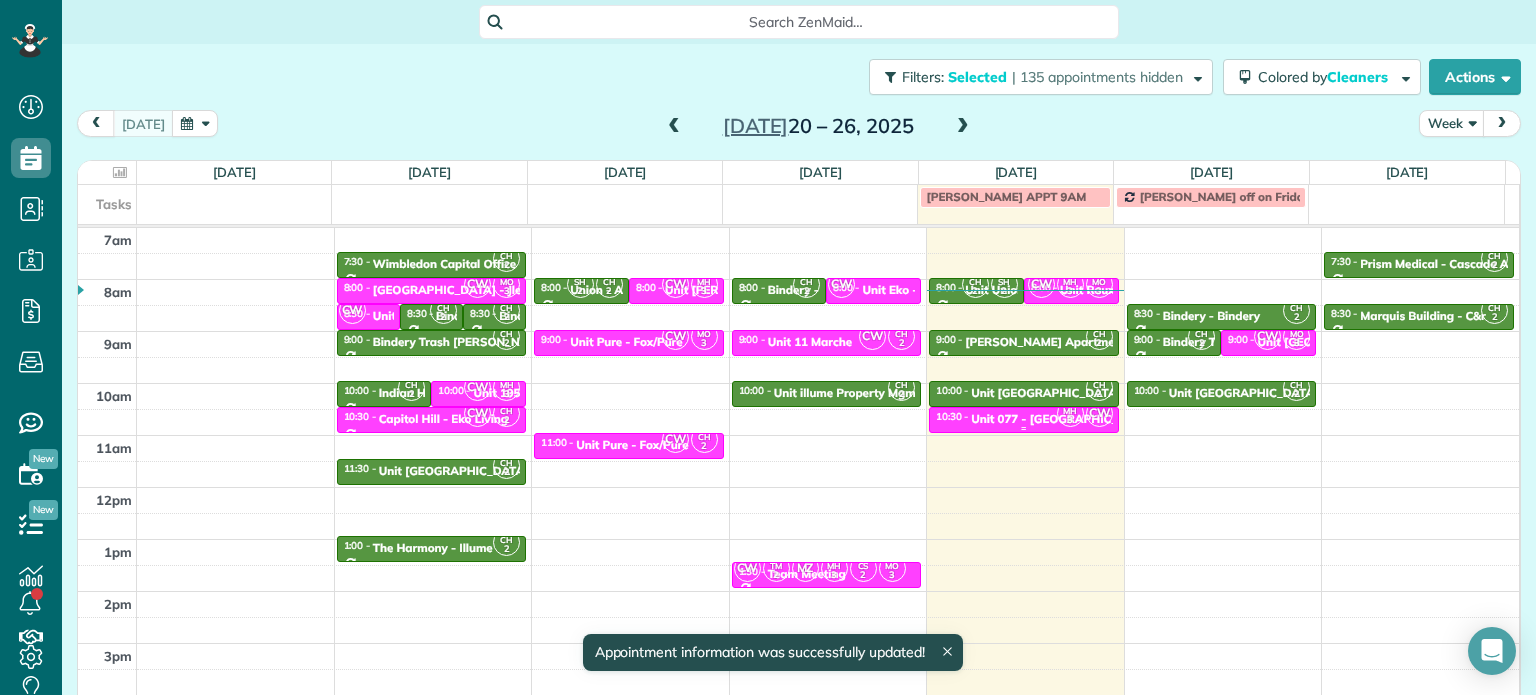click on "MH 3 CW" at bounding box center [1085, 413] 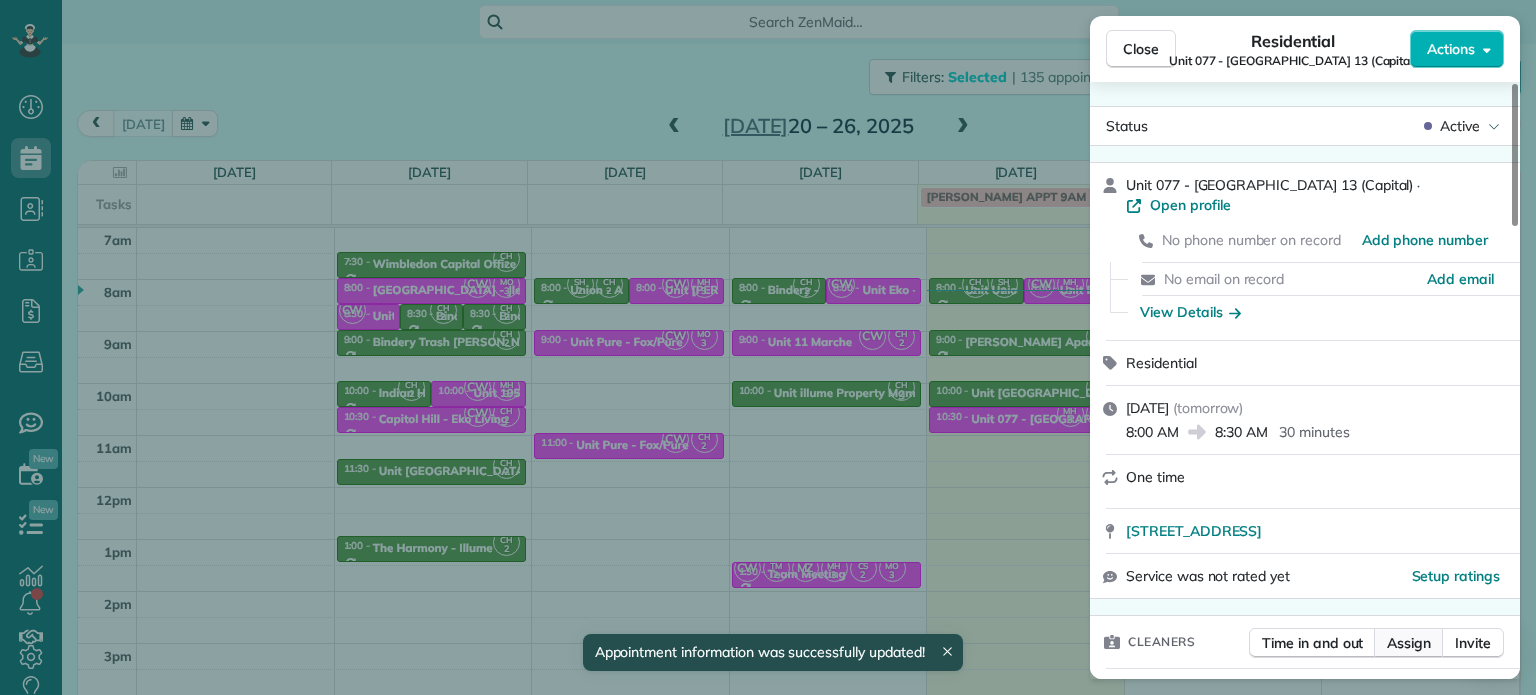 click on "Assign" at bounding box center [1409, 643] 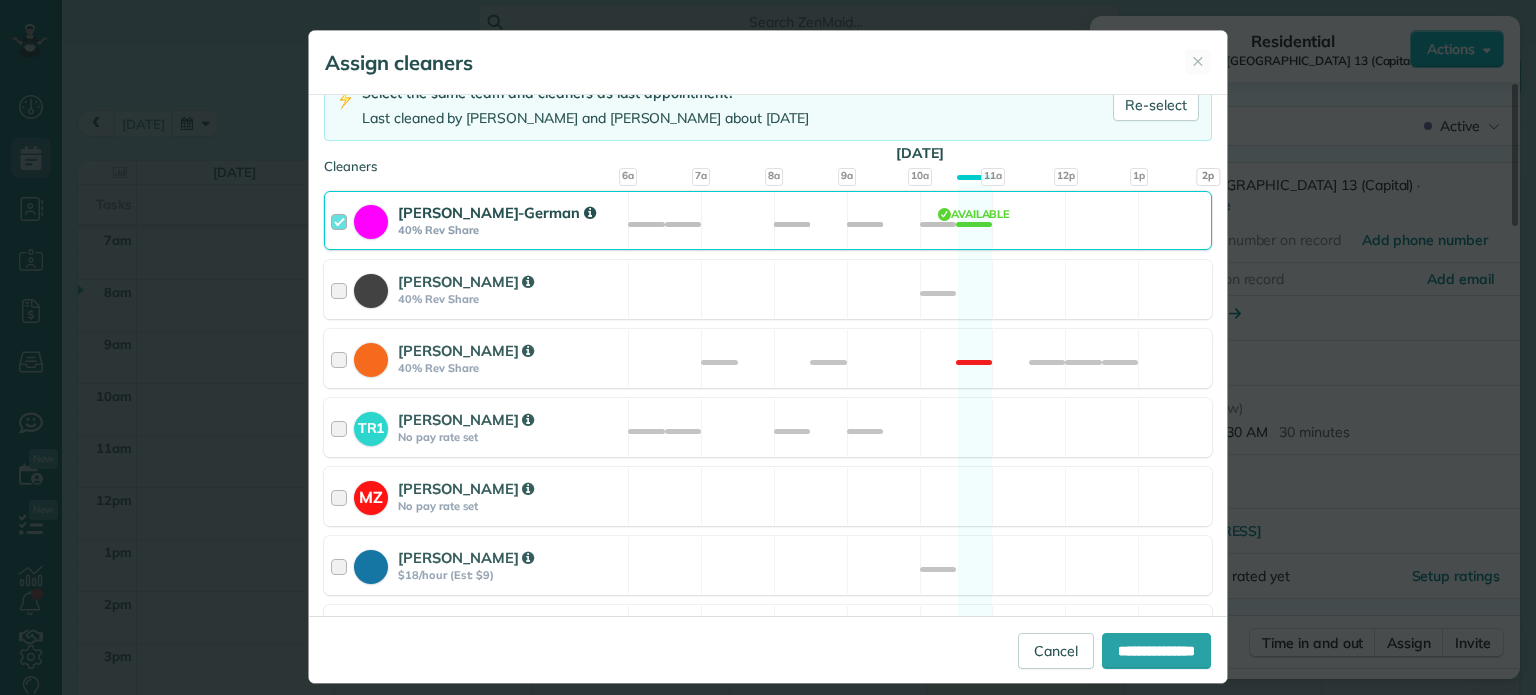 scroll, scrollTop: 172, scrollLeft: 0, axis: vertical 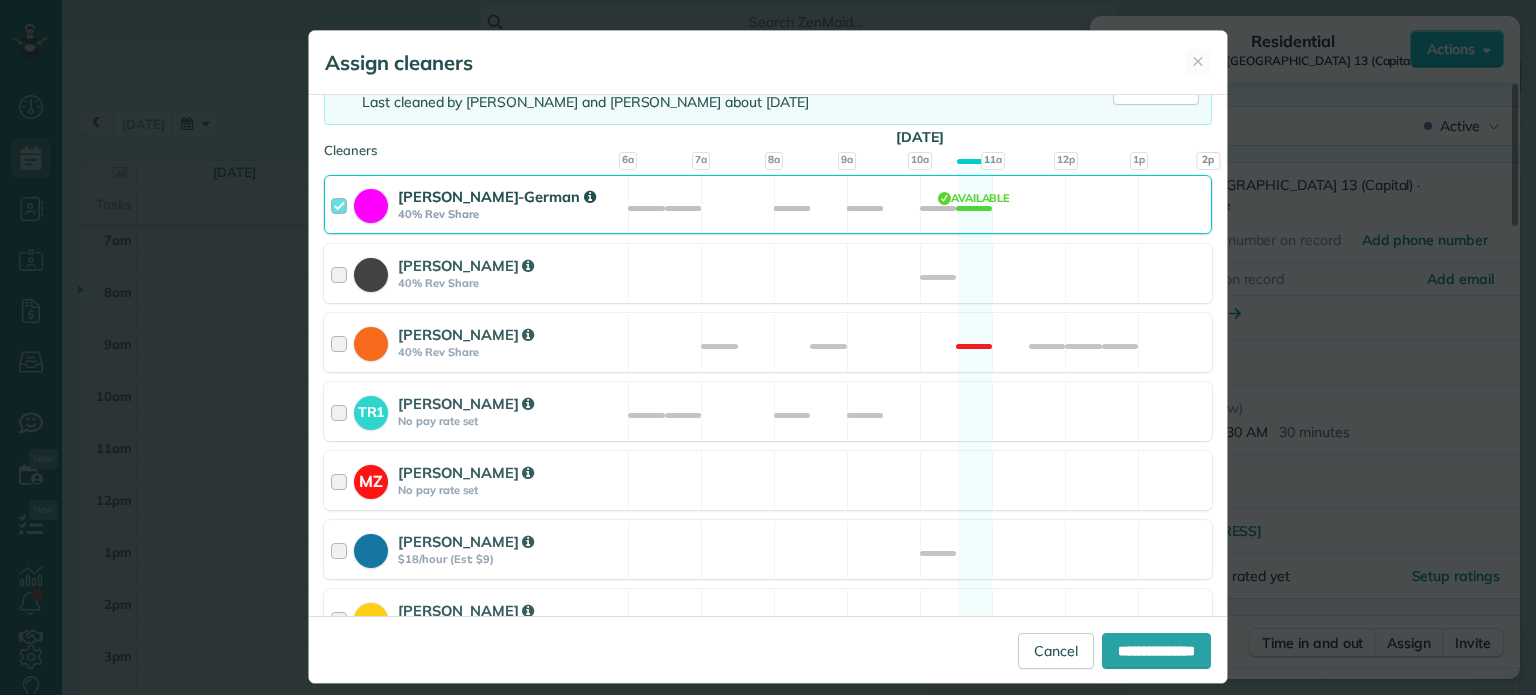click on "[PERSON_NAME]-German
40% Rev Share
Available" at bounding box center [768, 204] 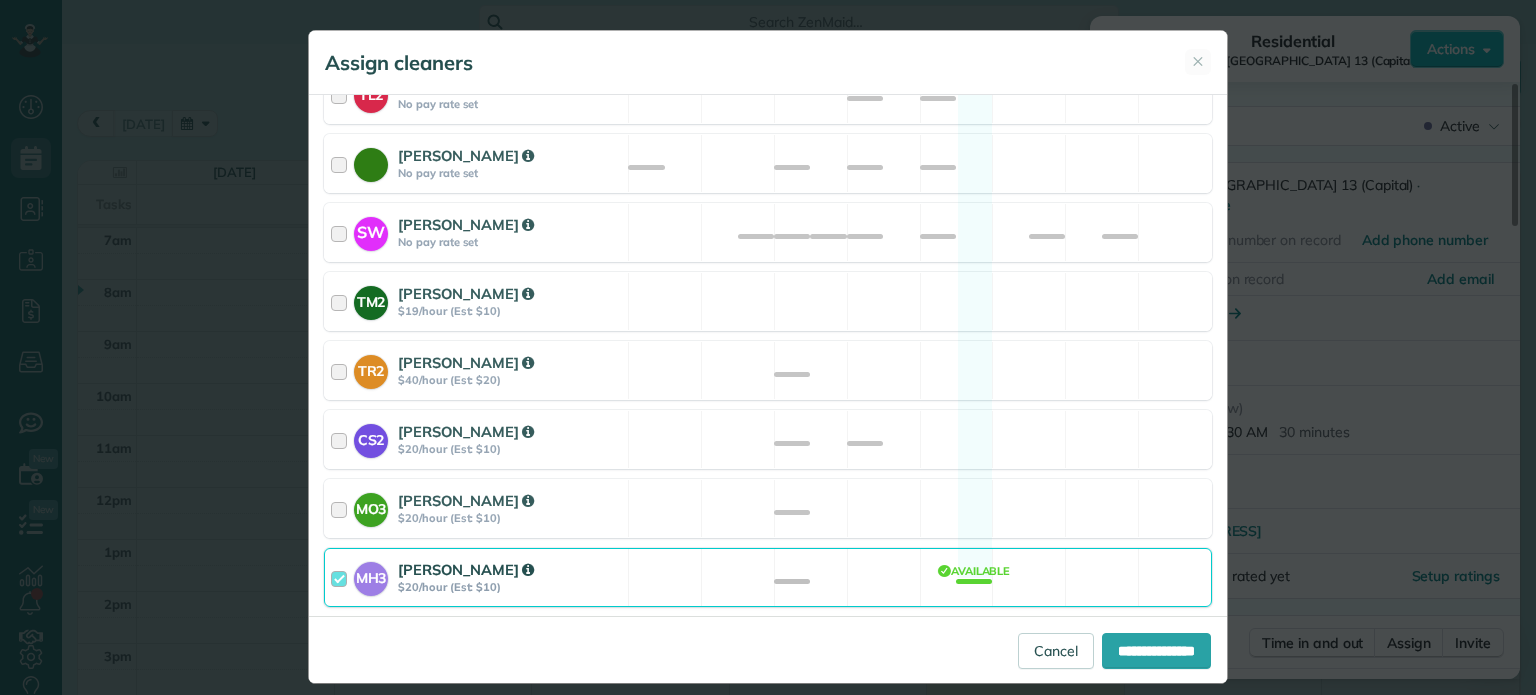 scroll, scrollTop: 1004, scrollLeft: 0, axis: vertical 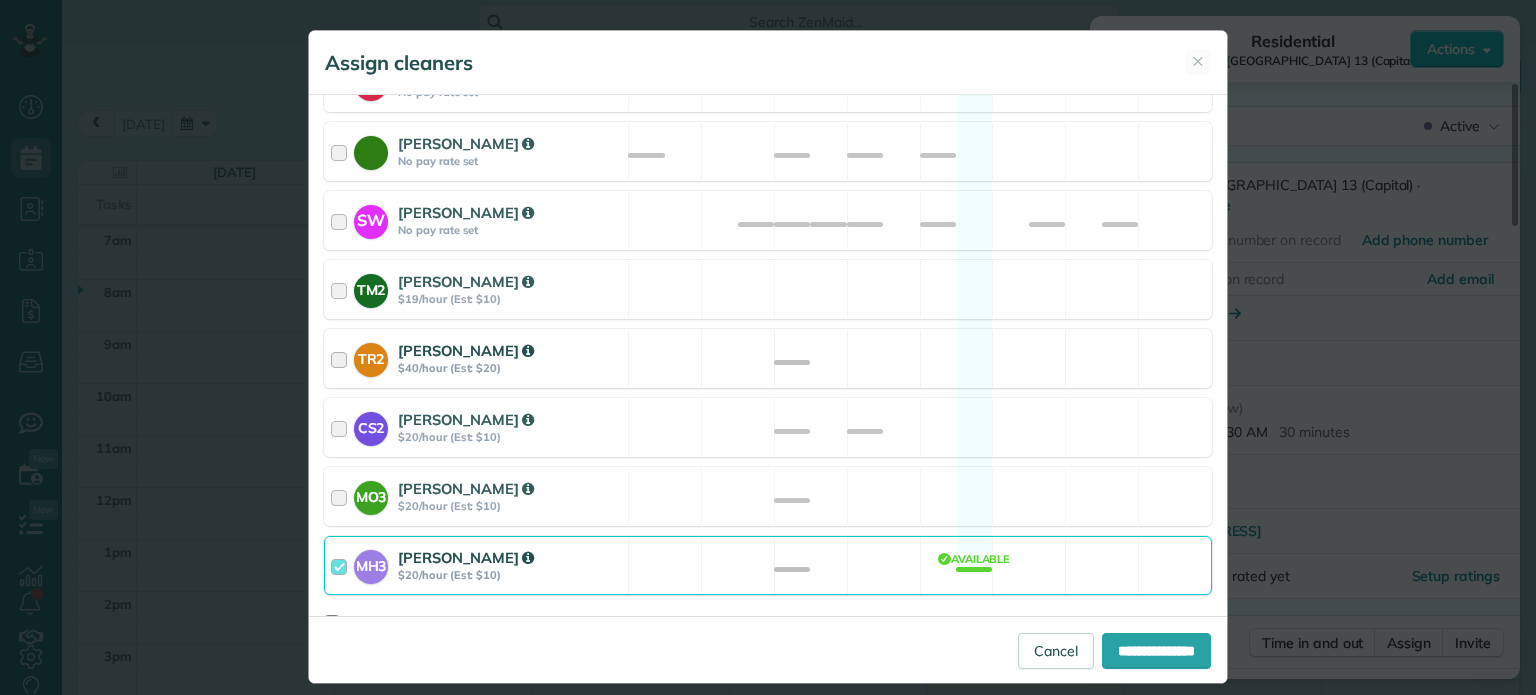 click on "TR2
[PERSON_NAME]
$40/hour (Est: $20)
Available" at bounding box center (768, 358) 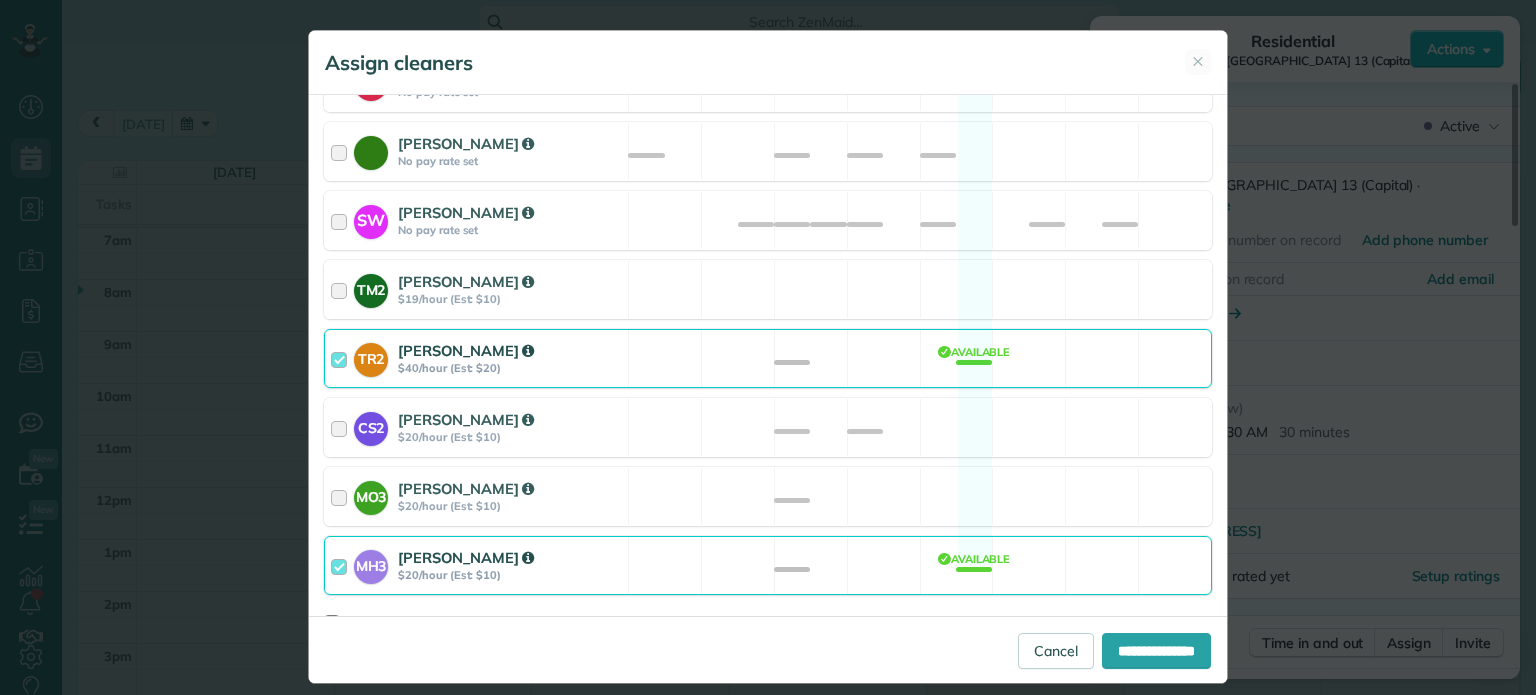 click on "MH3
[PERSON_NAME]
$20/hour (Est: $10)
Available" at bounding box center [768, 565] 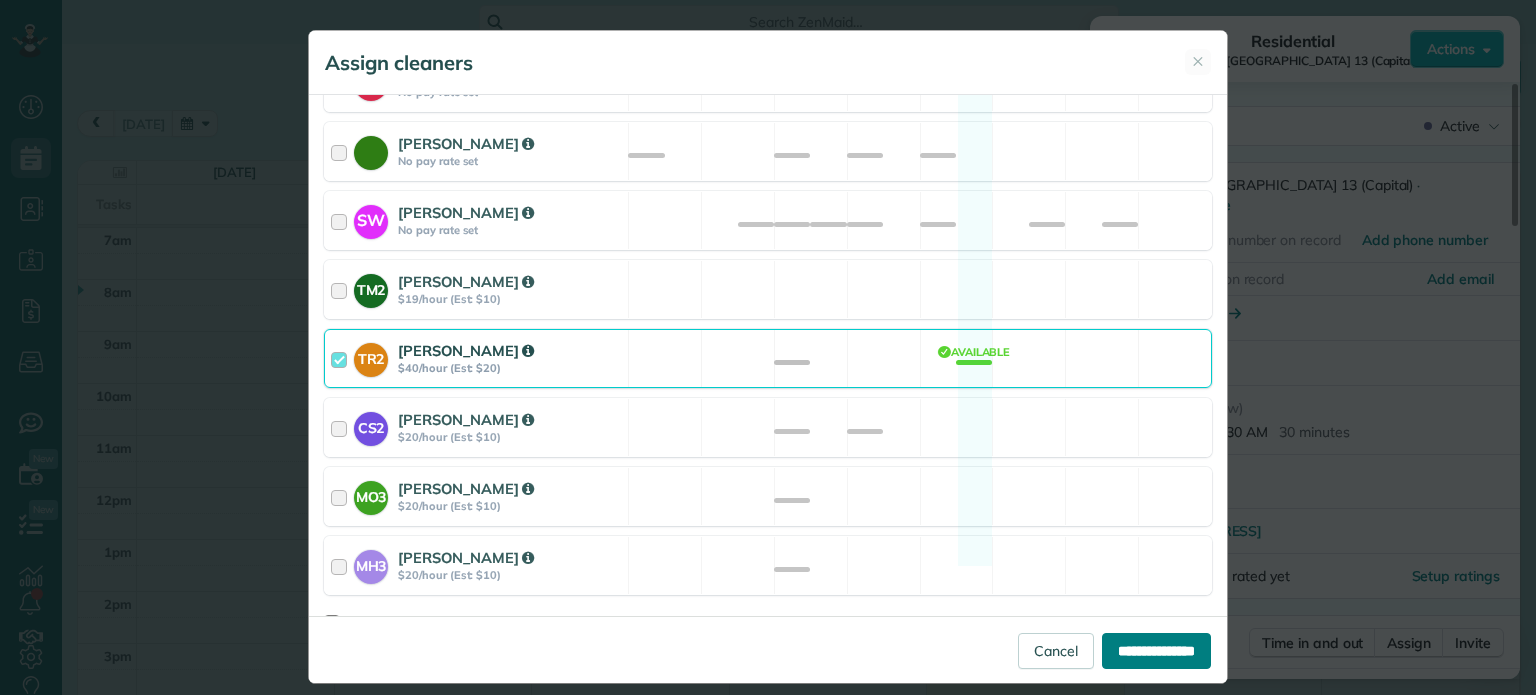 click on "**********" at bounding box center (1156, 651) 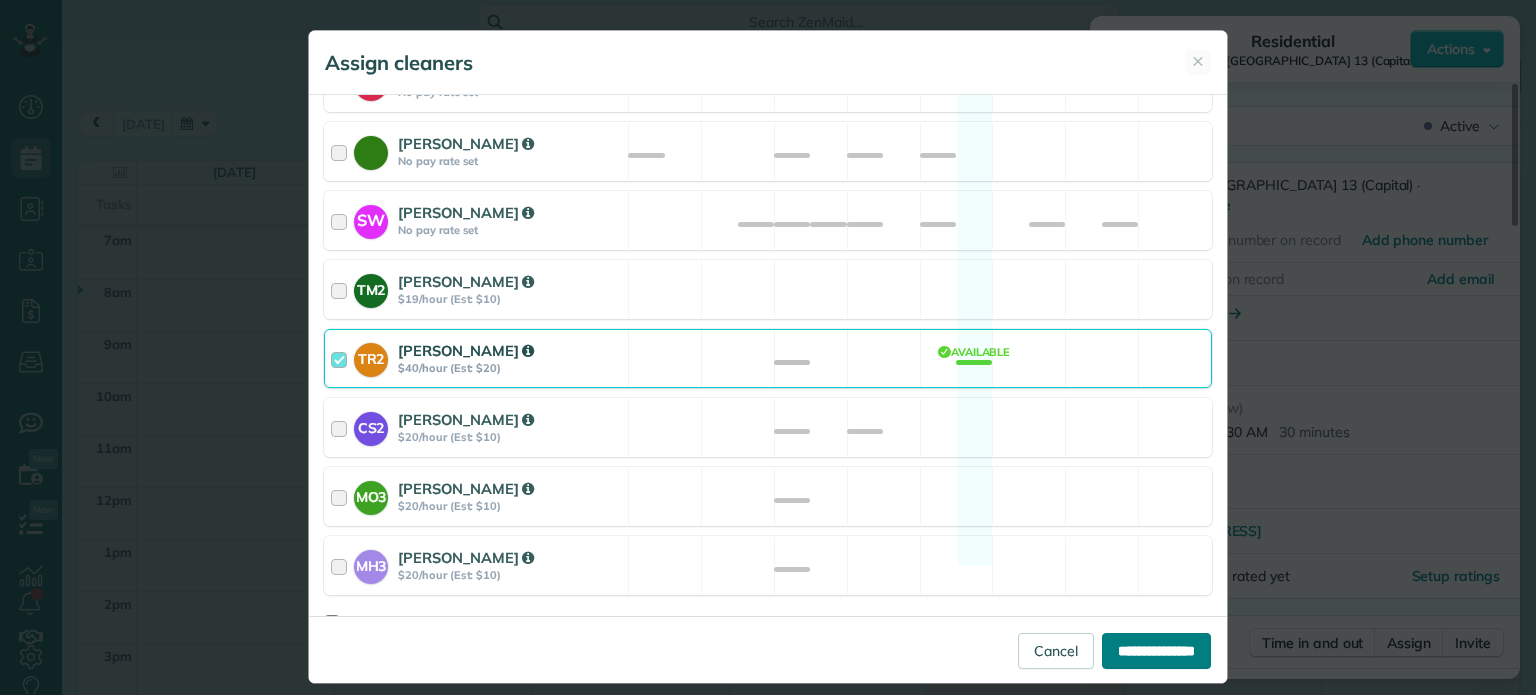 type on "**********" 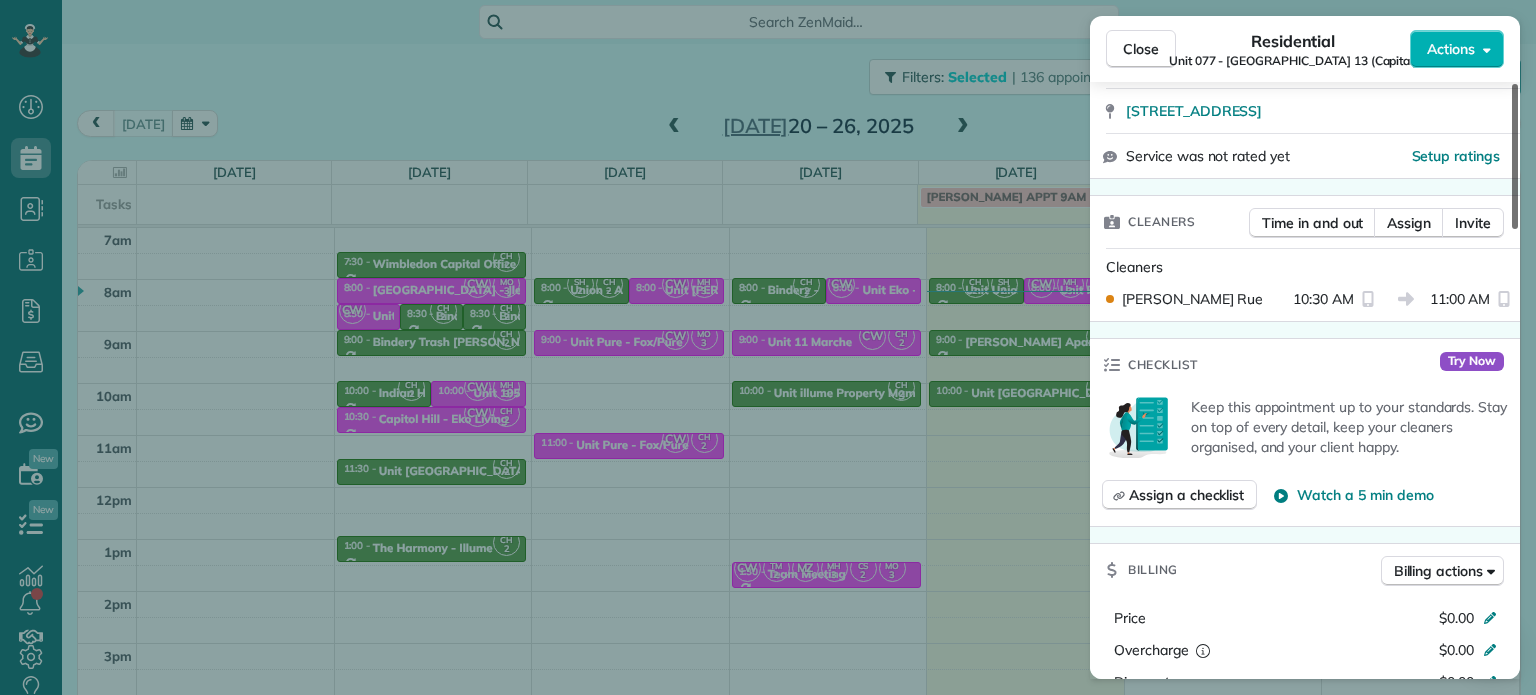 scroll, scrollTop: 427, scrollLeft: 0, axis: vertical 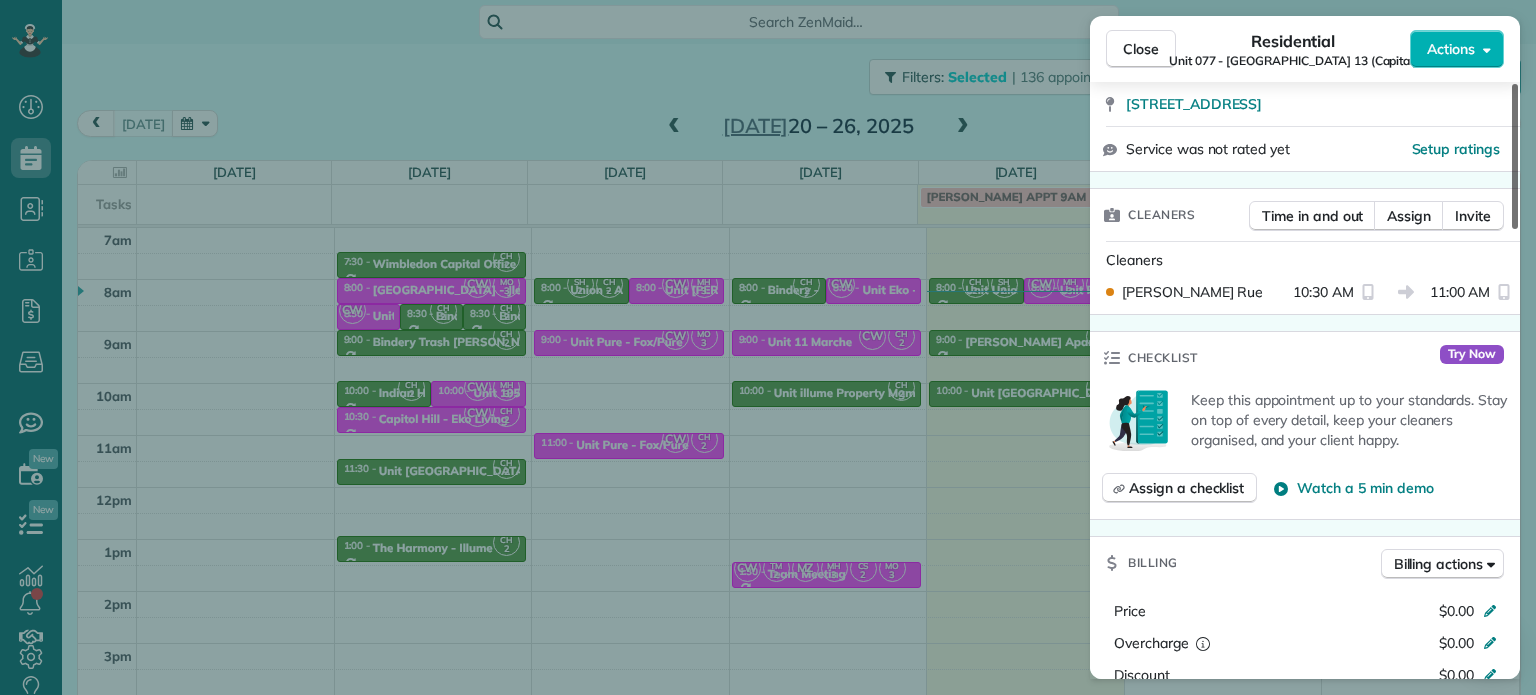 drag, startPoint x: 1512, startPoint y: 199, endPoint x: 1528, endPoint y: 302, distance: 104.23531 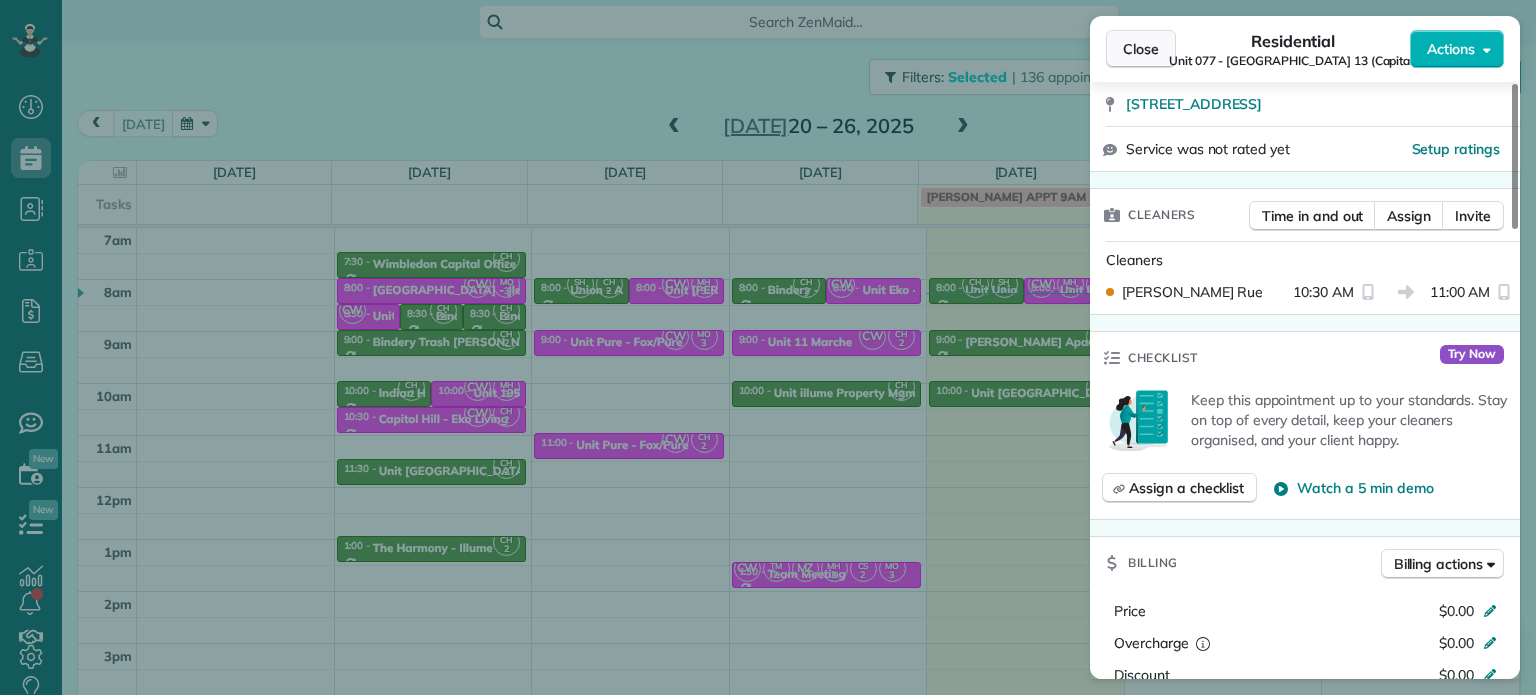 click on "Close" at bounding box center (1141, 49) 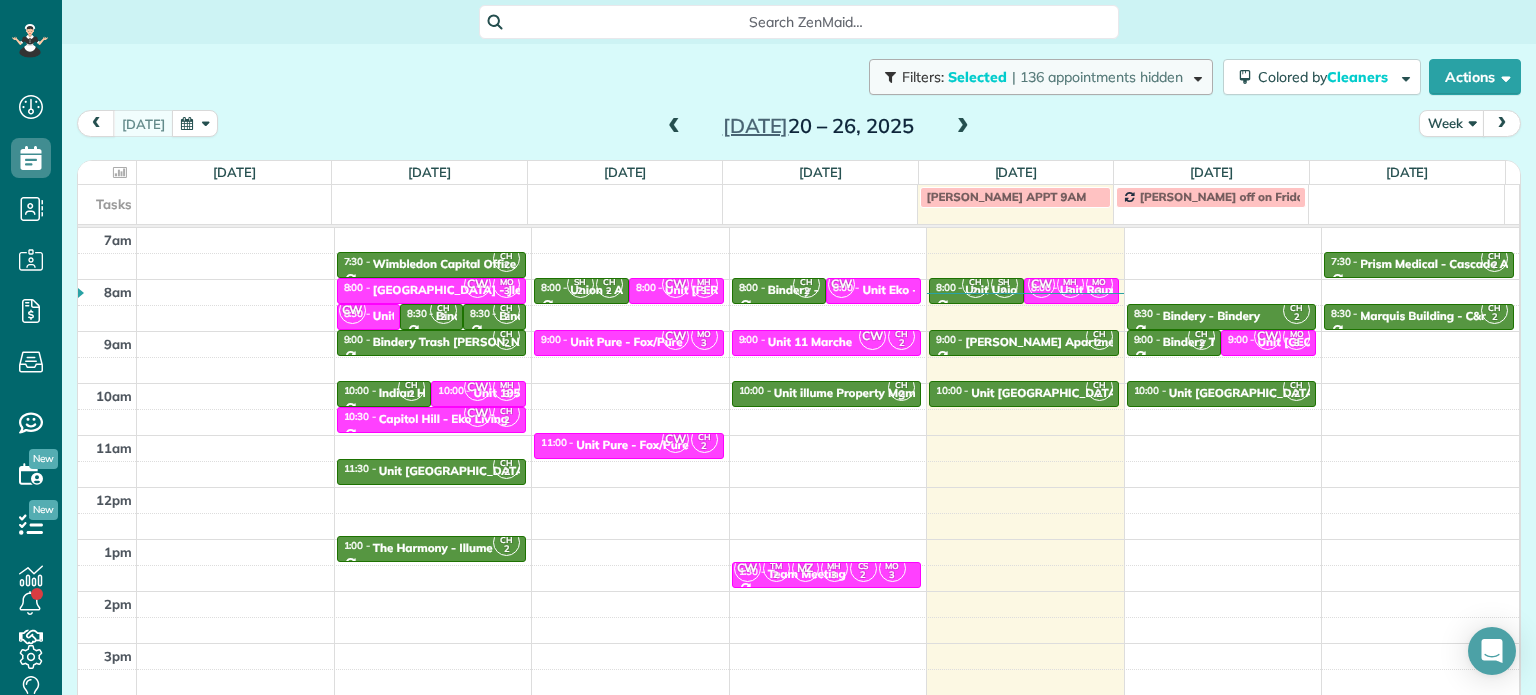 click at bounding box center (1194, 76) 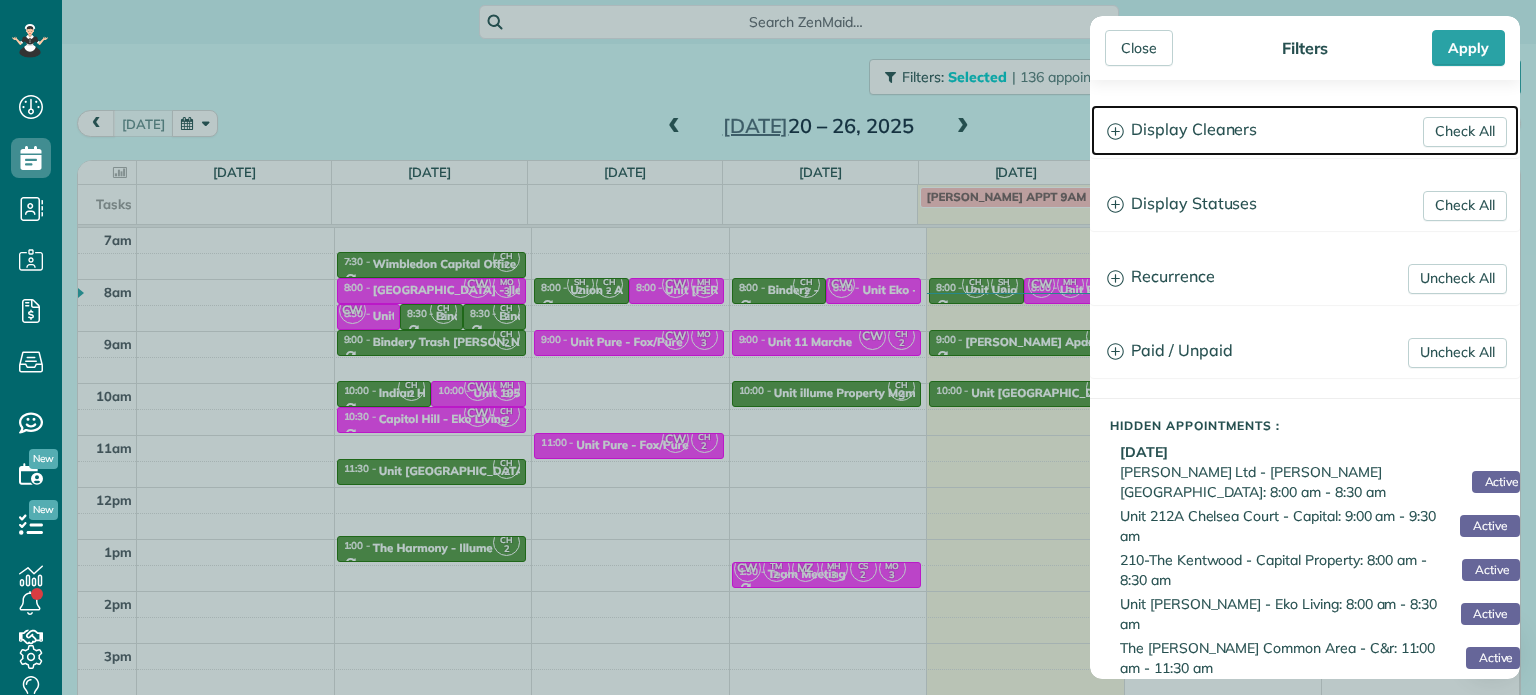 click on "Display Cleaners" at bounding box center (1305, 130) 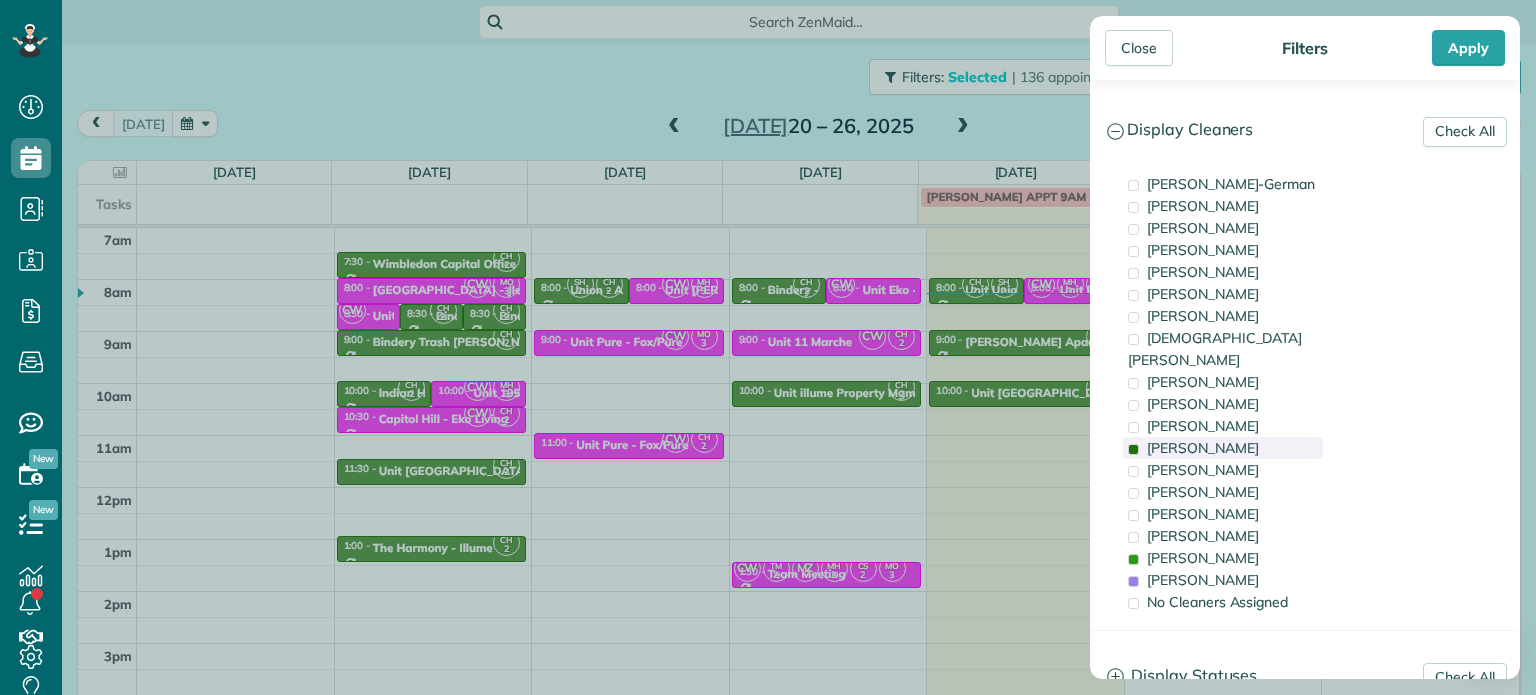 click on "[PERSON_NAME]" at bounding box center (1203, 448) 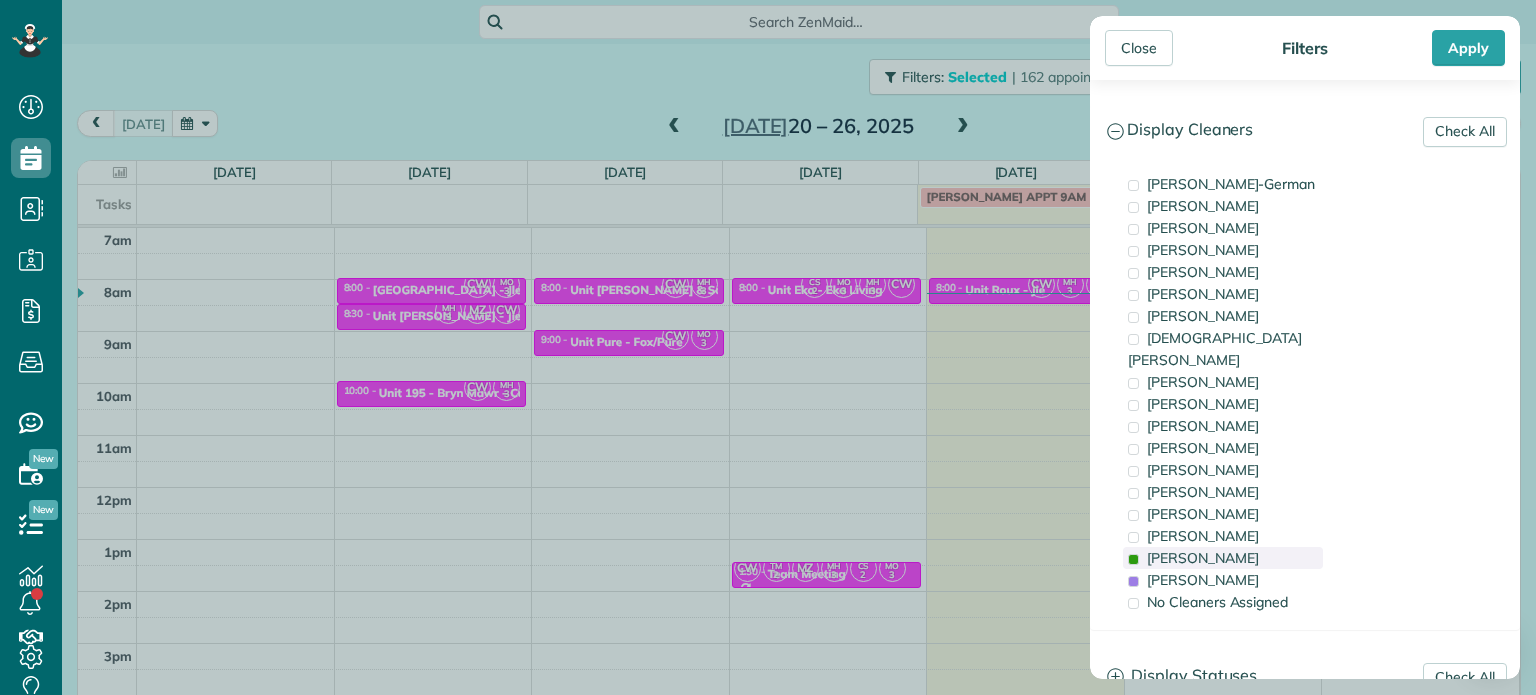 click on "[PERSON_NAME]" at bounding box center [1203, 558] 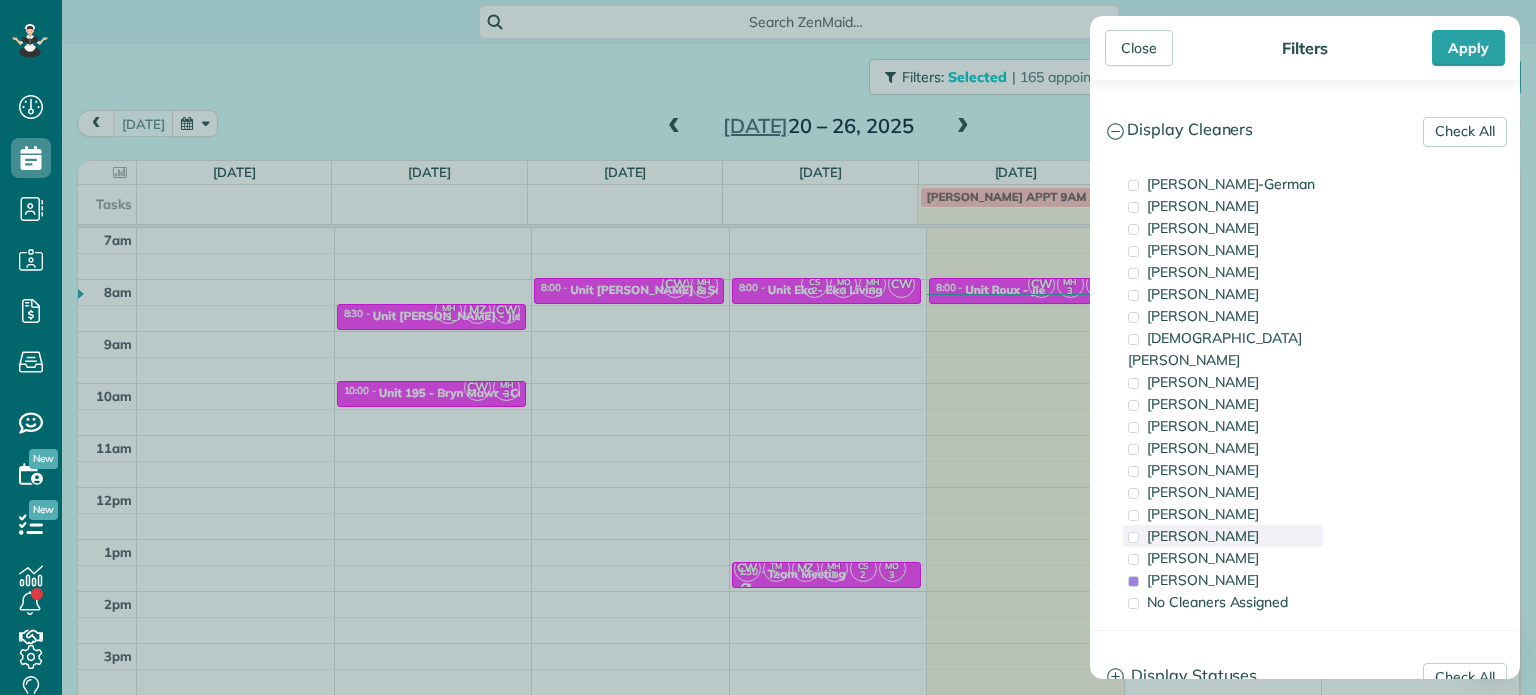 click on "[PERSON_NAME]" at bounding box center [1203, 536] 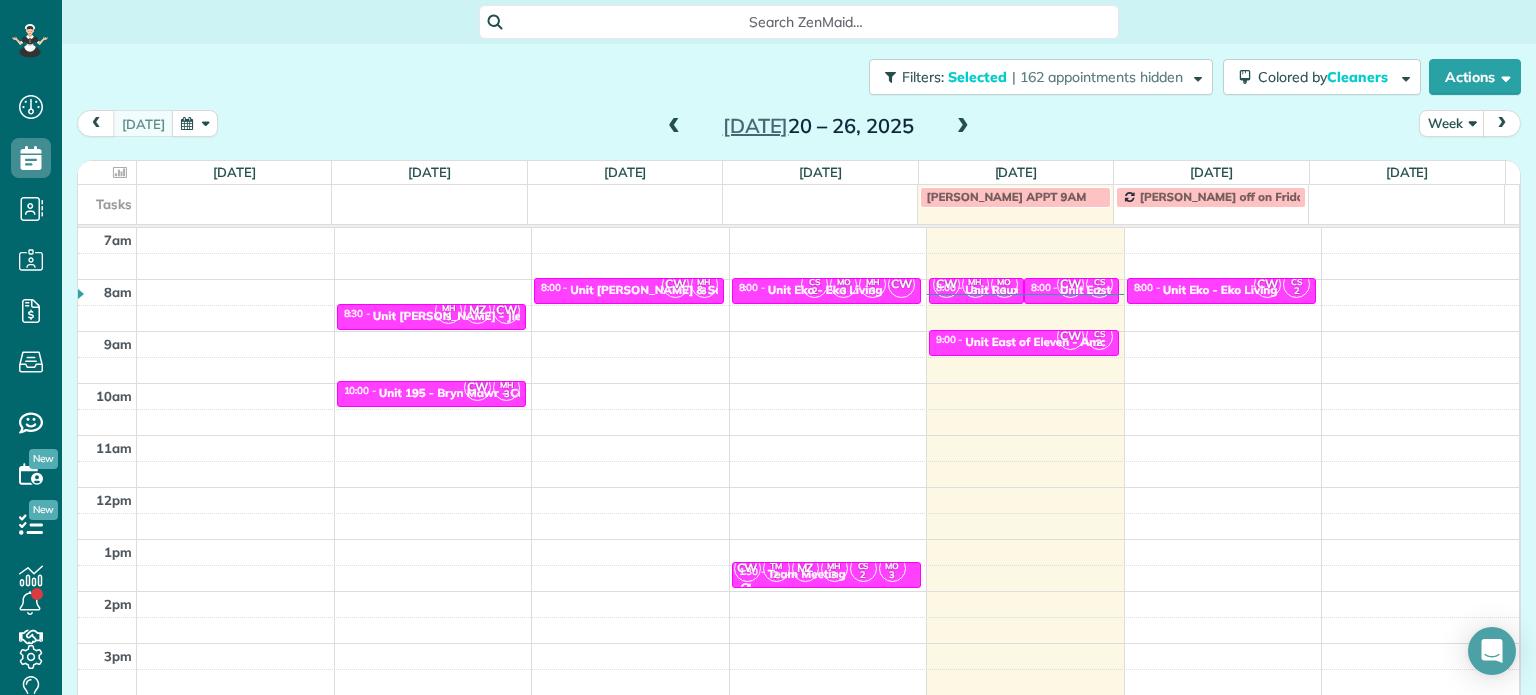 click on "Close
Filters
Apply
Check All
Display Cleaners
[PERSON_NAME]-German
[PERSON_NAME]
[PERSON_NAME]
[PERSON_NAME]
[PERSON_NAME]
[PERSON_NAME]
[PERSON_NAME]" at bounding box center [768, 347] 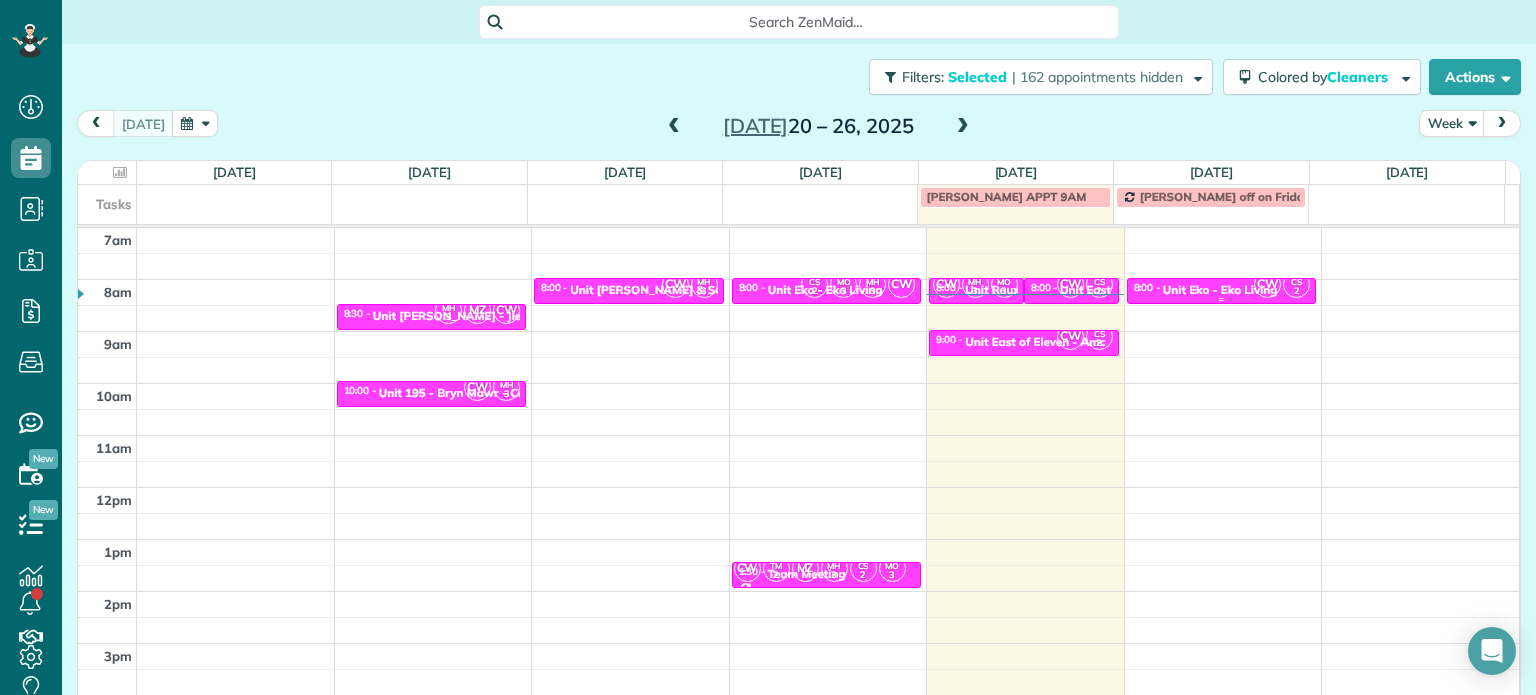 click on "Unit Eko - Eko Living" at bounding box center (1220, 290) 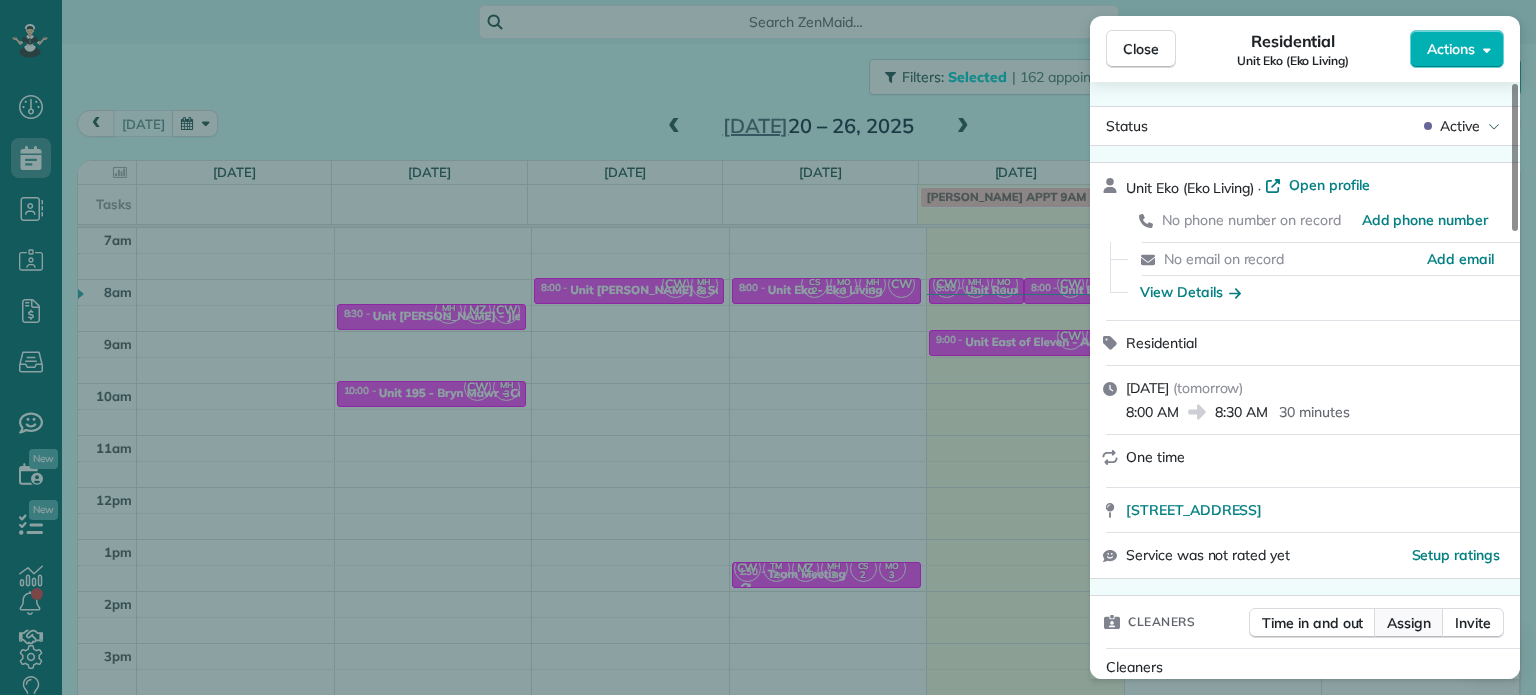 click on "Assign" at bounding box center (1409, 623) 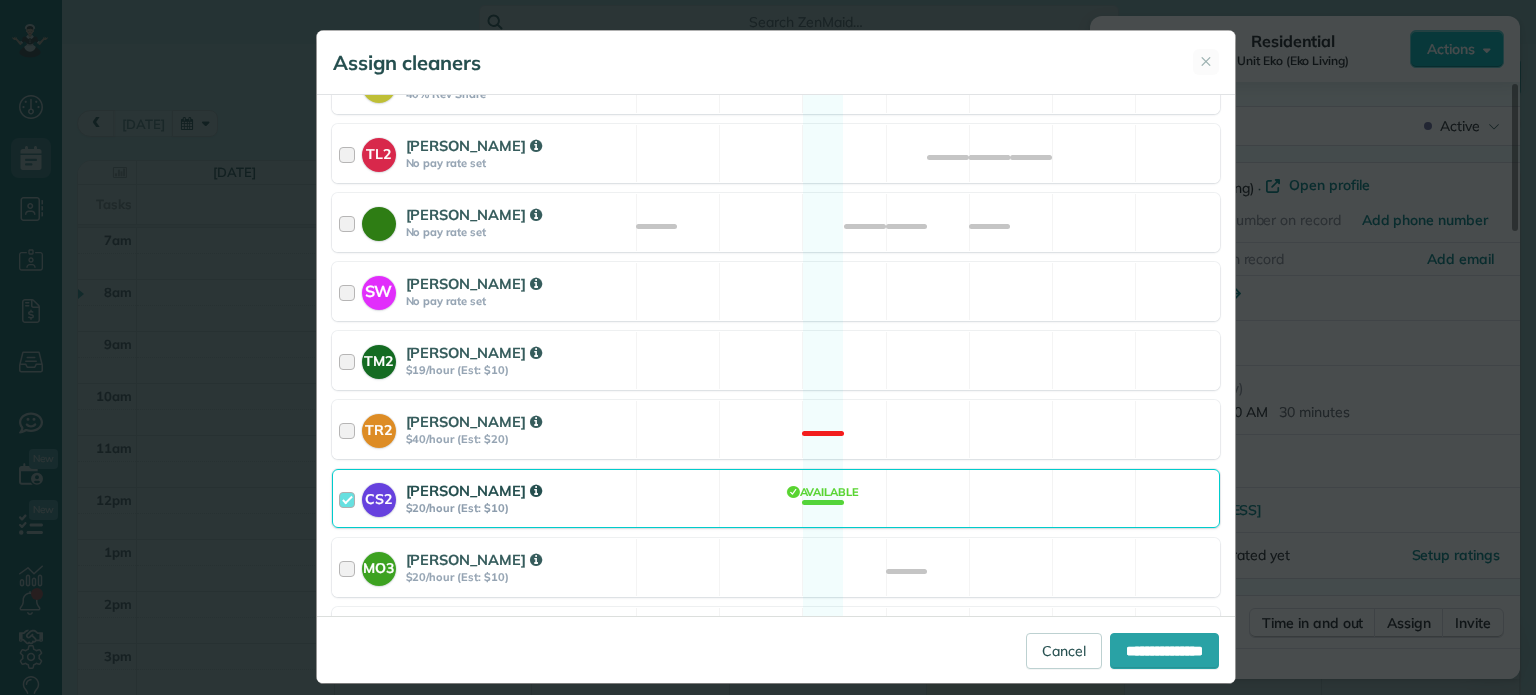 scroll, scrollTop: 1004, scrollLeft: 0, axis: vertical 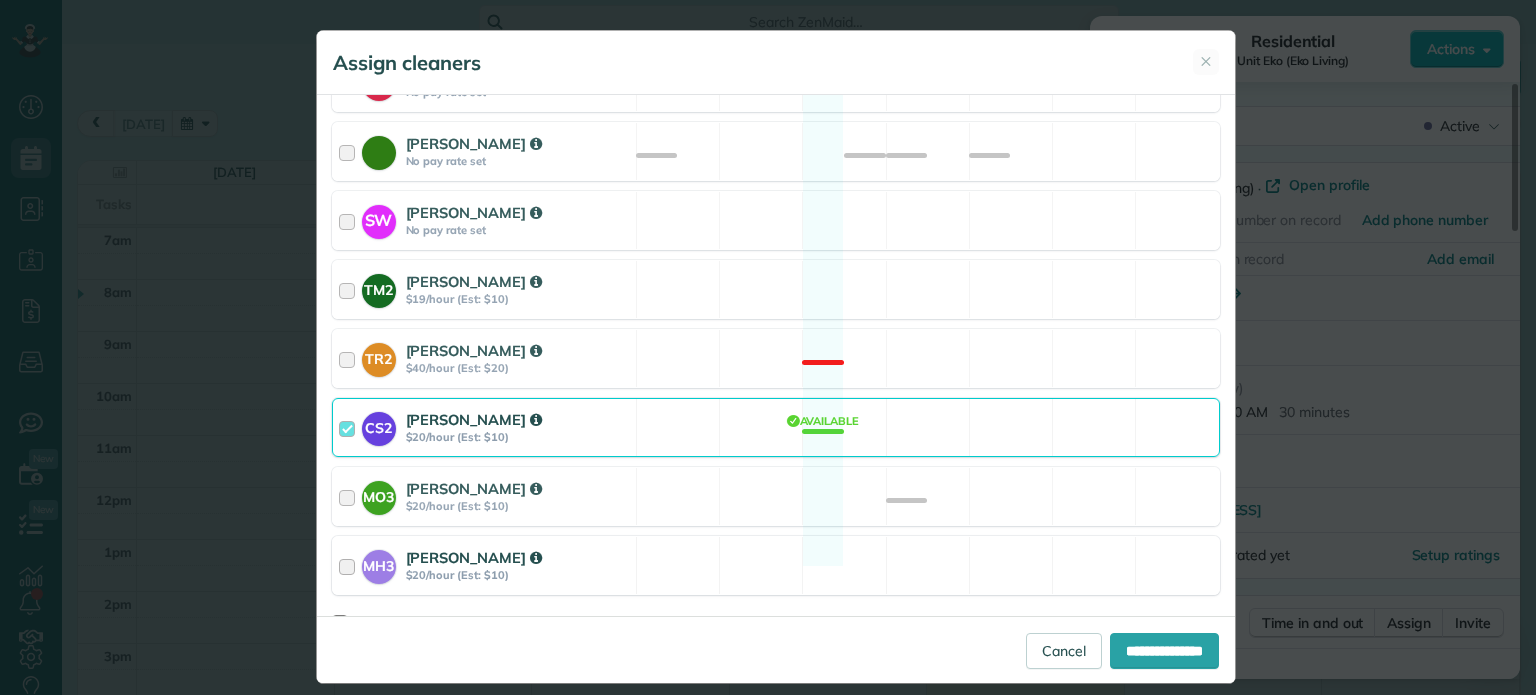 click on "MH3
[PERSON_NAME]
$20/hour (Est: $10)
Available" at bounding box center [776, 565] 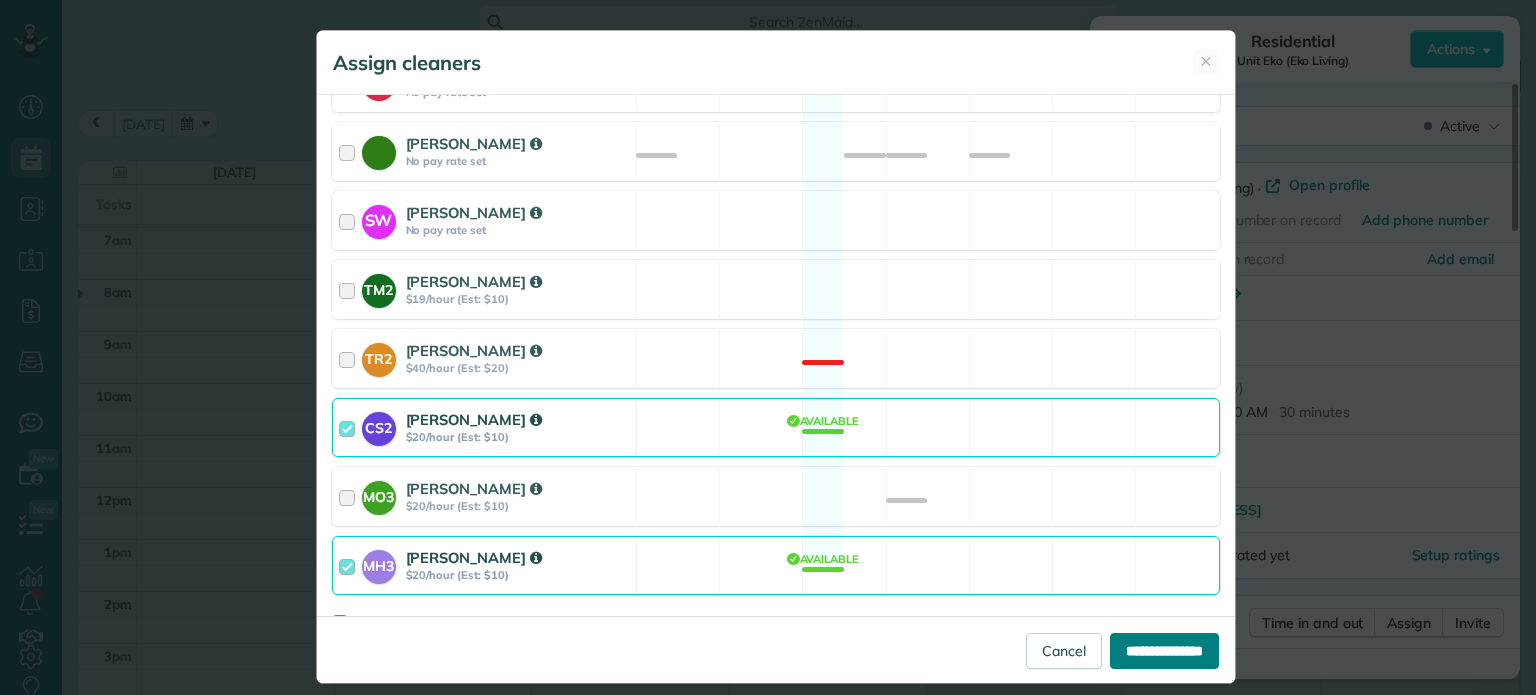click on "**********" at bounding box center (1164, 651) 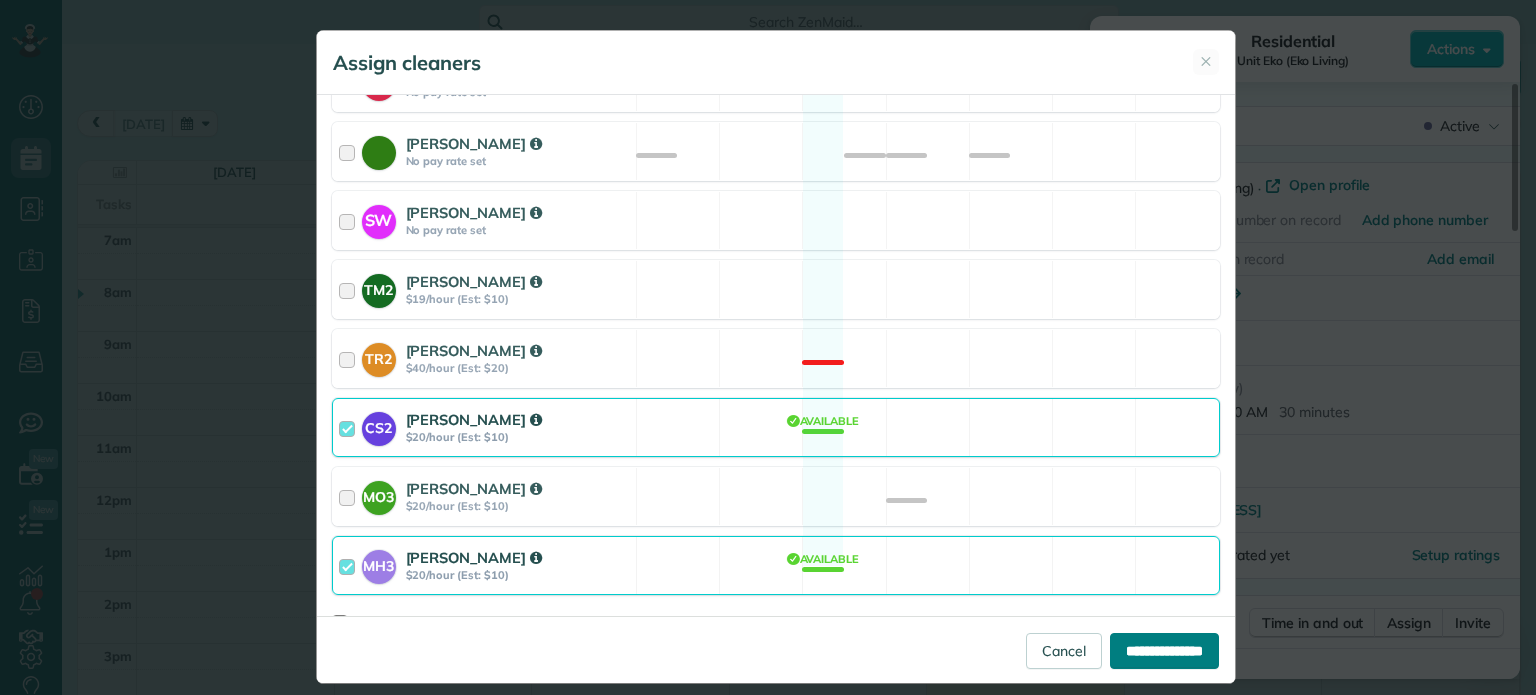 type on "**********" 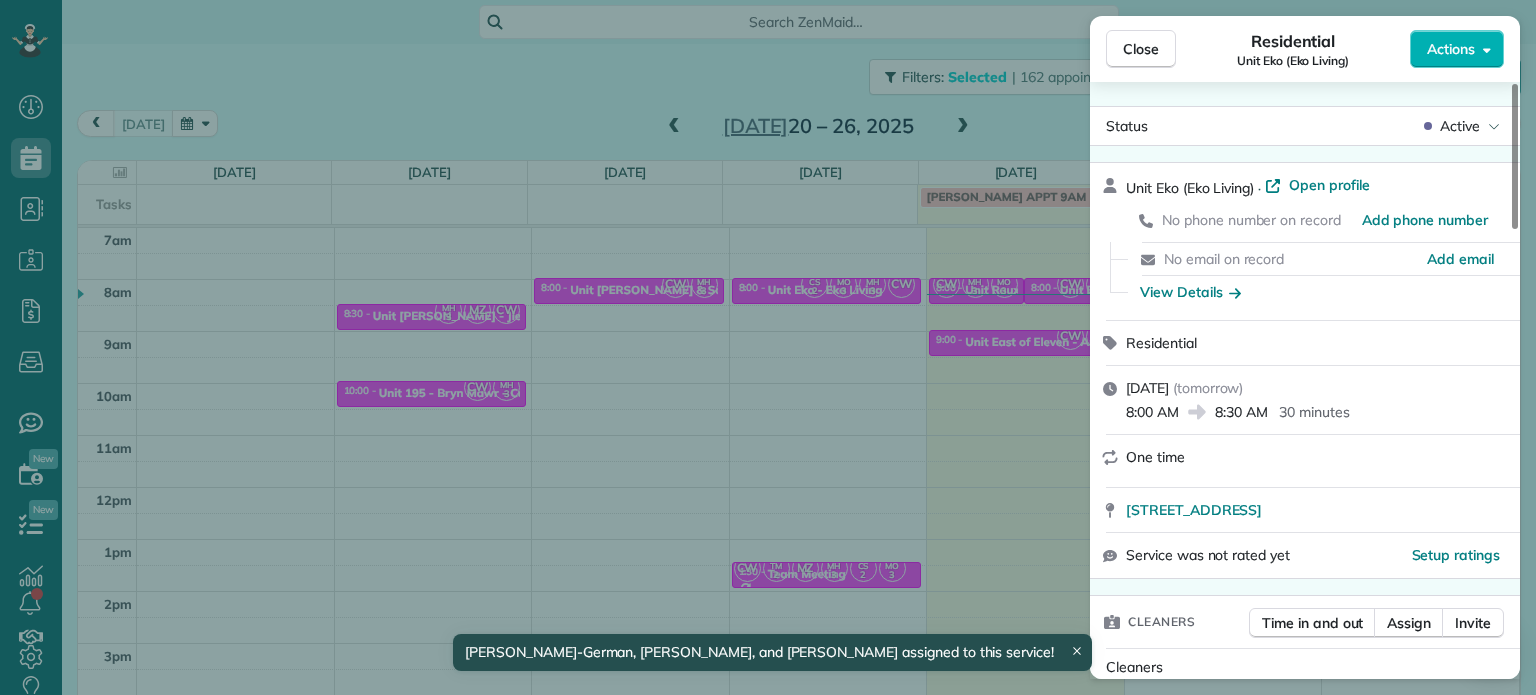 click on "Close Residential Unit Eko (Eko Living) Actions Status Active Unit Eko (Eko Living) · Open profile No phone number on record Add phone number No email on record Add email View Details Residential [DATE] ( [DATE] ) 8:00 AM 8:30 AM 30 minutes One time [STREET_ADDRESS] Service was not rated yet Setup ratings Cleaners Time in and out Assign Invite Cleaners [PERSON_NAME] 8:00 AM 8:30 AM [PERSON_NAME] 8:00 AM 8:30 AM [PERSON_NAME]-German 8:00 AM 8:30 AM Checklist Try Now Keep this appointment up to your standards. Stay on top of every detail, keep your cleaners organised, and your client happy. Assign a checklist Watch a 5 min demo Billing Billing actions Price $0.00 Overcharge $0.00 Discount $0.00 Coupon discount - Primary tax - Secondary tax - Total appointment price $0.00 Tips collected New feature! $0.00 [PERSON_NAME] as paid Total including tip $0.00 Get paid online in no-time! Send an invoice and reward your cleaners with tips Charge customer credit card 1 1" at bounding box center [768, 347] 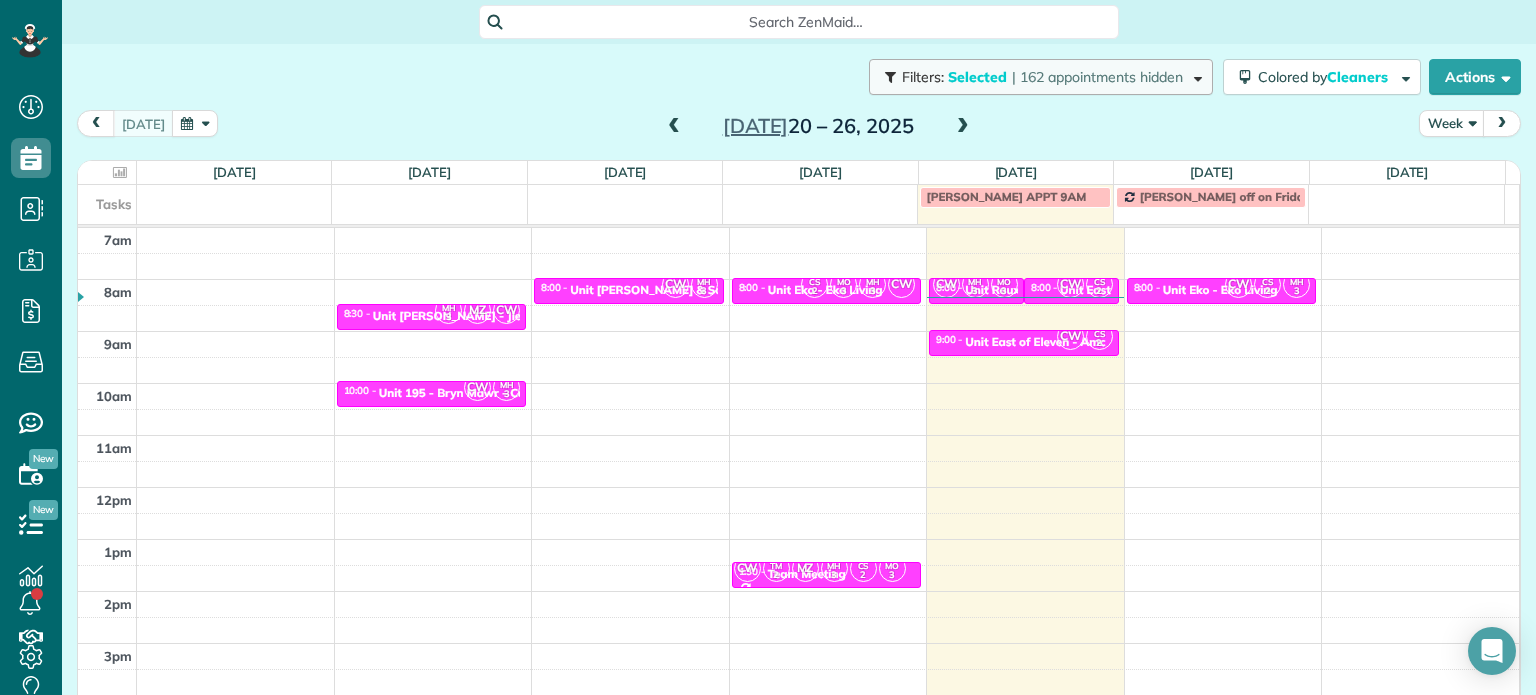 click on "|  162 appointments hidden" at bounding box center (1097, 77) 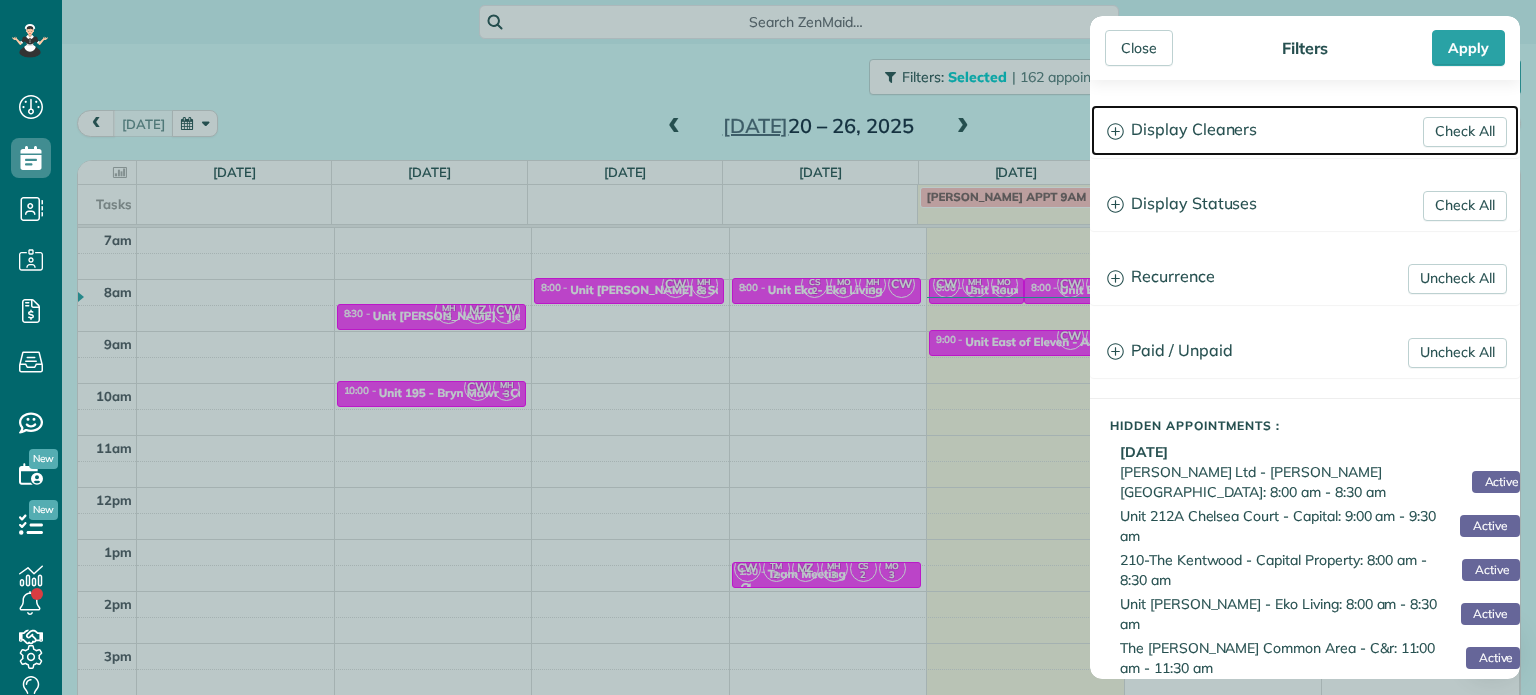 click on "Display Cleaners" at bounding box center [1305, 130] 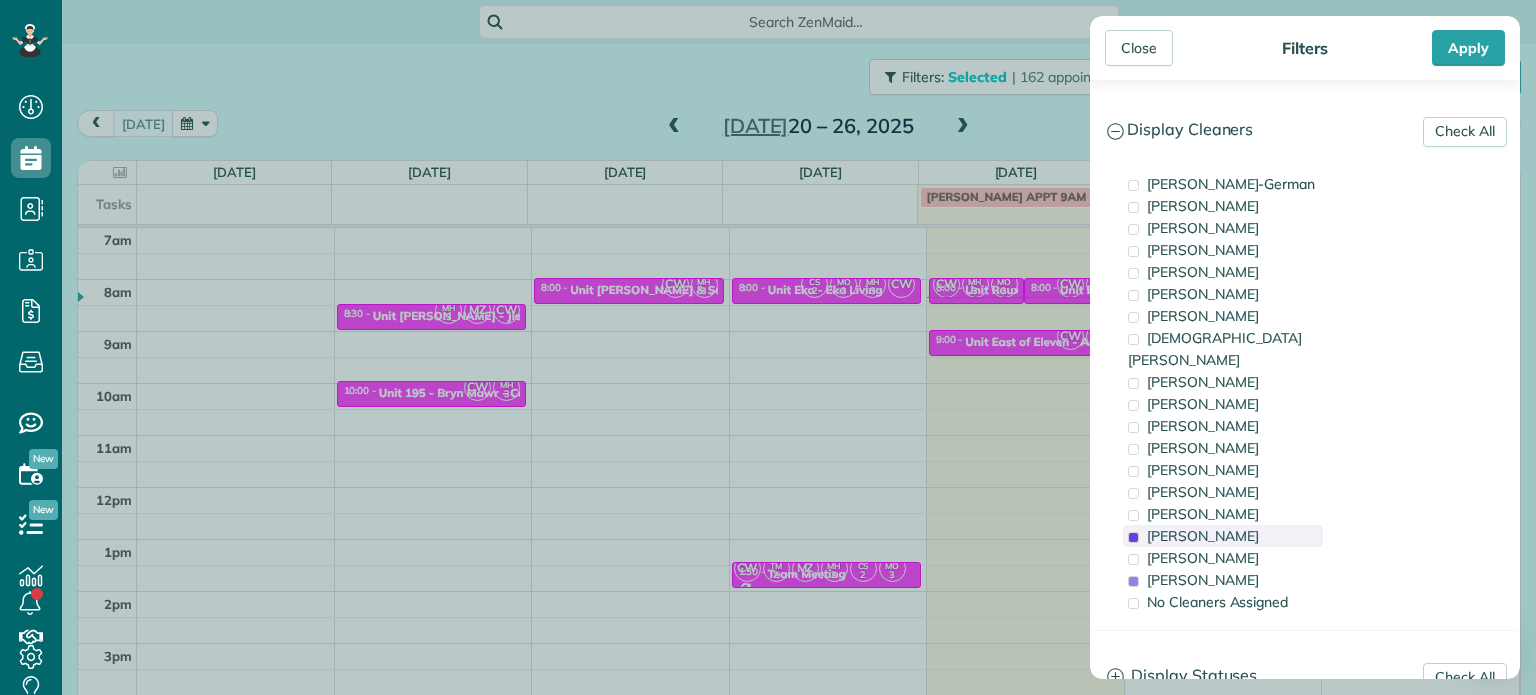 click on "[PERSON_NAME]" at bounding box center [1203, 536] 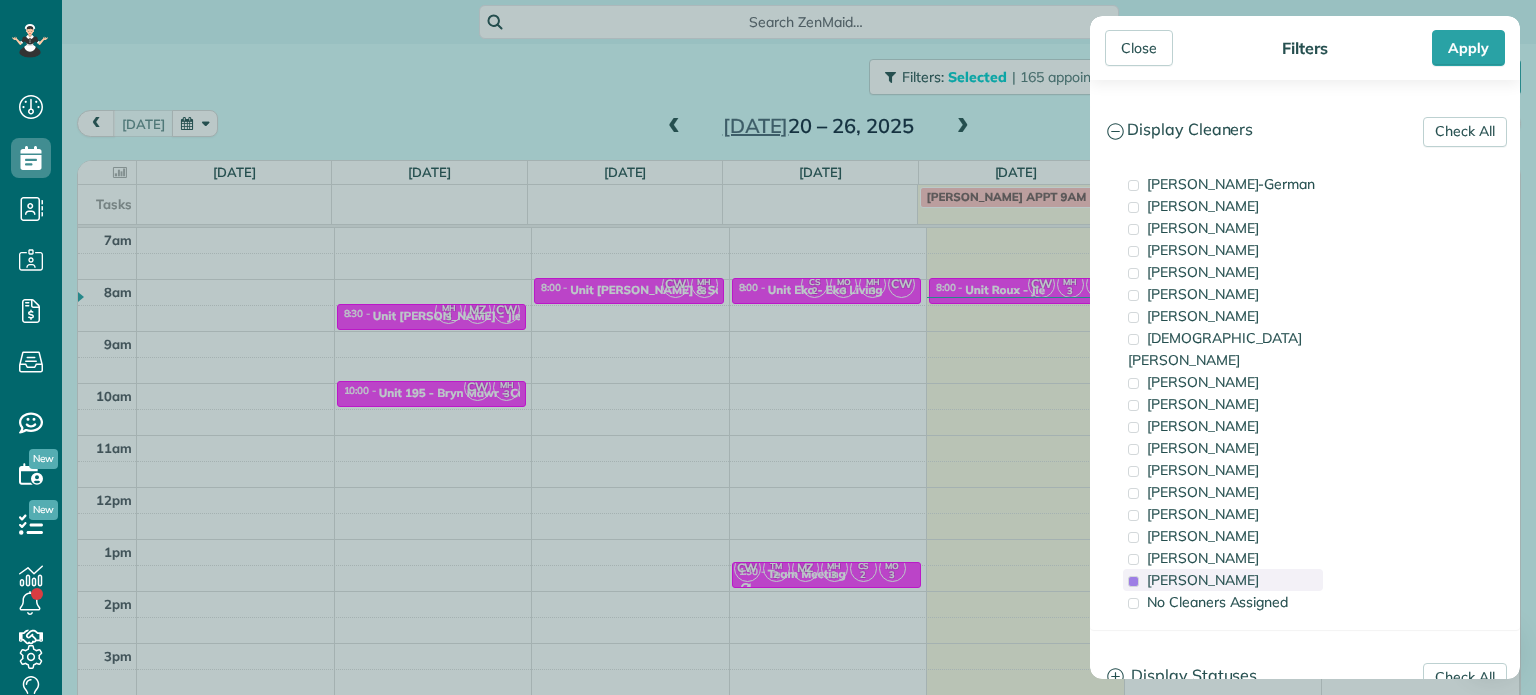 click on "[PERSON_NAME]" at bounding box center [1203, 580] 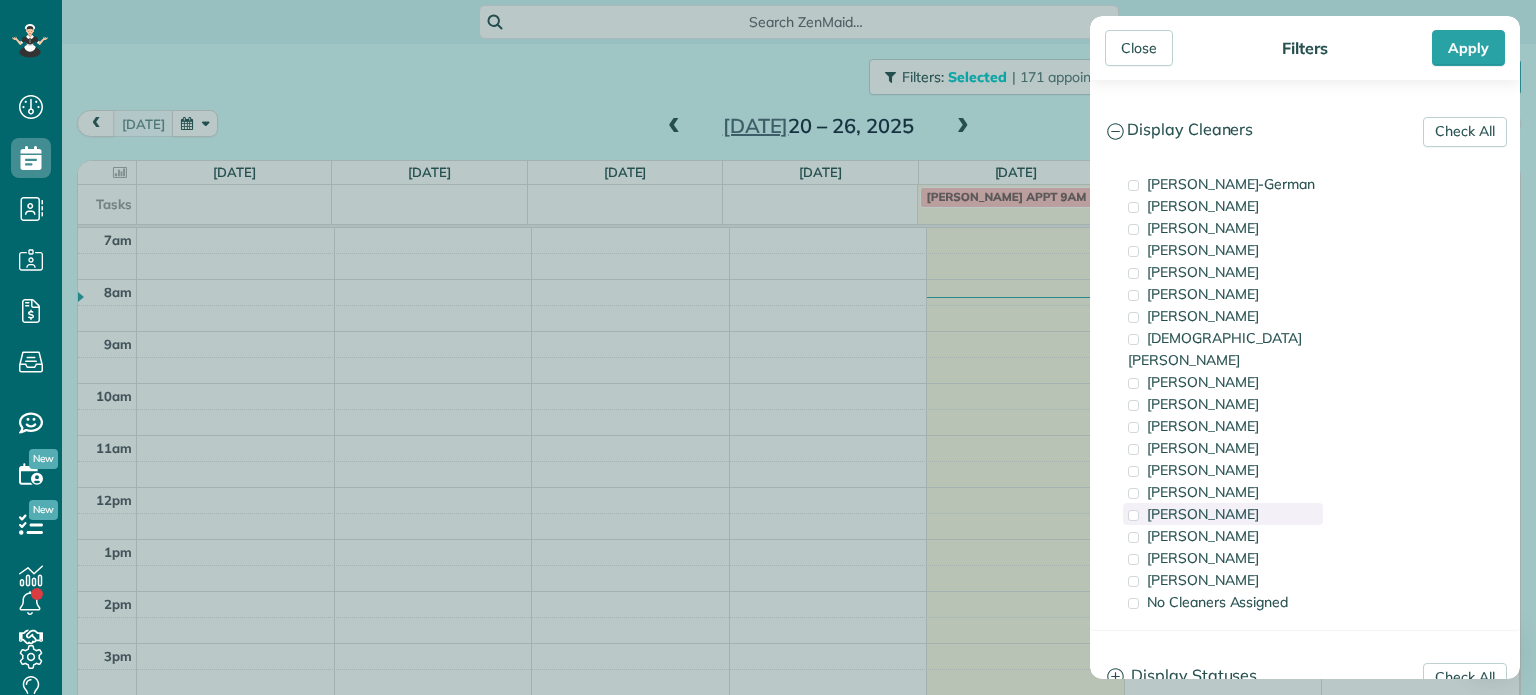 click on "[PERSON_NAME]" at bounding box center (1203, 514) 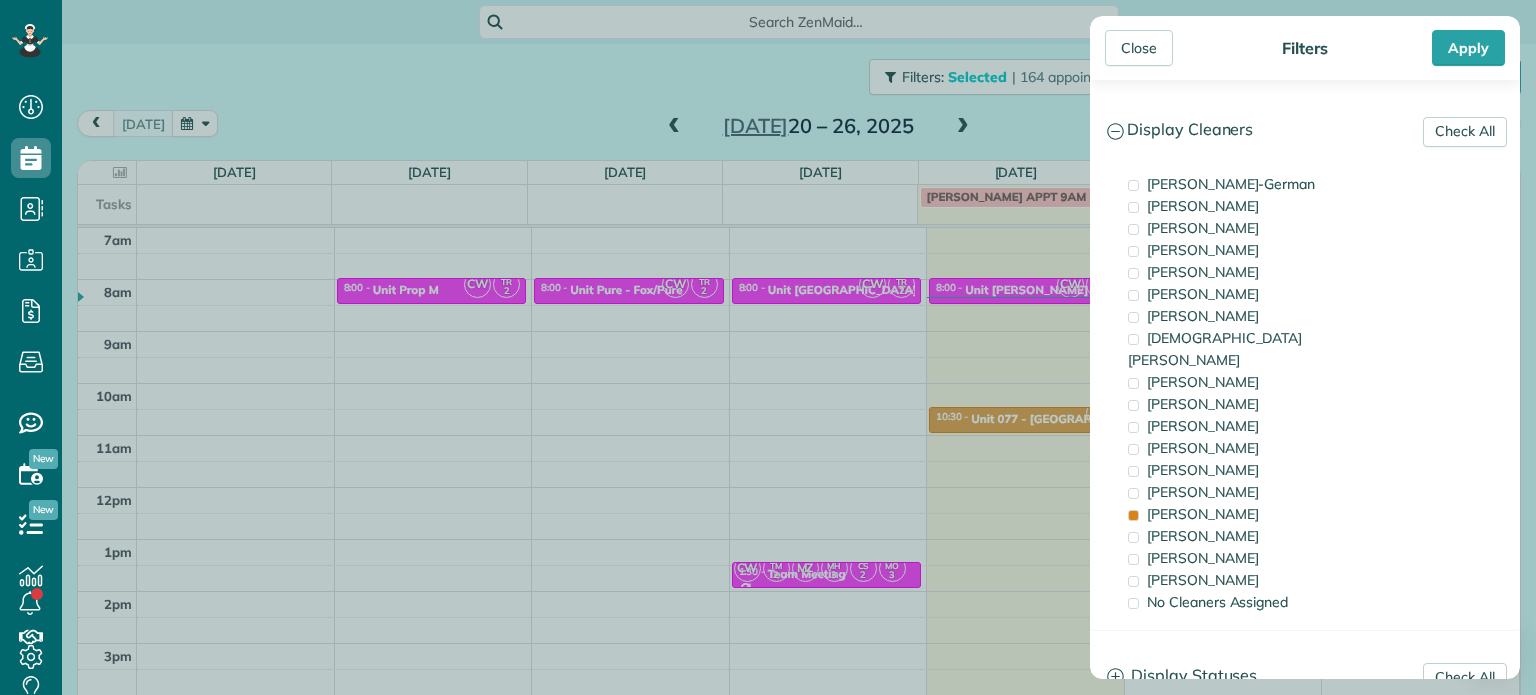 click on "Close
Filters
Apply
Check All
Display Cleaners
[PERSON_NAME]-German
[PERSON_NAME]
[PERSON_NAME]
[PERSON_NAME]
[PERSON_NAME]
[PERSON_NAME]
[PERSON_NAME]" at bounding box center [768, 347] 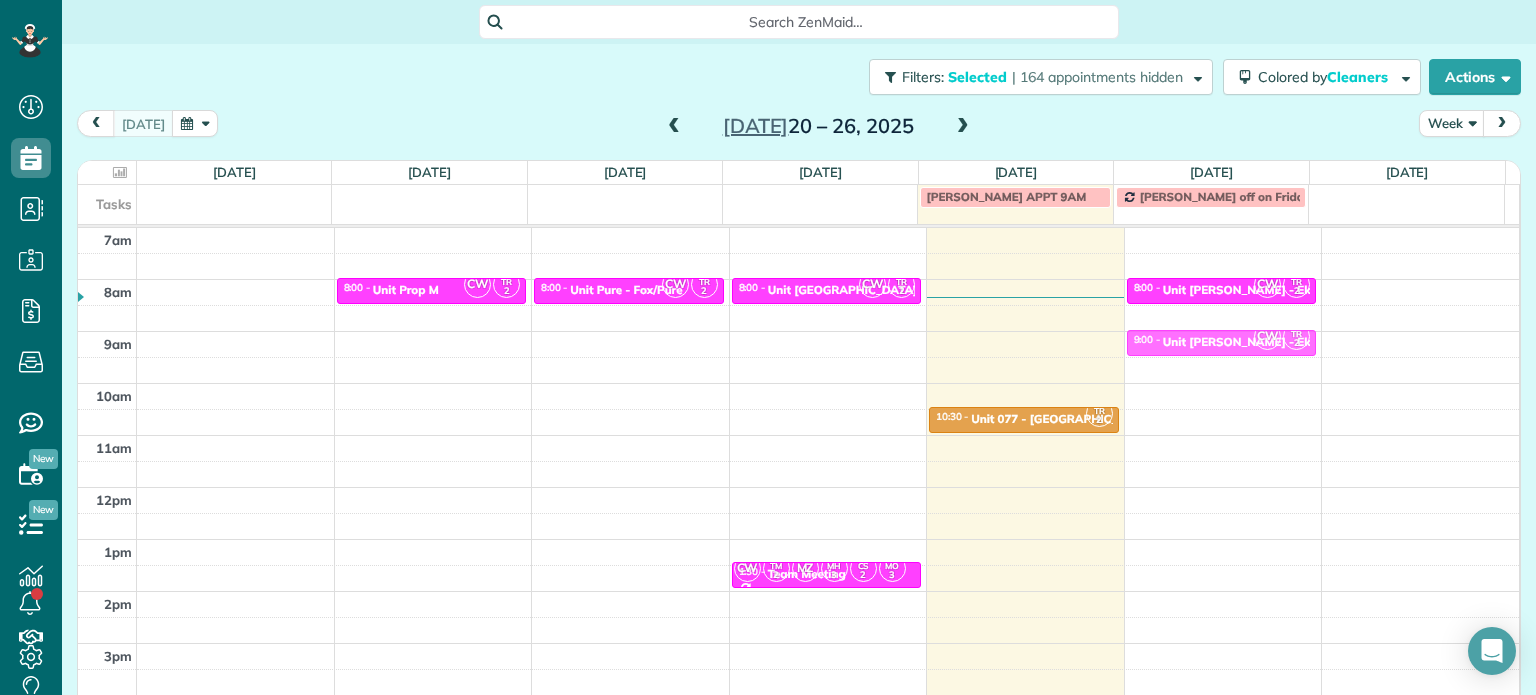 drag, startPoint x: 1018, startPoint y: 285, endPoint x: 1203, endPoint y: 338, distance: 192.4422 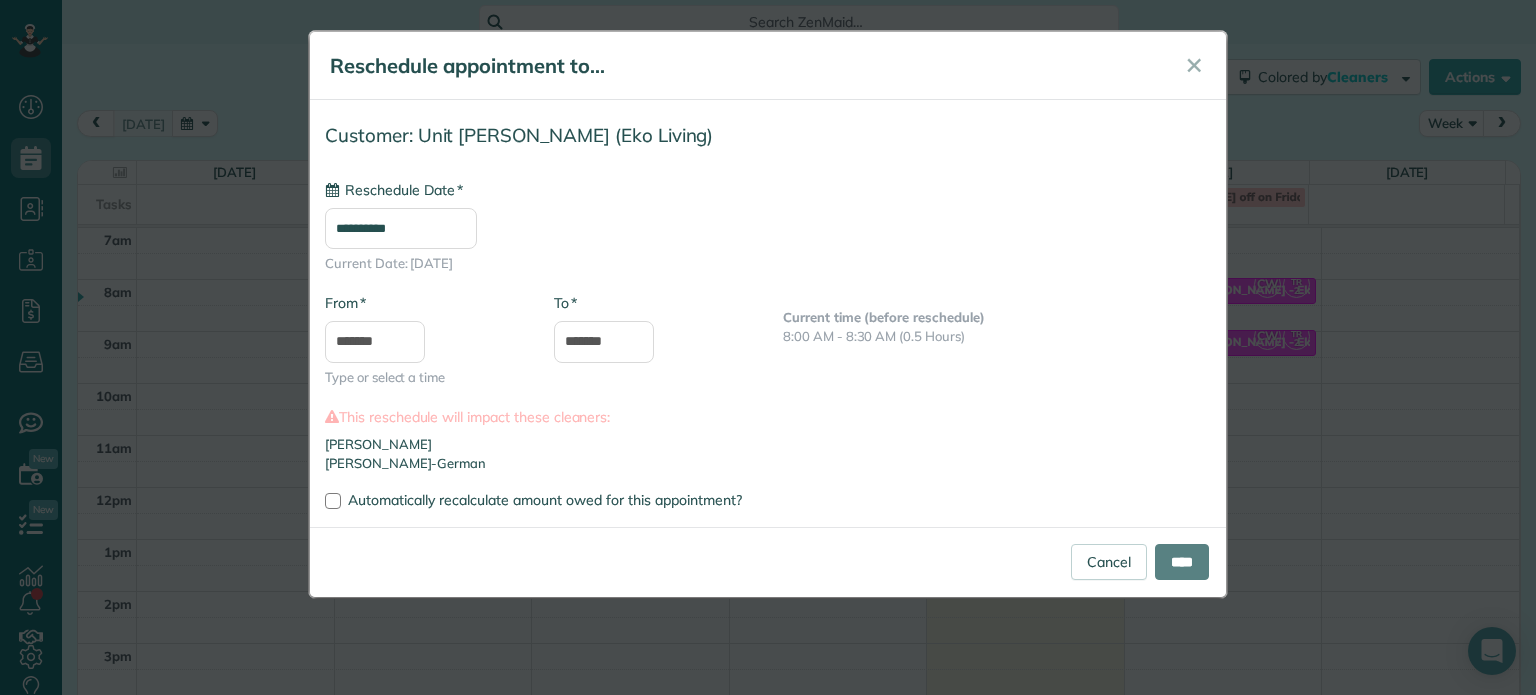 type on "**********" 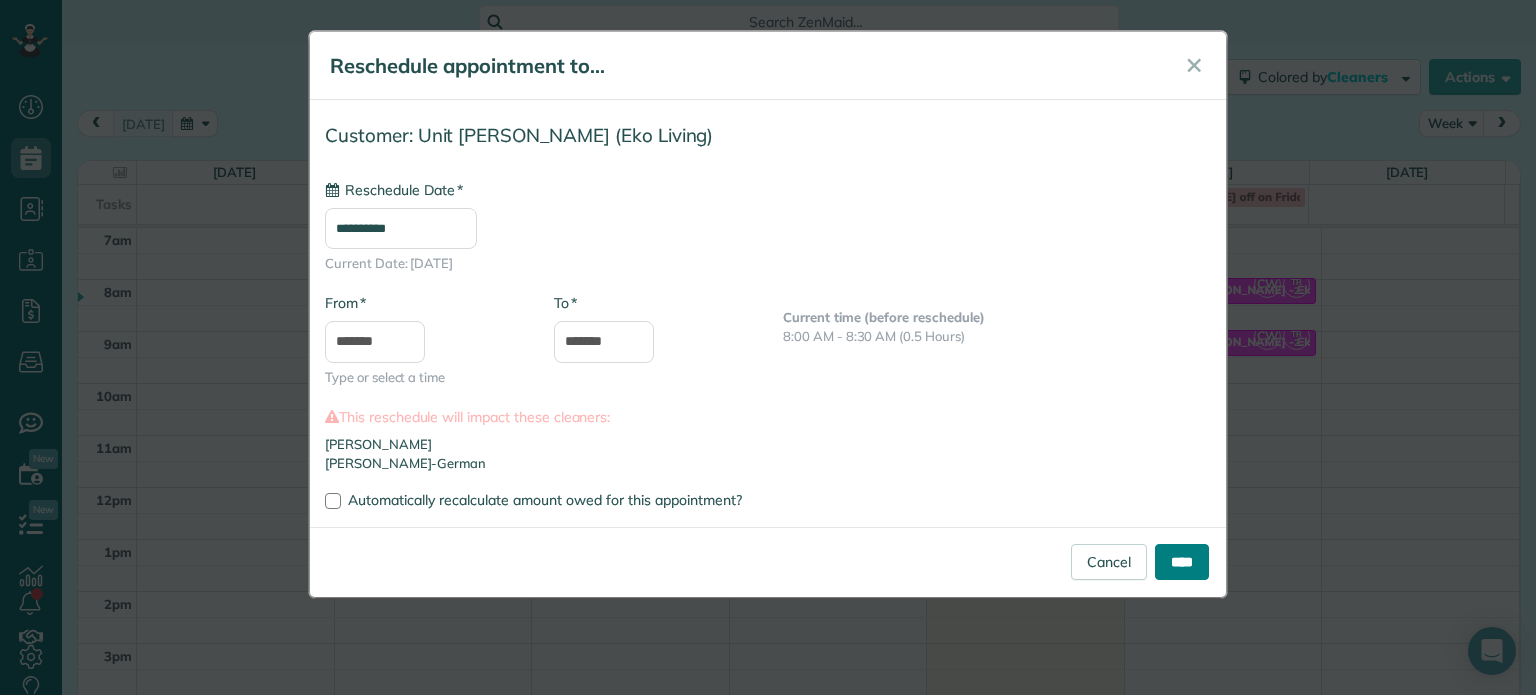 click on "****" at bounding box center [1182, 562] 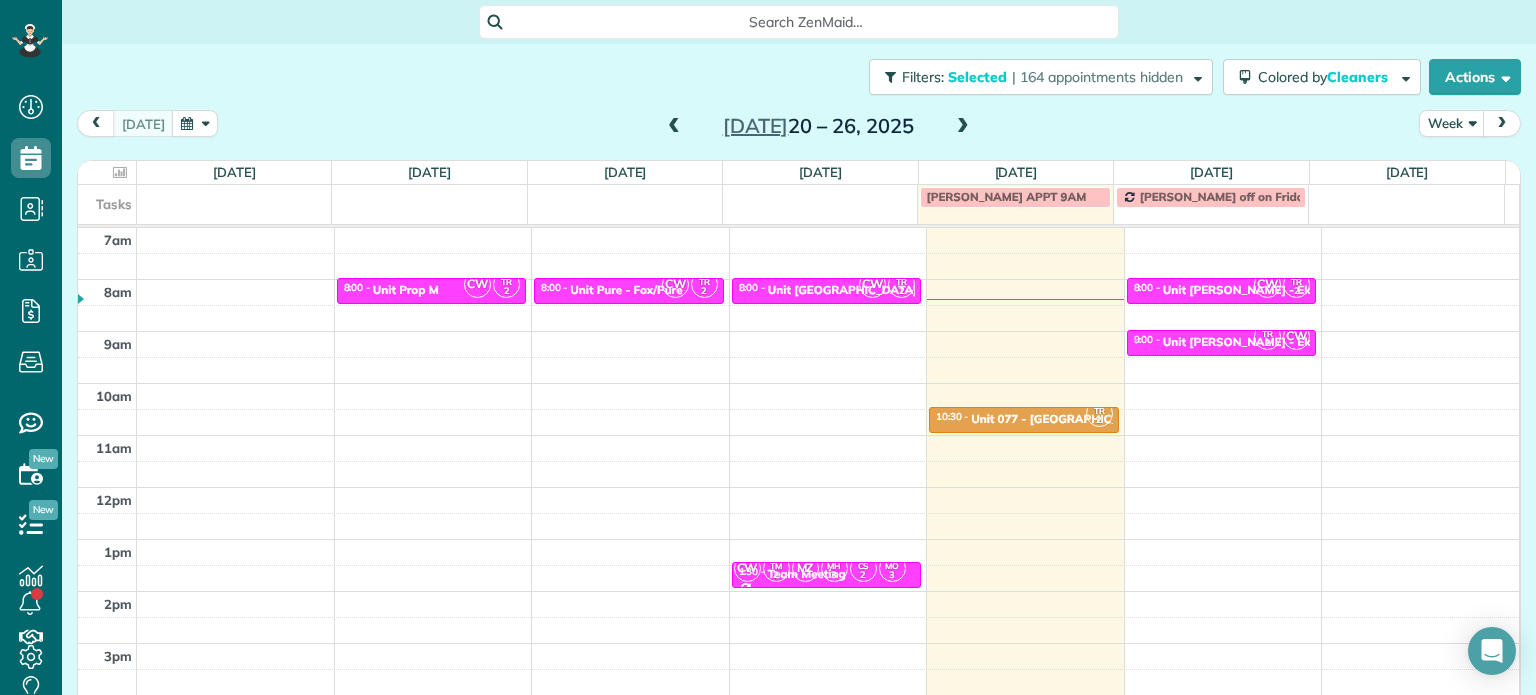 click at bounding box center (963, 127) 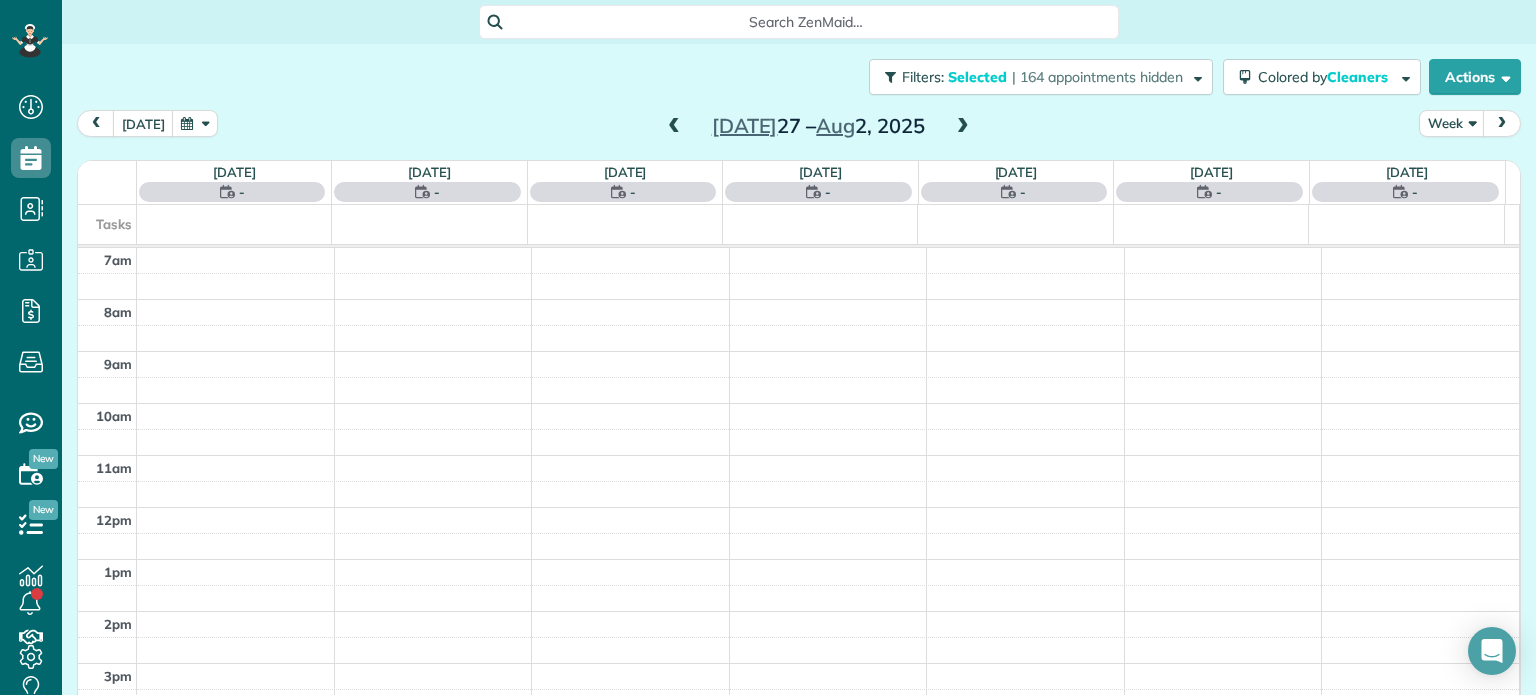 click at bounding box center (963, 127) 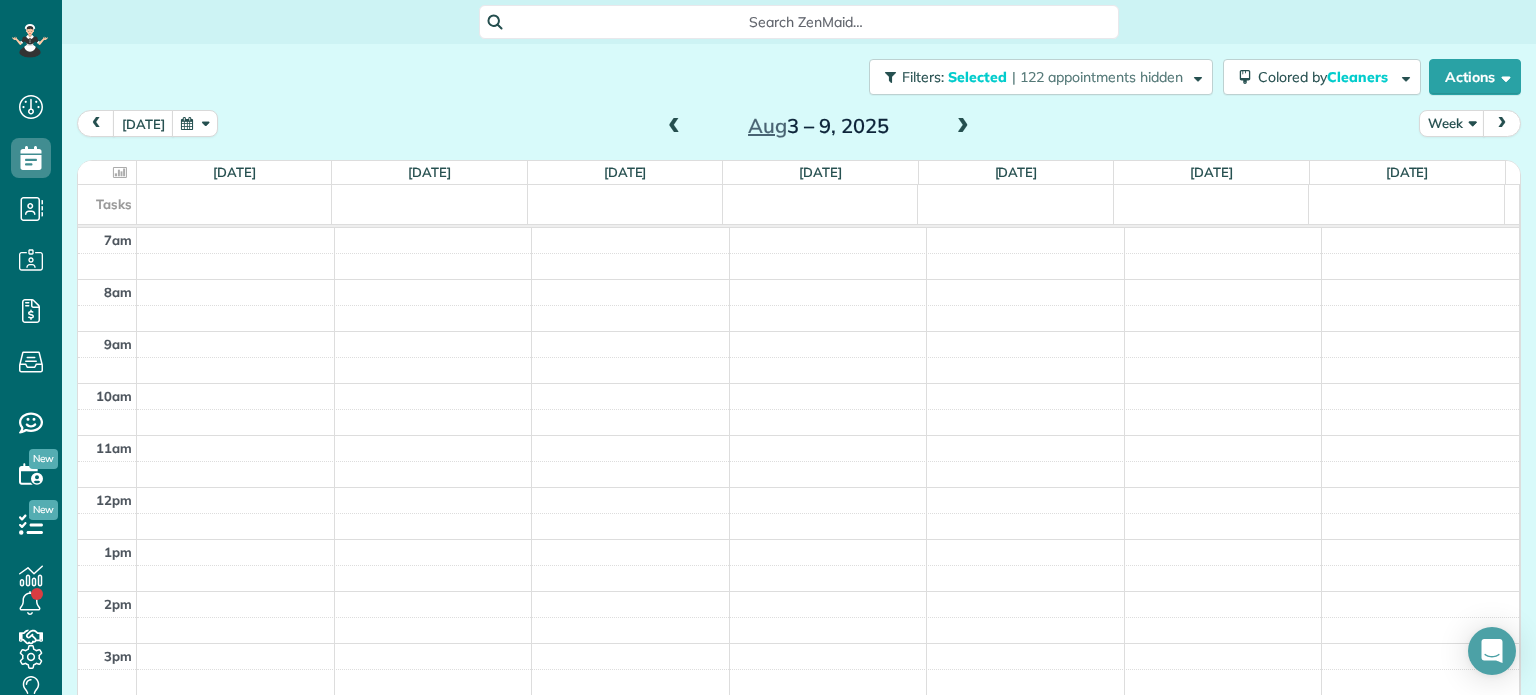 click at bounding box center (963, 127) 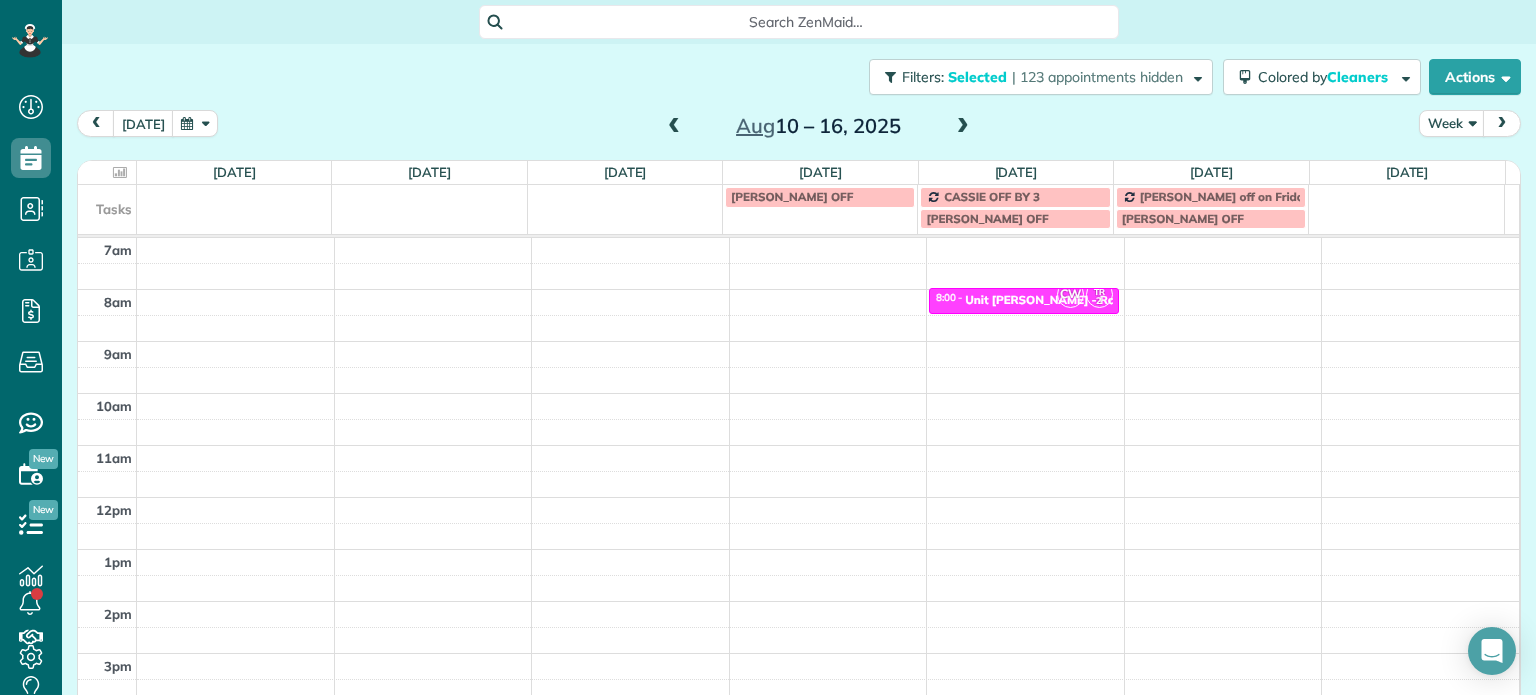 click at bounding box center [963, 127] 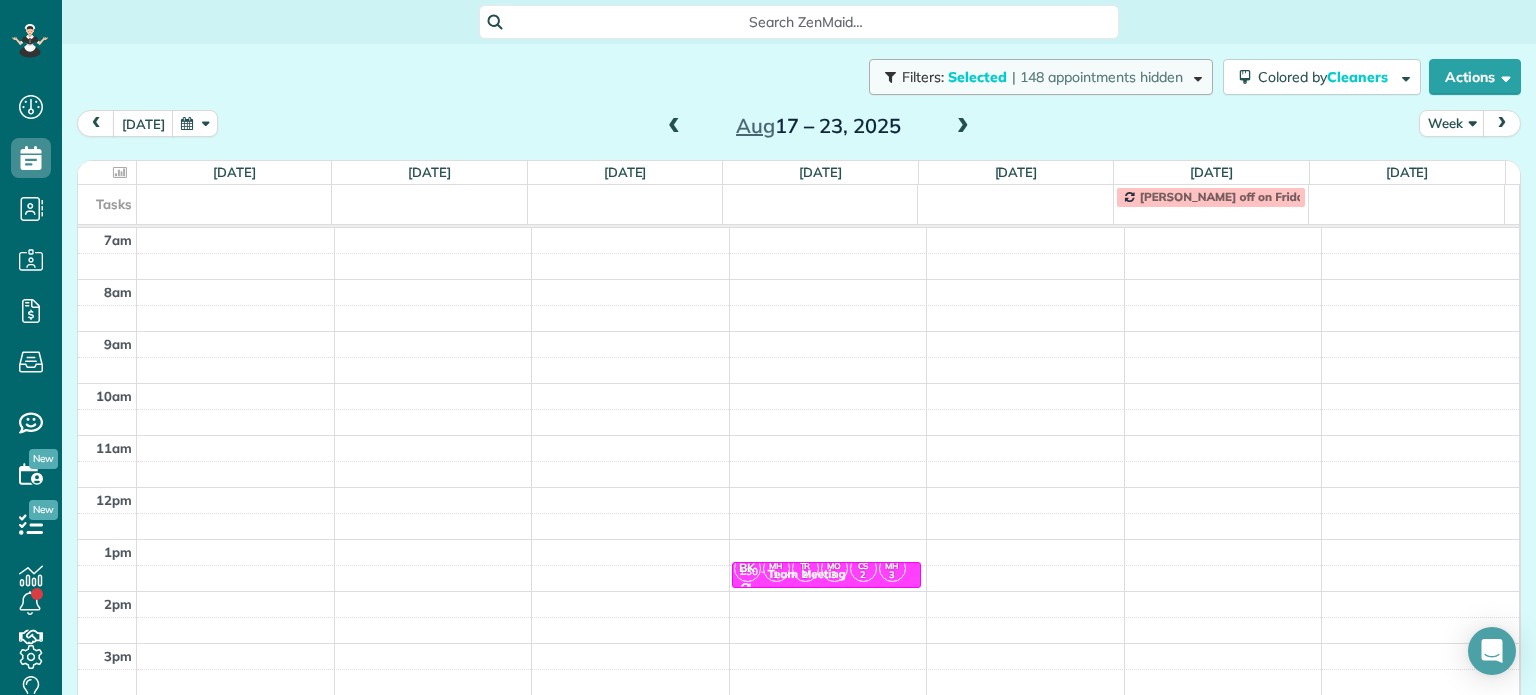 click on "|  148 appointments hidden" at bounding box center (1097, 77) 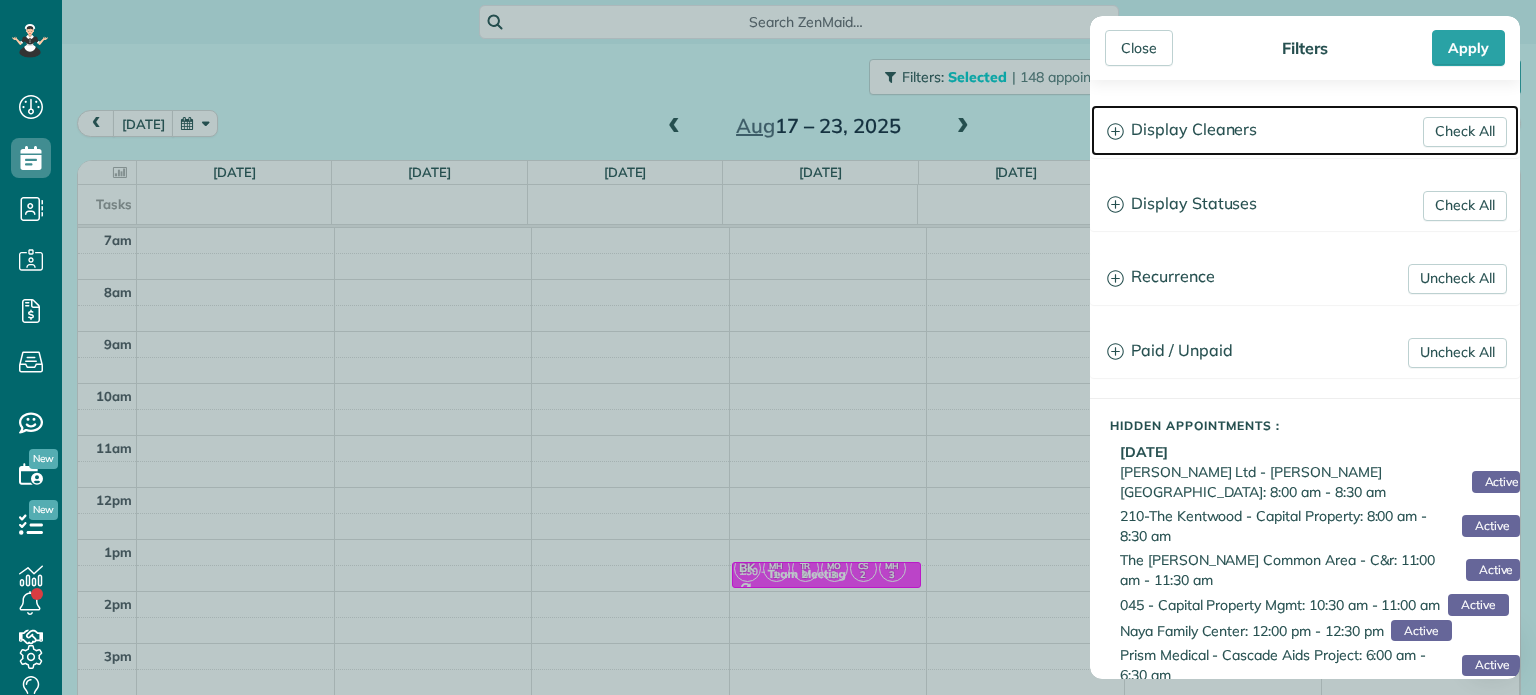 click on "Display Cleaners" at bounding box center [1305, 130] 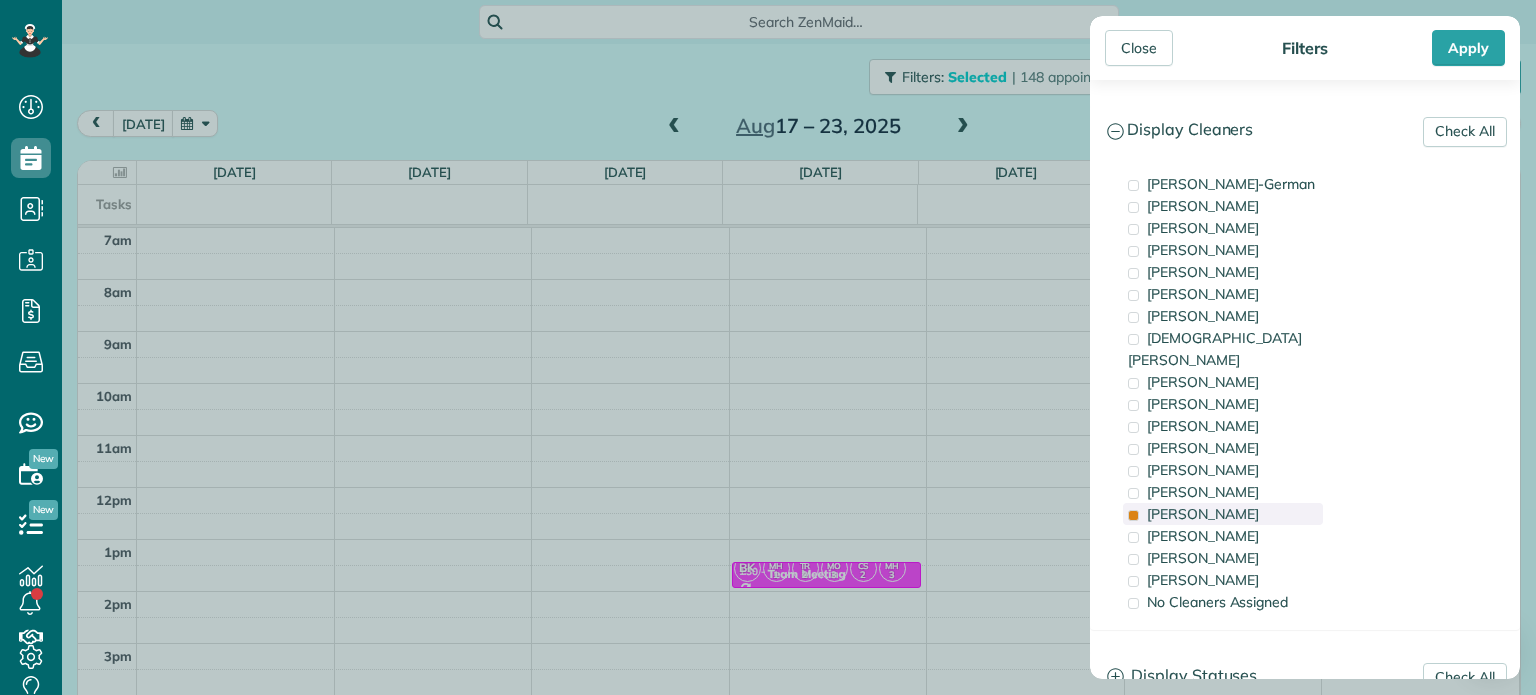 click on "[PERSON_NAME]" at bounding box center (1223, 514) 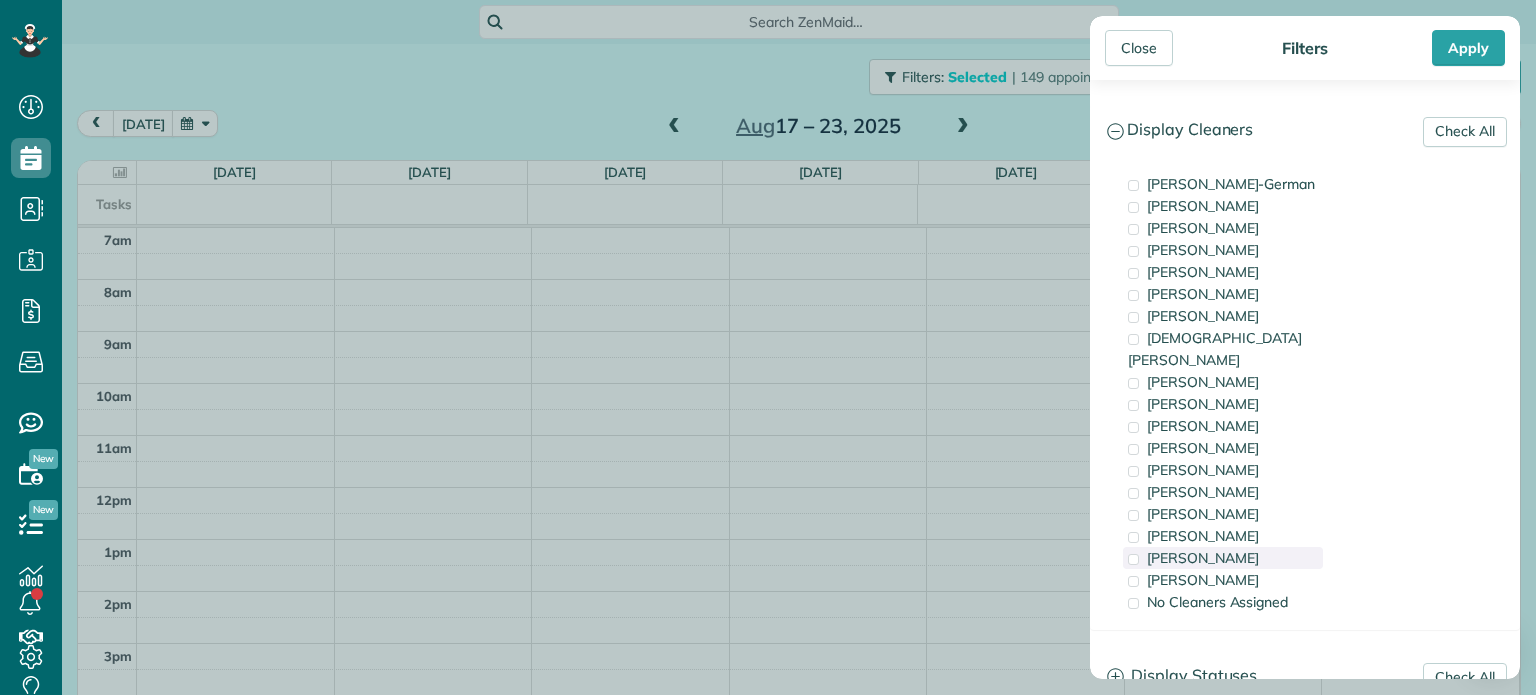 click on "[PERSON_NAME]" at bounding box center [1203, 558] 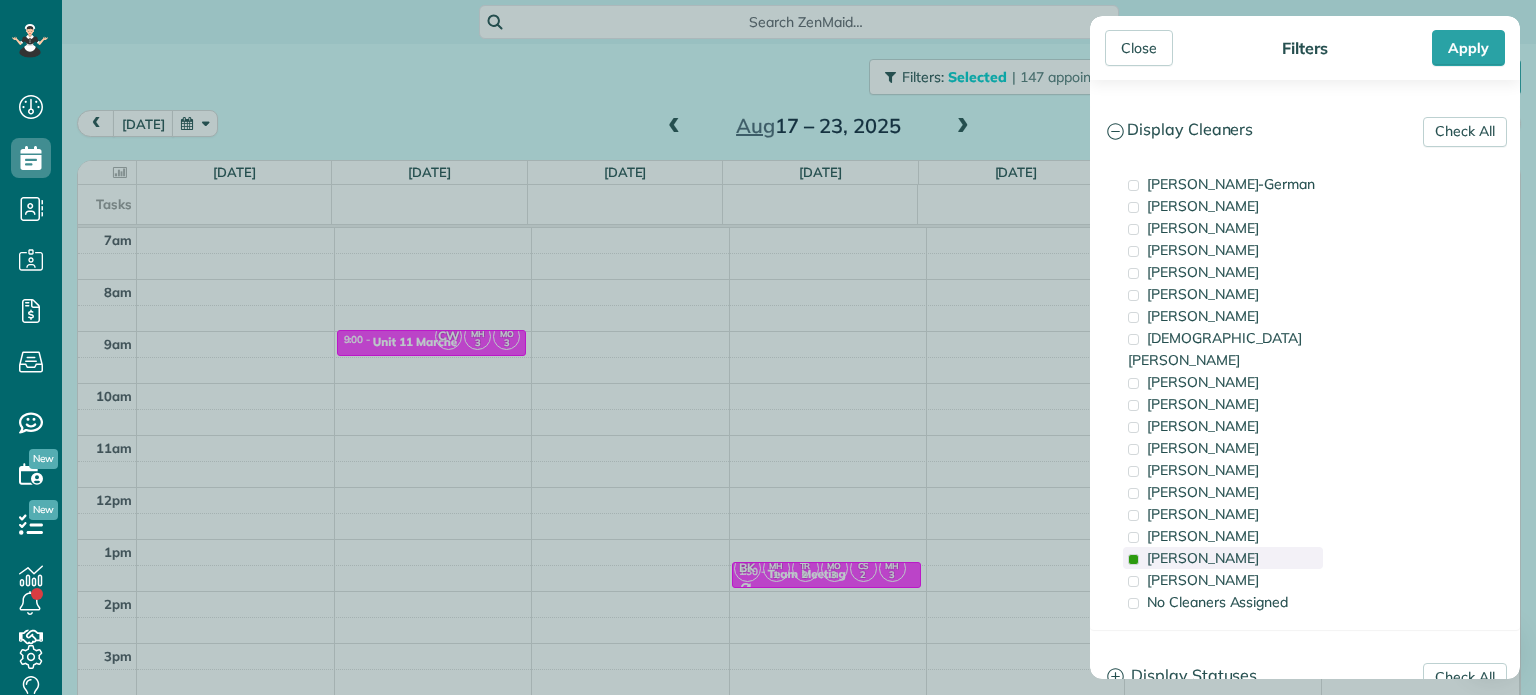 click on "[PERSON_NAME]" at bounding box center (1203, 558) 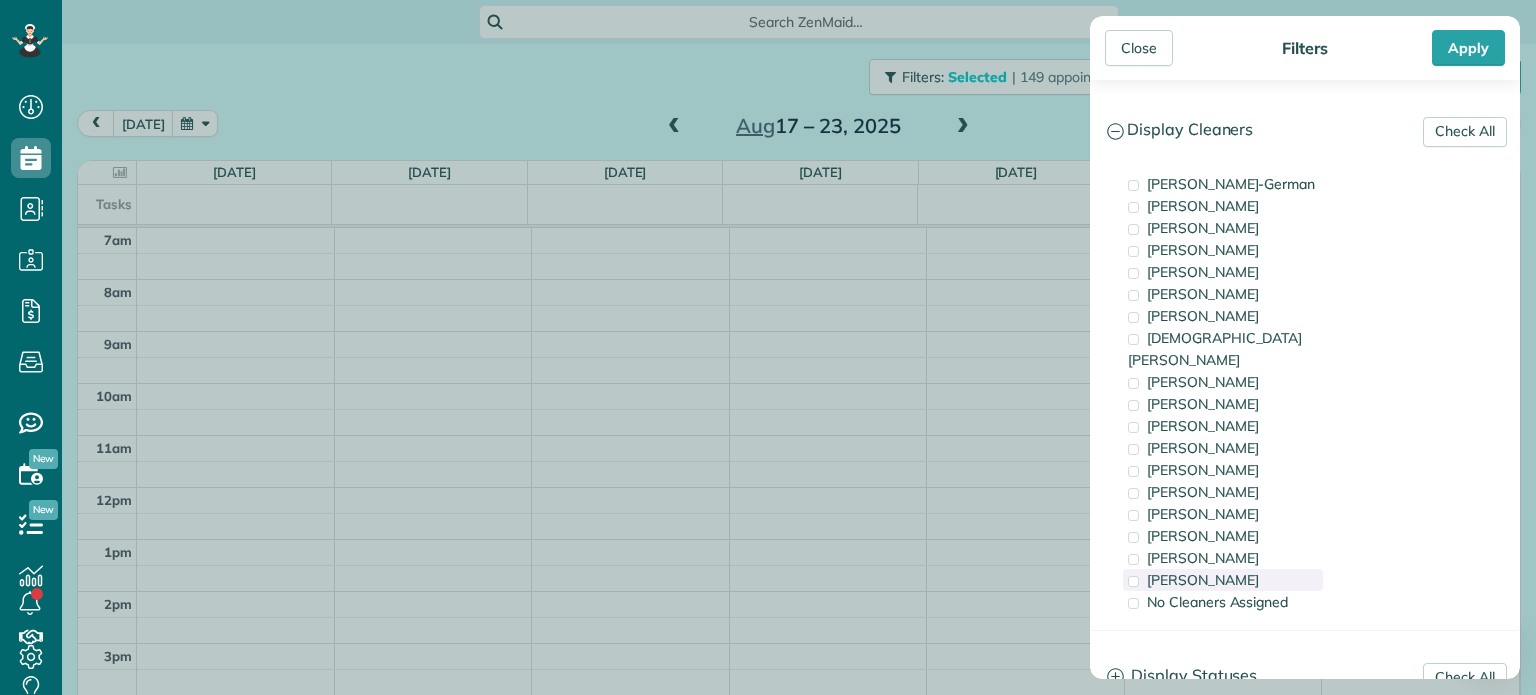 click on "[PERSON_NAME]" at bounding box center [1203, 580] 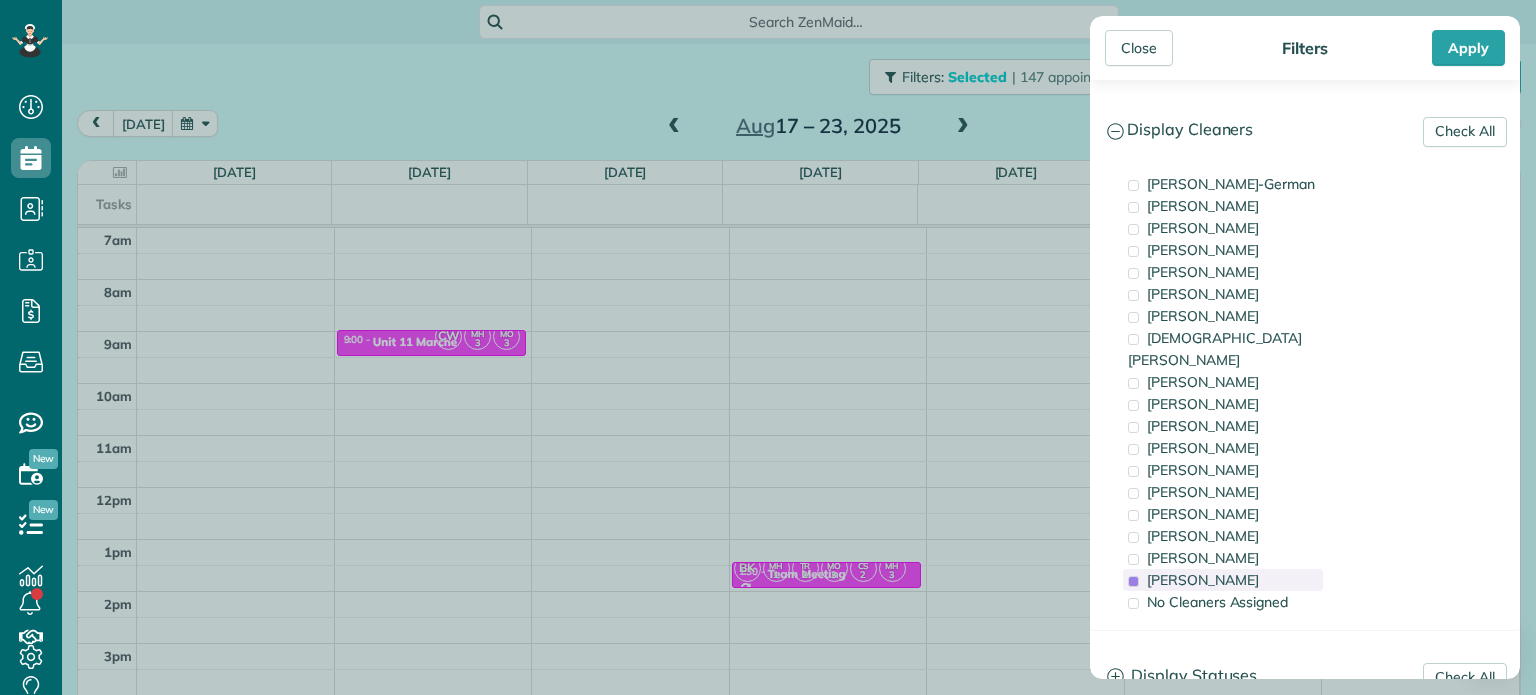 click on "[PERSON_NAME]" at bounding box center [1203, 580] 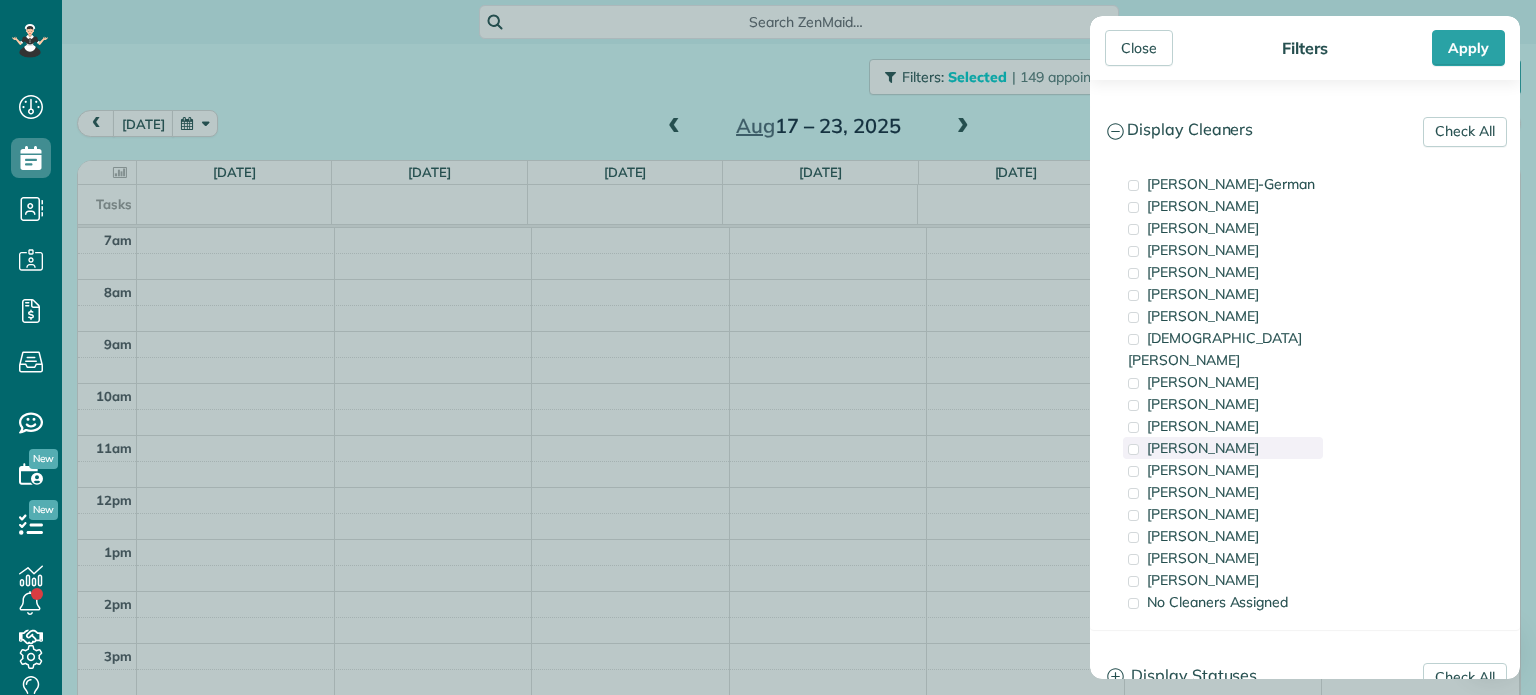 click on "[PERSON_NAME]" at bounding box center (1203, 448) 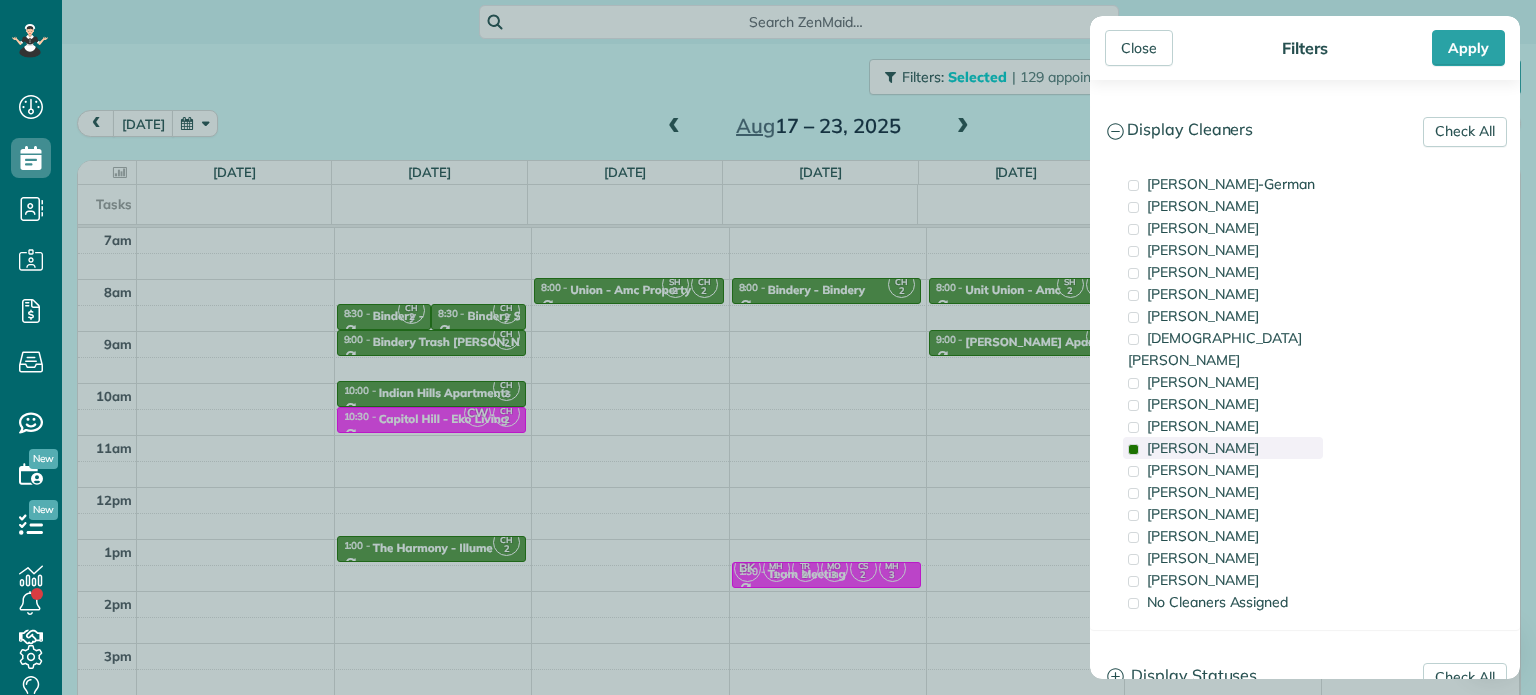 click on "[PERSON_NAME]" at bounding box center [1203, 448] 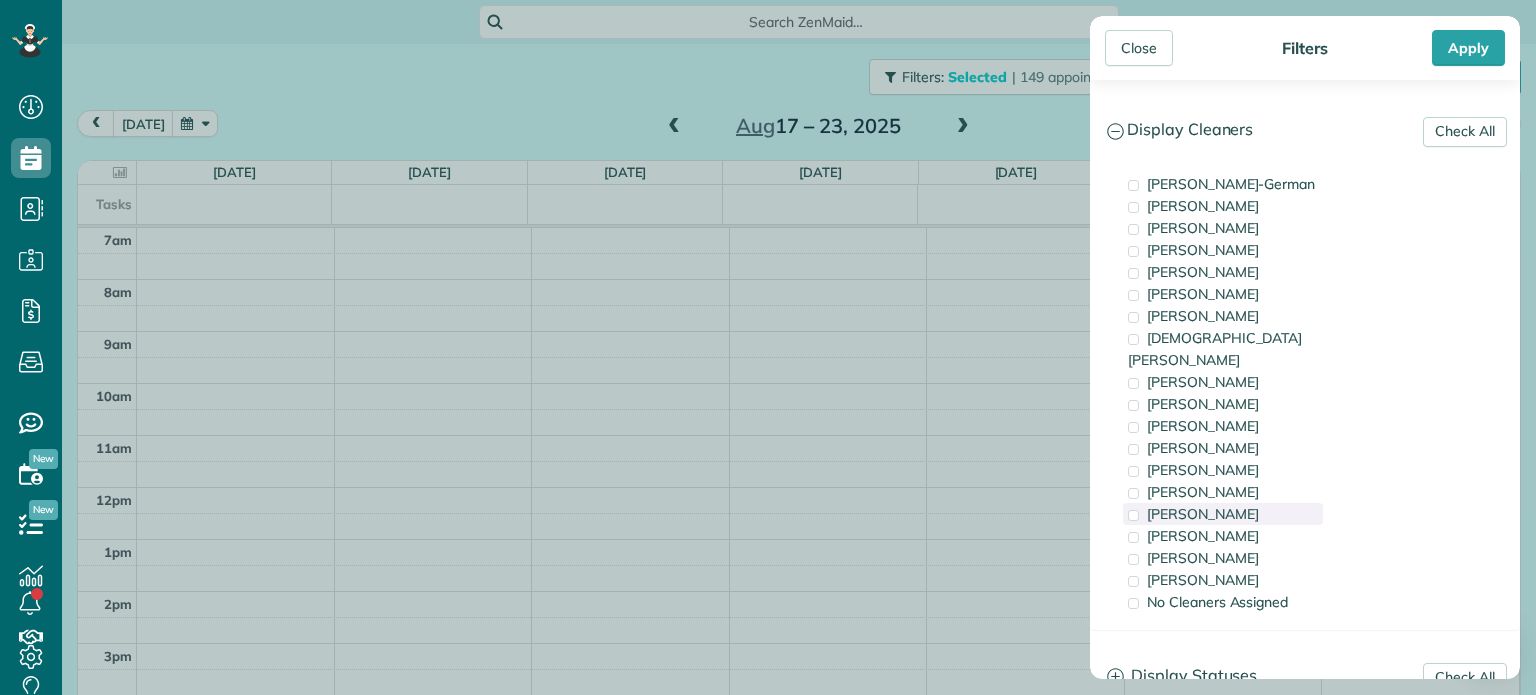 click on "[PERSON_NAME]" at bounding box center (1223, 514) 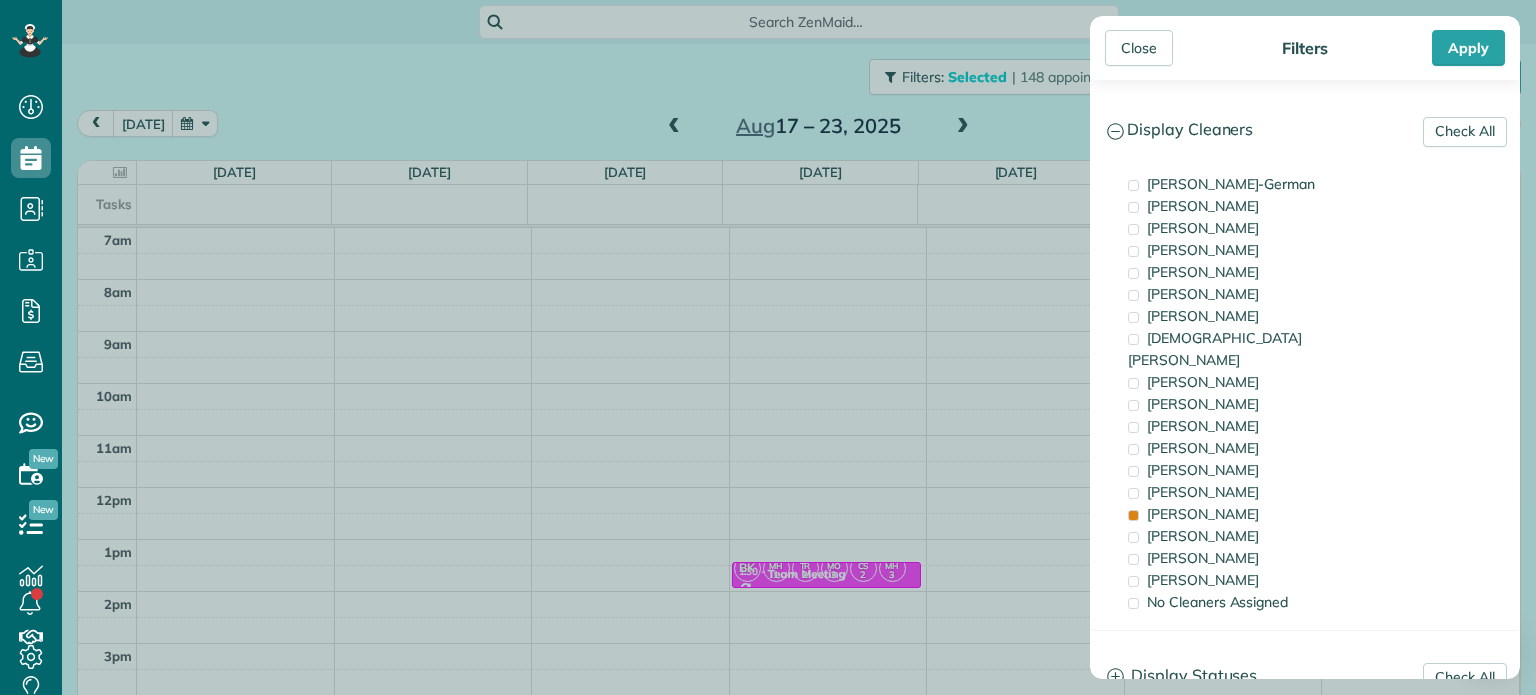 click on "Close
Filters
Apply
Check All
Display Cleaners
[PERSON_NAME]-German
[PERSON_NAME]
[PERSON_NAME]
[PERSON_NAME]
[PERSON_NAME]
[PERSON_NAME]
[PERSON_NAME]" at bounding box center [768, 347] 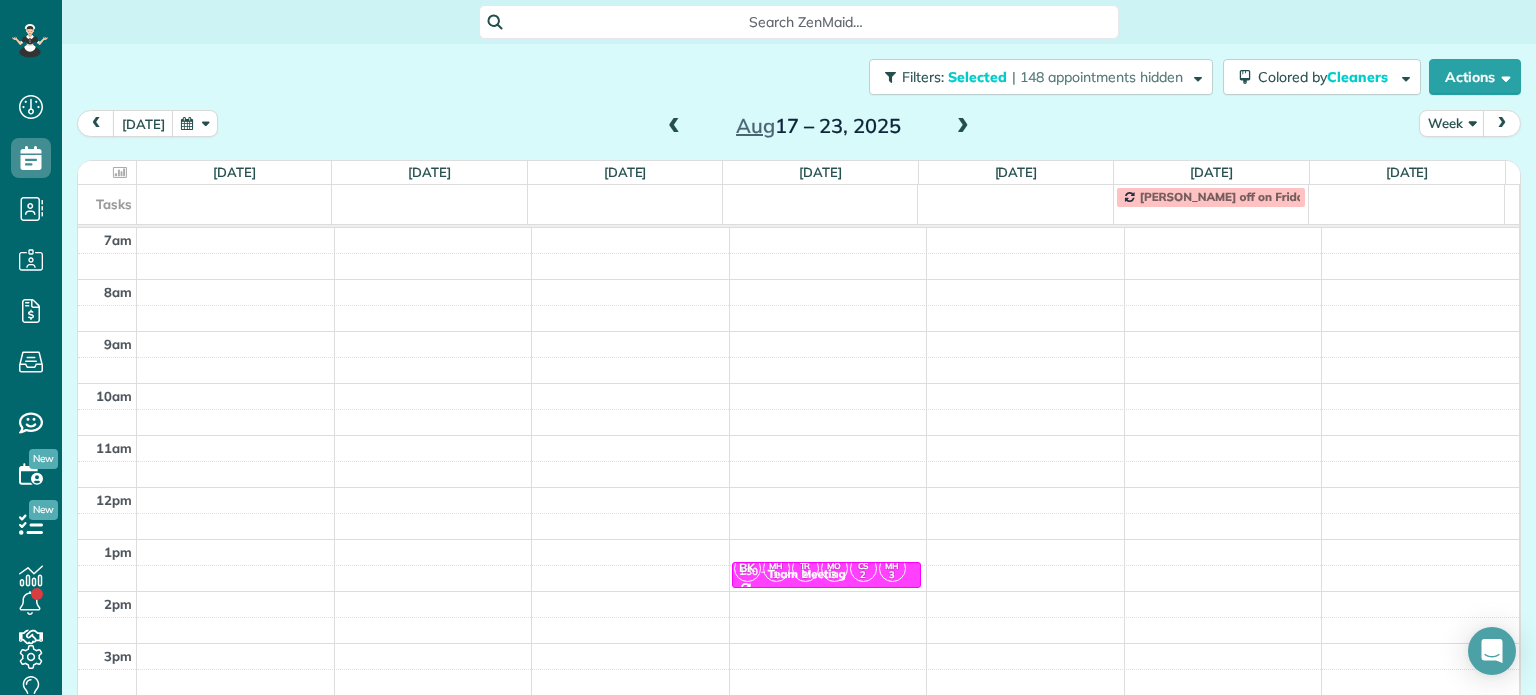 click on "4am 5am 6am 7am 8am 9am 10am 11am 12pm 1pm 2pm 3pm 4pm 5pm MZ TM 2 CW SW TL 2 TM 1 CF 1 TR 1 CH 2 SH 2 CC 3 AH 1 BK MH 1 TR 2 MO 3 CS 2 MH 3 1:30 - 2:00 Team Meeting [STREET_ADDRESS][PERSON_NAME]" at bounding box center [798, 435] 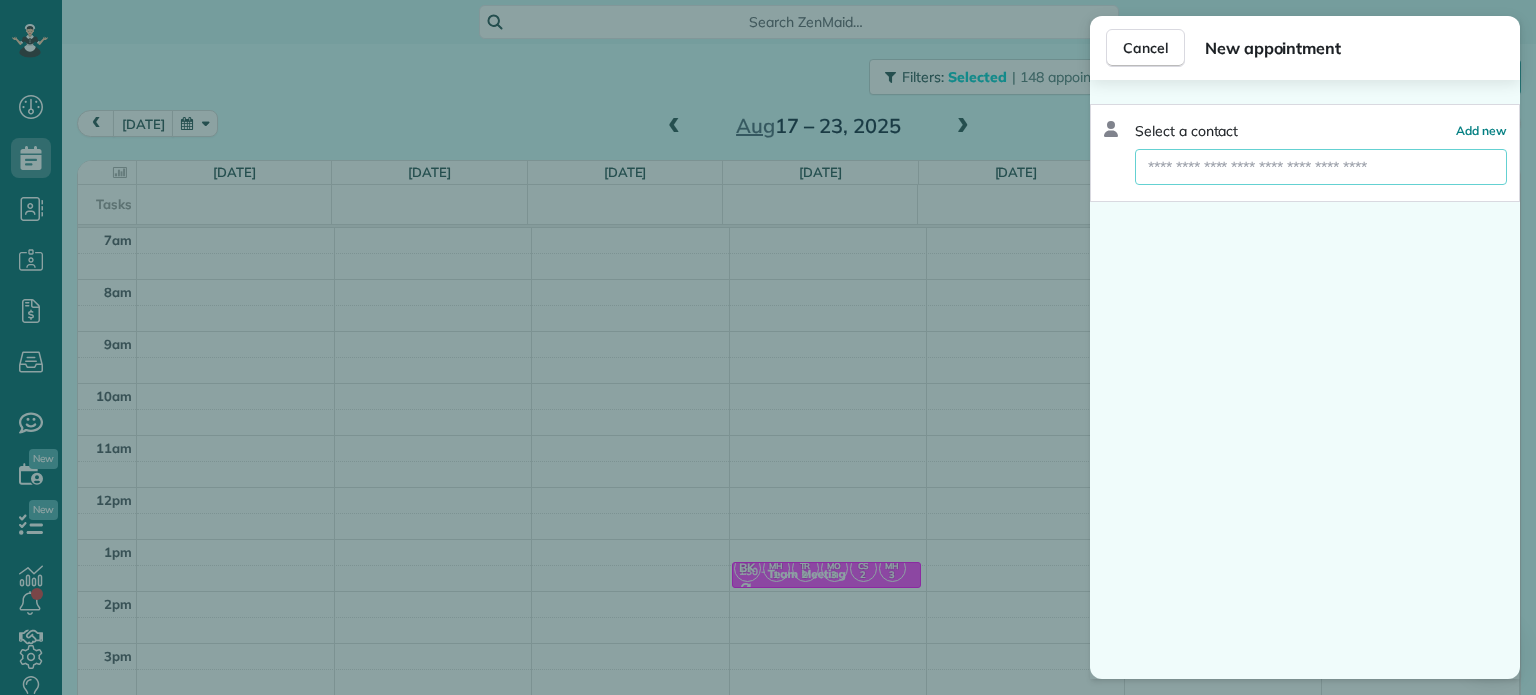 click at bounding box center (1321, 167) 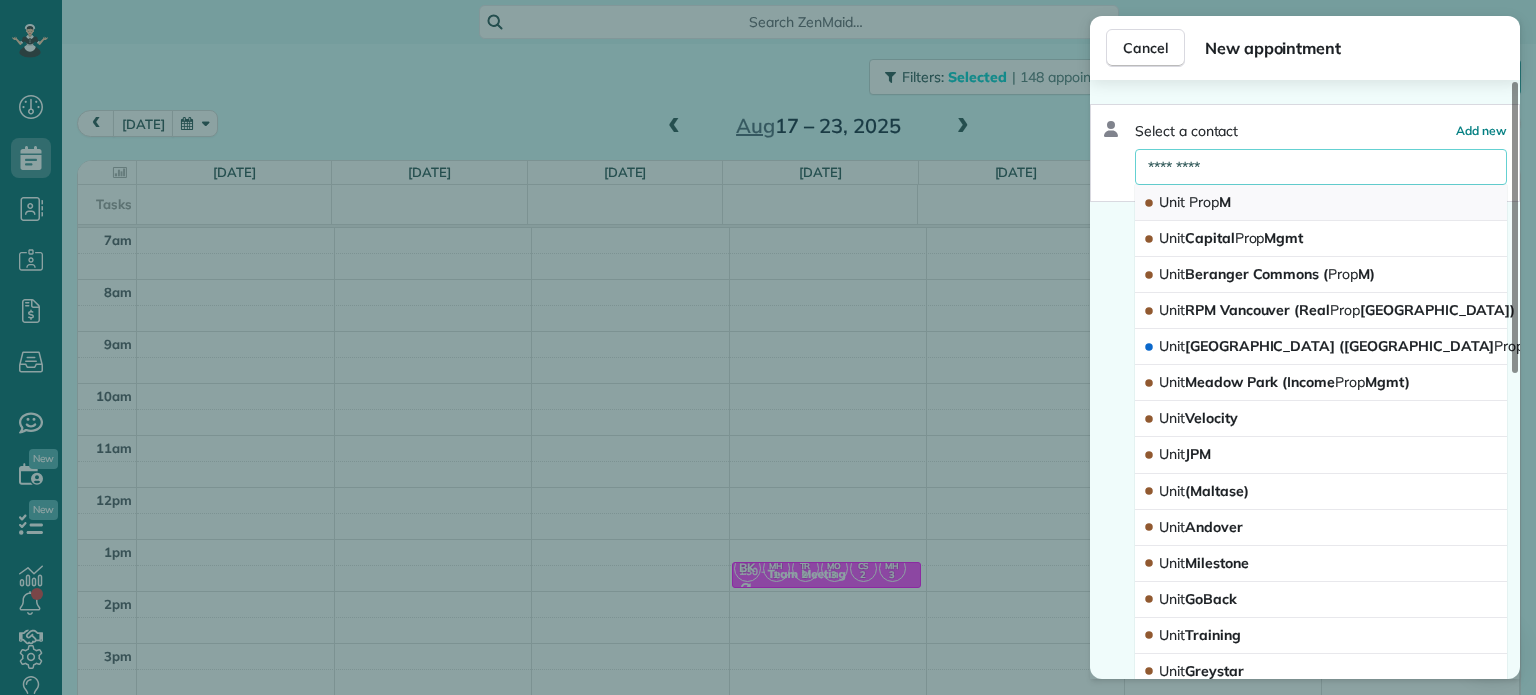 type on "*********" 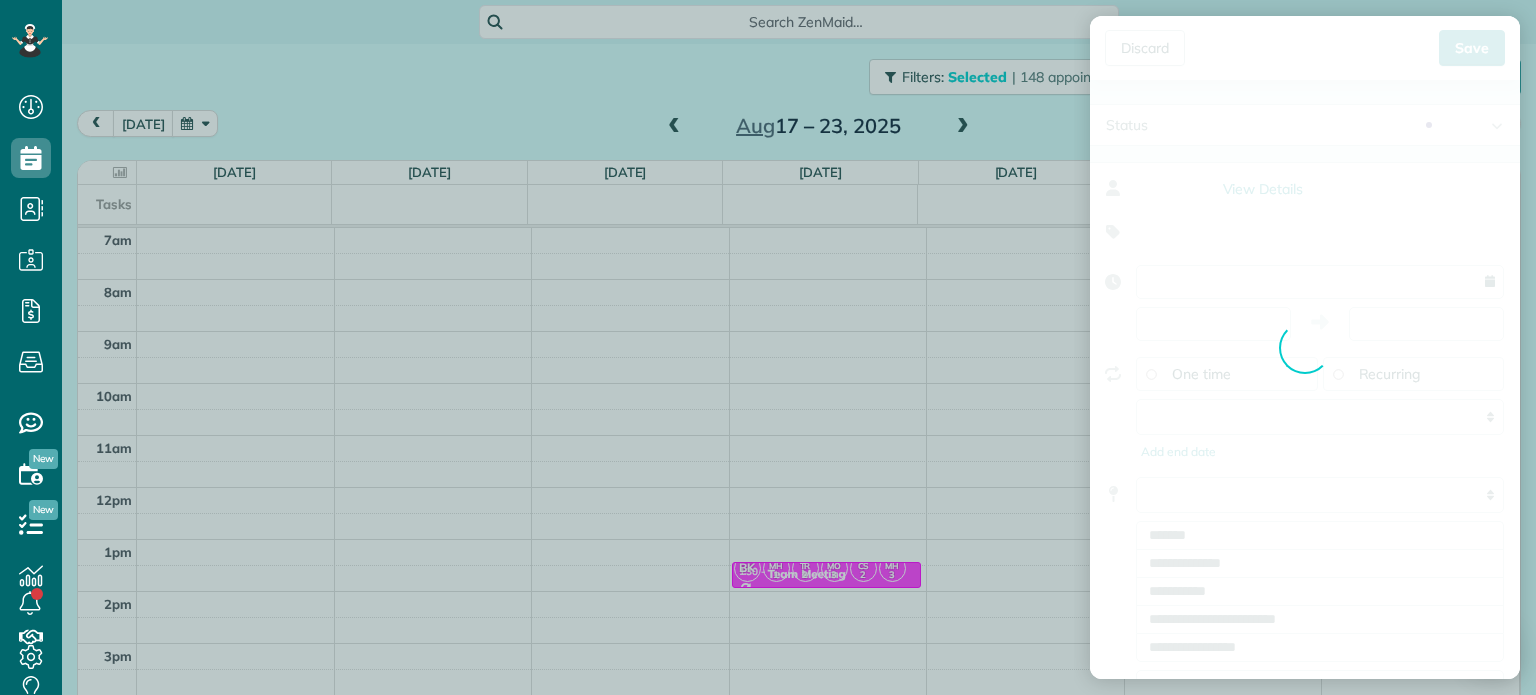 type on "**********" 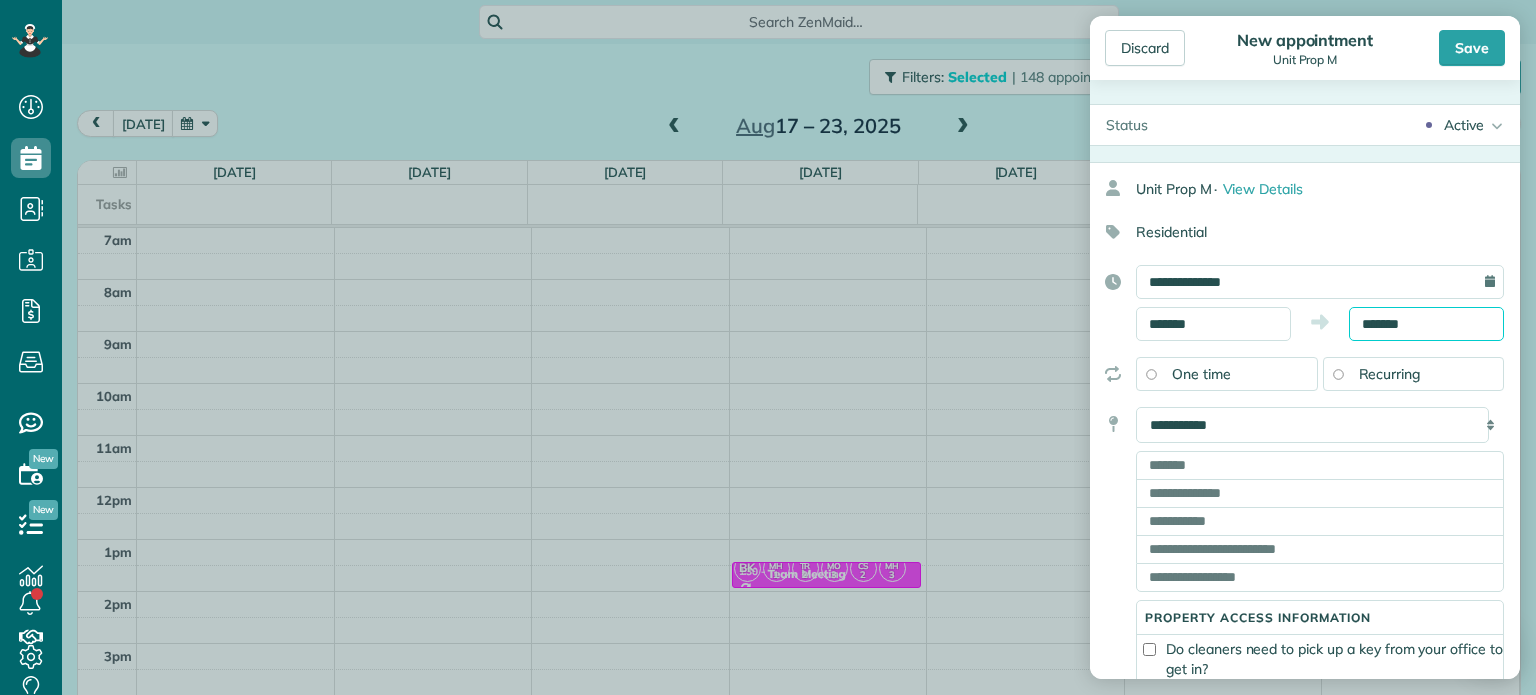 click on "*******" at bounding box center [1426, 324] 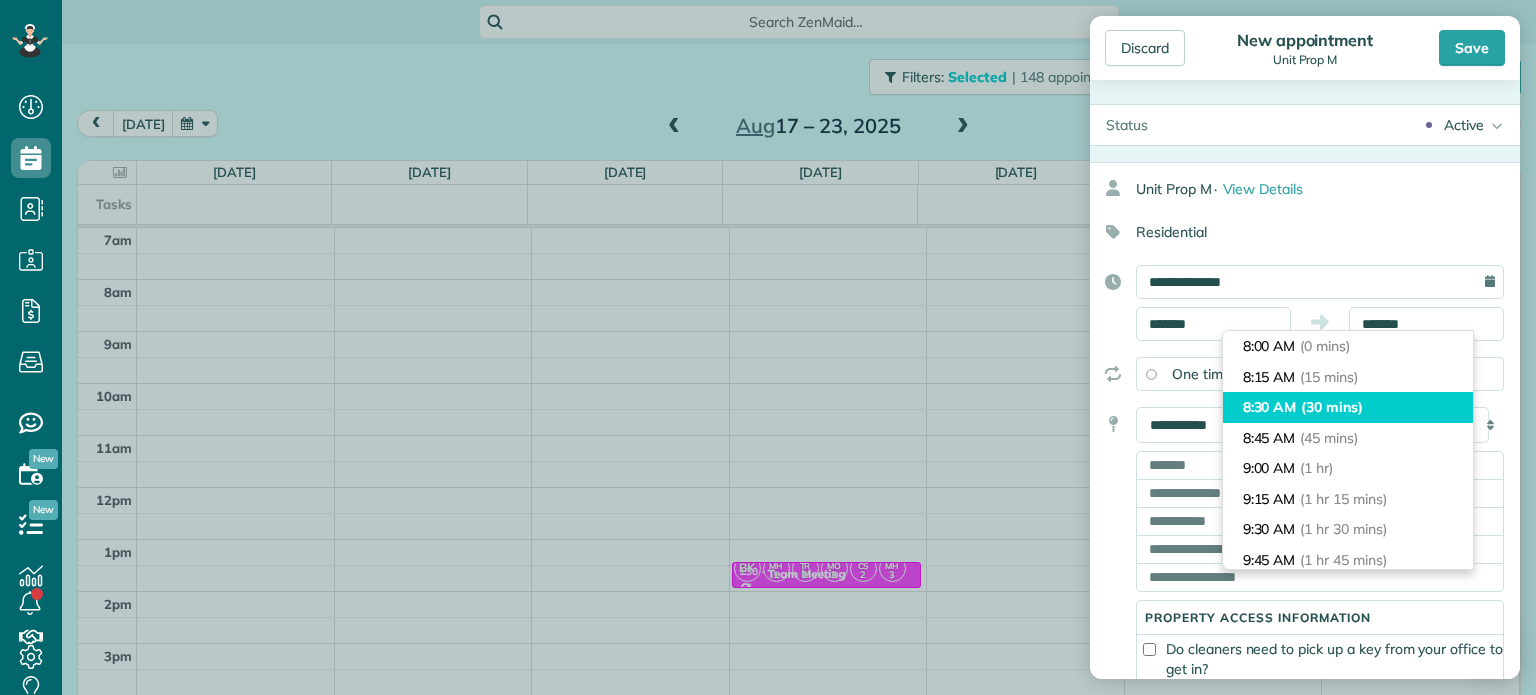 type on "*******" 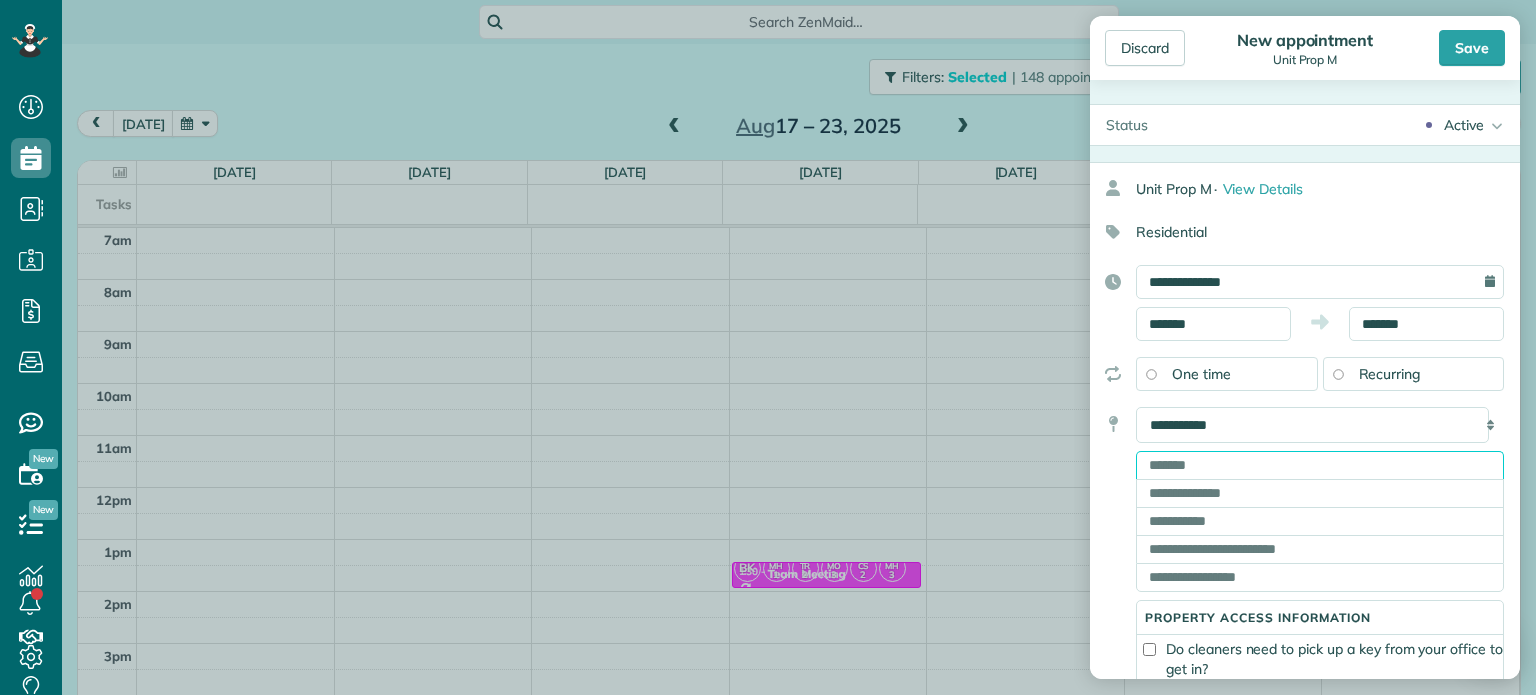 click at bounding box center (1320, 465) 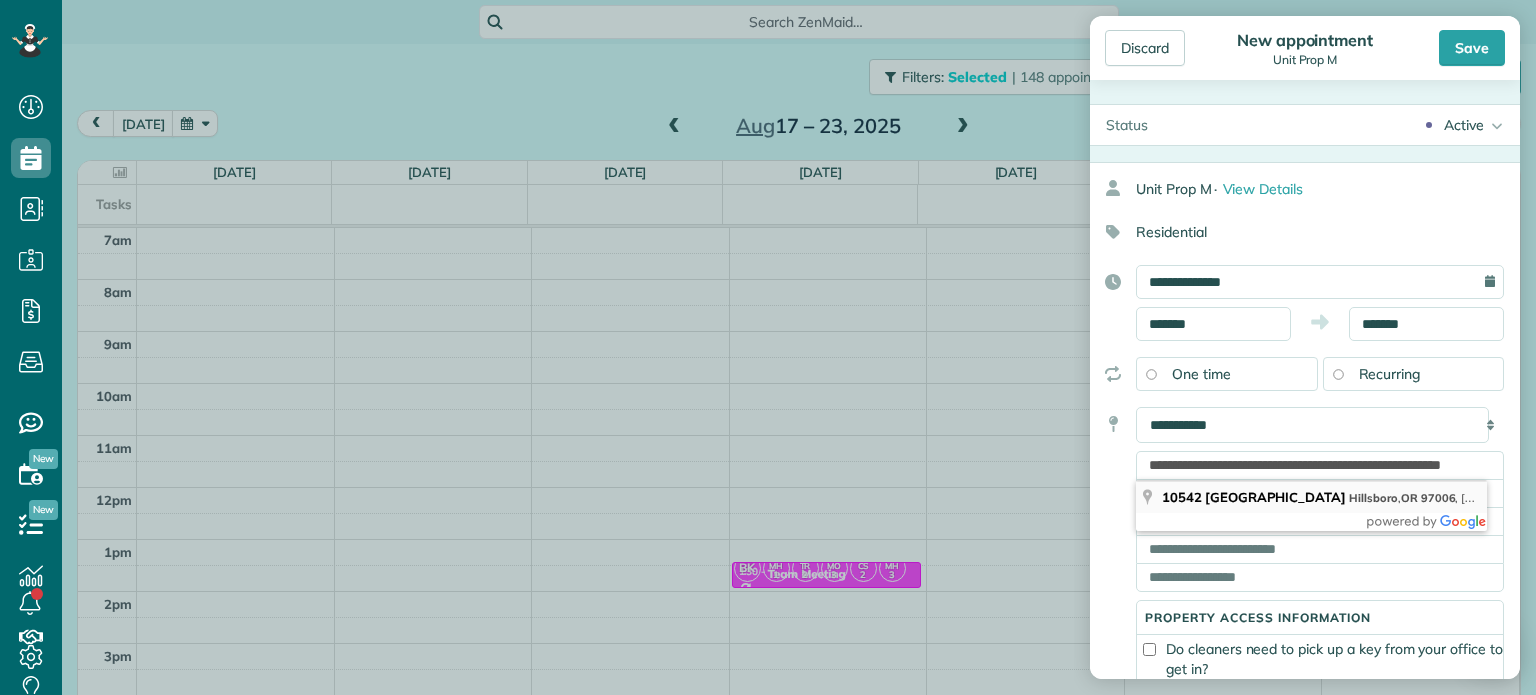 type on "**********" 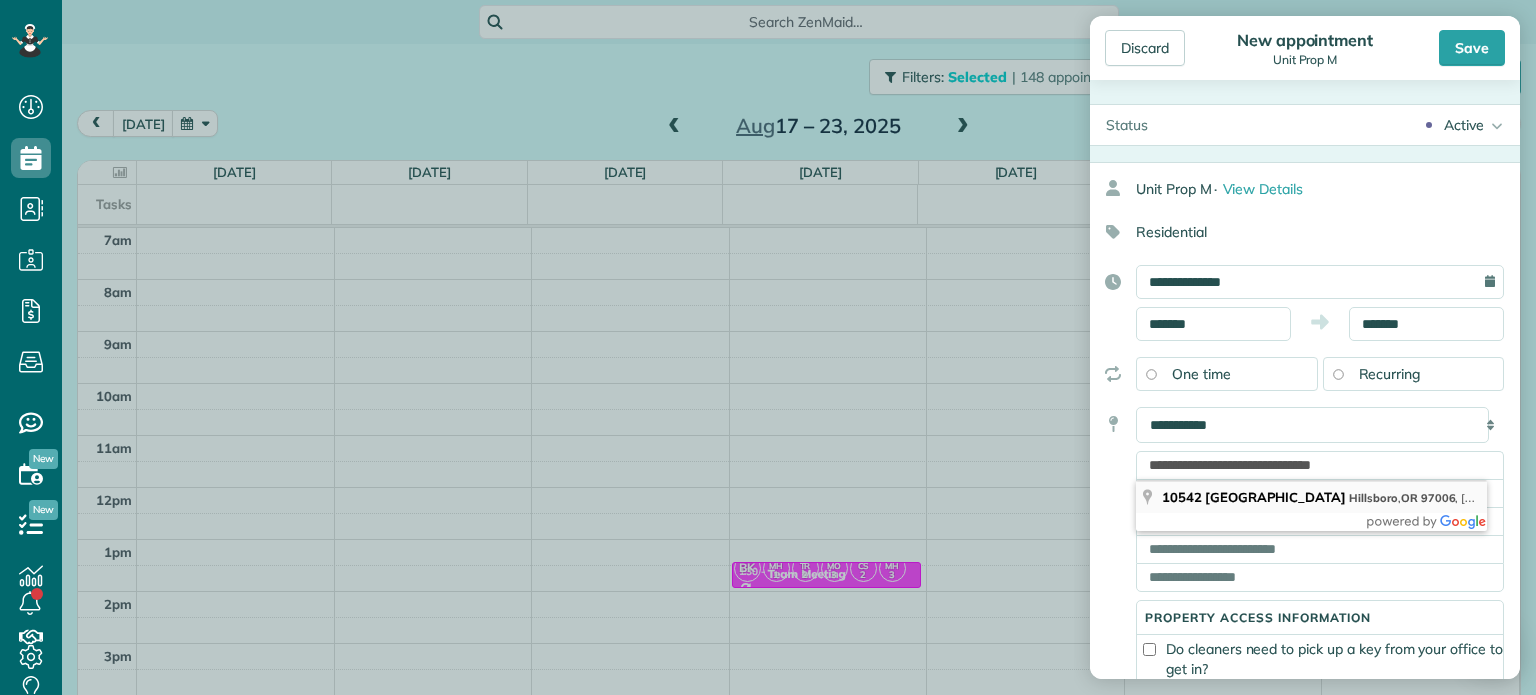 type on "**" 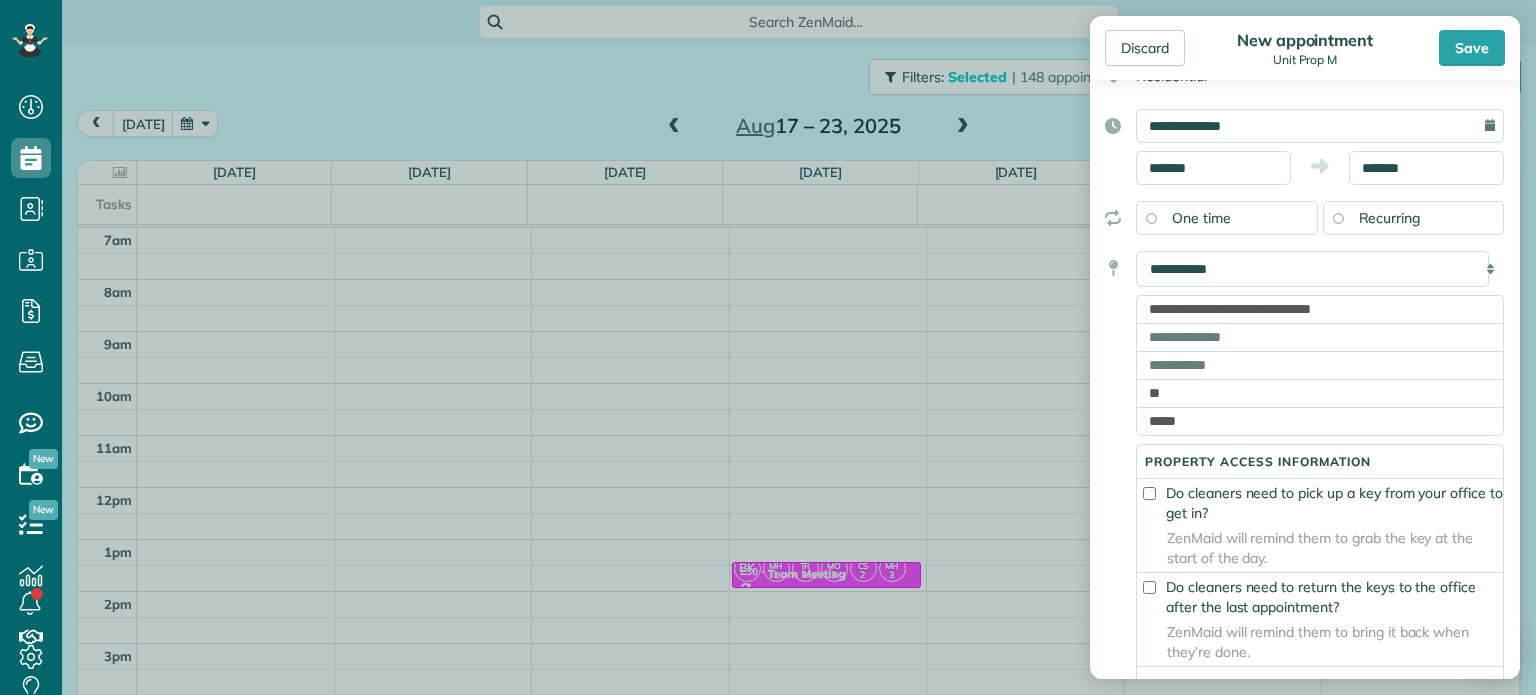 scroll, scrollTop: 162, scrollLeft: 0, axis: vertical 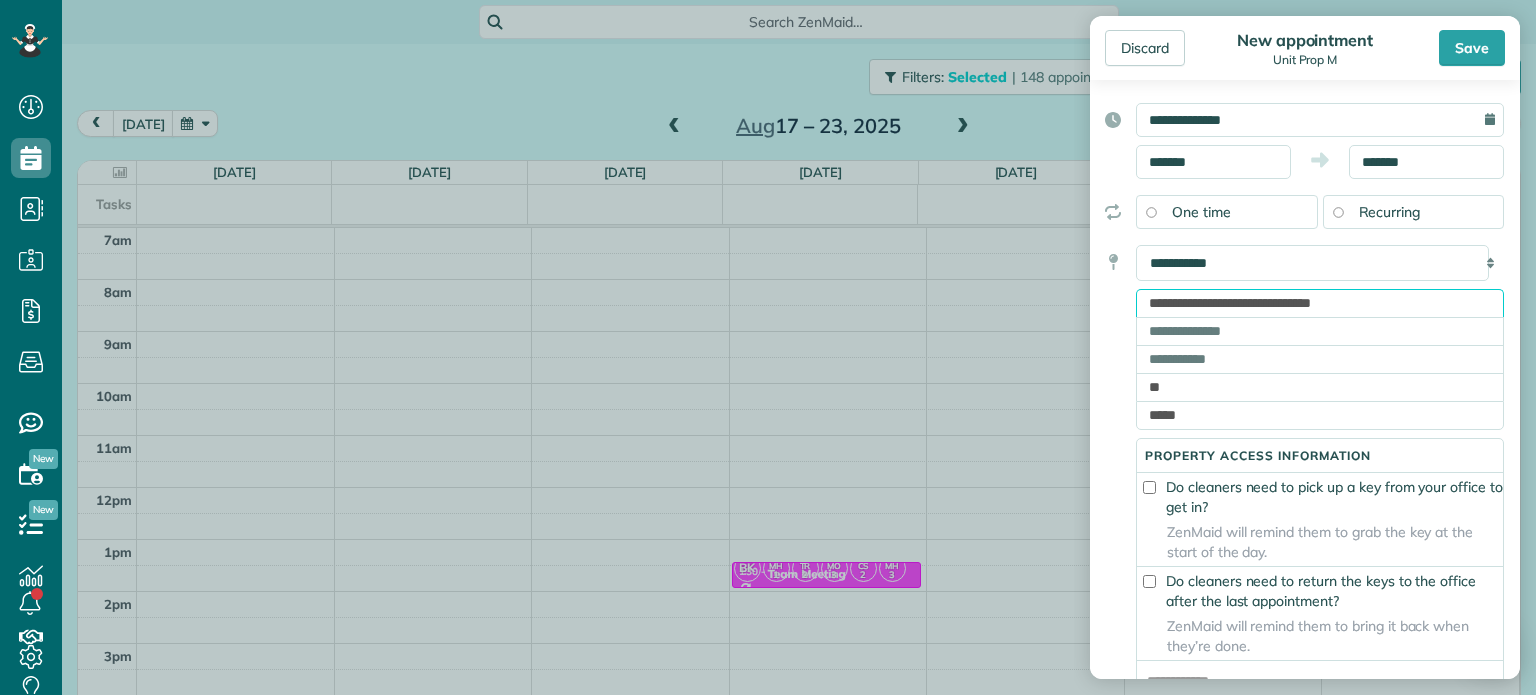 click on "**********" at bounding box center (1320, 303) 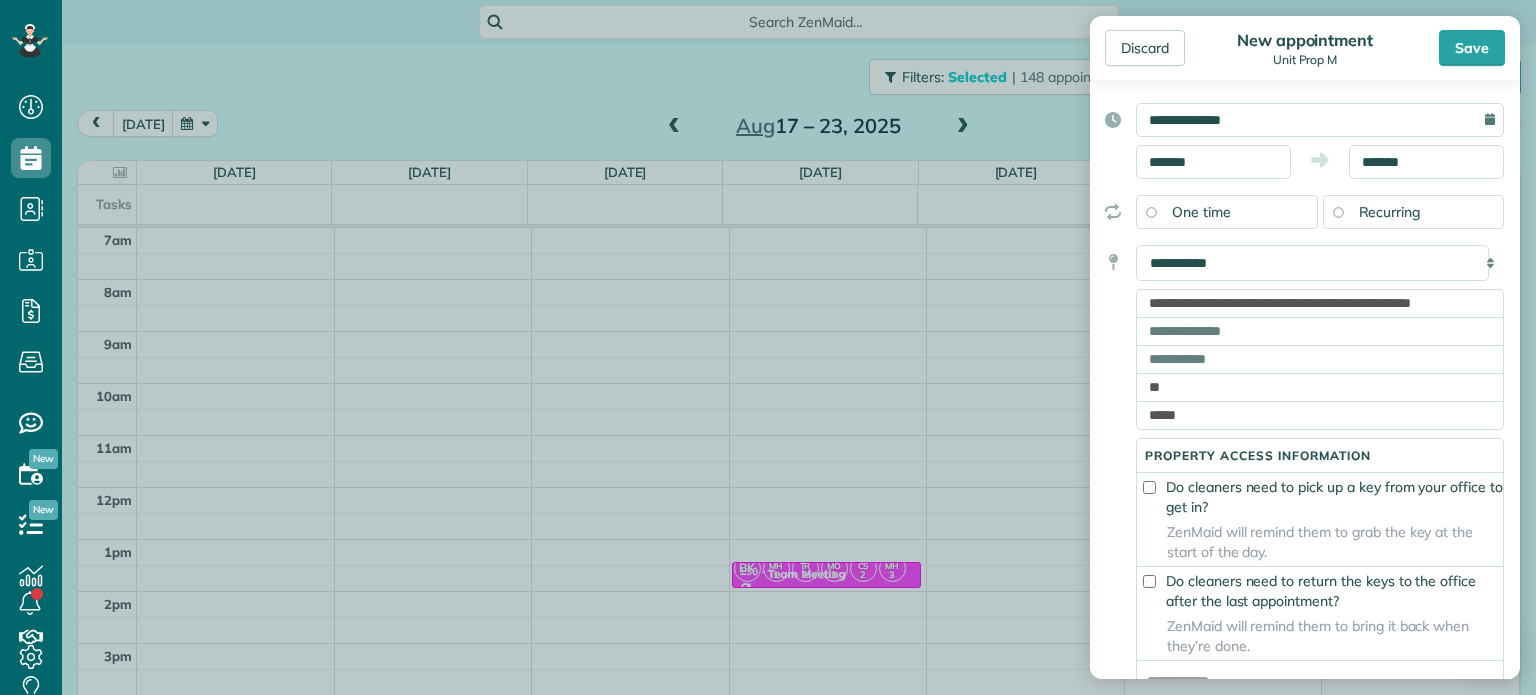 type on "**********" 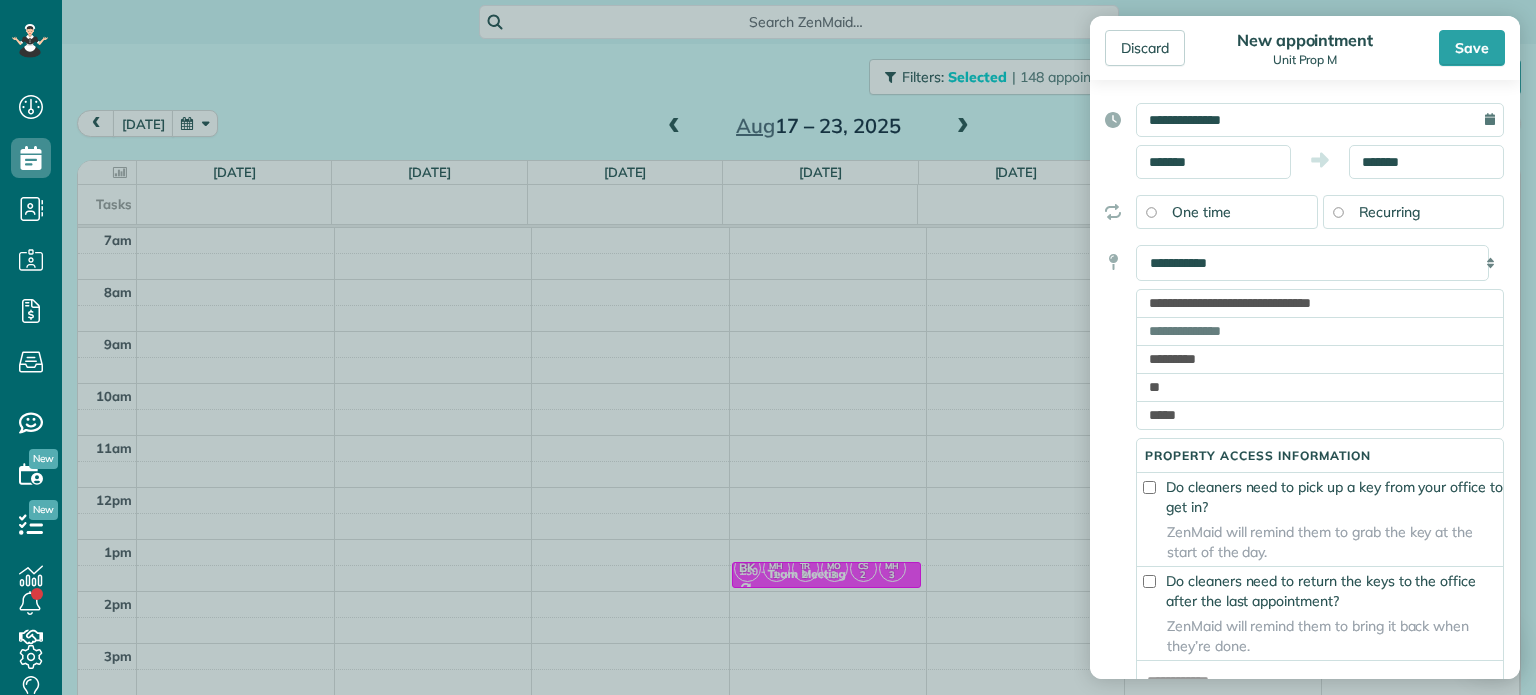 type 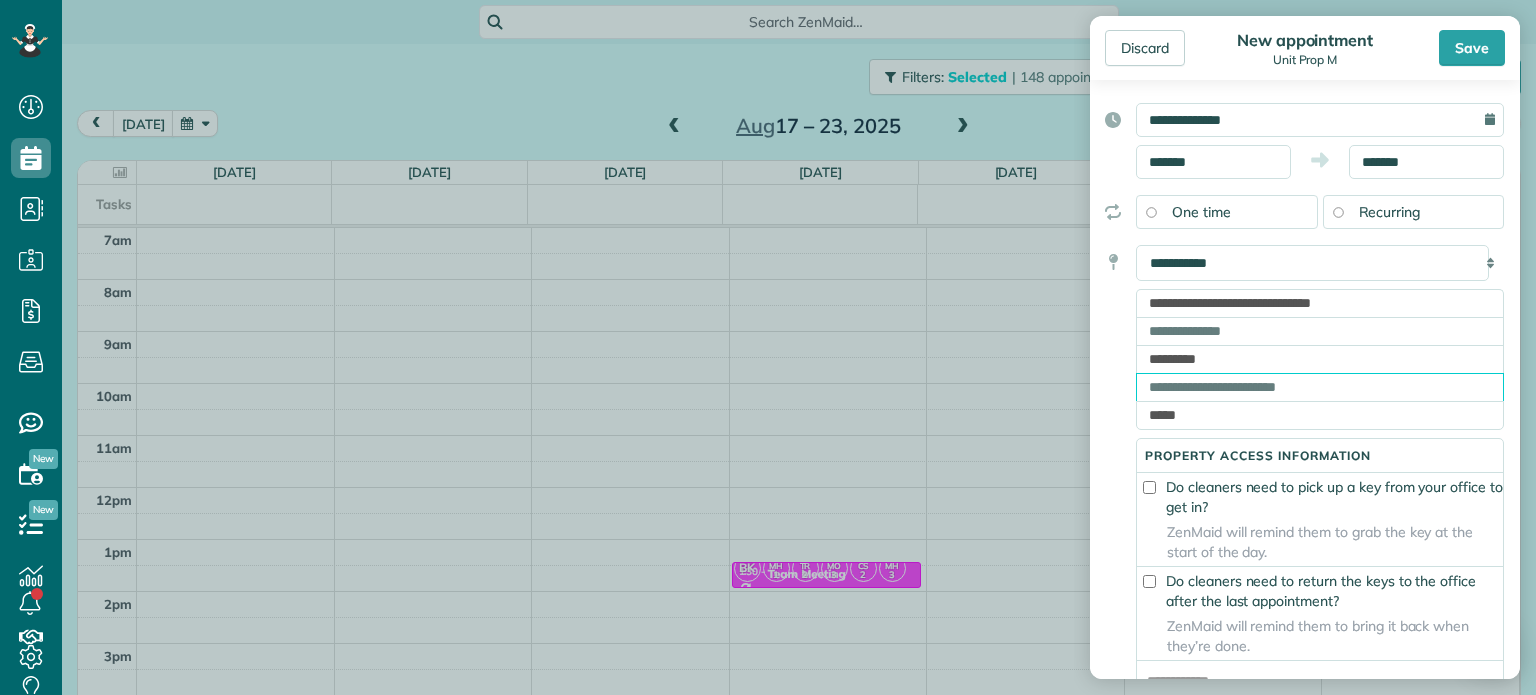 click at bounding box center (1320, 387) 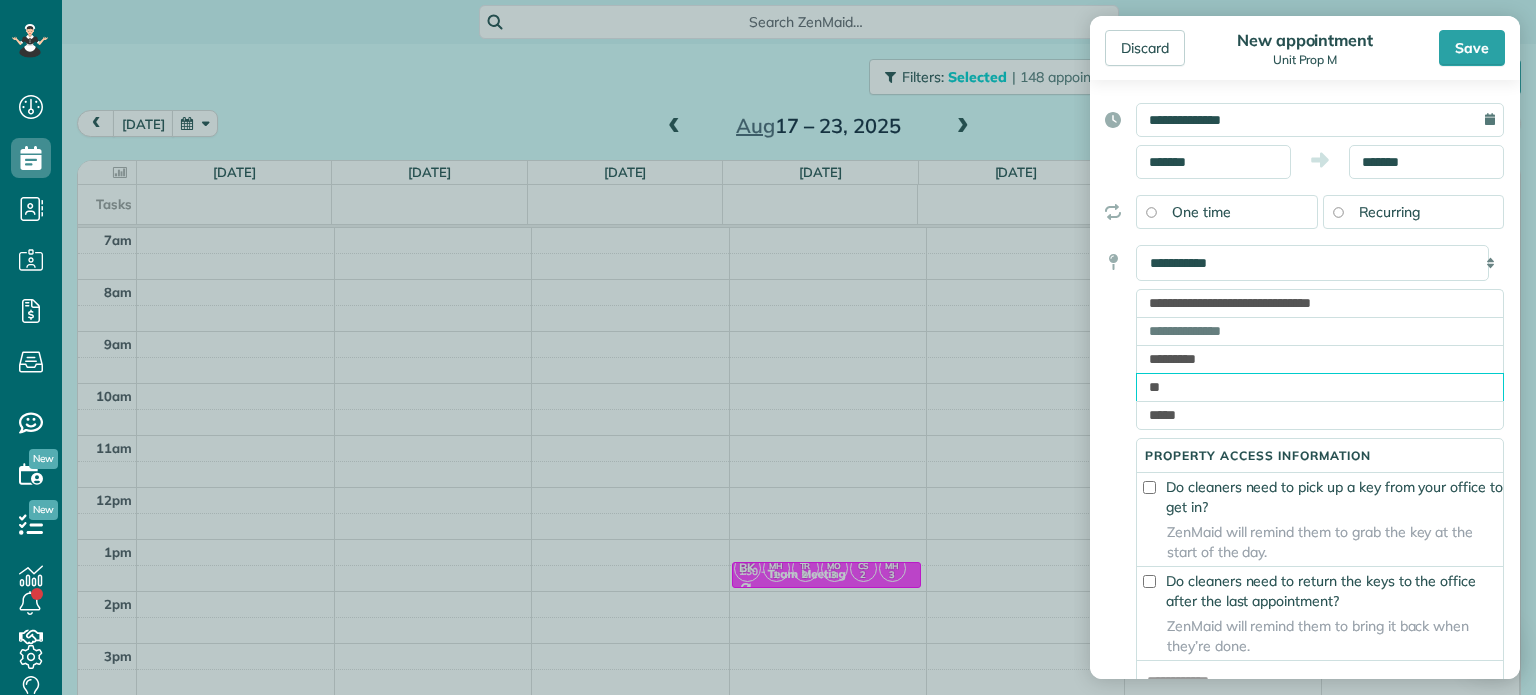type on "**" 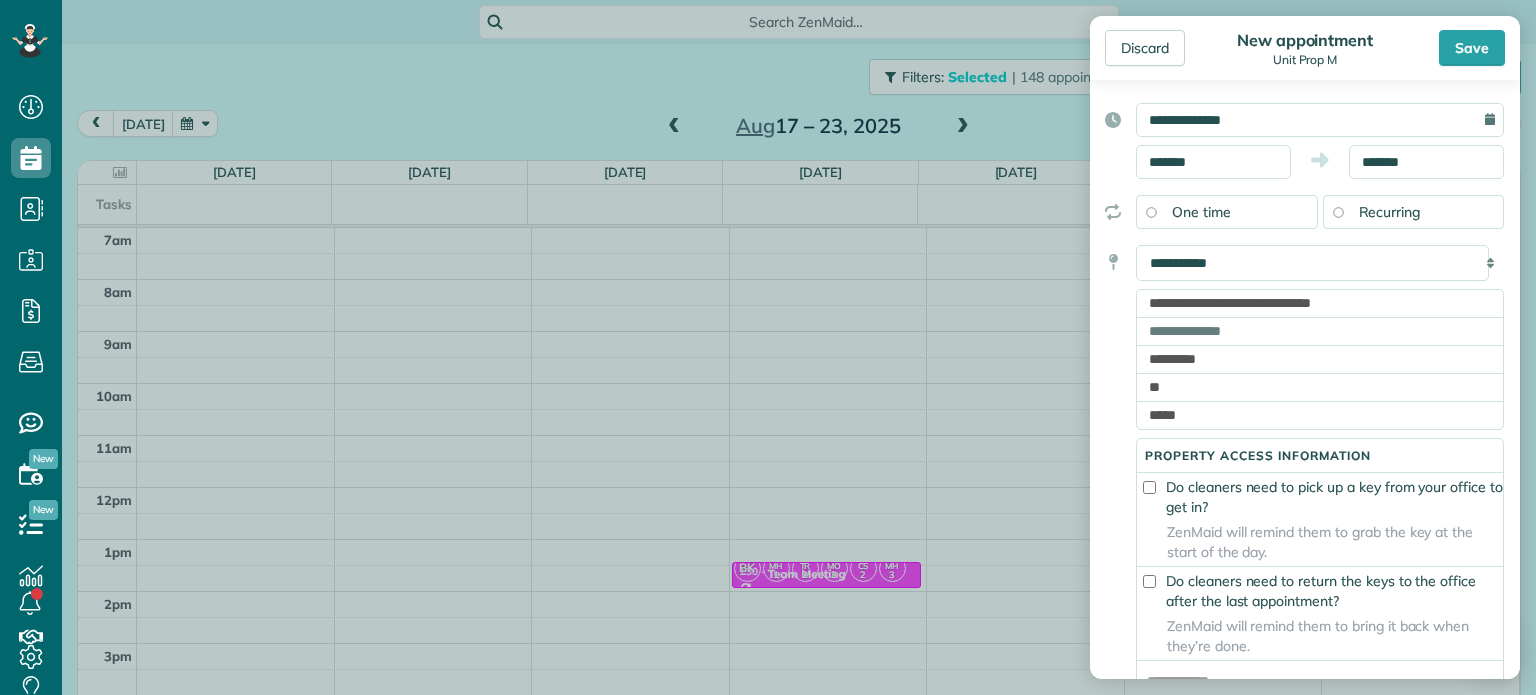 click on "**********" at bounding box center [1320, 483] 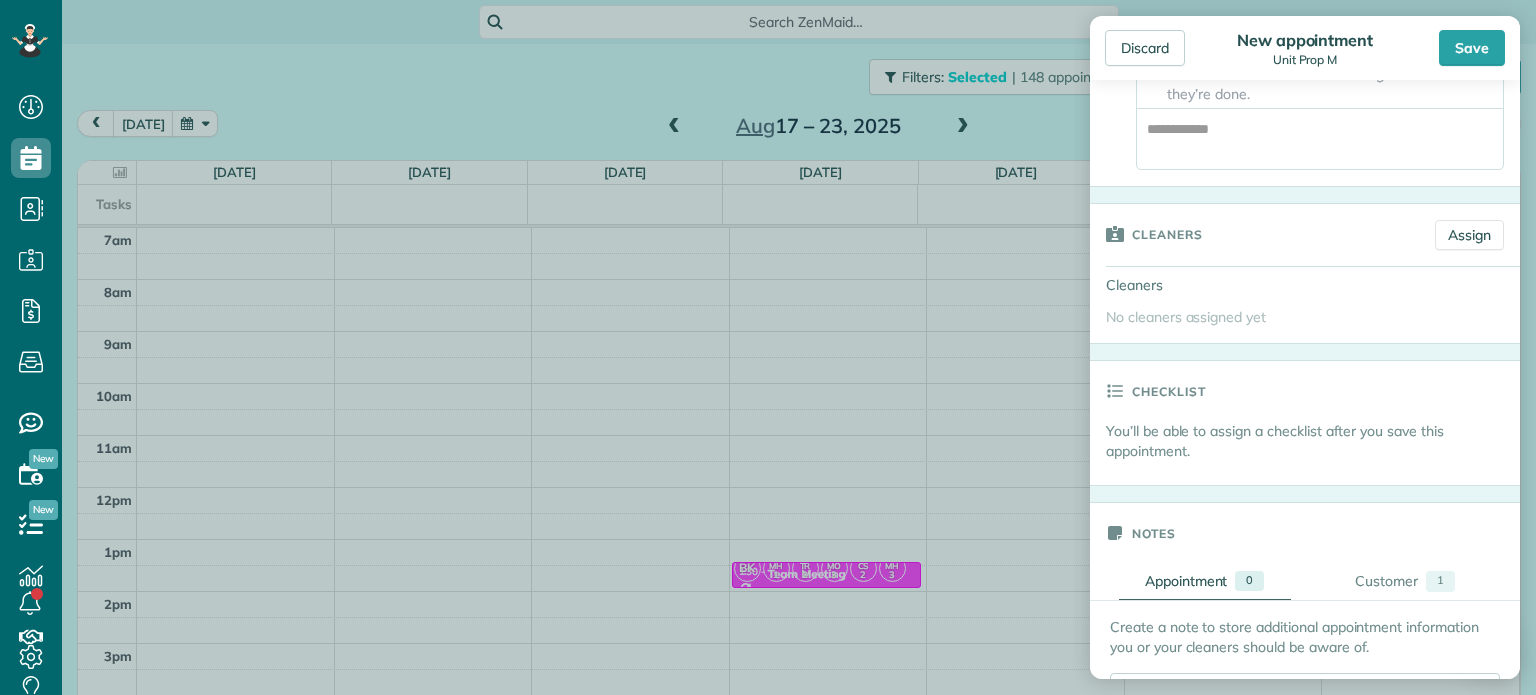 scroll, scrollTop: 772, scrollLeft: 0, axis: vertical 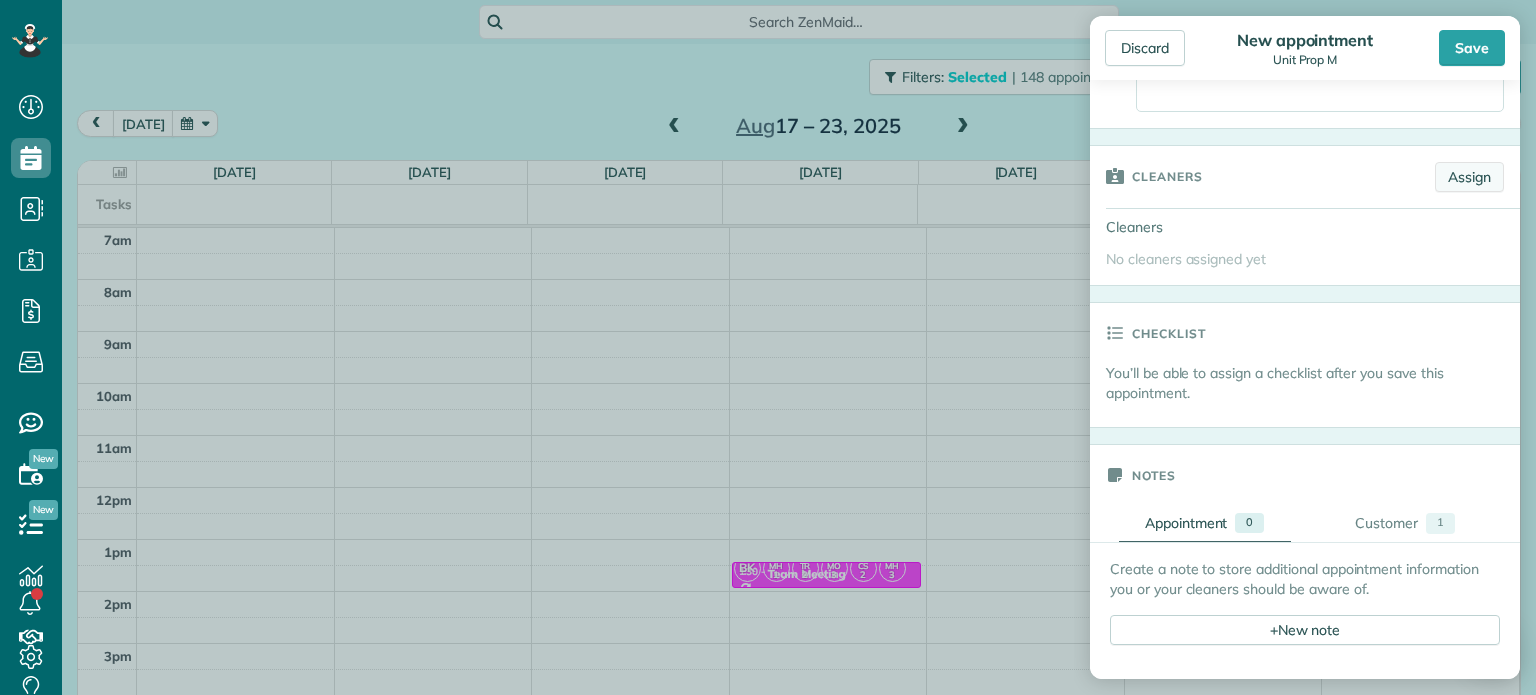 click on "Assign" at bounding box center [1469, 177] 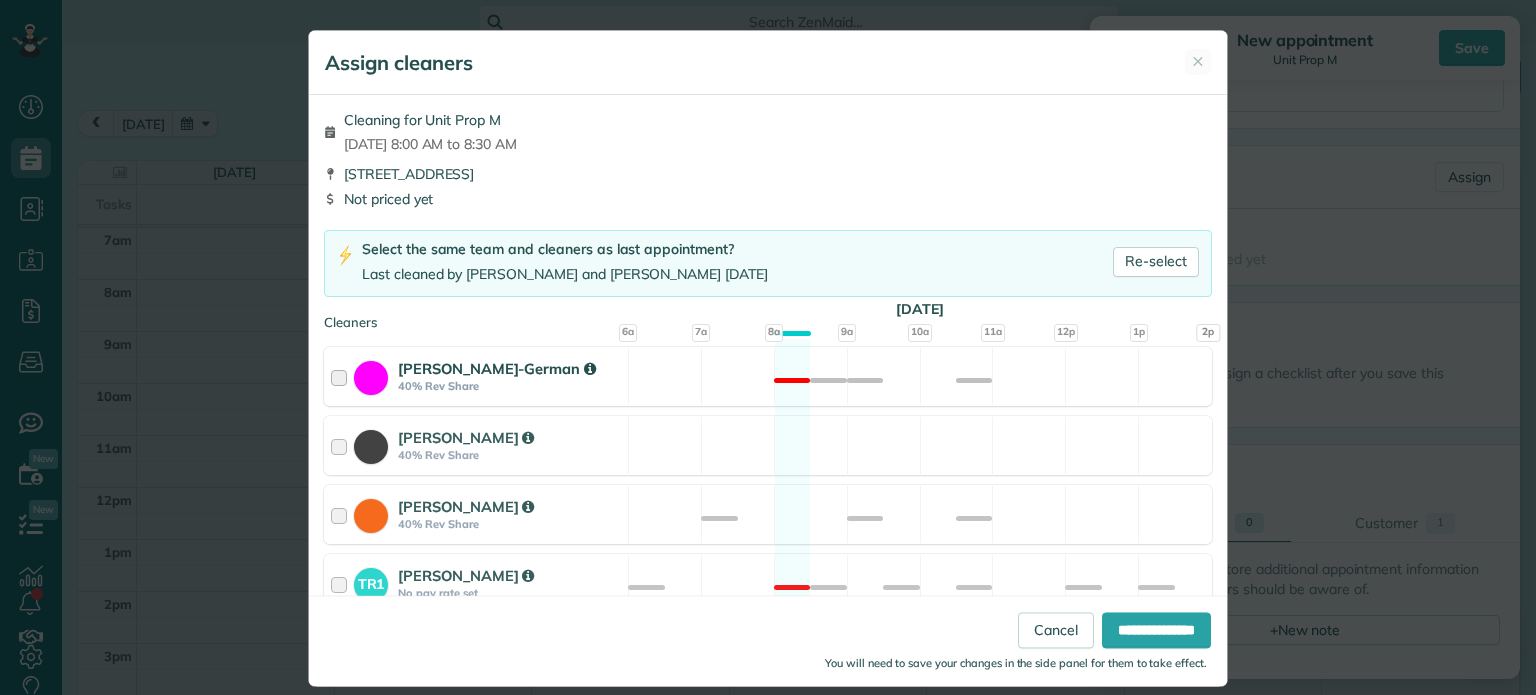 click on "[PERSON_NAME]-German
40% Rev Share
Not available" at bounding box center (768, 376) 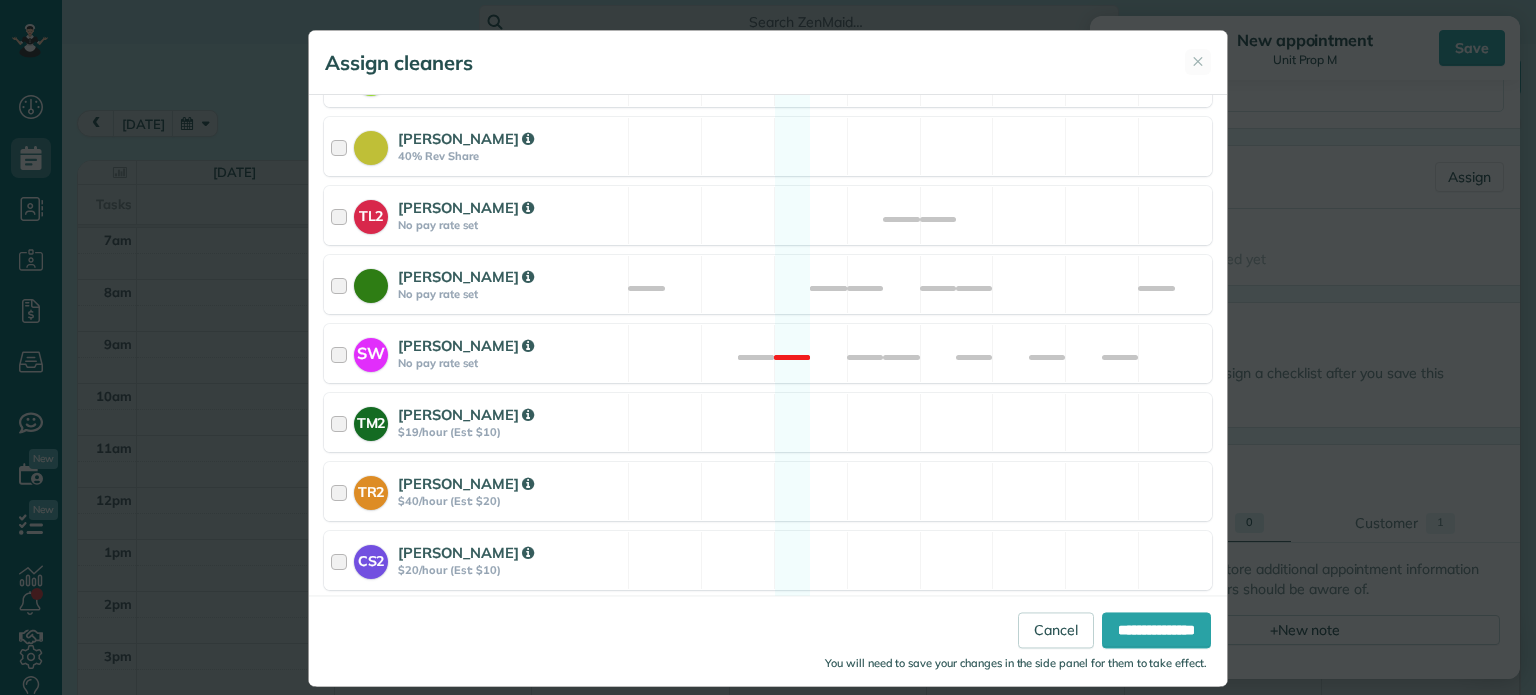 scroll, scrollTop: 980, scrollLeft: 0, axis: vertical 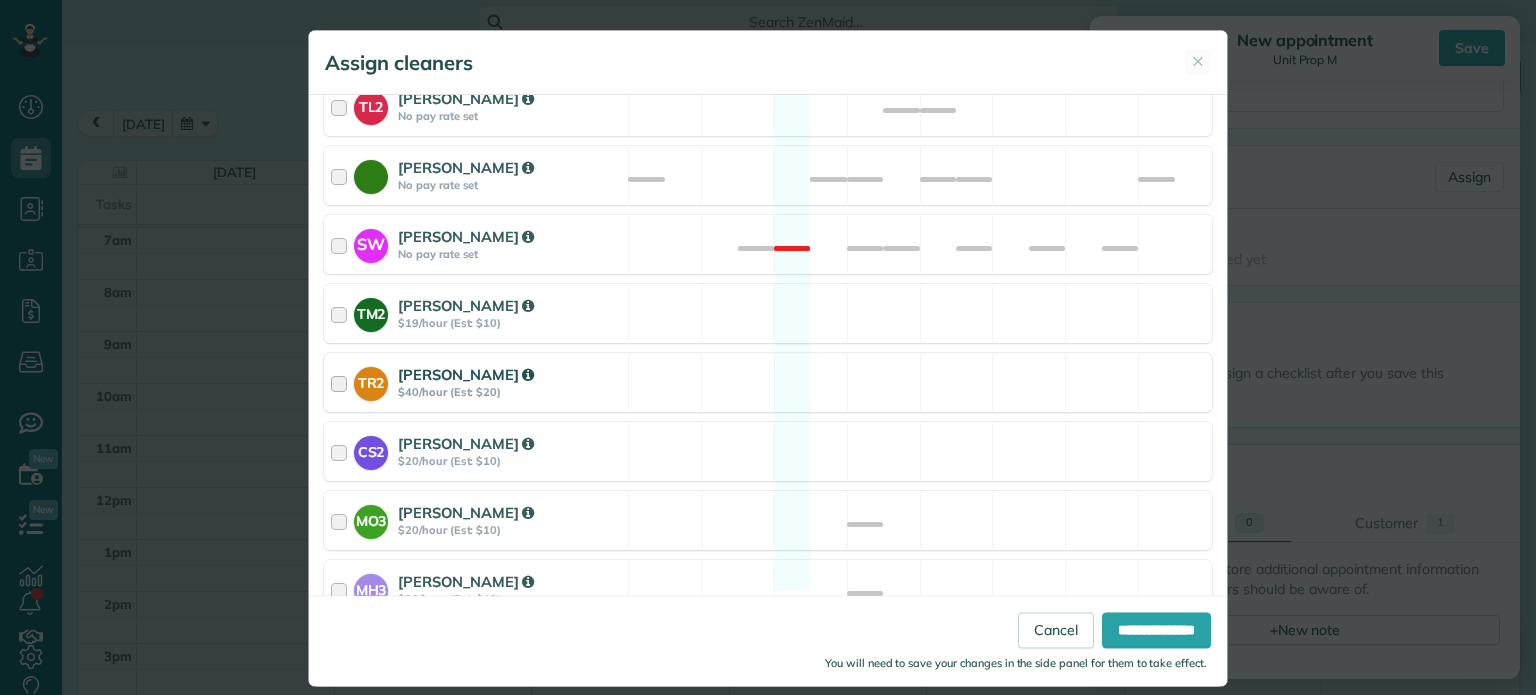 click on "TR2
[PERSON_NAME]
$40/hour (Est: $20)
Available" at bounding box center [768, 382] 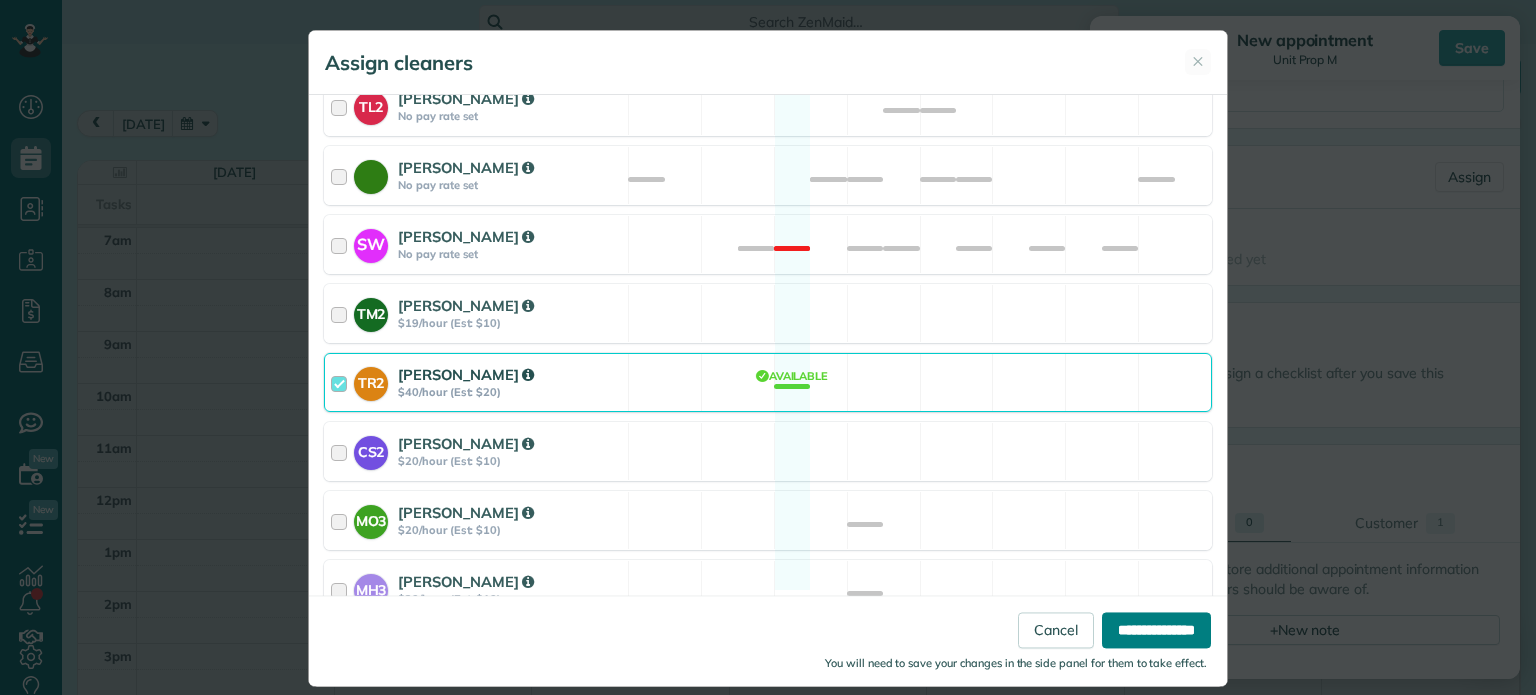 click on "**********" at bounding box center [1156, 631] 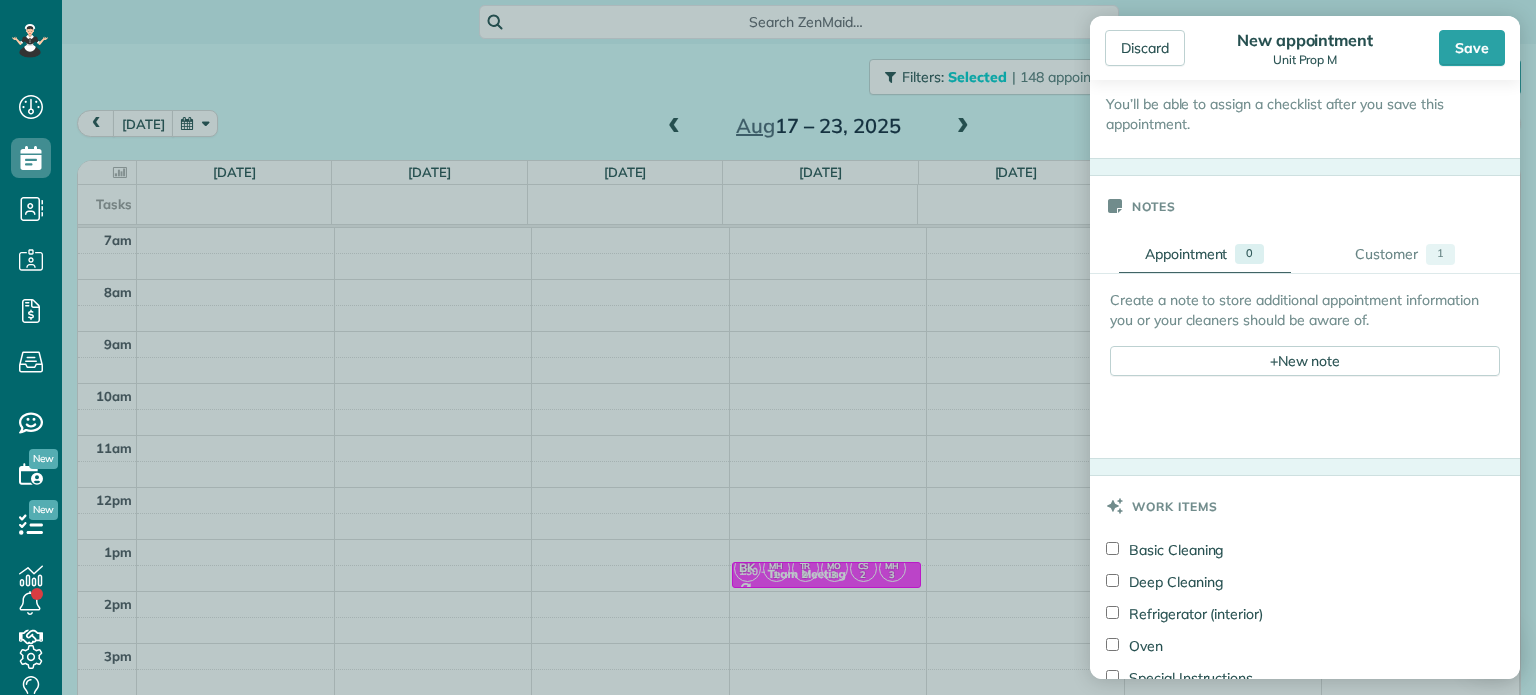 scroll, scrollTop: 1185, scrollLeft: 0, axis: vertical 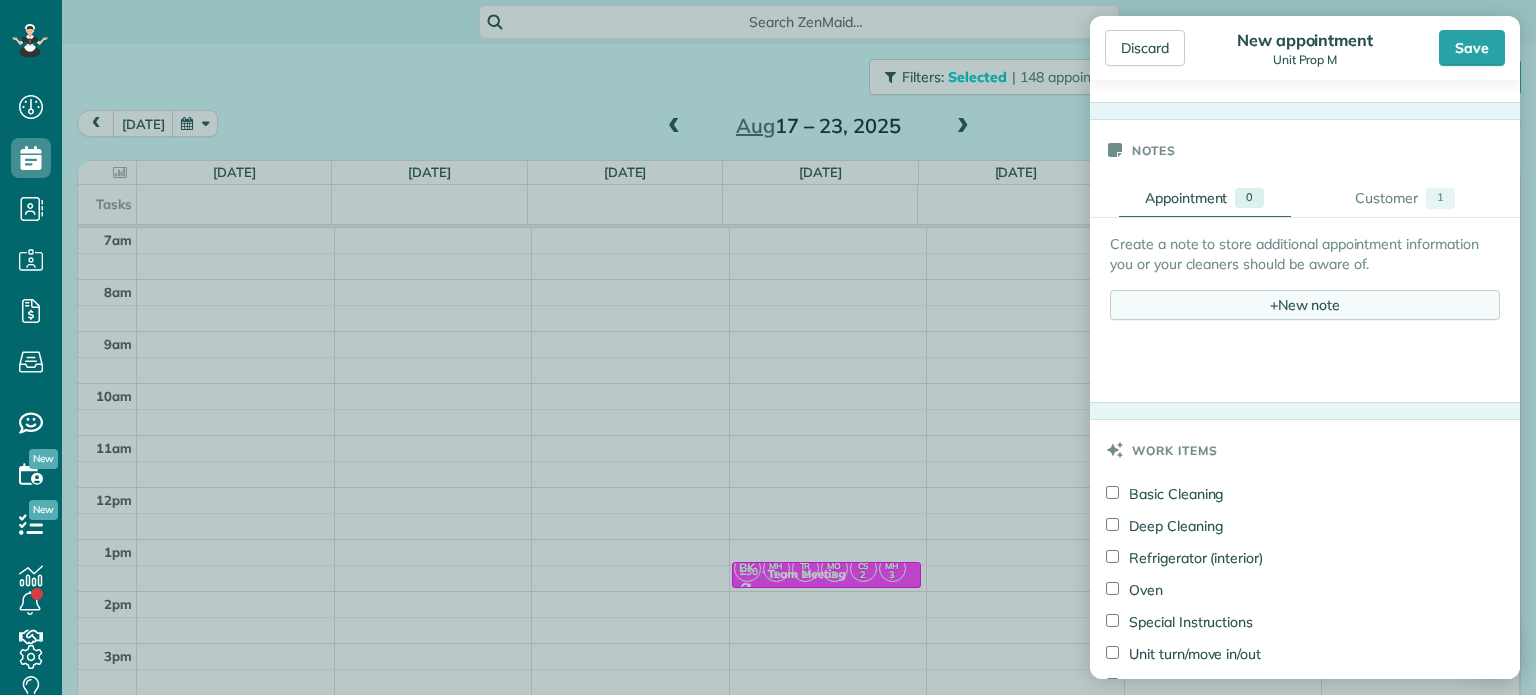 click on "+ New note" at bounding box center [1305, 305] 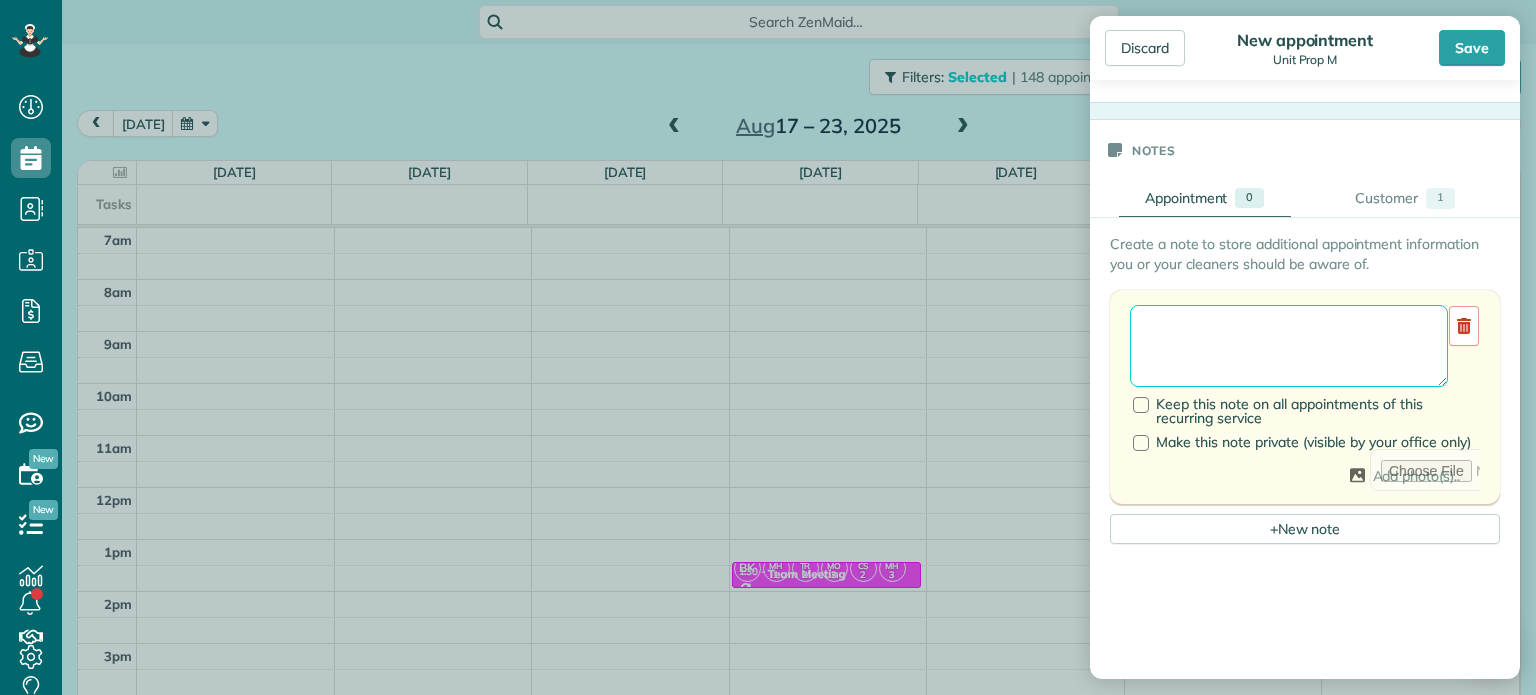 click at bounding box center (1289, 346) 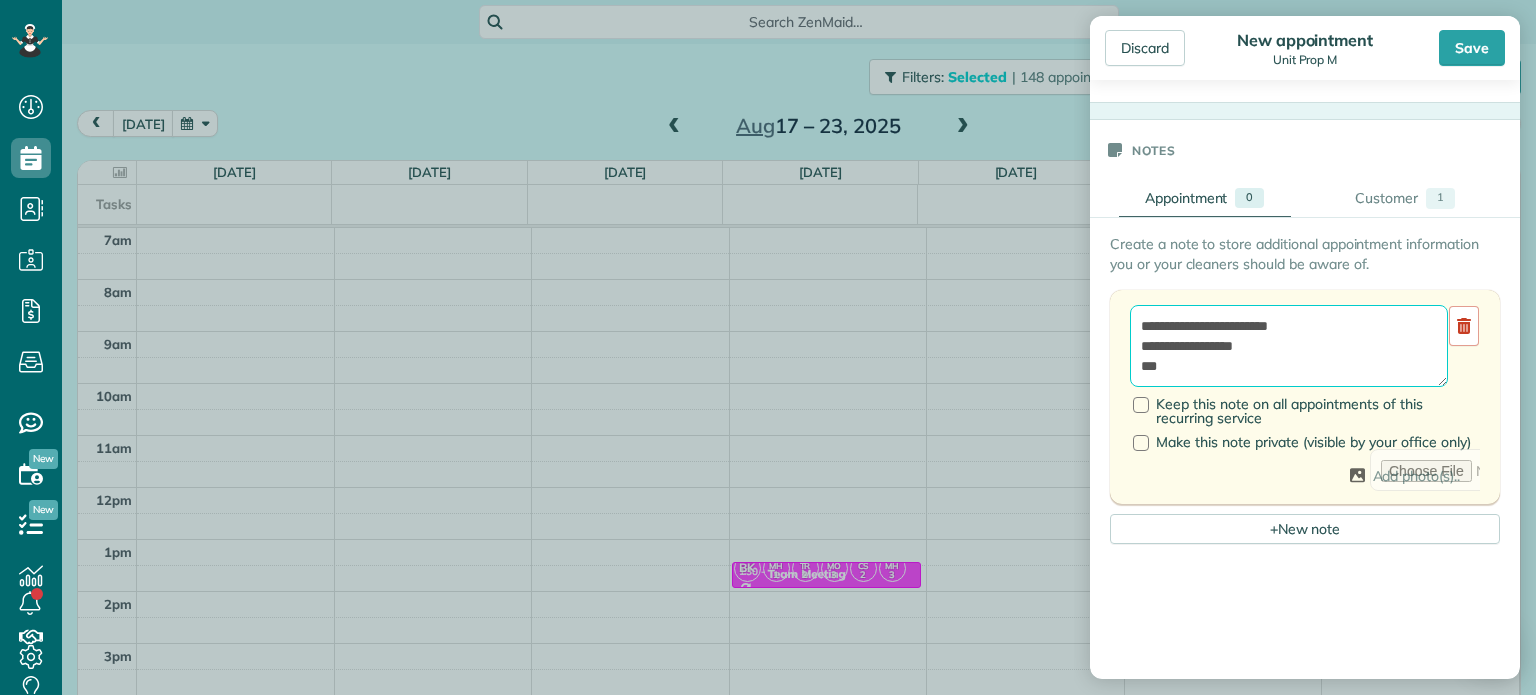 paste on "*********" 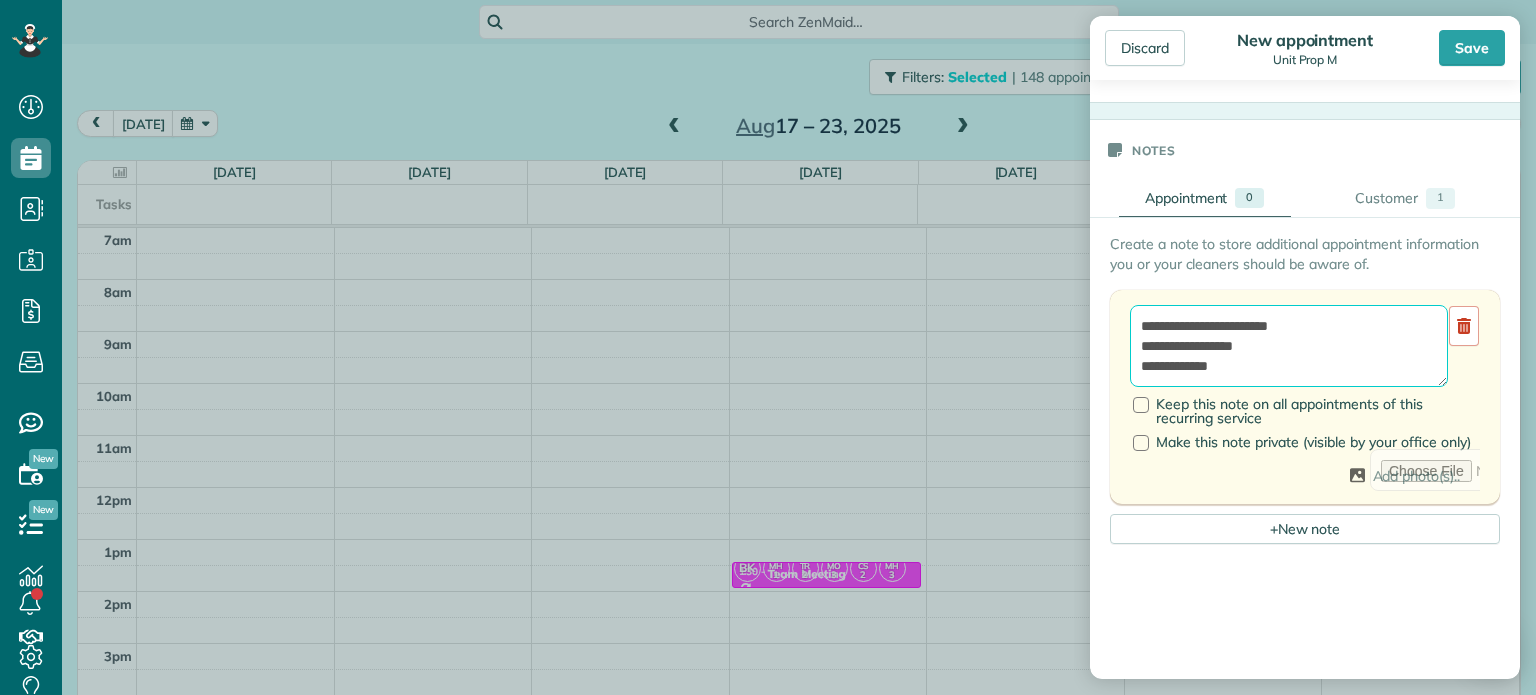 scroll, scrollTop: 8, scrollLeft: 0, axis: vertical 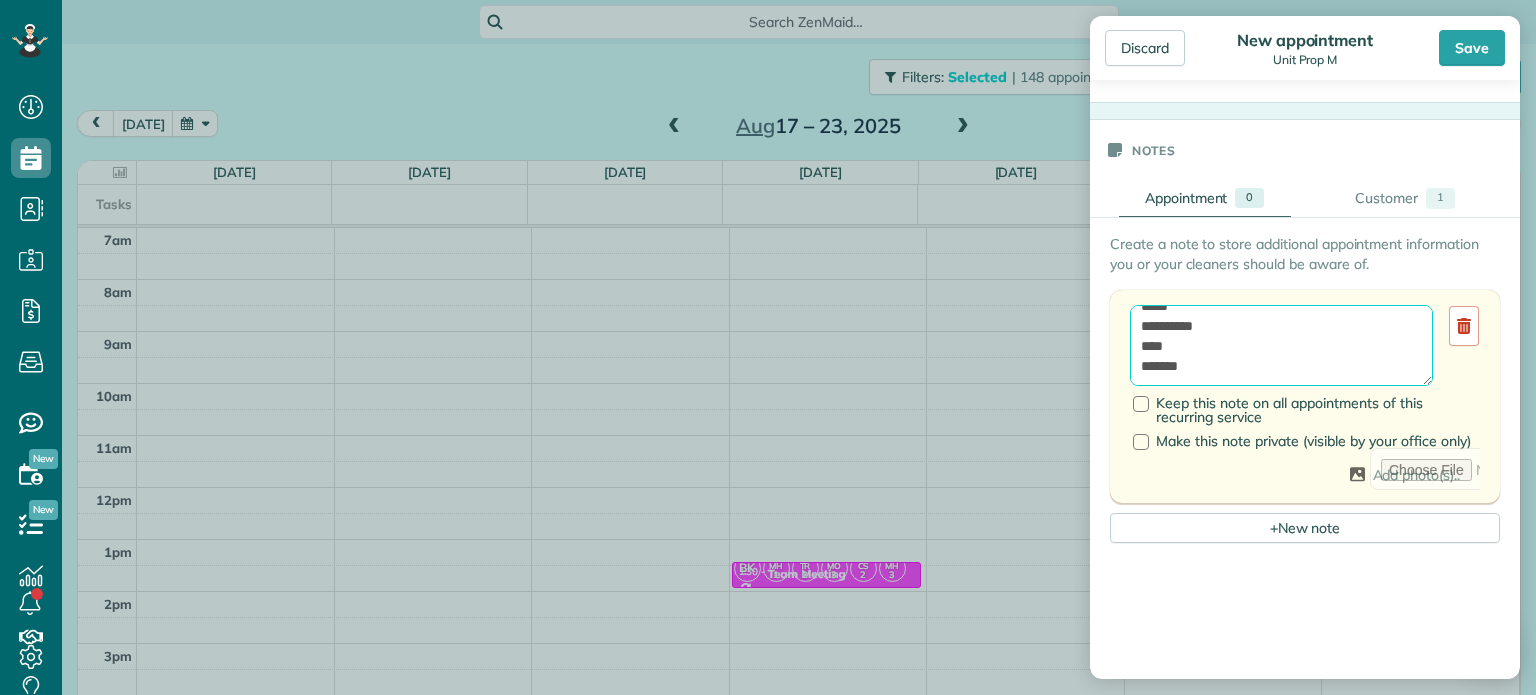 paste on "**********" 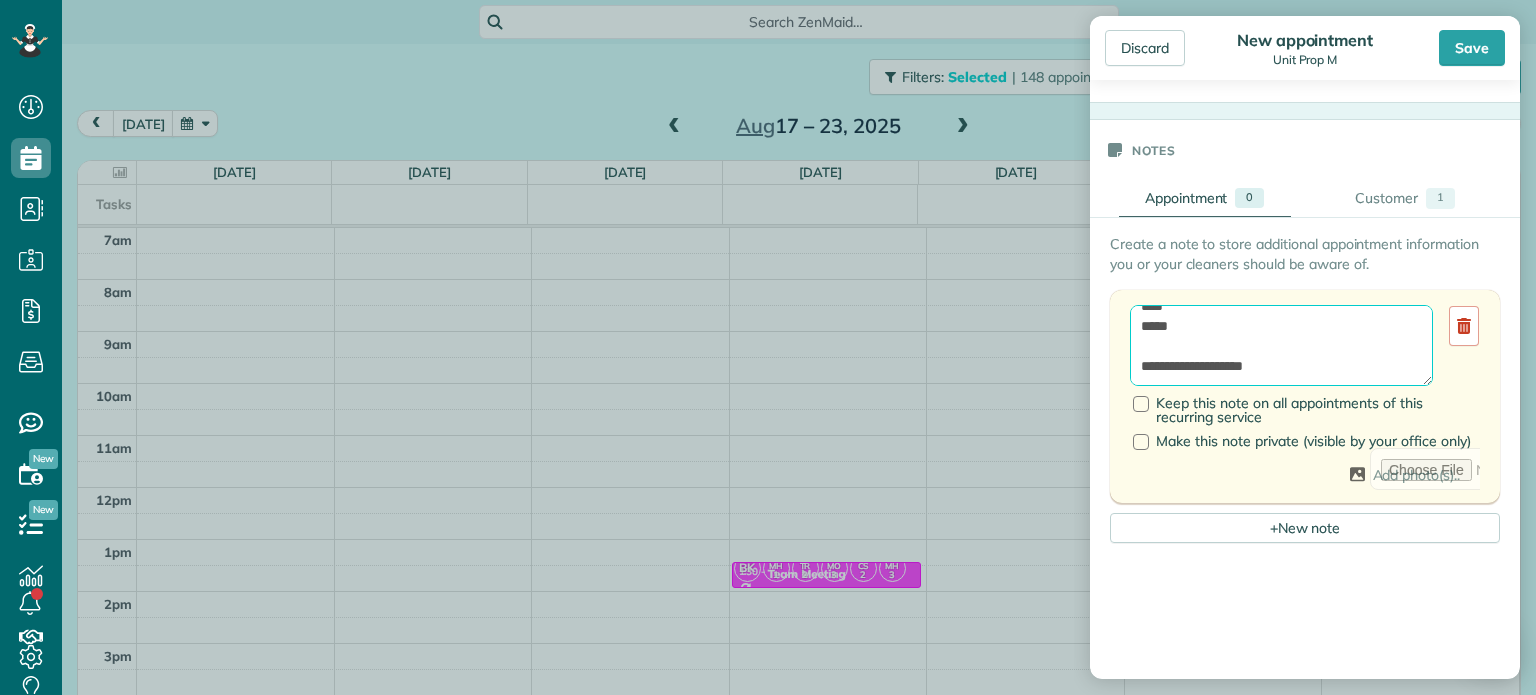 scroll, scrollTop: 148, scrollLeft: 0, axis: vertical 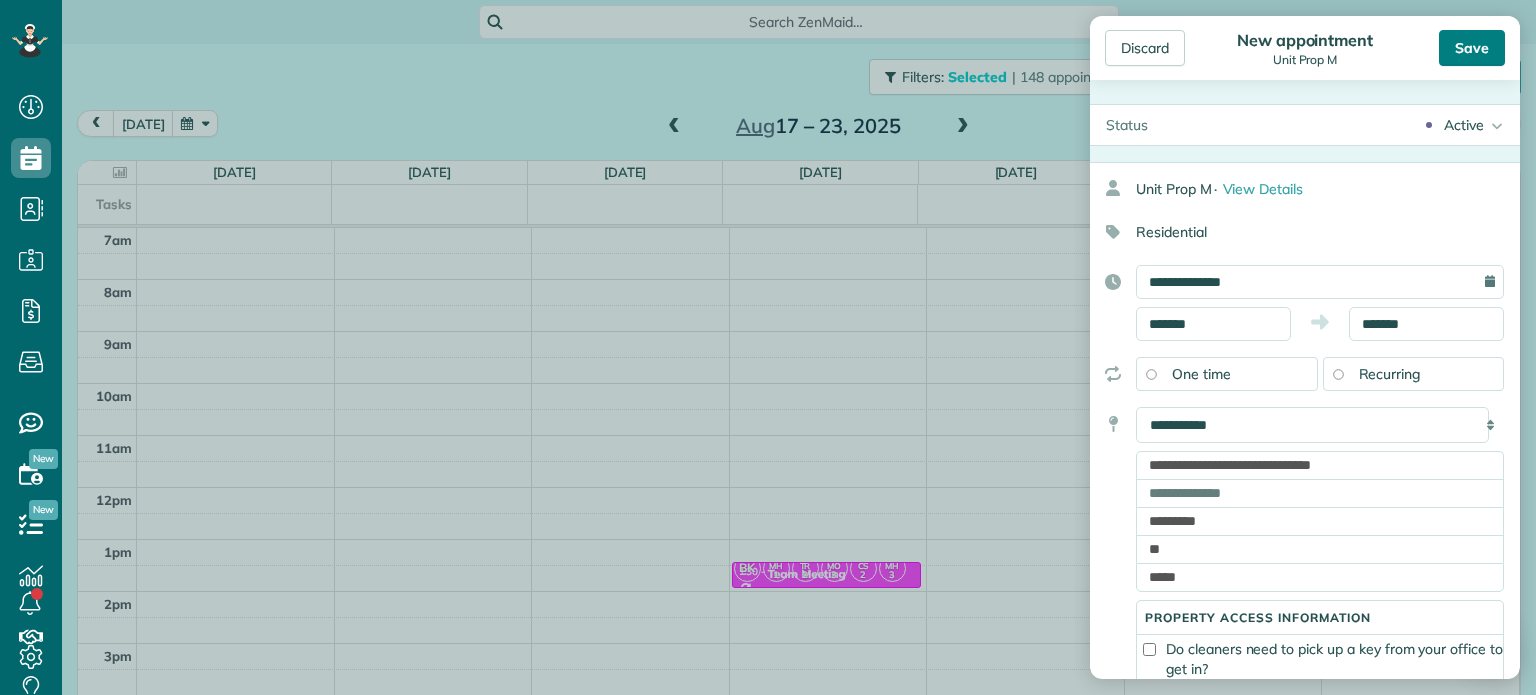 type on "**********" 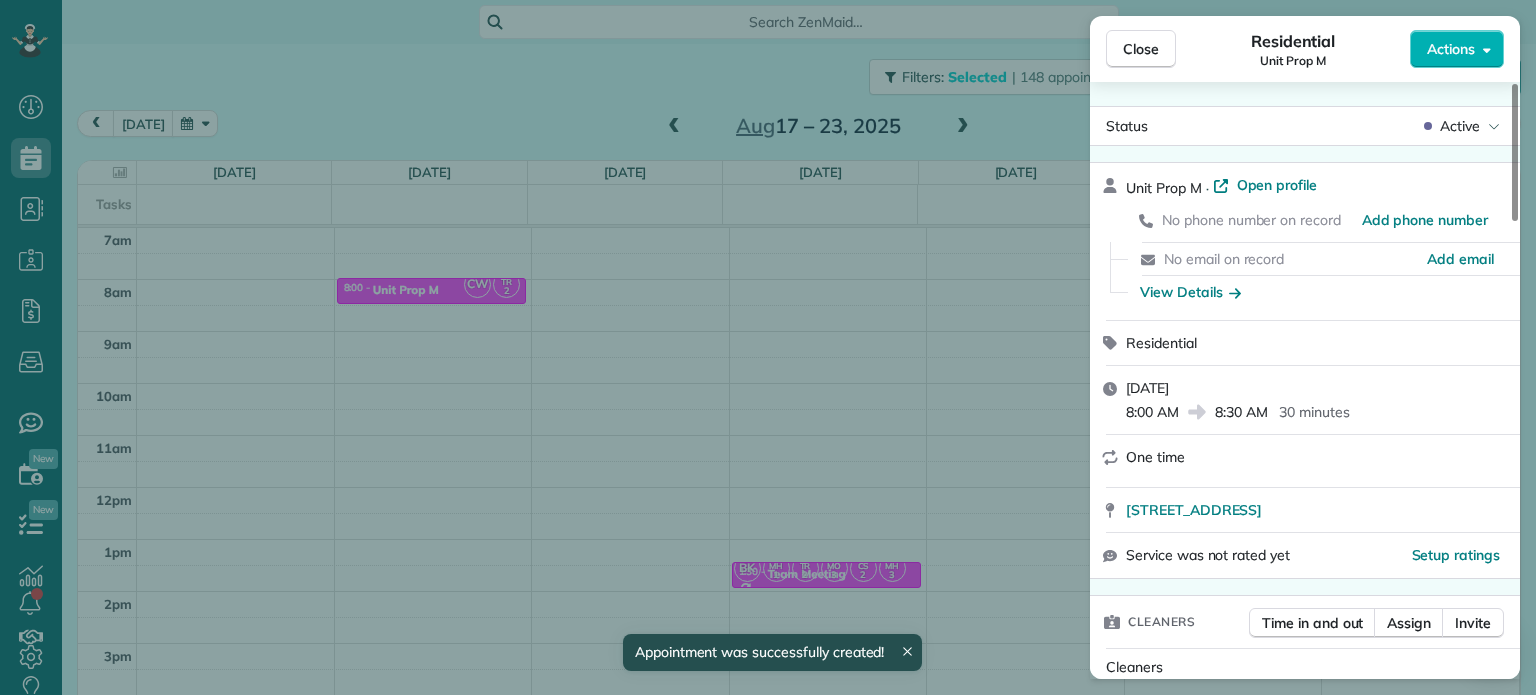 click on "Close Residential Unit Prop M Actions Status Active Unit Prop M · Open profile No phone number on record Add phone number No email on record Add email View Details Residential [DATE] 8:00 AM 8:30 AM 30 minutes One time [STREET_ADDRESS] Service was not rated yet Setup ratings Cleaners Time in and out Assign Invite Cleaners [PERSON_NAME] 8:00 AM 8:30 AM [PERSON_NAME]-German 8:00 AM 8:30 AM Checklist Try Now Keep this appointment up to your standards. Stay on top of every detail, keep your cleaners organised, and your client happy. Assign a checklist Watch a 5 min demo Billing Billing actions Price $0.00 Overcharge $0.00 Discount $0.00 Coupon discount - Primary tax - Secondary tax - Total appointment price $0.00 Tips collected New feature! $0.00 [PERSON_NAME] as paid Total including tip $0.00 Get paid online in no-time! Send an invoice and reward your cleaners with tips Charge customer credit card Appointment custom fields No custom fields to display Work items 1 1" at bounding box center (768, 347) 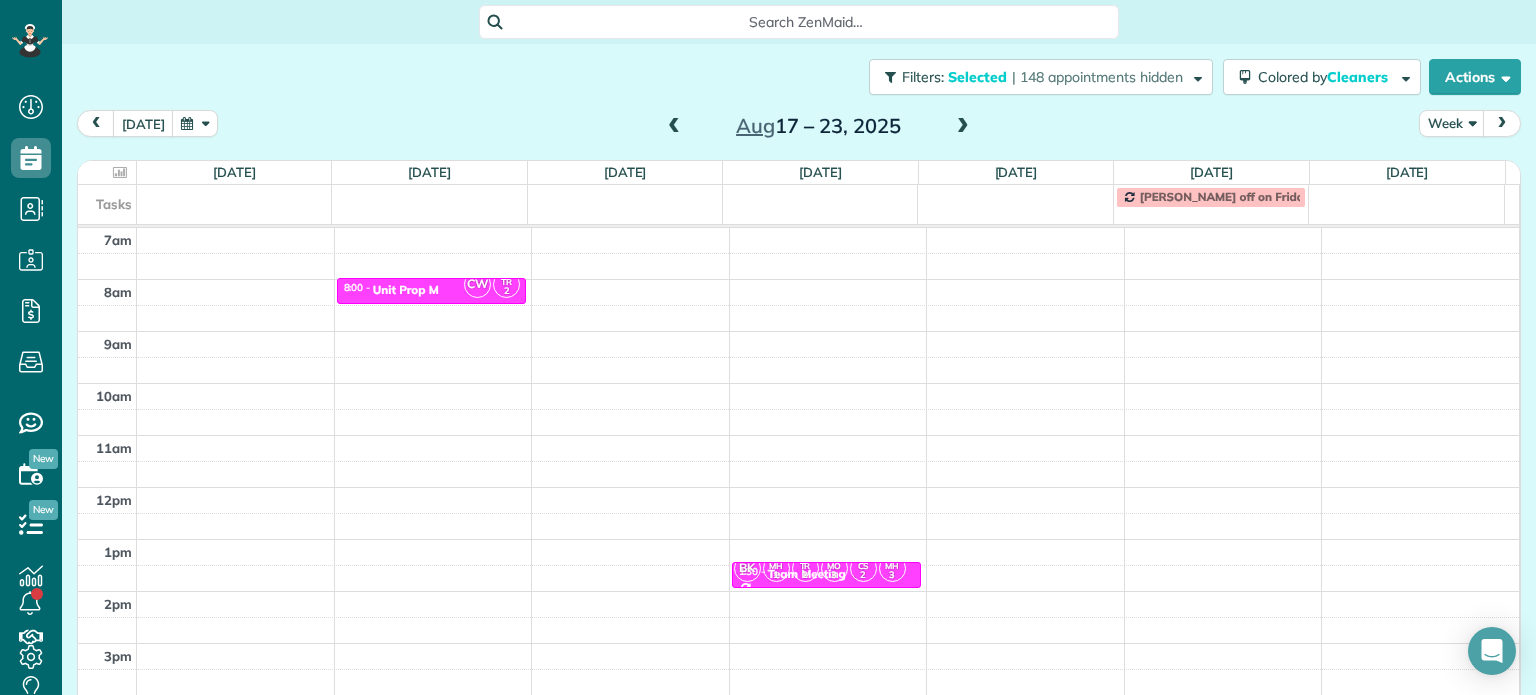 click on "4am 5am 6am 7am 8am 9am 10am 11am 12pm 1pm 2pm 3pm 4pm 5pm CW TR 2 8:00 - 8:30 Unit Prop M [GEOGRAPHIC_DATA] MZ TM 2 CW SW TL 2 TM 1 CF 1 TR 1 CH 2 SH 2 CC 3 AH 1 BK MH 1 TR 2 MO 3 CS 2 MH 3 1:30 - 2:00 Team Meeting [STREET_ADDRESS][PERSON_NAME]" at bounding box center [798, 435] 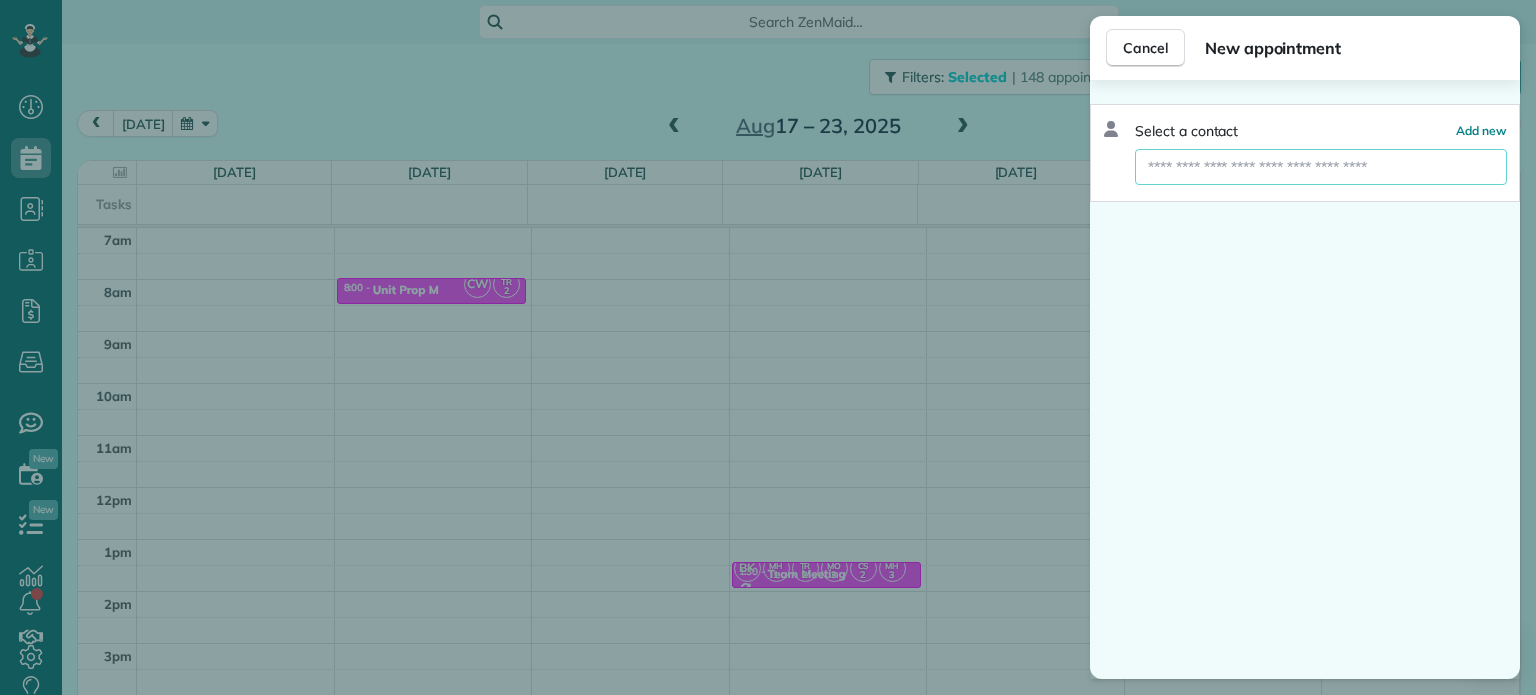 click at bounding box center (1321, 167) 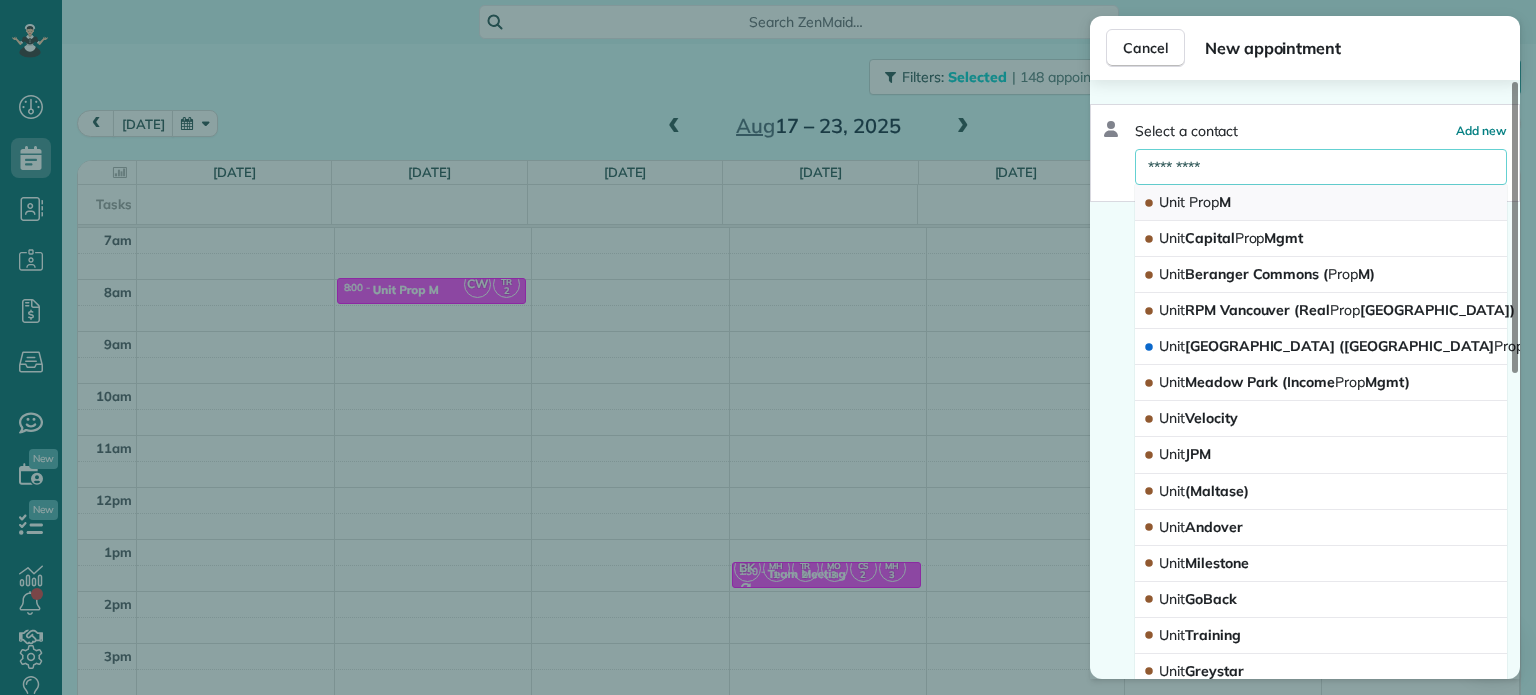 type on "*********" 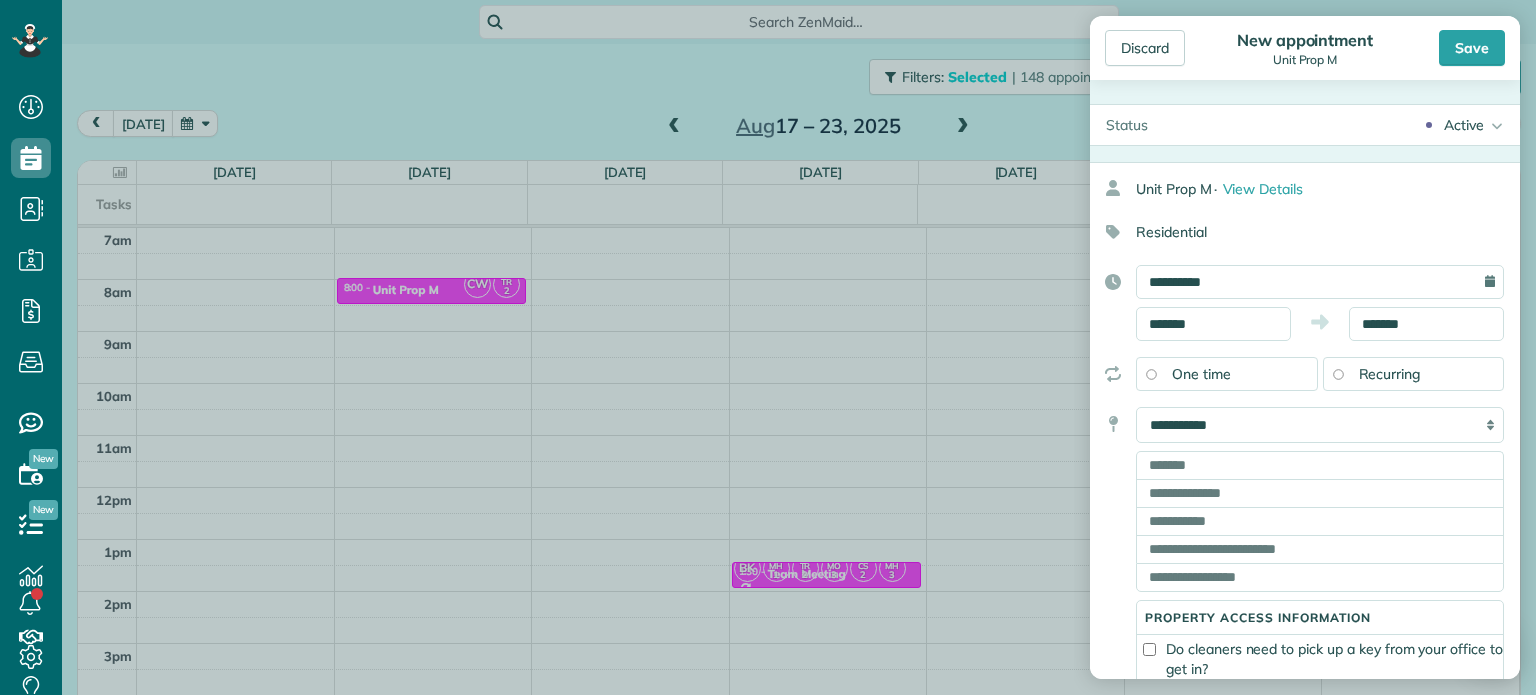 type on "**********" 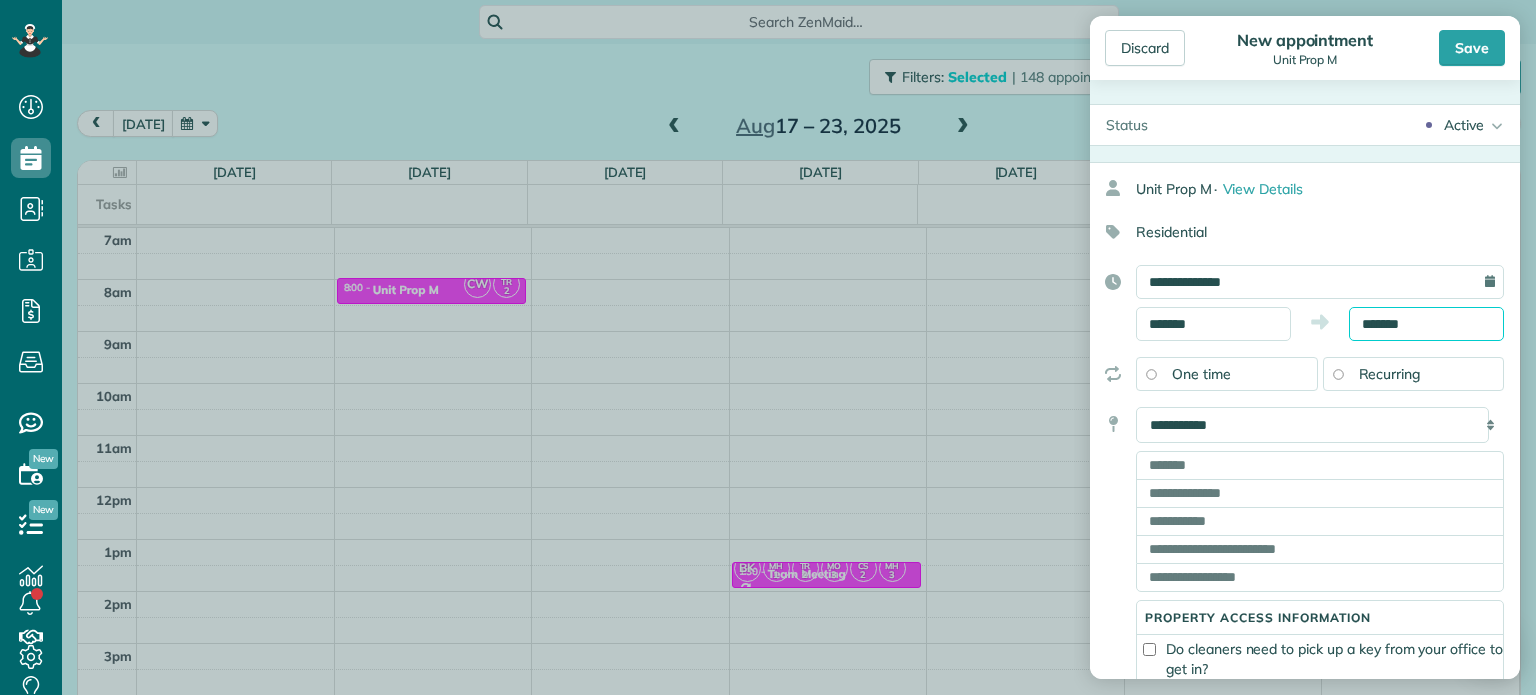 click on "*******" at bounding box center [1426, 324] 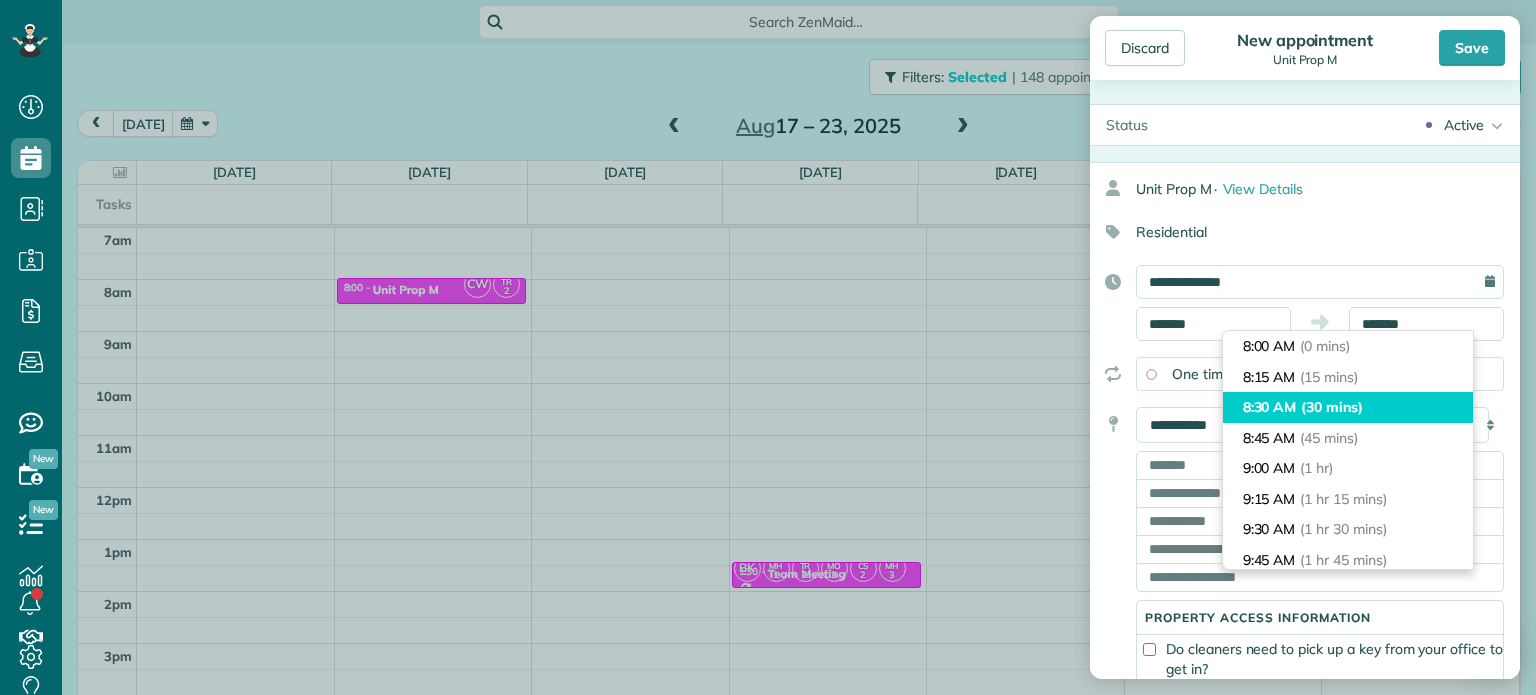 type on "*******" 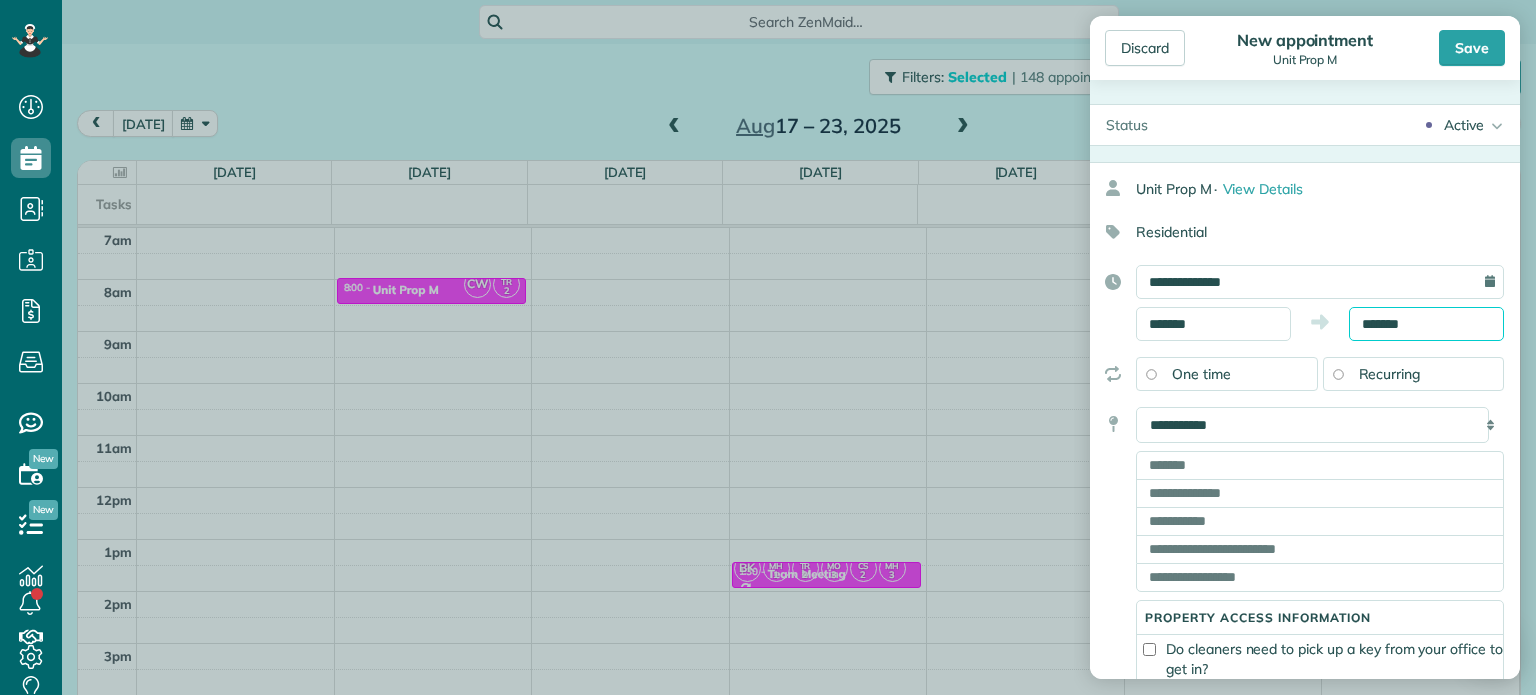 scroll, scrollTop: 30, scrollLeft: 0, axis: vertical 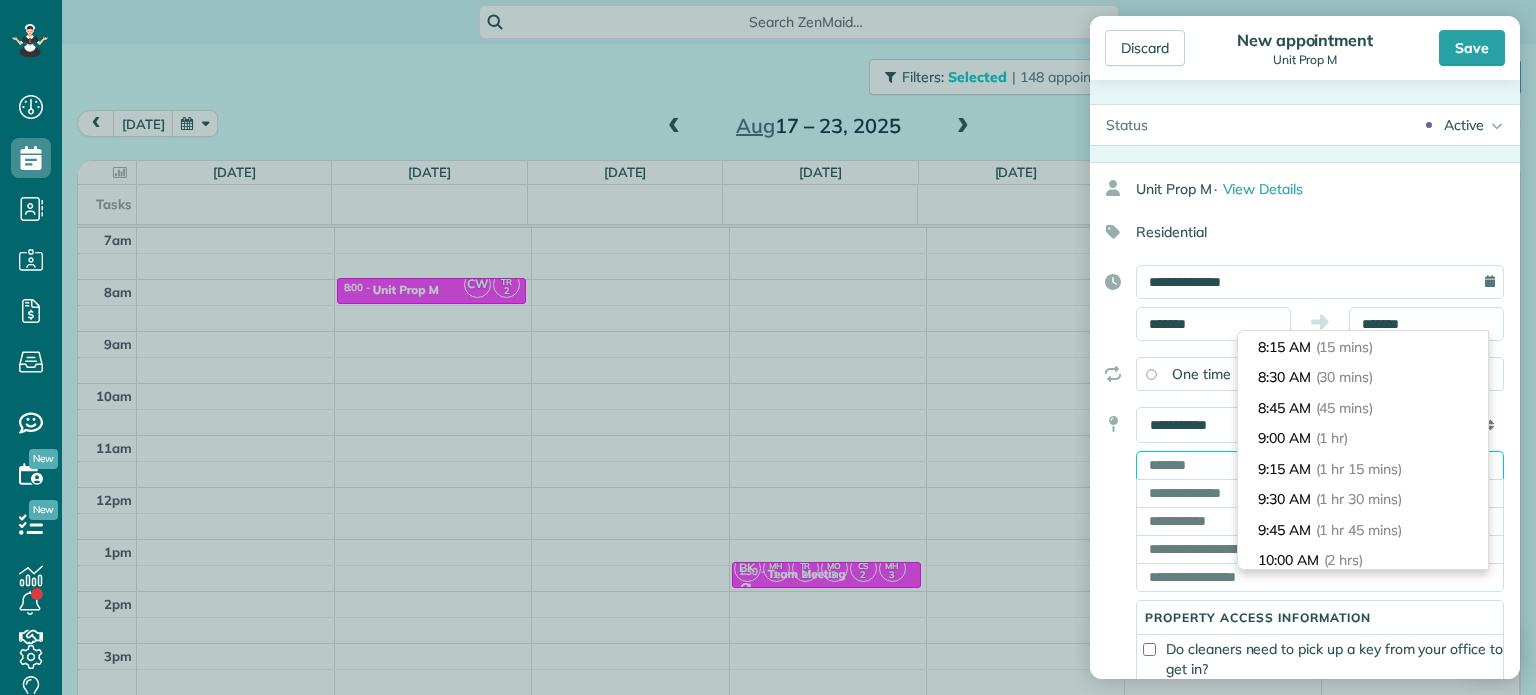 click at bounding box center [1320, 465] 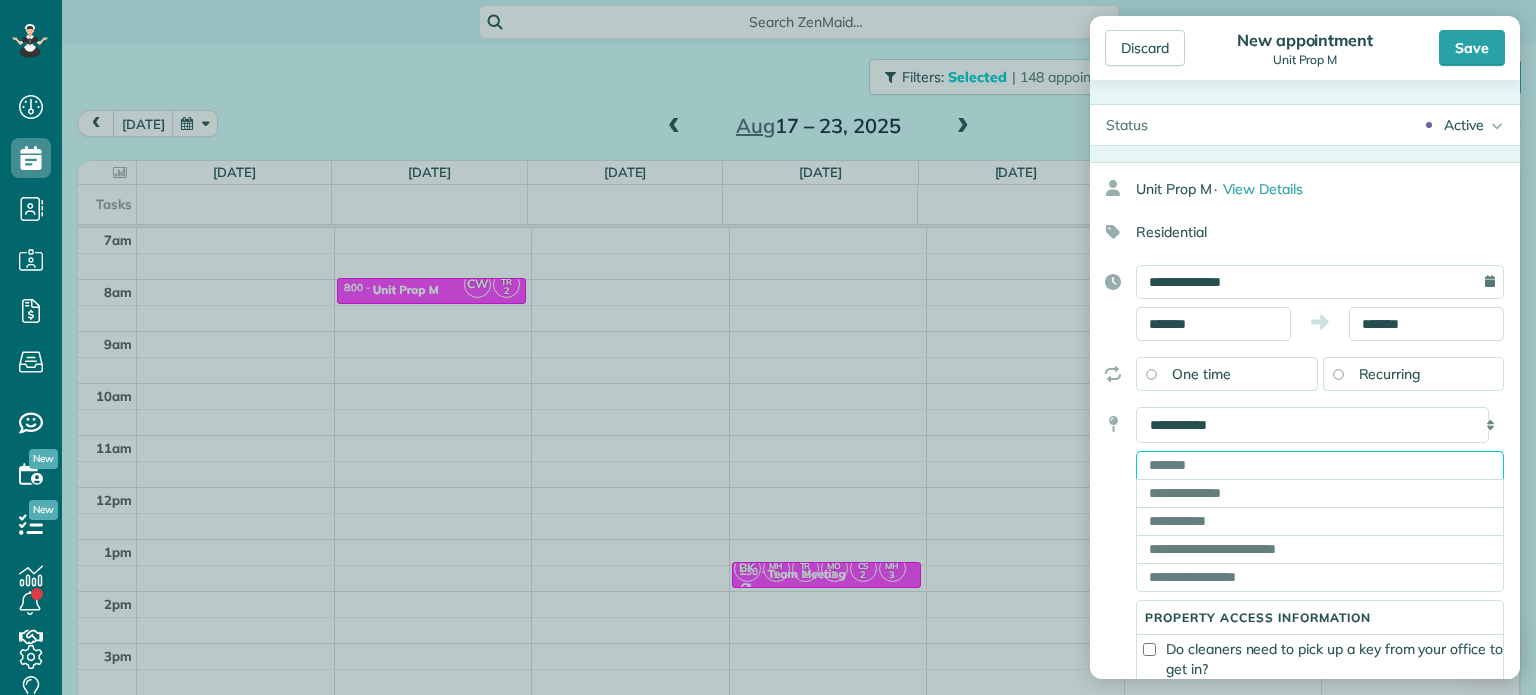 paste on "**********" 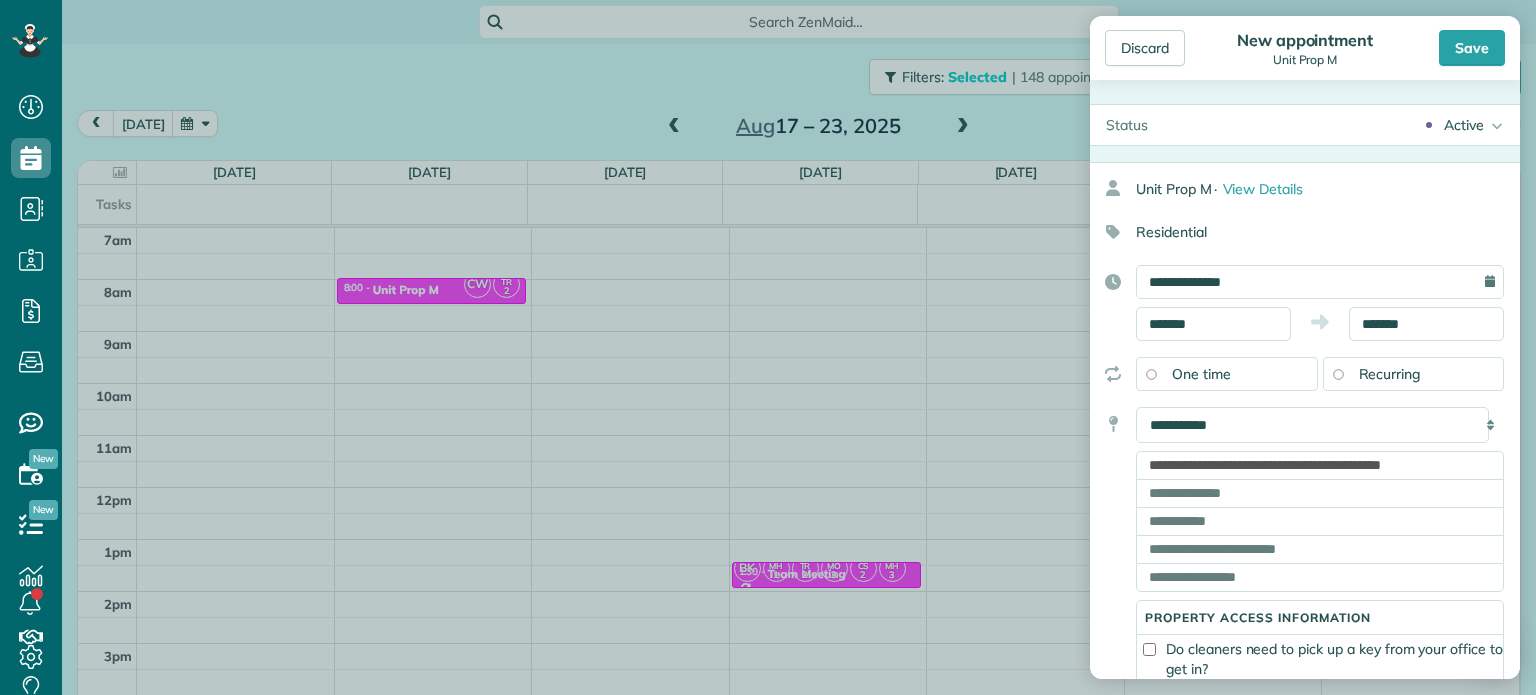 type on "**********" 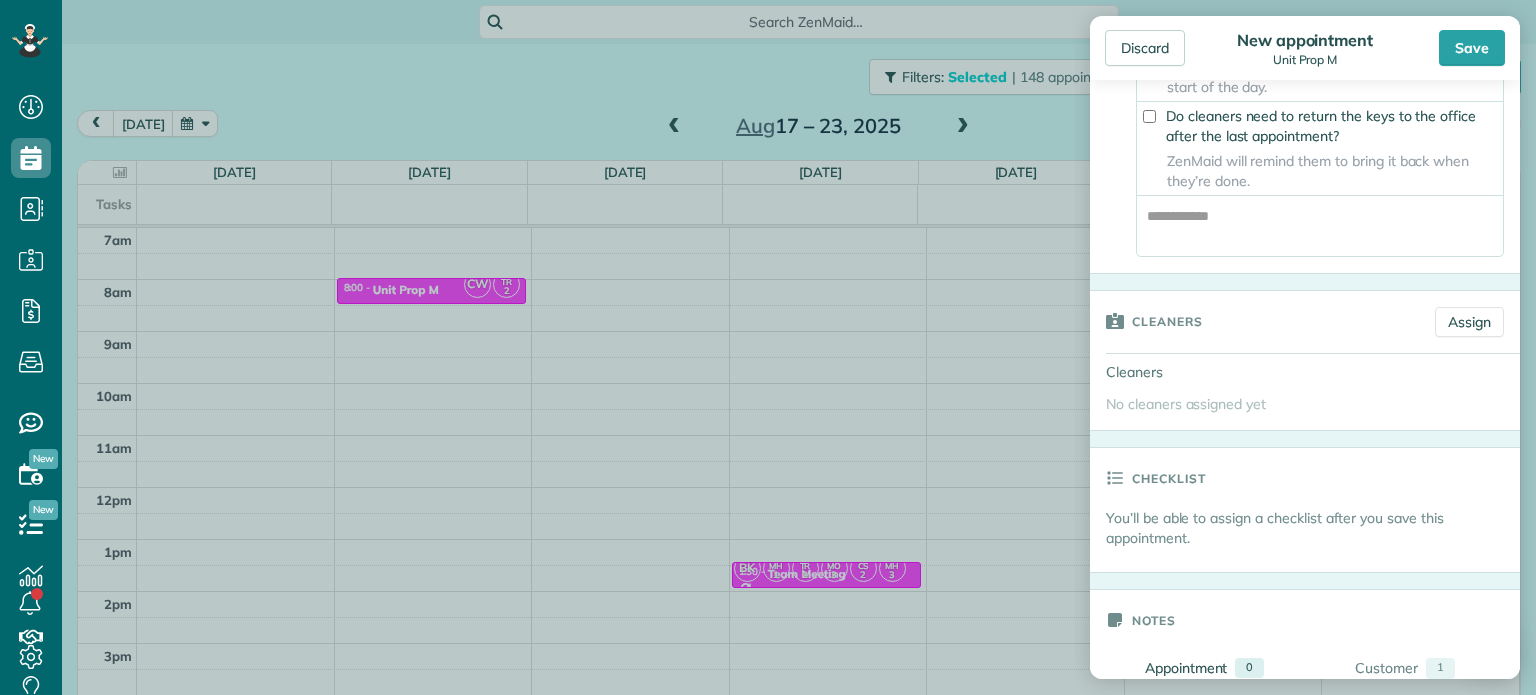 scroll, scrollTop: 690, scrollLeft: 0, axis: vertical 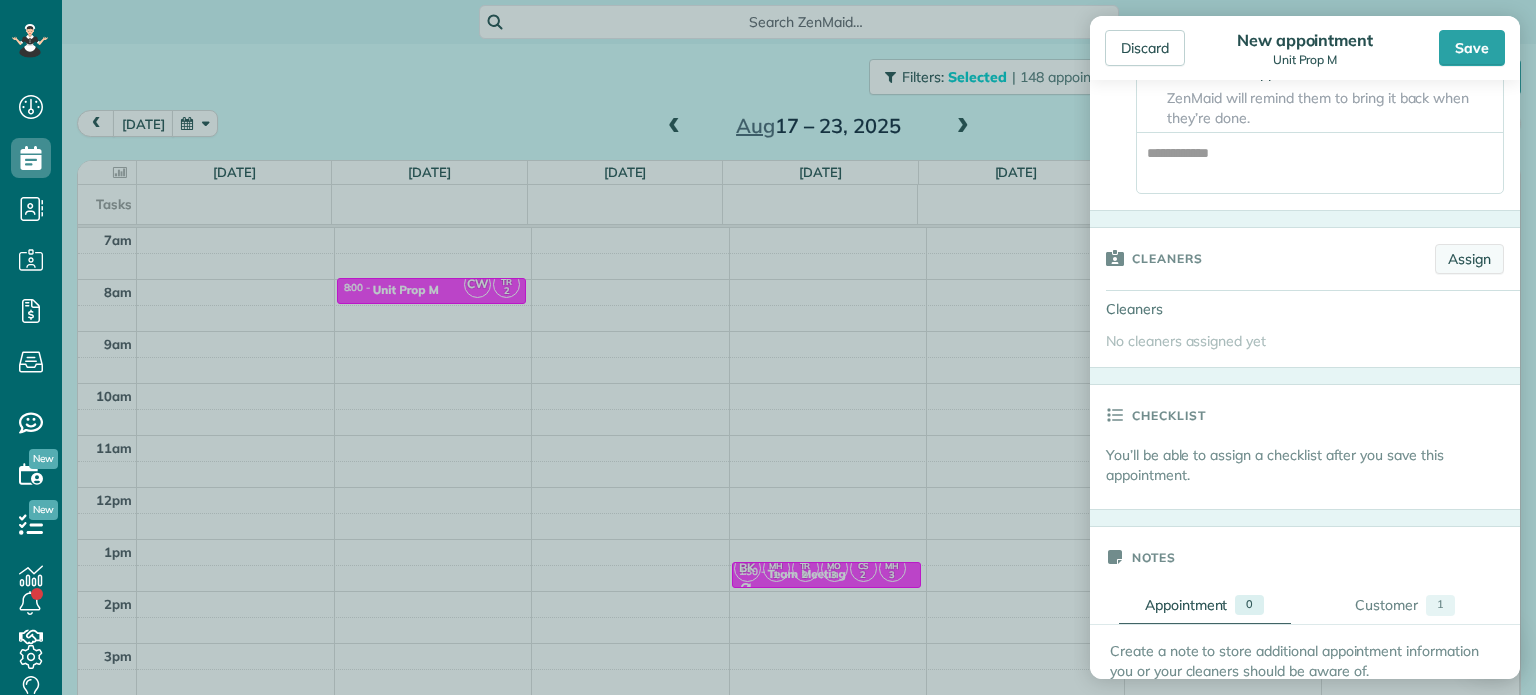 click on "Assign" at bounding box center (1469, 259) 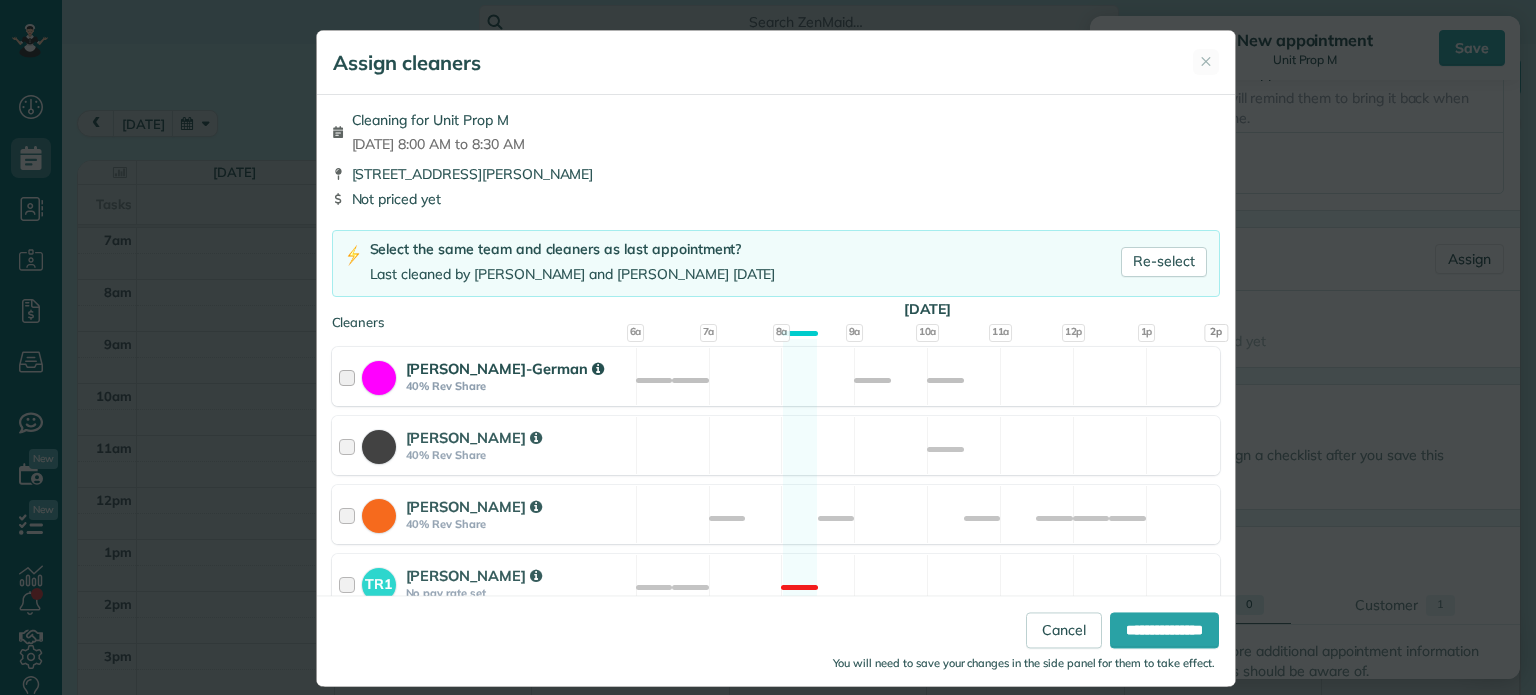 click on "[PERSON_NAME]-German
40% Rev Share
Available" at bounding box center [776, 376] 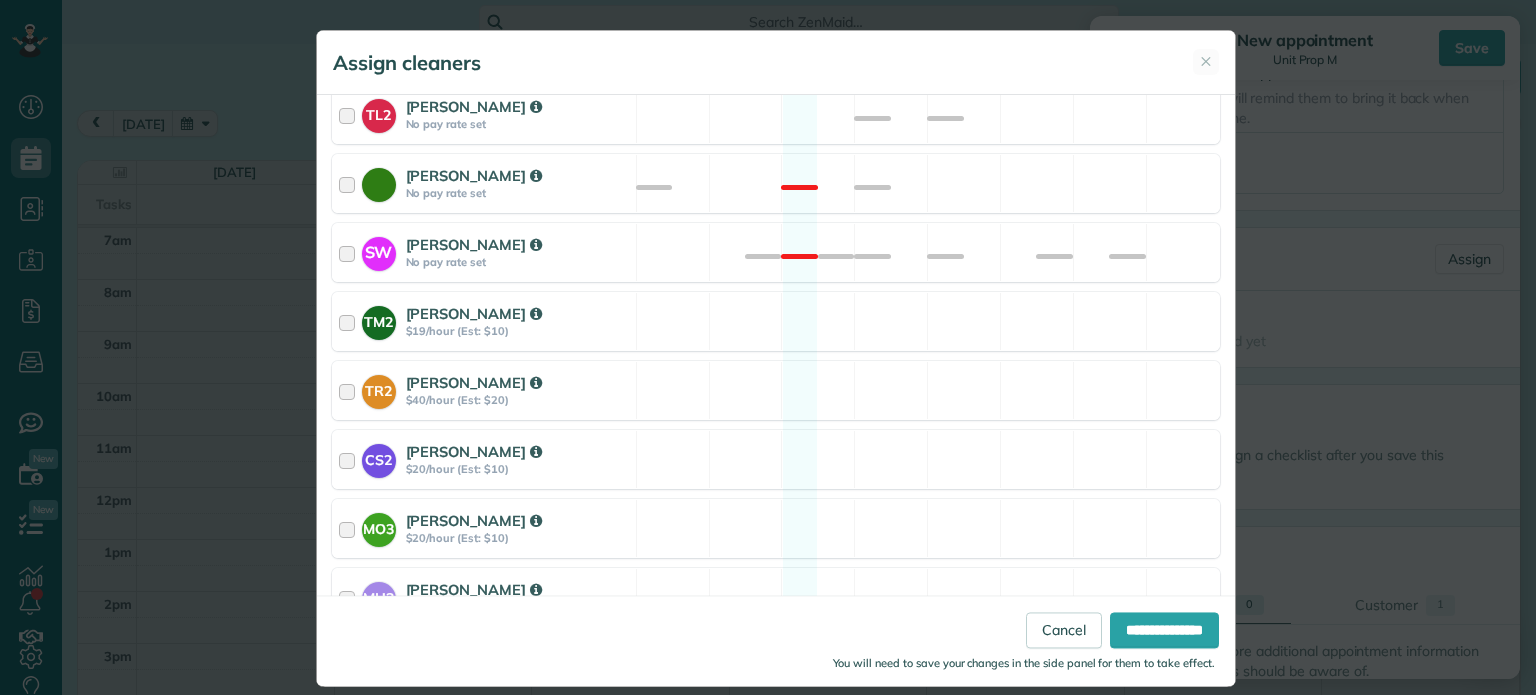 scroll, scrollTop: 980, scrollLeft: 0, axis: vertical 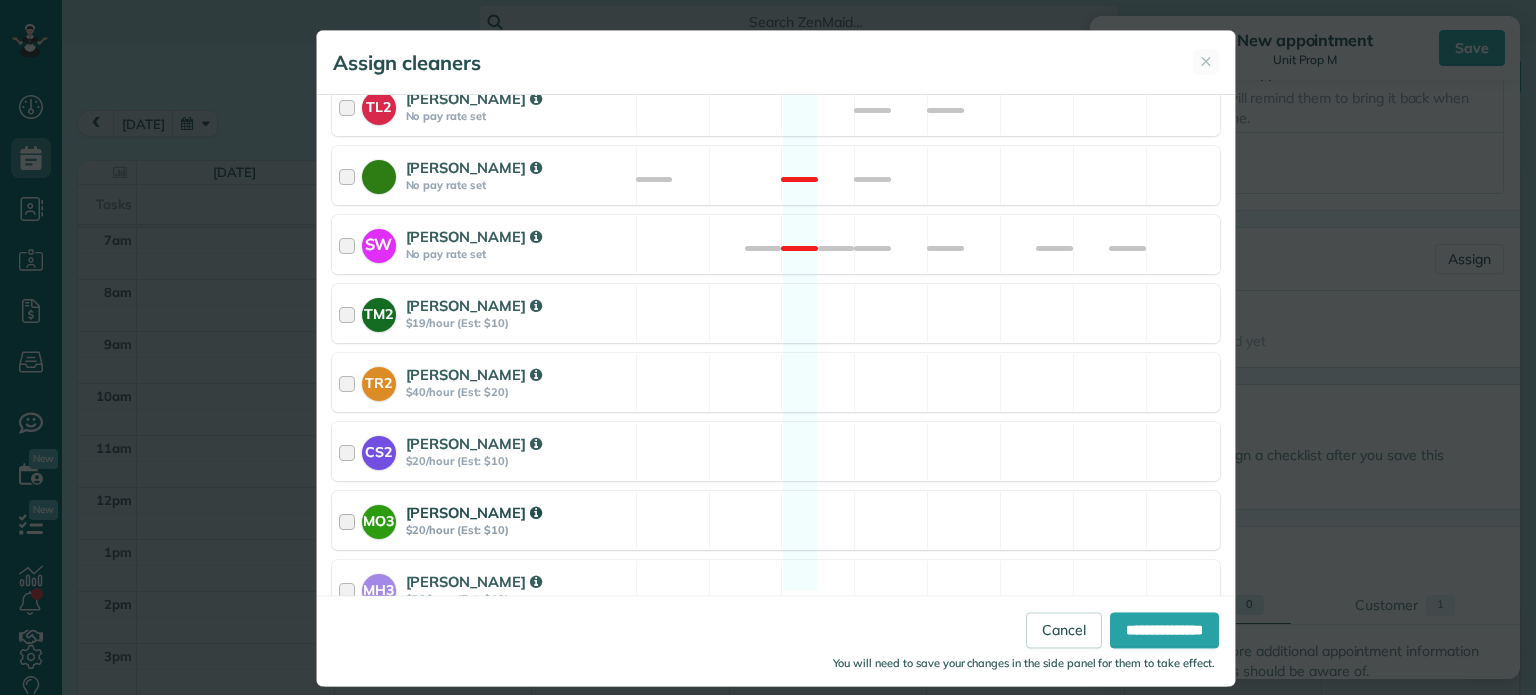 click on "MO3
[PERSON_NAME]
$20/hour (Est: $10)
Available" at bounding box center [776, 520] 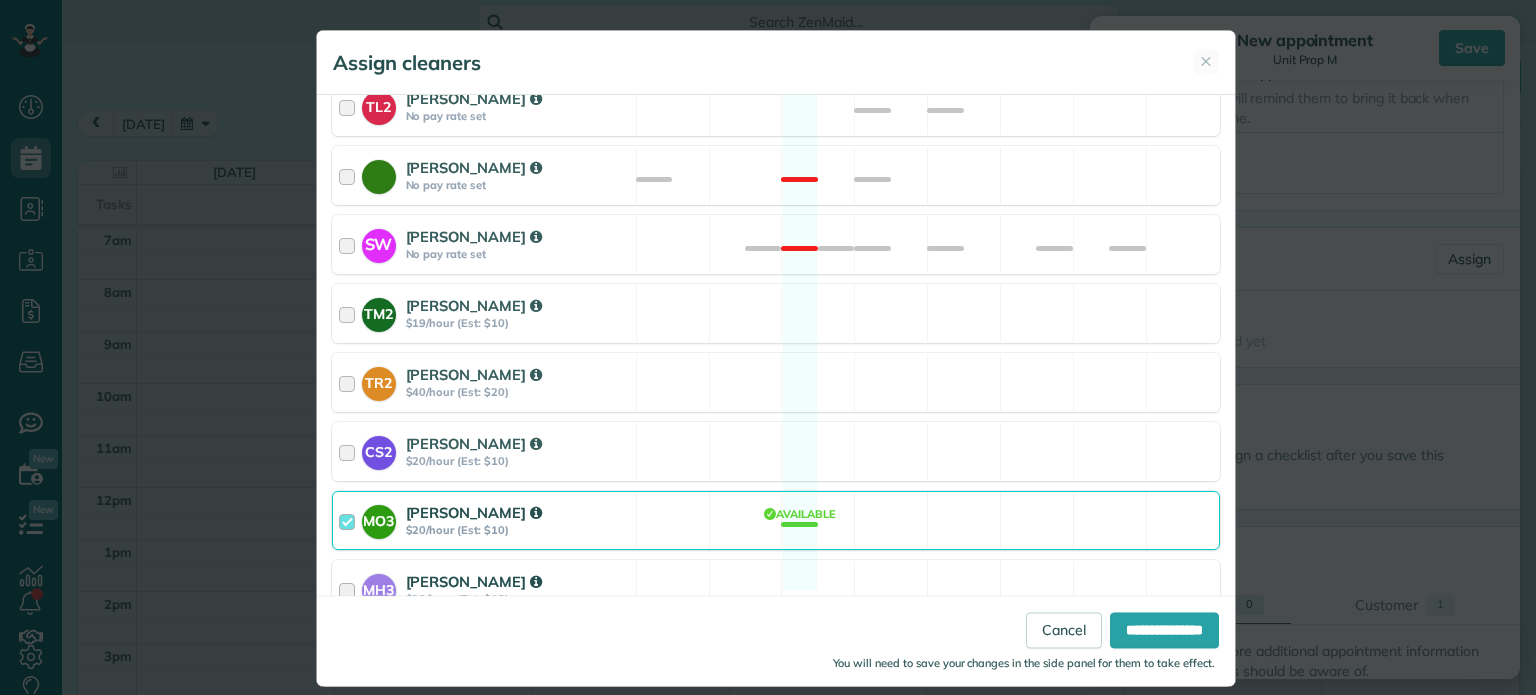click on "MH3
[PERSON_NAME]
$20/hour (Est: $10)
Available" at bounding box center [776, 589] 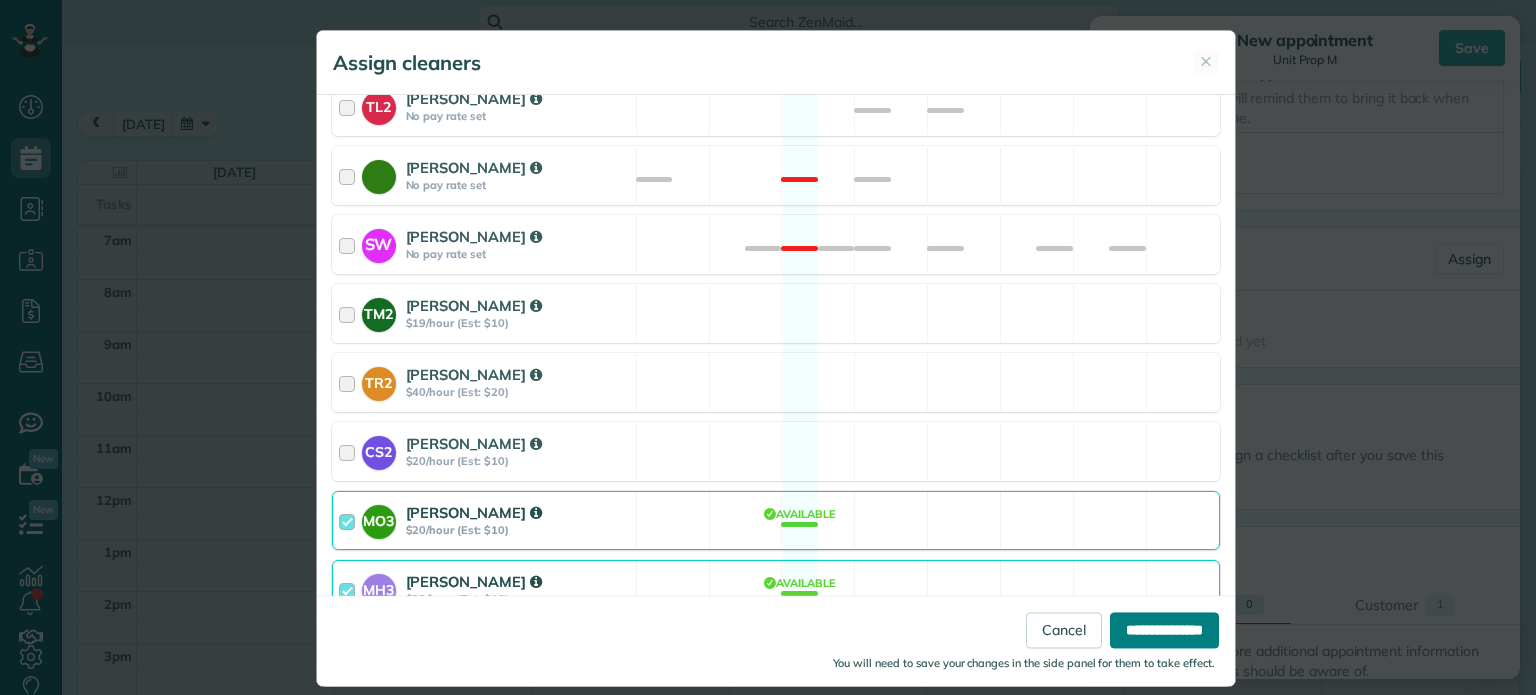 click on "**********" at bounding box center (1164, 631) 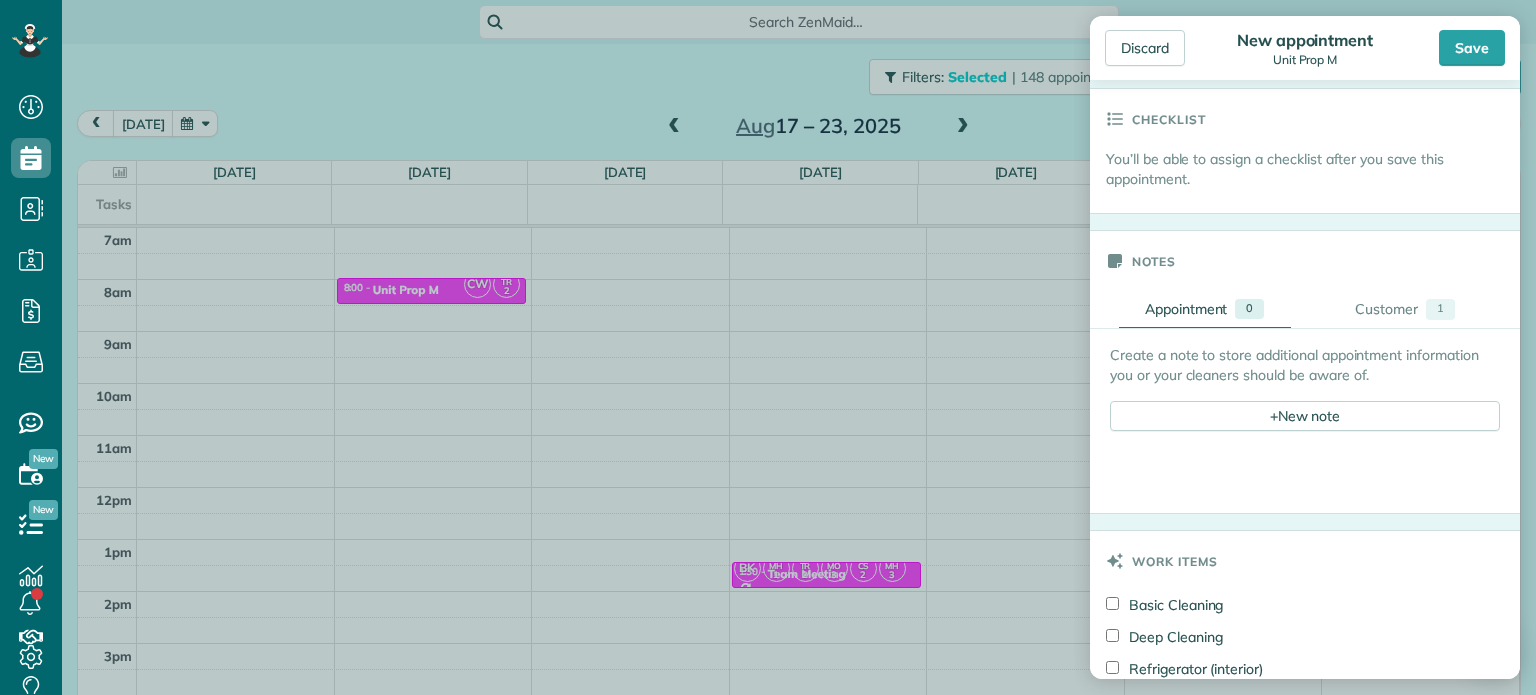 scroll, scrollTop: 1144, scrollLeft: 0, axis: vertical 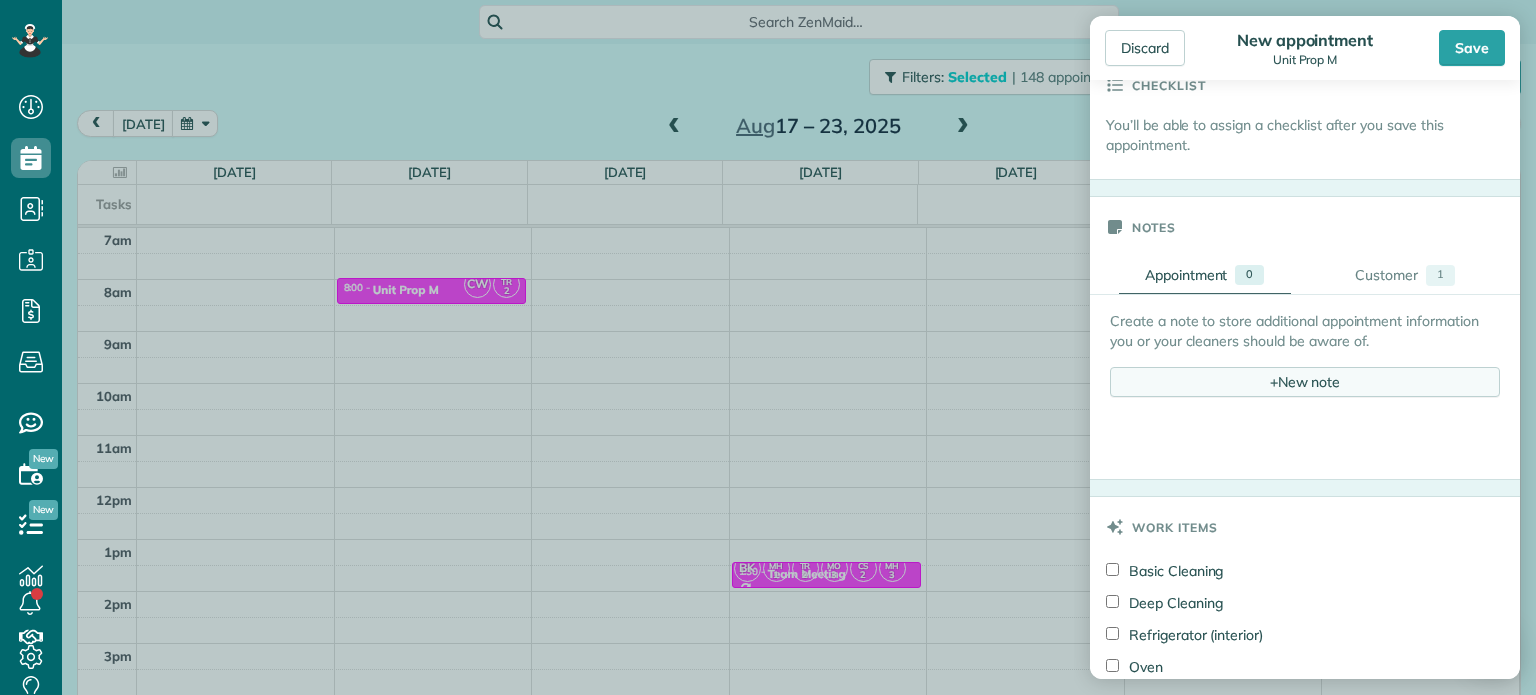 click on "+ New note" at bounding box center [1305, 382] 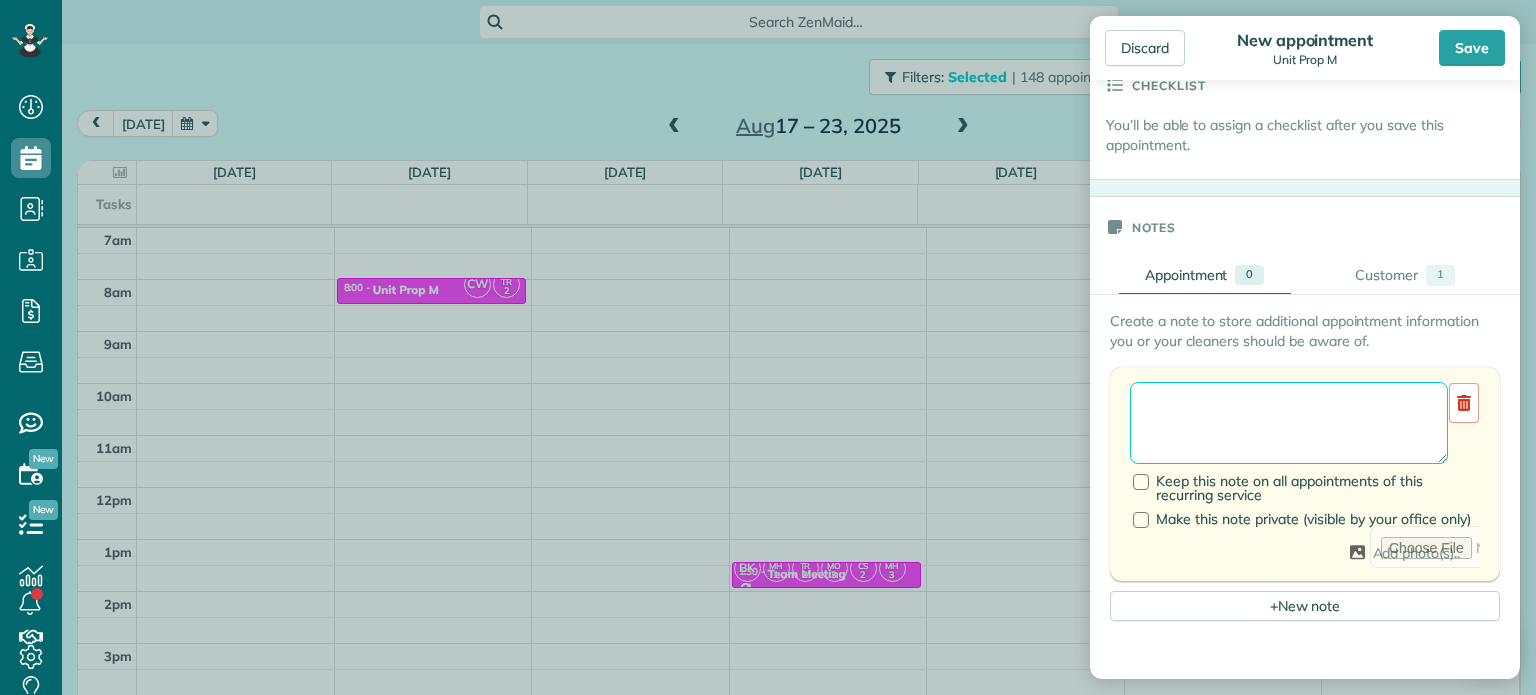 click at bounding box center (1289, 423) 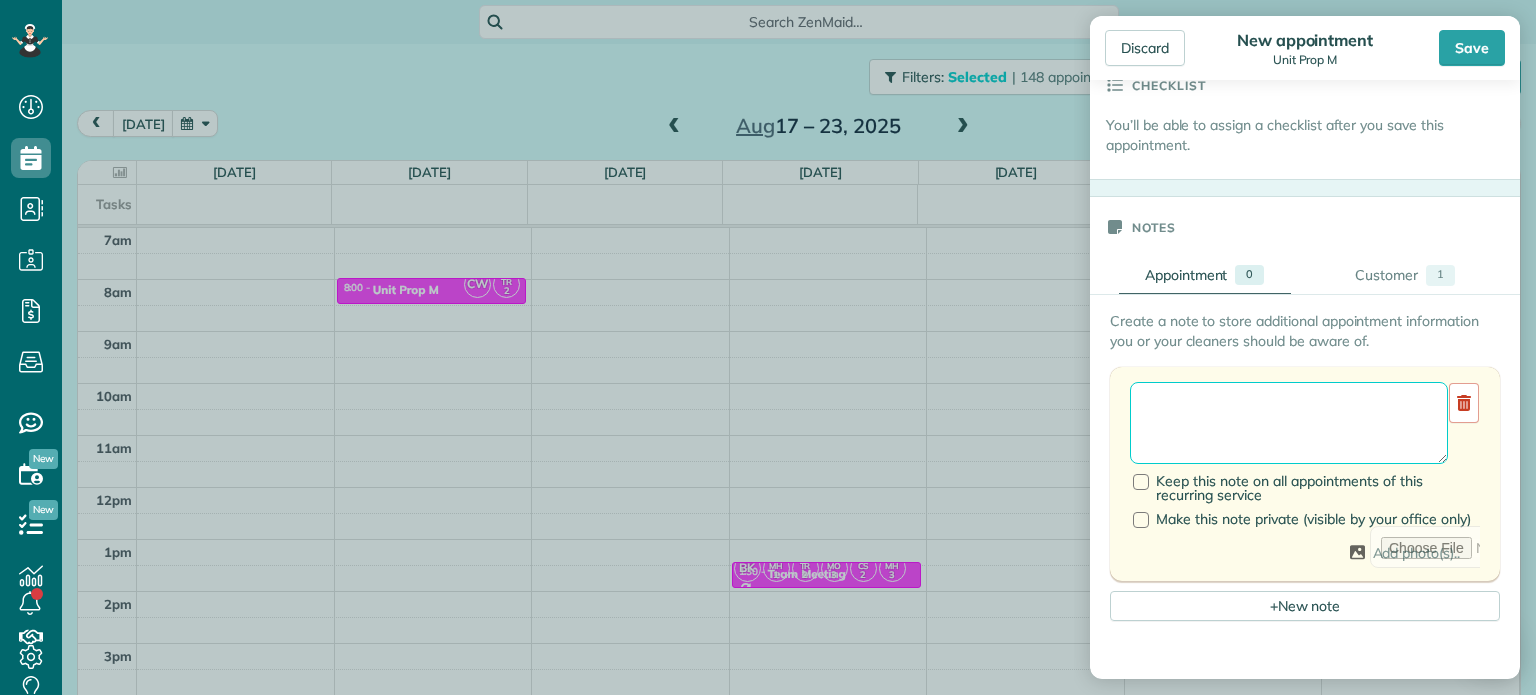 paste on "**********" 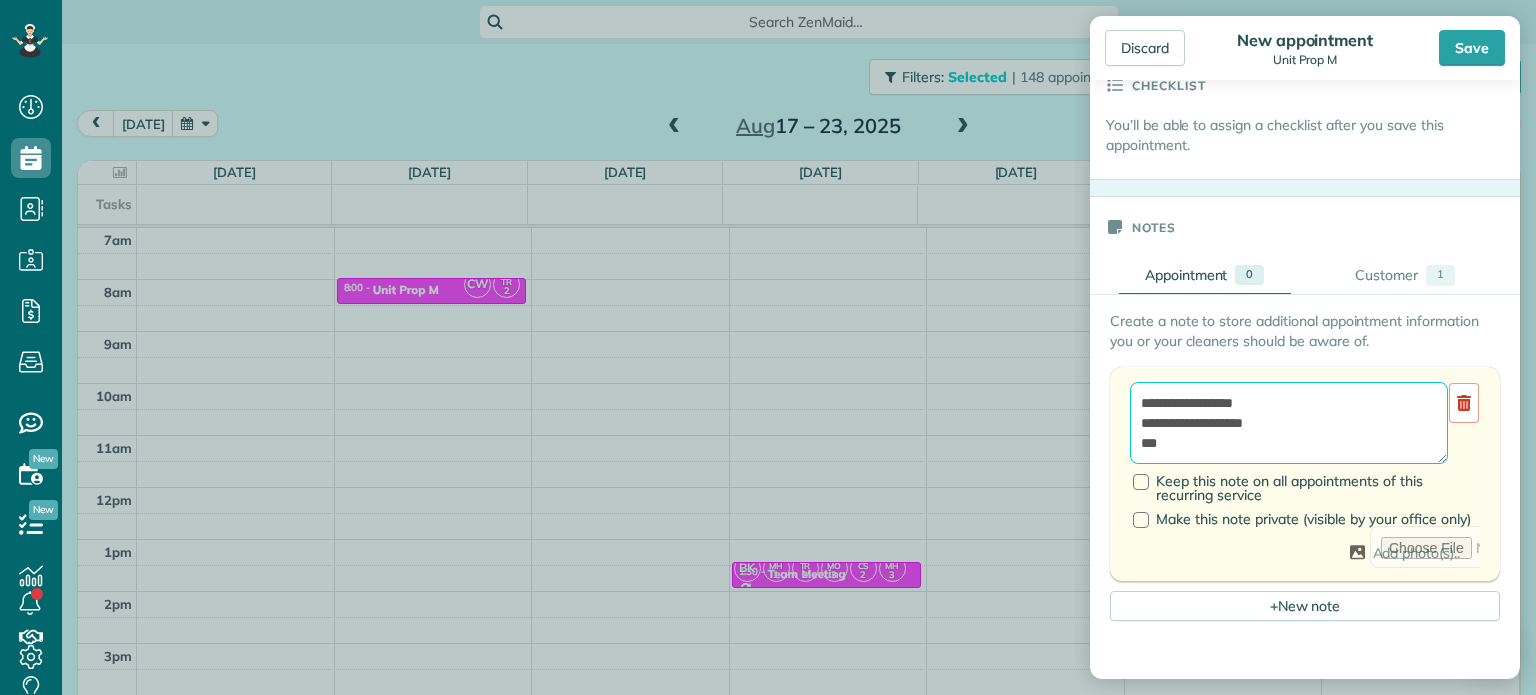 paste on "*********" 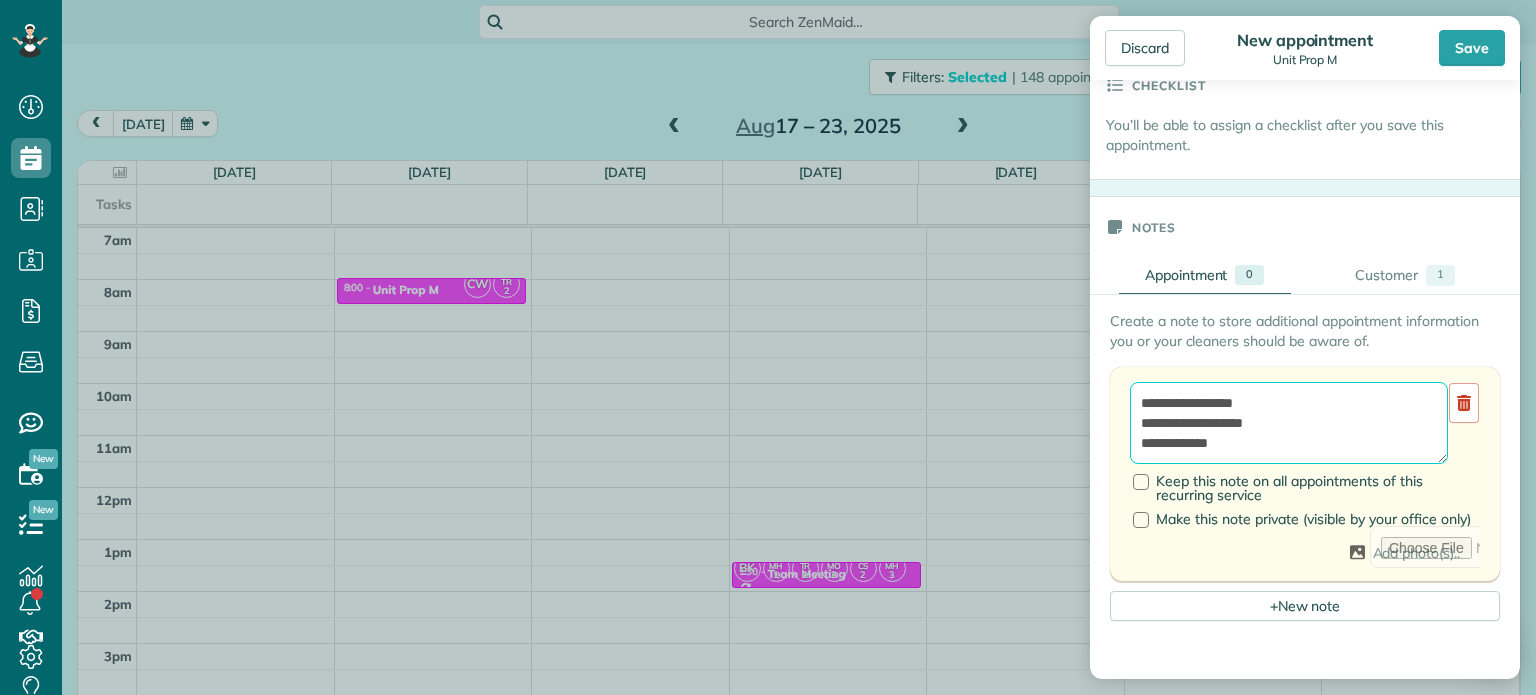 scroll, scrollTop: 8, scrollLeft: 0, axis: vertical 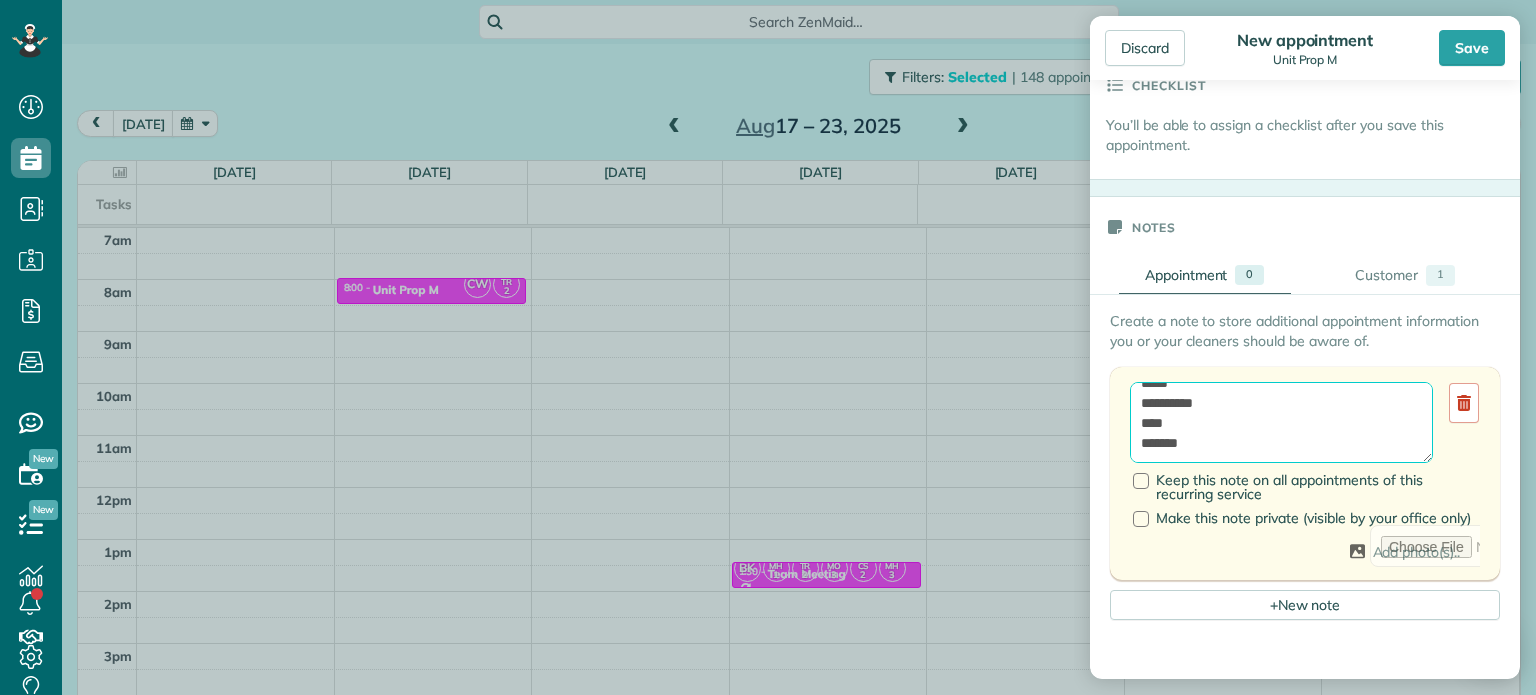 paste on "**********" 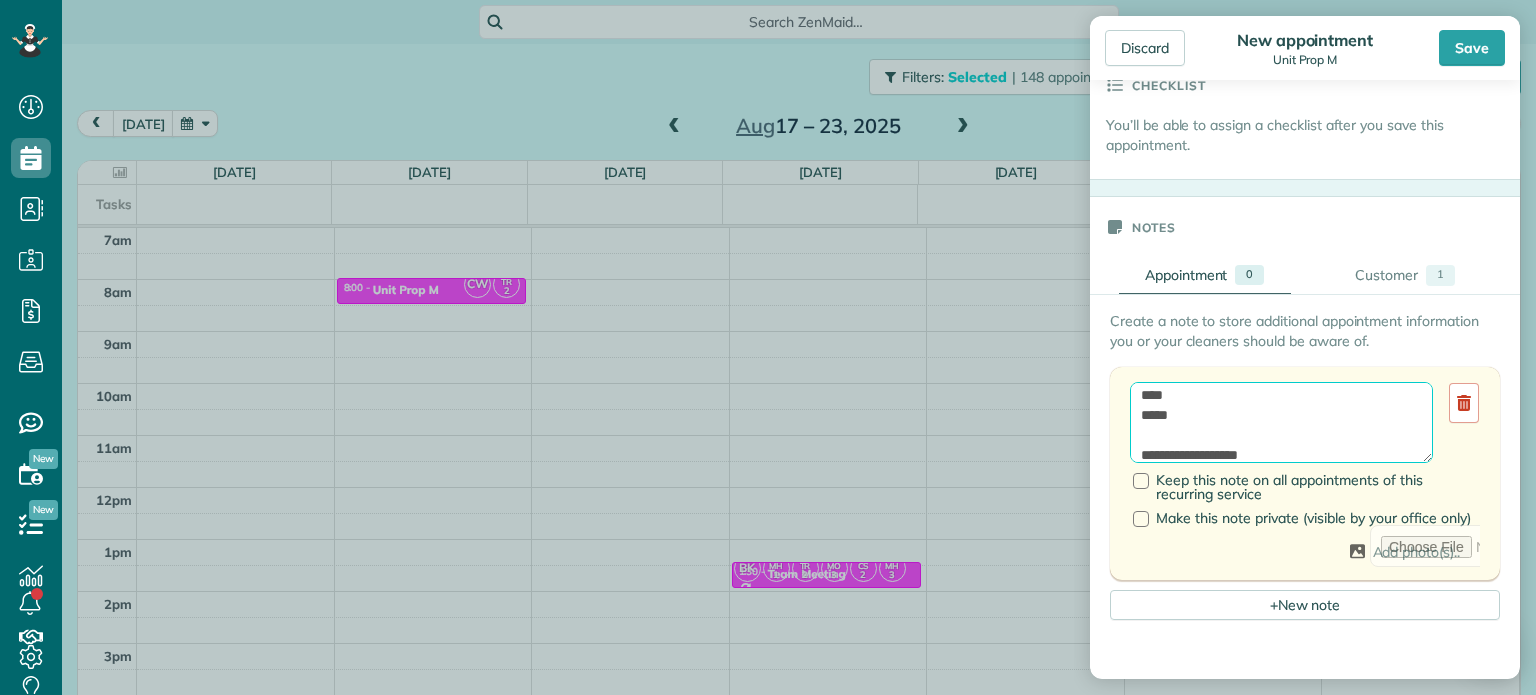 scroll, scrollTop: 148, scrollLeft: 0, axis: vertical 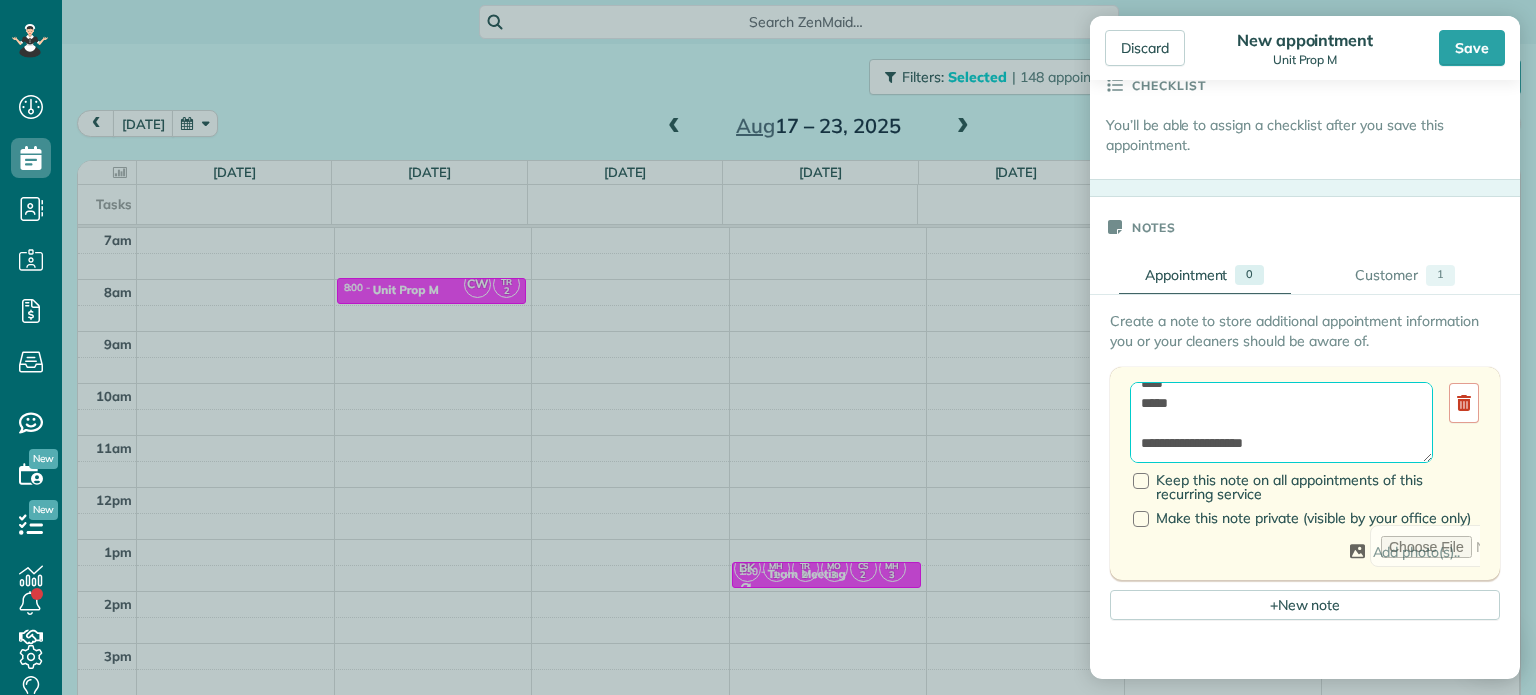 paste on "**********" 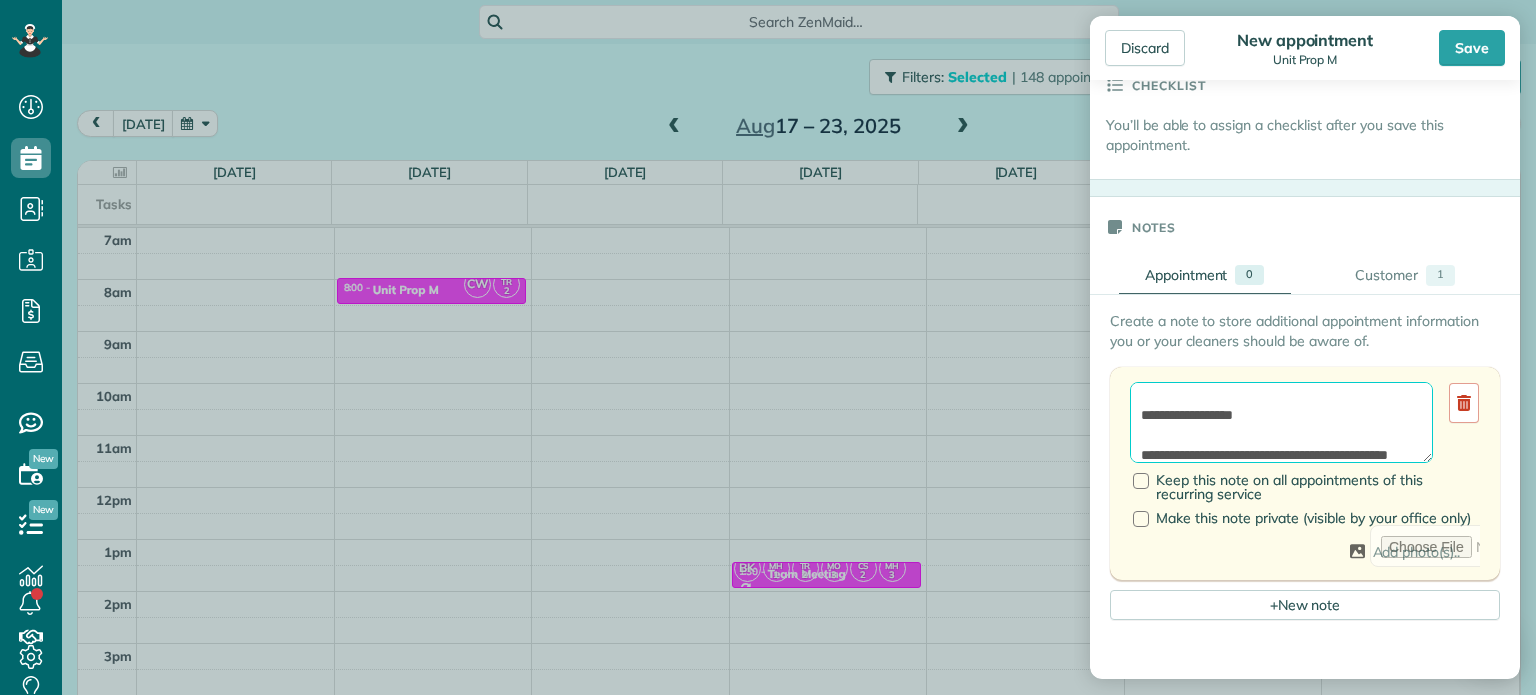 scroll, scrollTop: 288, scrollLeft: 0, axis: vertical 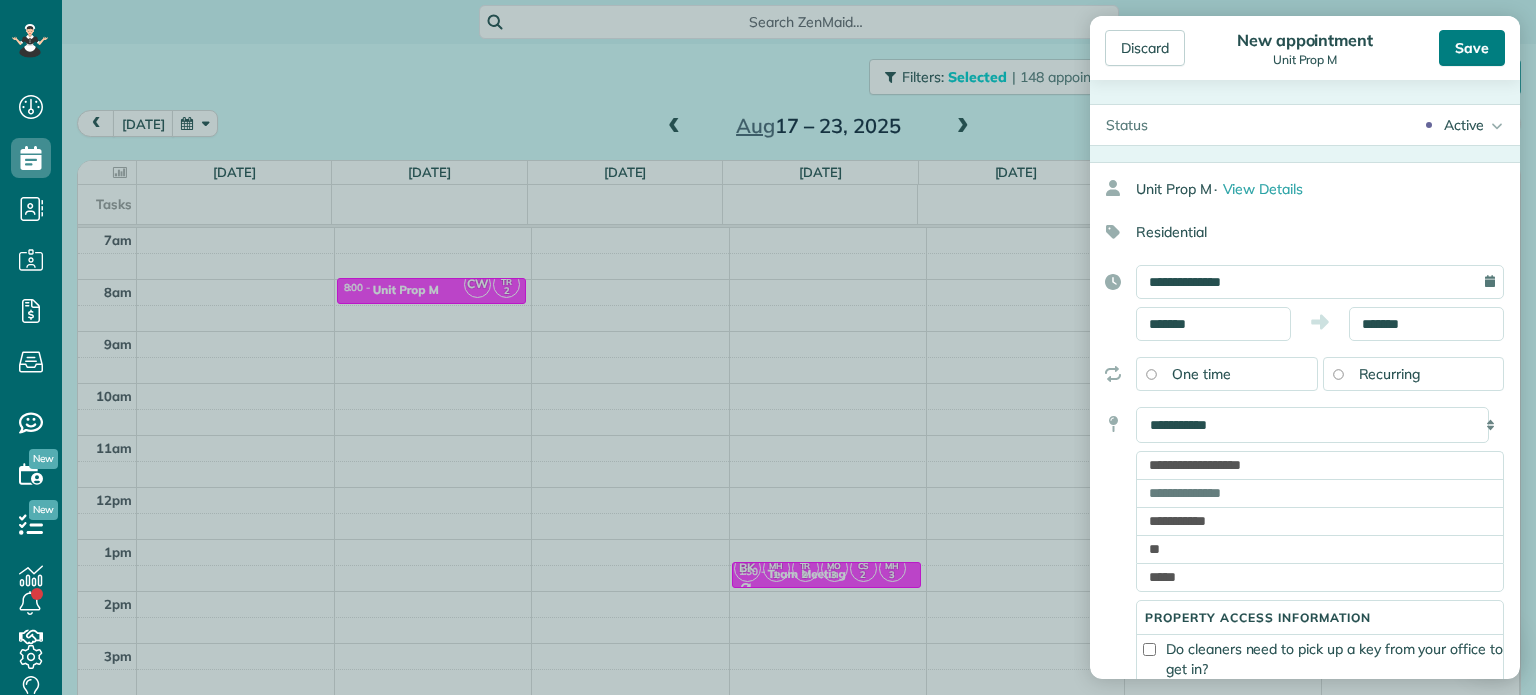 type on "**********" 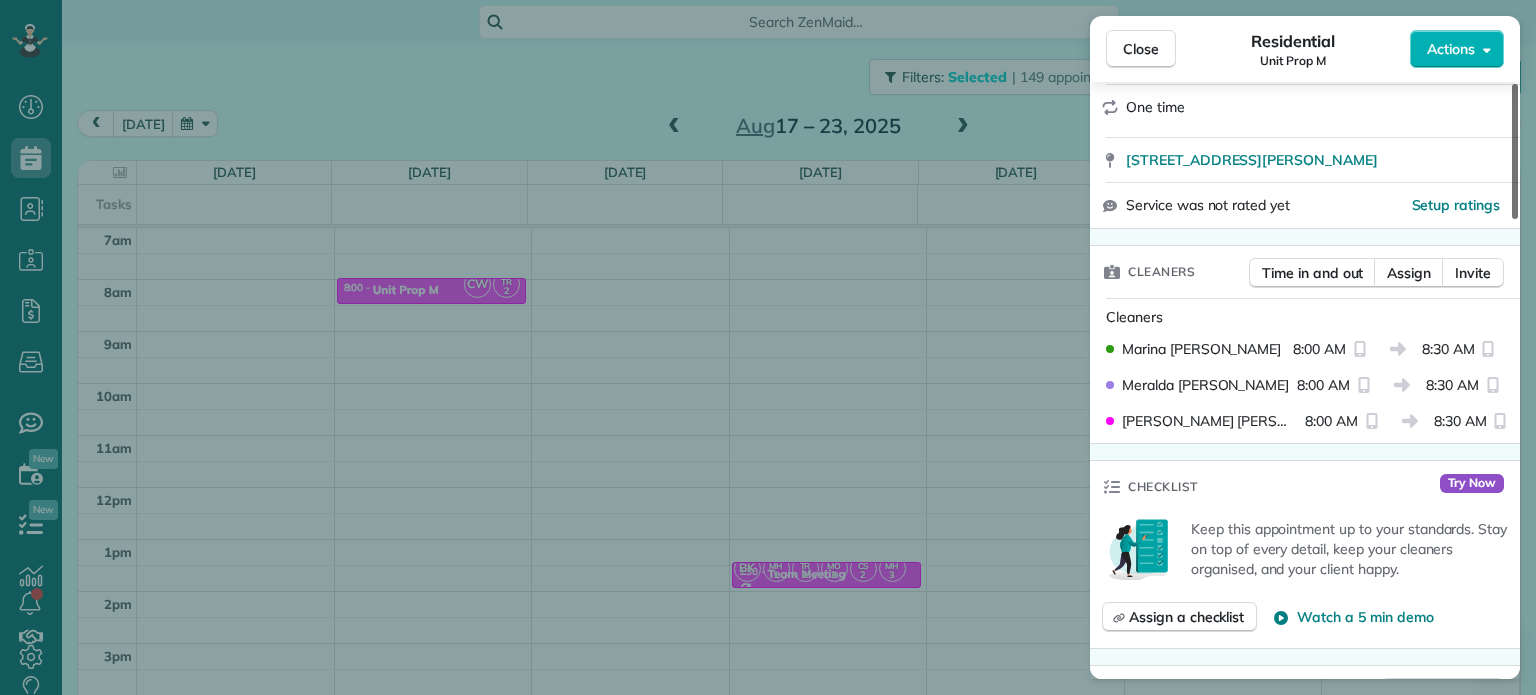 scroll, scrollTop: 353, scrollLeft: 0, axis: vertical 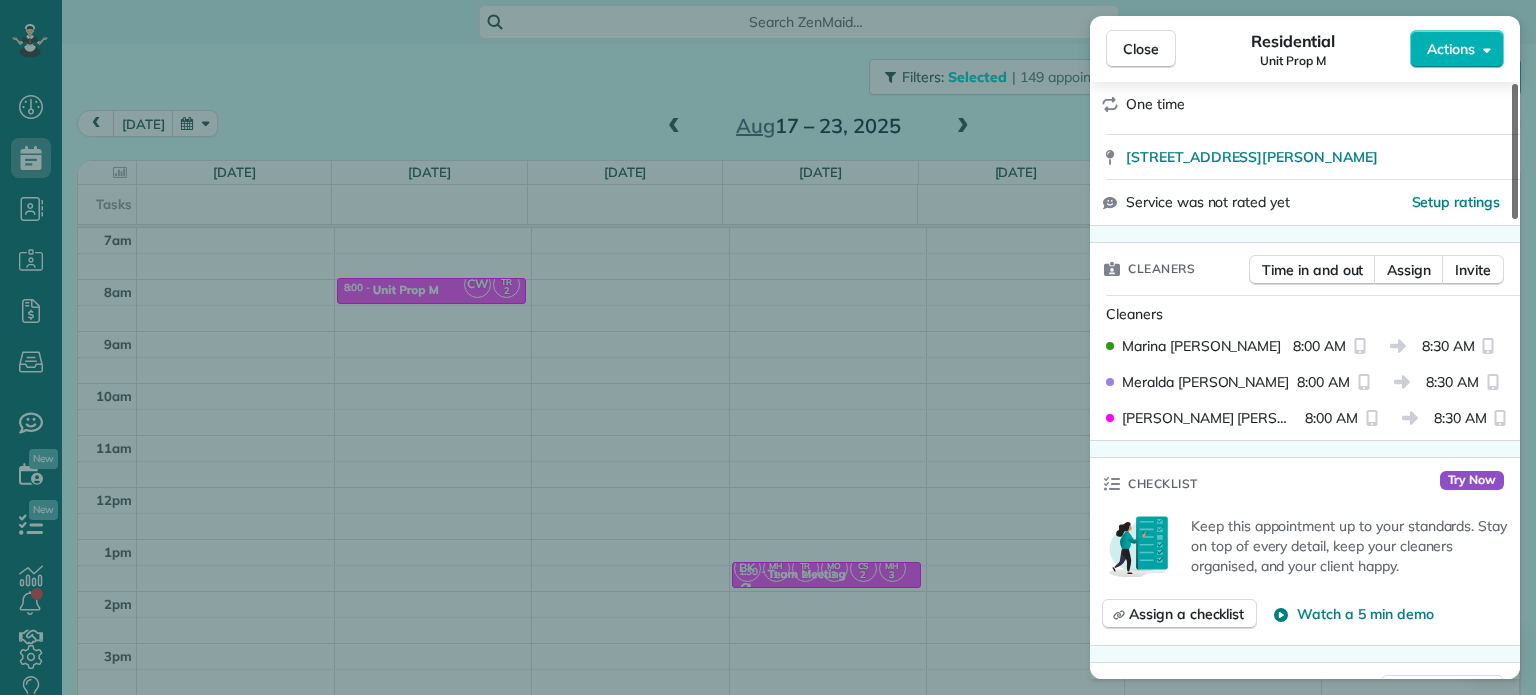 drag, startPoint x: 1516, startPoint y: 164, endPoint x: 1524, endPoint y: 244, distance: 80.399 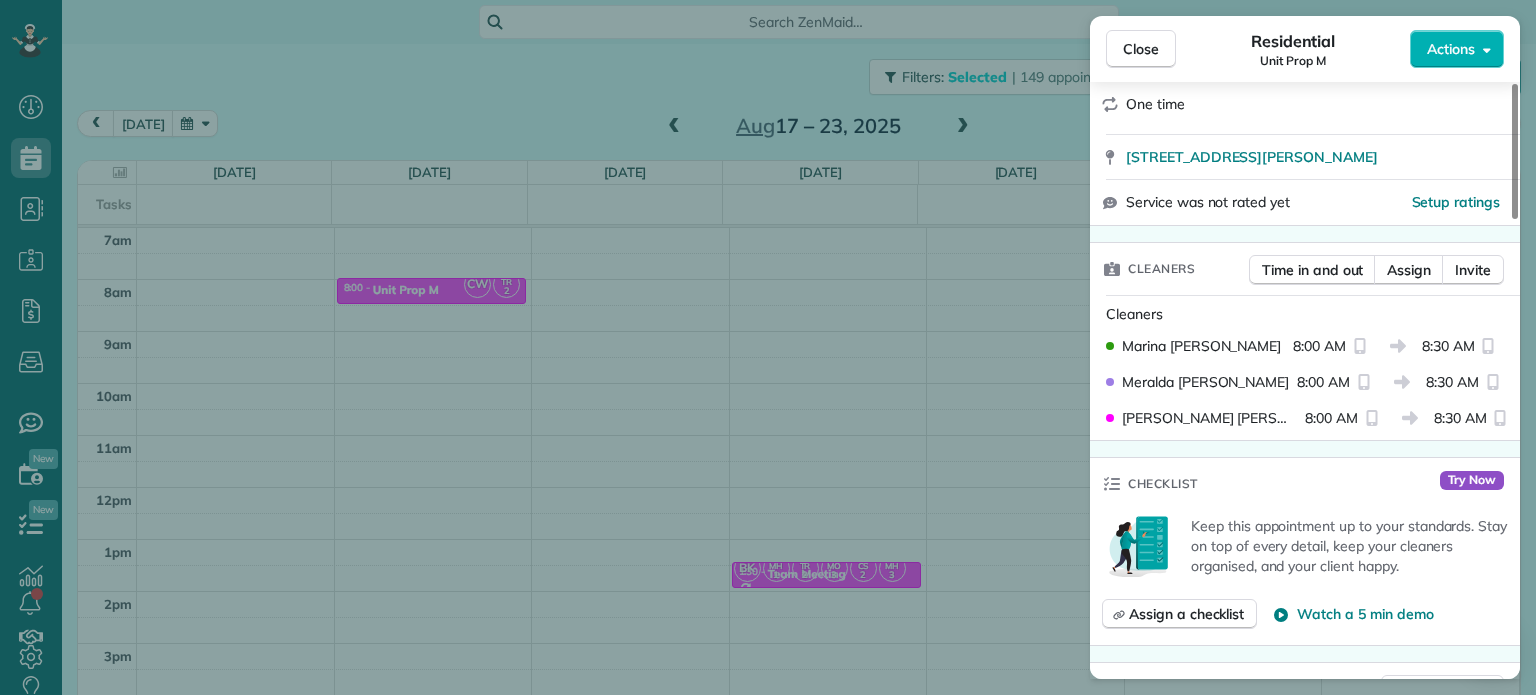 click on "Close Residential Unit Prop M Actions Status Active Unit Prop M · Open profile No phone number on record Add phone number No email on record Add email View Details Residential [DATE] 8:00 AM 8:30 AM 30 minutes One time [STREET_ADDRESS][PERSON_NAME] Service was not rated yet Setup ratings Cleaners Time in and out Assign Invite Cleaners [PERSON_NAME] 8:00 AM 8:30 AM [PERSON_NAME] 8:00 AM 8:30 AM [PERSON_NAME]-German 8:00 AM 8:30 AM Checklist Try Now Keep this appointment up to your standards. Stay on top of every detail, keep your cleaners organised, and your client happy. Assign a checklist Watch a 5 min demo Billing Billing actions Price $0.00 Overcharge $0.00 Discount $0.00 Coupon discount - Primary tax - Secondary tax - Total appointment price $0.00 Tips collected New feature! $0.00 [PERSON_NAME] as paid Total including tip $0.00 Get paid online in no-time! Send an invoice and reward your cleaners with tips Charge customer credit card Appointment custom fields Work items 1 1" at bounding box center (768, 347) 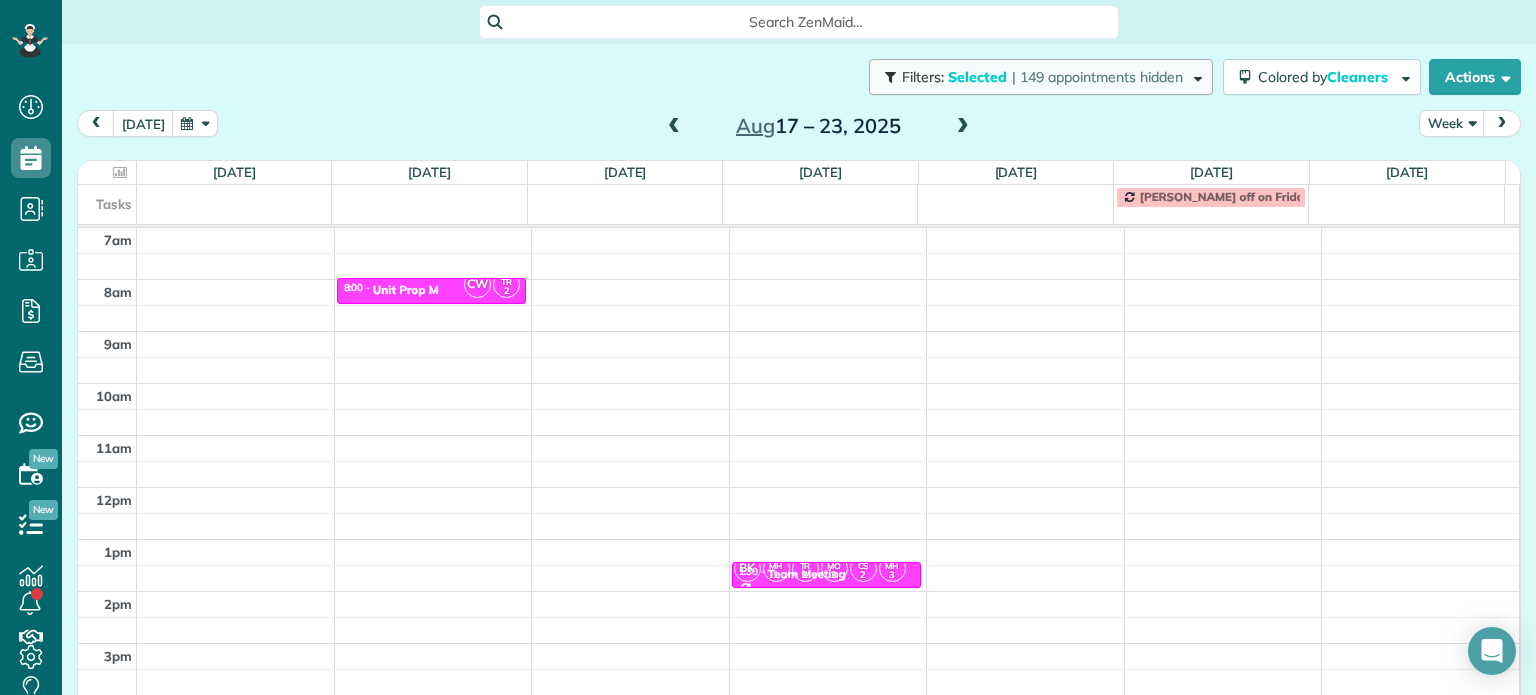 click on "|  149 appointments hidden" at bounding box center (1097, 77) 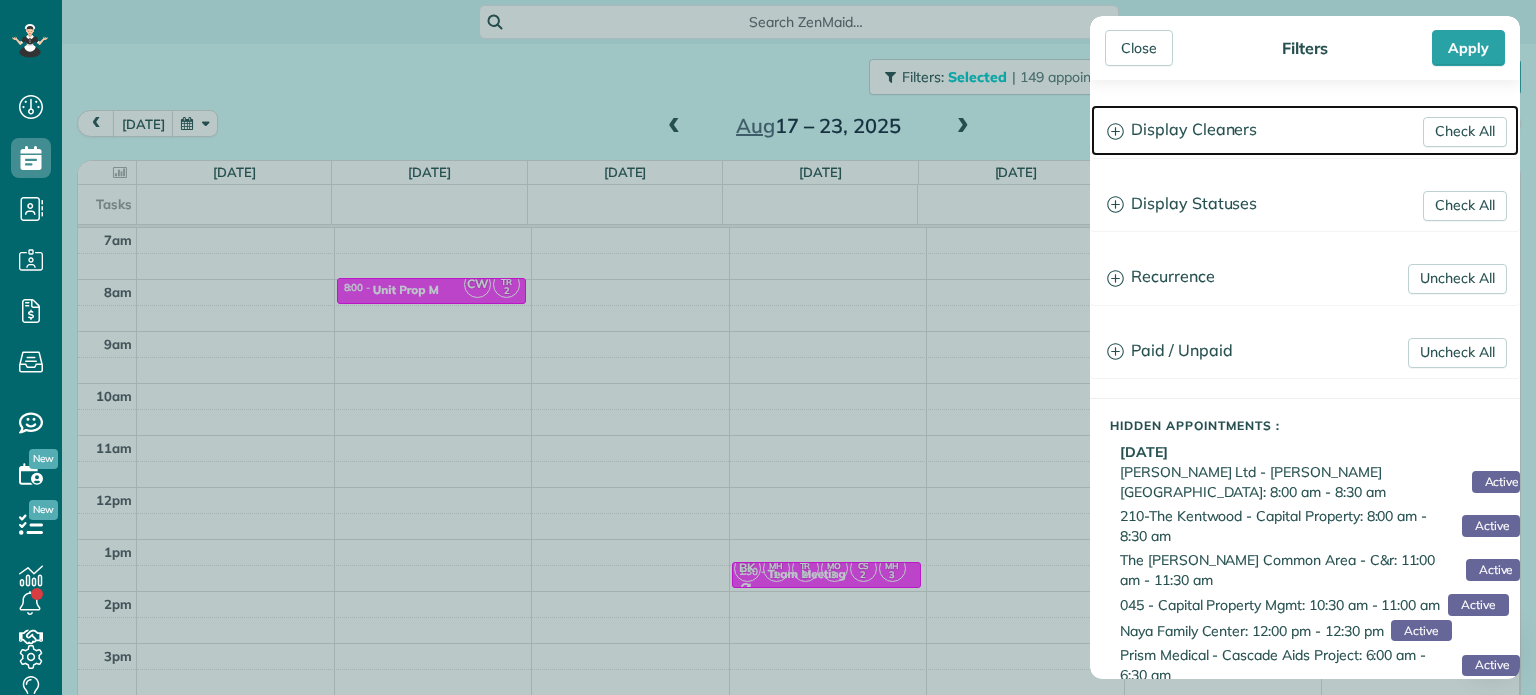 click on "Display Cleaners" at bounding box center [1305, 130] 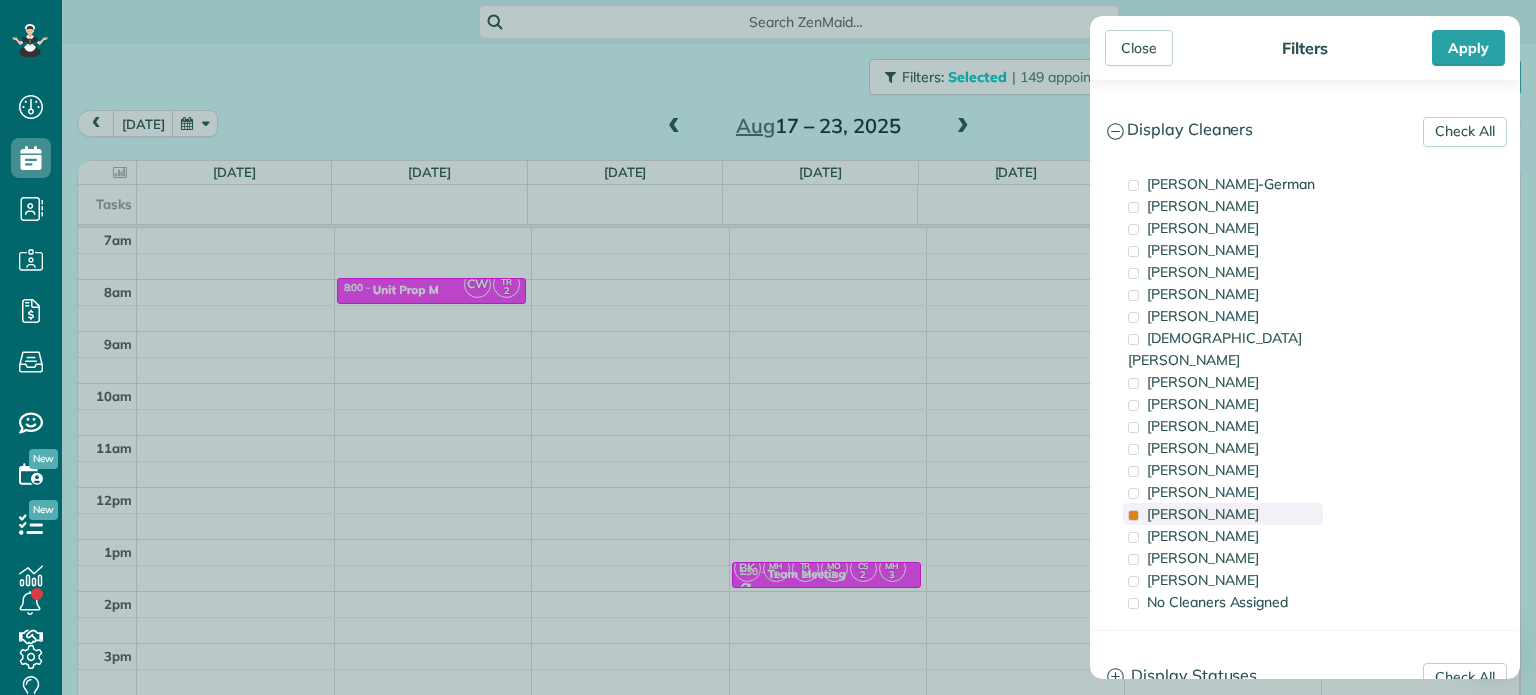 click on "[PERSON_NAME]" at bounding box center [1203, 514] 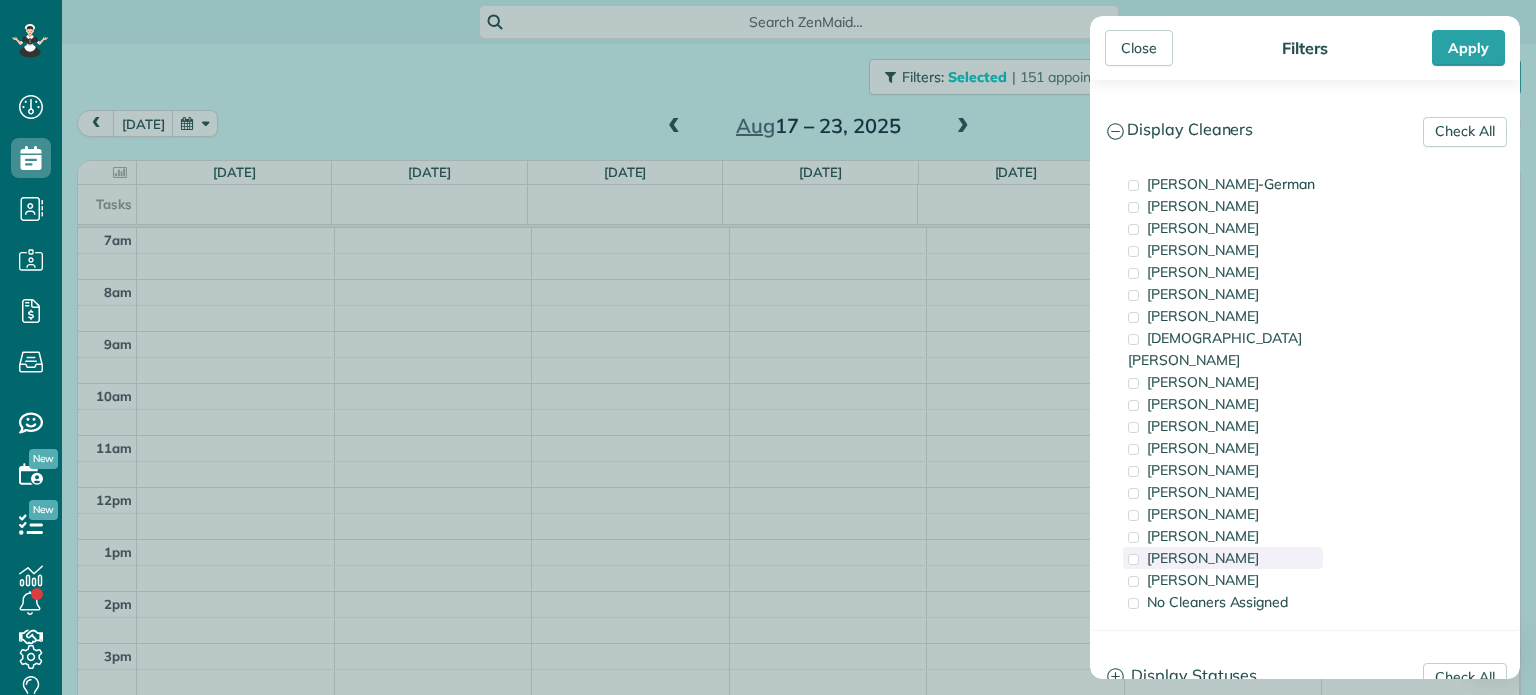 click on "[PERSON_NAME]" at bounding box center (1203, 558) 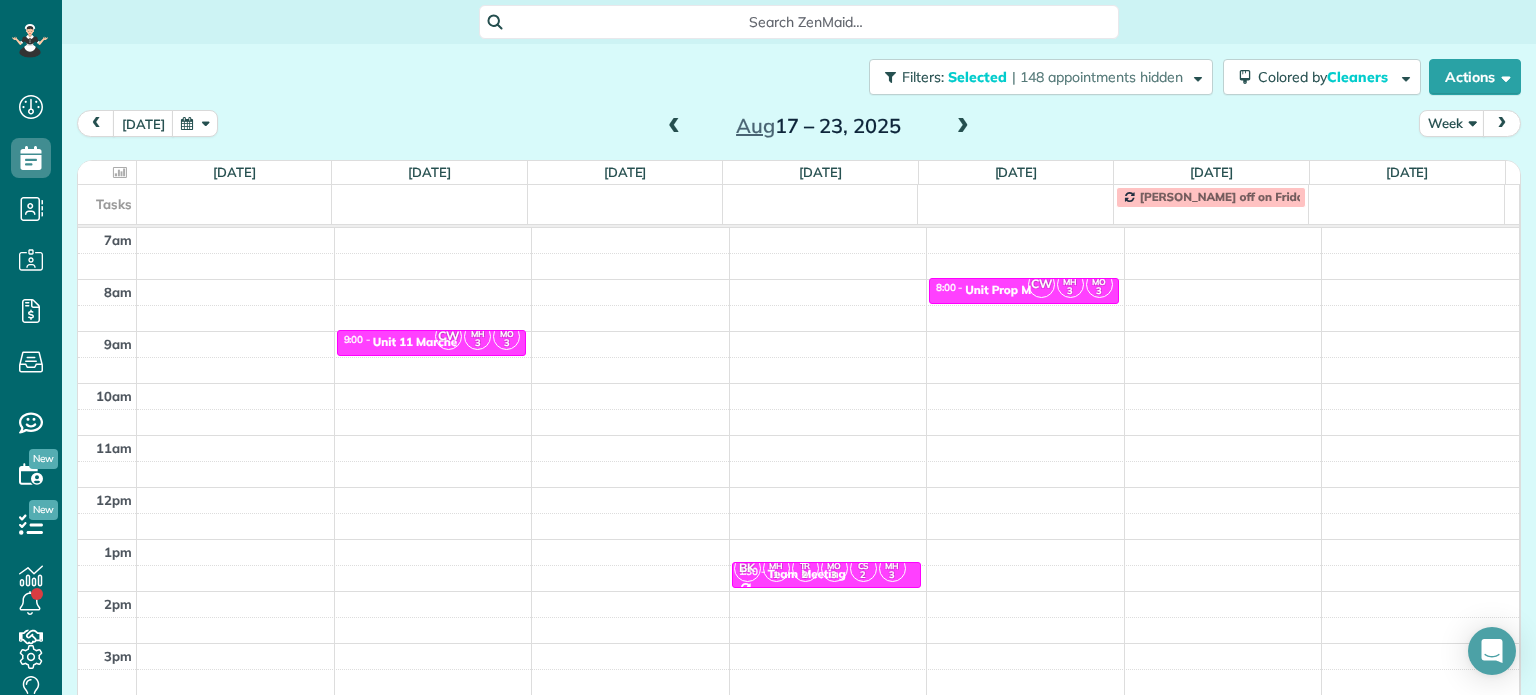 click on "Close
Filters
Apply
Check All
Display Cleaners
[PERSON_NAME]-German
[PERSON_NAME]
[PERSON_NAME]
[PERSON_NAME]
[PERSON_NAME]
[PERSON_NAME]
[PERSON_NAME]" at bounding box center (768, 347) 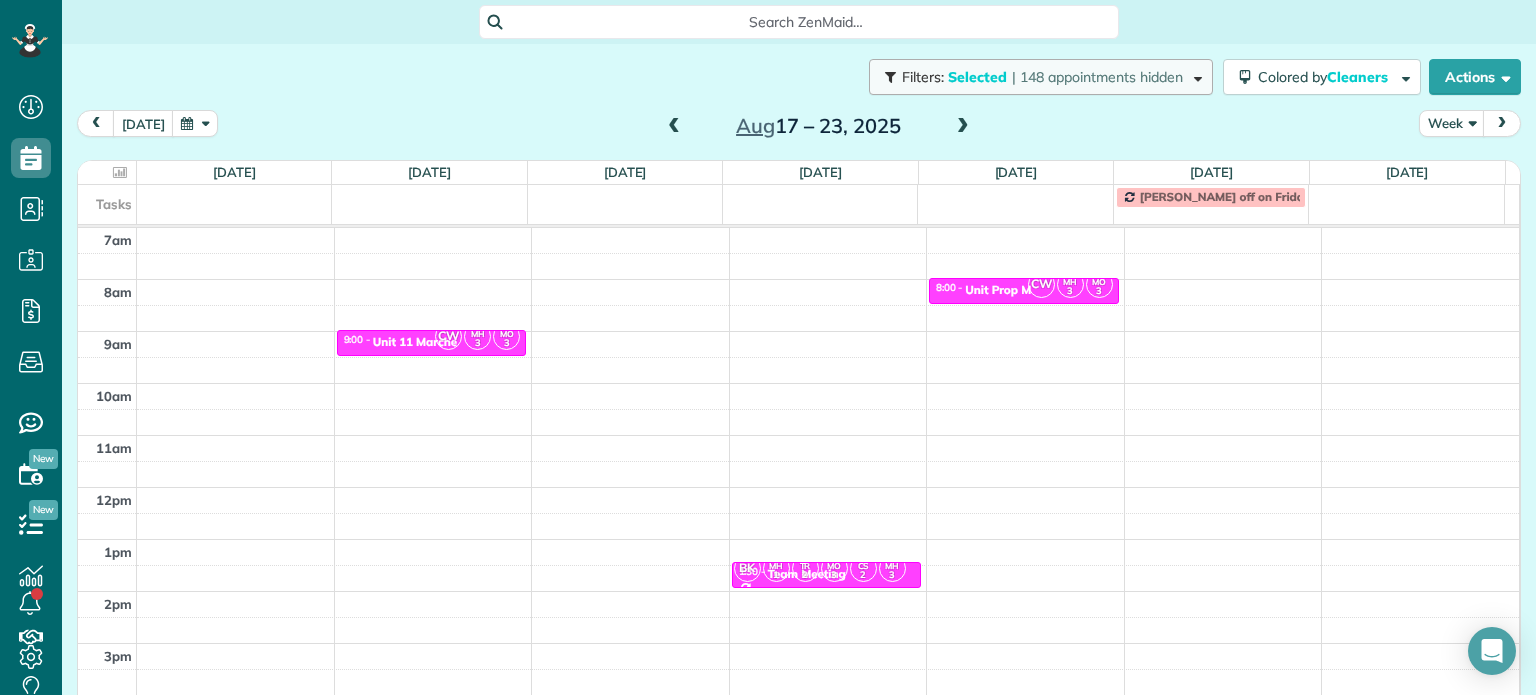 click on "|  148 appointments hidden" at bounding box center [1097, 77] 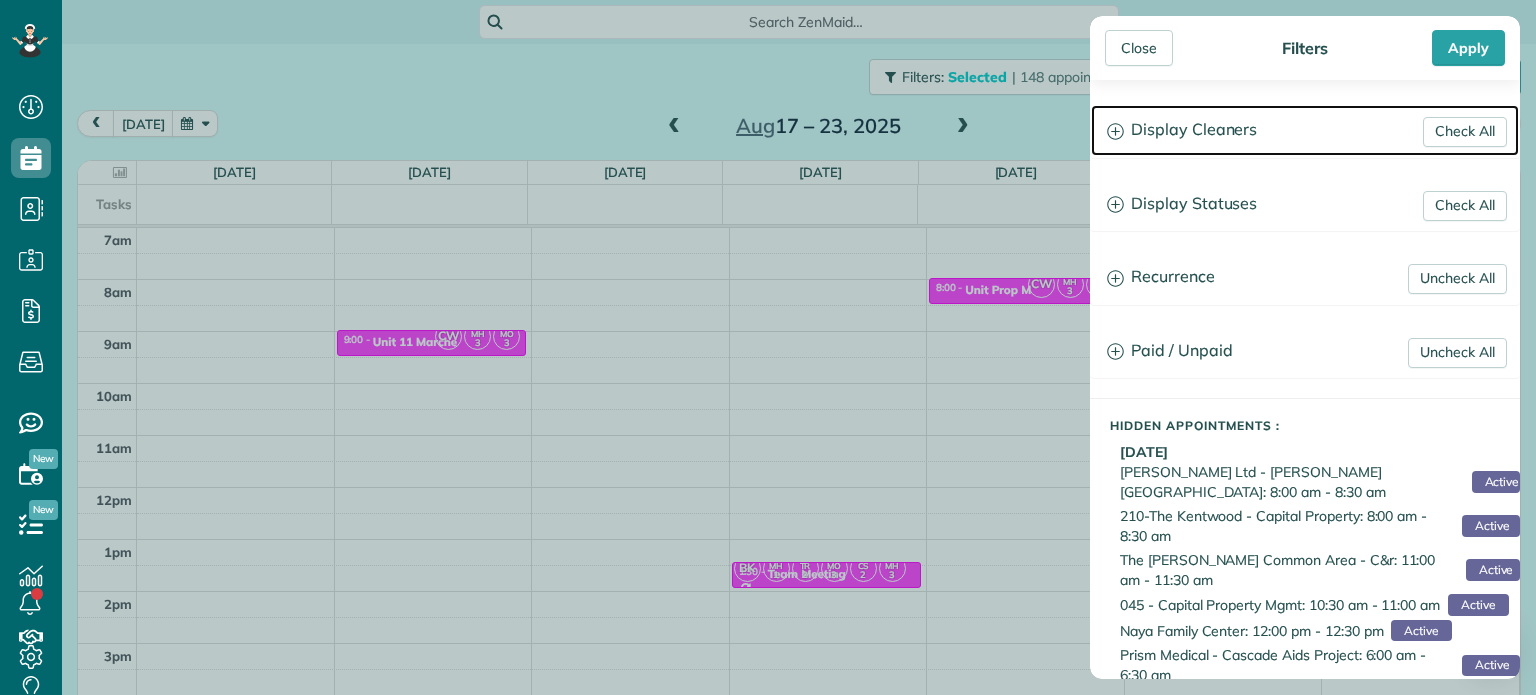 click on "Display Cleaners" at bounding box center (1305, 130) 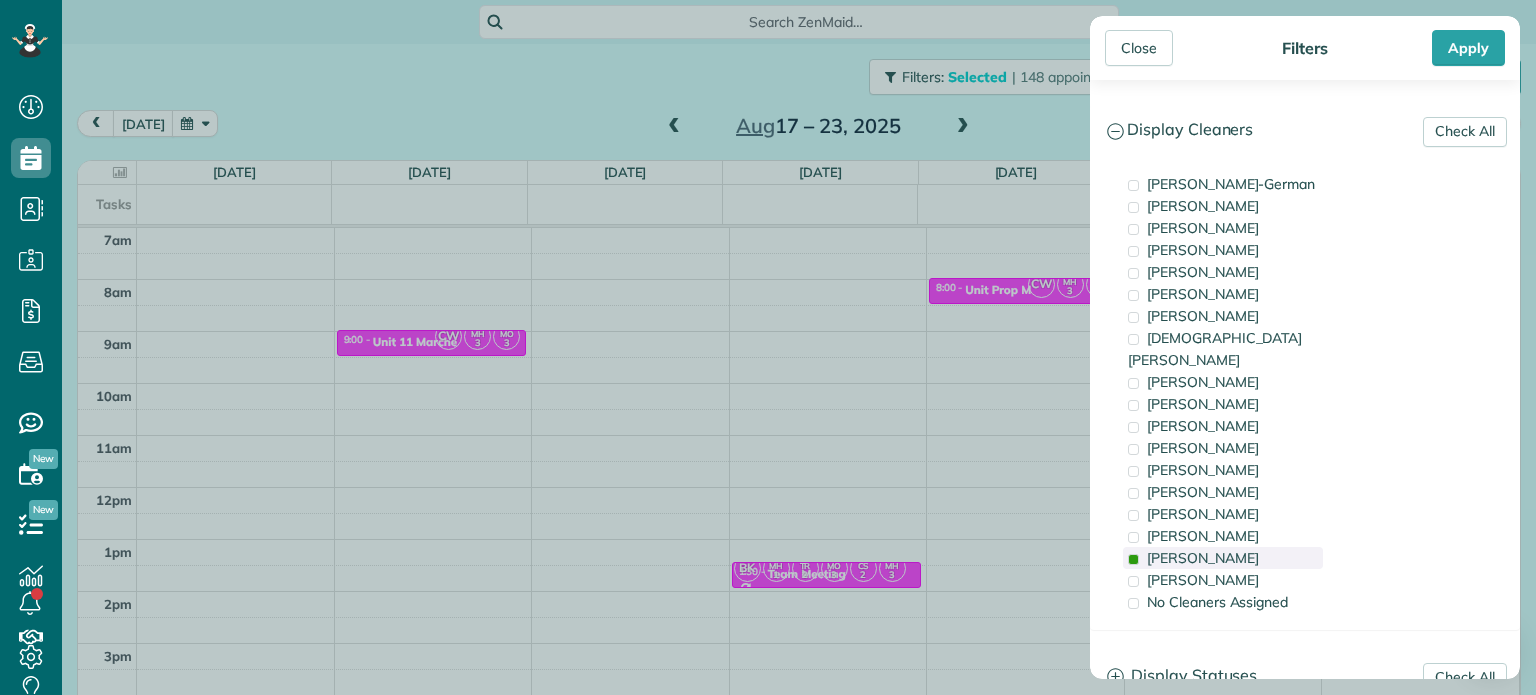 click on "[PERSON_NAME]" at bounding box center [1203, 558] 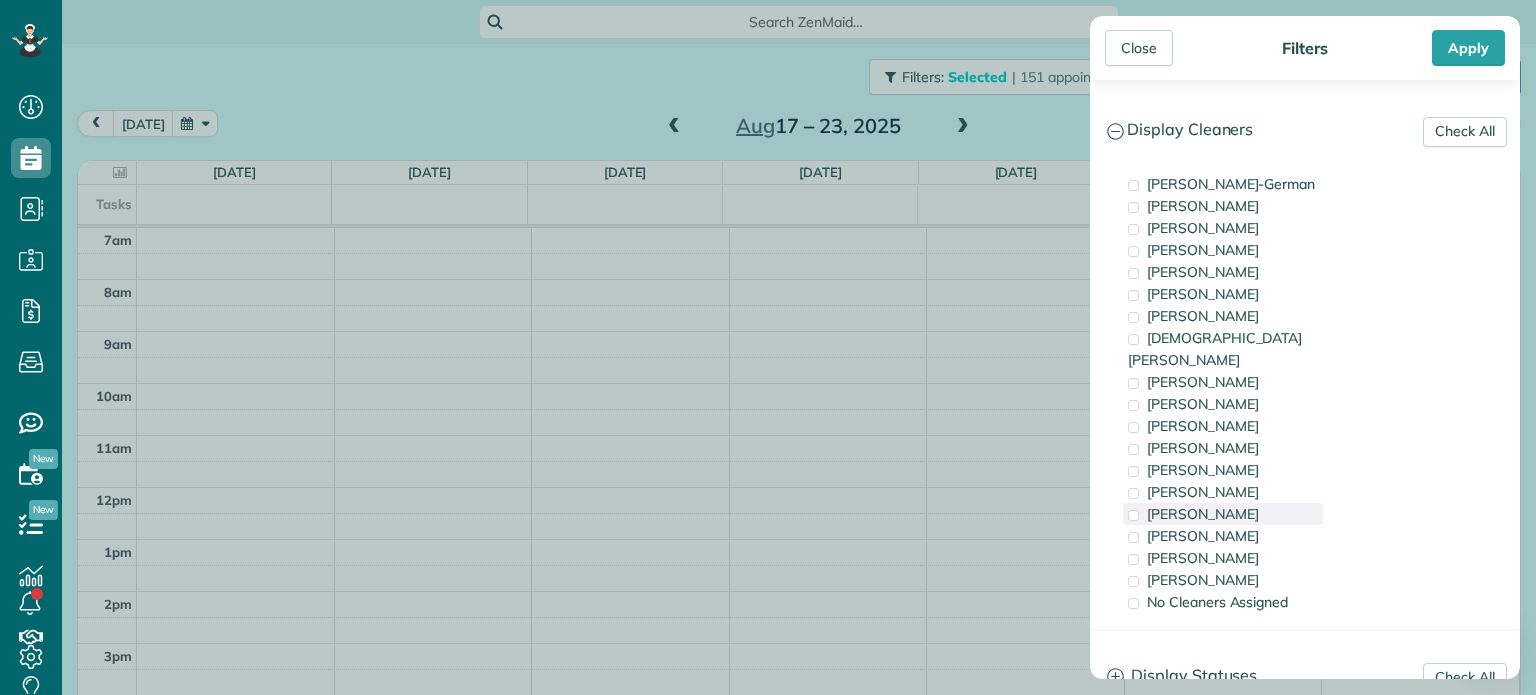 click on "[PERSON_NAME]" at bounding box center (1203, 514) 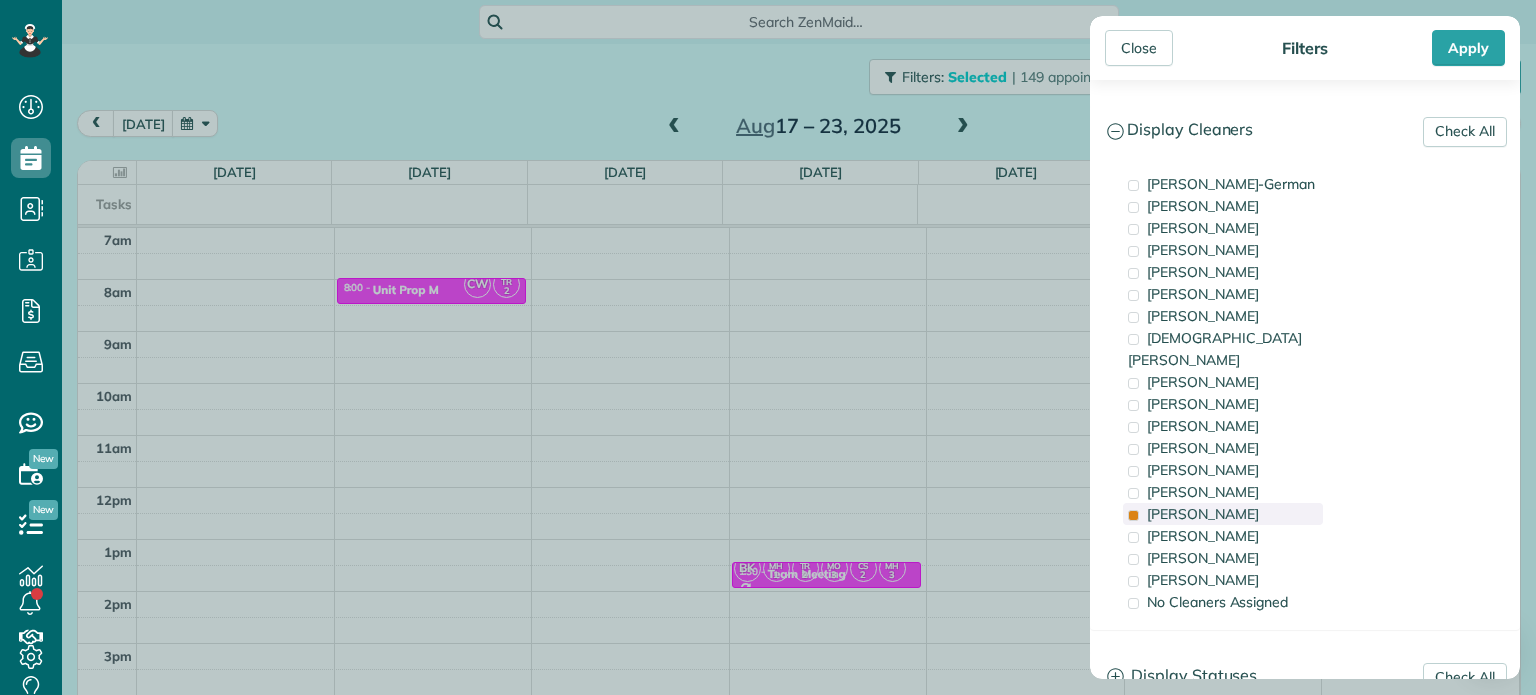click on "[PERSON_NAME]" at bounding box center (1203, 514) 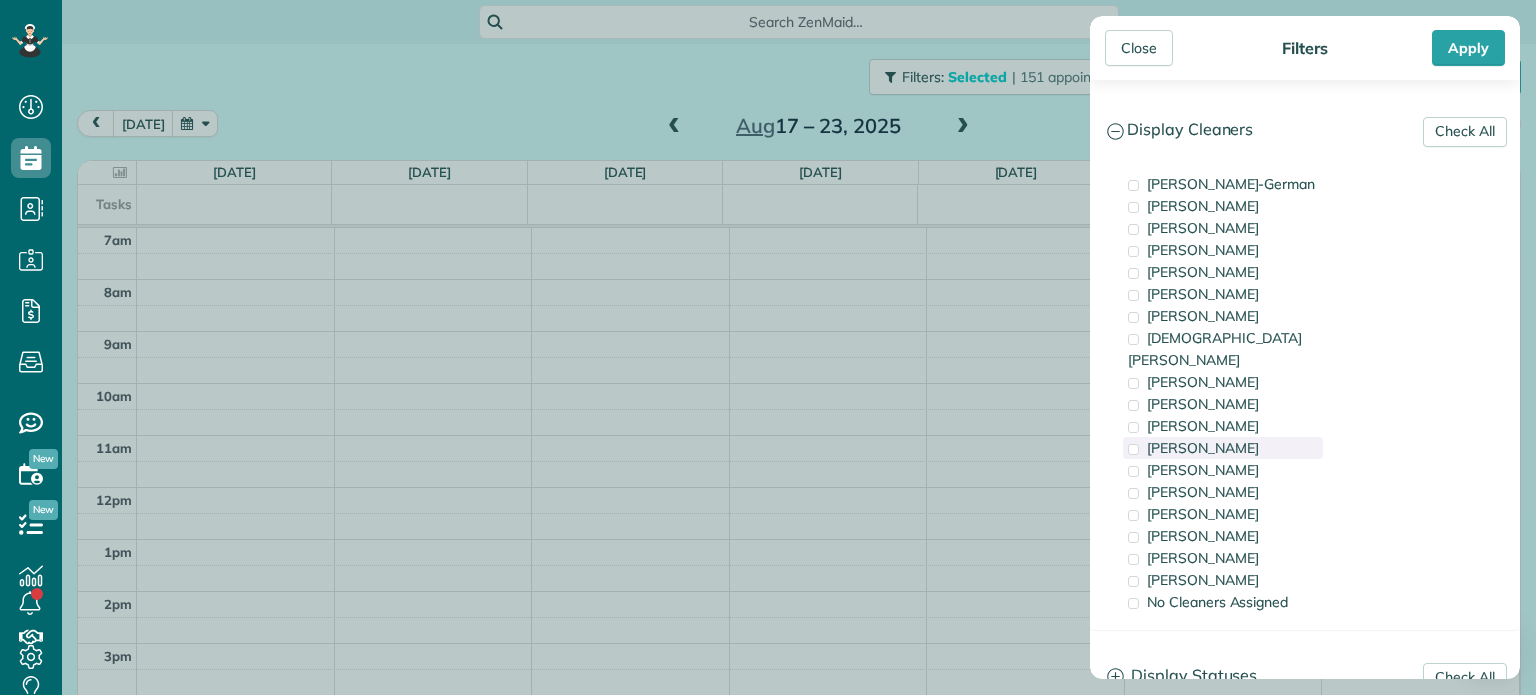 click on "[PERSON_NAME]" at bounding box center [1203, 448] 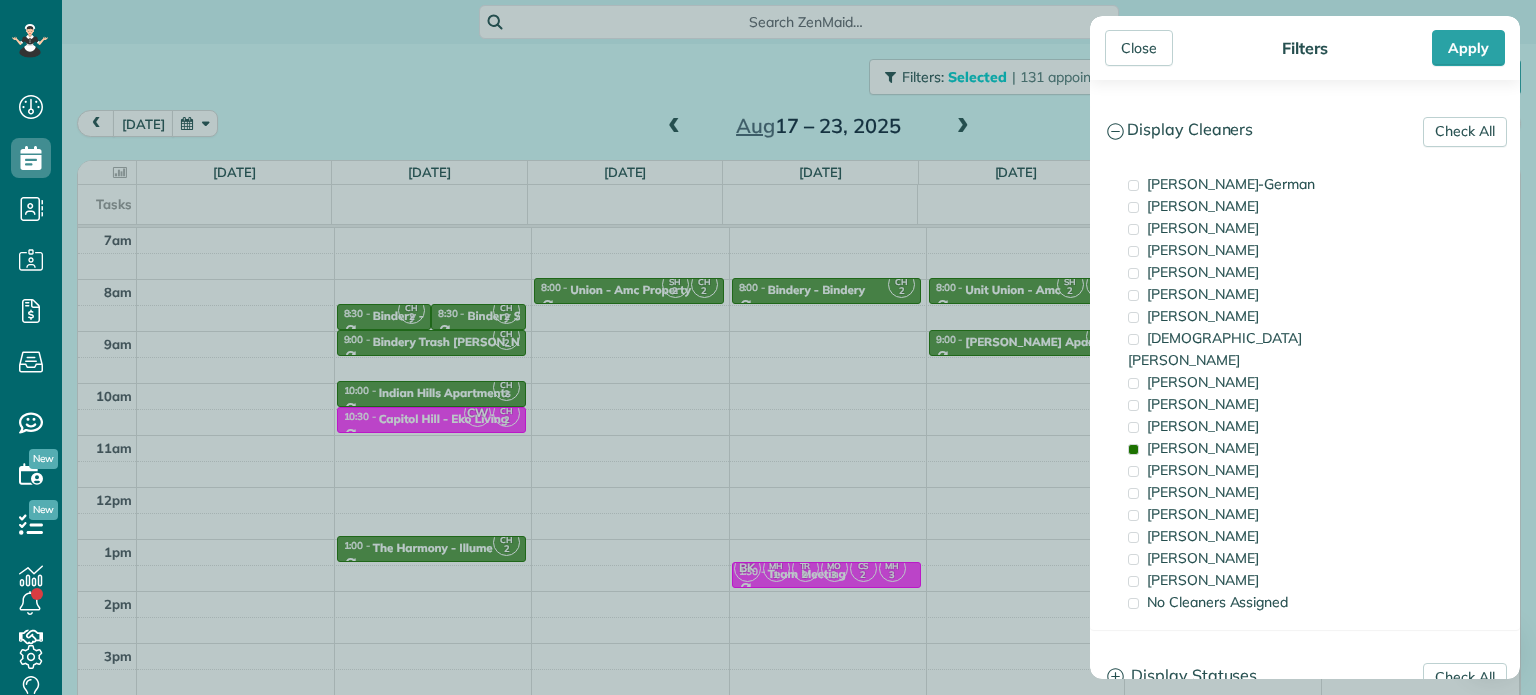 click on "Close
Filters
Apply
Check All
Display Cleaners
[PERSON_NAME]-German
[PERSON_NAME]
[PERSON_NAME]
[PERSON_NAME]
[PERSON_NAME]
[PERSON_NAME]
[PERSON_NAME]" at bounding box center [768, 347] 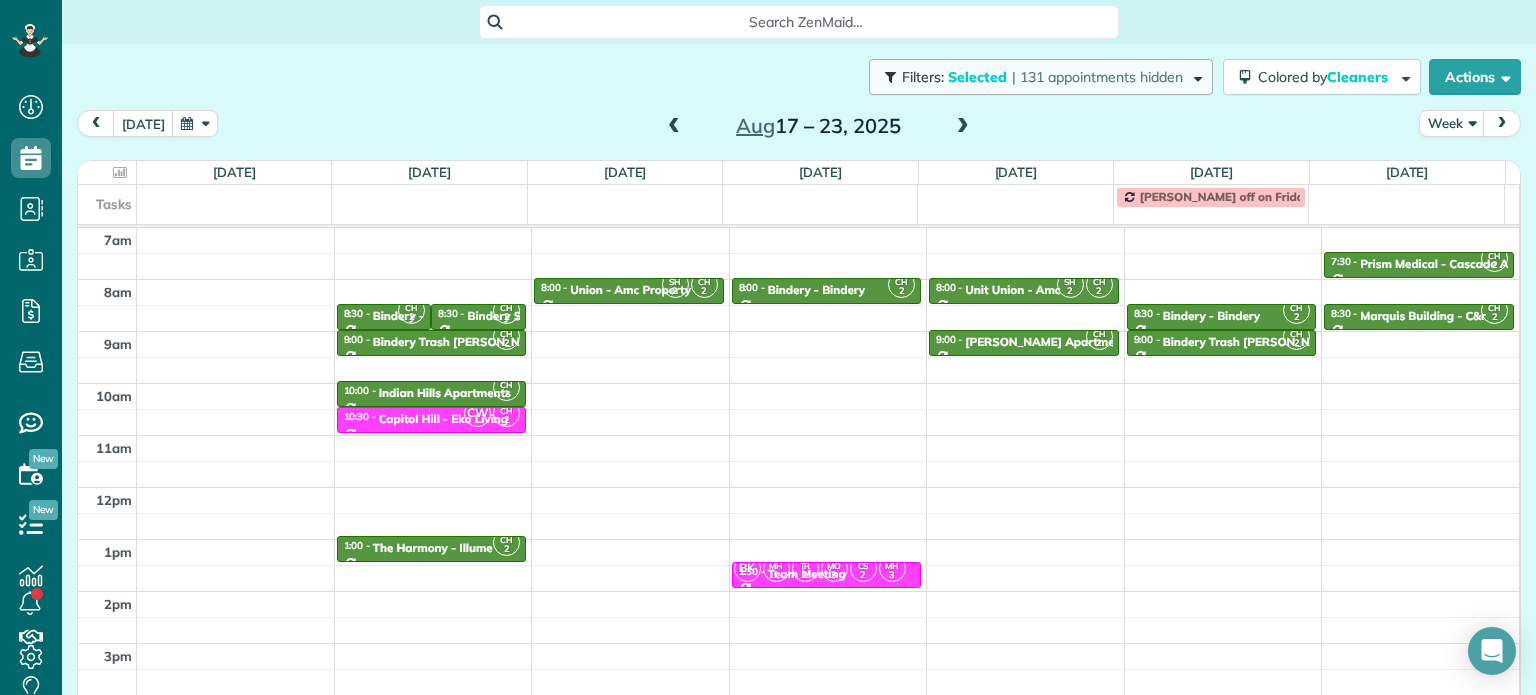 click on "|  131 appointments hidden" at bounding box center [1097, 77] 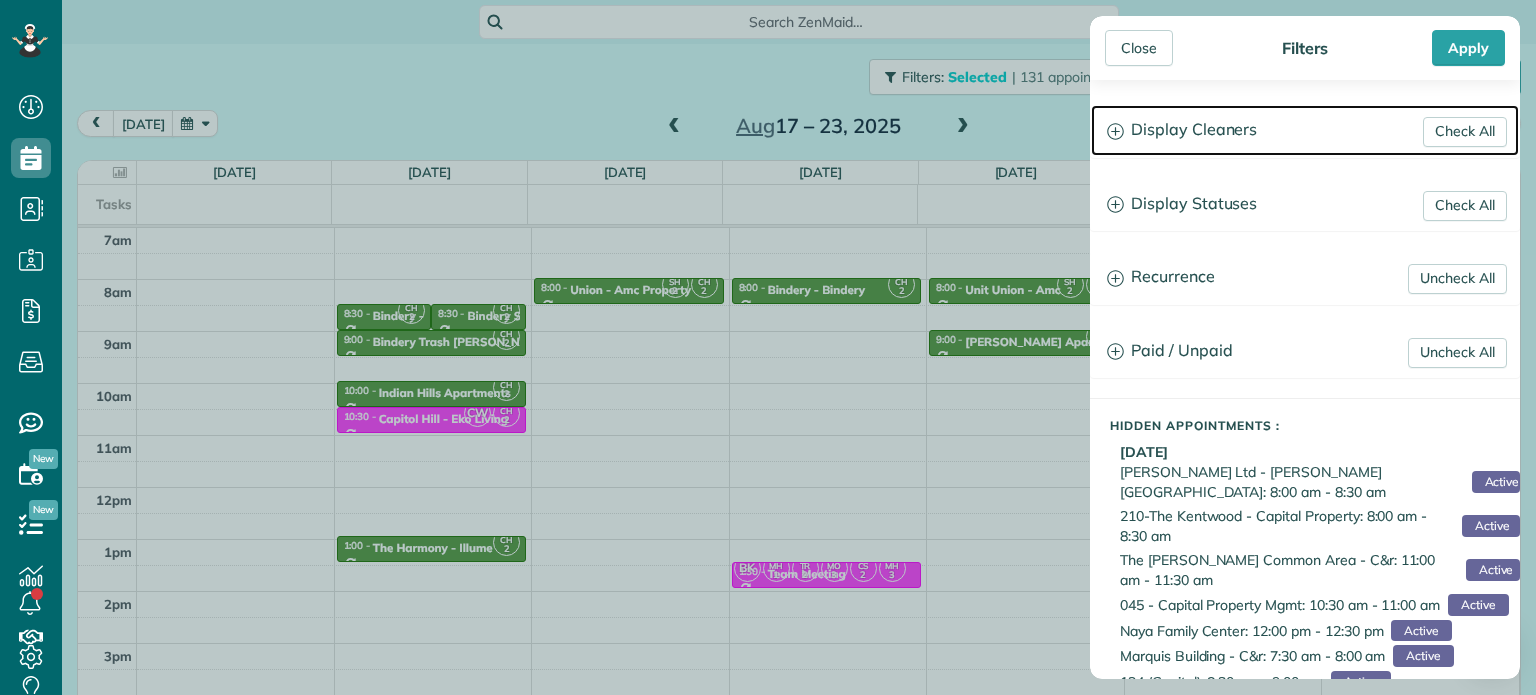 click on "Display Cleaners" at bounding box center [1305, 130] 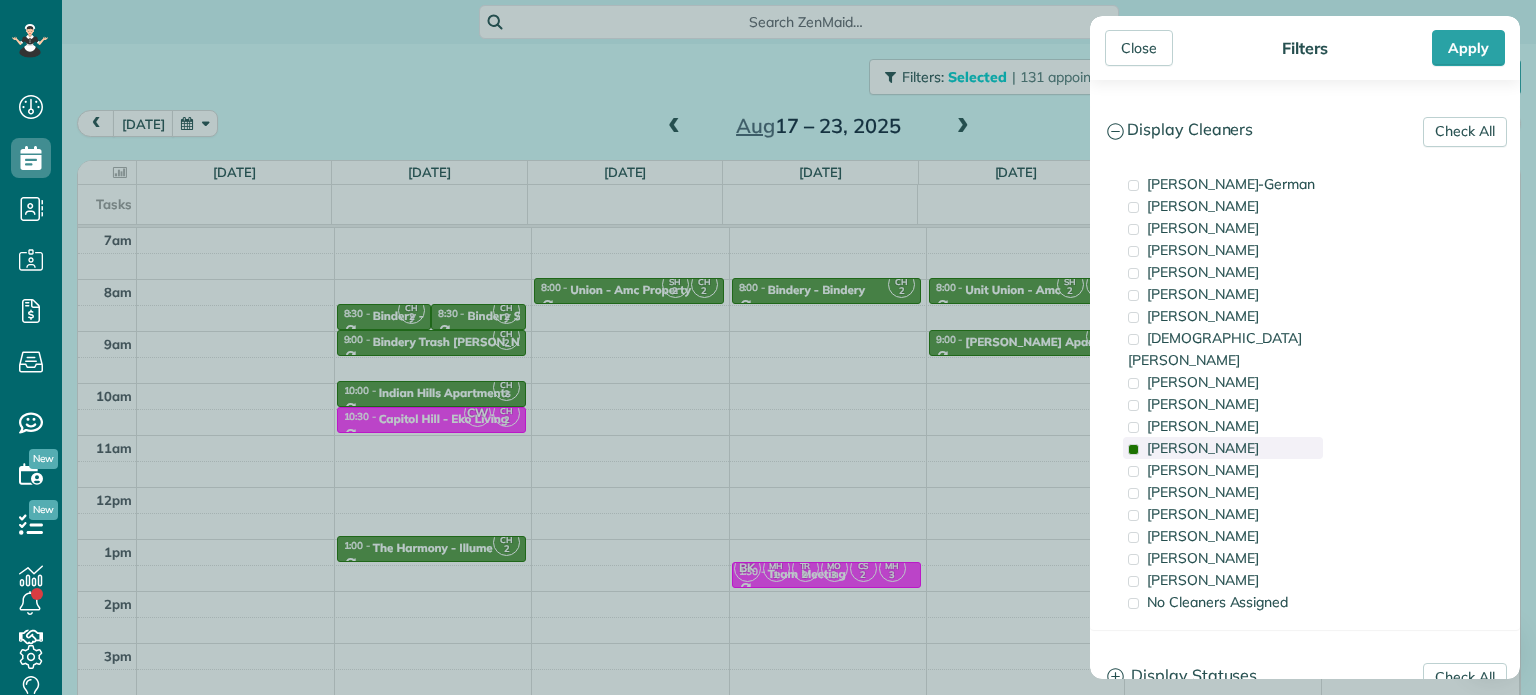 click on "[PERSON_NAME]" at bounding box center [1203, 448] 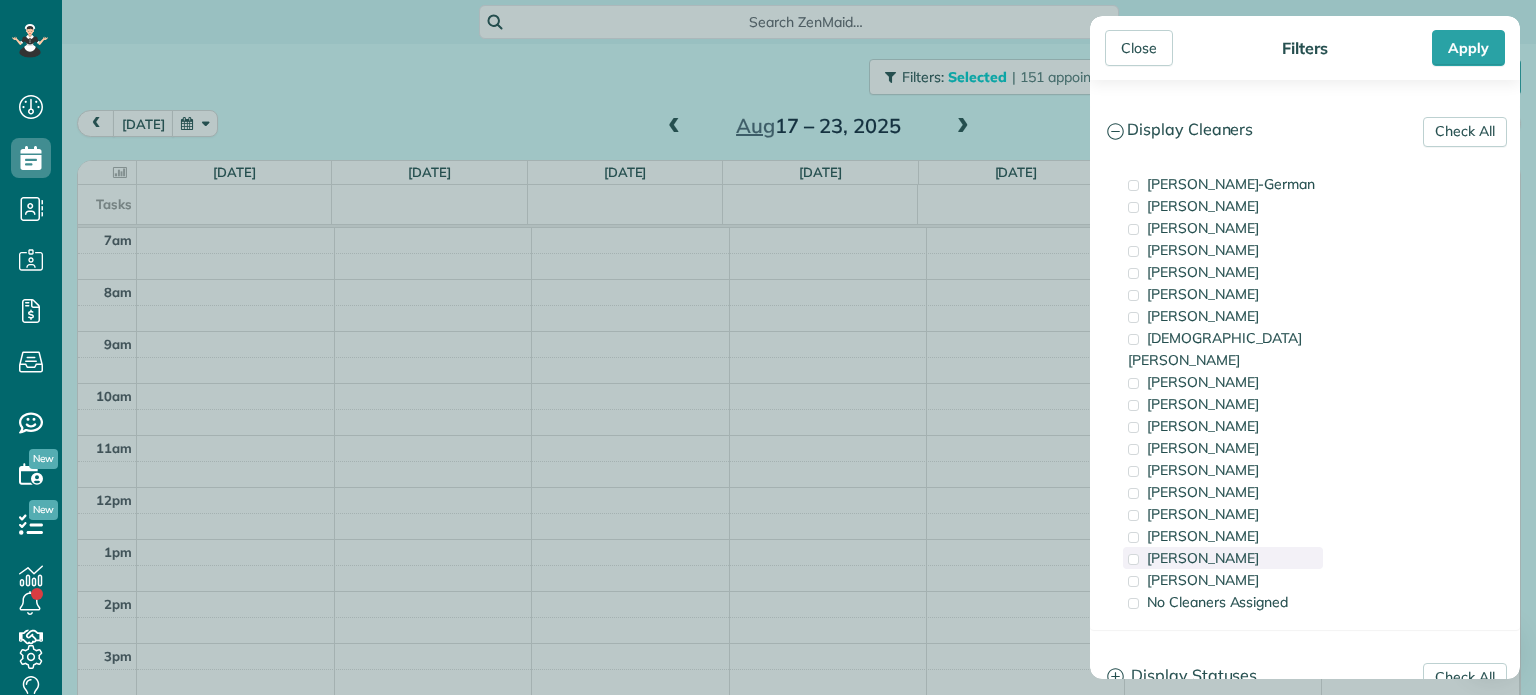 click on "[PERSON_NAME]" at bounding box center (1203, 558) 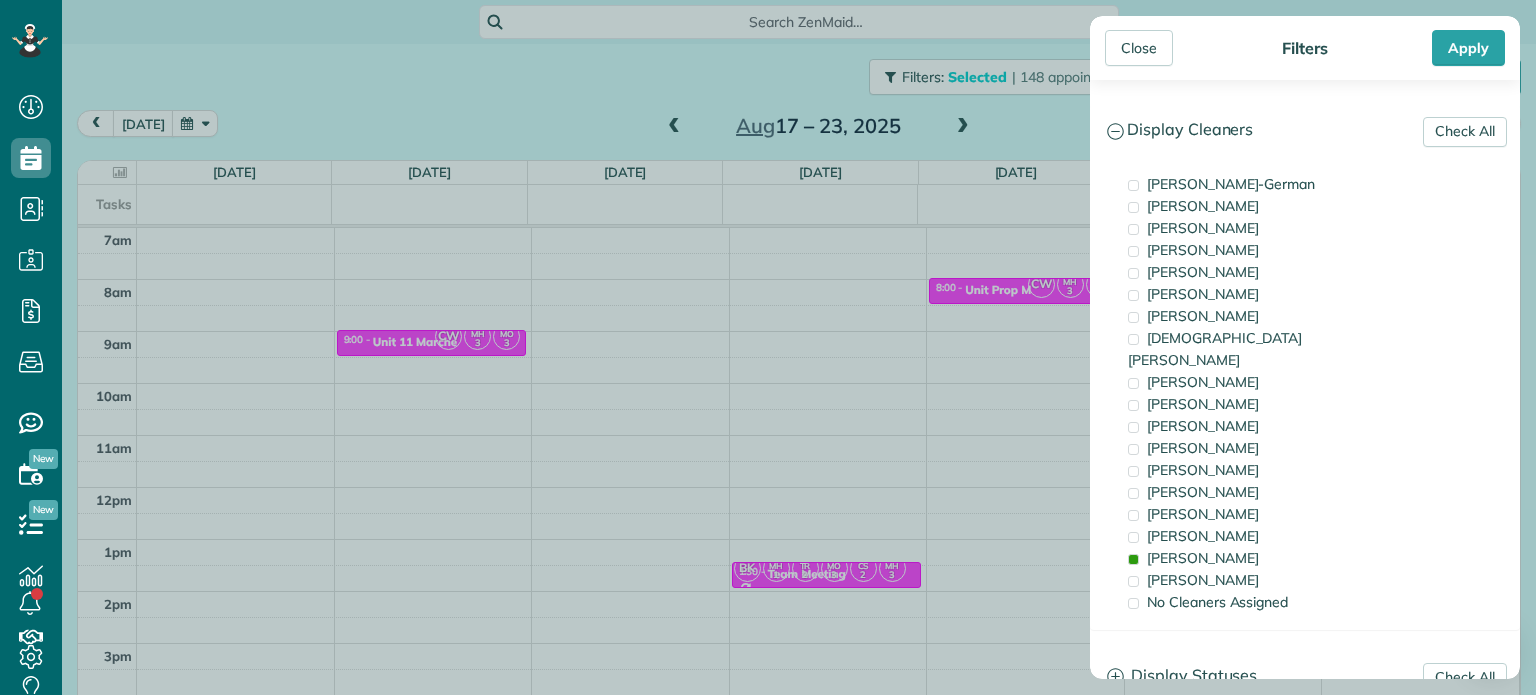 click on "Close
Filters
Apply
Check All
Display Cleaners
[PERSON_NAME]-German
[PERSON_NAME]
[PERSON_NAME]
[PERSON_NAME]
[PERSON_NAME]
[PERSON_NAME]
[PERSON_NAME]" at bounding box center (768, 347) 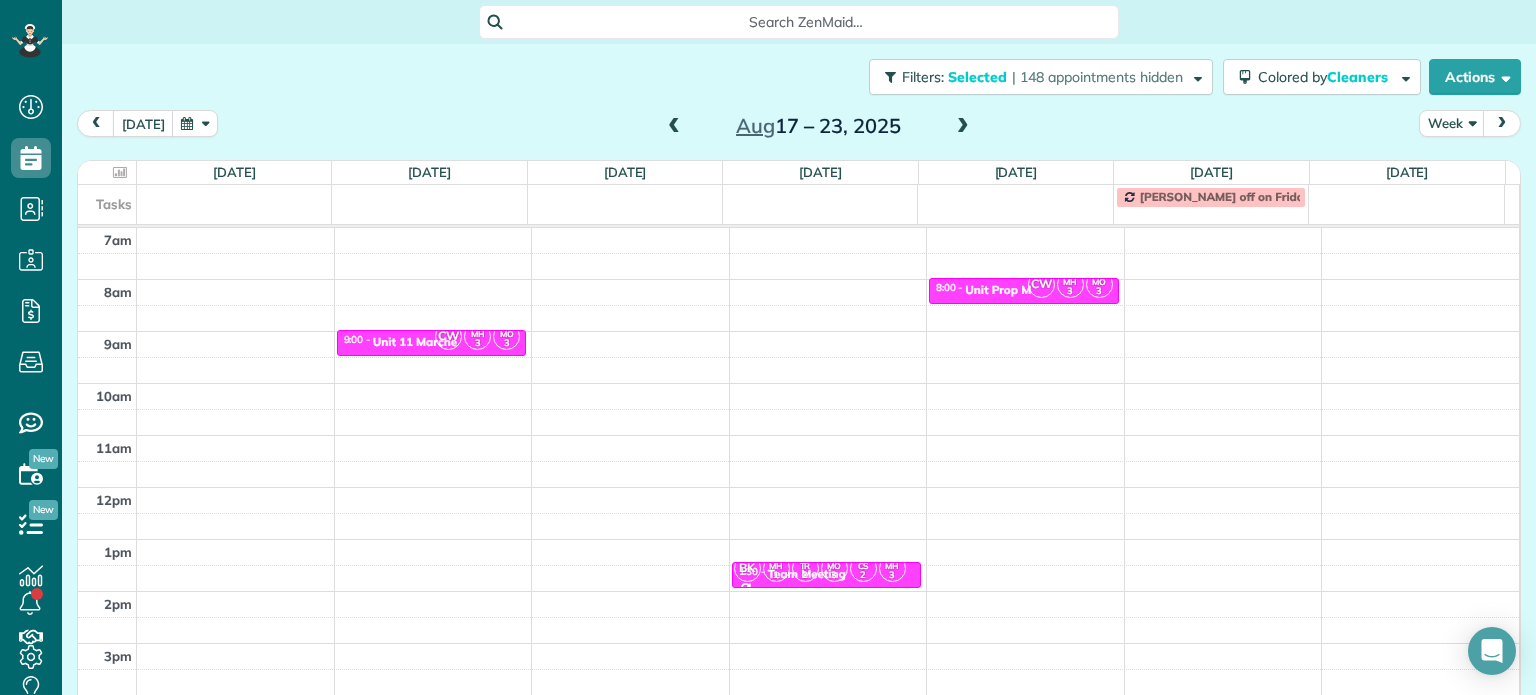 click on "4am 5am 6am 7am 8am 9am 10am 11am 12pm 1pm 2pm 3pm 4pm 5pm CW MH 3 MO 3 9:00 - 9:30 Unit [GEOGRAPHIC_DATA][STREET_ADDRESS] MZ TM 2 CW SW TL 2 TM 1 CF 1 TR 1 CH 2 SH 2 CC 3 AH 1 BK MH 1 TR 2 MO 3 CS 2 MH 3 1:30 - 2:00 Team Meeting [STREET_ADDRESS][PERSON_NAME] CW MH 3 MO 3 8:00 - 8:30 Unit Prop M [STREET_ADDRESS][PERSON_NAME]" at bounding box center (798, 435) 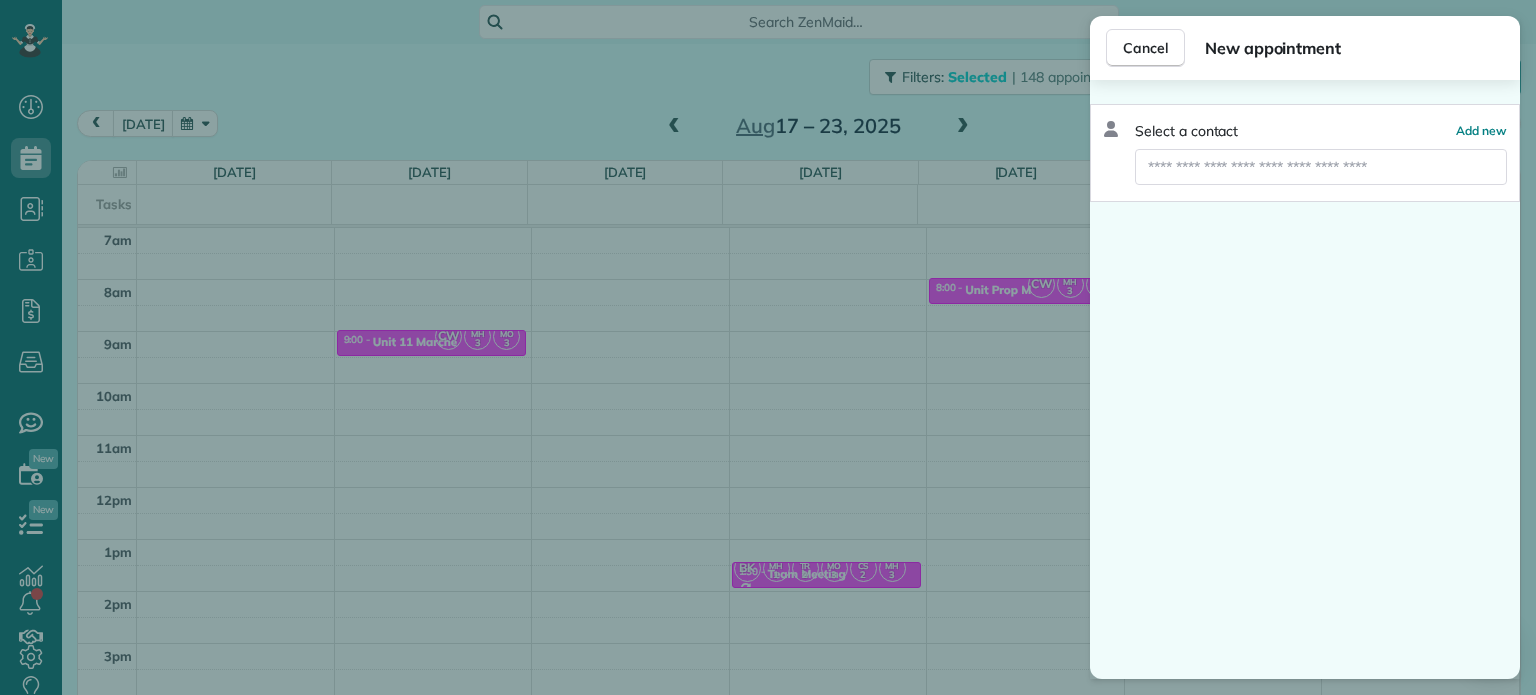 click on "Cancel New appointment Select a contact Add new" at bounding box center [768, 347] 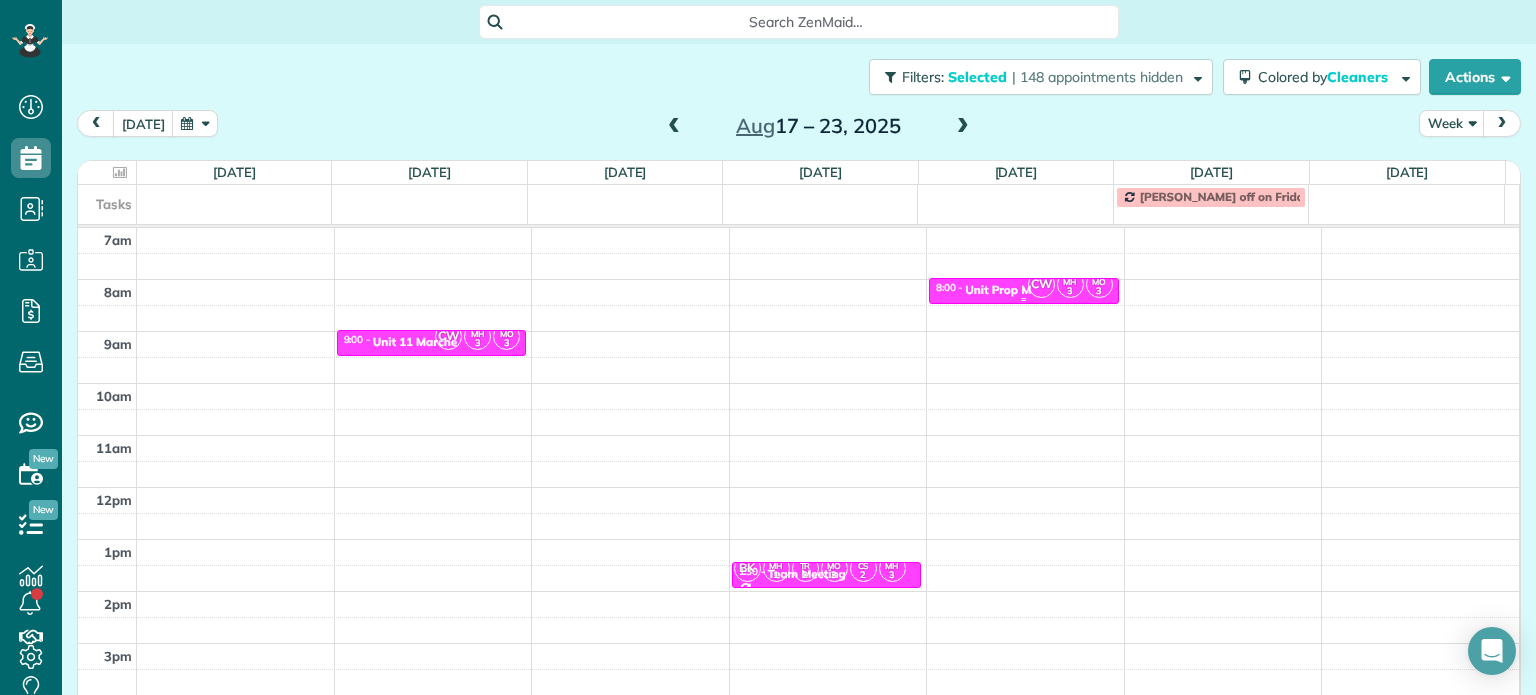 click on "CW" at bounding box center [1041, 284] 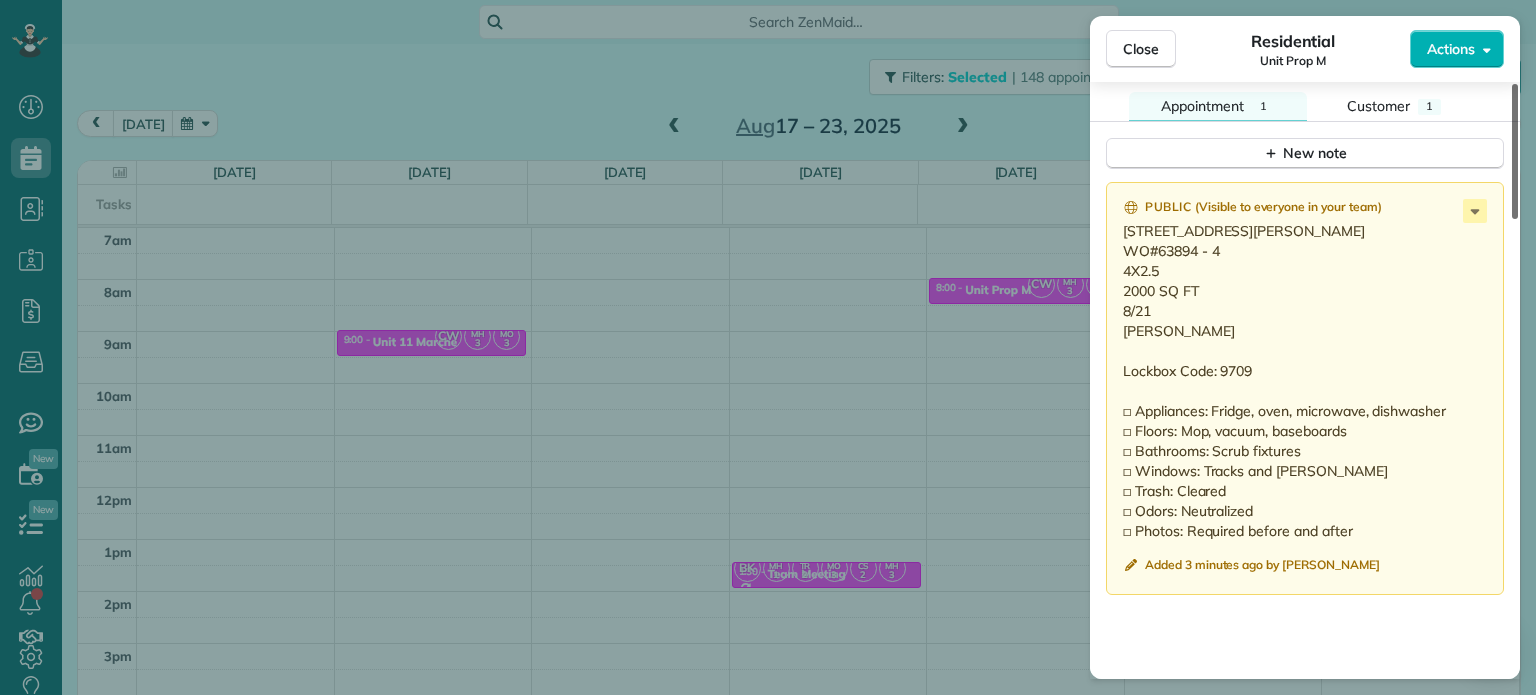 scroll, scrollTop: 1697, scrollLeft: 0, axis: vertical 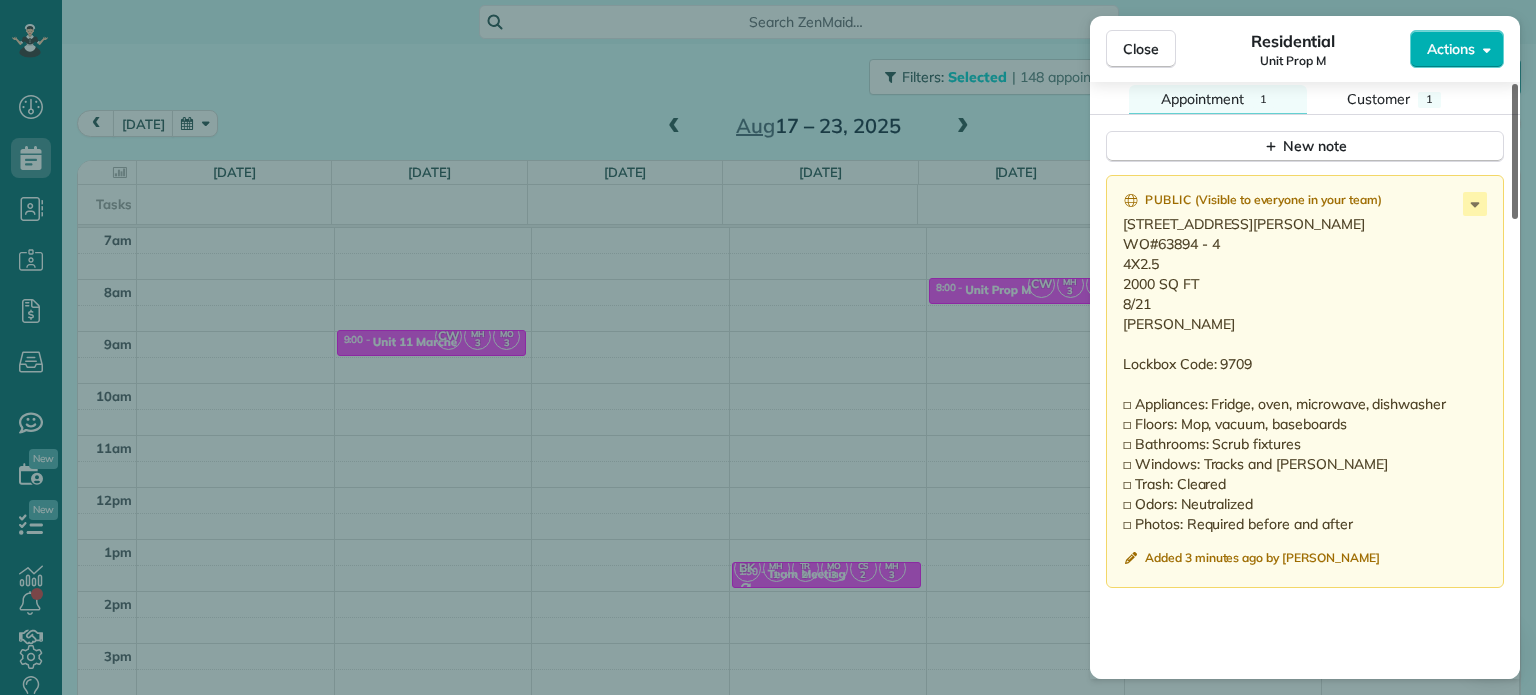 drag, startPoint x: 1512, startPoint y: 155, endPoint x: 1512, endPoint y: 539, distance: 384 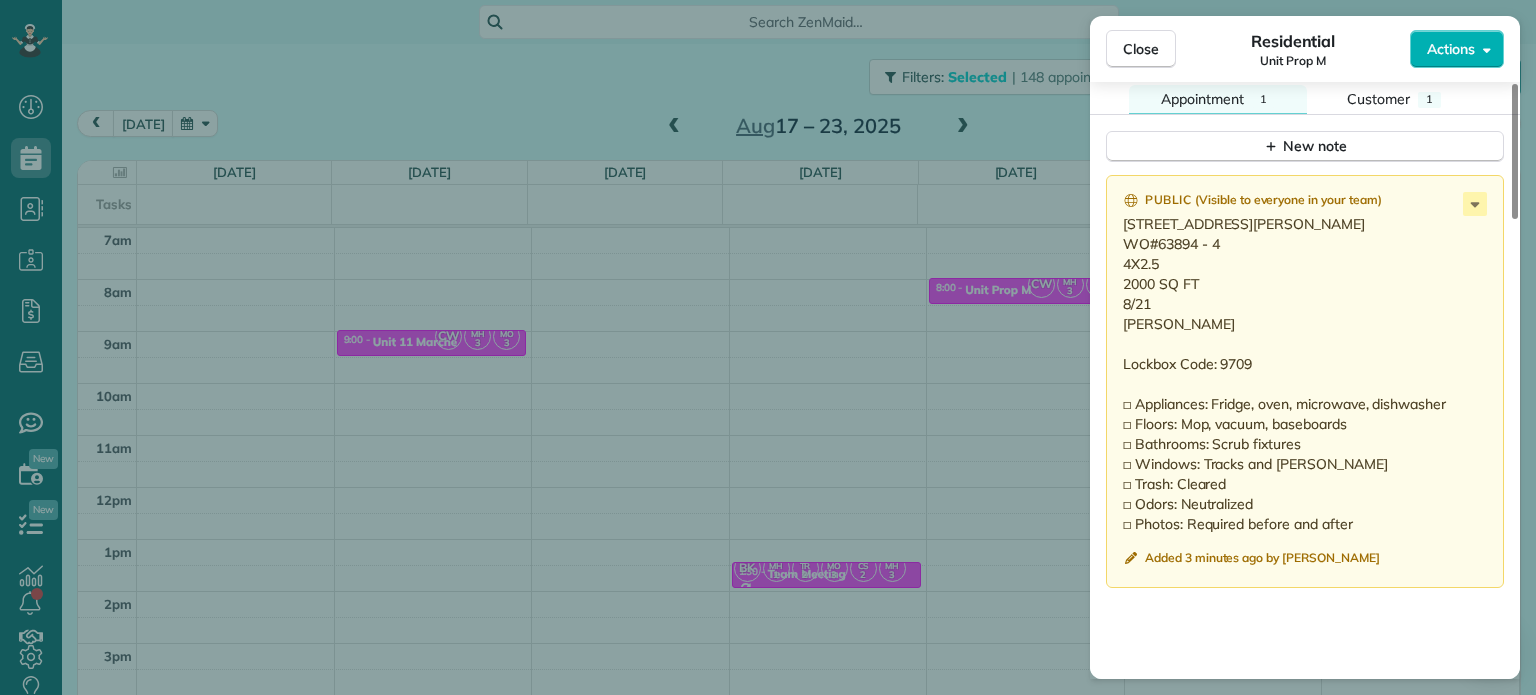 click on "Close Residential Unit Prop M Actions Status Active Unit Prop M · Open profile No phone number on record Add phone number No email on record Add email View Details Residential [DATE] 8:00 AM 8:30 AM 30 minutes One time [STREET_ADDRESS][PERSON_NAME] Service was not rated yet Setup ratings Cleaners Time in and out Assign Invite Cleaners [PERSON_NAME] 8:00 AM 8:30 AM [PERSON_NAME] 8:00 AM 8:30 AM [PERSON_NAME]-German 8:00 AM 8:30 AM Checklist Try Now Keep this appointment up to your standards. Stay on top of every detail, keep your cleaners organised, and your client happy. Assign a checklist Watch a 5 min demo Billing Billing actions Price $0.00 Overcharge $0.00 Discount $0.00 Coupon discount - Primary tax - Secondary tax - Total appointment price $0.00 Tips collected New feature! $0.00 [PERSON_NAME] as paid Total including tip $0.00 Get paid online in no-time! Send an invoice and reward your cleaners with tips Charge customer credit card Appointment custom fields Work items 1 1" at bounding box center [768, 347] 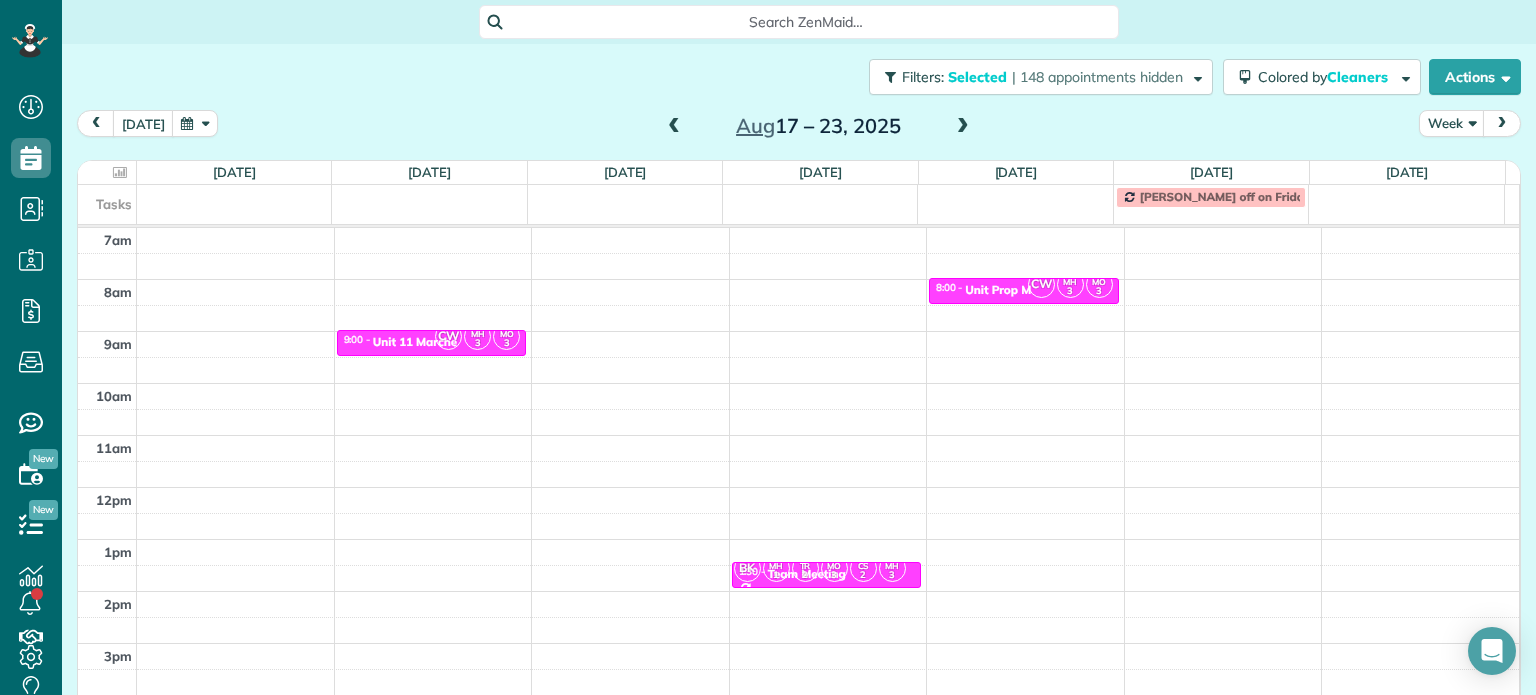 click on "4am 5am 6am 7am 8am 9am 10am 11am 12pm 1pm 2pm 3pm 4pm 5pm CW MH 3 MO 3 9:00 - 9:30 Unit [GEOGRAPHIC_DATA][STREET_ADDRESS] MZ TM 2 CW SW TL 2 TM 1 CF 1 TR 1 CH 2 SH 2 CC 3 AH 1 BK MH 1 TR 2 MO 3 CS 2 MH 3 1:30 - 2:00 Team Meeting [STREET_ADDRESS][PERSON_NAME] CW MH 3 MO 3 8:00 - 8:30 Unit Prop M [STREET_ADDRESS][PERSON_NAME]" at bounding box center [798, 435] 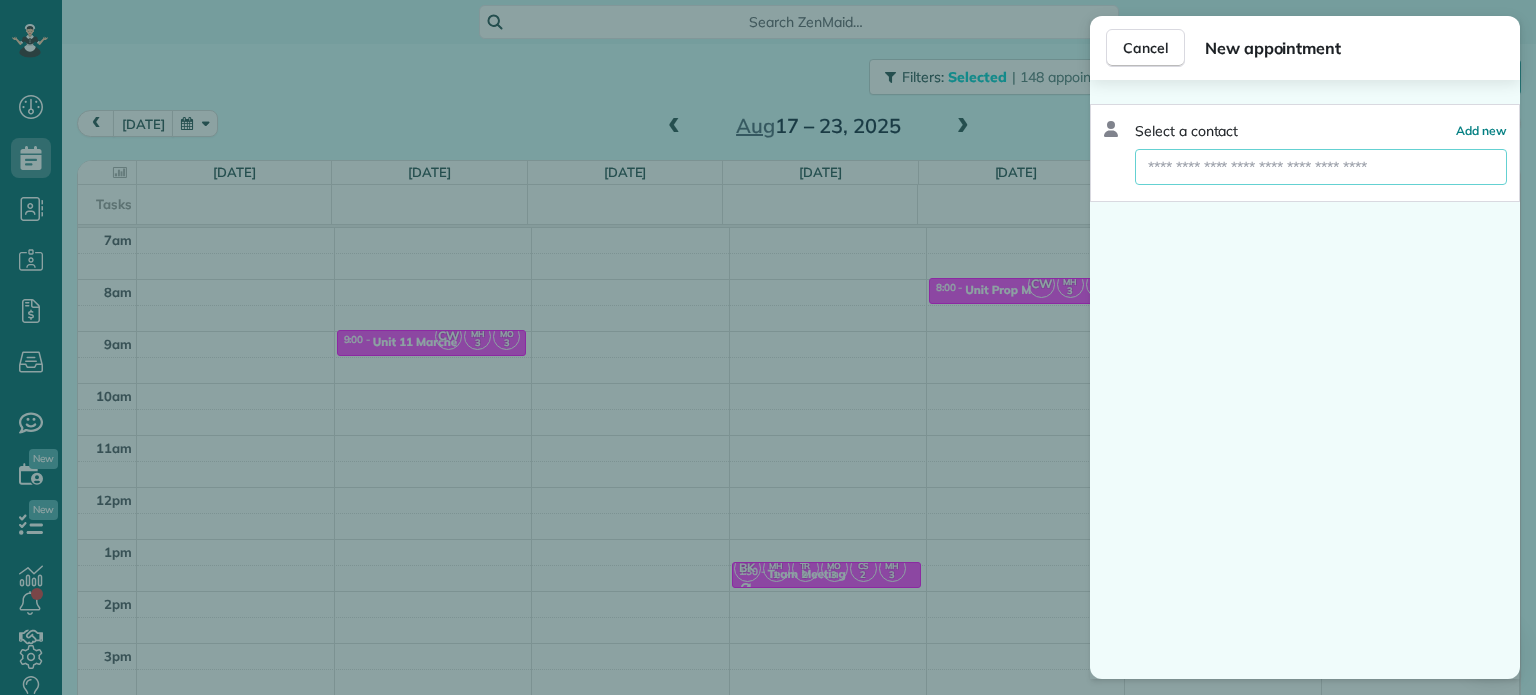 click at bounding box center [1321, 167] 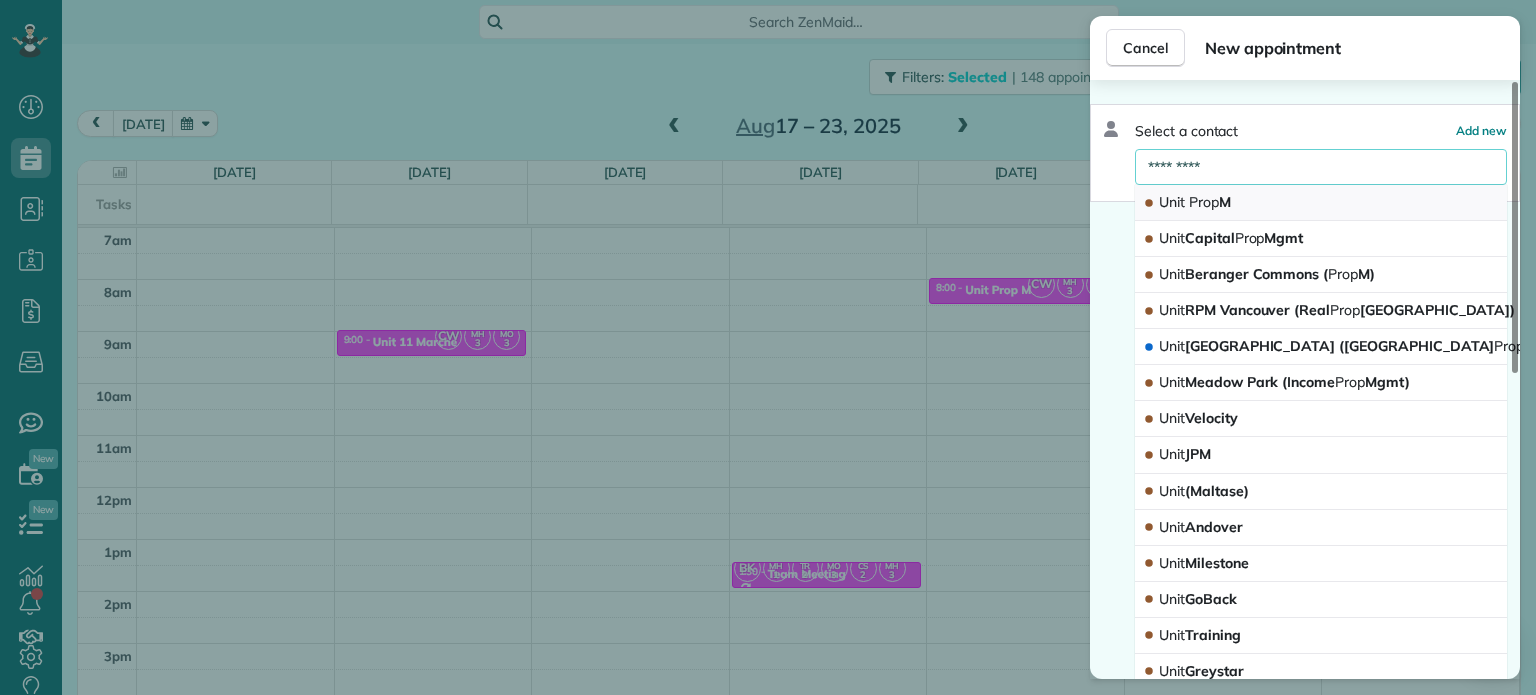 type on "*********" 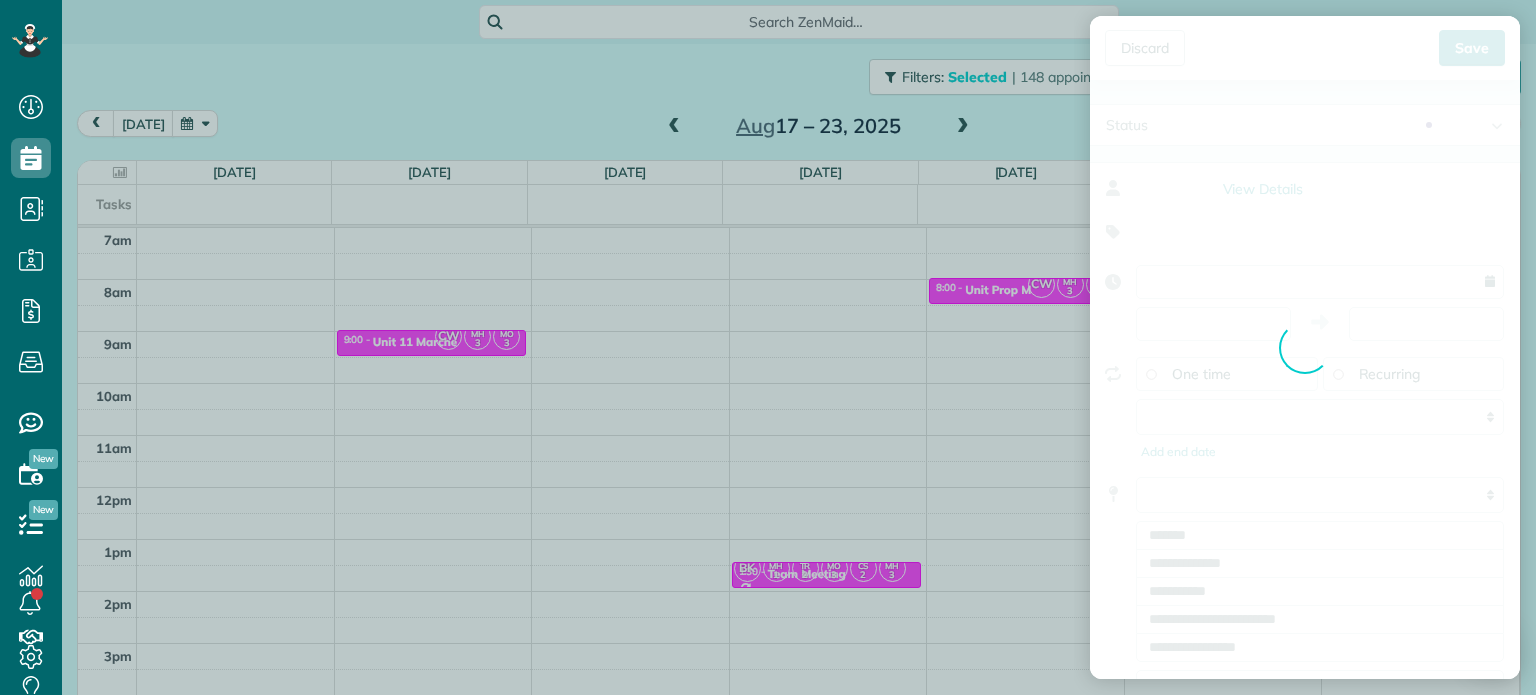 type on "**********" 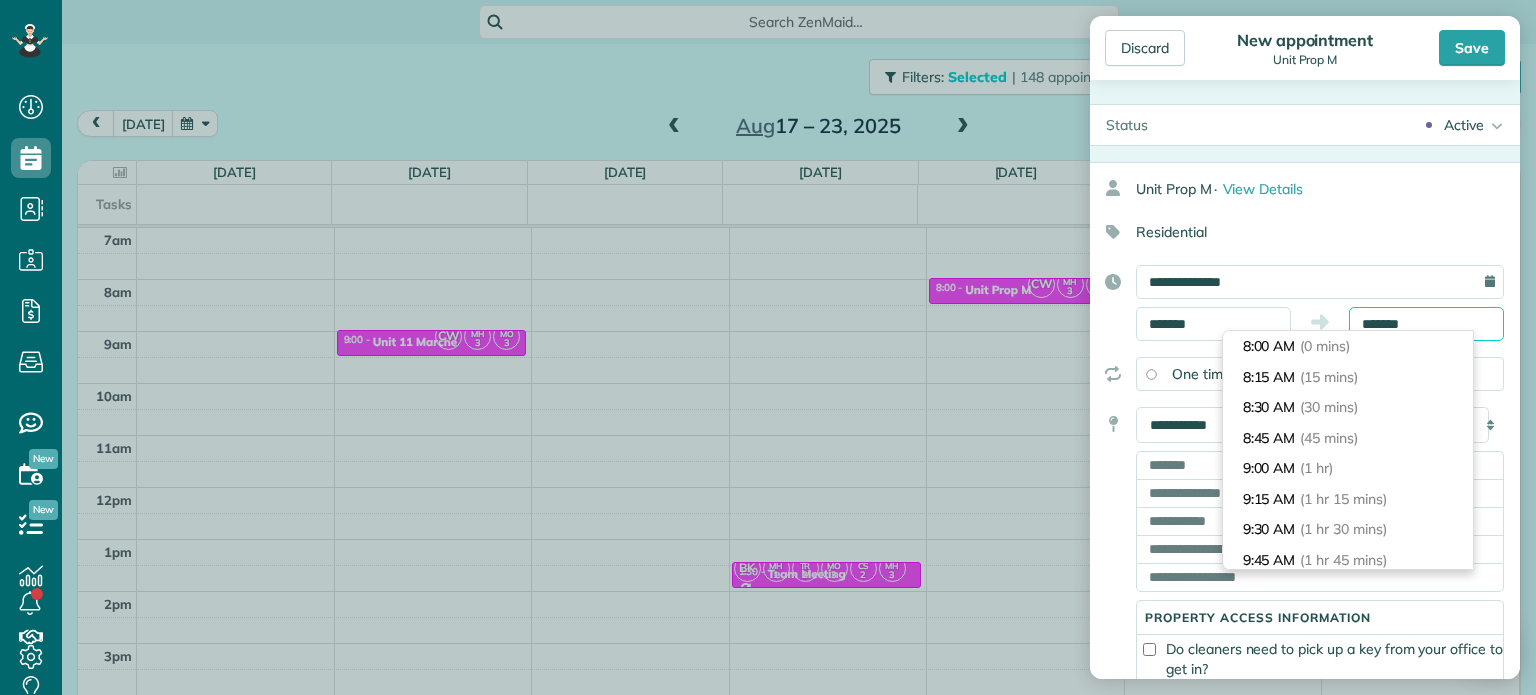 click on "*******" at bounding box center (1426, 324) 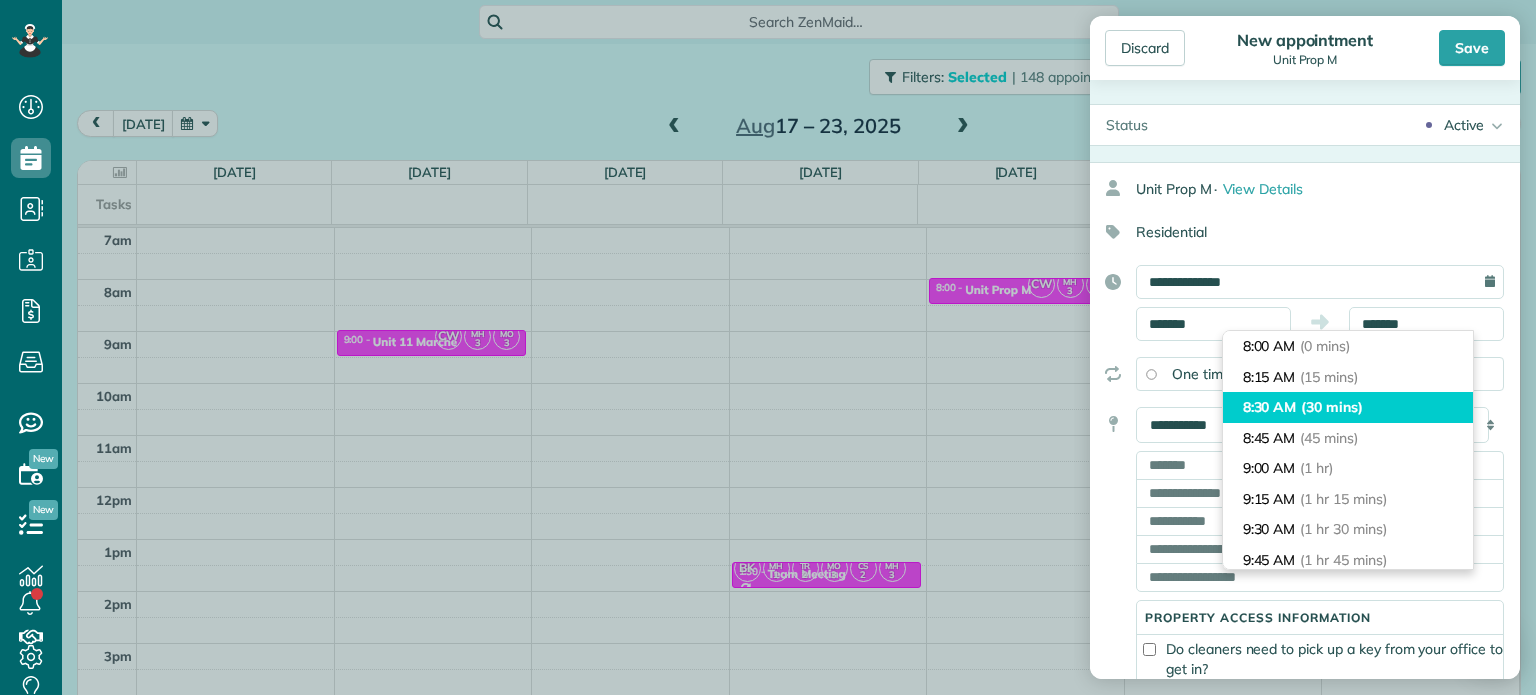 type on "*******" 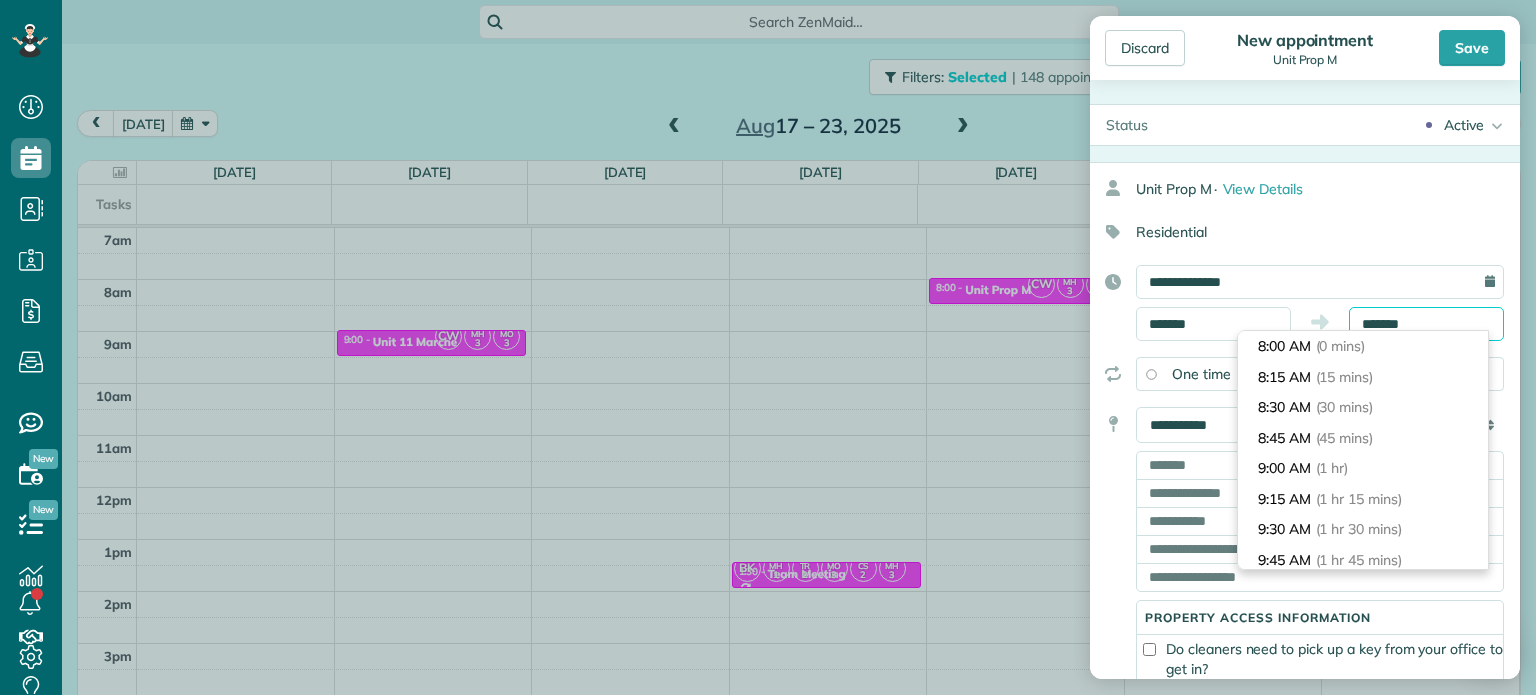 scroll, scrollTop: 30, scrollLeft: 0, axis: vertical 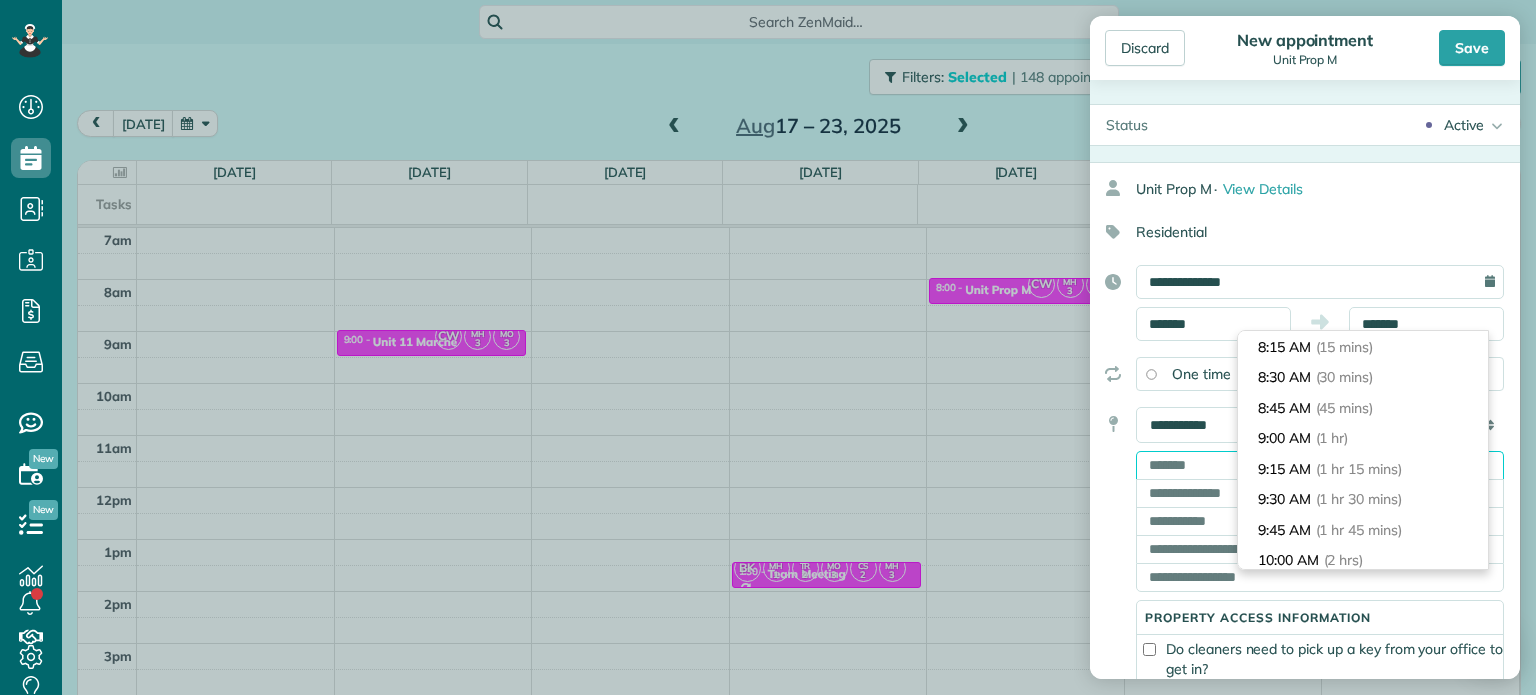 click at bounding box center (1320, 465) 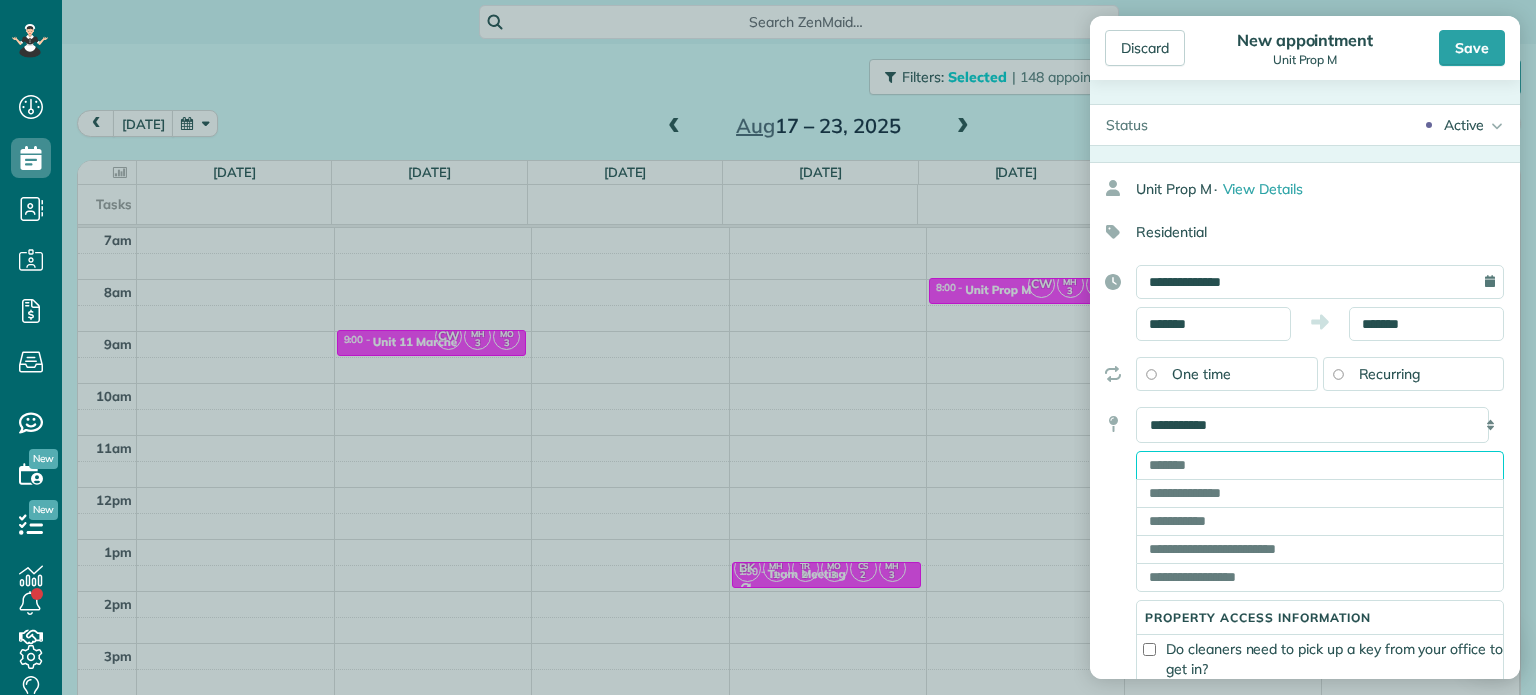 paste on "**********" 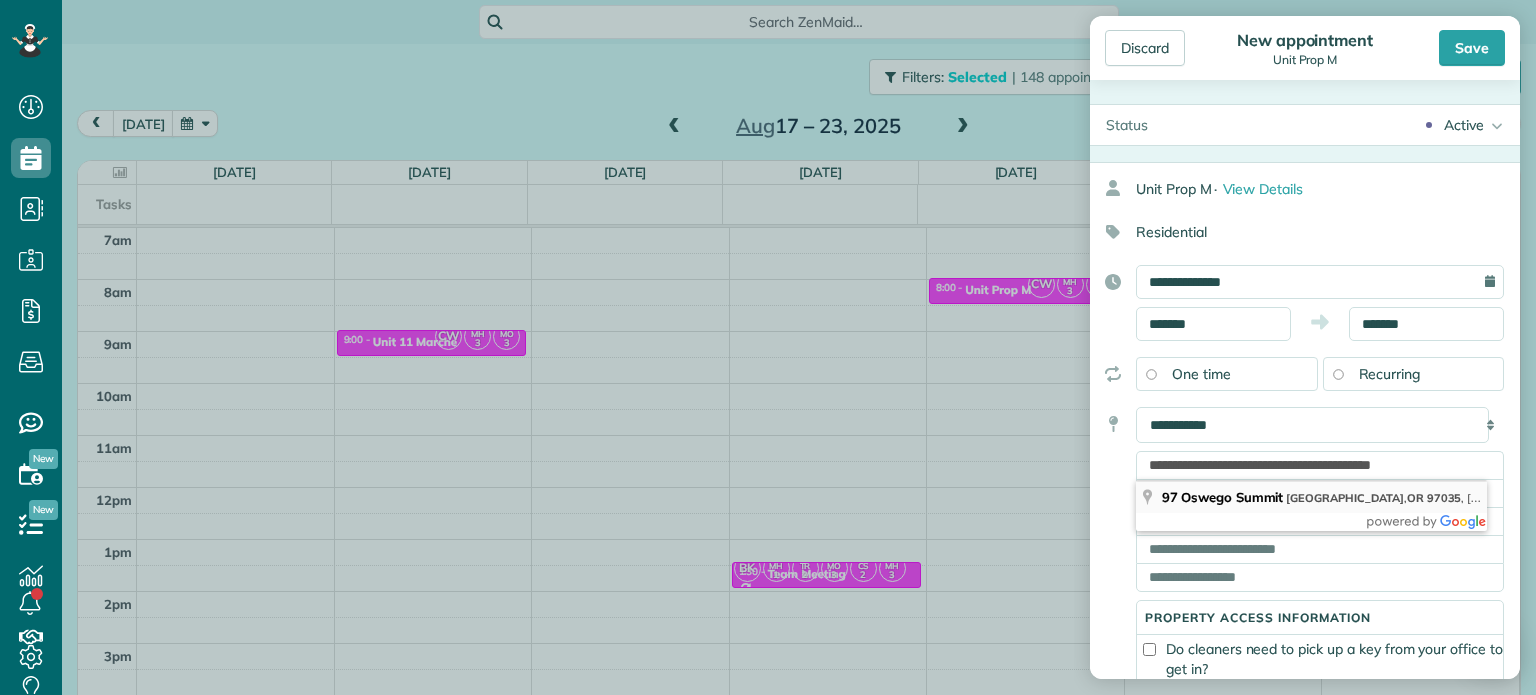 type on "**********" 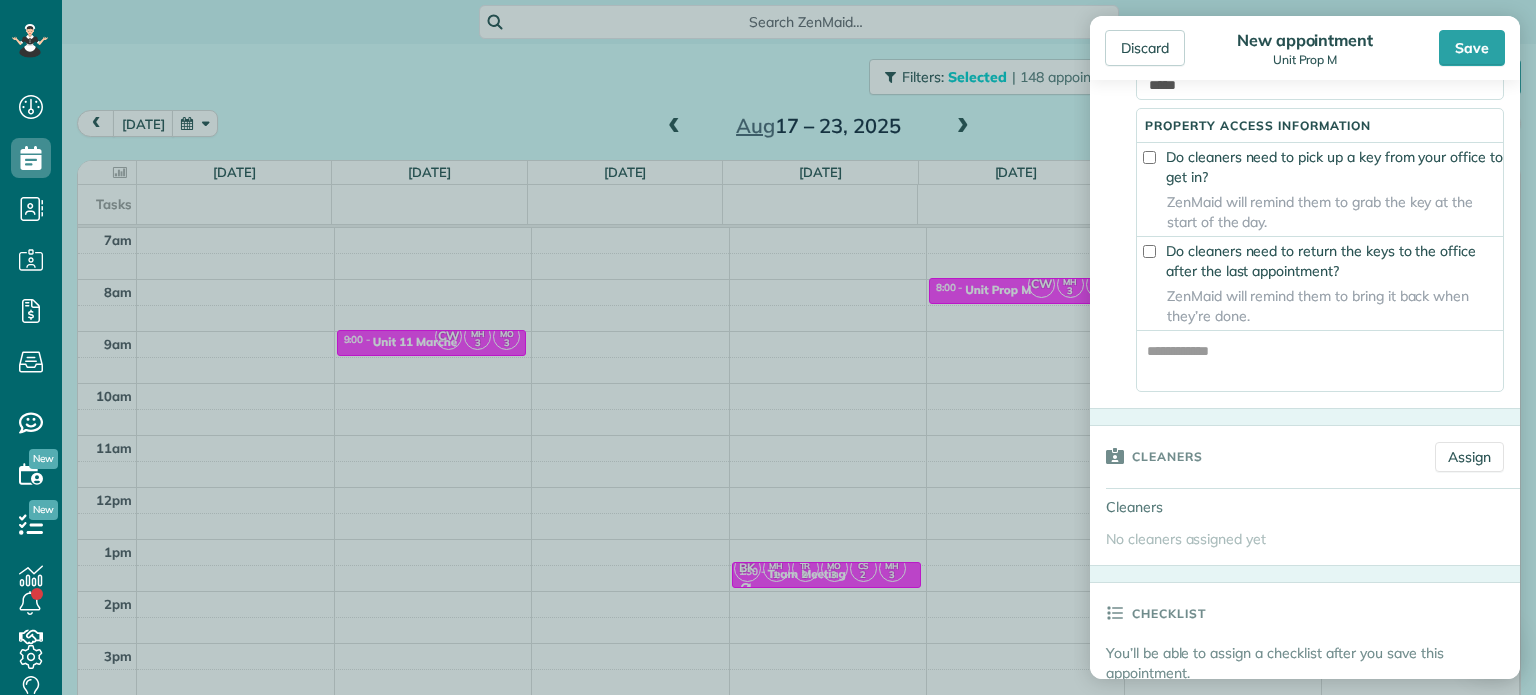 scroll, scrollTop: 496, scrollLeft: 0, axis: vertical 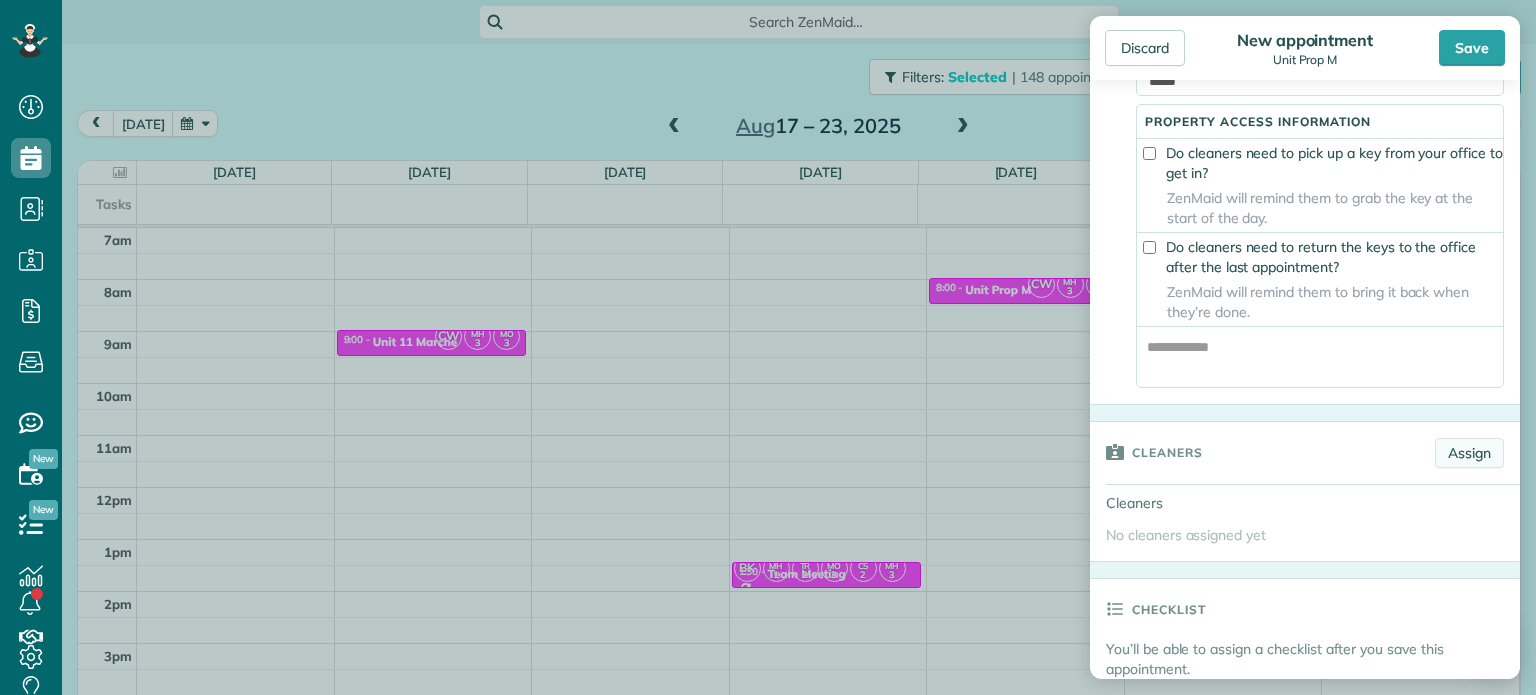 click on "Assign" at bounding box center [1469, 453] 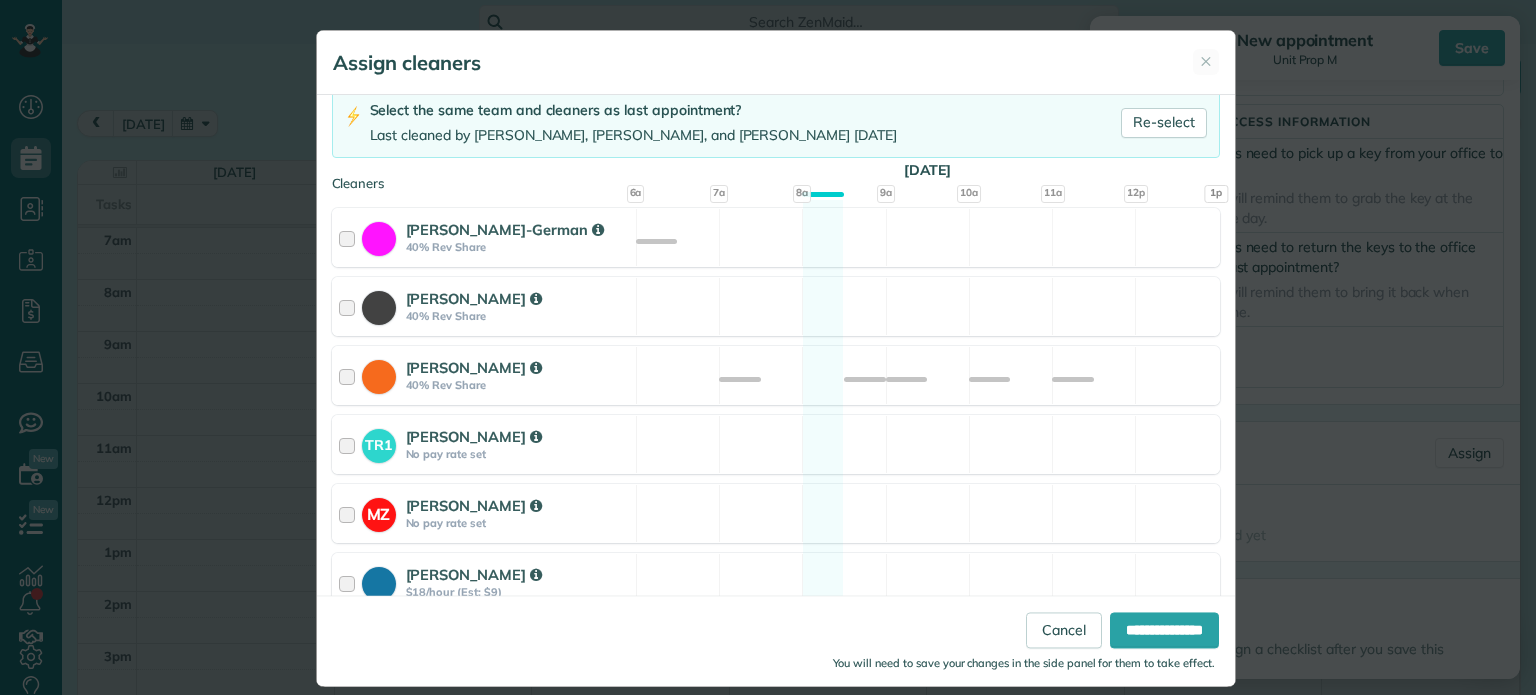scroll, scrollTop: 144, scrollLeft: 0, axis: vertical 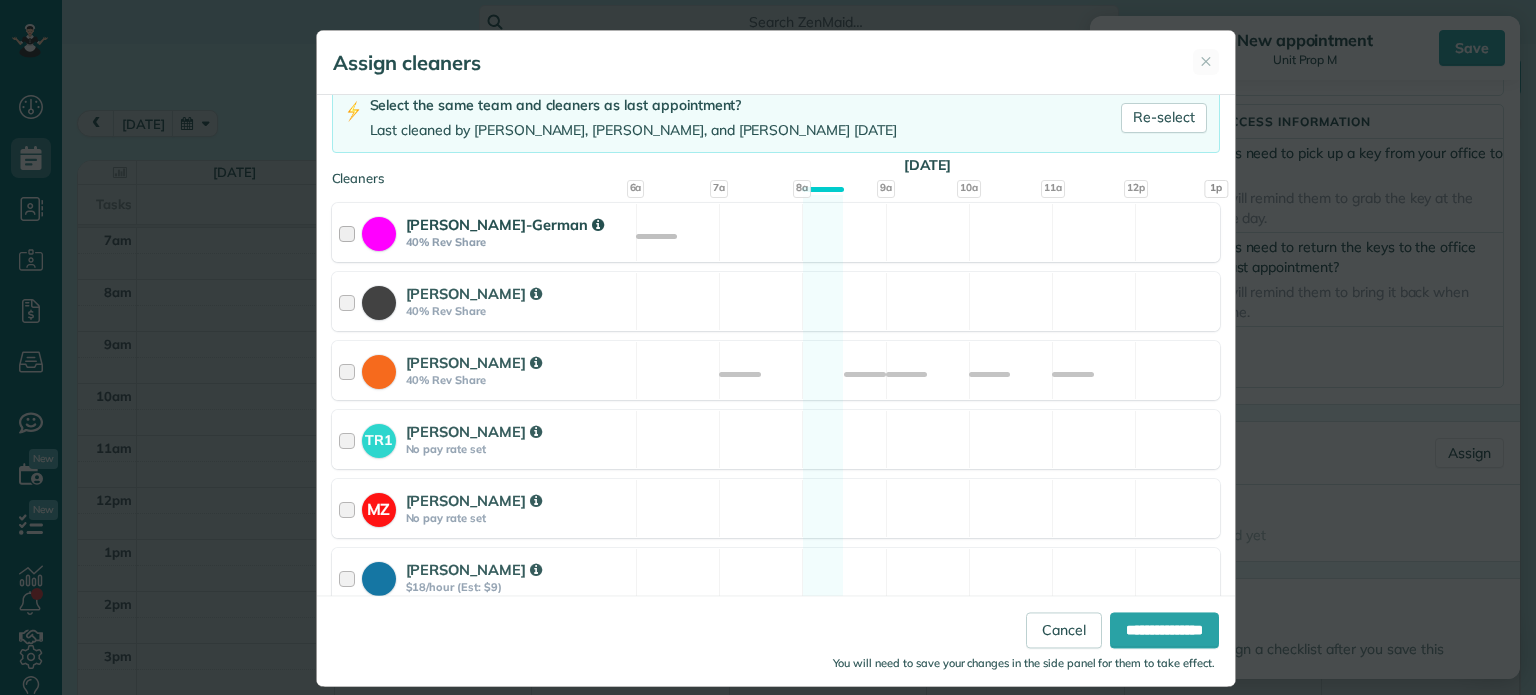 click on "[PERSON_NAME]-German
40% Rev Share
Available" at bounding box center (776, 232) 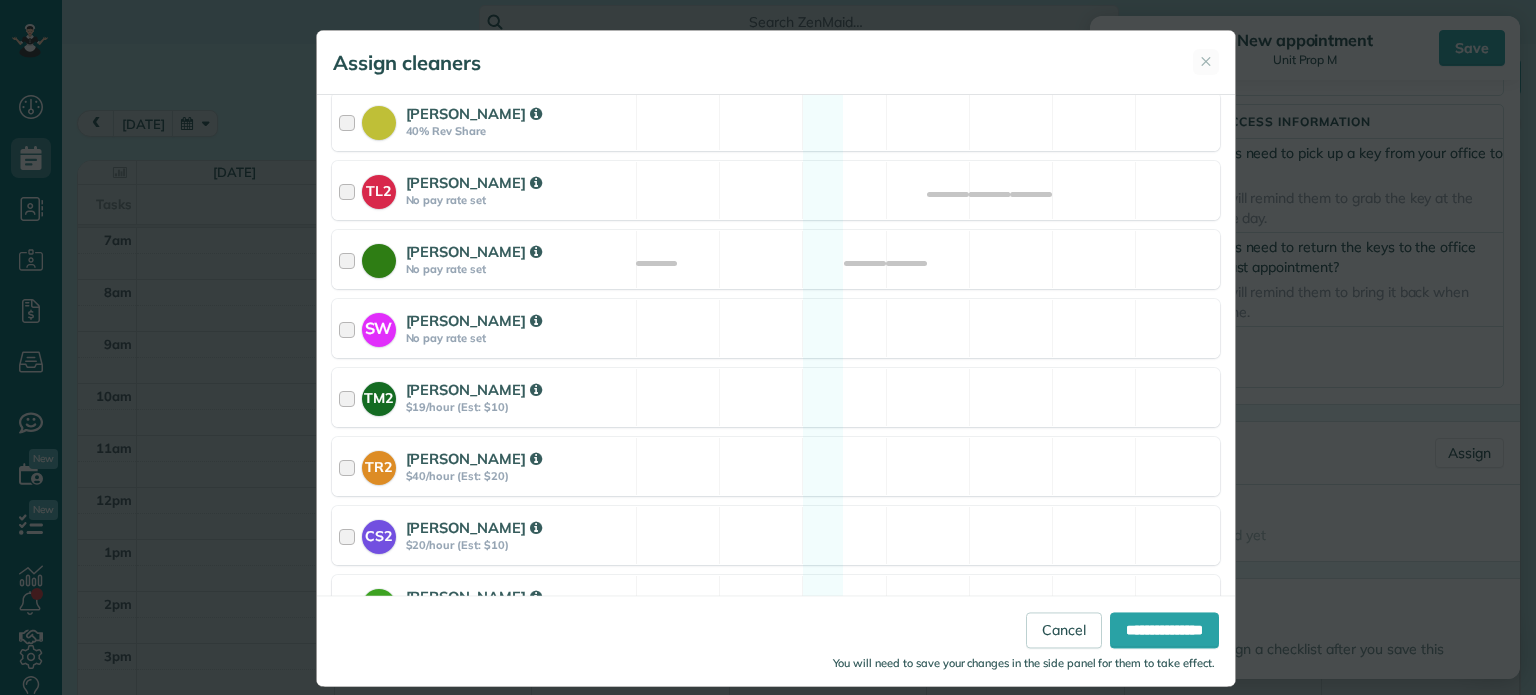 scroll, scrollTop: 980, scrollLeft: 0, axis: vertical 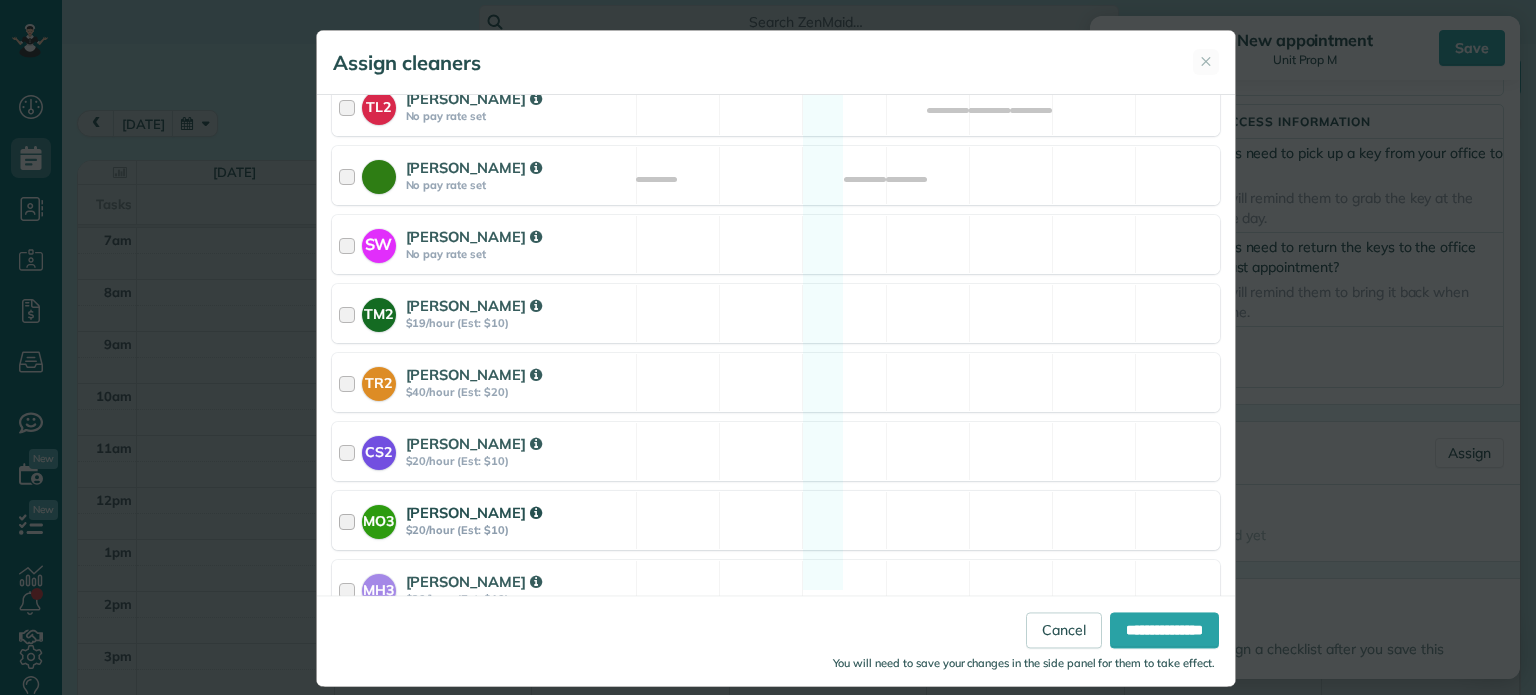 click on "MO3
[PERSON_NAME]
$20/hour (Est: $10)
Available" at bounding box center (776, 520) 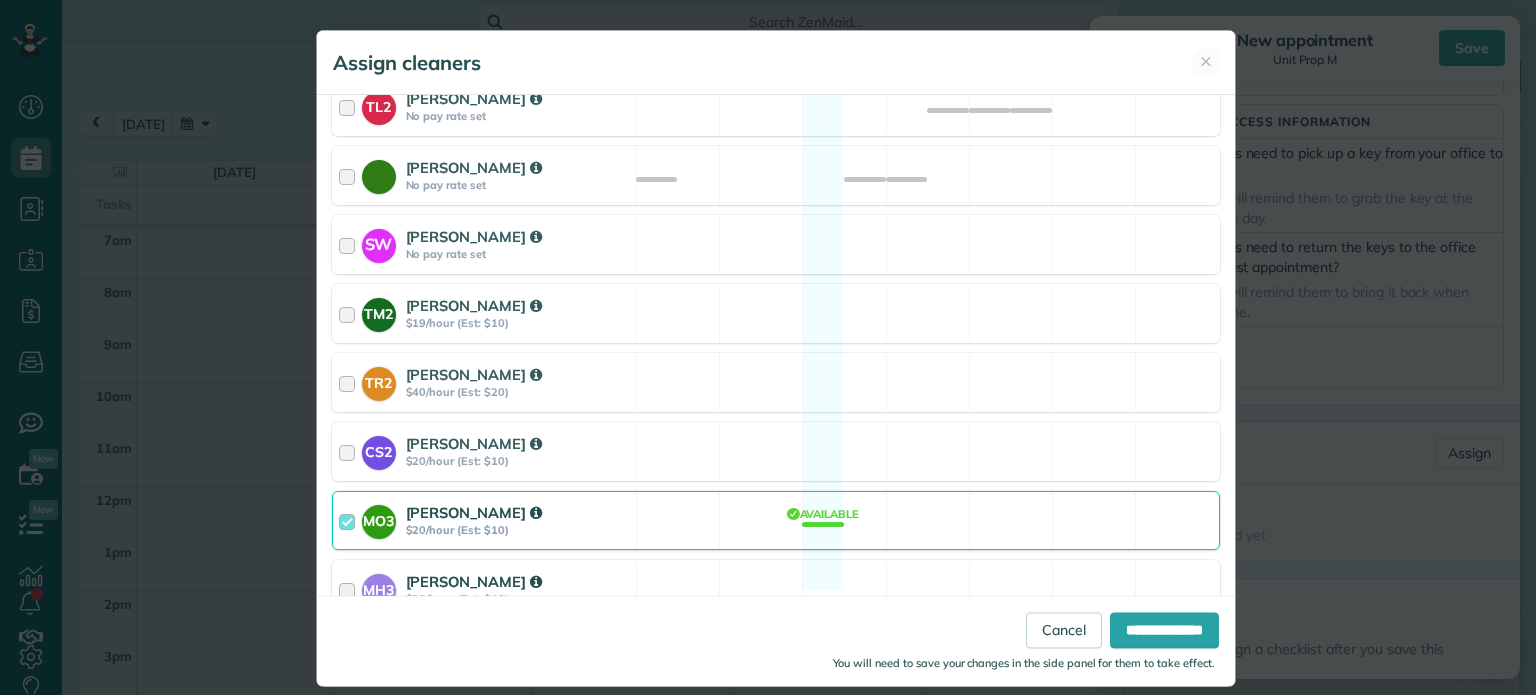 click on "MH3
[PERSON_NAME]
$20/hour (Est: $10)
Available" at bounding box center [776, 589] 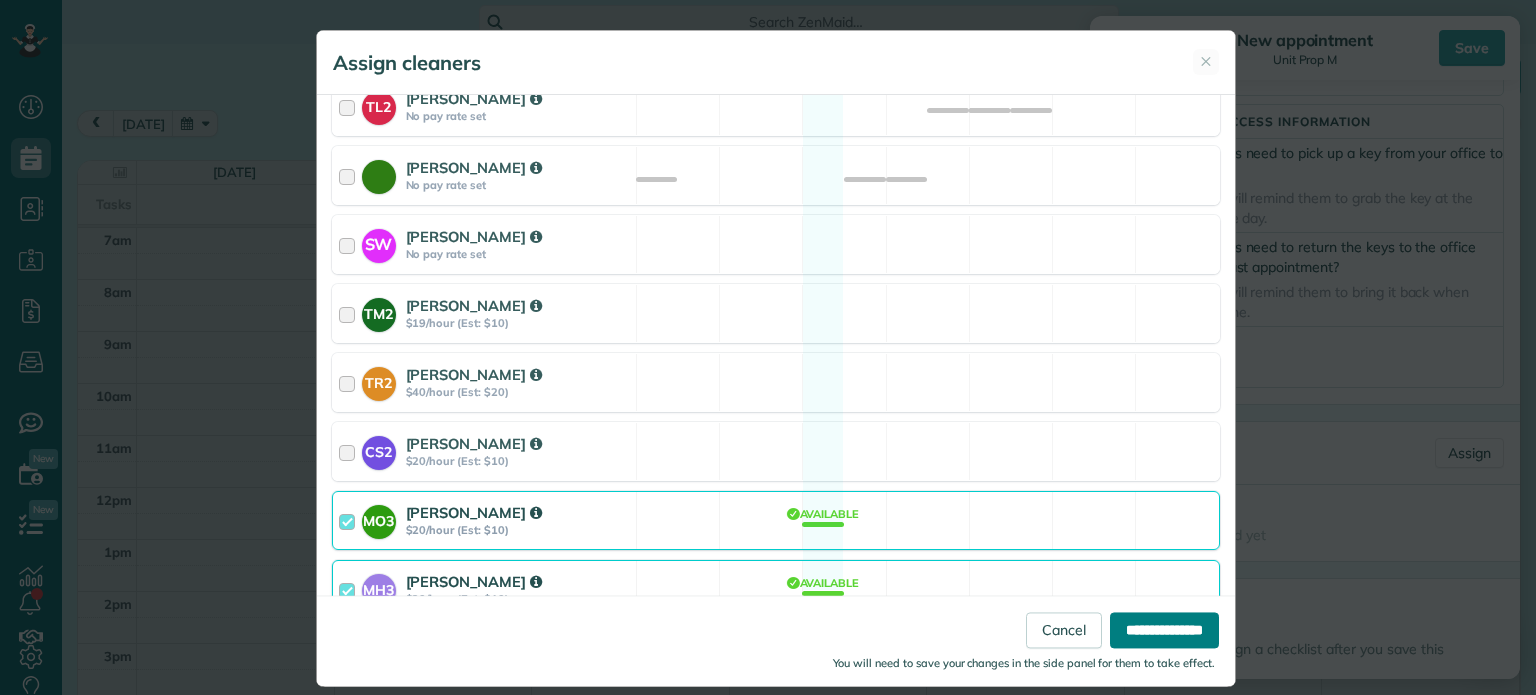 click on "**********" at bounding box center (1164, 631) 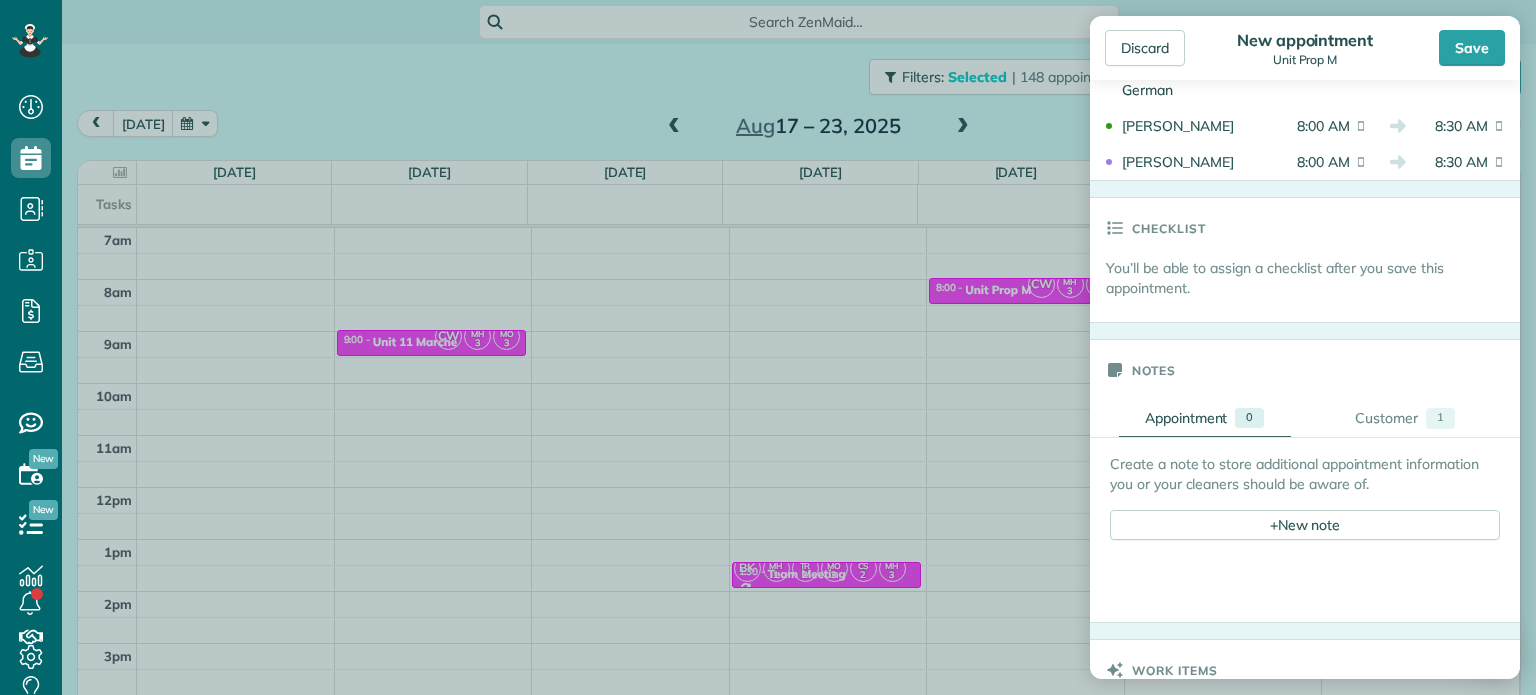 scroll, scrollTop: 1061, scrollLeft: 0, axis: vertical 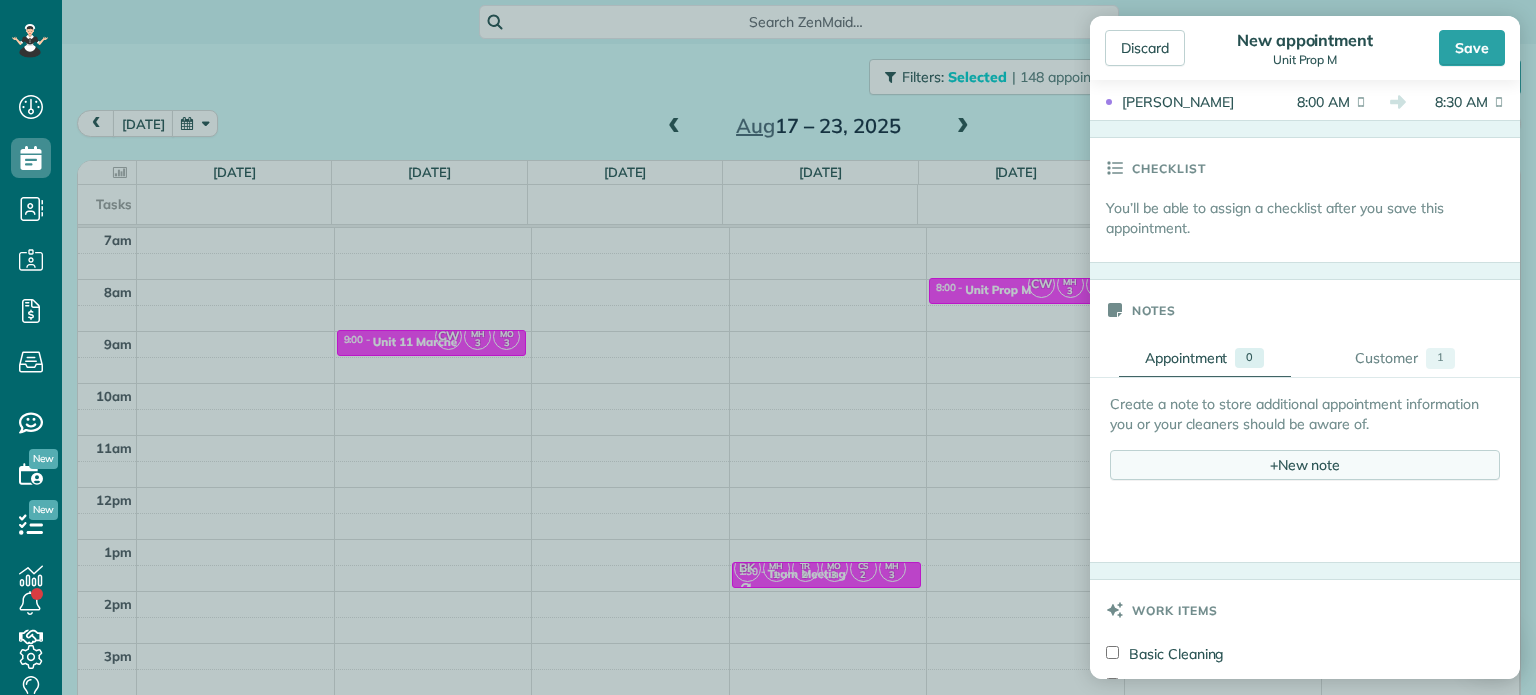 click on "+ New note" at bounding box center [1305, 465] 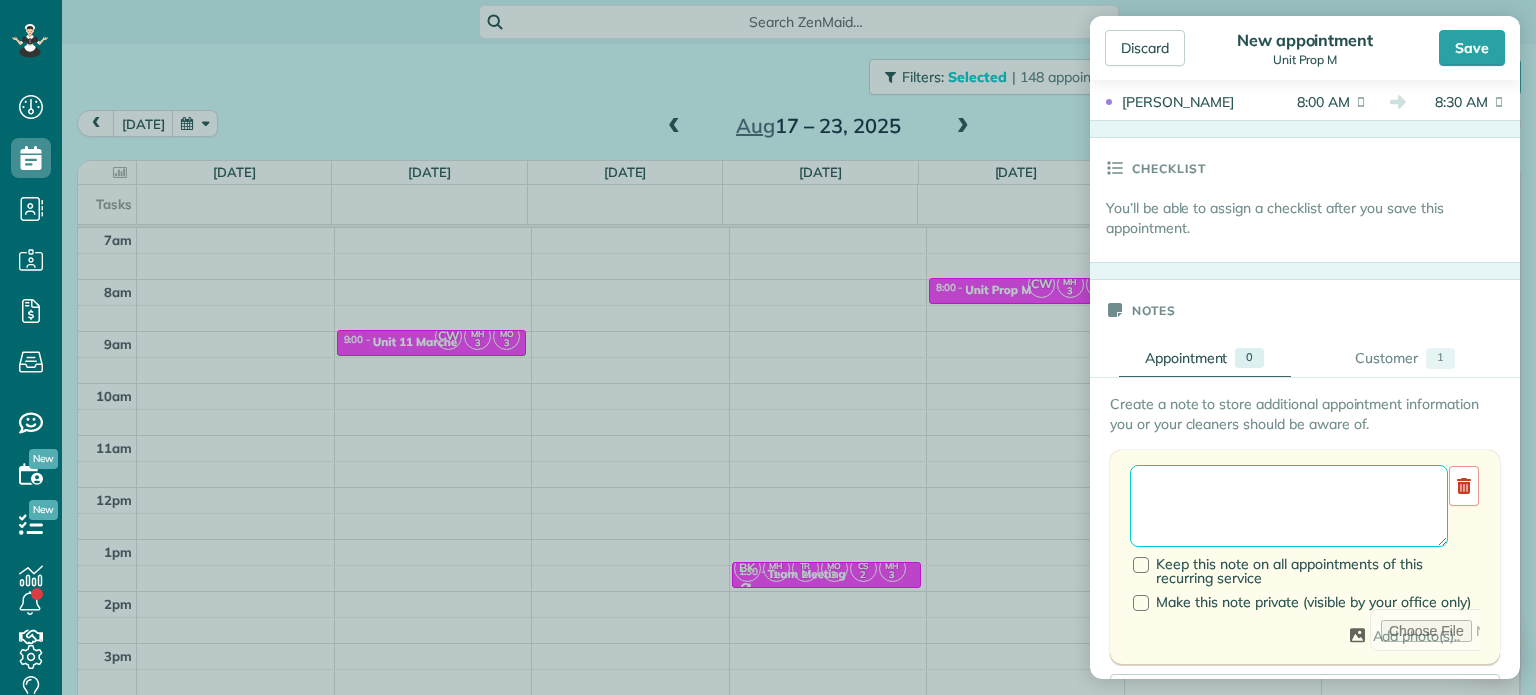 click at bounding box center (1289, 506) 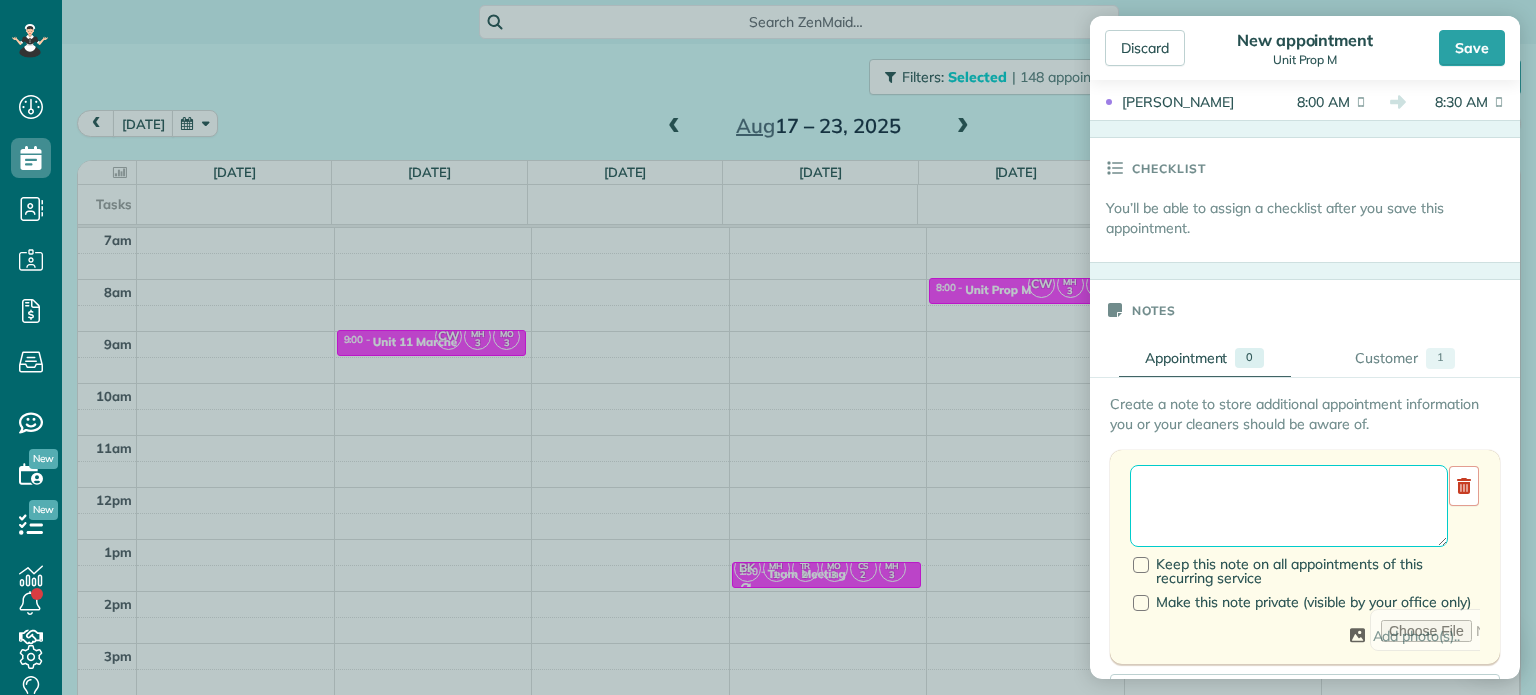 paste on "**********" 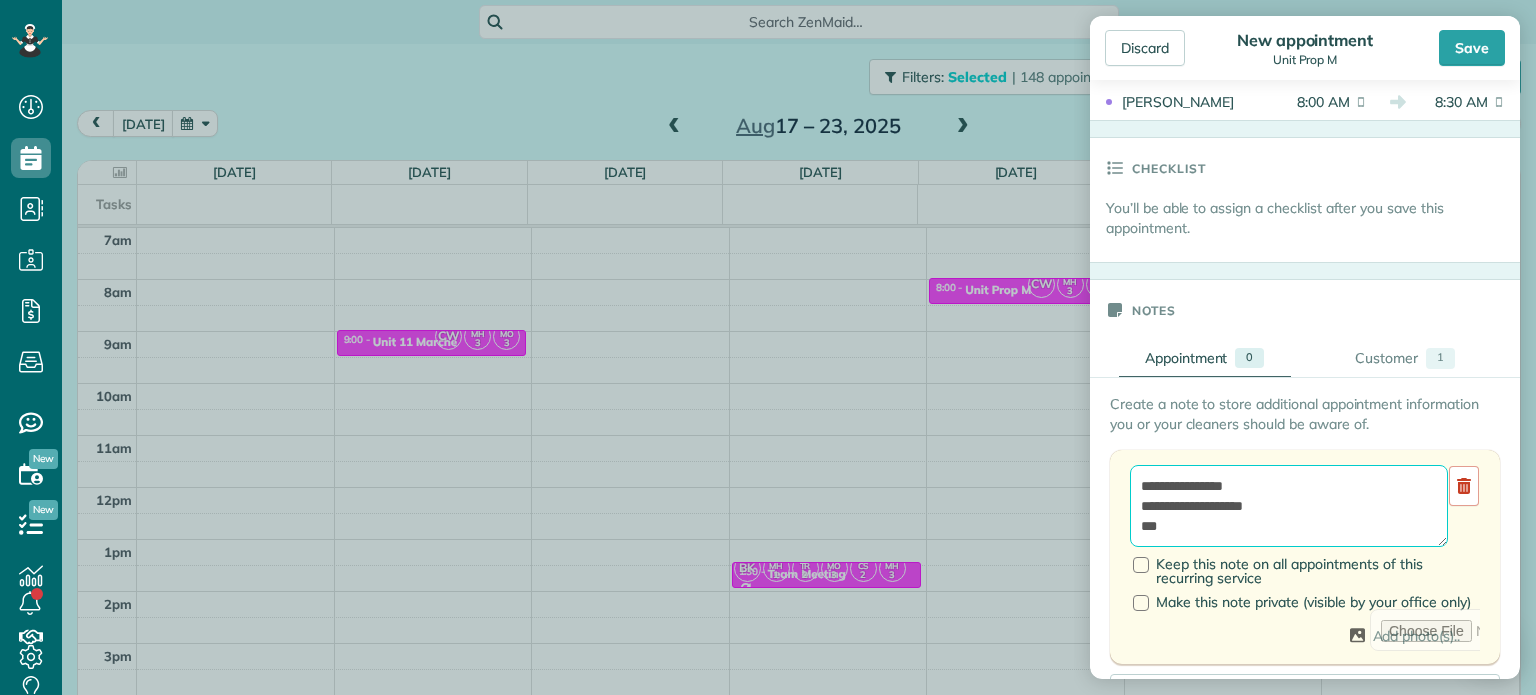 paste on "*********" 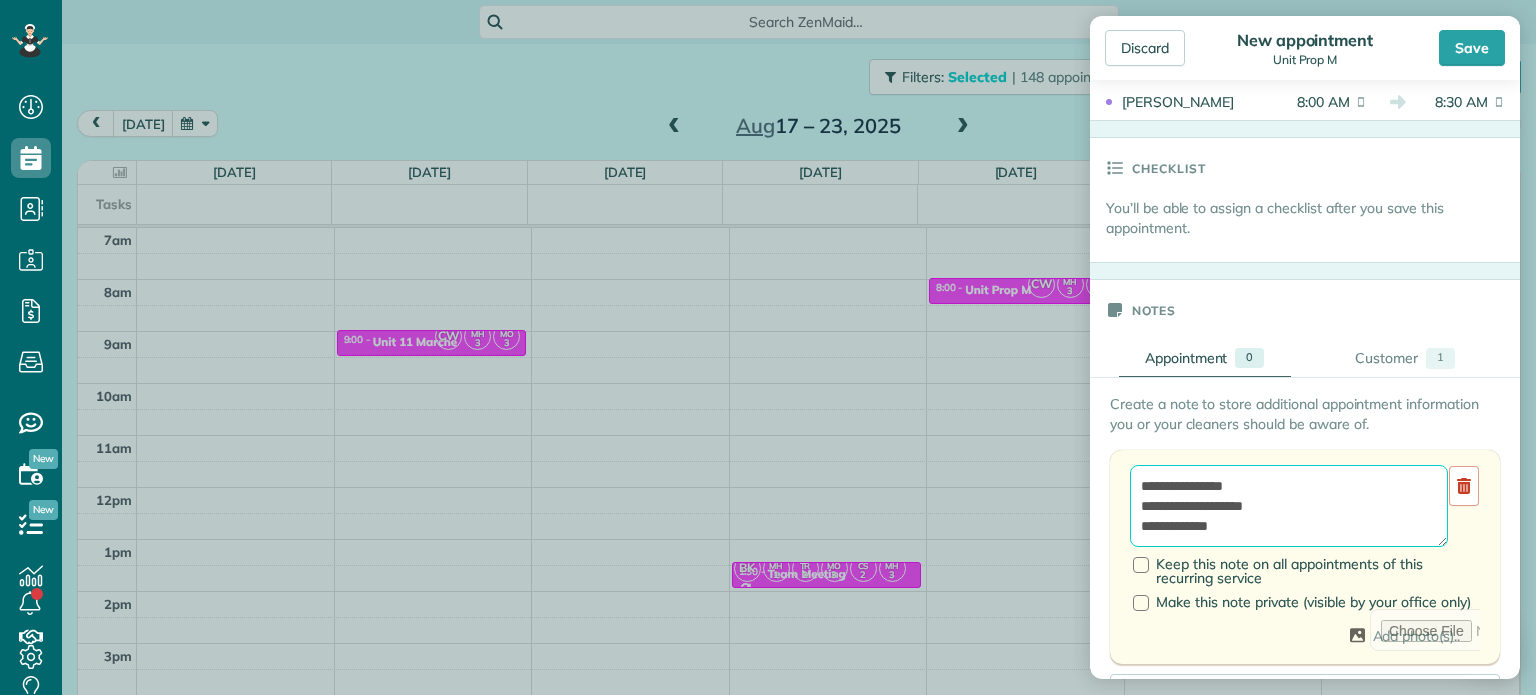 scroll, scrollTop: 8, scrollLeft: 0, axis: vertical 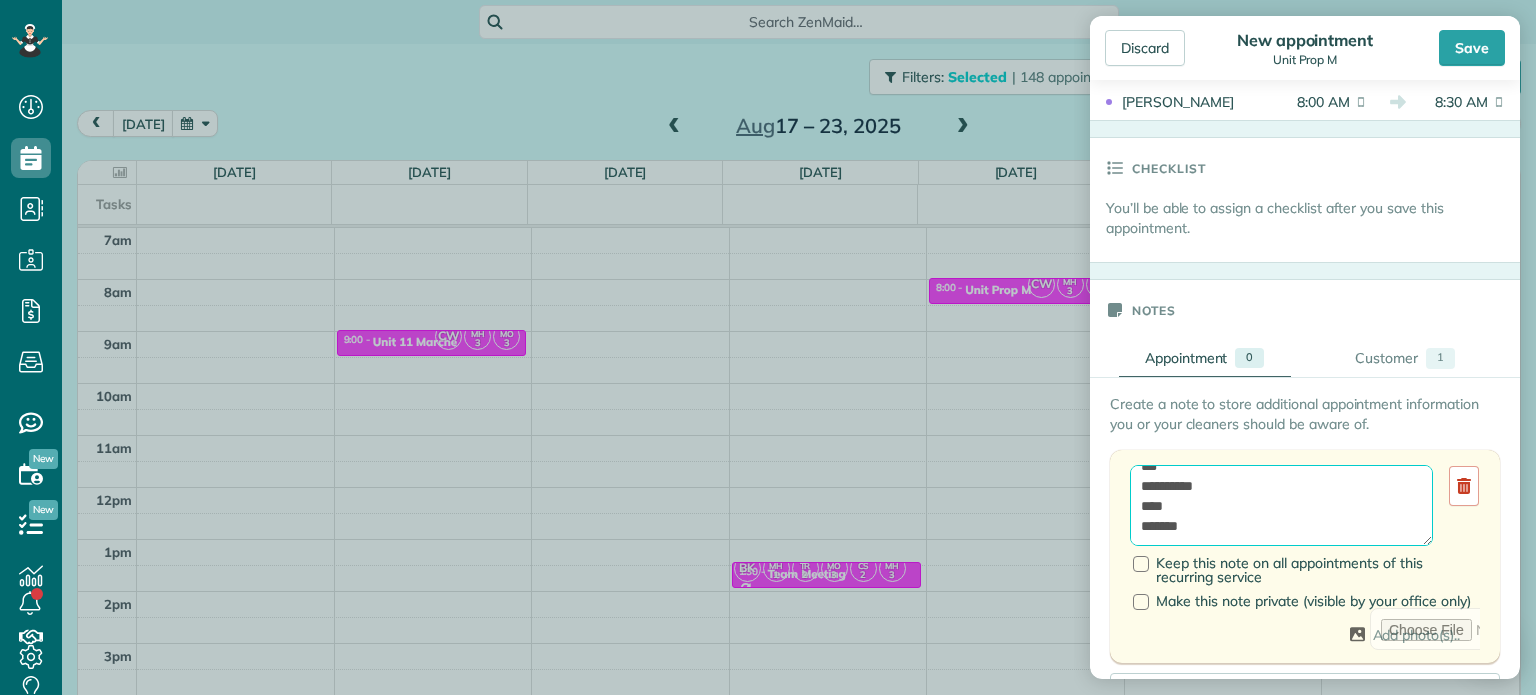 paste on "**********" 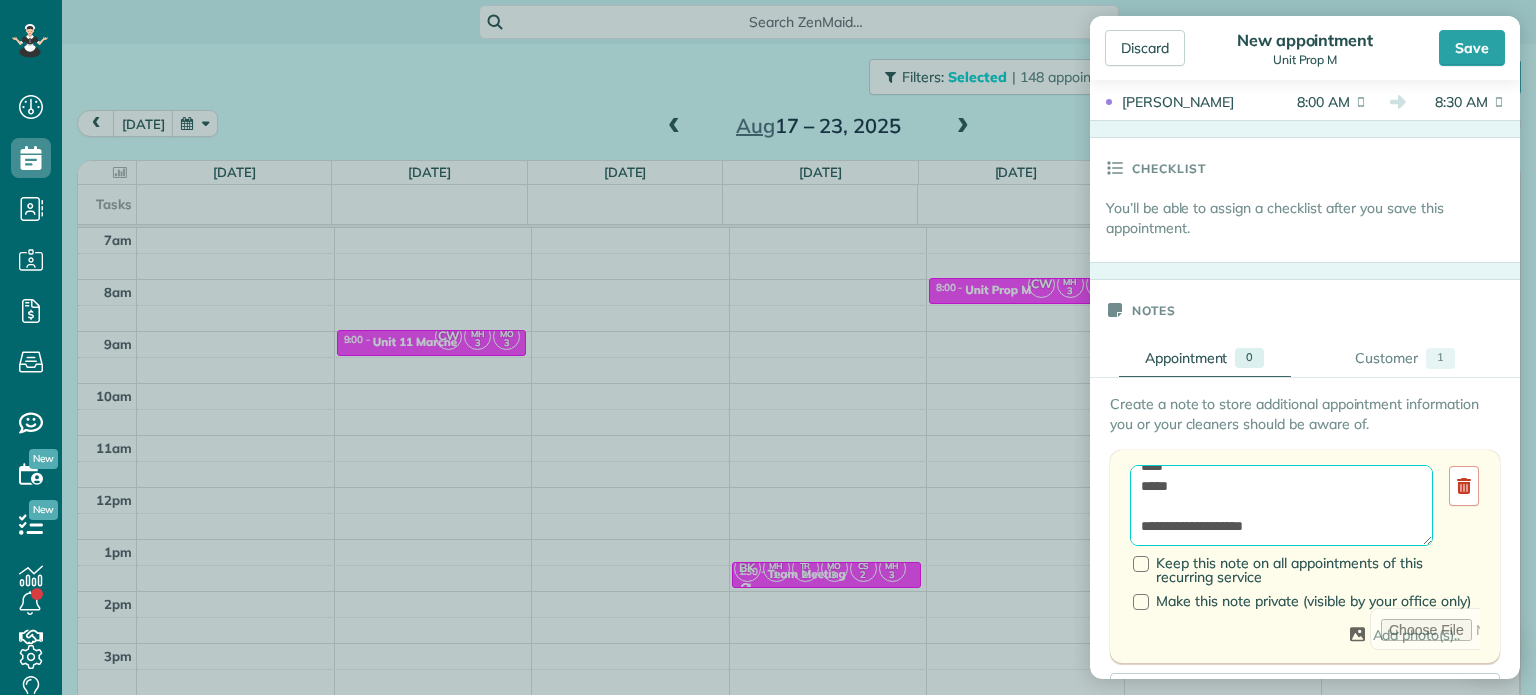 scroll, scrollTop: 148, scrollLeft: 0, axis: vertical 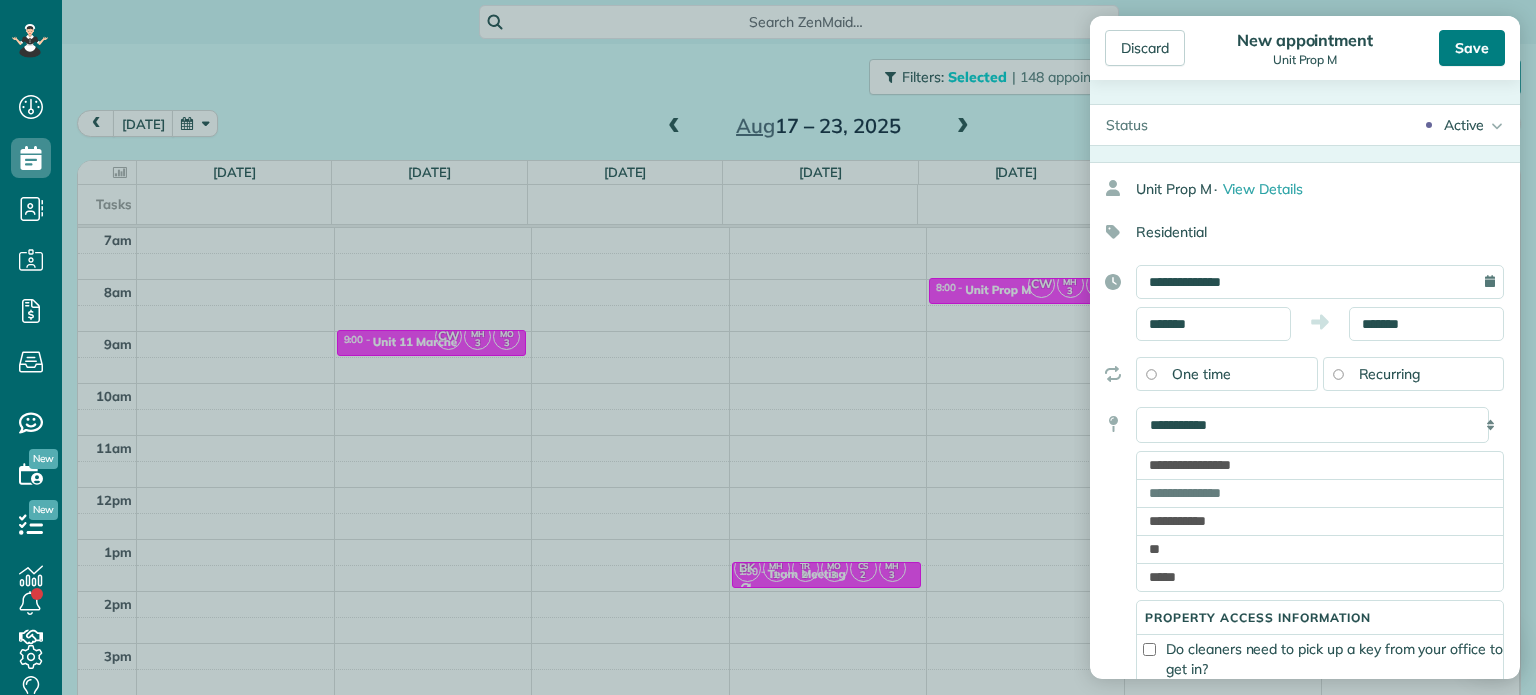 type on "**********" 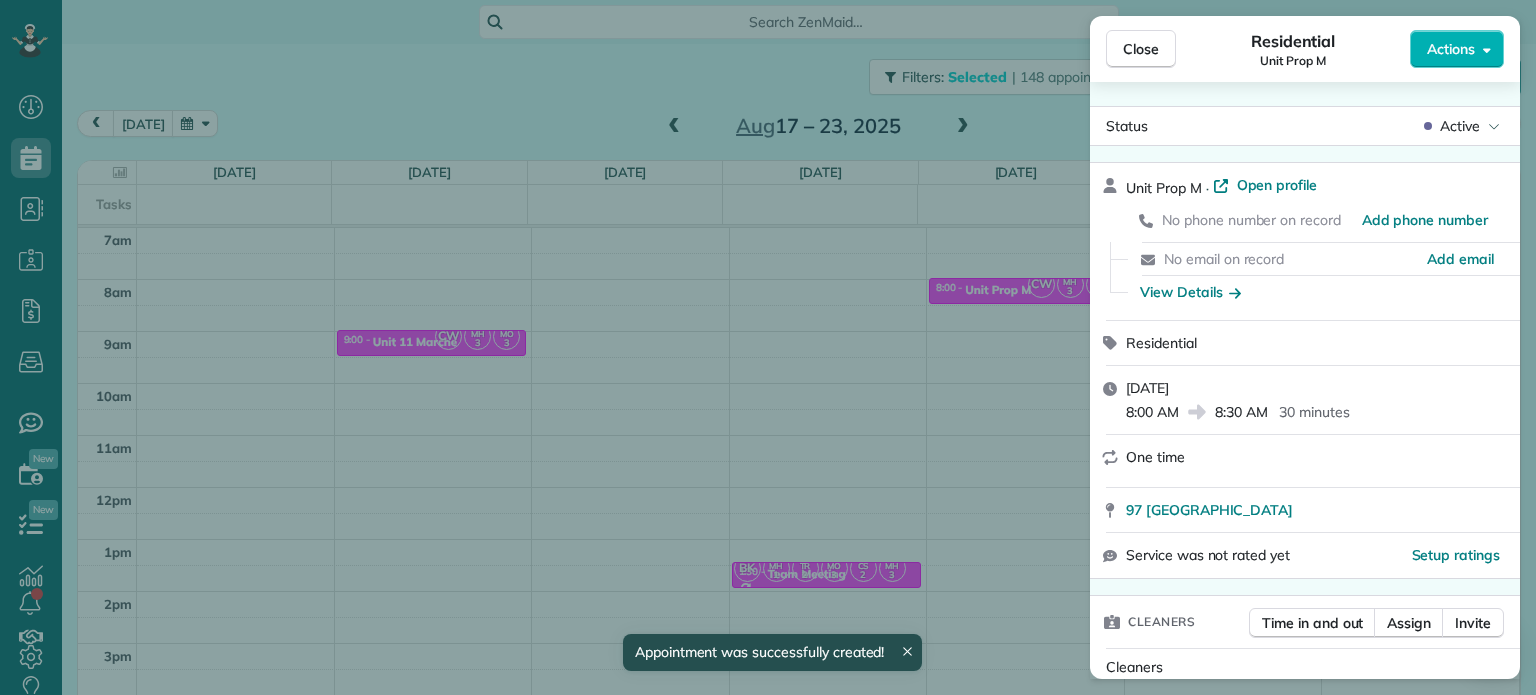 click on "Close Residential Unit Prop M Actions Status Active Unit Prop M · Open profile No phone number on record Add phone number No email on record Add email View Details Residential [DATE] 8:00 AM 8:30 AM 30 minutes One time 97 [GEOGRAPHIC_DATA] 97035 Service was not rated yet Setup ratings Cleaners Time in and out Assign Invite Cleaners [PERSON_NAME] 8:00 AM 8:30 AM [PERSON_NAME] 8:00 AM 8:30 AM [PERSON_NAME]-German 8:00 AM 8:30 AM Checklist Try Now Keep this appointment up to your standards. Stay on top of every detail, keep your cleaners organised, and your client happy. Assign a checklist Watch a 5 min demo Billing Billing actions Price $0.00 Overcharge $0.00 Discount $0.00 Coupon discount - Primary tax - Secondary tax - Total appointment price $0.00 Tips collected New feature! $0.00 [PERSON_NAME] as paid Total including tip $0.00 Get paid online in no-time! Send an invoice and reward your cleaners with tips Charge customer credit card Appointment custom fields Work items Notes 1" at bounding box center (768, 347) 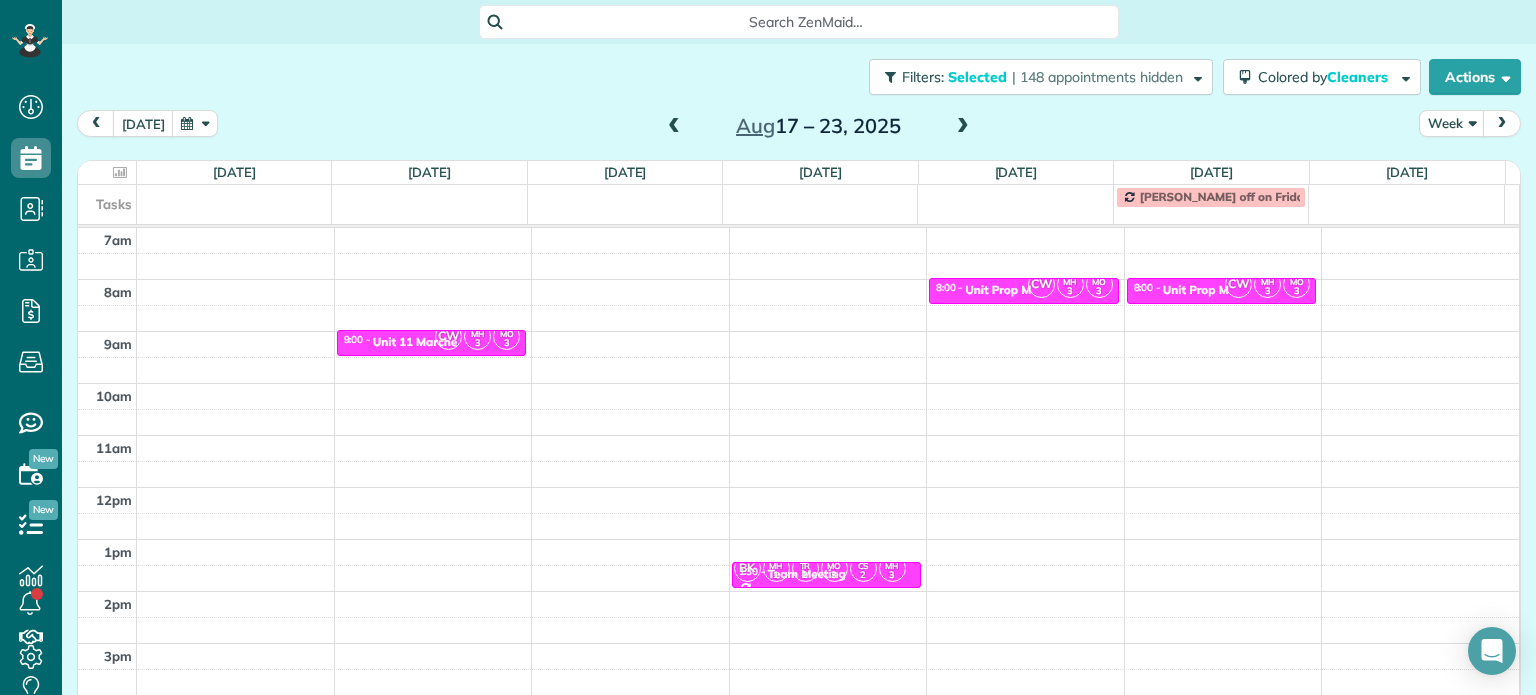 click at bounding box center [963, 127] 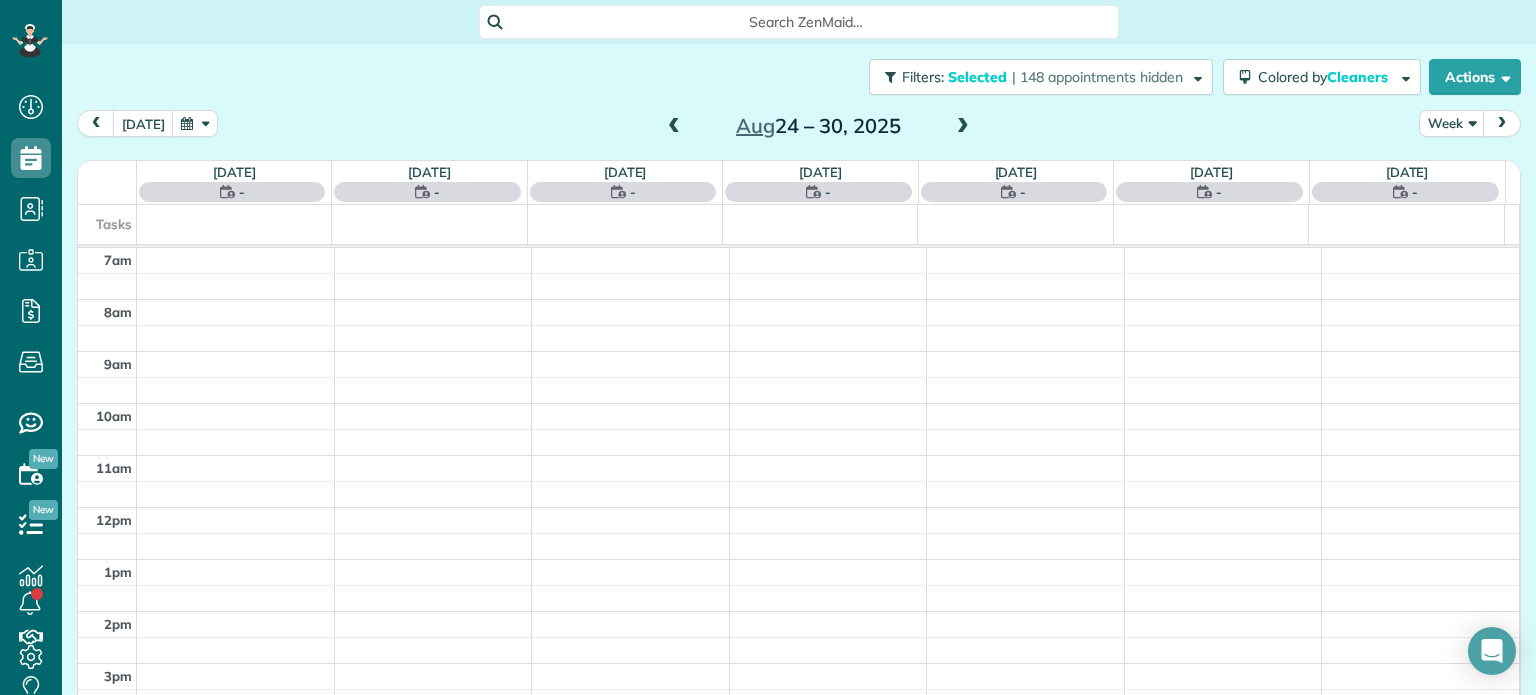 click at bounding box center (963, 127) 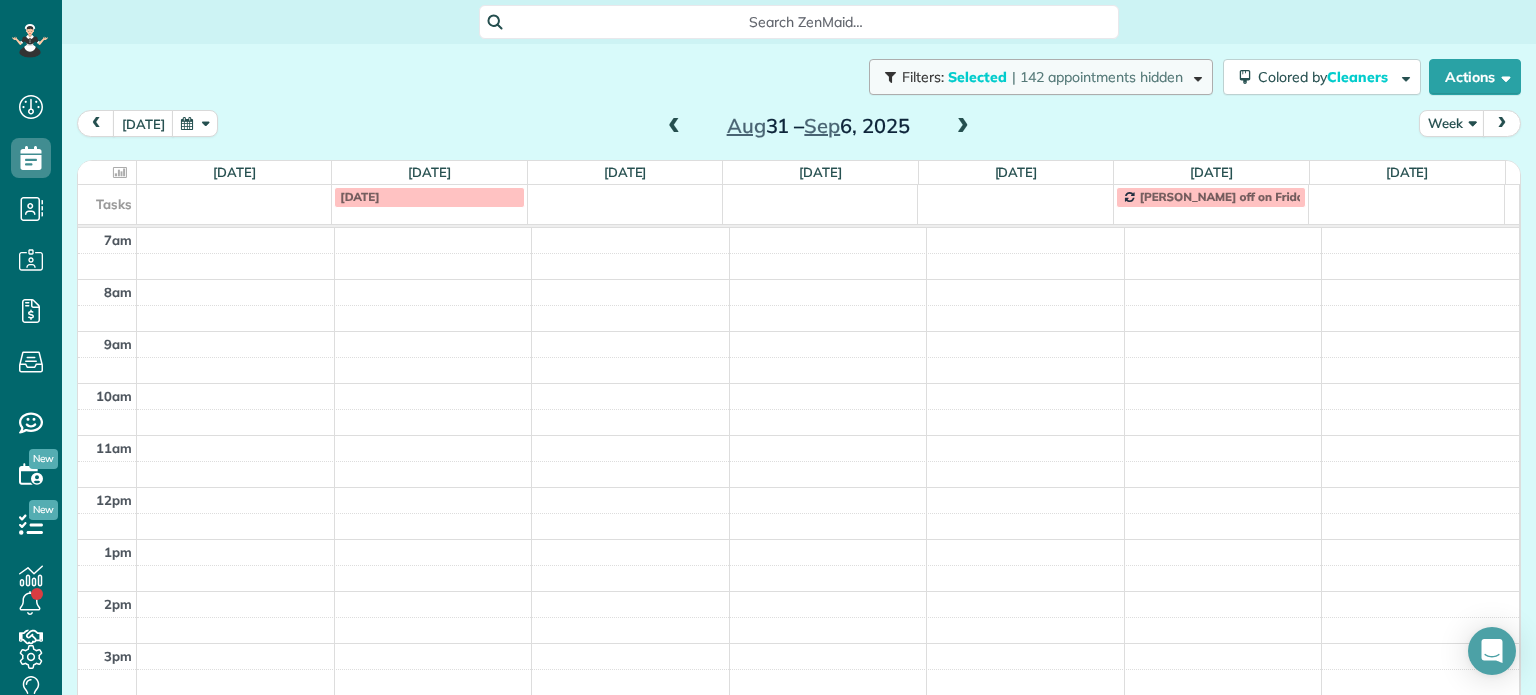 click on "Filters:   Selected
|  142 appointments hidden" at bounding box center [1041, 77] 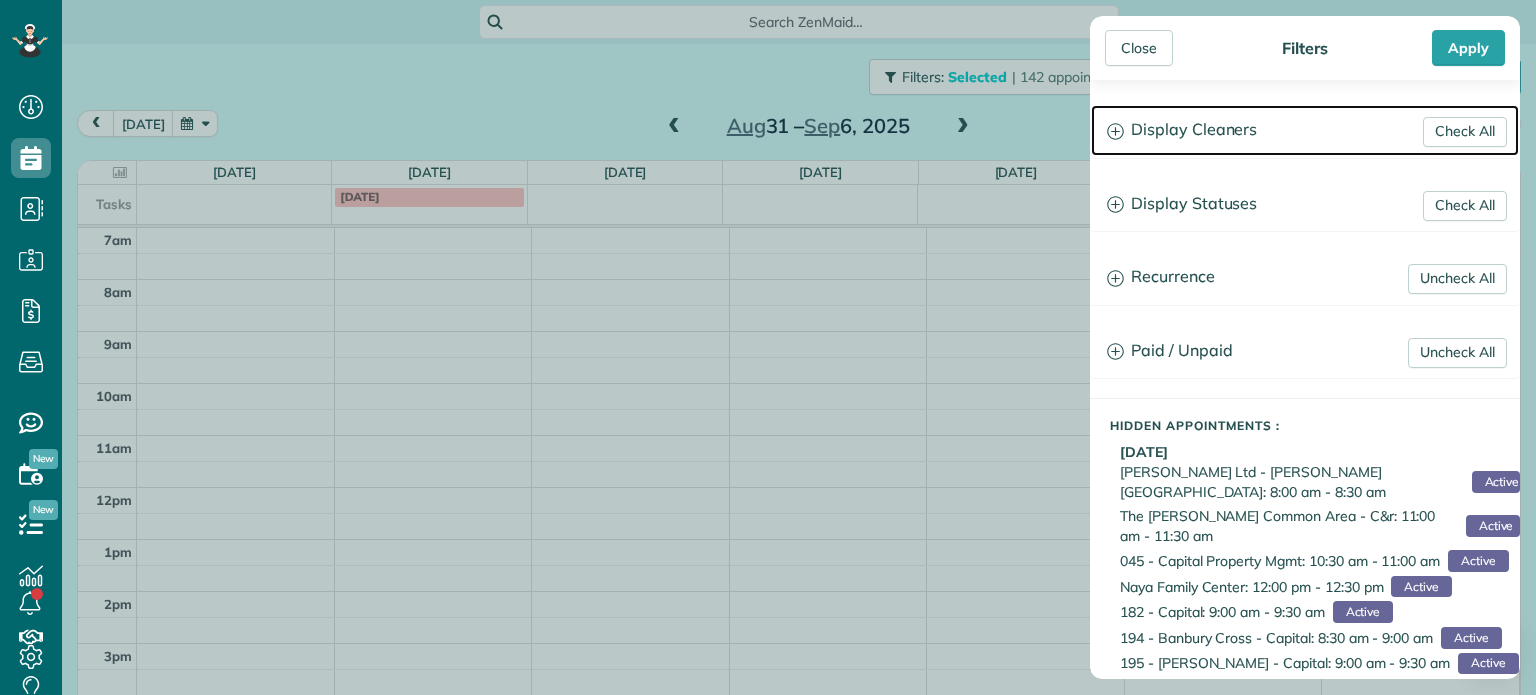 click on "Display Cleaners" at bounding box center [1305, 130] 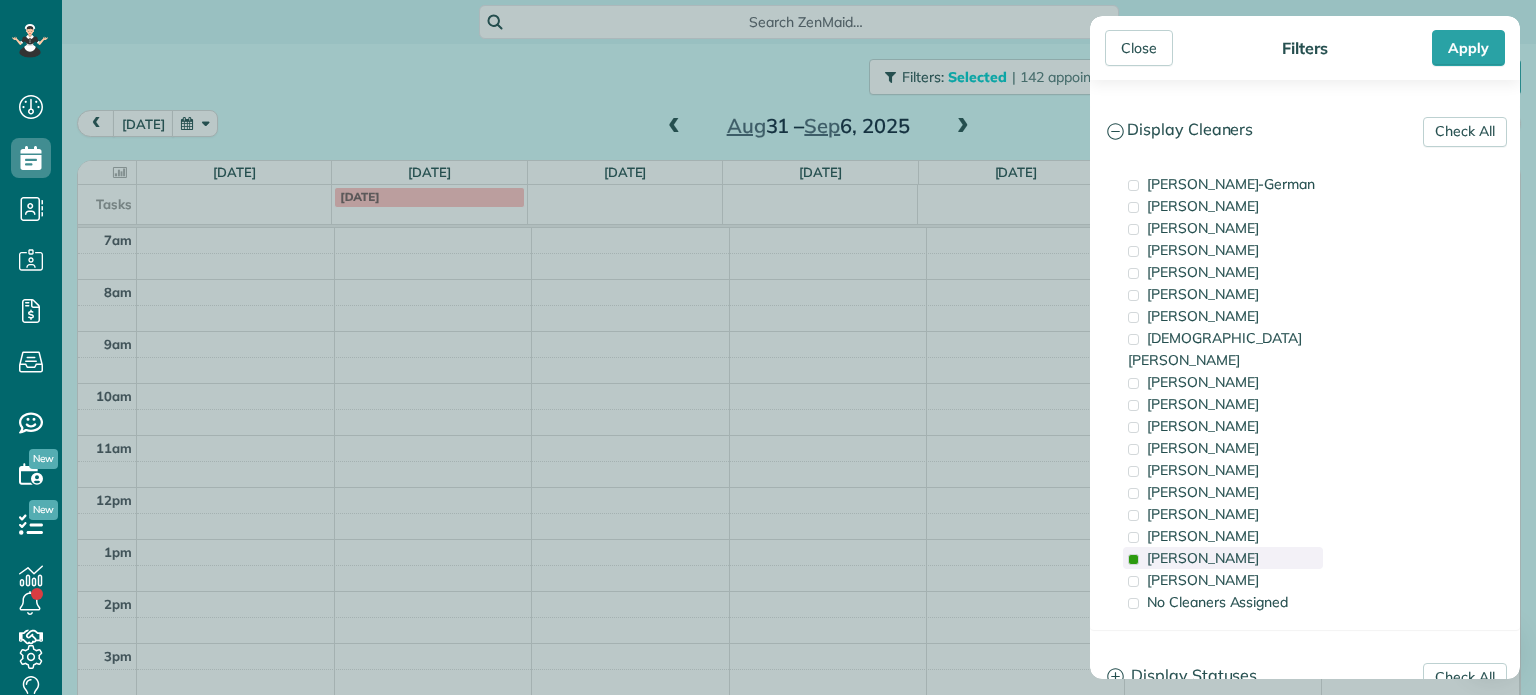 click on "[PERSON_NAME]" at bounding box center (1203, 558) 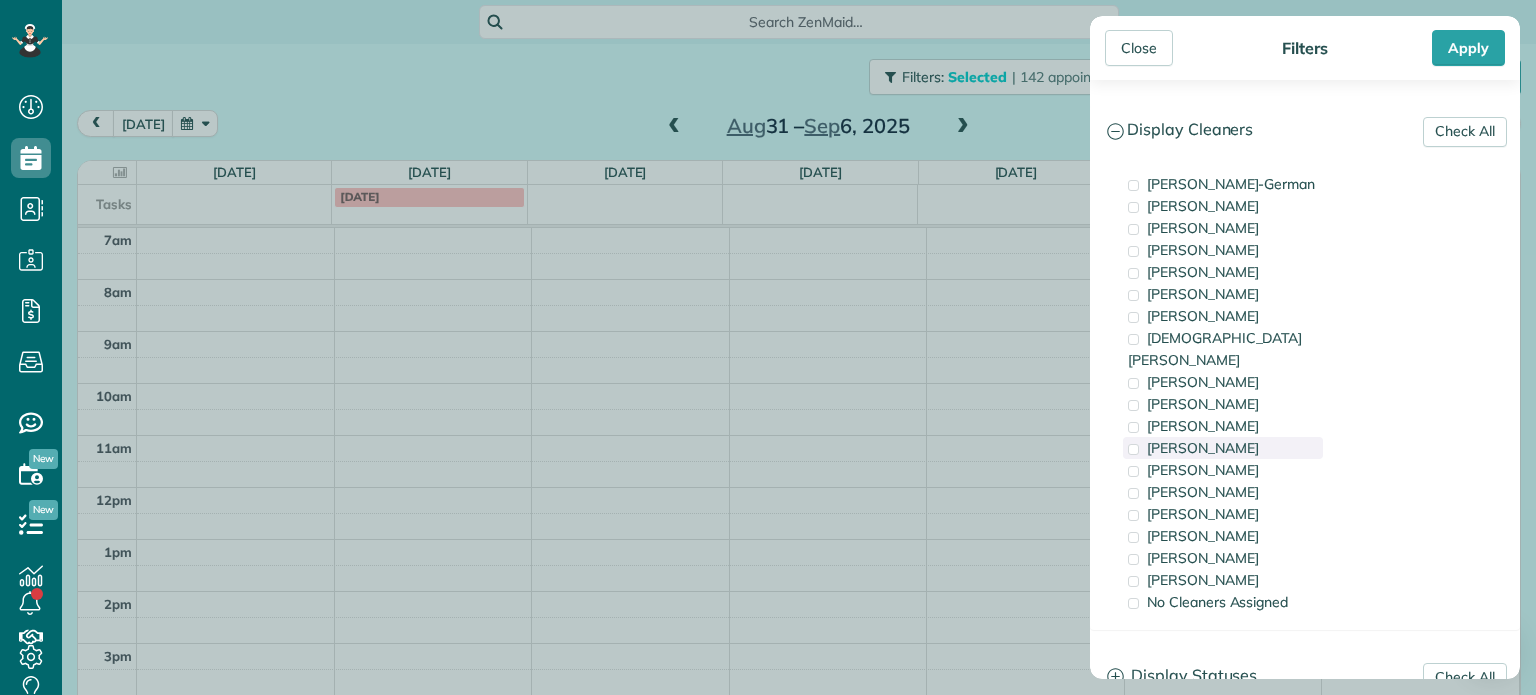 click on "[PERSON_NAME]" at bounding box center [1223, 448] 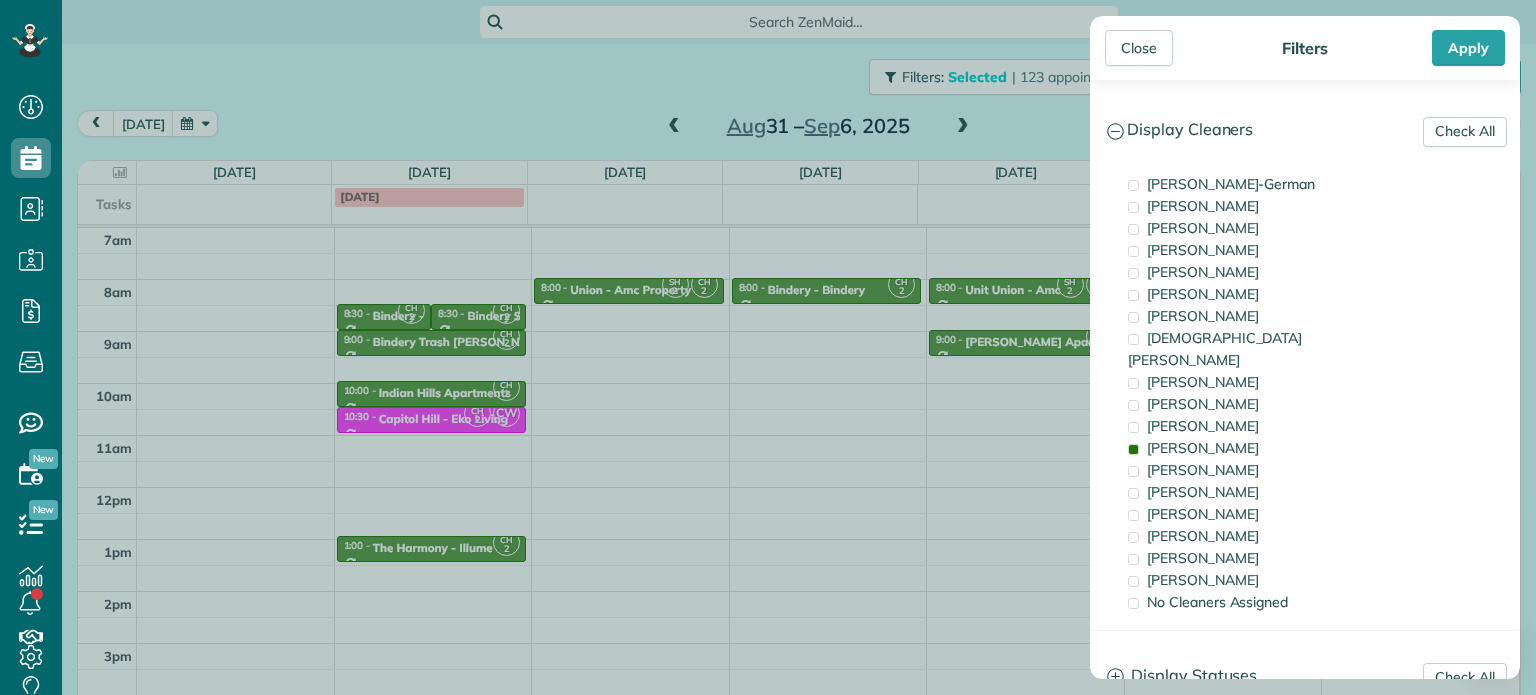 click on "Close
Filters
Apply
Check All
Display Cleaners
[PERSON_NAME]-German
[PERSON_NAME]
[PERSON_NAME]
[PERSON_NAME]
[PERSON_NAME]
[PERSON_NAME]
[PERSON_NAME]" at bounding box center [768, 347] 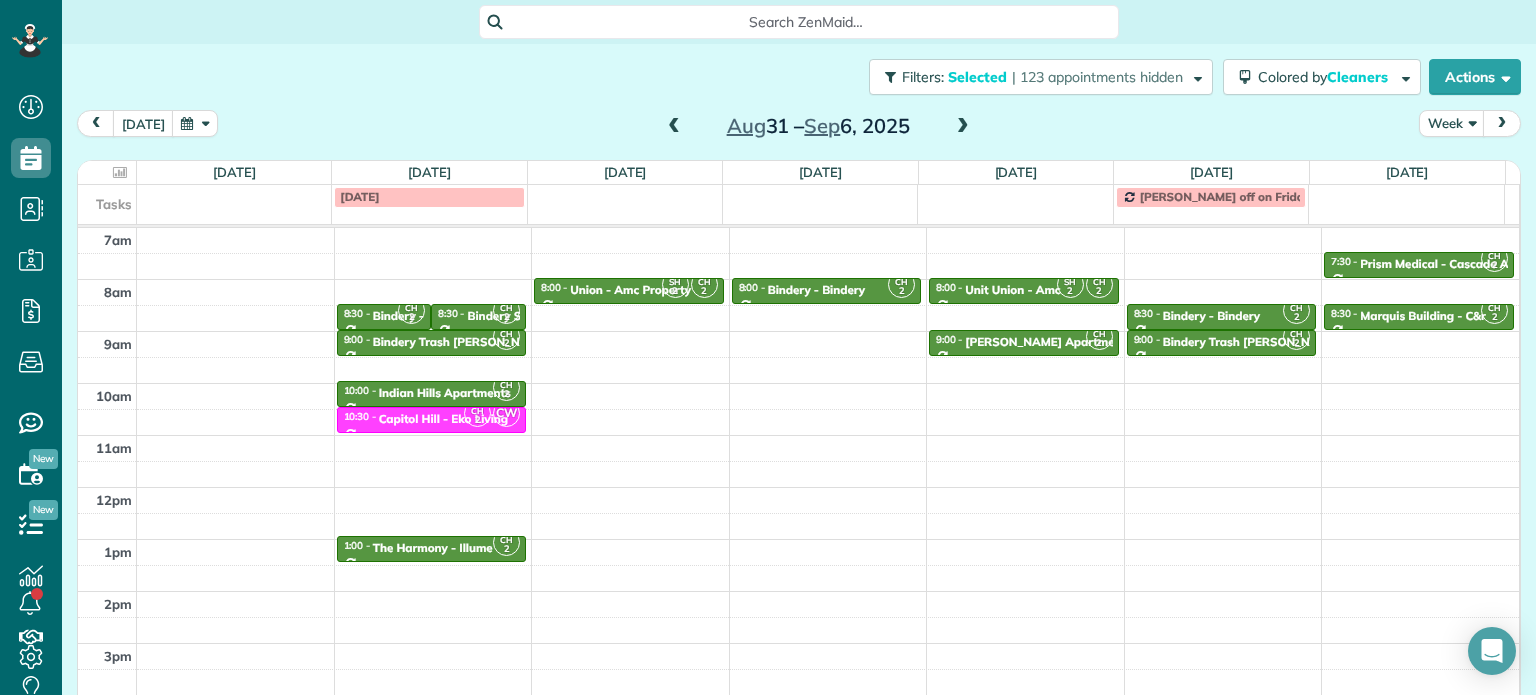 click on "4am 5am 6am 7am 8am 9am 10am 11am 12pm 1pm 2pm 3pm 4pm 5pm CH 2 6:00 - 6:30 Prism Medical - Cascade Aids Project [PHONE_NUMBER] [STREET_ADDRESS] CH 2 8:30 - 9:00 Bindery - Bindery [PHONE_NUMBER] [STREET_ADDRESS] CH 2 8:30 - 9:00 Bindery SE Bathrooms - [GEOGRAPHIC_DATA] Se Bathrooms [PHONE_NUMBER] [STREET_ADDRESS] CH 2 9:00 - 9:30 Bindery Trash [PERSON_NAME] [STREET_ADDRESS] CH 2 10:00 - 10:[GEOGRAPHIC_DATA] [STREET_ADDRESS] CH 2 CW 10:30 - 11:00 [GEOGRAPHIC_DATA] - [GEOGRAPHIC_DATA] Living [STREET_ADDRESS] CH 2 1:00 - 1:30 The Harmony - Illume [STREET_ADDRESS] CH 2 6:00 - 6:30 Prism Medical - Cascade Aids Project [PHONE_NUMBER] [STREET_ADDRESS] SH 2 CH 2 8:00 - 8:30 Union - Amc Property [STREET_ADDRESS] CH 2 6:00 - 6:30 Prism Medical - Cascade Aids Project [PHONE_NUMBER] CH 2" at bounding box center [798, 435] 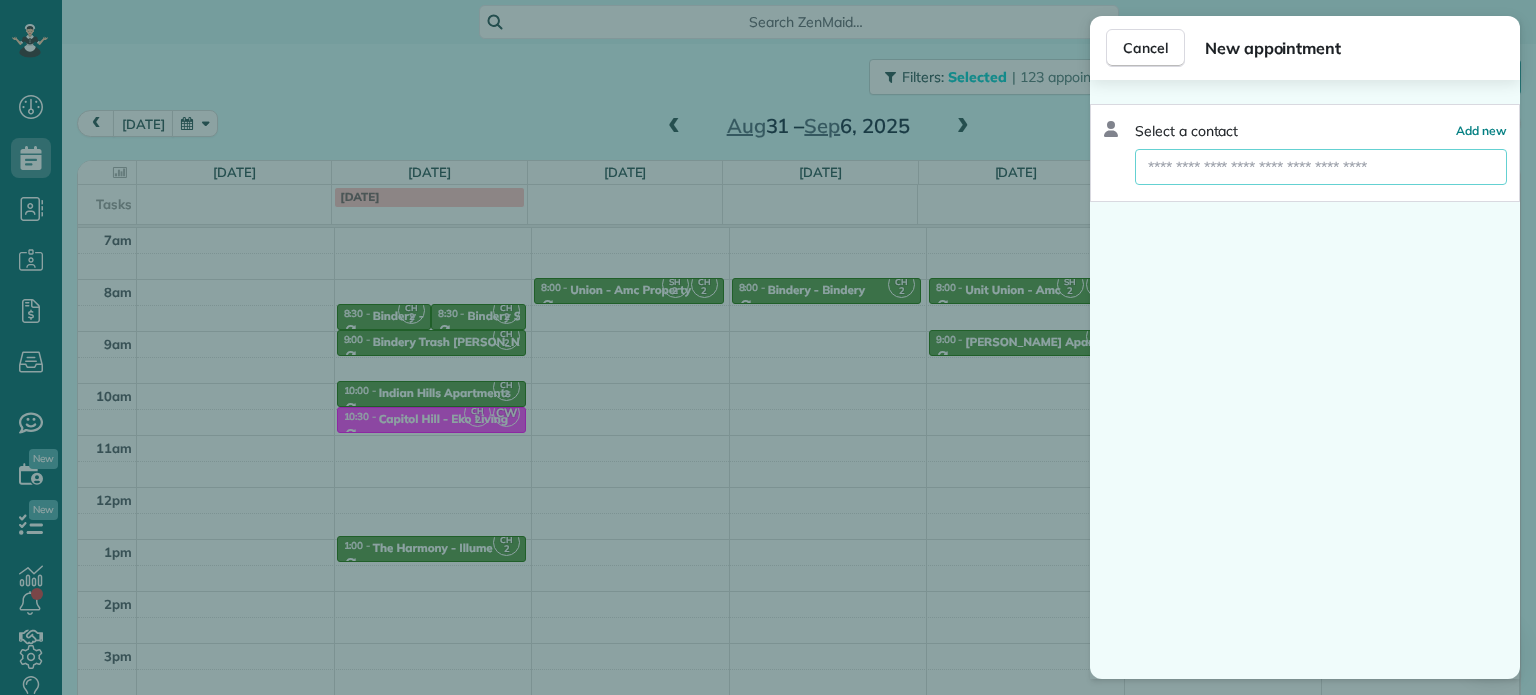 click at bounding box center (1321, 167) 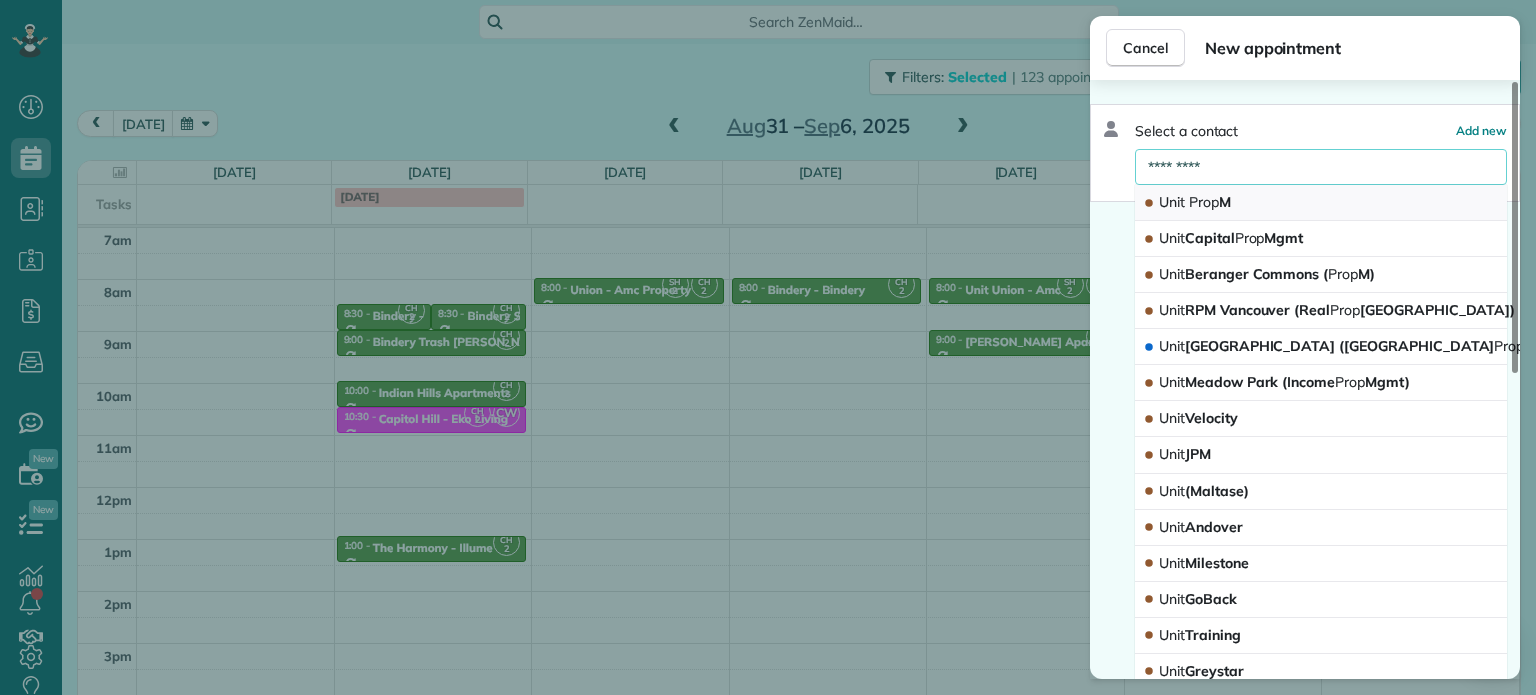type on "*********" 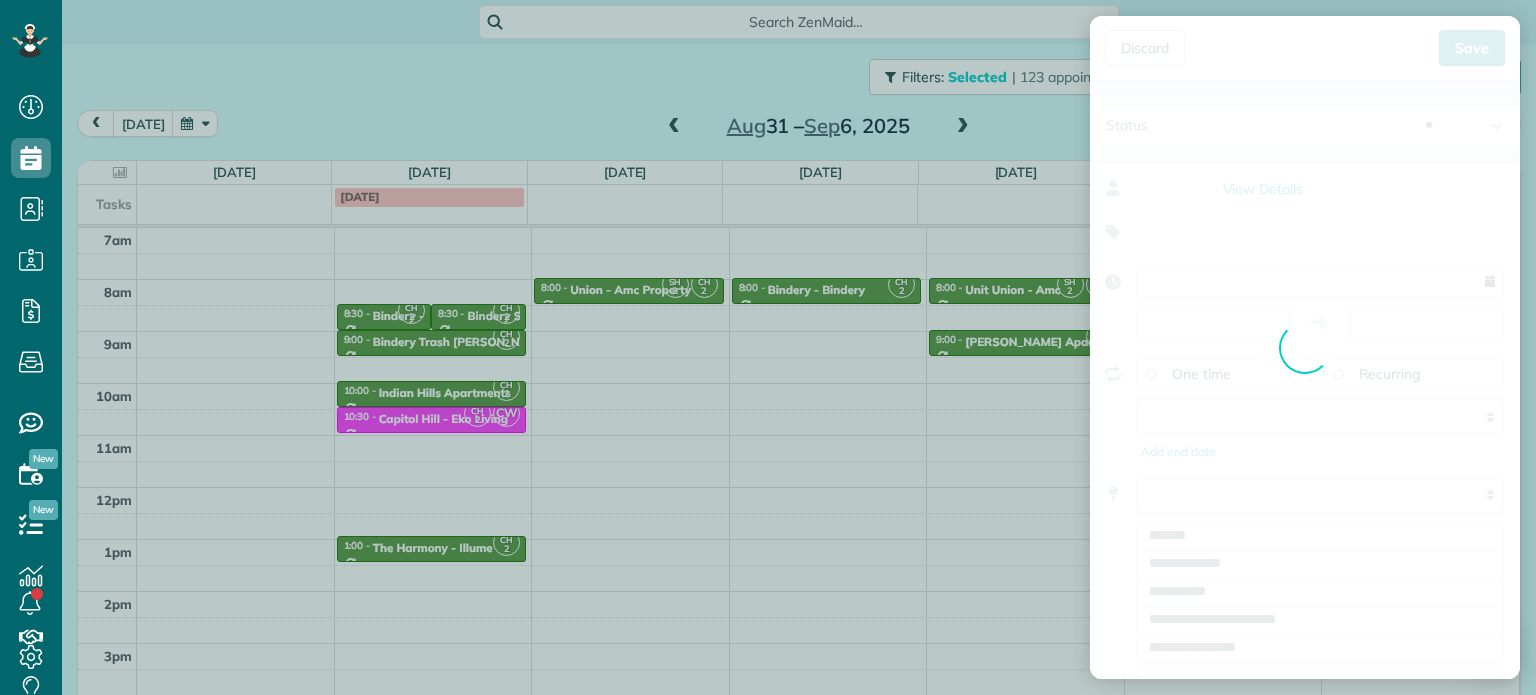 type on "**********" 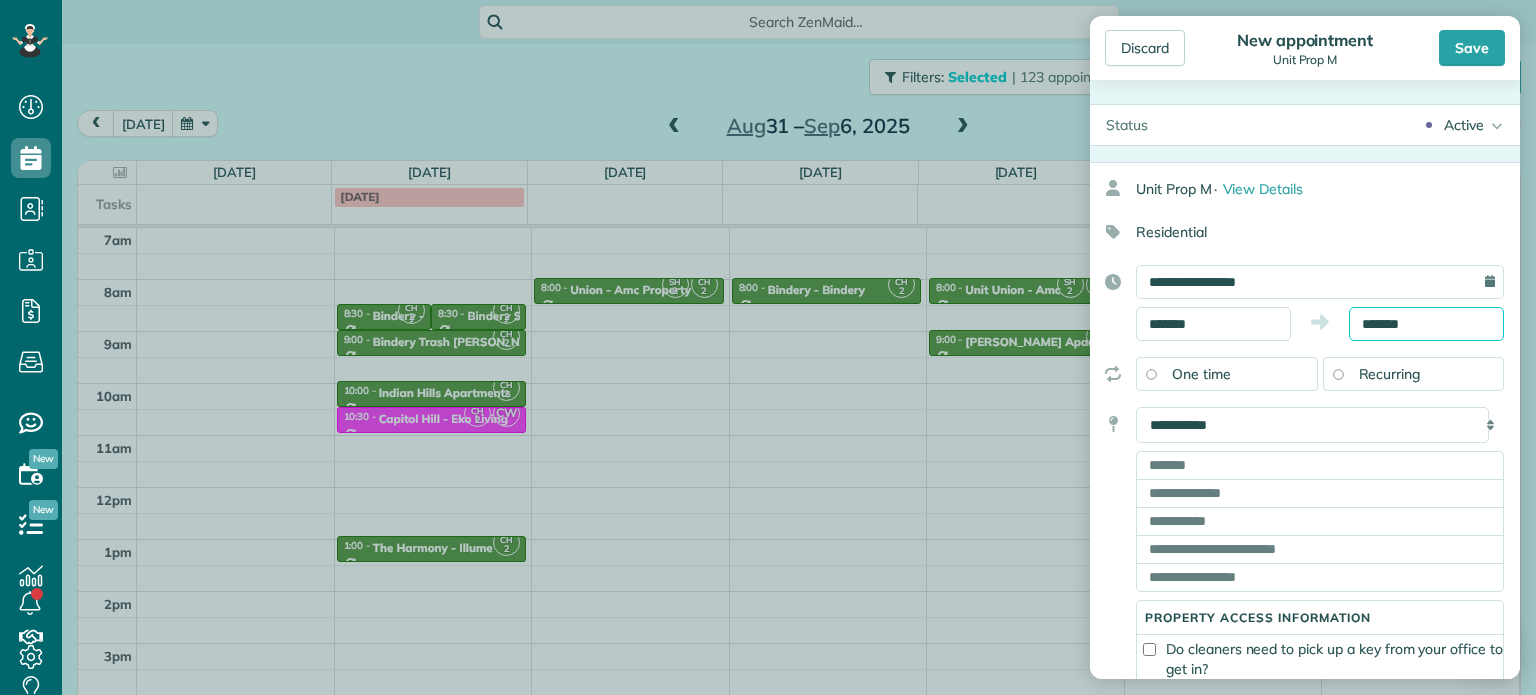click on "Dashboard
Scheduling
Calendar View
List View
Dispatch View - Weekly scheduling (Beta)" at bounding box center [768, 347] 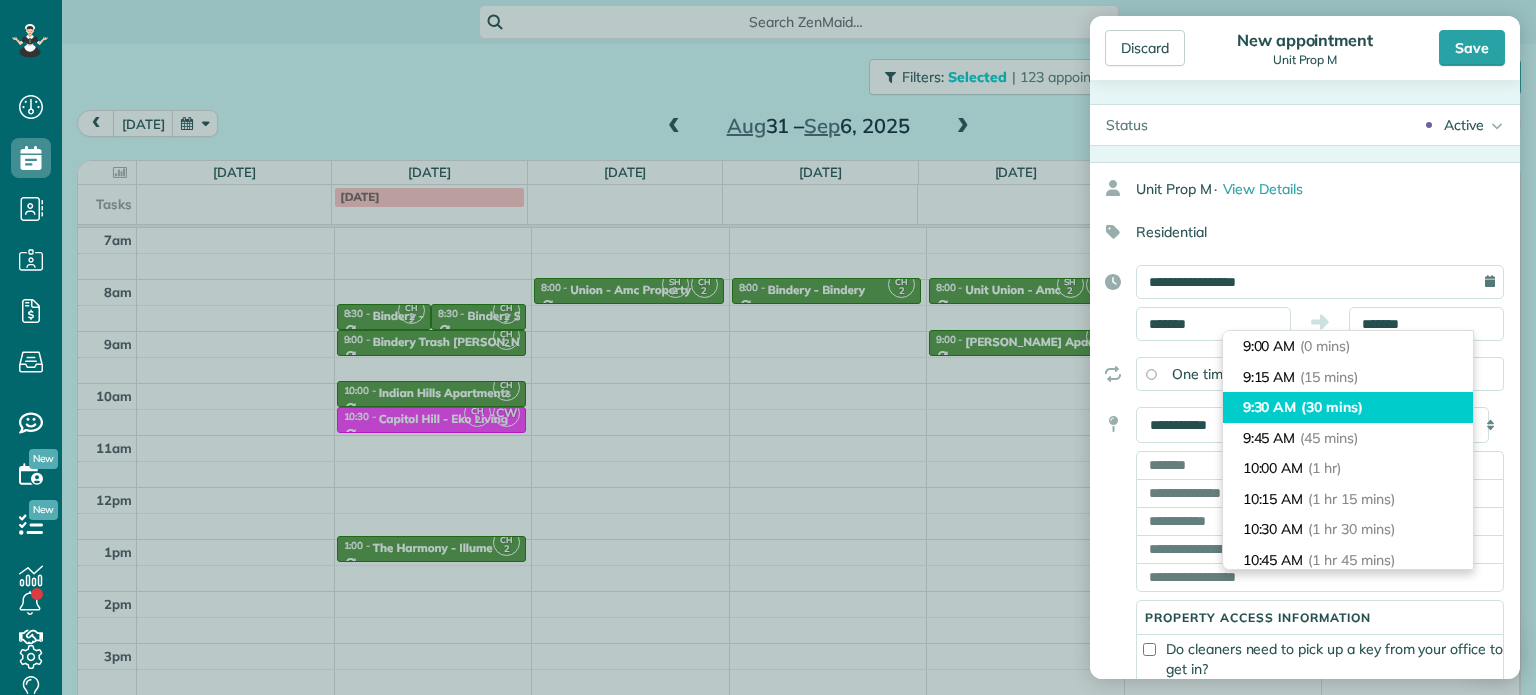 type on "*******" 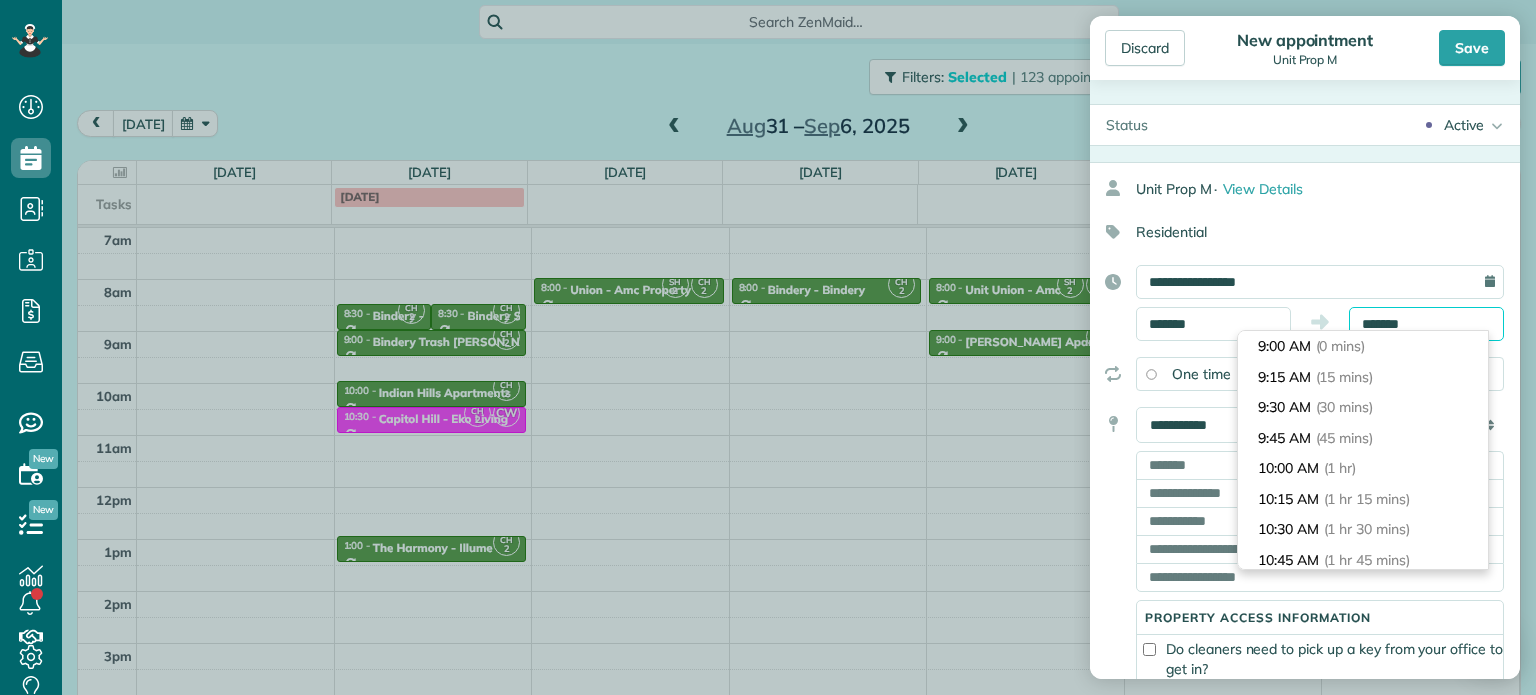 scroll, scrollTop: 30, scrollLeft: 0, axis: vertical 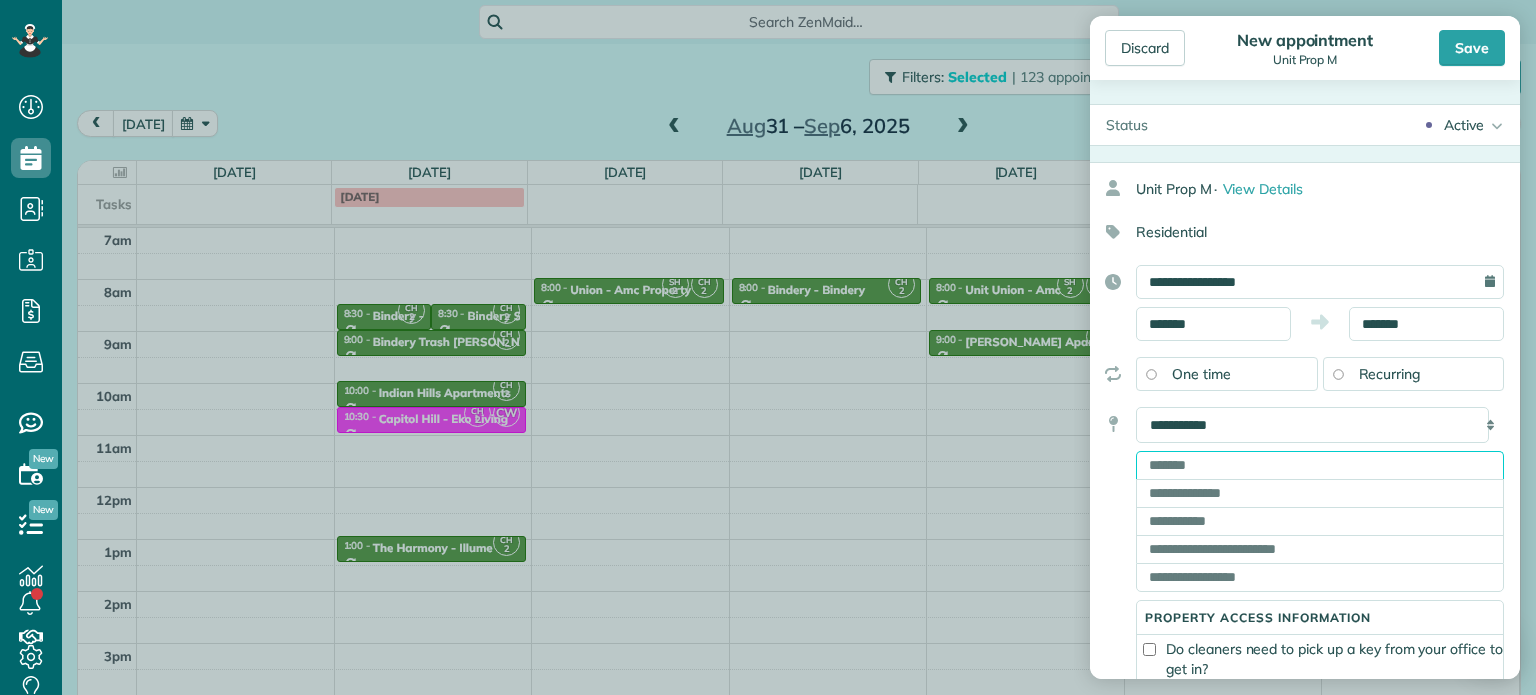 click at bounding box center [1320, 465] 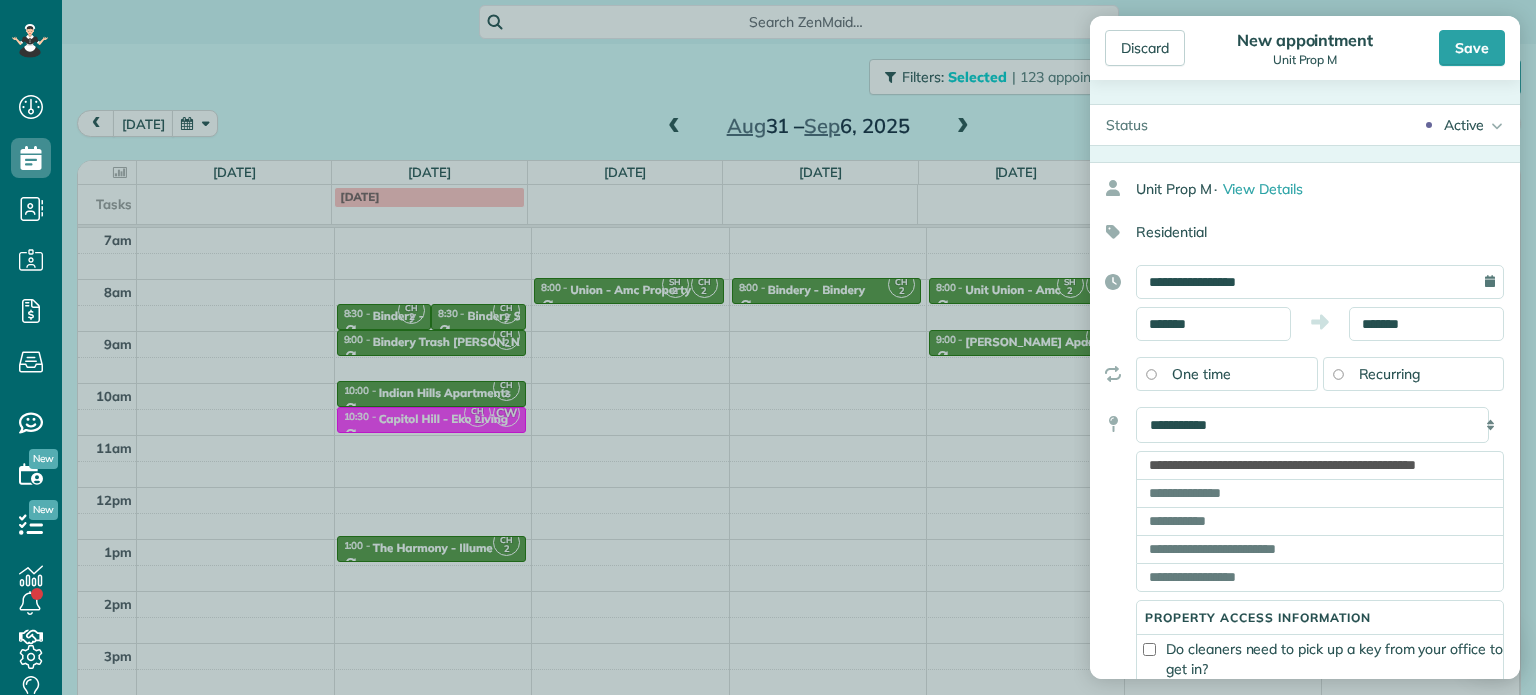 type on "**********" 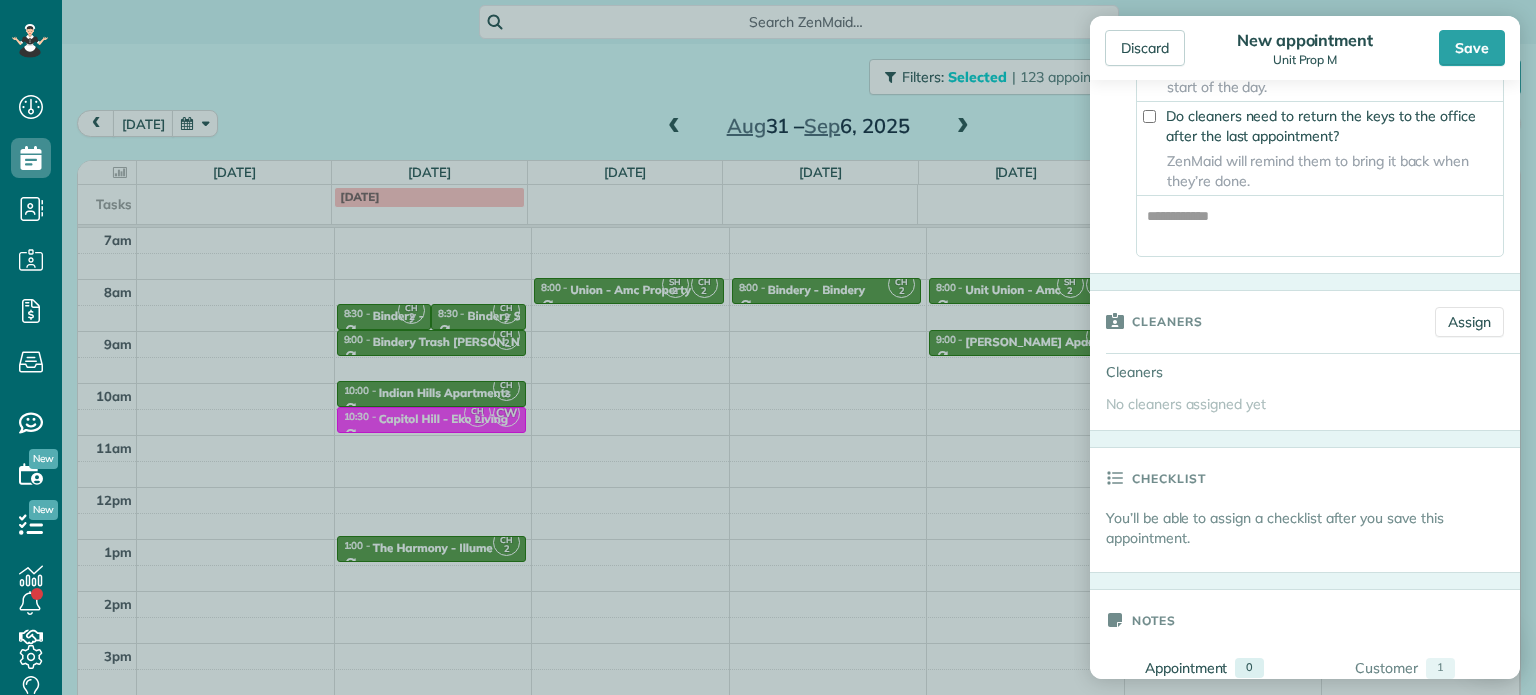 scroll, scrollTop: 771, scrollLeft: 0, axis: vertical 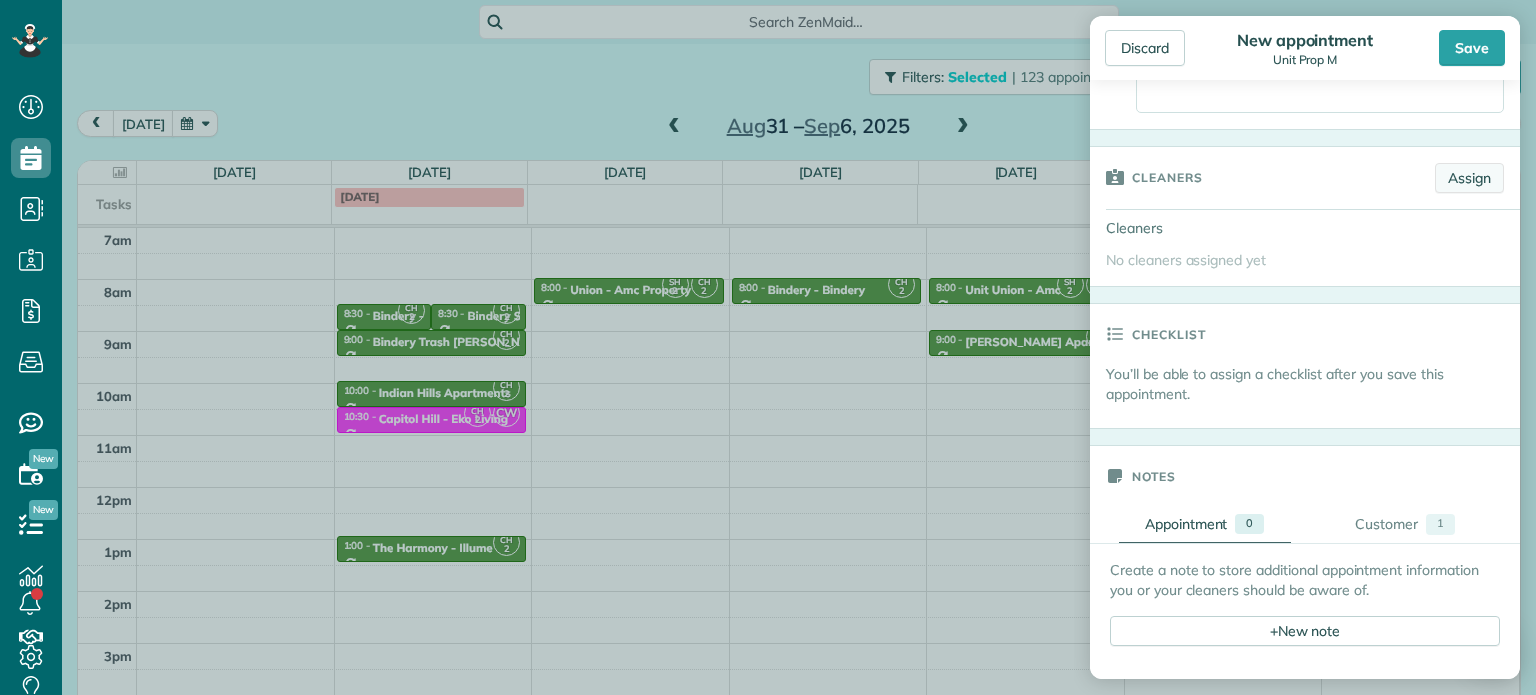 click on "Assign" at bounding box center [1469, 178] 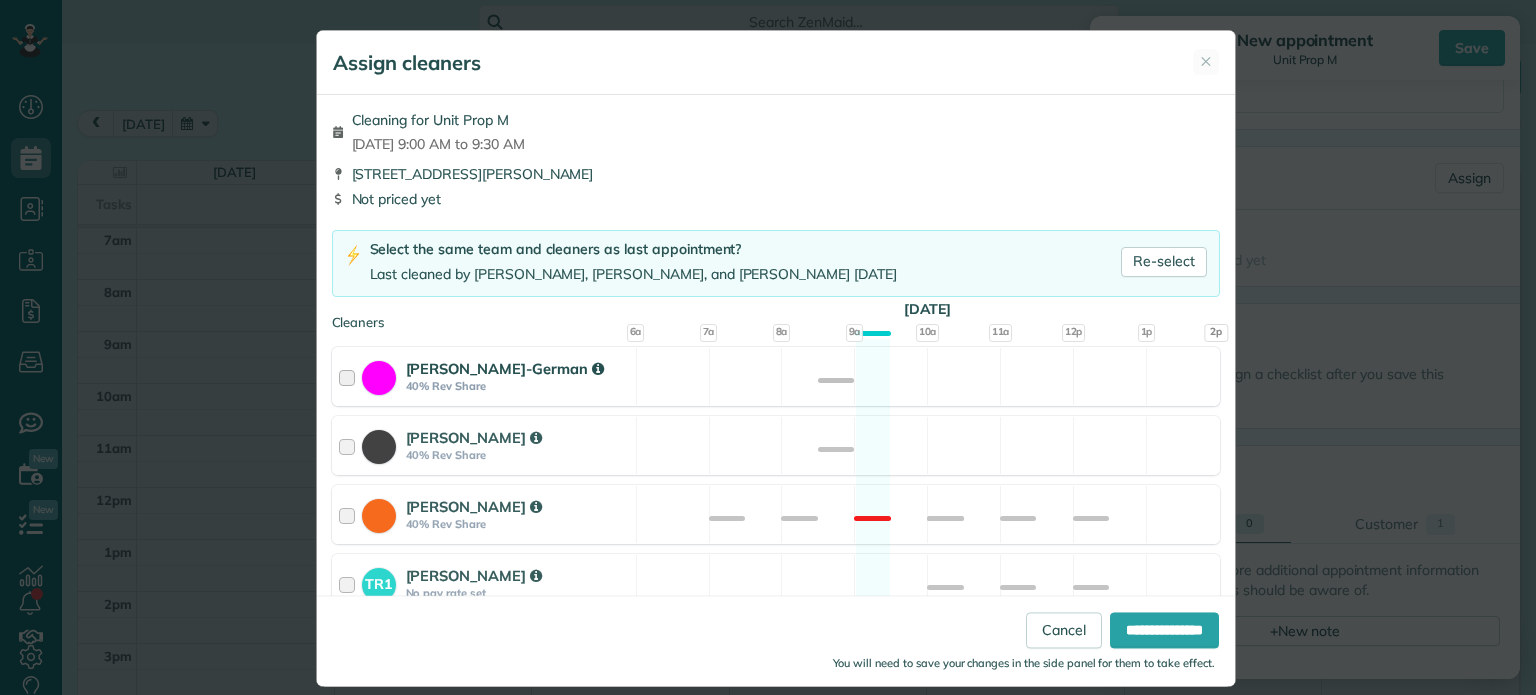 click on "[PERSON_NAME]-German
40% Rev Share
Available" at bounding box center (776, 376) 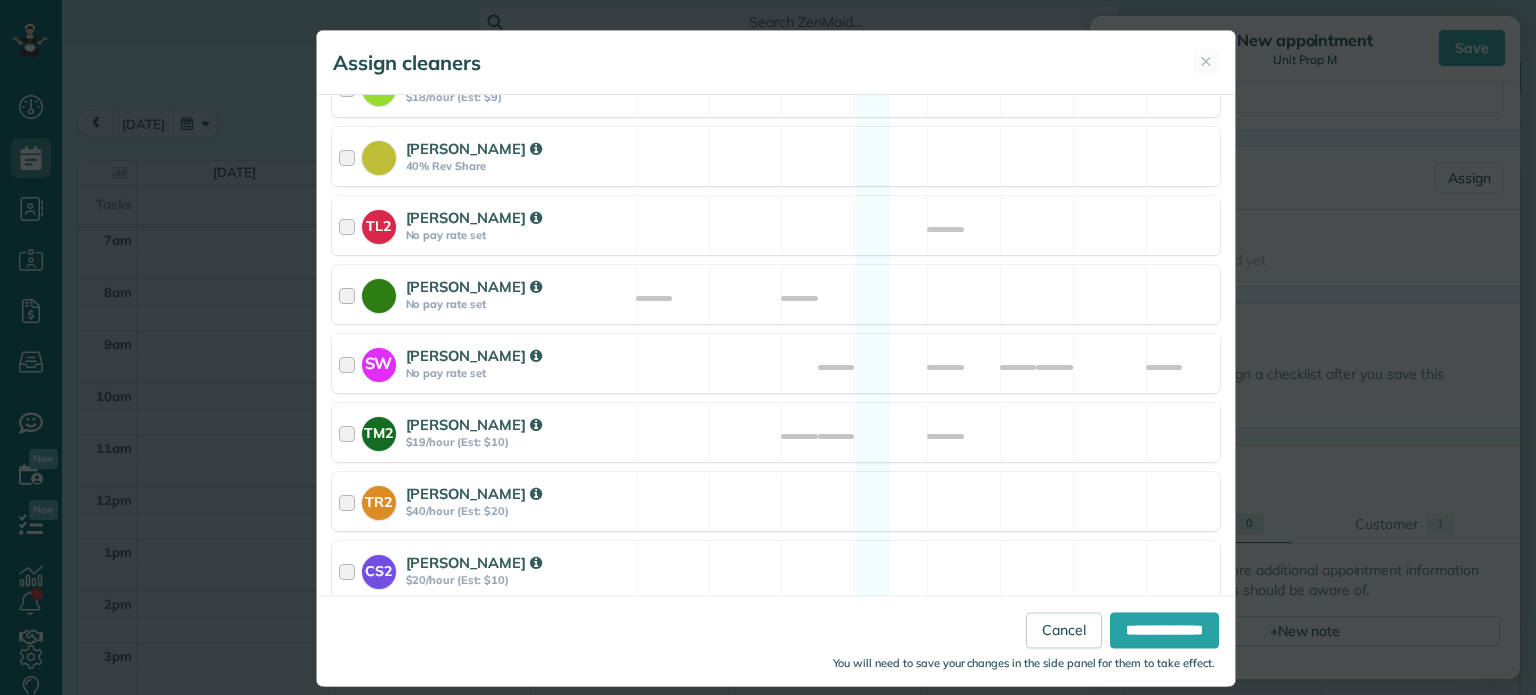 scroll, scrollTop: 848, scrollLeft: 0, axis: vertical 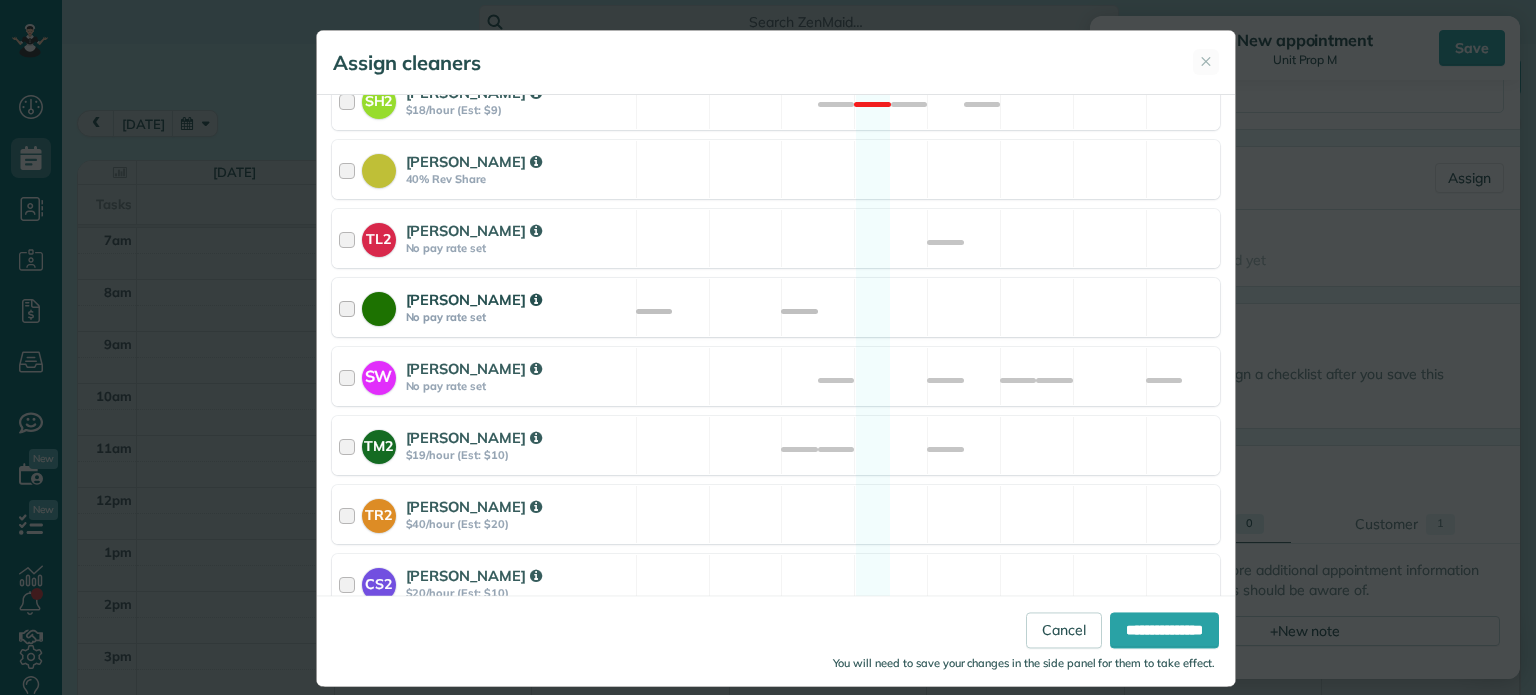 click on "[PERSON_NAME]
No pay rate set
Available" at bounding box center [776, 307] 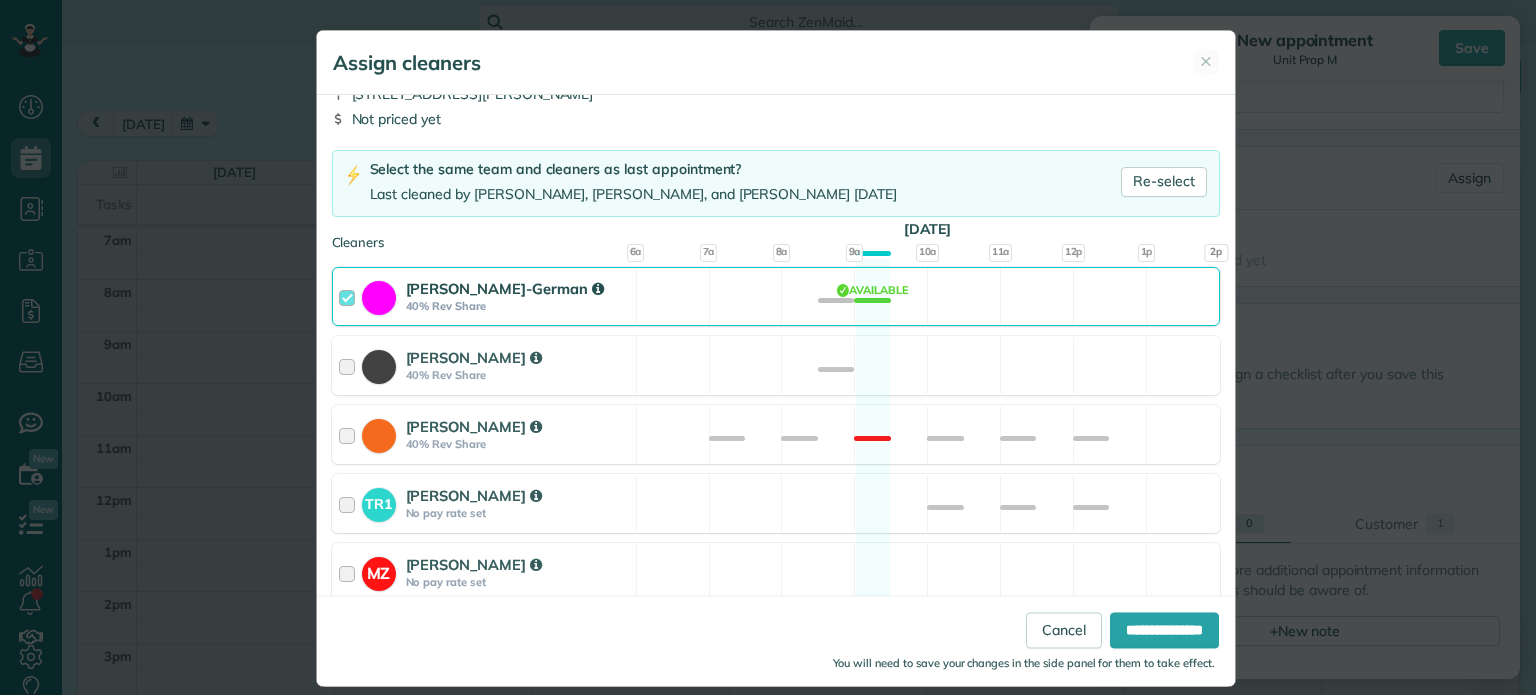 scroll, scrollTop: 51, scrollLeft: 0, axis: vertical 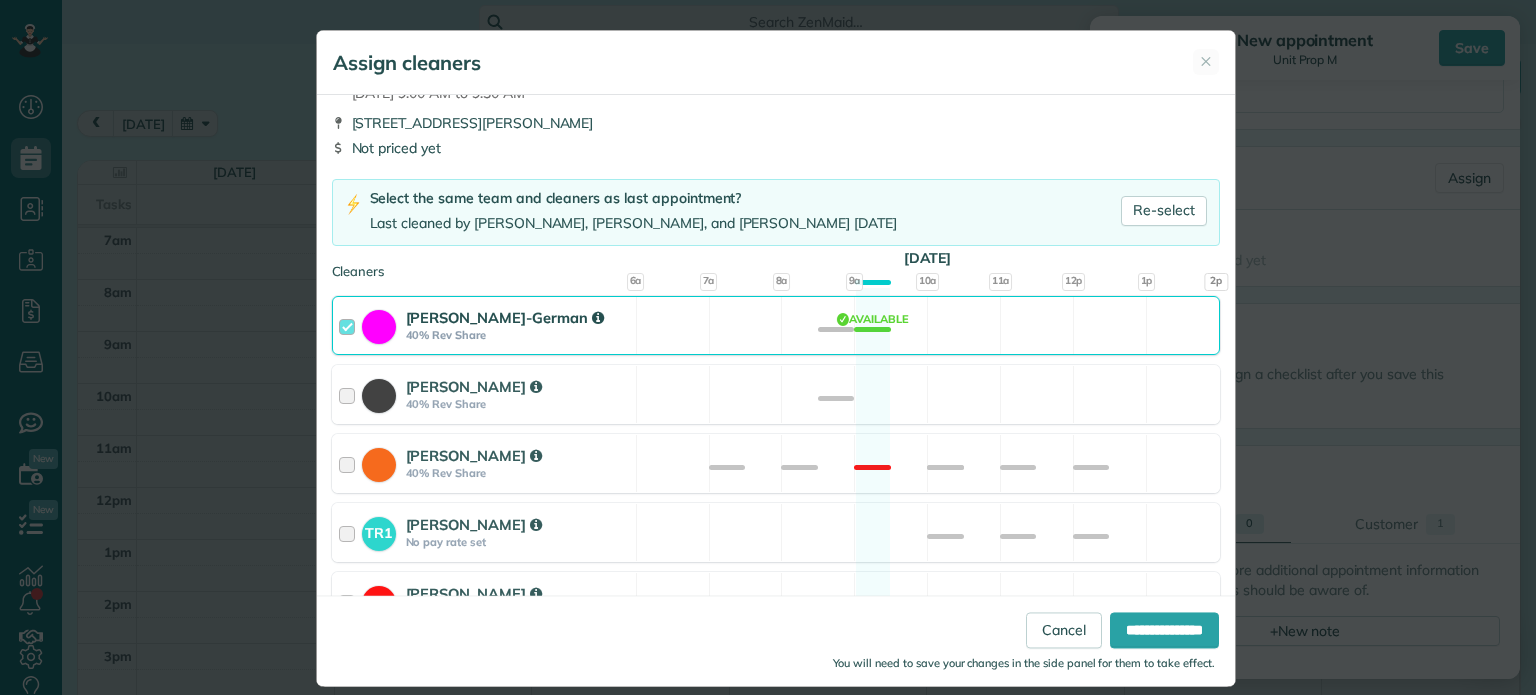 click on "[PERSON_NAME]-German
40% Rev Share
Available" at bounding box center (776, 325) 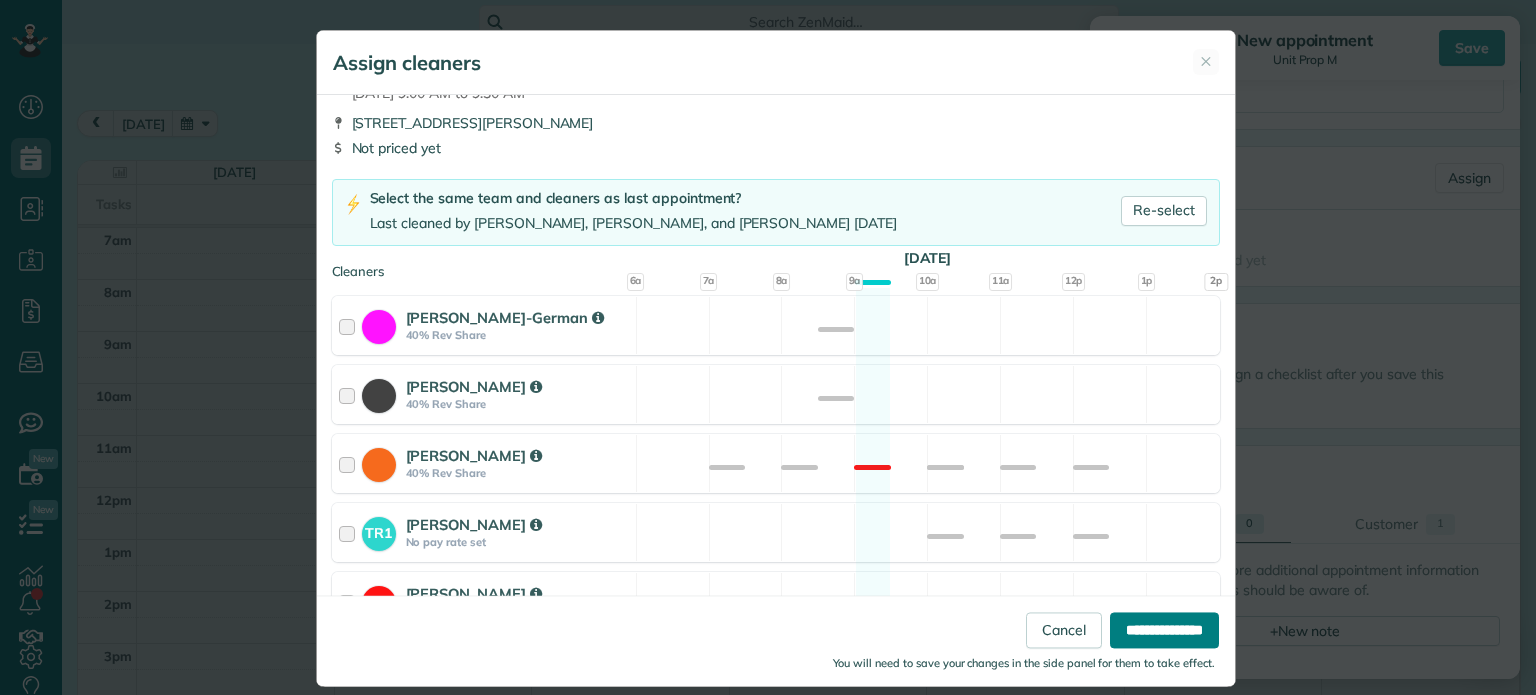 click on "**********" at bounding box center (1164, 631) 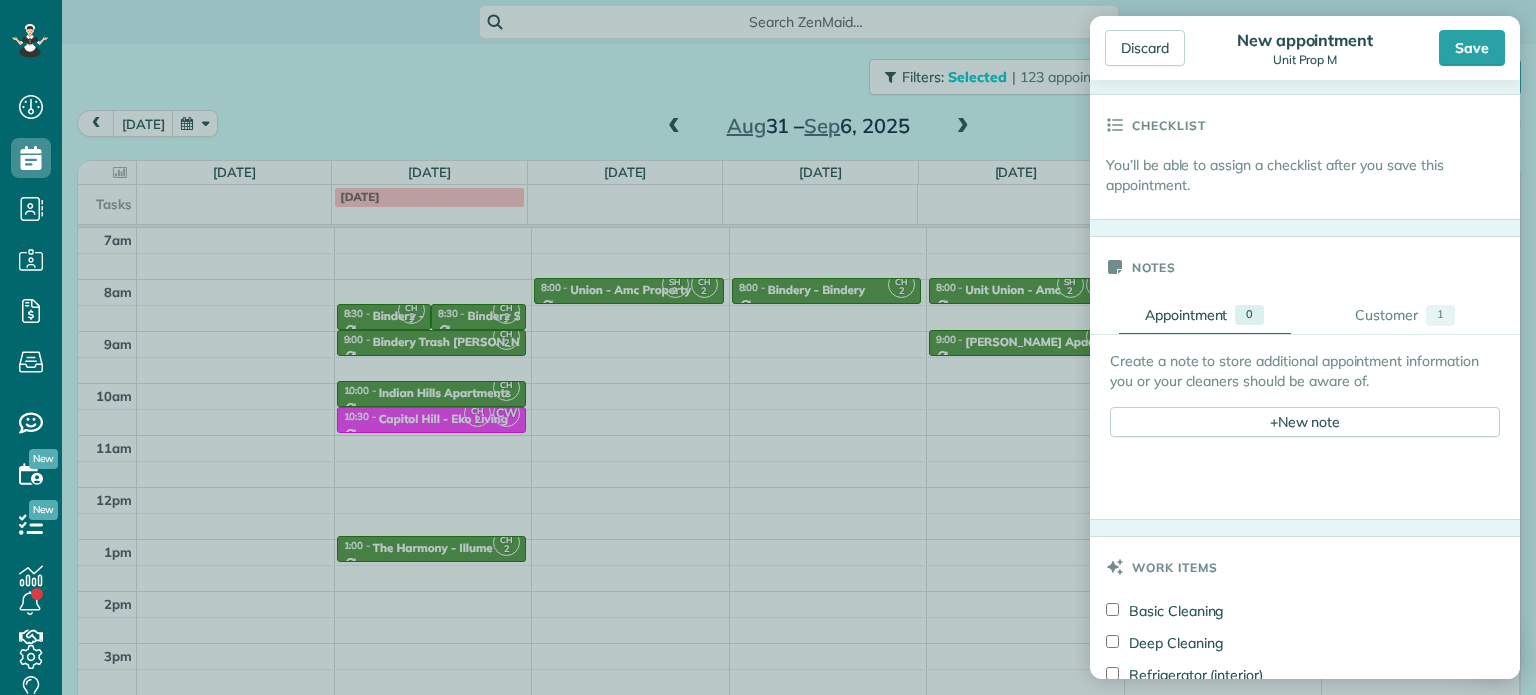 scroll, scrollTop: 1006, scrollLeft: 0, axis: vertical 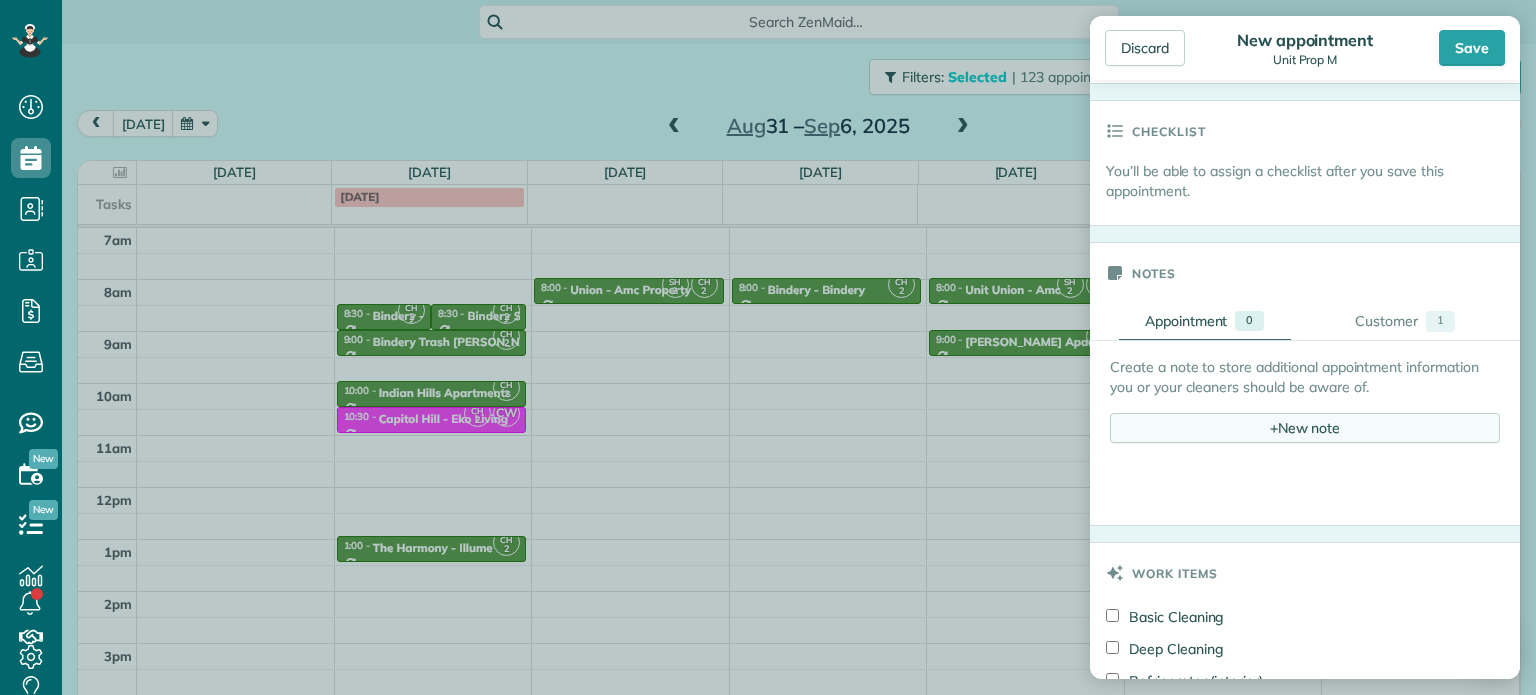 click on "+ New note" at bounding box center (1305, 428) 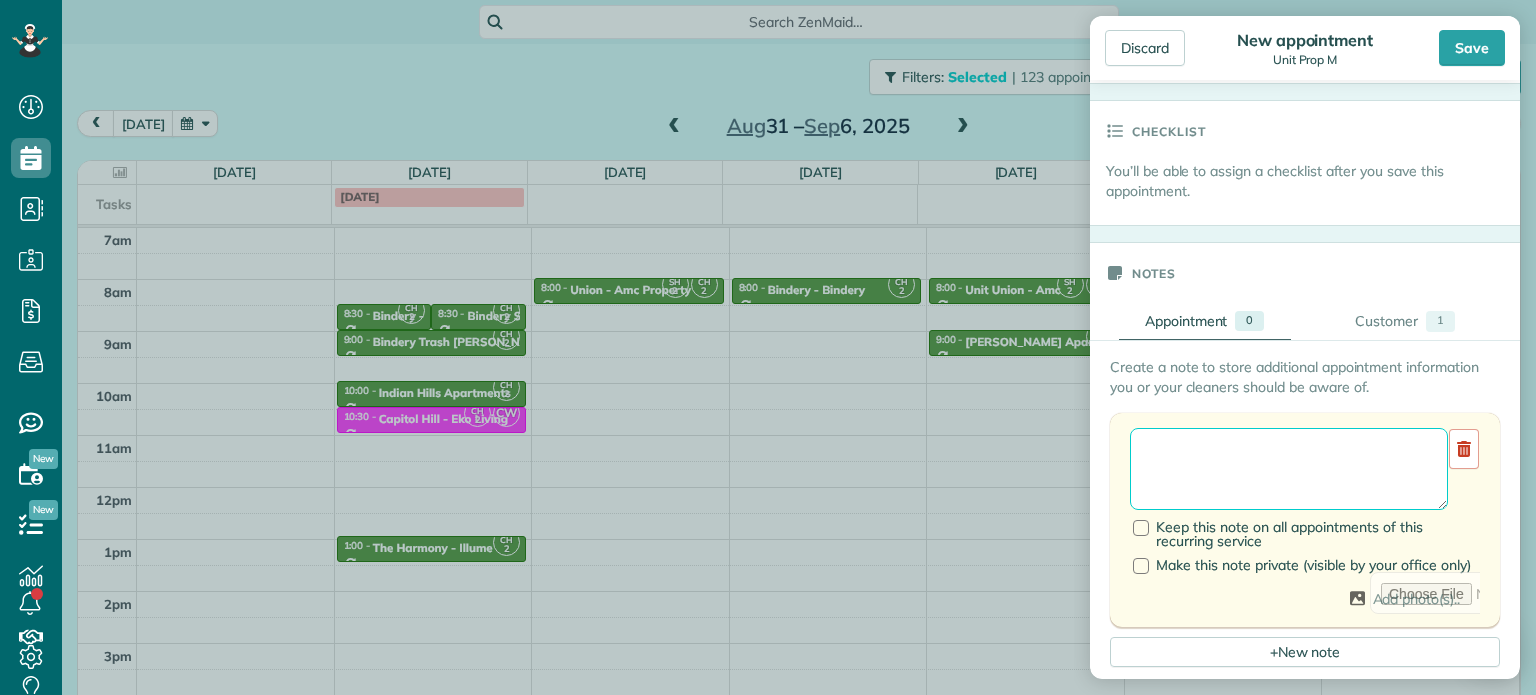 click at bounding box center [1289, 469] 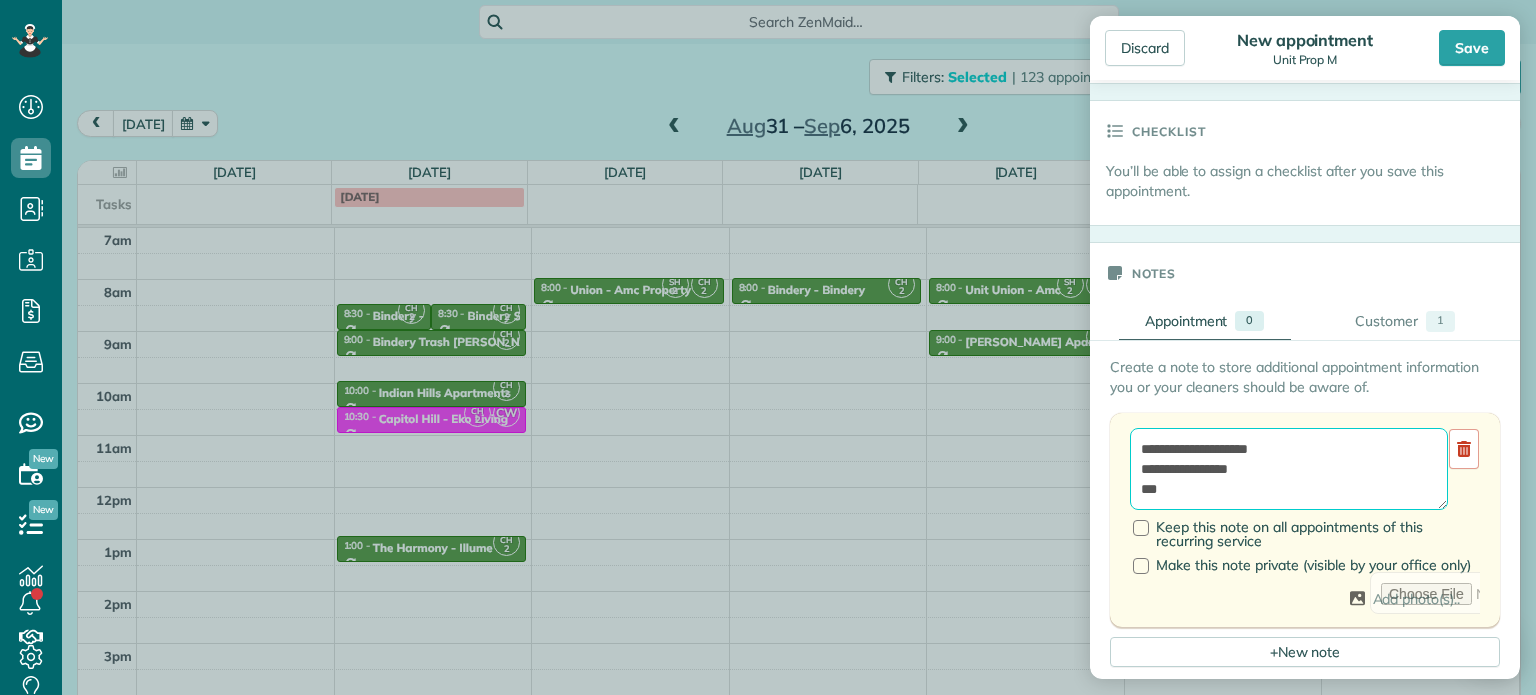 paste on "*********" 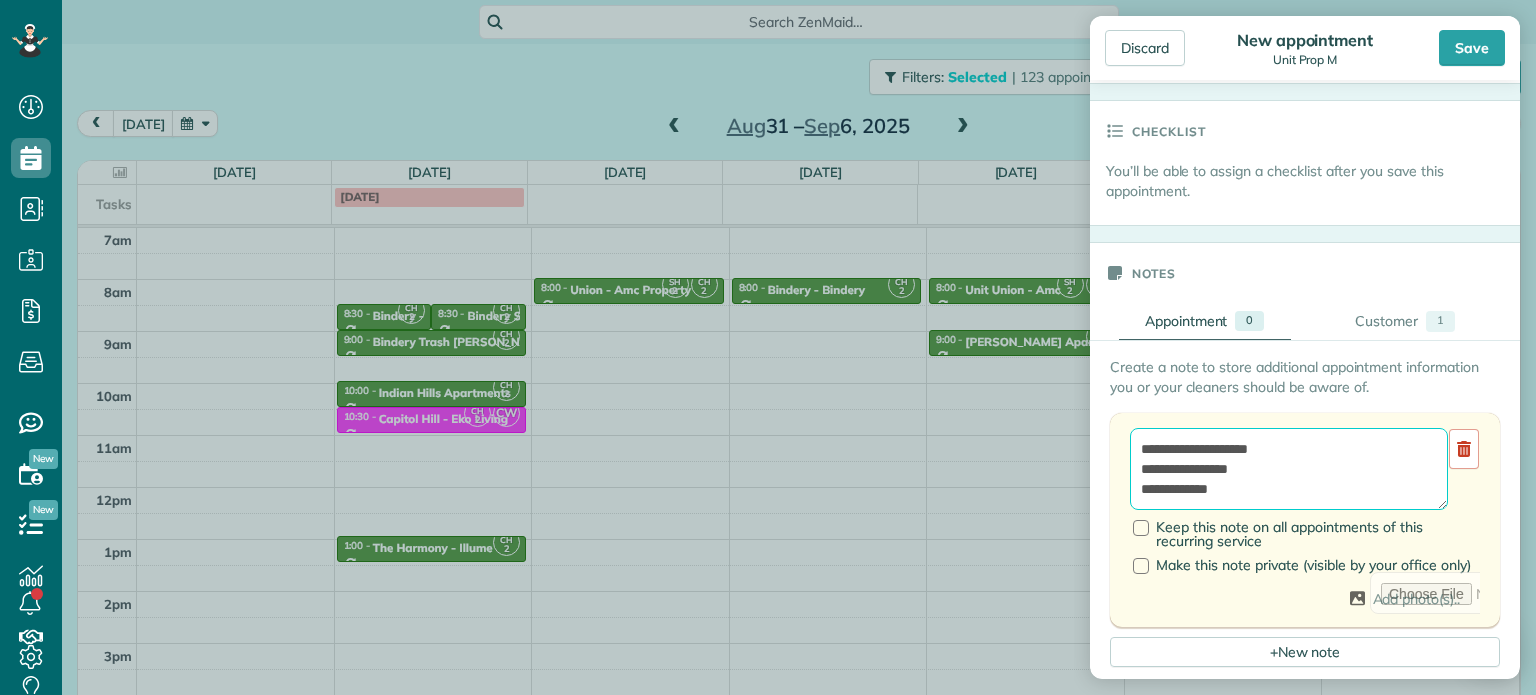 scroll, scrollTop: 8, scrollLeft: 0, axis: vertical 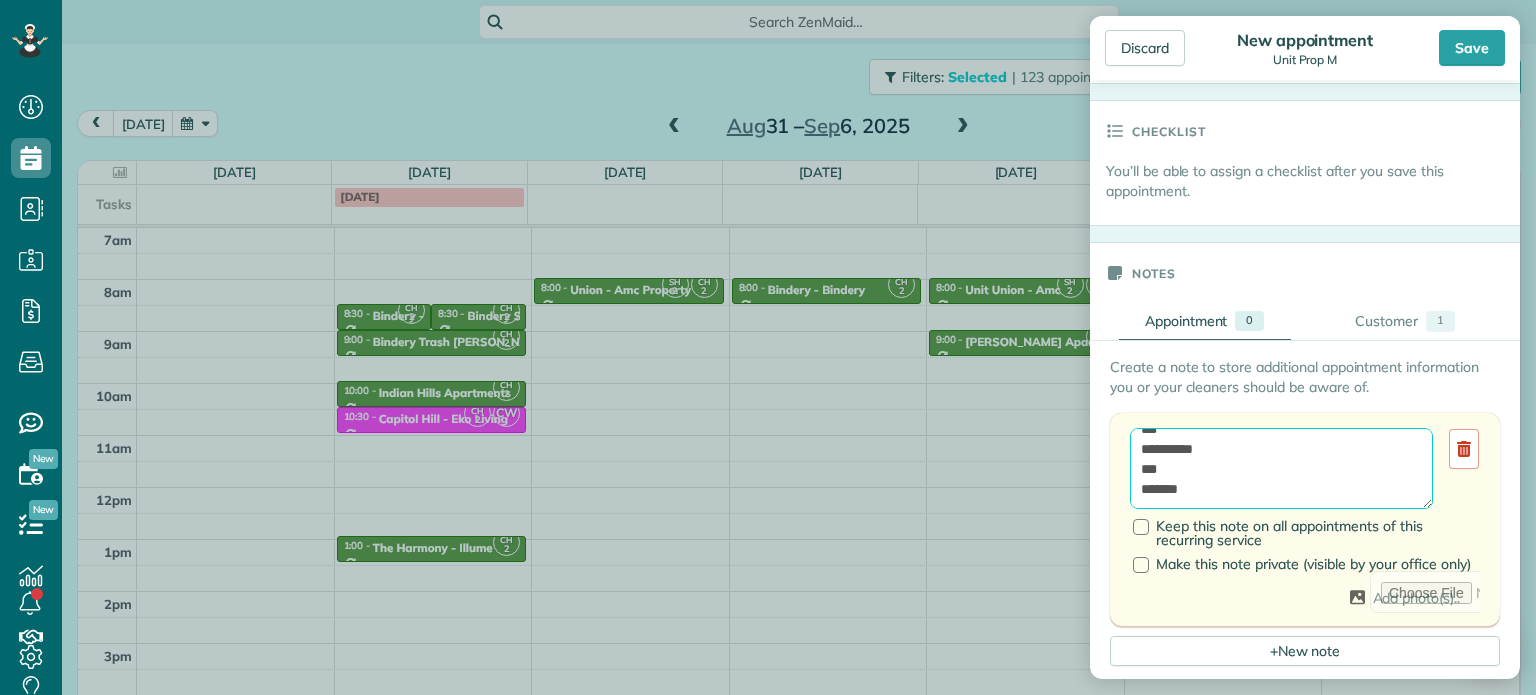 paste on "**********" 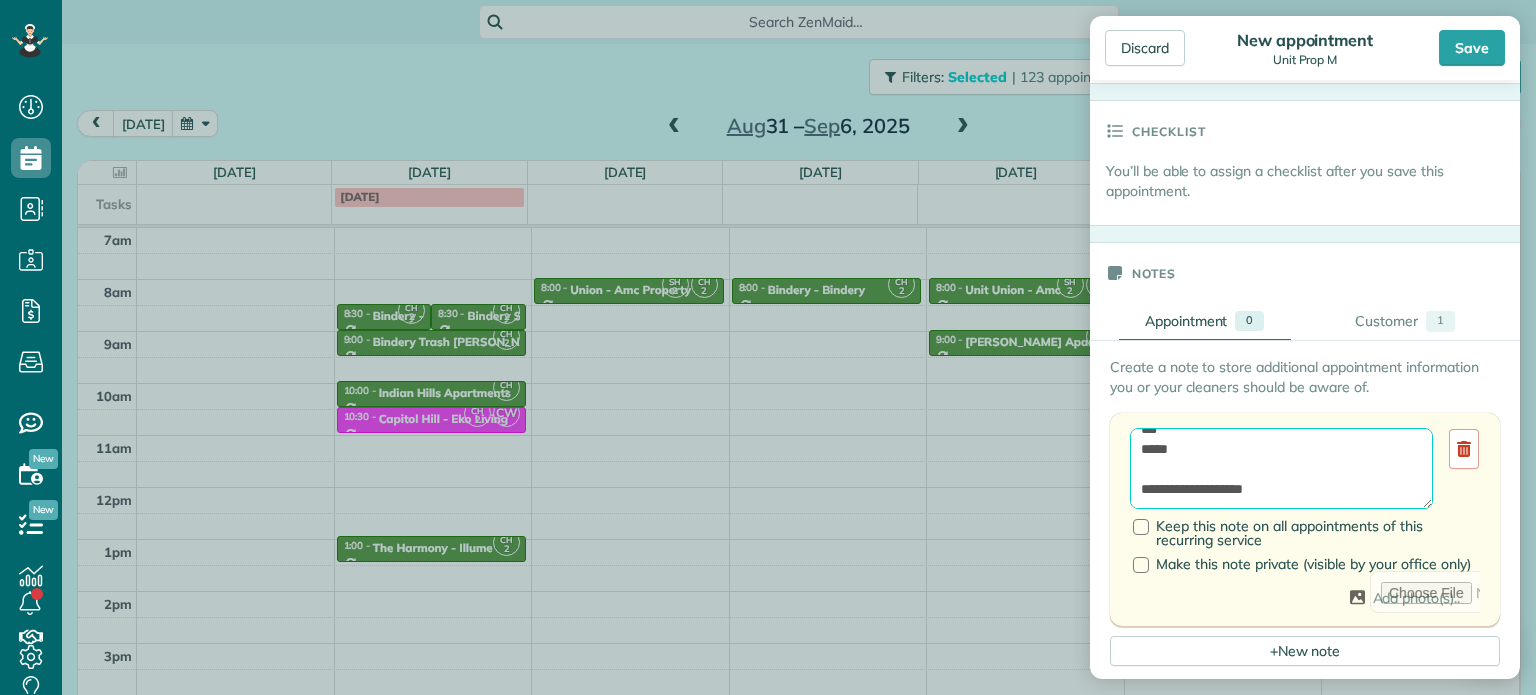 scroll, scrollTop: 148, scrollLeft: 0, axis: vertical 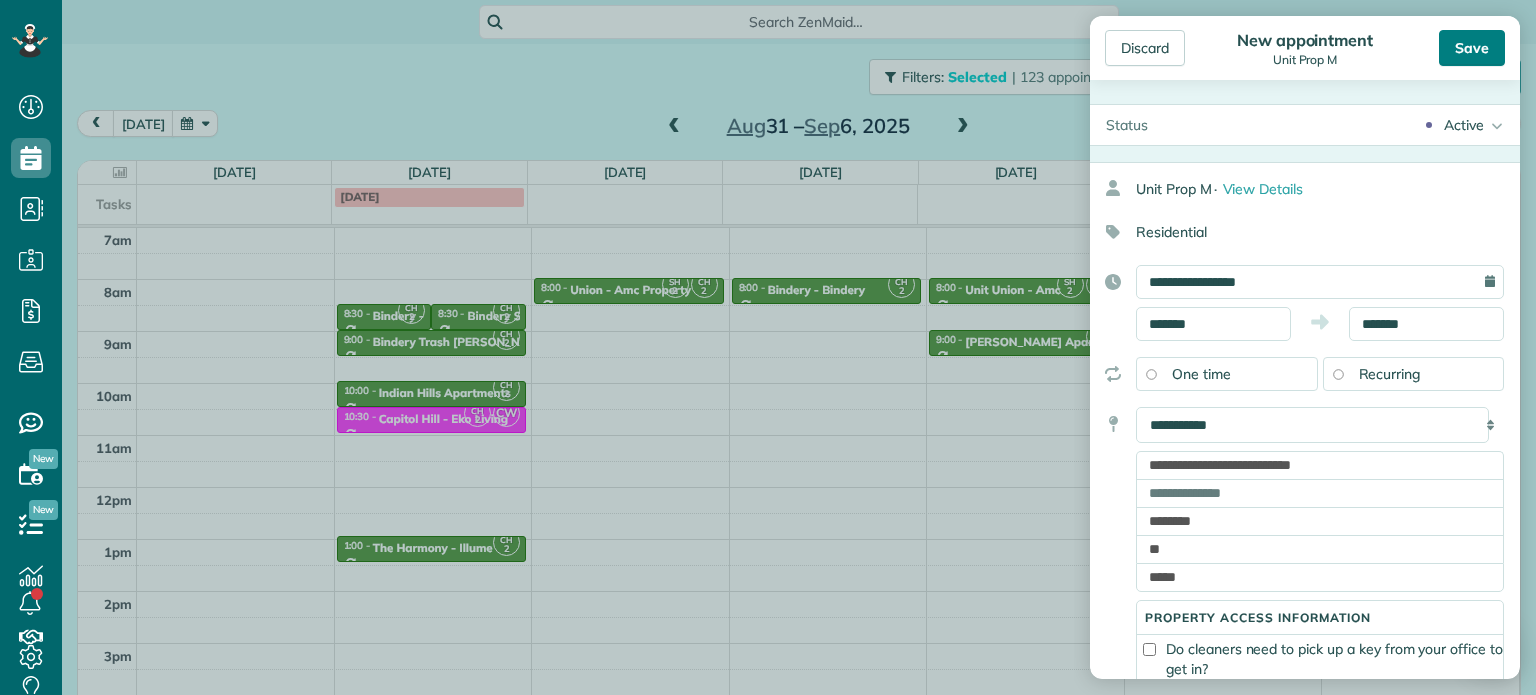 type on "**********" 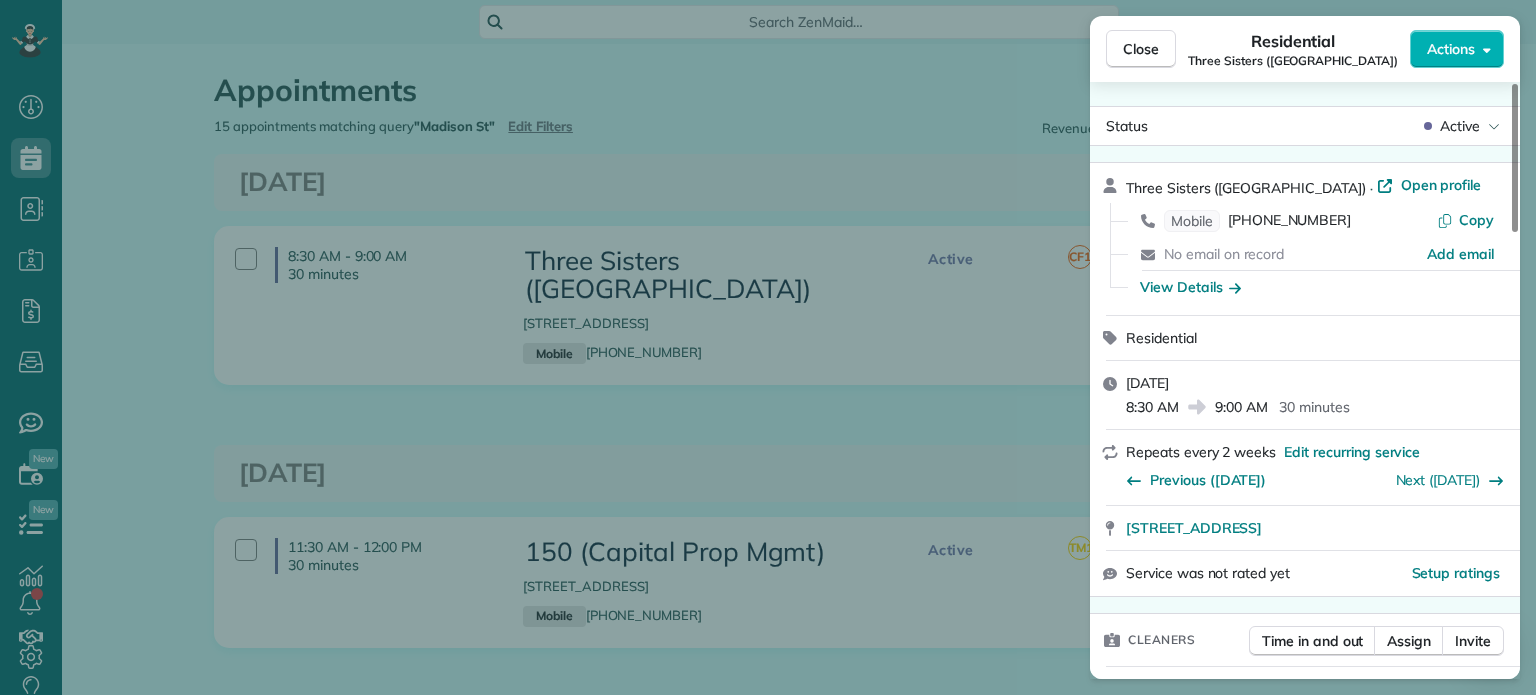scroll, scrollTop: 0, scrollLeft: 0, axis: both 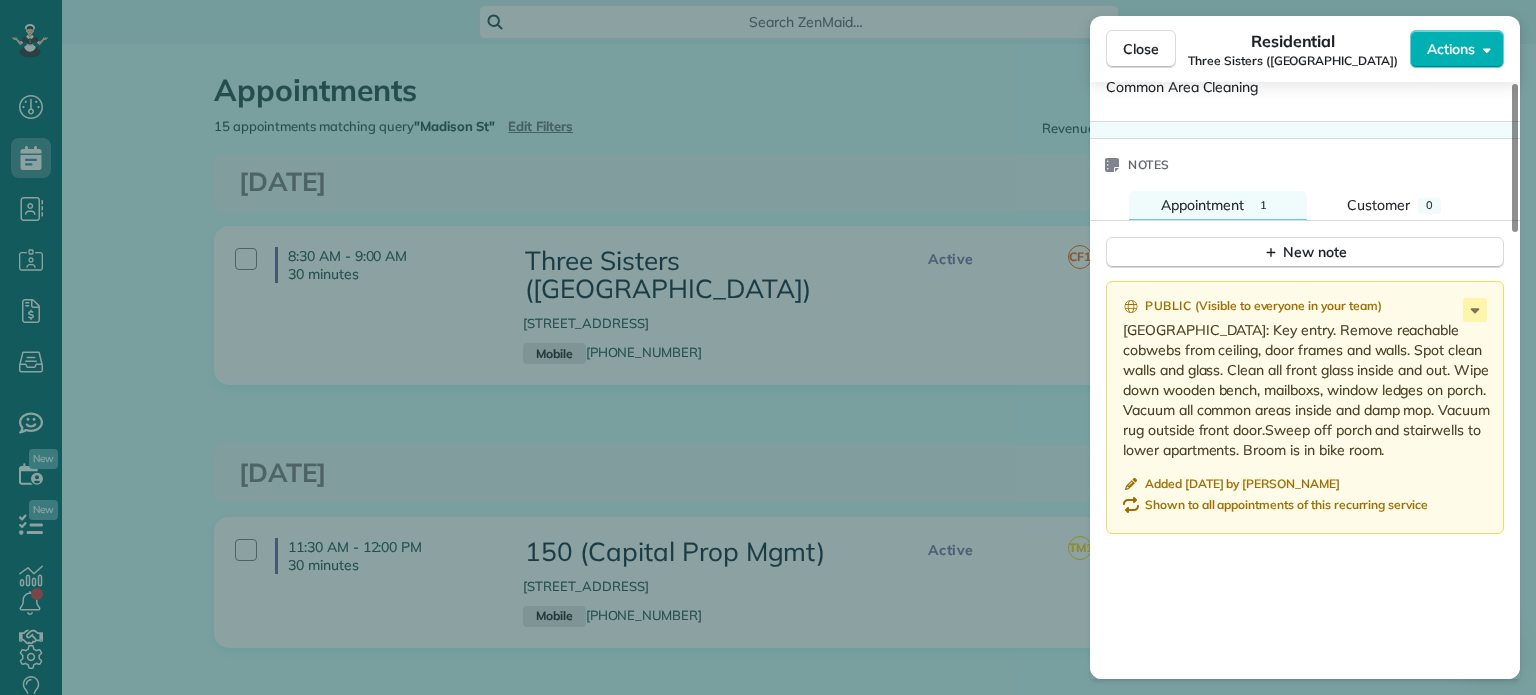 click on "Close Residential Three Sisters (Madison House) Actions Status Active Three Sisters (Madison House) · Open profile Mobile (503) 449-9540 Copy No email on record Add email View Details Residential Tuesday, June 03, 2025 8:30 AM 9:00 AM 30 minutes Repeats every 2 weeks Edit recurring service Previous (May 20) Next (Jun 17) 2520 Southeast Madison Street Portland OR 97214 Service was not rated yet Setup ratings Cleaners Time in and out Assign Invite Cleaners Cassie   Feliciano 8:30 AM 9:00 AM Checklist Try Now Keep this appointment up to your standards. Stay on top of every detail, keep your cleaners organised, and your client happy. Assign a checklist Watch a 5 min demo Billing Billing actions Price $0.00 Overcharge $0.00 Discount $0.00 Coupon discount - Primary tax - Secondary tax - Total appointment price $0.00 Tips collected New feature! $0.00 Mark as paid Total including tip $0.00 Get paid online in no-time! Send an invoice and reward your cleaners with tips Charge customer credit card Work items   Notes 1" at bounding box center [768, 347] 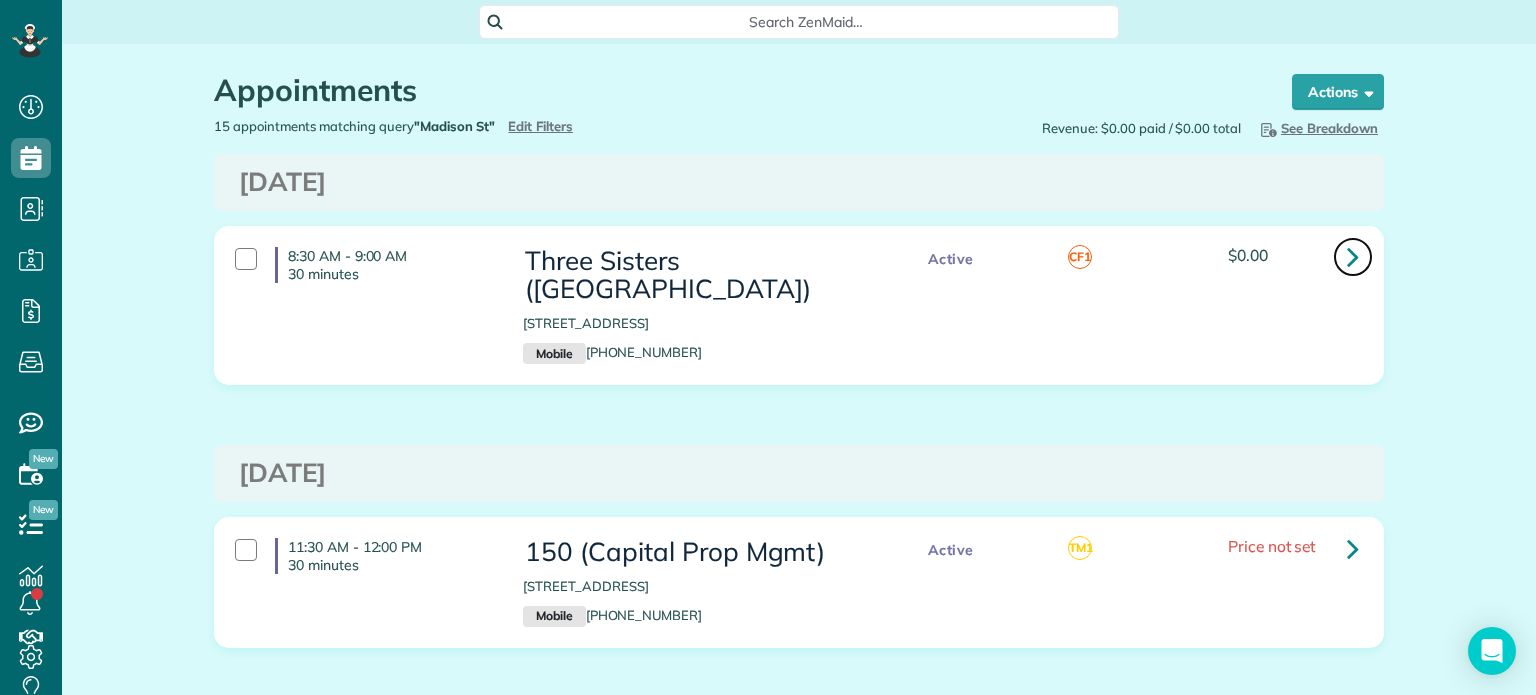 click at bounding box center (1353, 257) 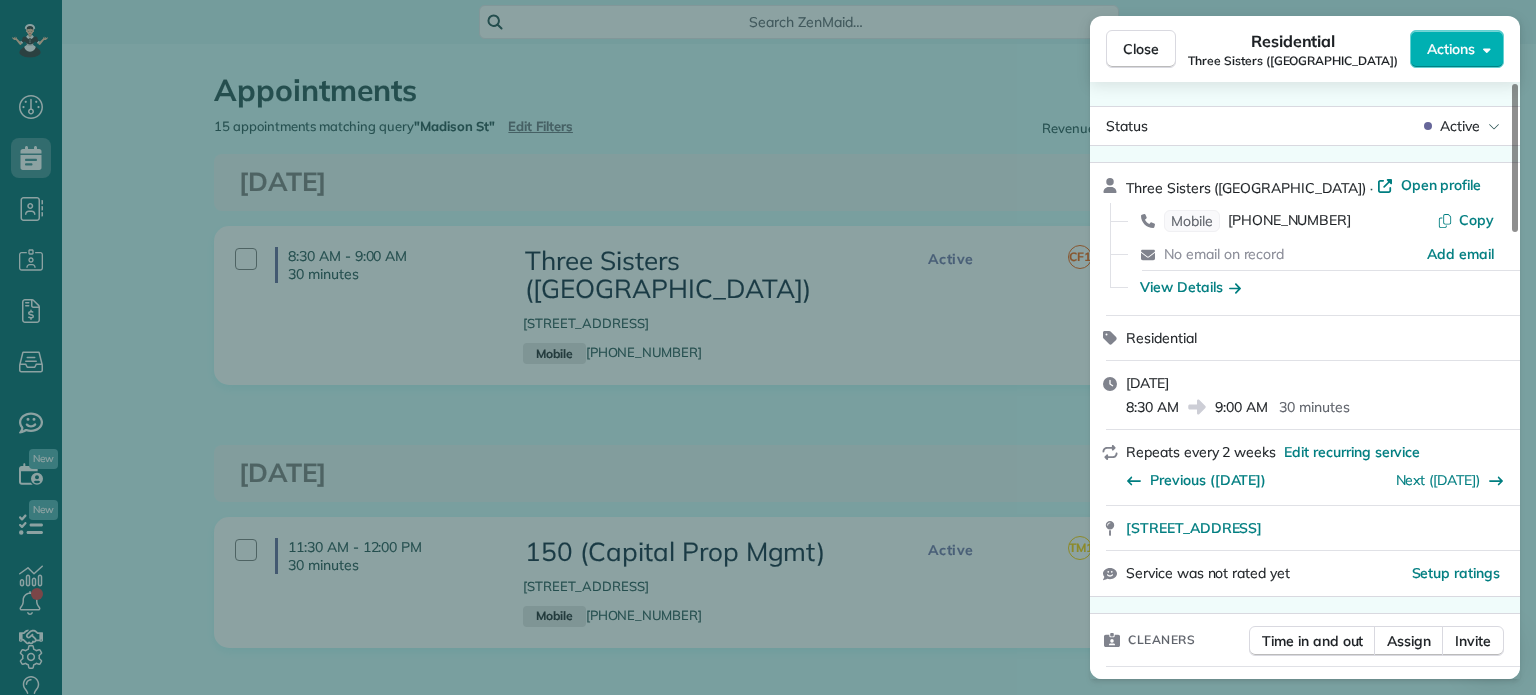 click on "Close Residential Three Sisters (Madison House) Actions Status Active Three Sisters (Madison House) · Open profile Mobile (503) 449-9540 Copy No email on record Add email View Details Residential Tuesday, June 03, 2025 8:30 AM 9:00 AM 30 minutes Repeats every 2 weeks Edit recurring service Previous (May 20) Next (Jun 17) 2520 Southeast Madison Street Portland OR 97214 Service was not rated yet Setup ratings Cleaners Time in and out Assign Invite Cleaners Cassie   Feliciano 8:30 AM 9:00 AM Checklist Try Now Keep this appointment up to your standards. Stay on top of every detail, keep your cleaners organised, and your client happy. Assign a checklist Watch a 5 min demo Billing Billing actions Price $0.00 Overcharge $0.00 Discount $0.00 Coupon discount - Primary tax - Secondary tax - Total appointment price $0.00 Tips collected New feature! $0.00 Mark as paid Total including tip $0.00 Get paid online in no-time! Send an invoice and reward your cleaners with tips Charge customer credit card Work items   Notes 1" at bounding box center (768, 347) 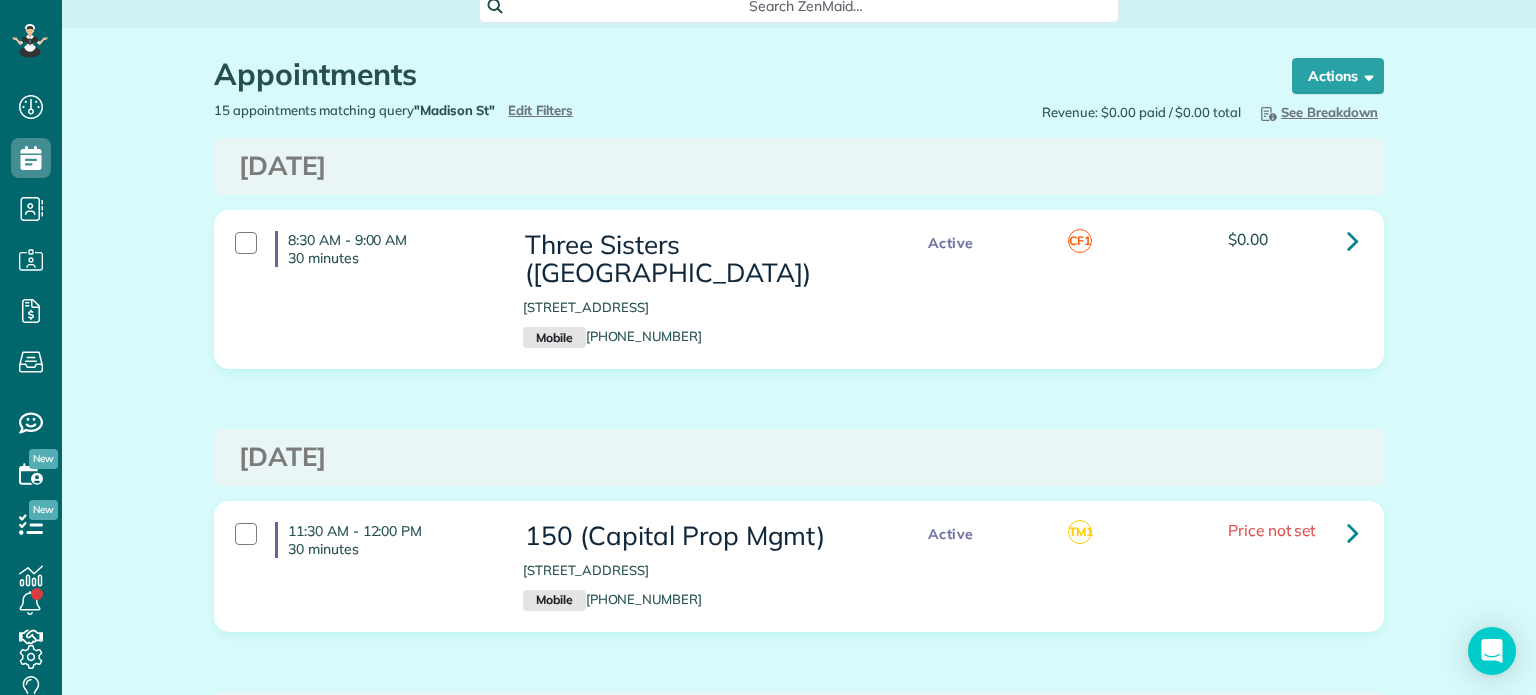 scroll, scrollTop: 0, scrollLeft: 0, axis: both 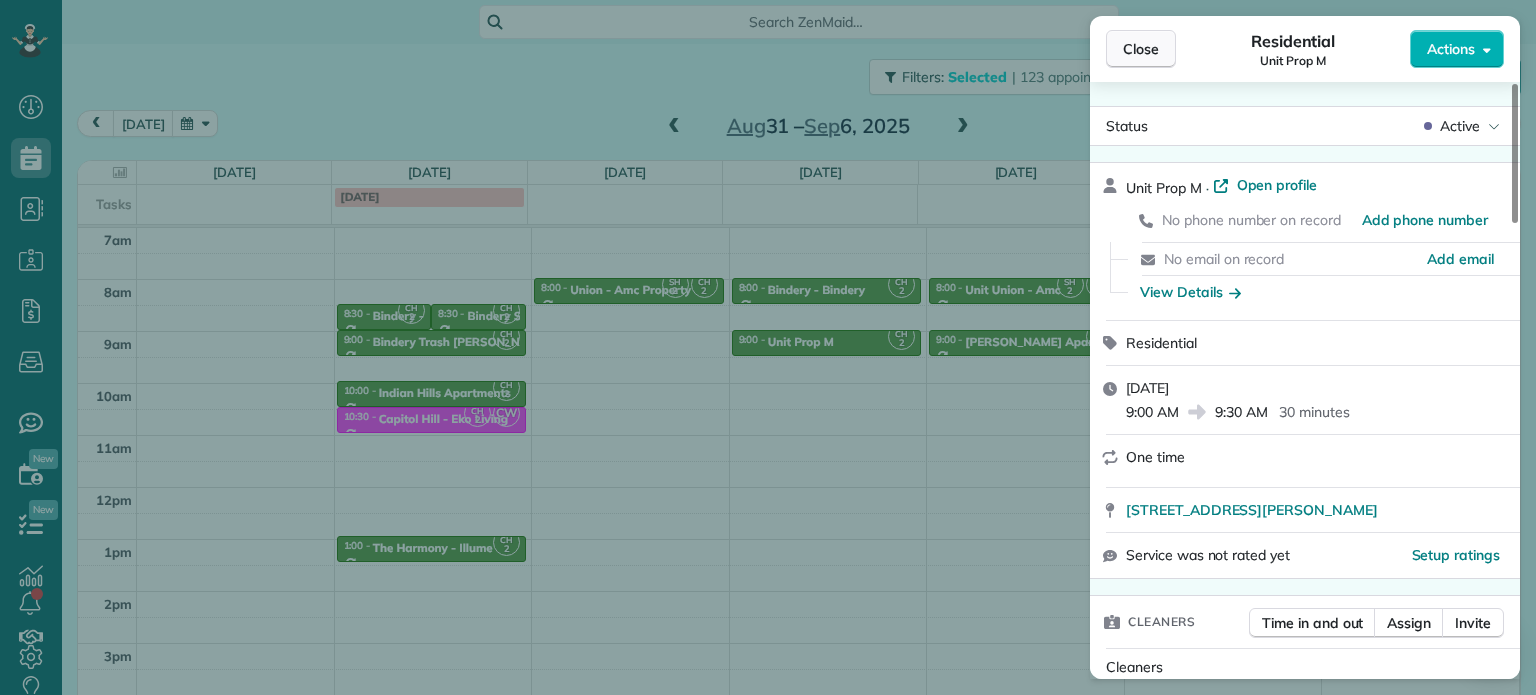 click on "Close" at bounding box center [1141, 49] 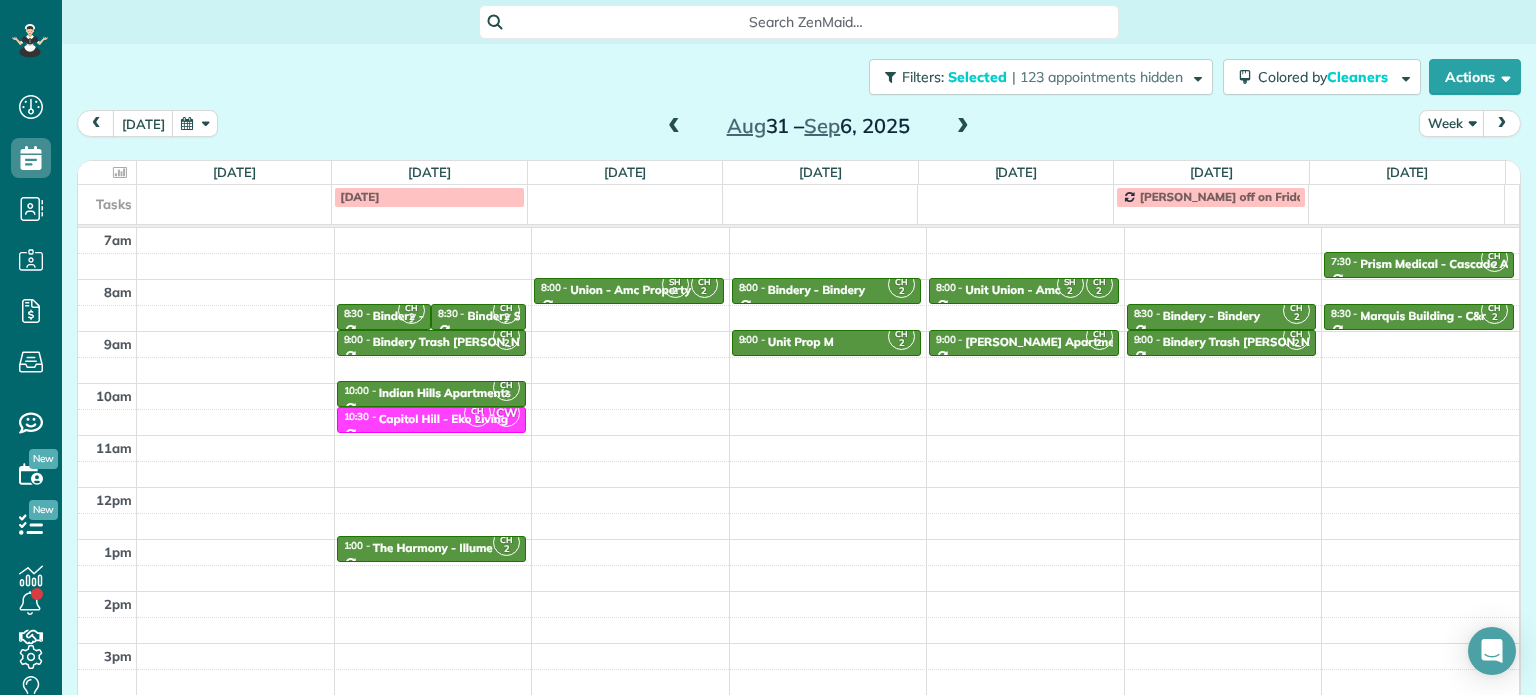 click at bounding box center [674, 127] 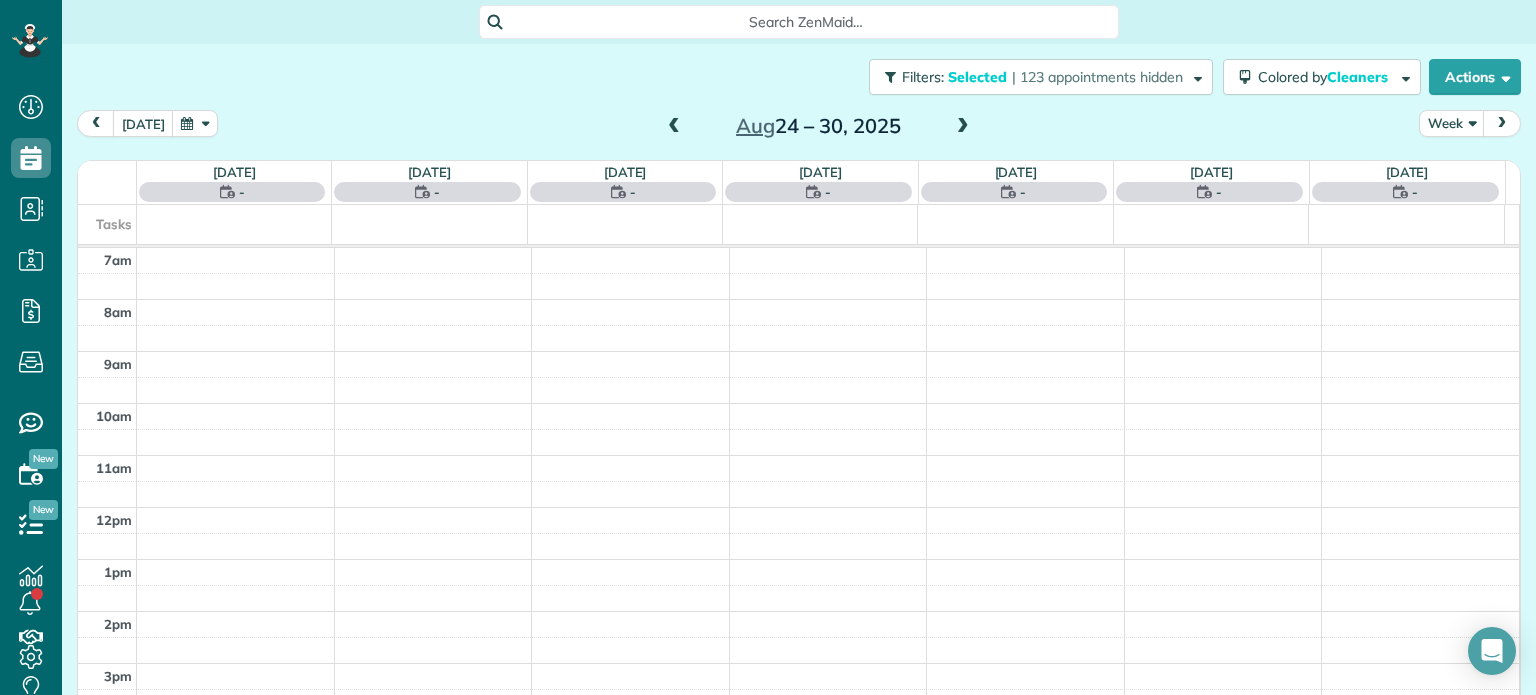 click at bounding box center [674, 127] 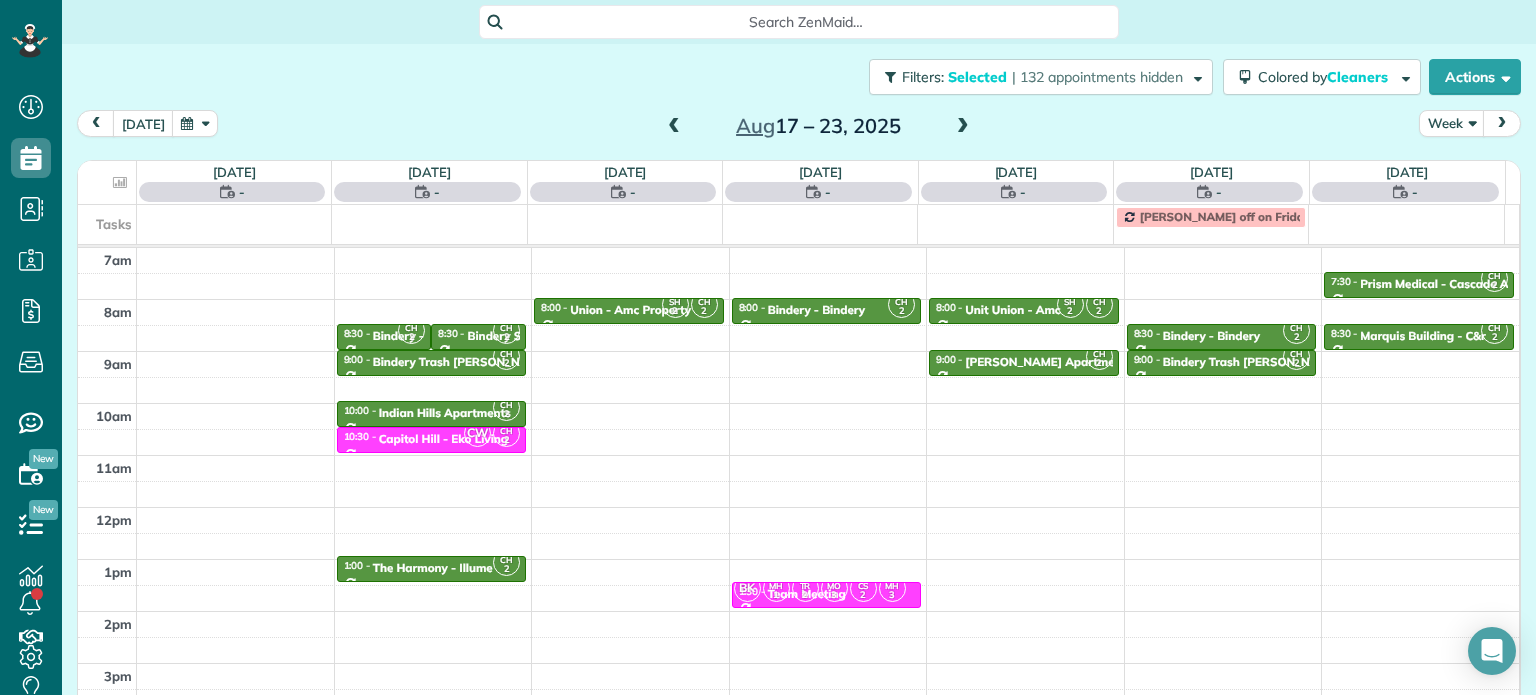 click at bounding box center [674, 127] 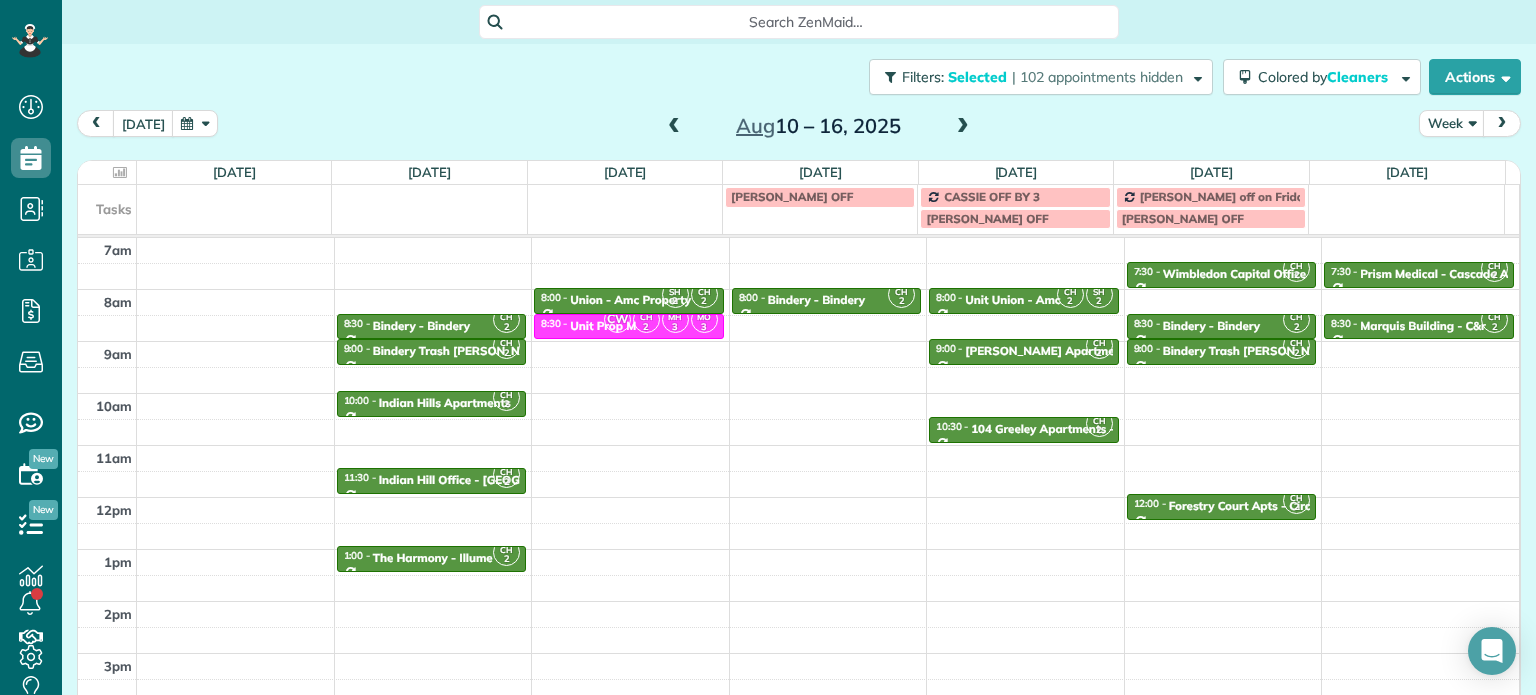 click at bounding box center (674, 127) 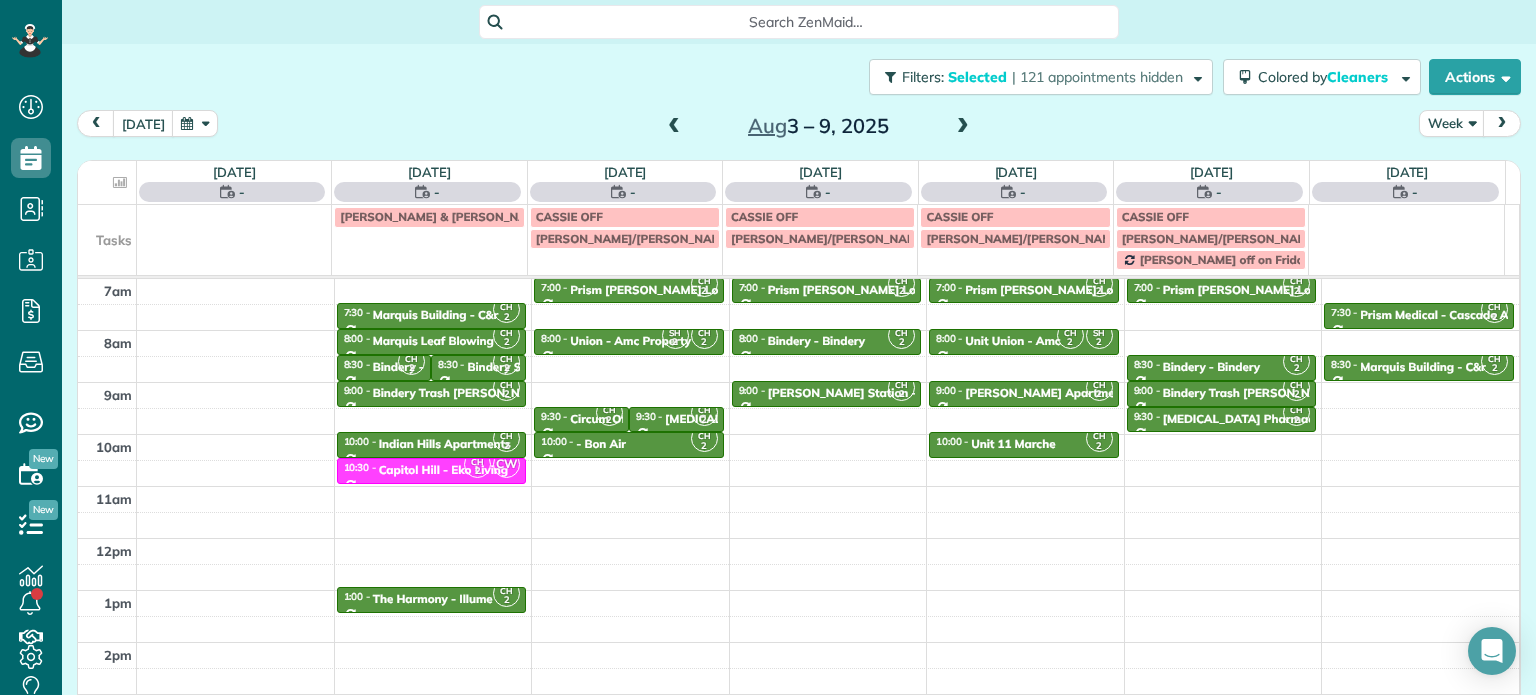 click at bounding box center [674, 127] 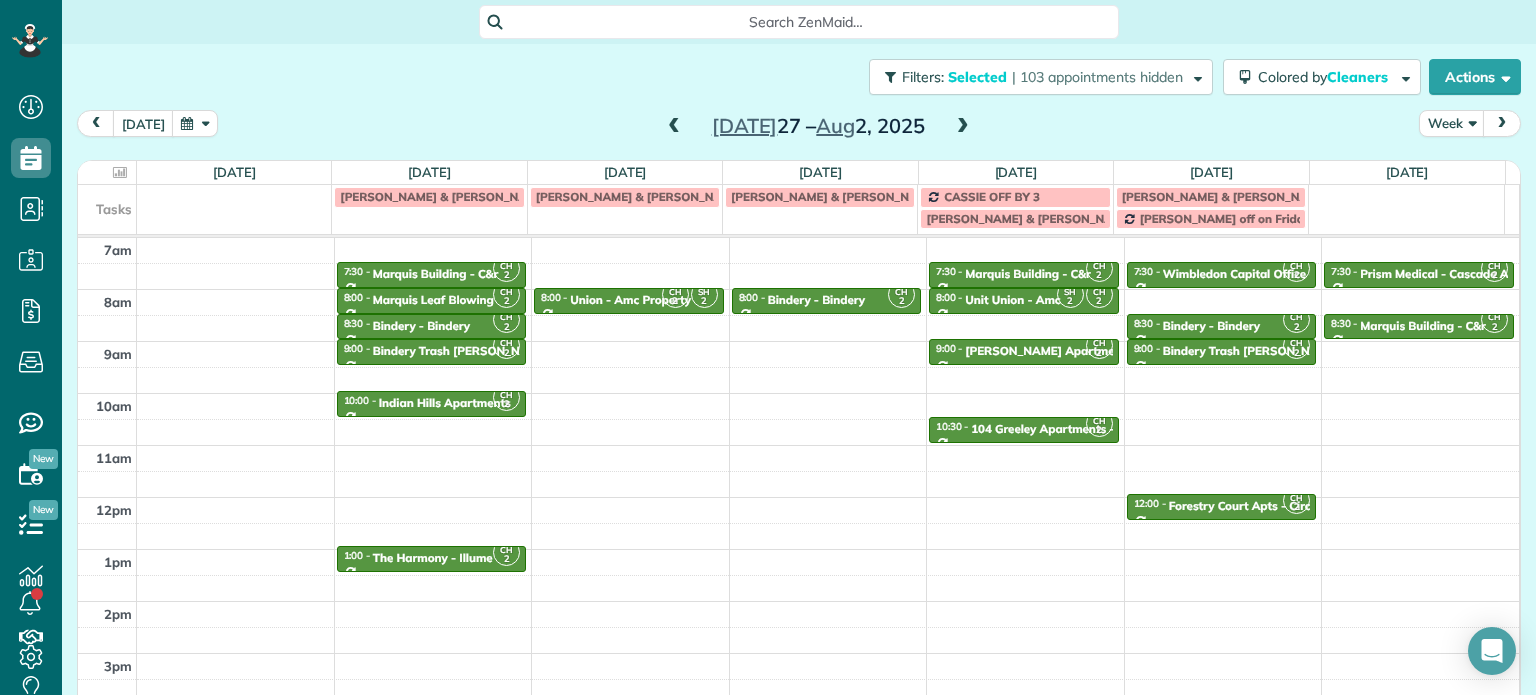 click at bounding box center (674, 127) 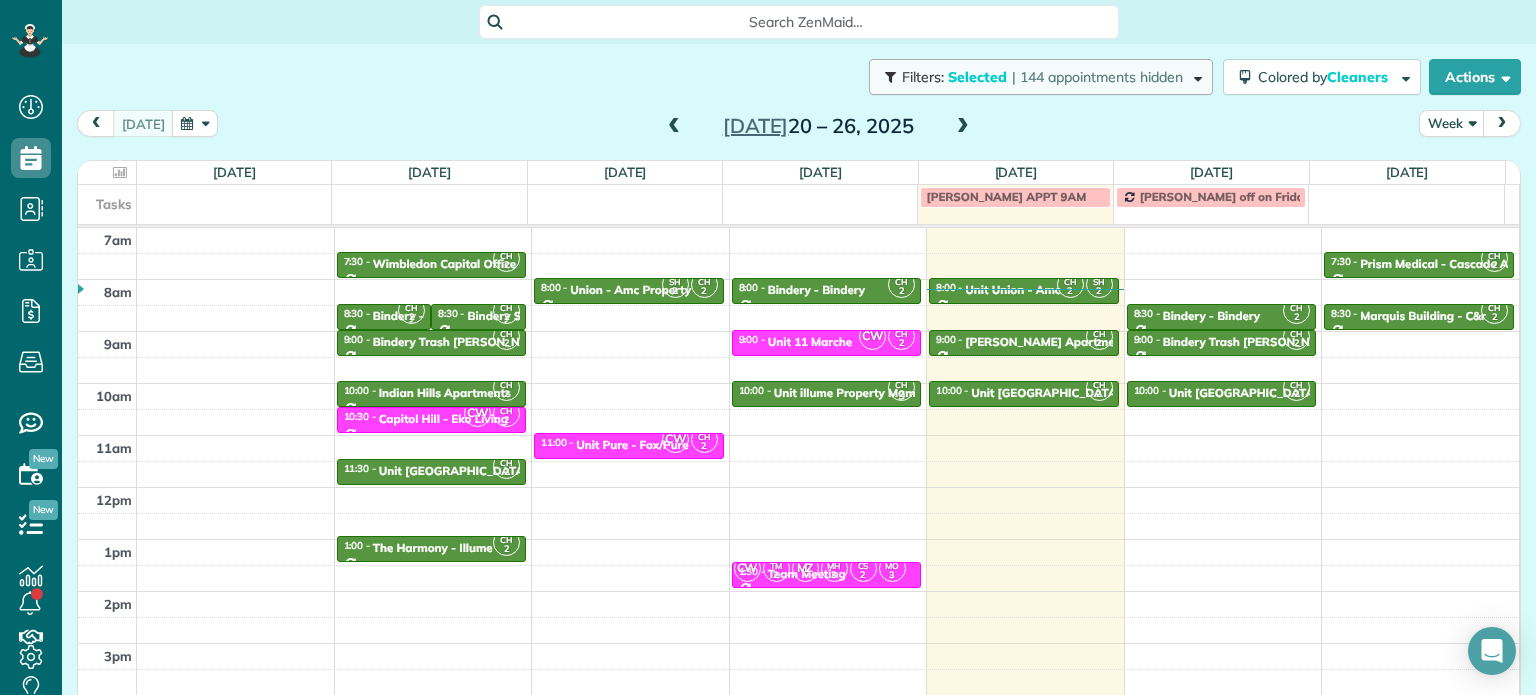 click on "|  144 appointments hidden" at bounding box center [1097, 77] 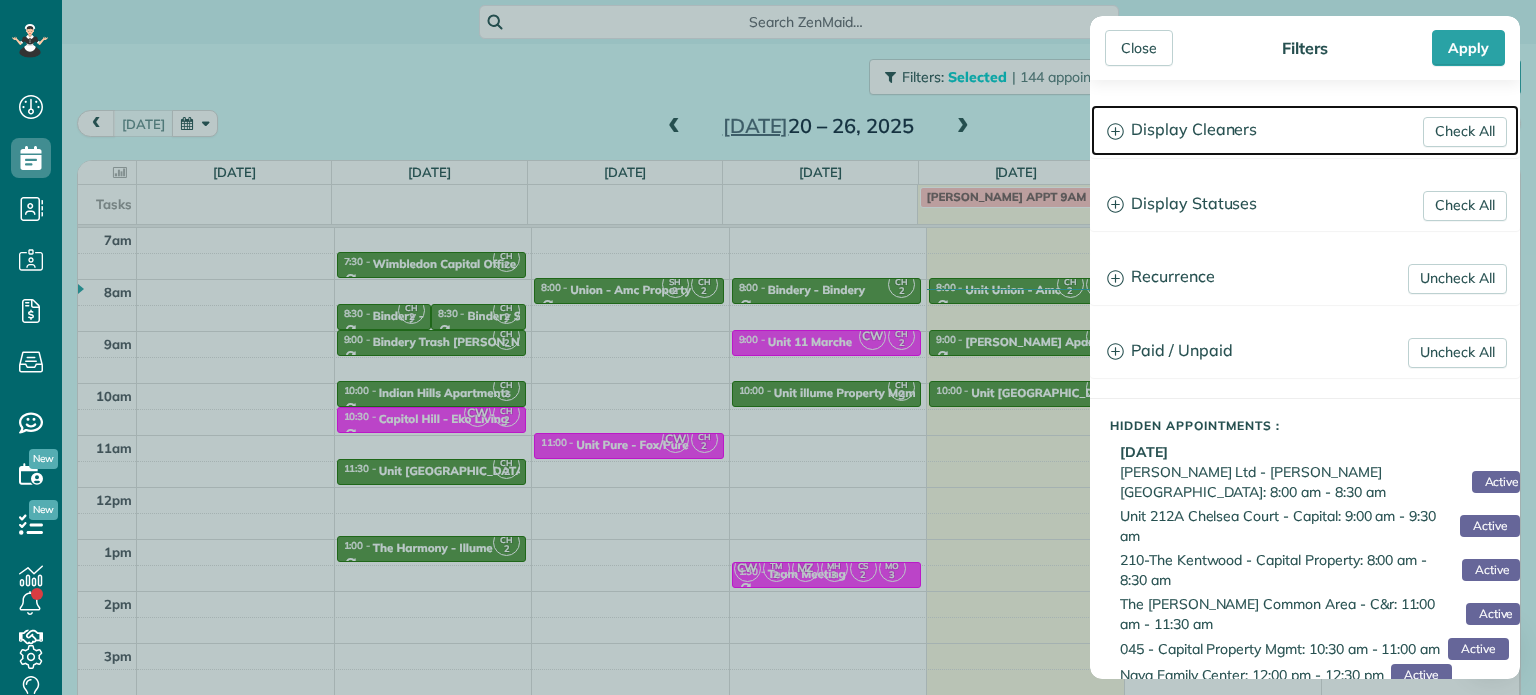 click on "Display Cleaners" at bounding box center (1305, 130) 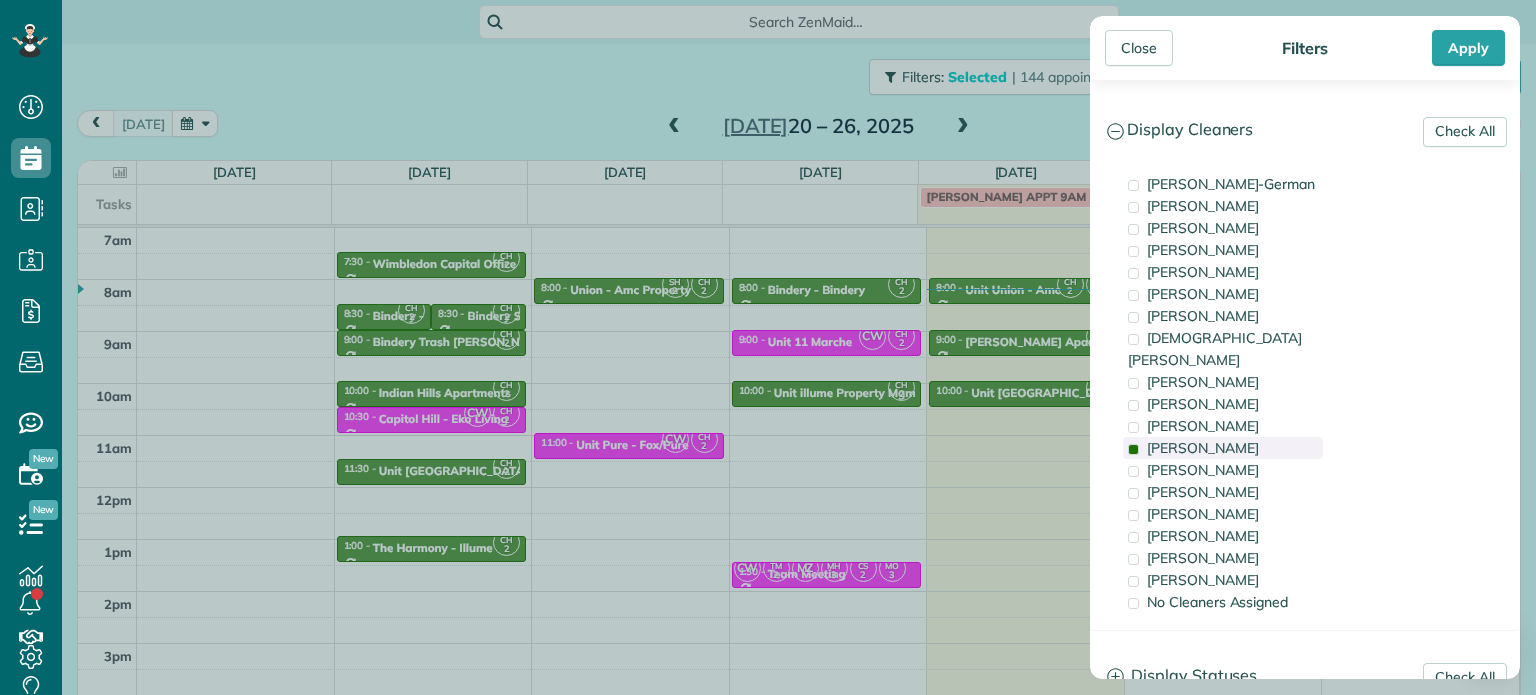click on "[PERSON_NAME]" at bounding box center (1203, 448) 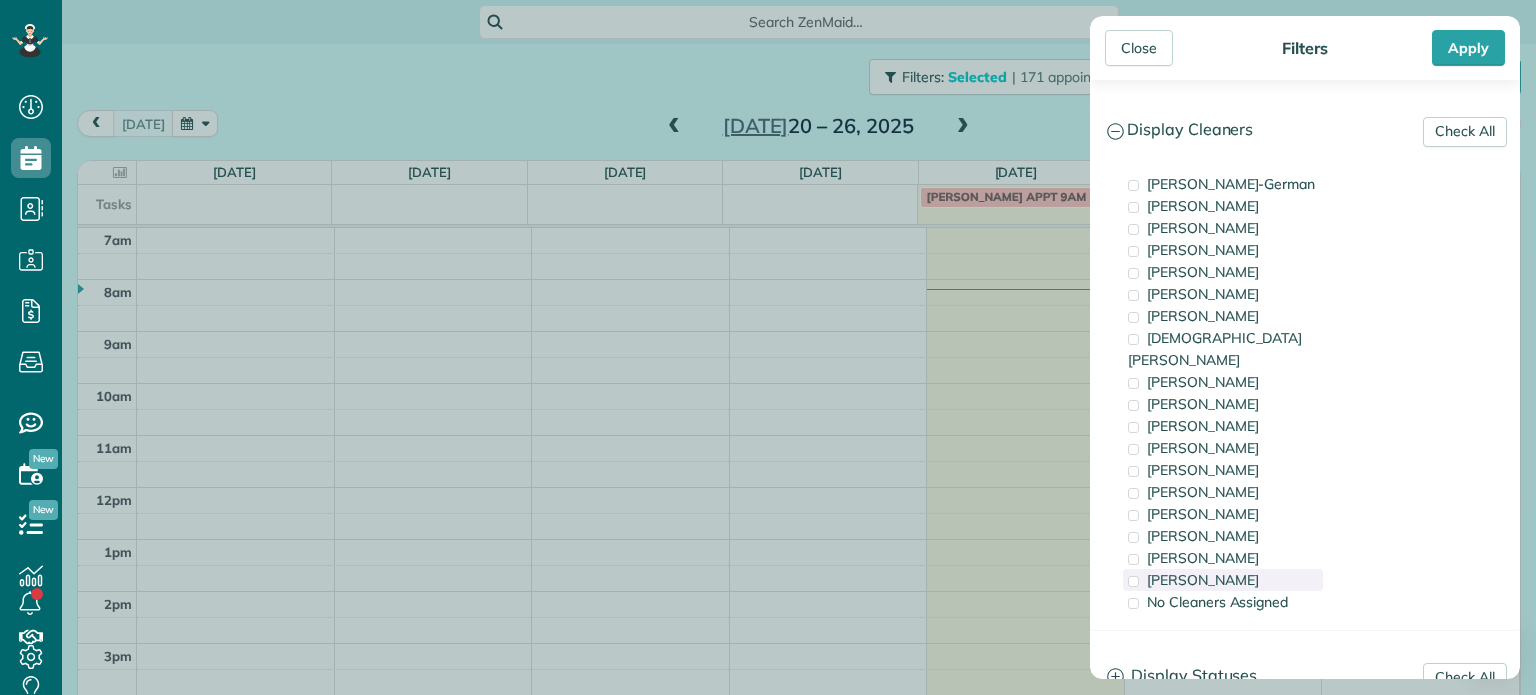 click on "[PERSON_NAME]" at bounding box center (1203, 580) 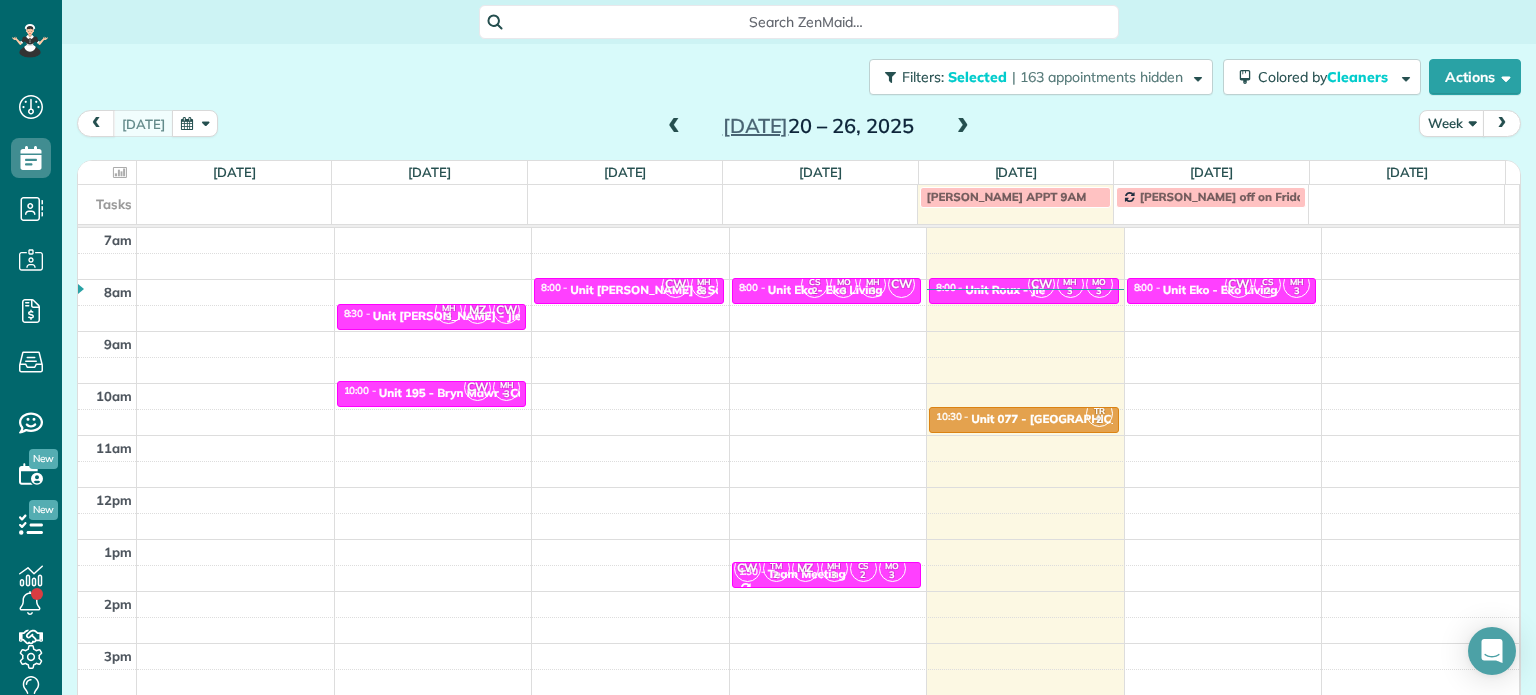 click on "Close
Filters
Apply
Check All
Display Cleaners
[PERSON_NAME]-German
[PERSON_NAME]
[PERSON_NAME]
[PERSON_NAME]
[PERSON_NAME]
[PERSON_NAME]
[PERSON_NAME]" at bounding box center (768, 347) 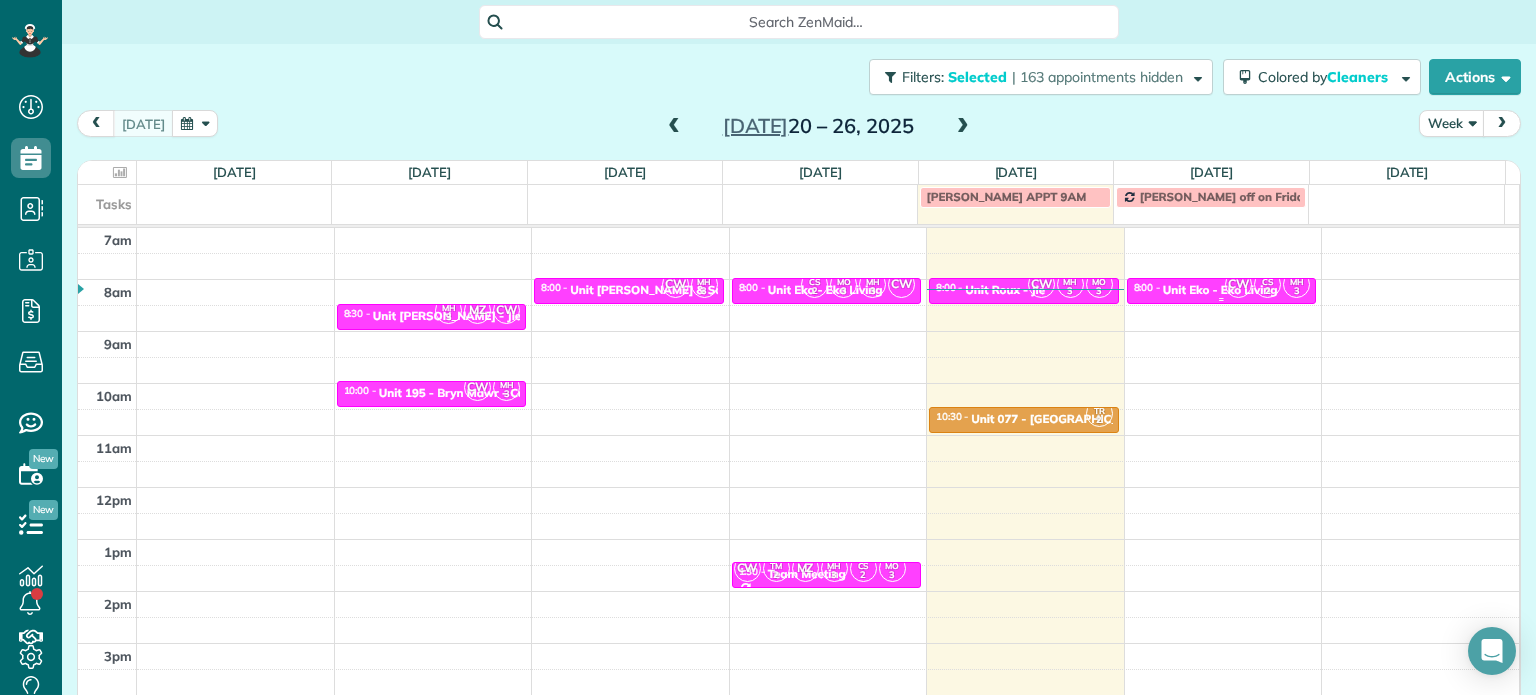 click on "CW" at bounding box center [1238, 284] 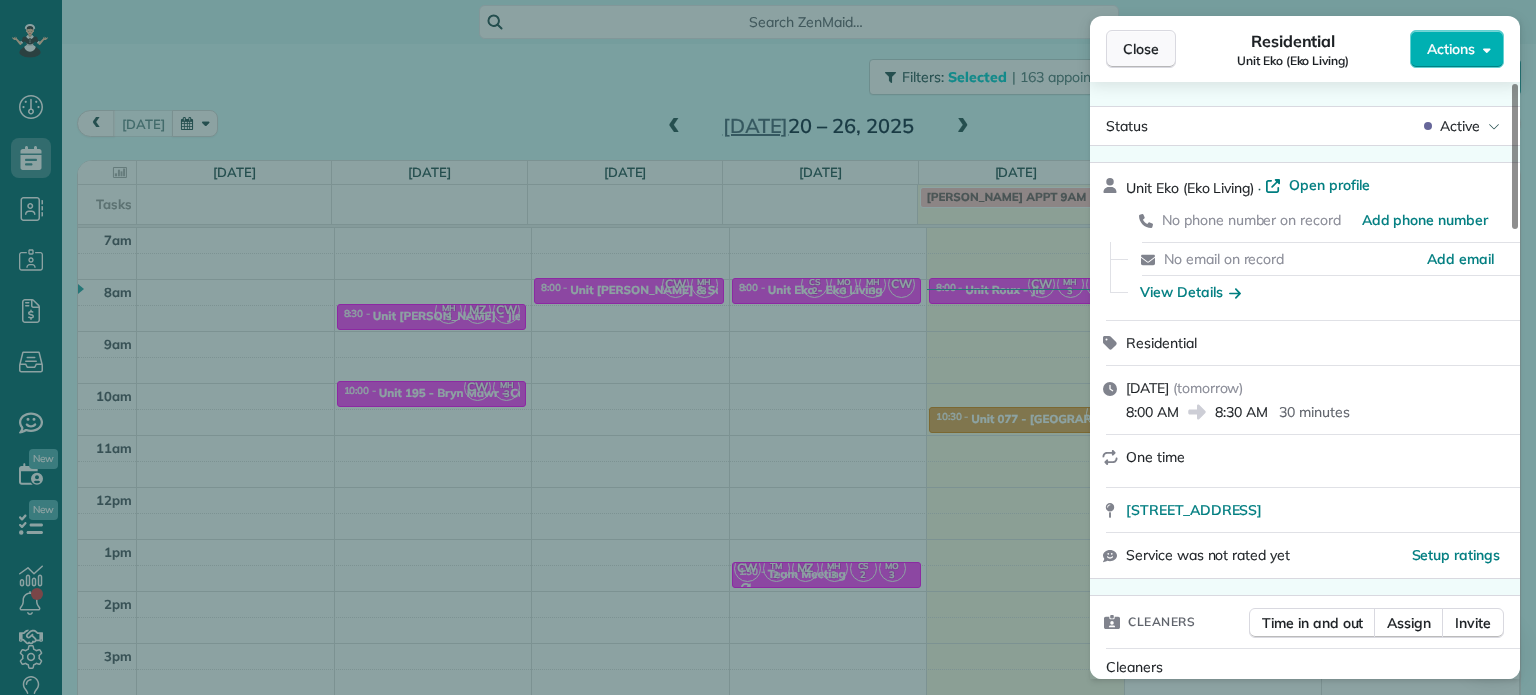 click on "Close" at bounding box center [1141, 49] 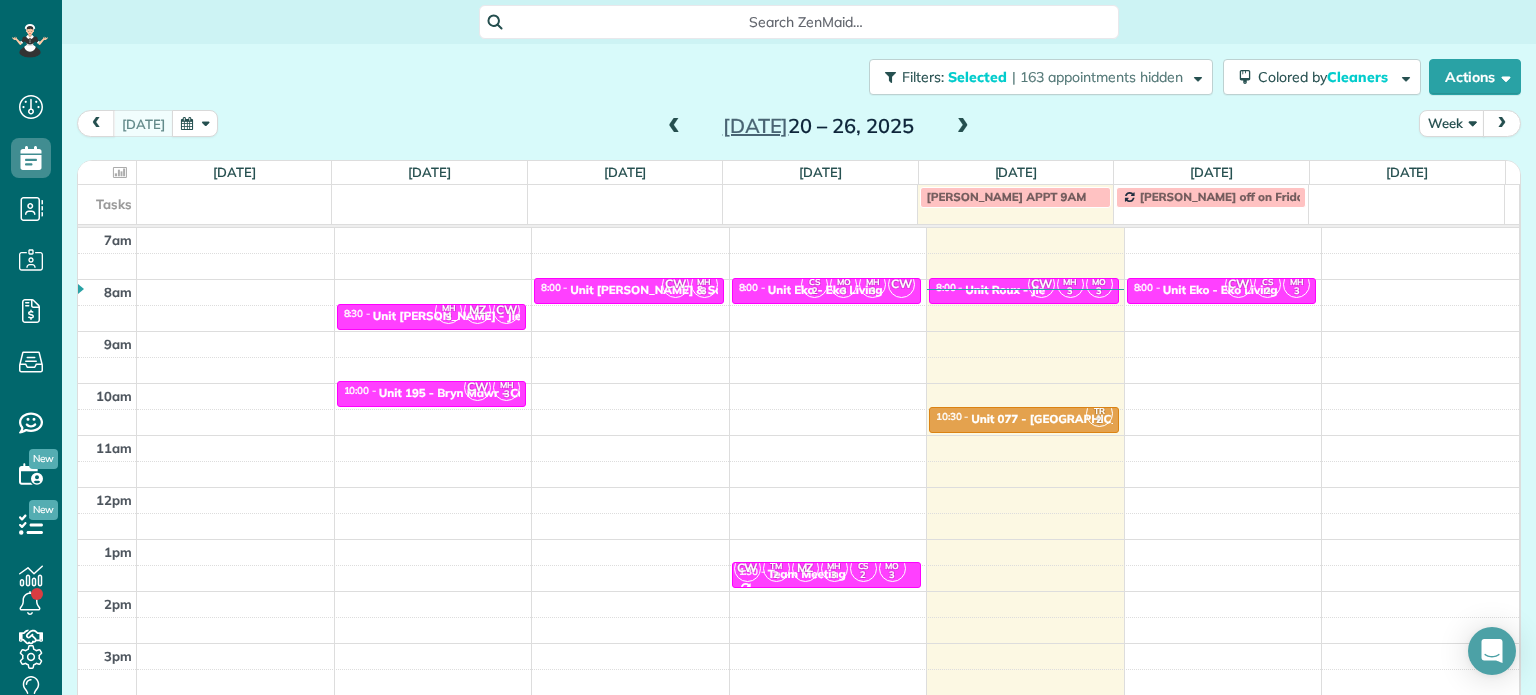 click at bounding box center (963, 127) 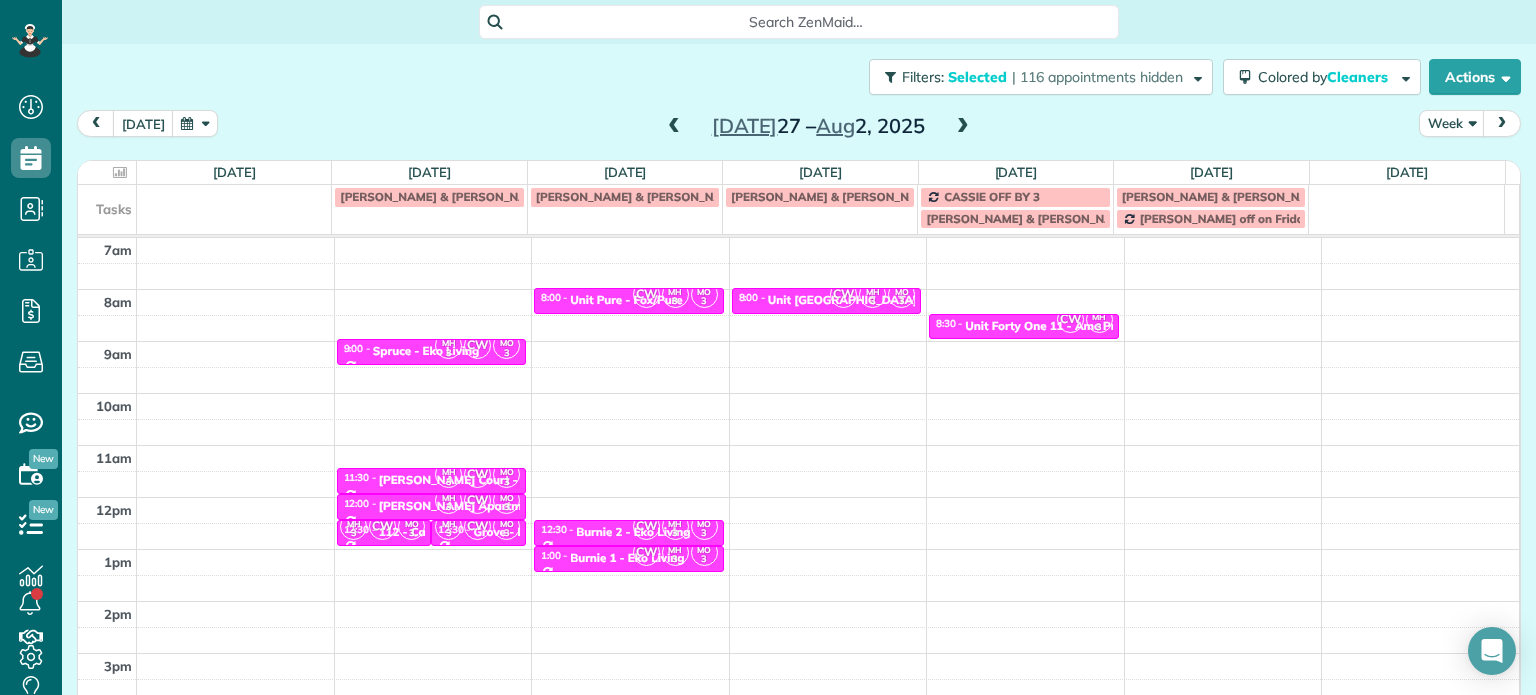 click at bounding box center (674, 127) 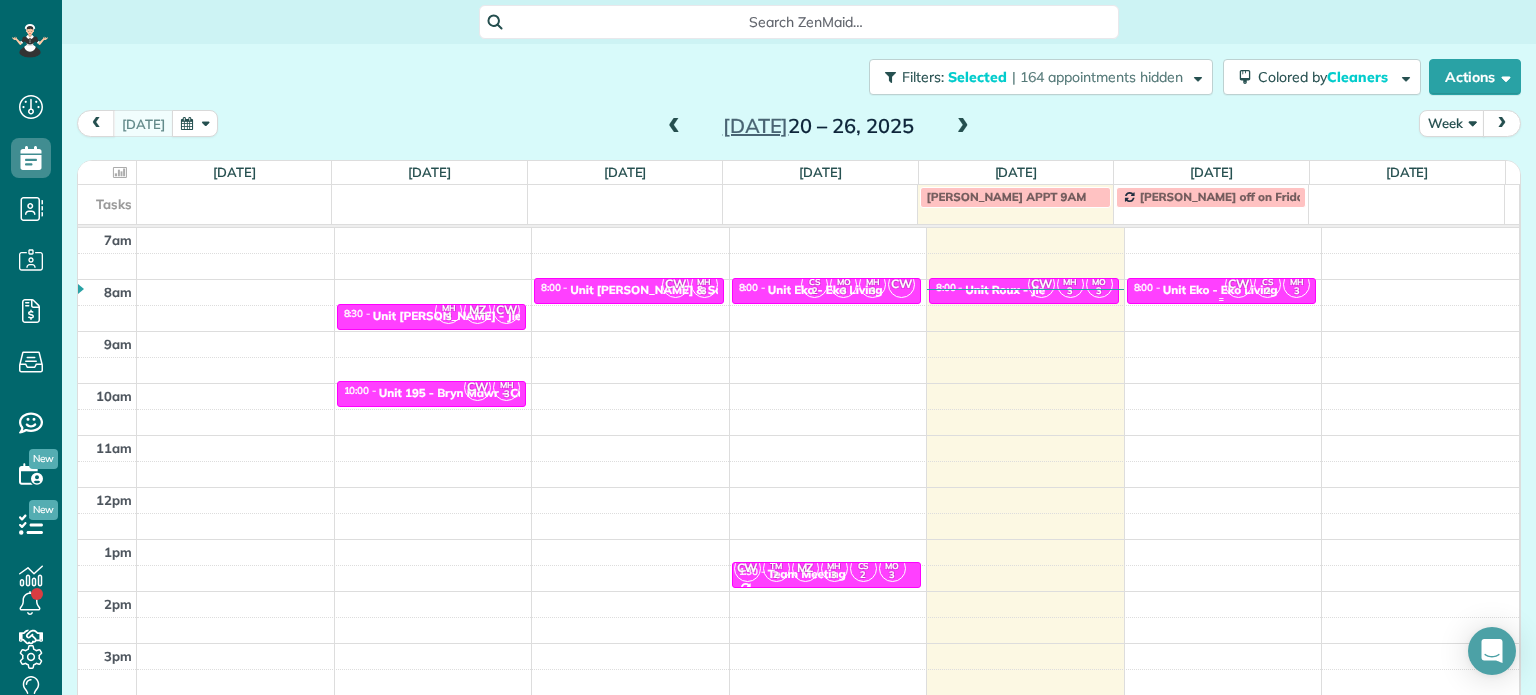 click on "Unit Eko - Eko Living" at bounding box center [1220, 290] 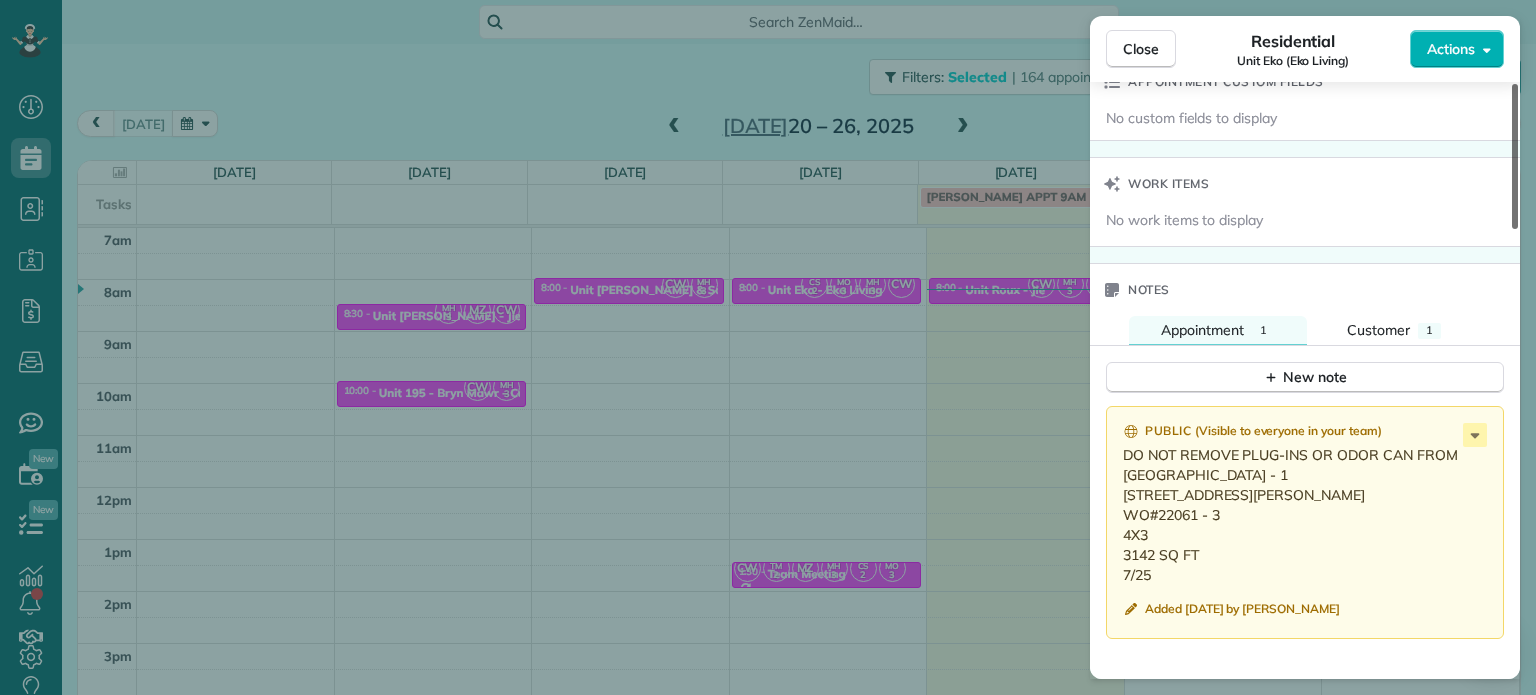 scroll, scrollTop: 1485, scrollLeft: 0, axis: vertical 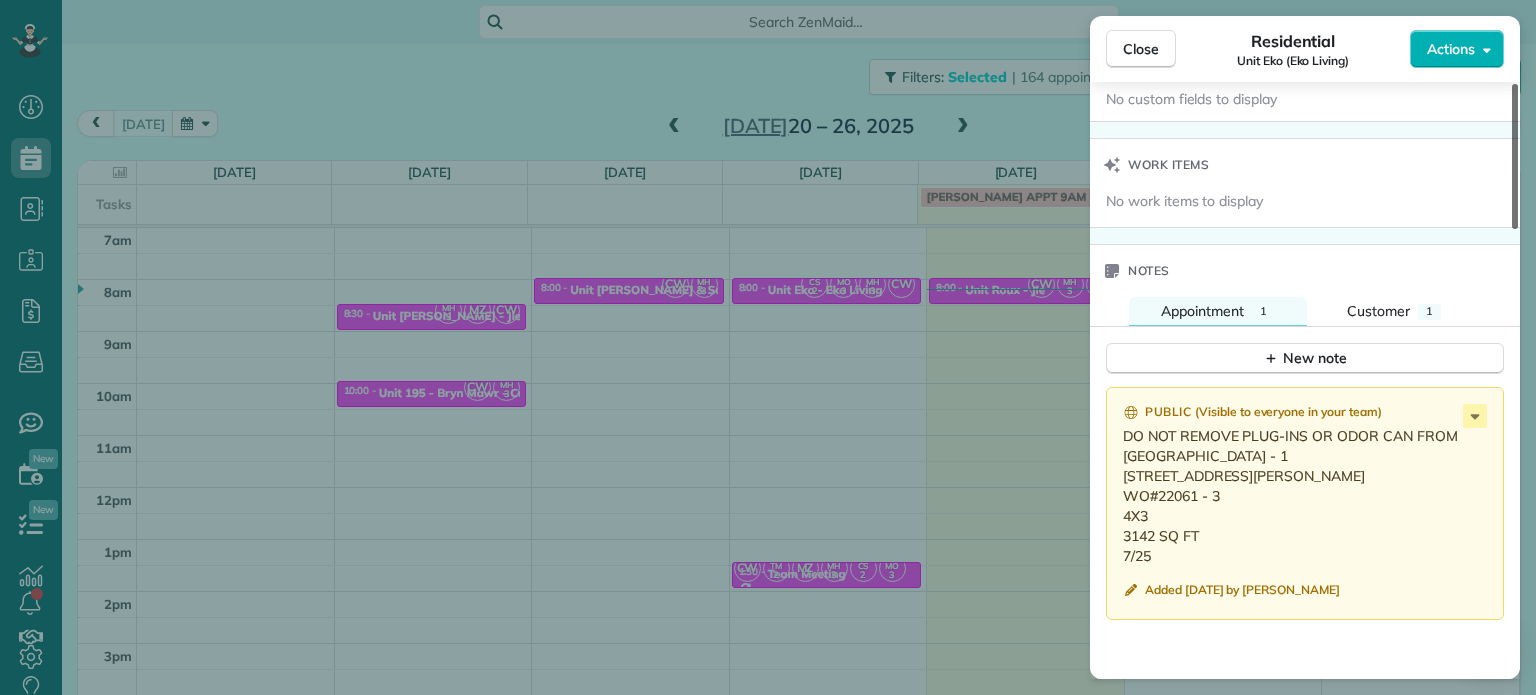 drag, startPoint x: 1516, startPoint y: 149, endPoint x: 1535, endPoint y: 510, distance: 361.49966 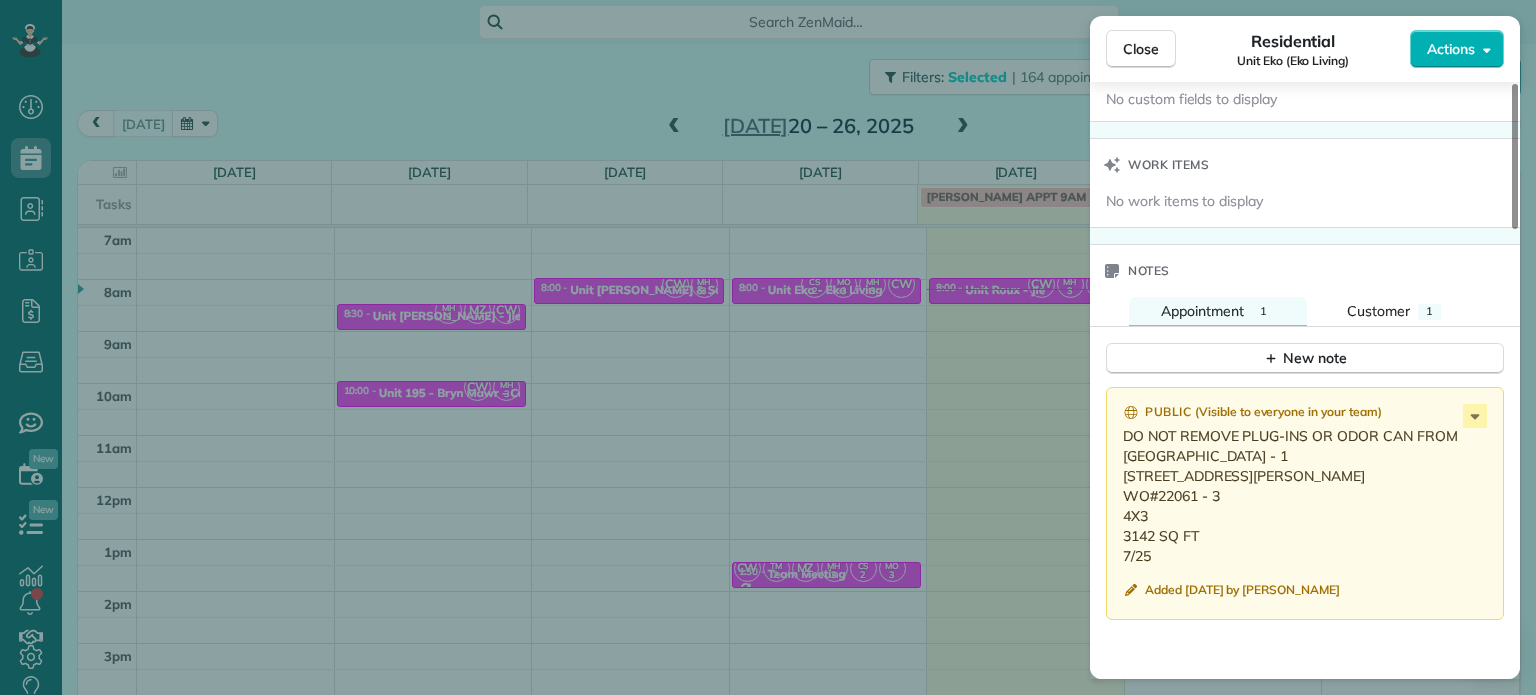 click on "Close Residential Unit Eko (Eko Living) Actions Status Active Unit Eko (Eko Living) · Open profile No phone number on record Add phone number No email on record Add email View Details Residential [DATE] ( [DATE] ) 8:00 AM 8:30 AM 30 minutes One time [STREET_ADDRESS] Service was not rated yet Setup ratings Cleaners Time in and out Assign Invite Cleaners [PERSON_NAME] 8:00 AM 8:30 AM [PERSON_NAME] 8:00 AM 8:30 AM [PERSON_NAME]-German 8:00 AM 8:30 AM Checklist Try Now Keep this appointment up to your standards. Stay on top of every detail, keep your cleaners organised, and your client happy. Assign a checklist Watch a 5 min demo Billing Billing actions Price $0.00 Overcharge $0.00 Discount $0.00 Coupon discount - Primary tax - Secondary tax - Total appointment price $0.00 Tips collected New feature! $0.00 [PERSON_NAME] as paid Total including tip $0.00 Get paid online in no-time! Send an invoice and reward your cleaners with tips Charge customer credit card 1 1" at bounding box center [768, 347] 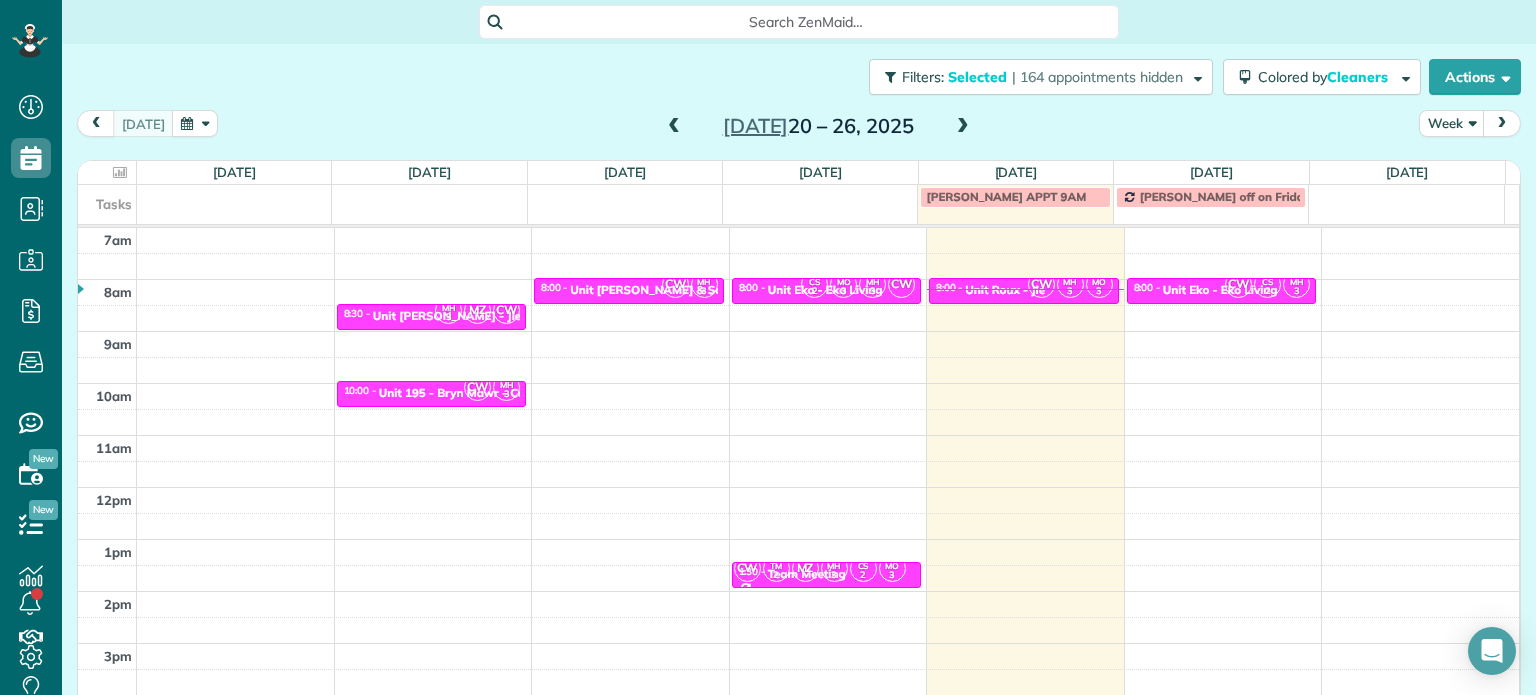 click at bounding box center [963, 127] 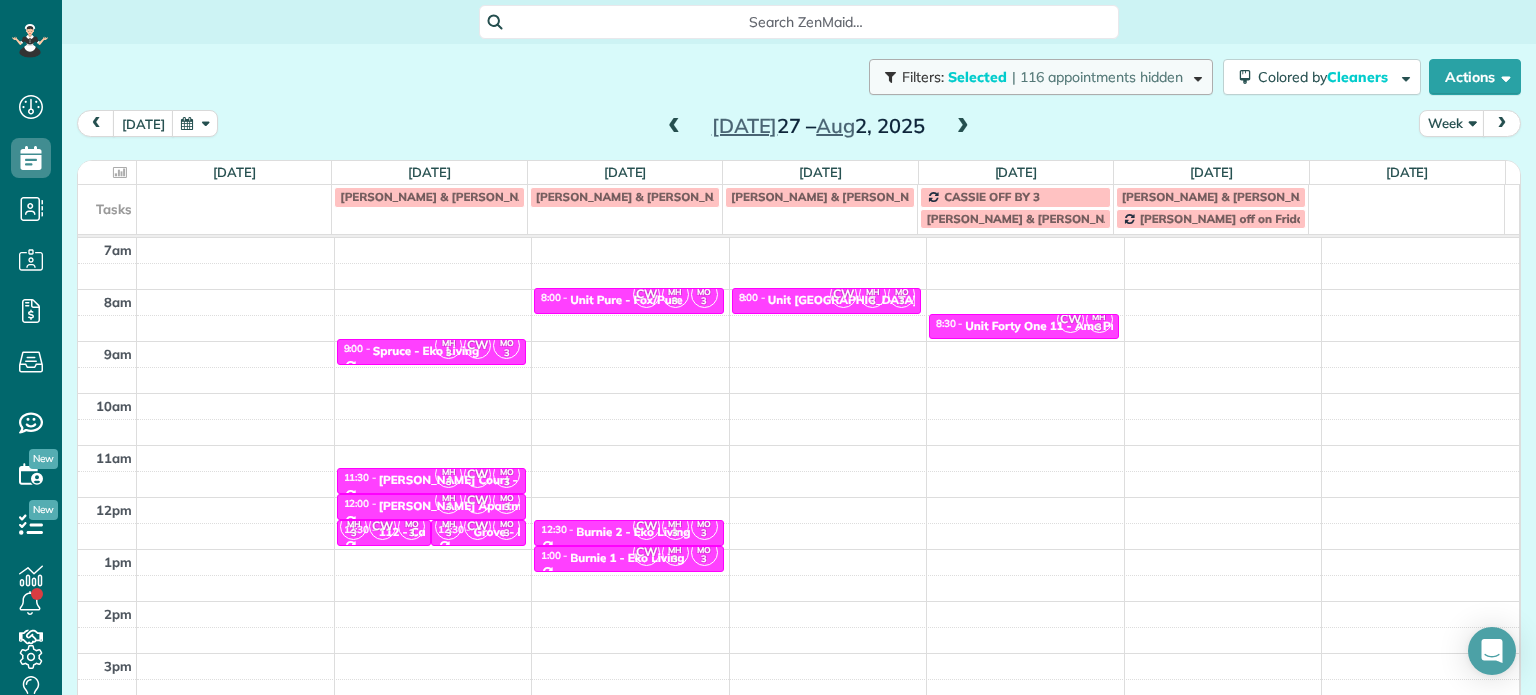 click on "|  116 appointments hidden" at bounding box center (1097, 77) 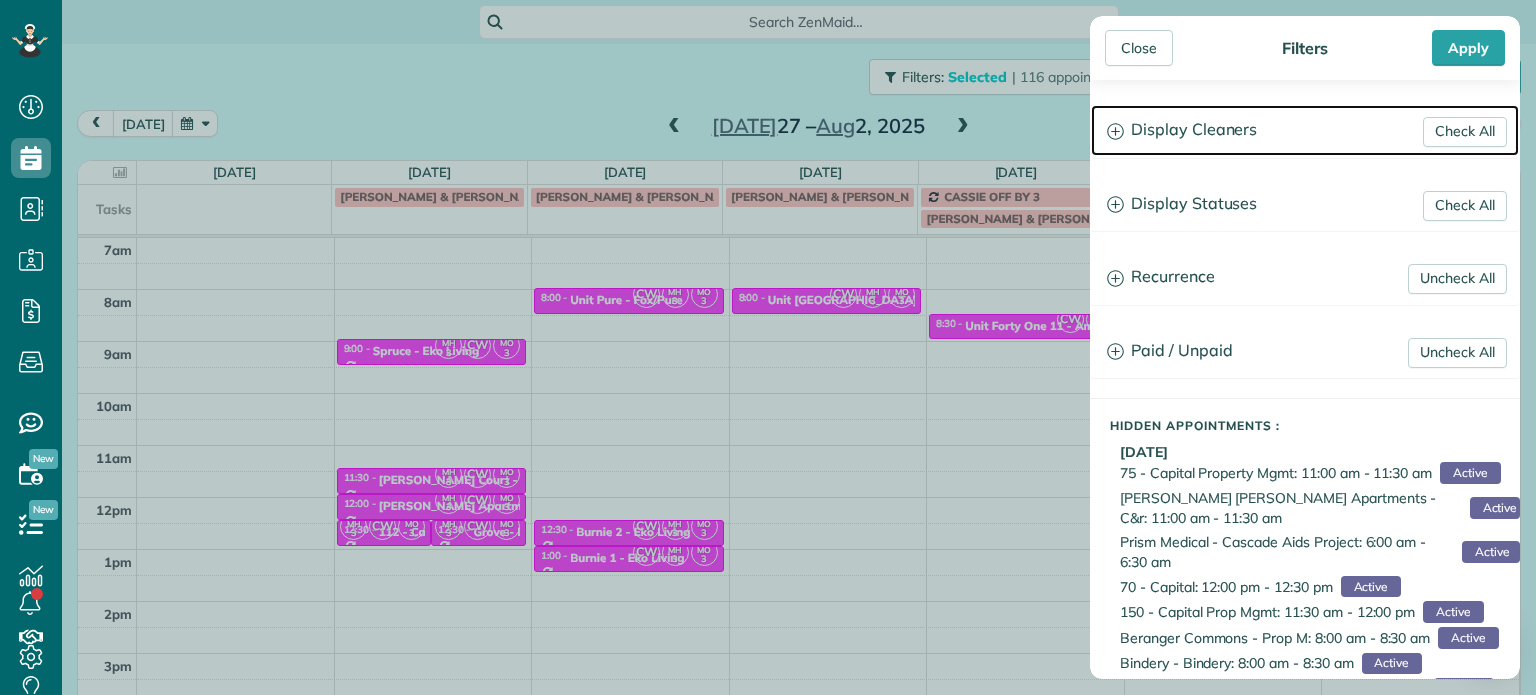 click on "Display Cleaners" at bounding box center (1305, 130) 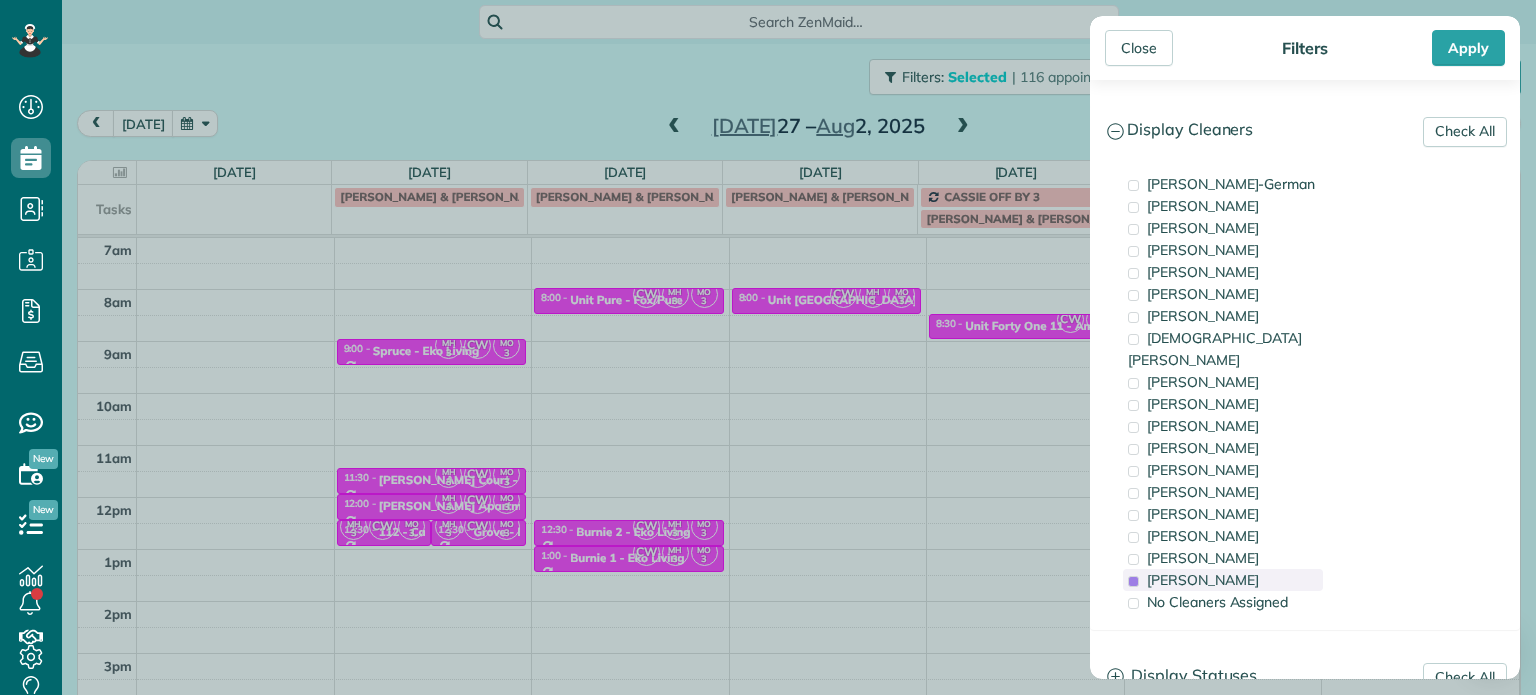 click on "[PERSON_NAME]" at bounding box center [1203, 580] 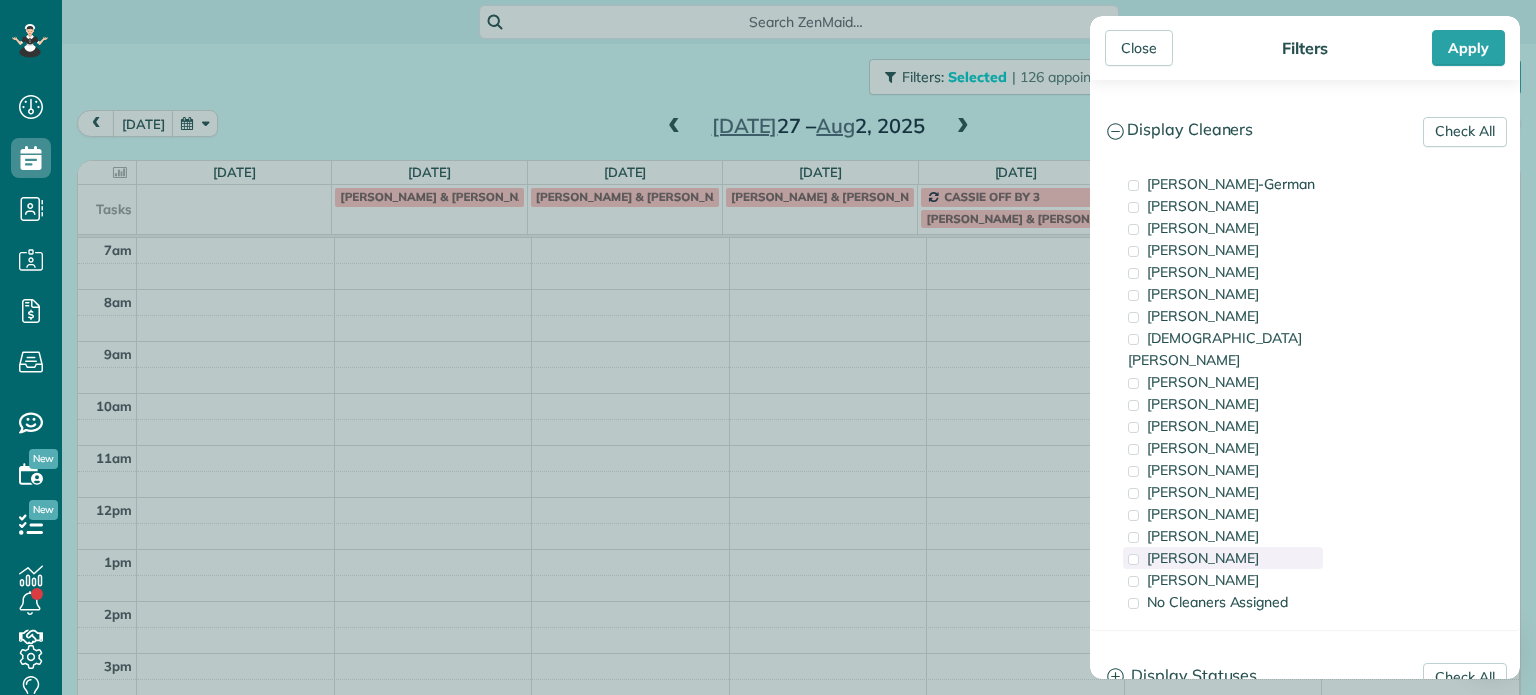 click on "[PERSON_NAME]" at bounding box center (1203, 558) 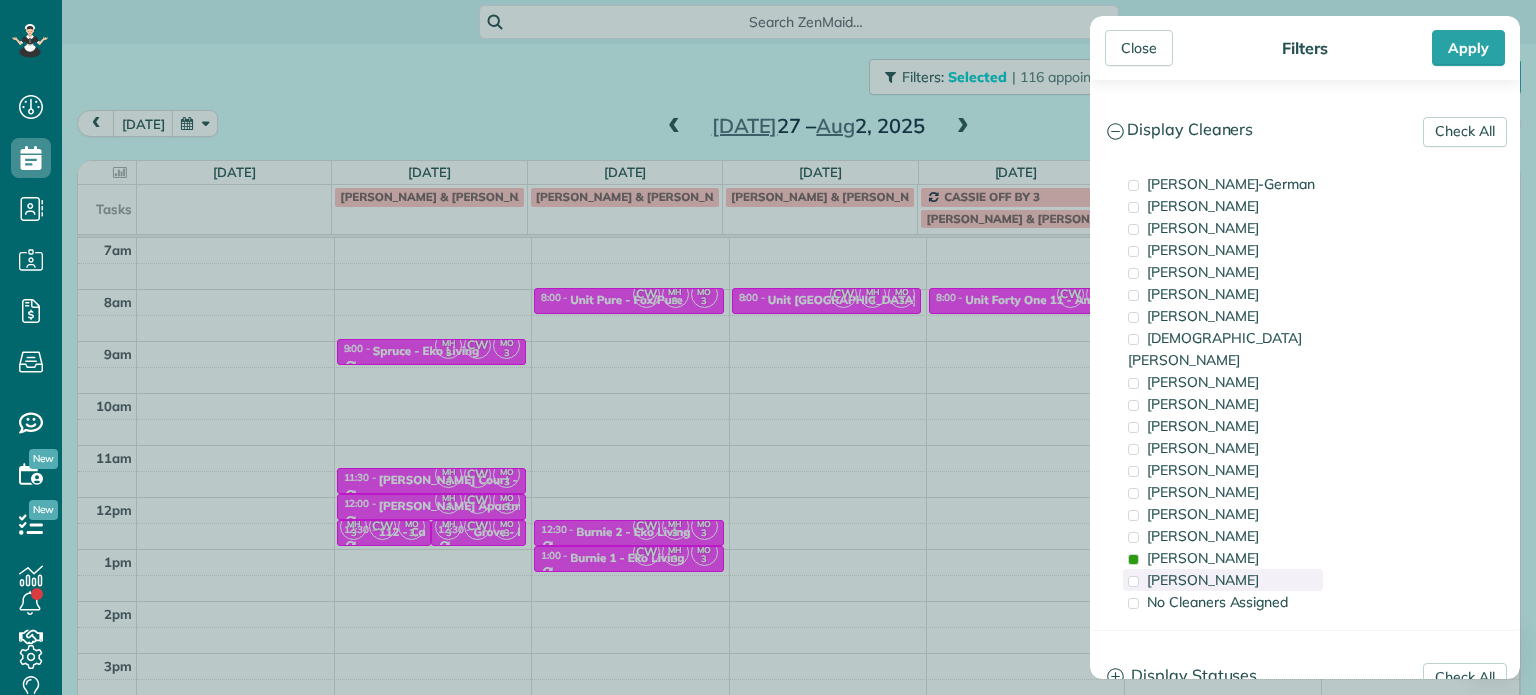 click on "[PERSON_NAME]" at bounding box center (1203, 580) 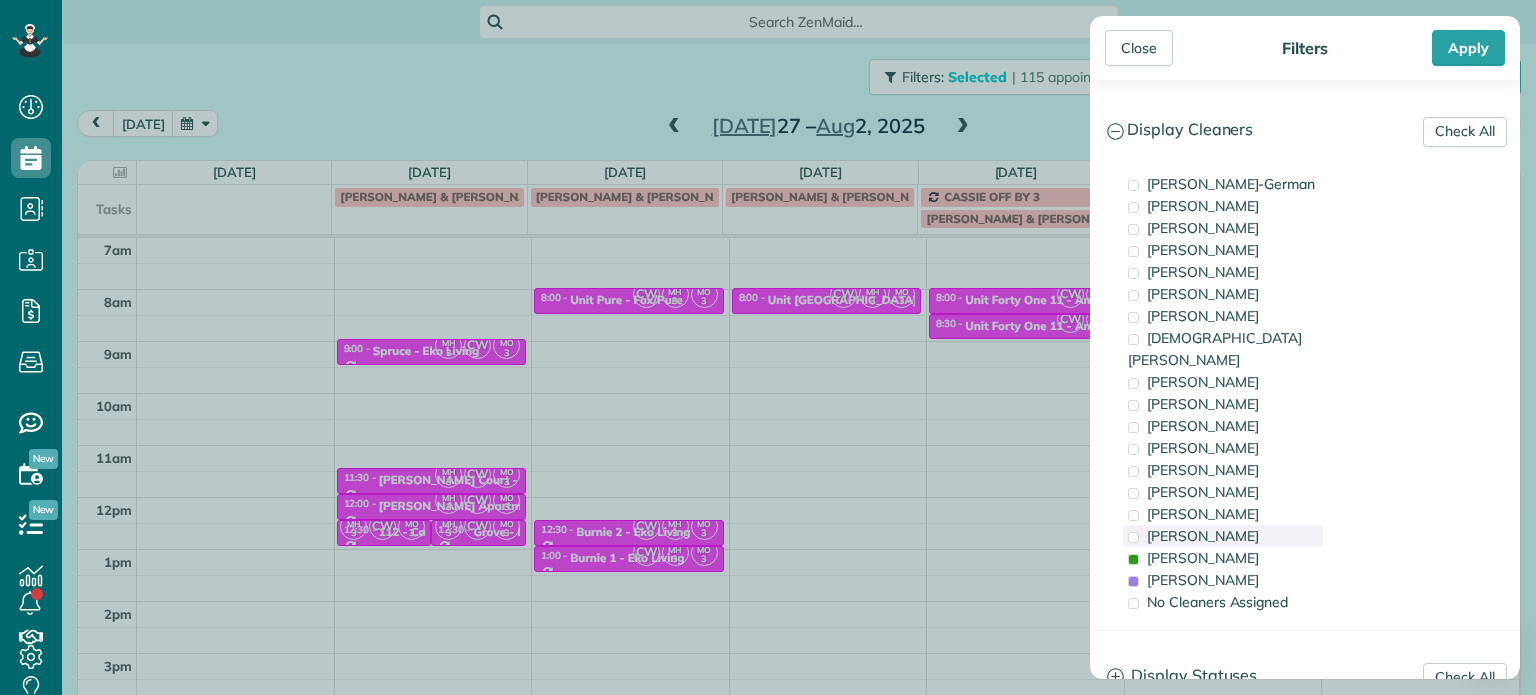 click on "[PERSON_NAME]" at bounding box center (1203, 536) 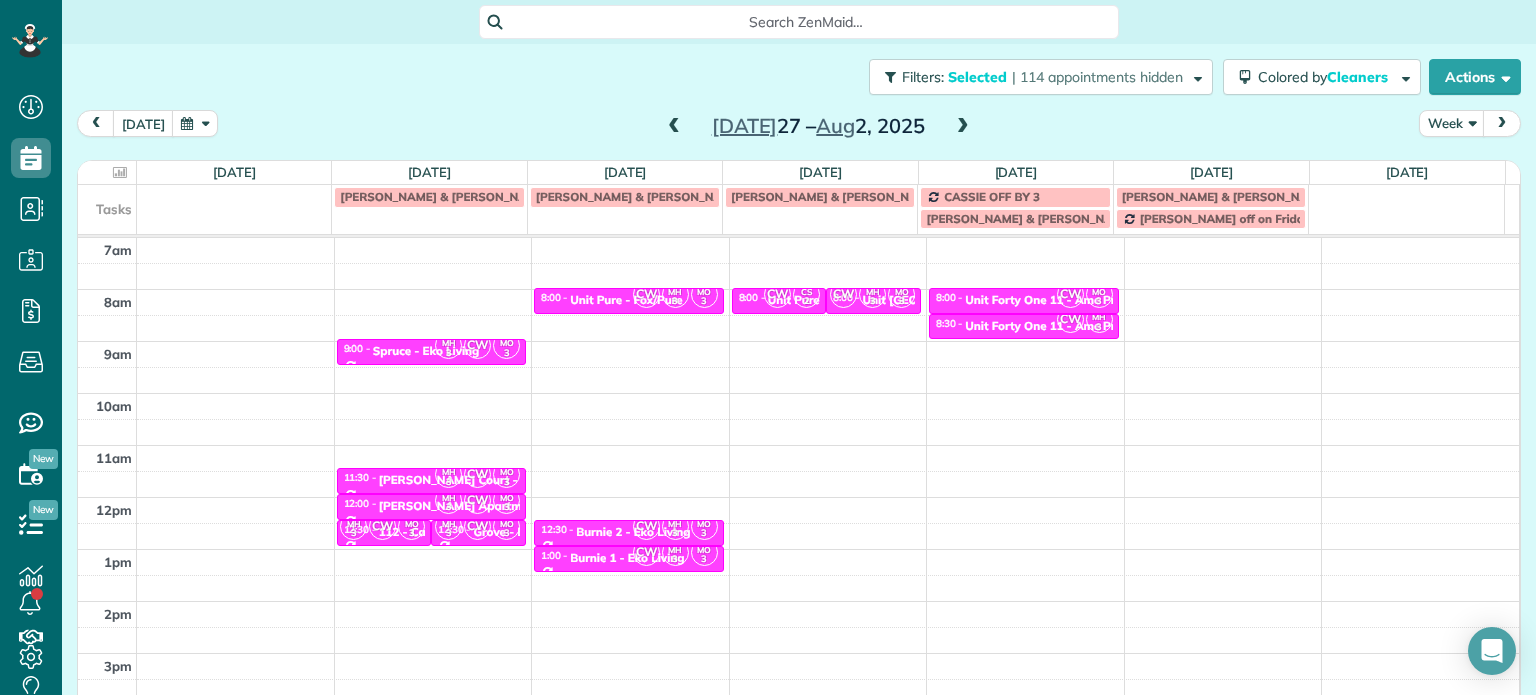click on "Close
Filters
Apply
Check All
Display Cleaners
[PERSON_NAME]-German
[PERSON_NAME]
[PERSON_NAME]
[PERSON_NAME]
[PERSON_NAME]
[PERSON_NAME]
[PERSON_NAME]" at bounding box center [768, 347] 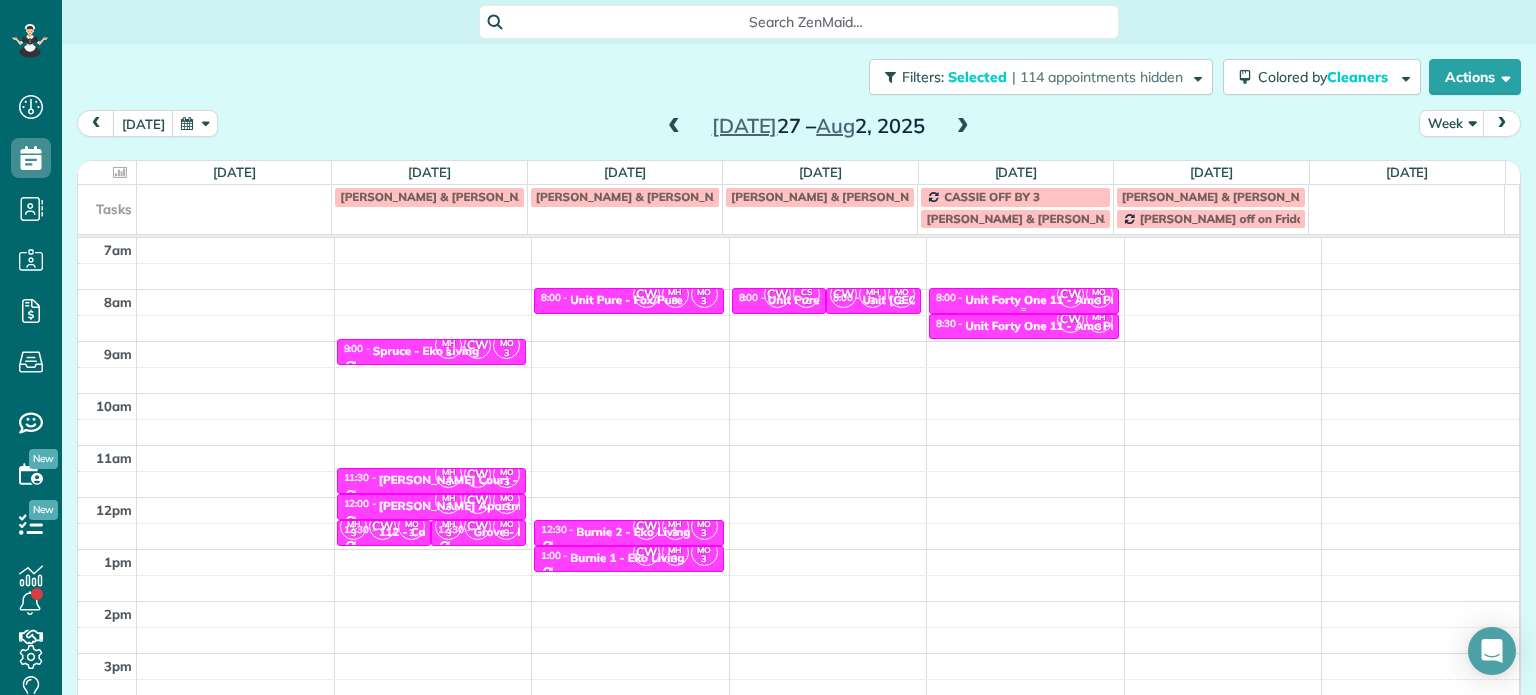 click on "Unit Forty One 11 - Amc Property Management" at bounding box center [1096, 300] 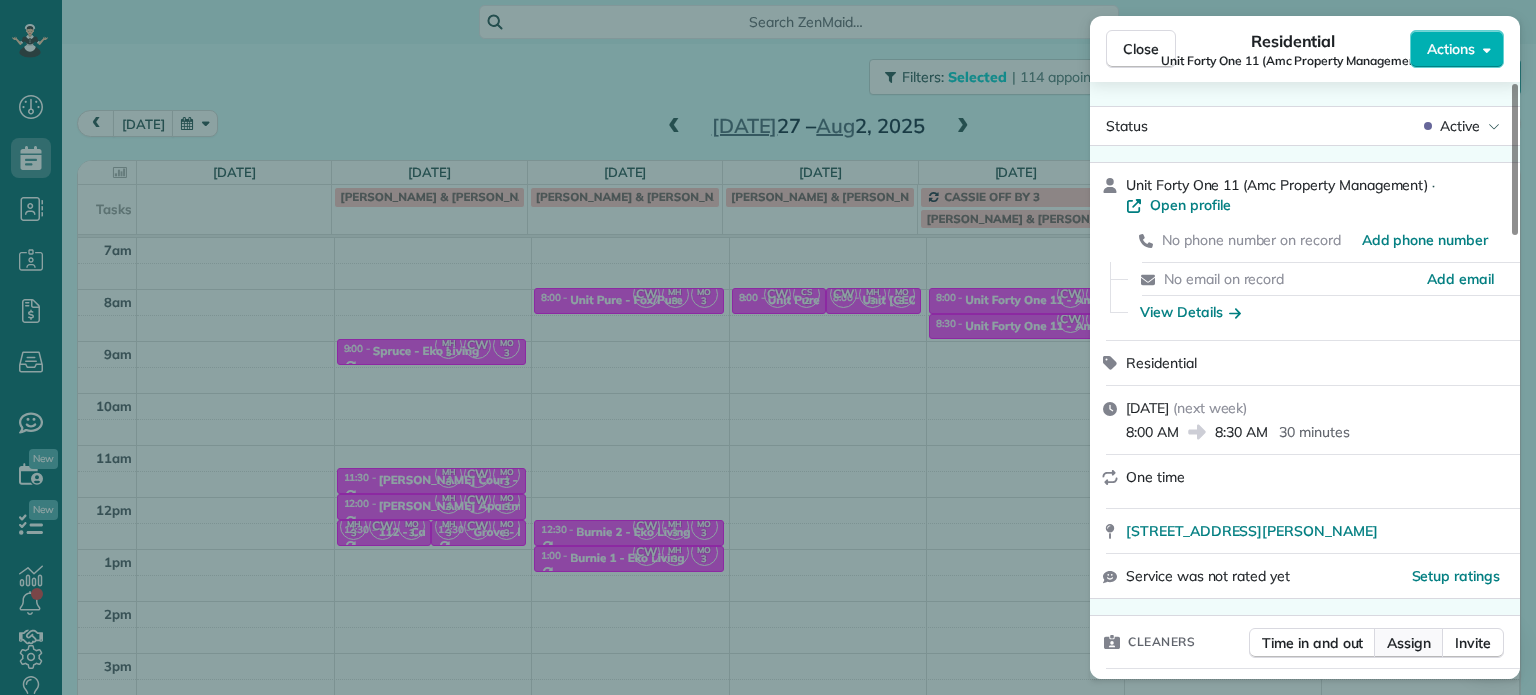 click on "Assign" at bounding box center (1409, 643) 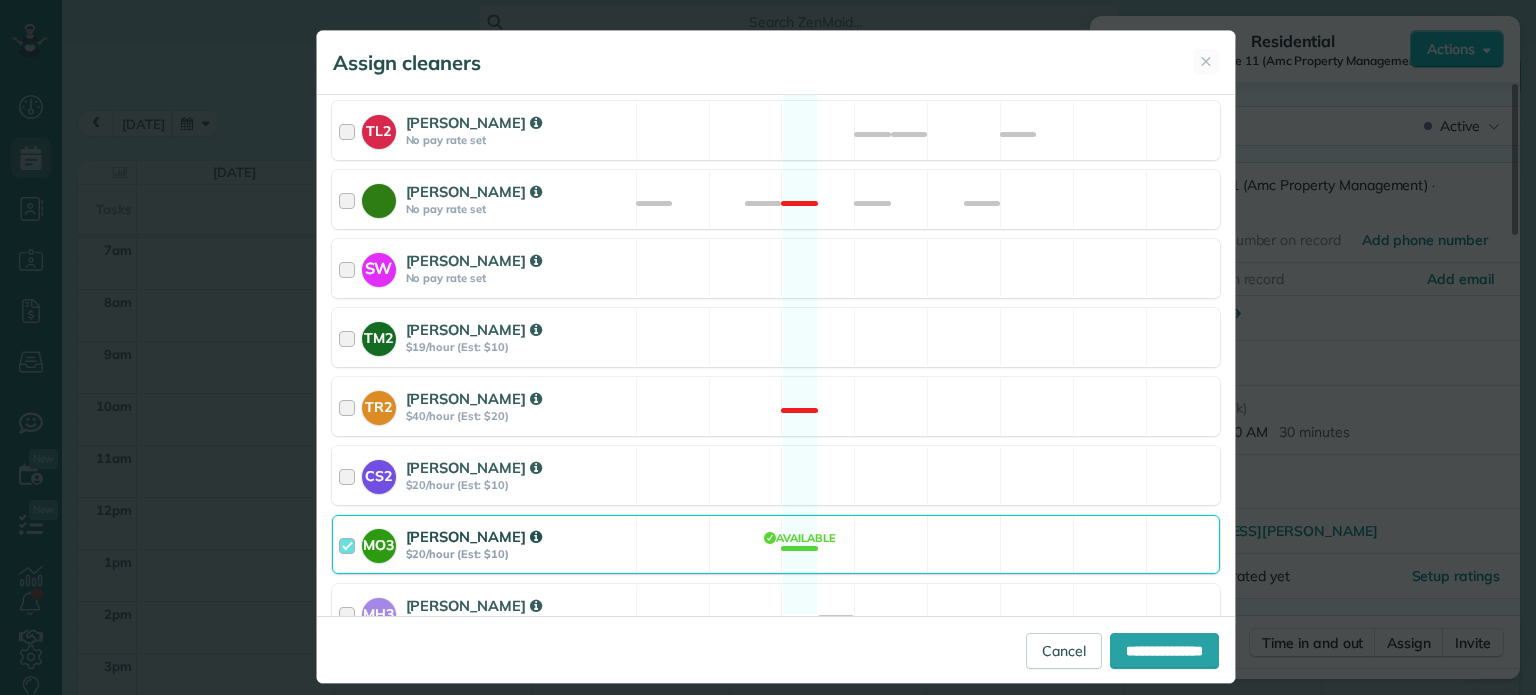 scroll, scrollTop: 1004, scrollLeft: 0, axis: vertical 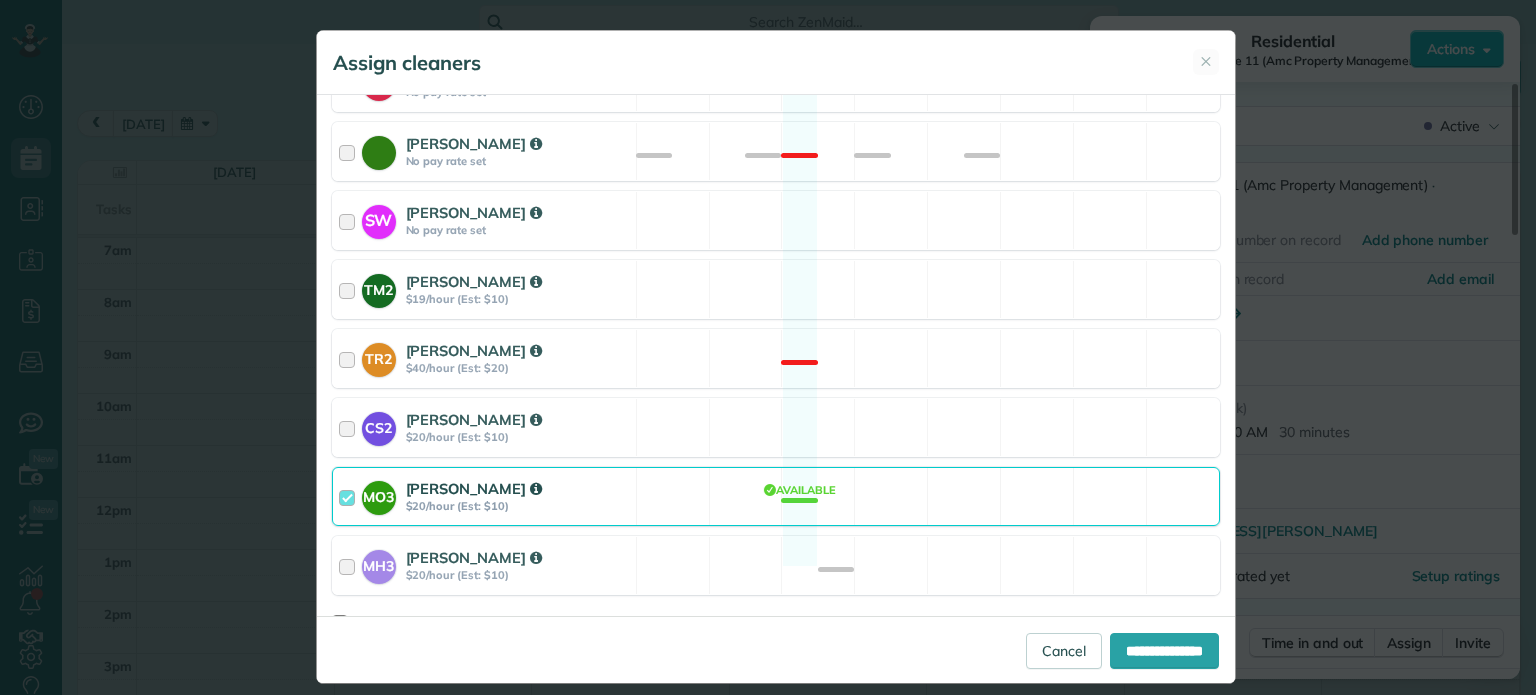 click on "MO3
[PERSON_NAME]
$20/hour (Est: $10)
Available" at bounding box center (776, 496) 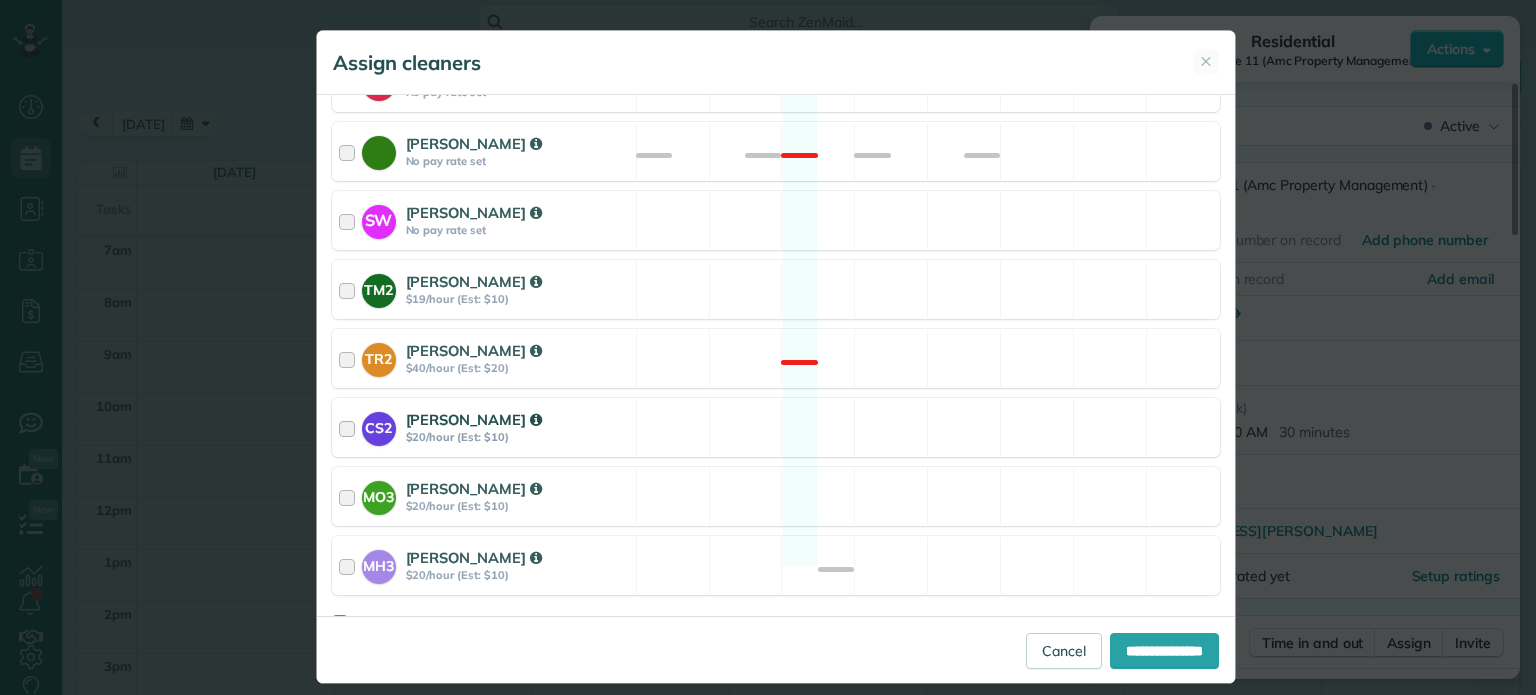 click on "CS2
Cristina Sainz
$20/hour (Est: $10)
Available" at bounding box center (776, 427) 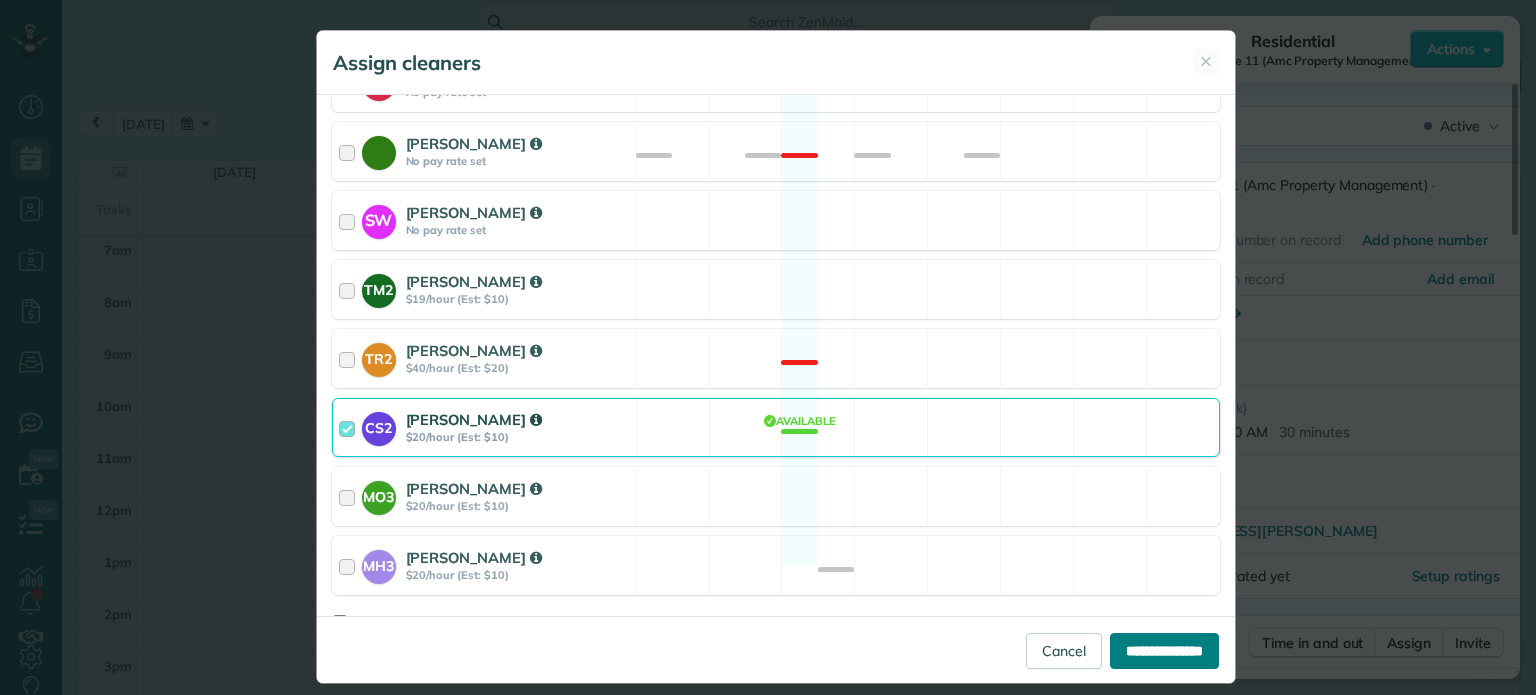 click on "**********" at bounding box center [1164, 651] 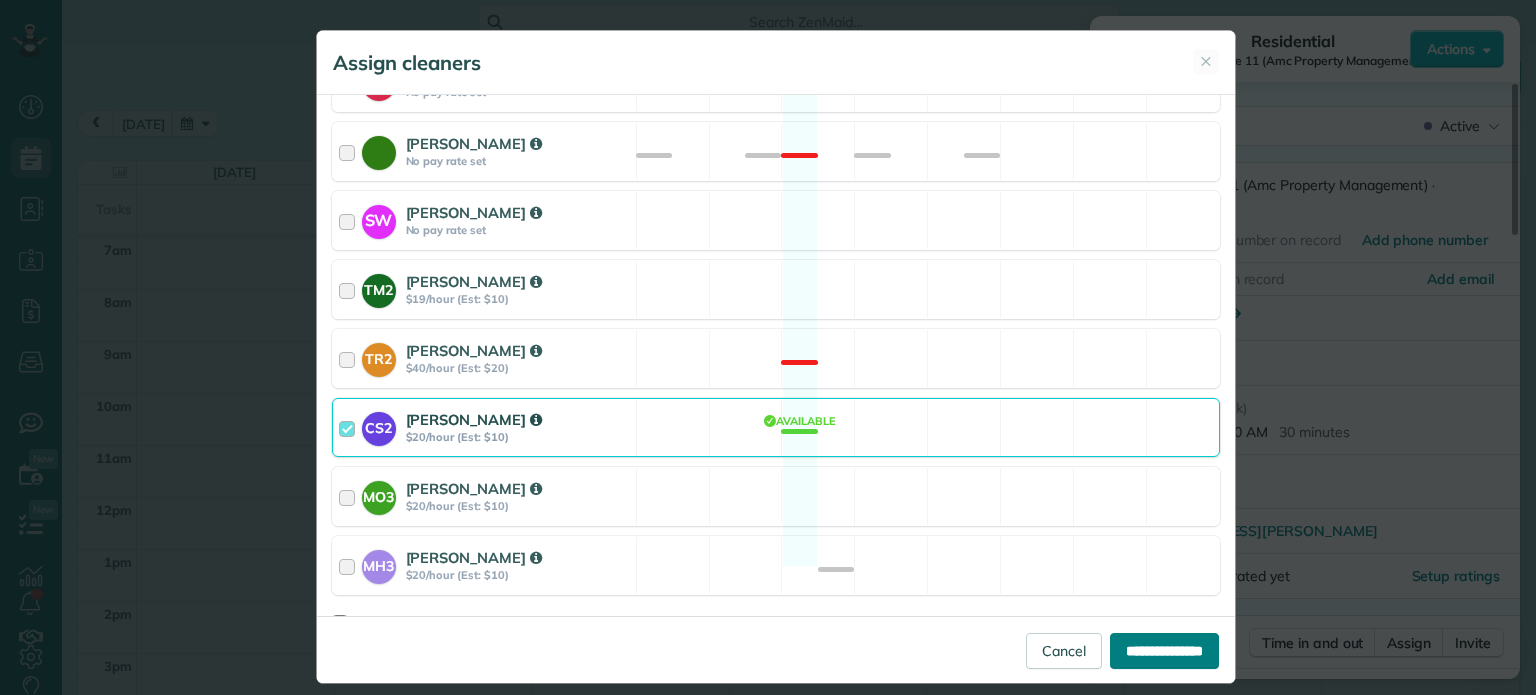 type on "**********" 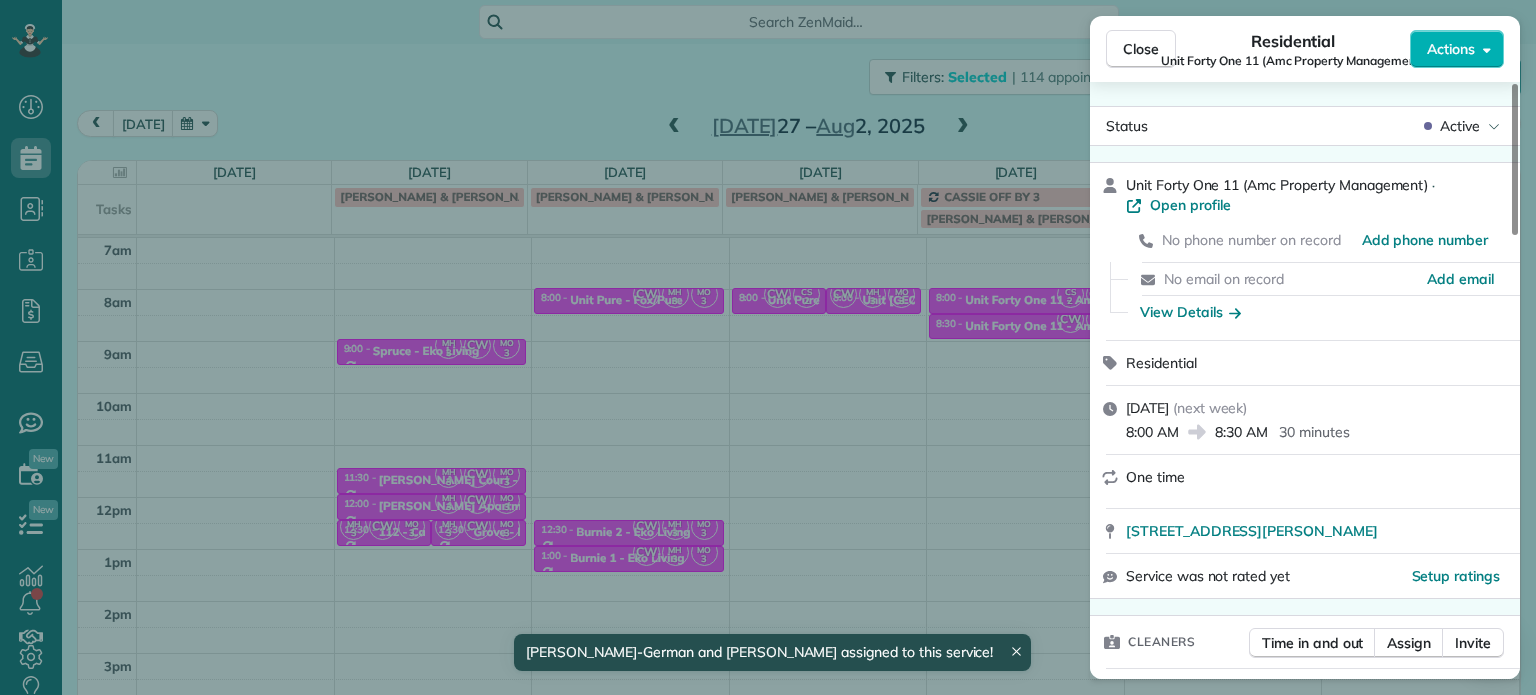 click on "Close Residential Unit Forty One 11 (Amc Property Management) Actions Status Active Unit Forty One 11 (Amc Property Management) · Open profile No phone number on record Add phone number No email on record Add email View Details Residential Thursday, July 31, 2025 ( next week ) 8:00 AM 8:30 AM 30 minutes One time 4111 Northeast Martin Luther King Junior Boulevard Portland OR 97211 Service was not rated yet Setup ratings Cleaners Time in and out Assign Invite Cleaners Cristina   Sainz 8:00 AM 8:30 AM Christina   Wright-German 8:00 AM 8:30 AM Checklist Try Now Keep this appointment up to your standards. Stay on top of every detail, keep your cleaners organised, and your client happy. Assign a checklist Watch a 5 min demo Billing Billing actions Price $0.00 Overcharge $0.00 Discount $0.00 Coupon discount - Primary tax - Secondary tax - Total appointment price $0.00 Tips collected New feature! $0.00 Mark as paid Total including tip $0.00 Get paid online in no-time! Charge customer credit card Work items Notes 1 1" at bounding box center (768, 347) 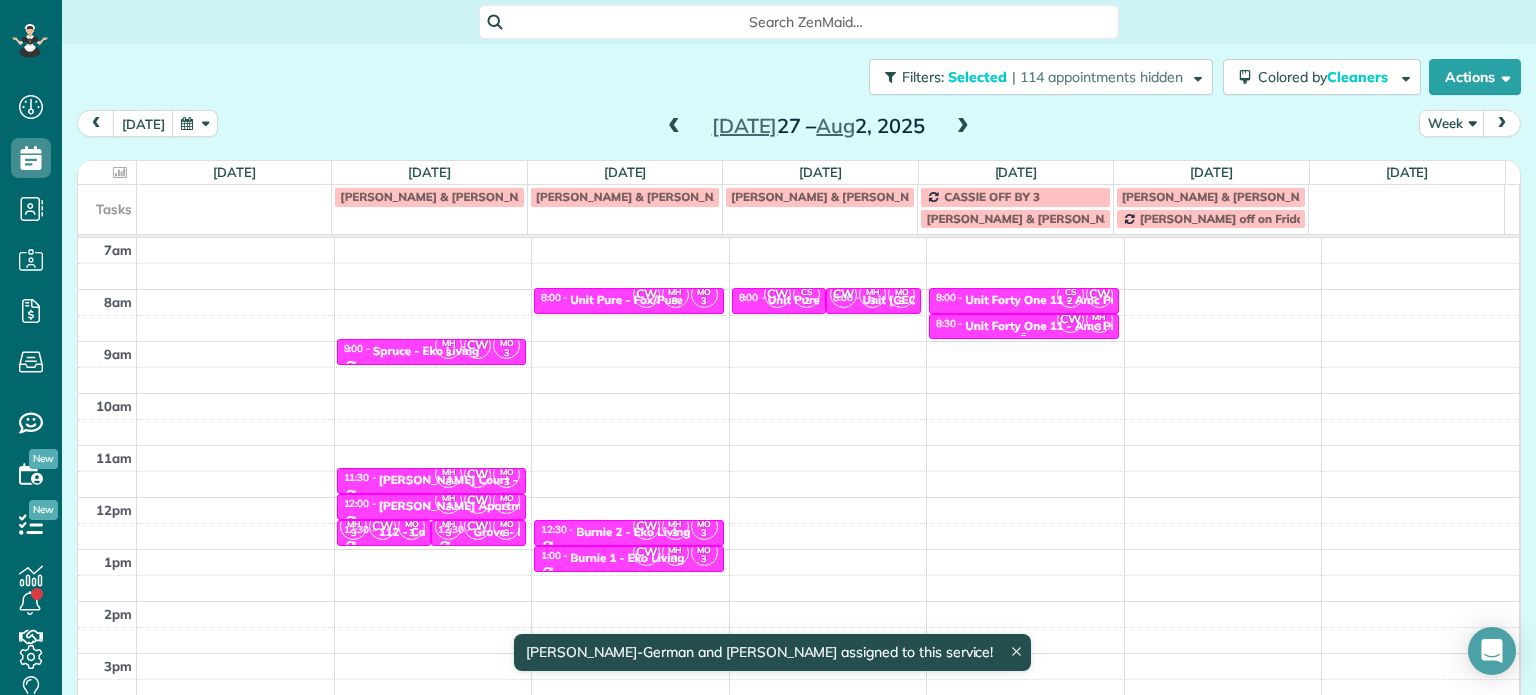 click on "Unit Forty One 11 - Amc Property Management" at bounding box center [1096, 326] 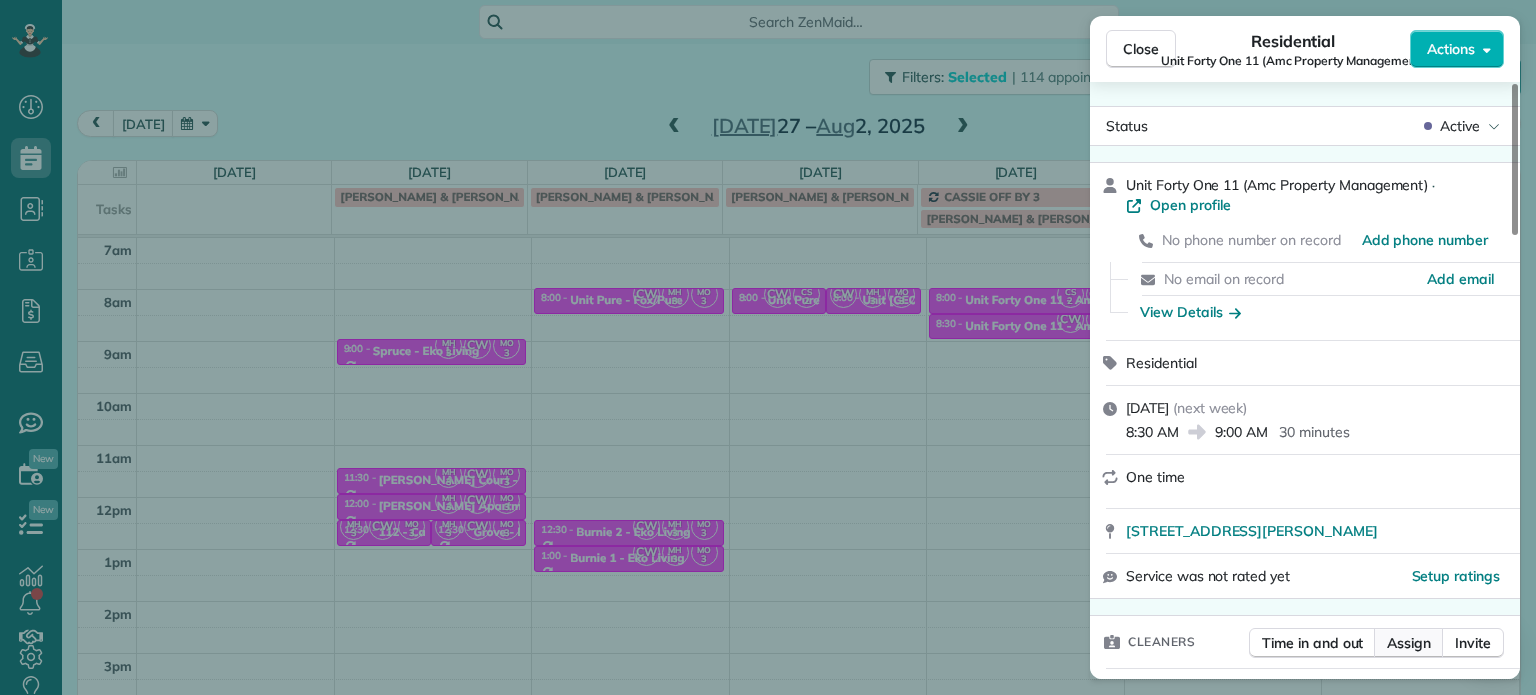click on "Assign" at bounding box center [1409, 643] 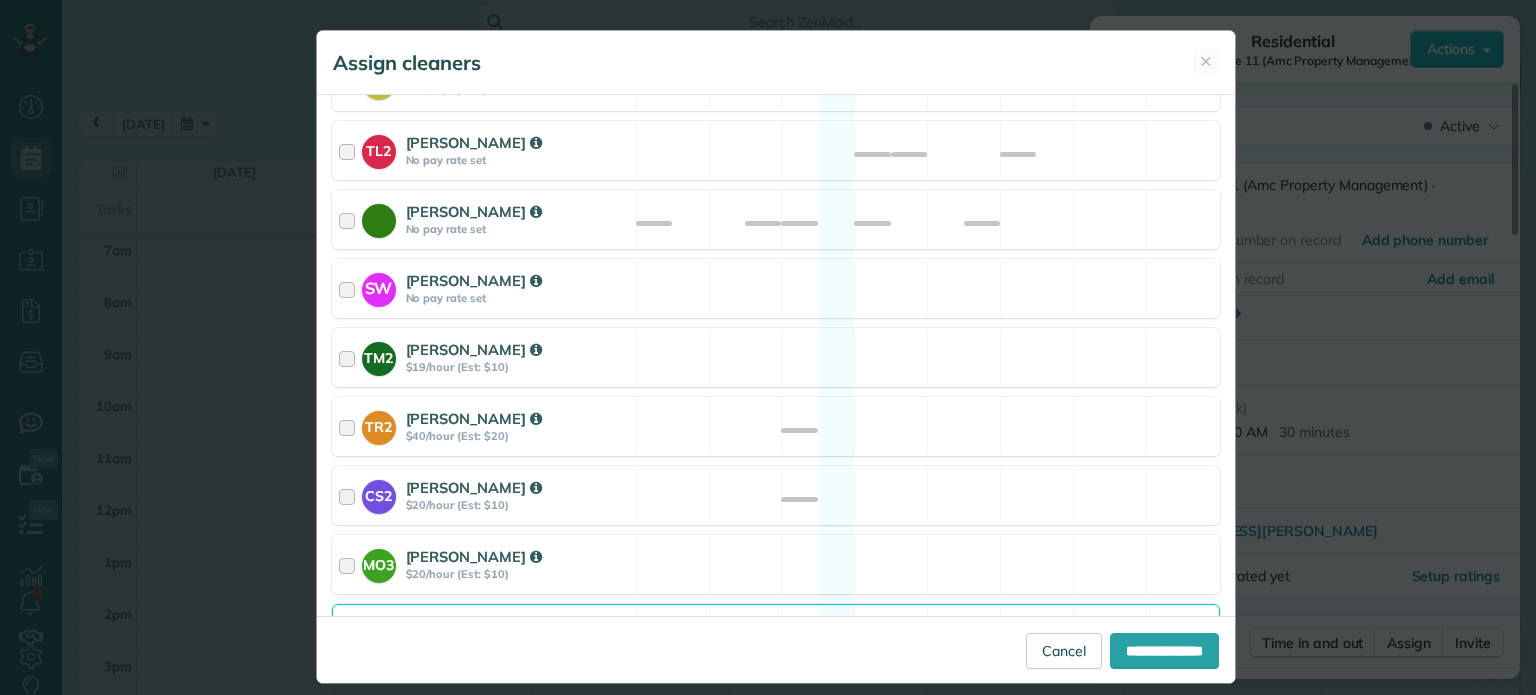 scroll, scrollTop: 1004, scrollLeft: 0, axis: vertical 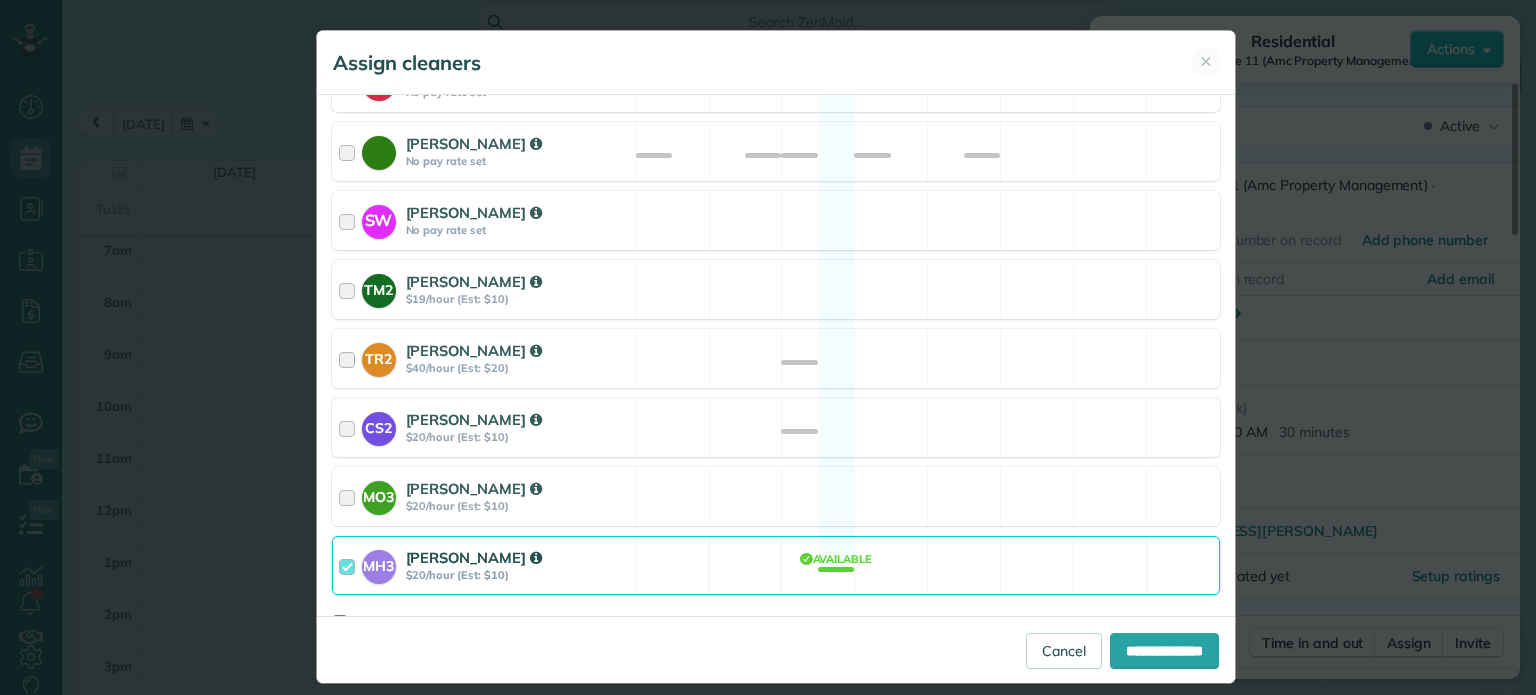 click on "MH3
[PERSON_NAME]
$20/hour (Est: $10)
Available" at bounding box center [776, 565] 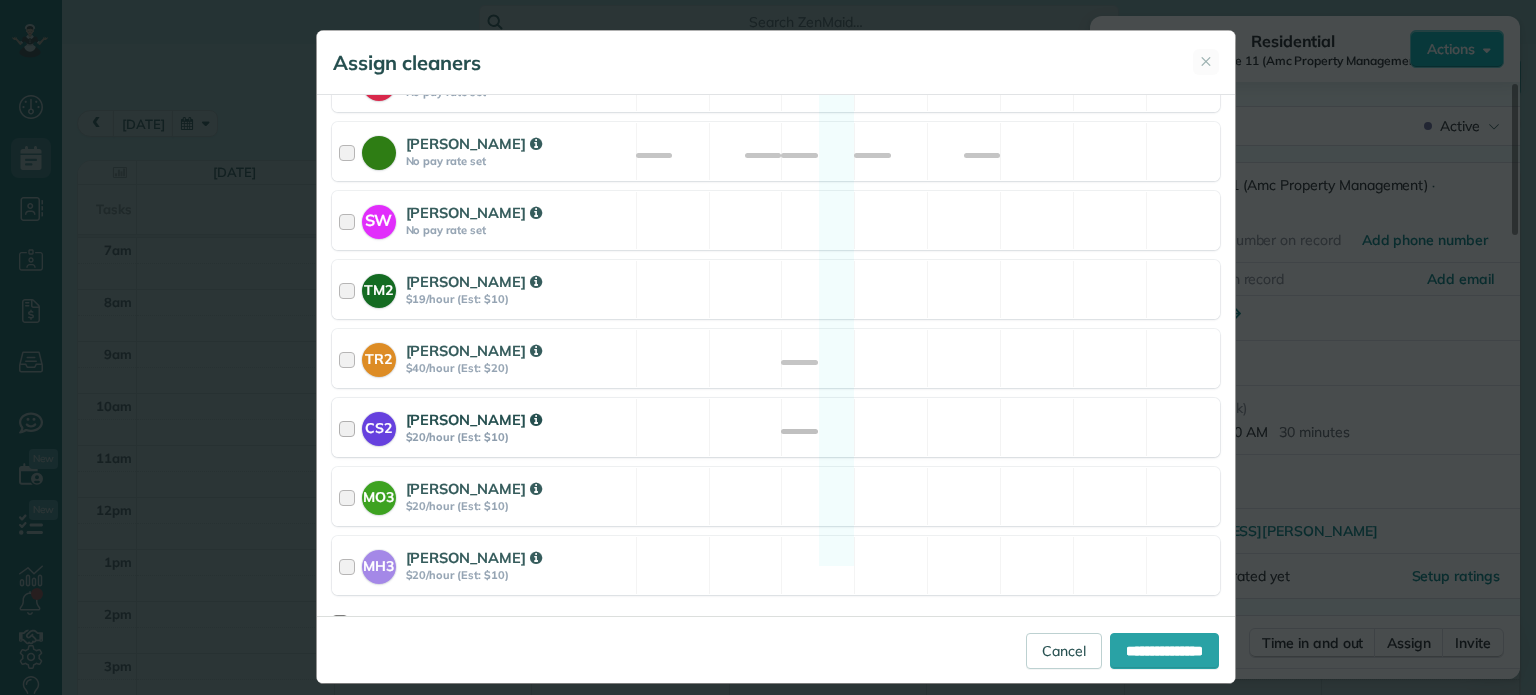 click on "CS2
Cristina Sainz
$20/hour (Est: $10)
Available" at bounding box center [776, 427] 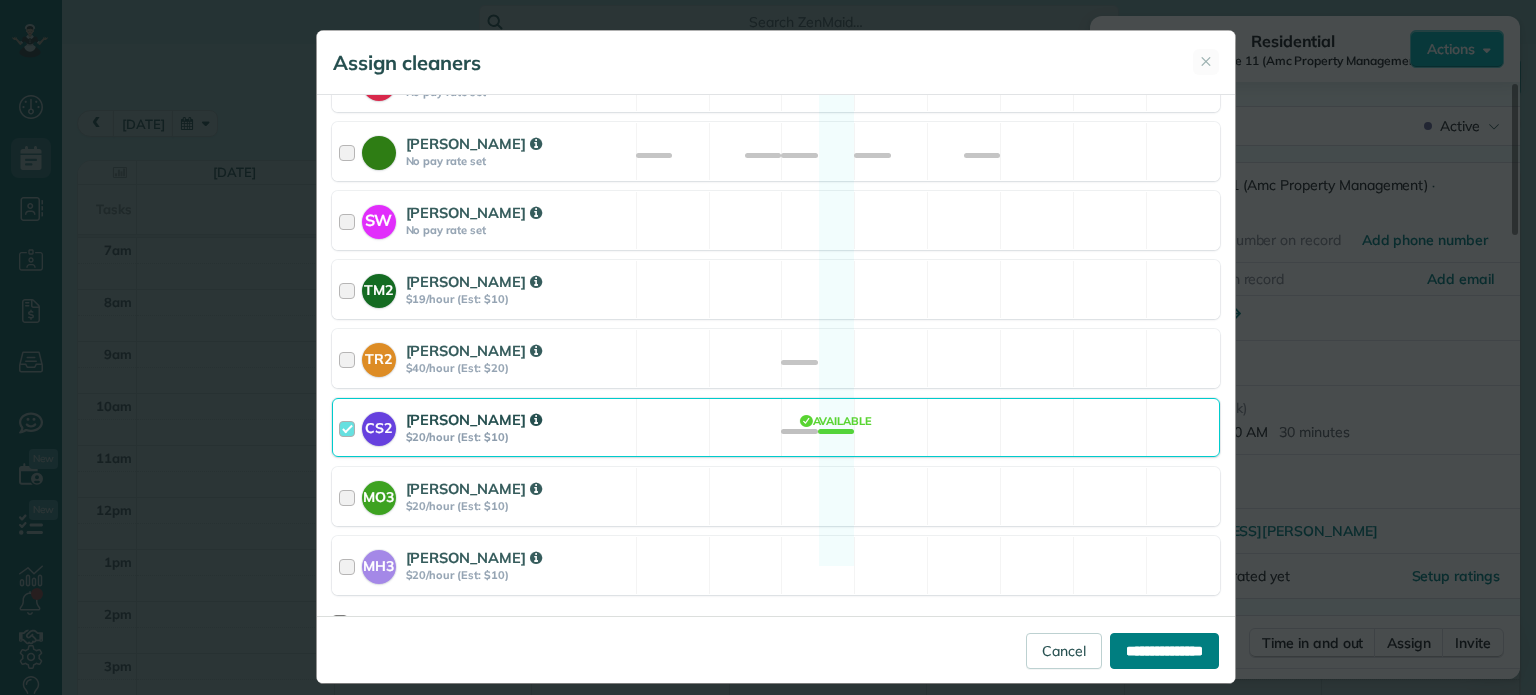 click on "**********" at bounding box center (1164, 651) 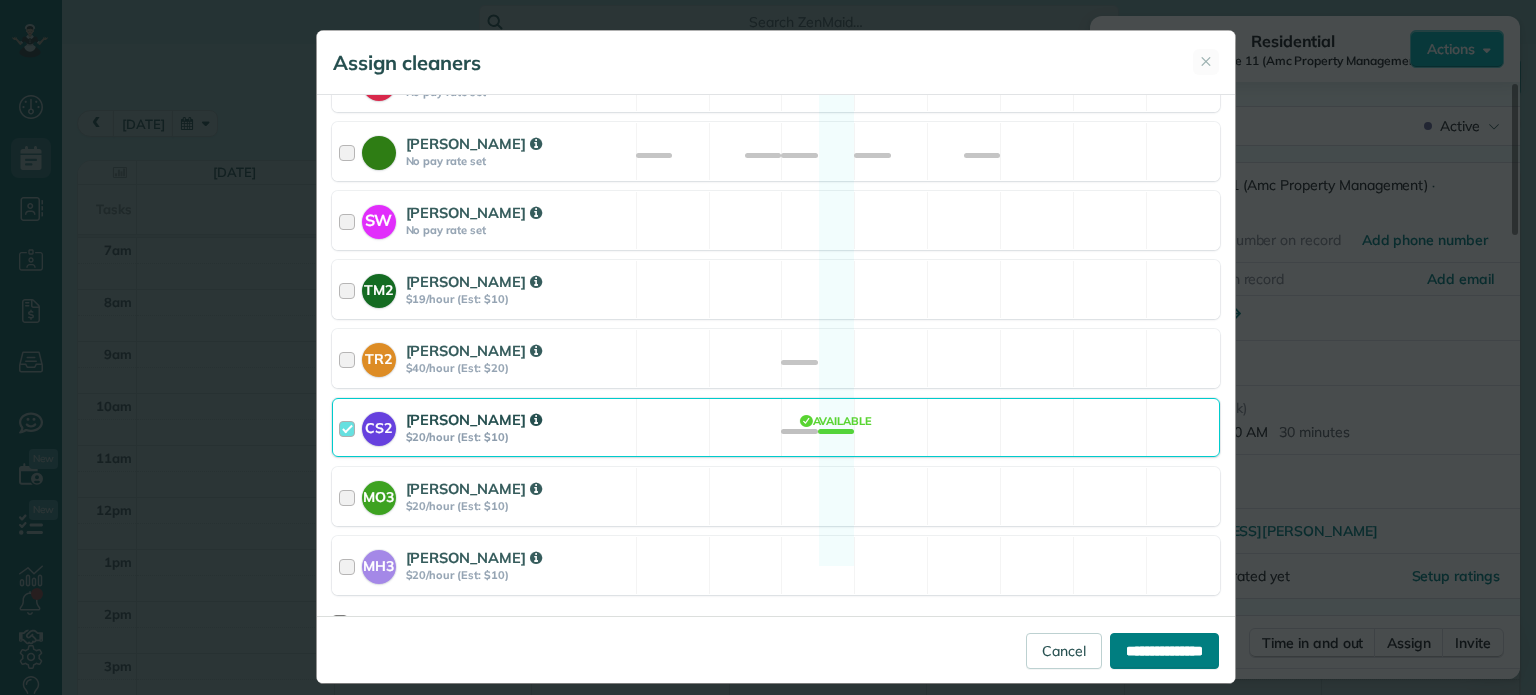 type on "**********" 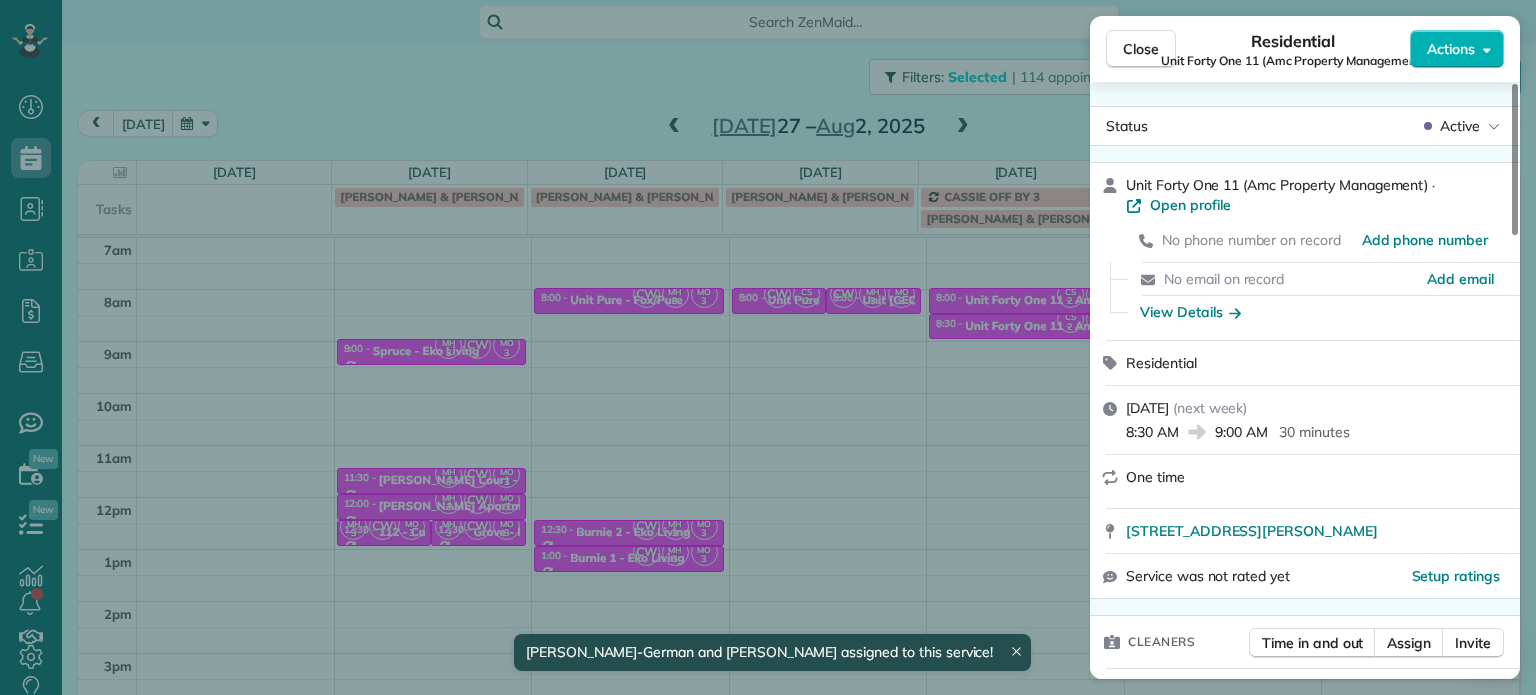 click on "Close Residential Unit Forty One 11 (Amc Property Management) Actions Status Active Unit Forty One 11 (Amc Property Management) · Open profile No phone number on record Add phone number No email on record Add email View Details Residential Thursday, July 31, 2025 ( next week ) 8:30 AM 9:00 AM 30 minutes One time 4111 Northeast Martin Luther King Junior Boulevard Portland OR 97211 Service was not rated yet Setup ratings Cleaners Time in and out Assign Invite Cleaners Cristina   Sainz 8:30 AM 9:00 AM Christina   Wright-German 8:30 AM 9:00 AM Checklist Try Now Keep this appointment up to your standards. Stay on top of every detail, keep your cleaners organised, and your client happy. Assign a checklist Watch a 5 min demo Billing Billing actions Price $0.00 Overcharge $0.00 Discount $0.00 Coupon discount - Primary tax - Secondary tax - Total appointment price $0.00 Tips collected New feature! $0.00 Mark as paid Total including tip $0.00 Get paid online in no-time! Charge customer credit card Work items Notes 1 1" at bounding box center [768, 347] 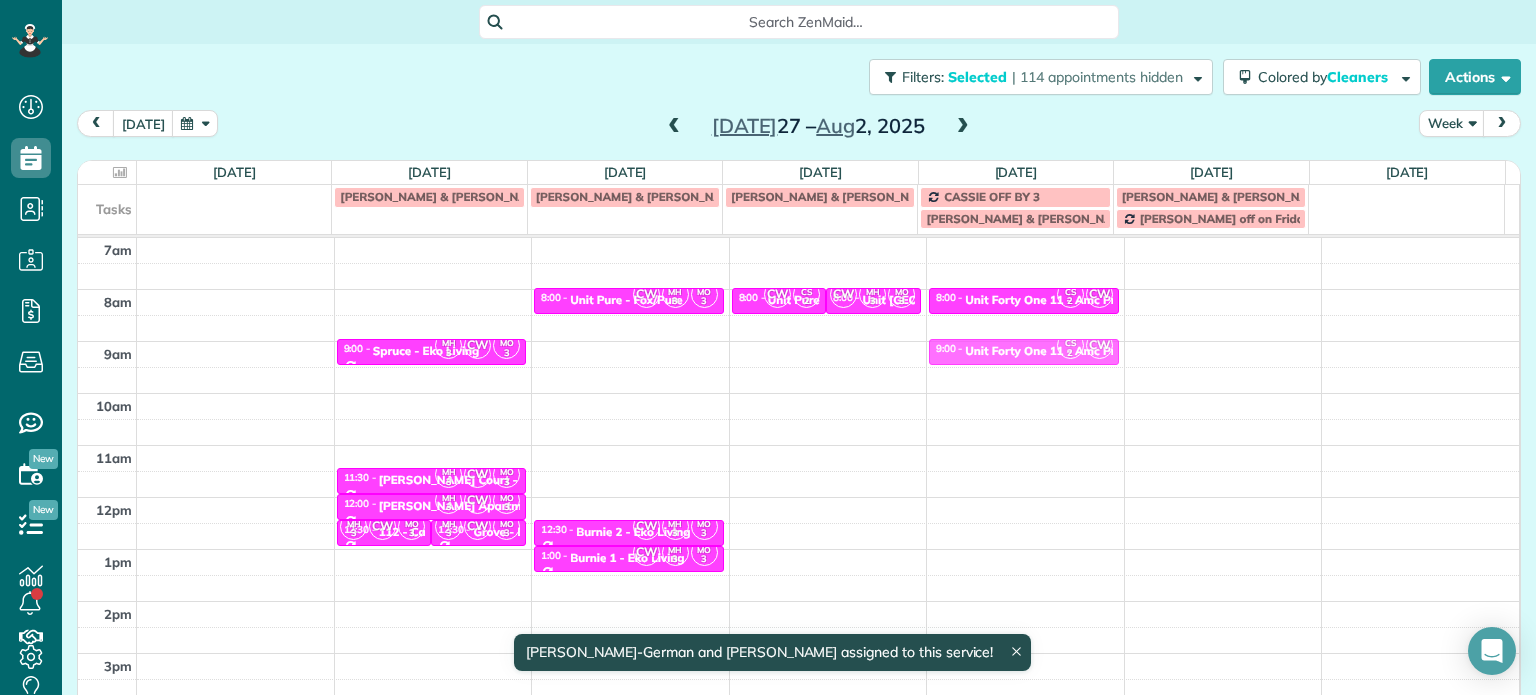 drag, startPoint x: 997, startPoint y: 317, endPoint x: 1006, endPoint y: 352, distance: 36.138622 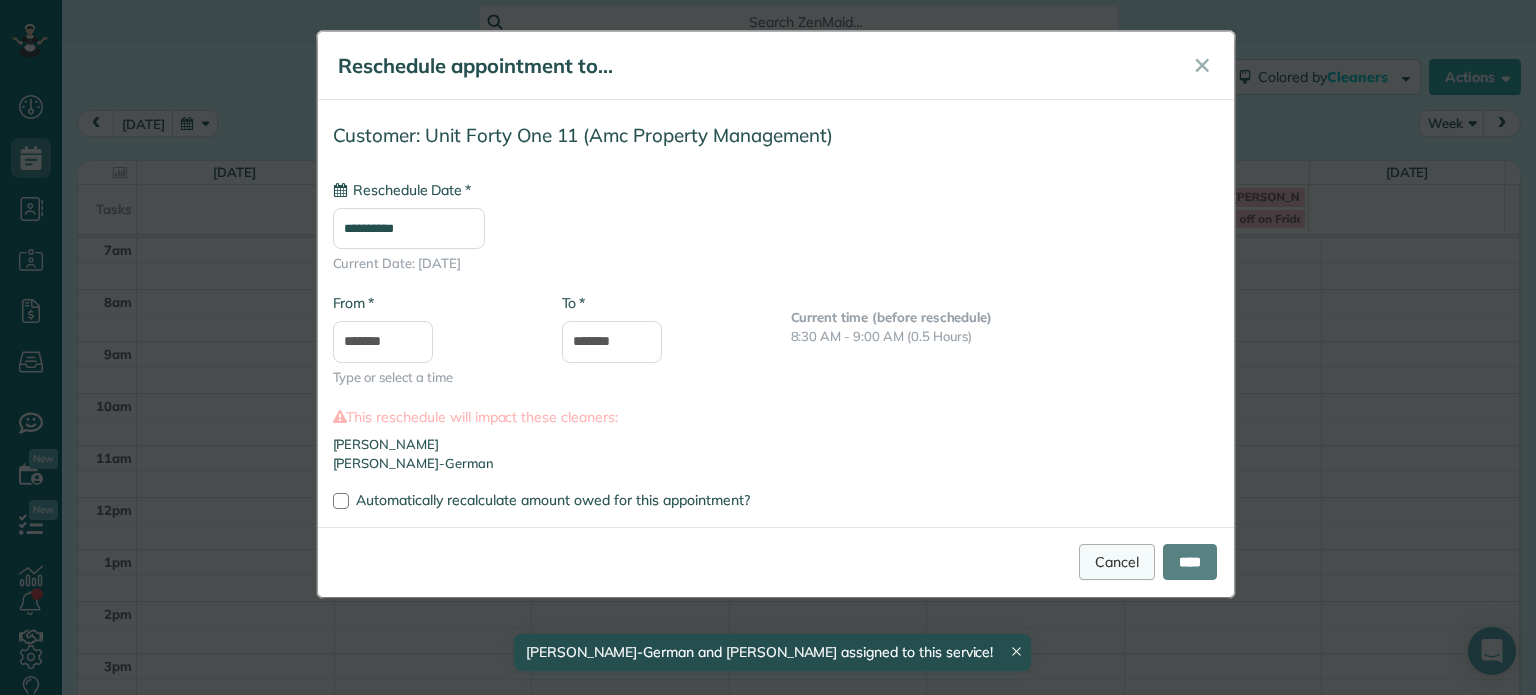 type on "**********" 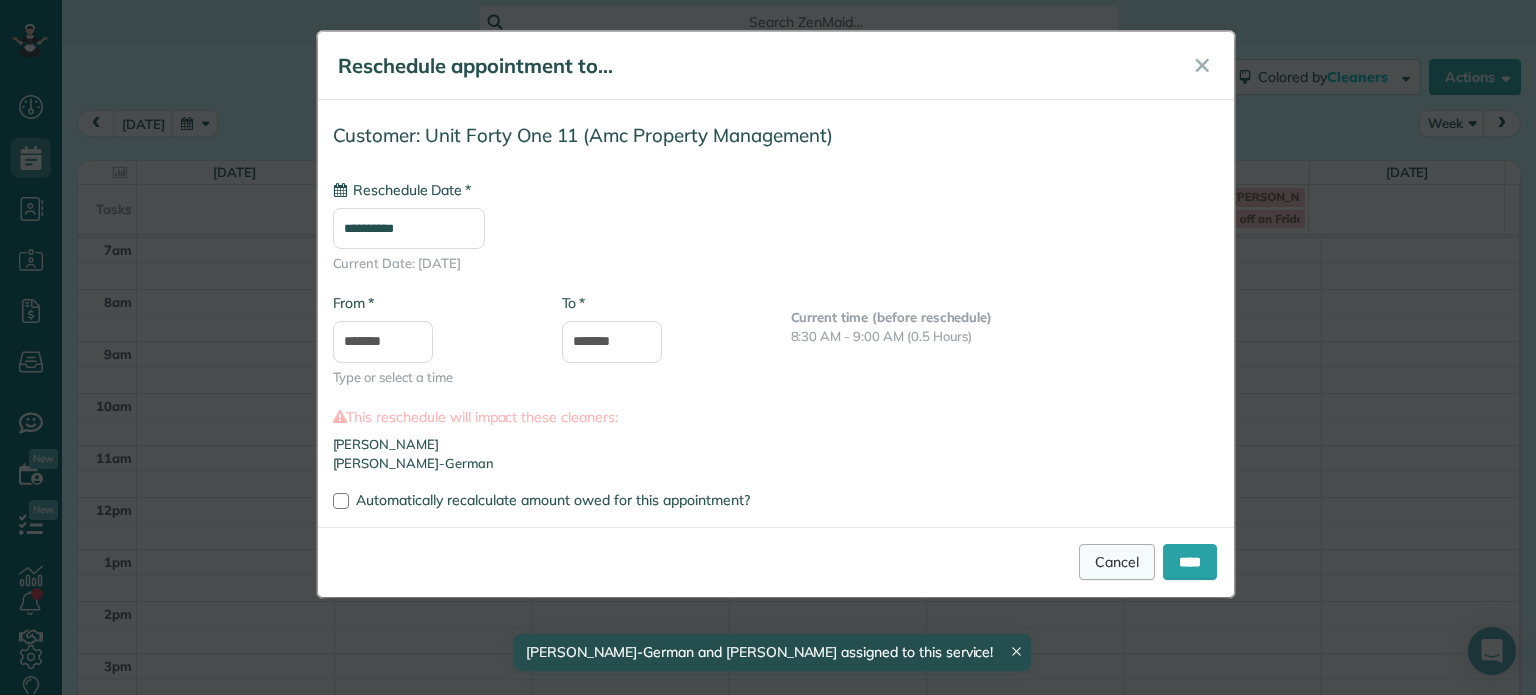 click on "Cancel" at bounding box center [1117, 562] 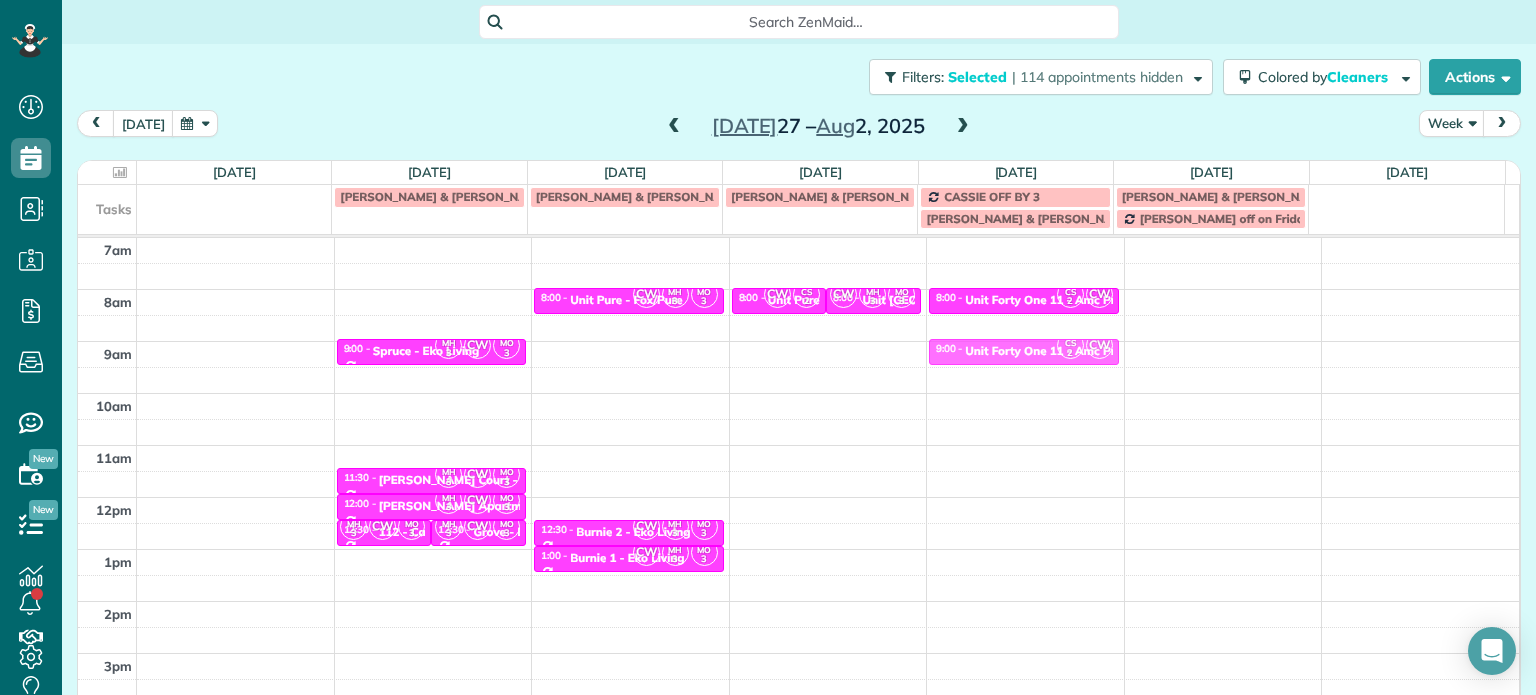 drag, startPoint x: 1029, startPoint y: 328, endPoint x: 1035, endPoint y: 348, distance: 20.880613 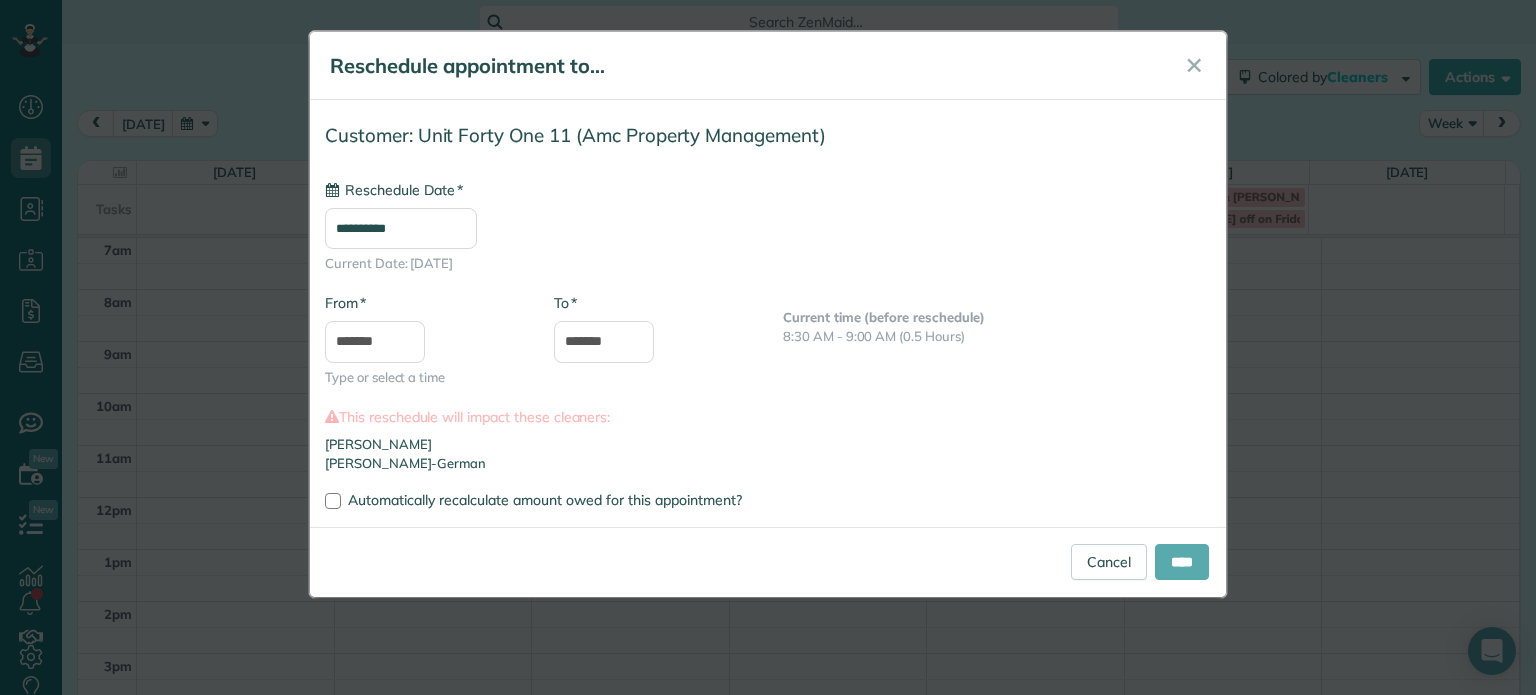 click on "****" at bounding box center (1182, 562) 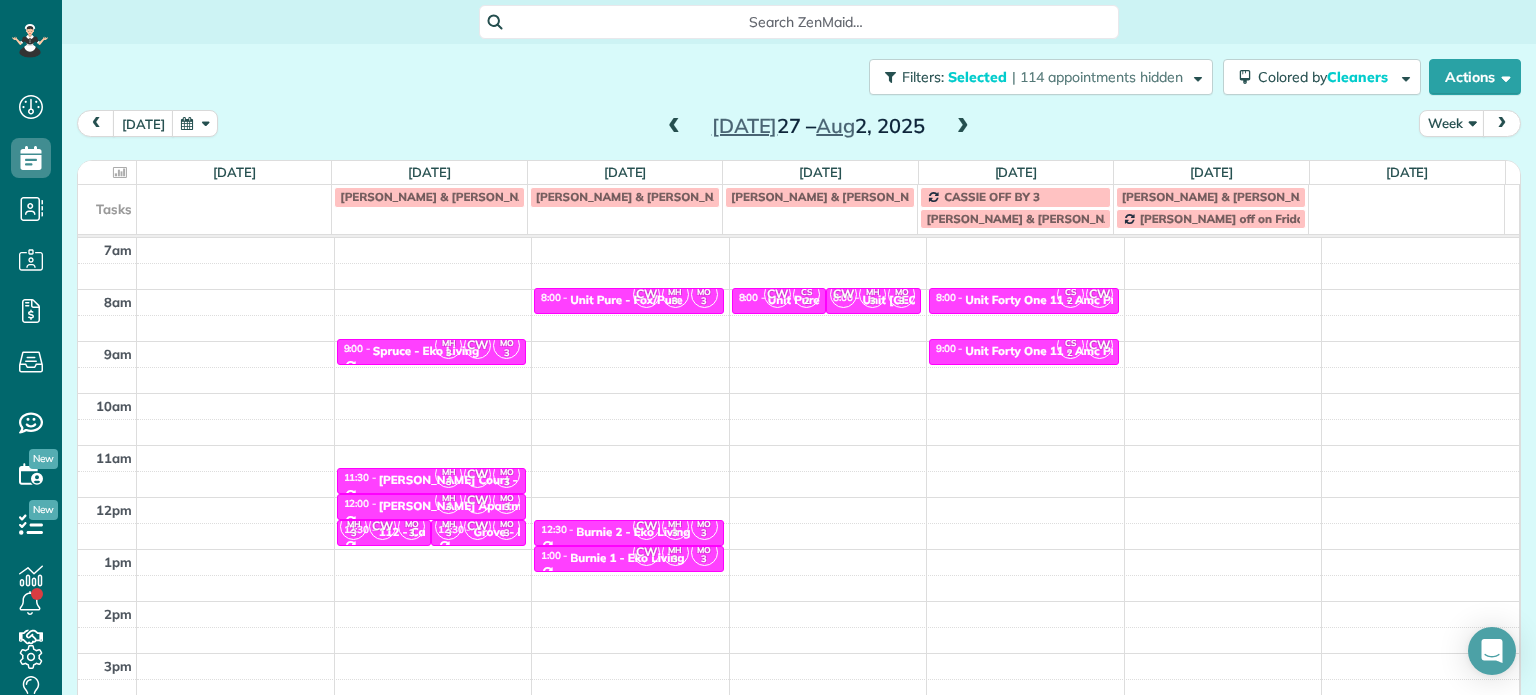 click on "4am 5am 6am 7am 8am 9am 10am 11am 12pm 1pm 2pm 3pm 4pm 5pm MH 3 CW MO 3 9:00 - 9:30 Spruce - Eko Living 1100 Southeast Sherman Street Portland, OR 97214 MH 3 CW MO 3 11:30 - 12:00 Marion Court - Russell Hosner (503) 287-4346 3334 Southeast Hawthorne Boulevard Portland, OR 97214 MH 3 CW MO 3 12:00 - 12:30 Albert Apartments - Circum 1708 Northwest 25th Avenue Portland, OR 97210 MH 3 CW MO 3 12:30 - 1:00 112 - Capital 715 Southwest King Avenue Portland, OR 97205 MH 3 CW MO 3 12:30 - 1:00 Grove - Eko Living 2220 Northwest Pettygrove Street Portland, OR 97210 CW MH 3 MO 3 8:00 - 8:30 Unit Pure - Fox/Pure 709 Southwest 16th Avenue Portland, OR 97205 CW MH 3 MO 3 12:30 - 1:00 Burnie 2 - Eko Living 5960 East Burnside Street Portland, OR 97215 CW MH 3 MO 3 1:00 - 1:30 Burnie 1 - Eko Living 5980 East Burnside Street Portland, OR 97215 CW CS 2 8:00 - 8:30 Unit Pure - Fox/Pure 3550 Lake Grove Avenue Lake Oswego, OR 97035 CW MH 3 MO 3 8:00 - 8:30 Unit Alpine Meadows - Tokola (503) 666-3157 1717 Southeast Orient Drive CS 2" at bounding box center (798, 445) 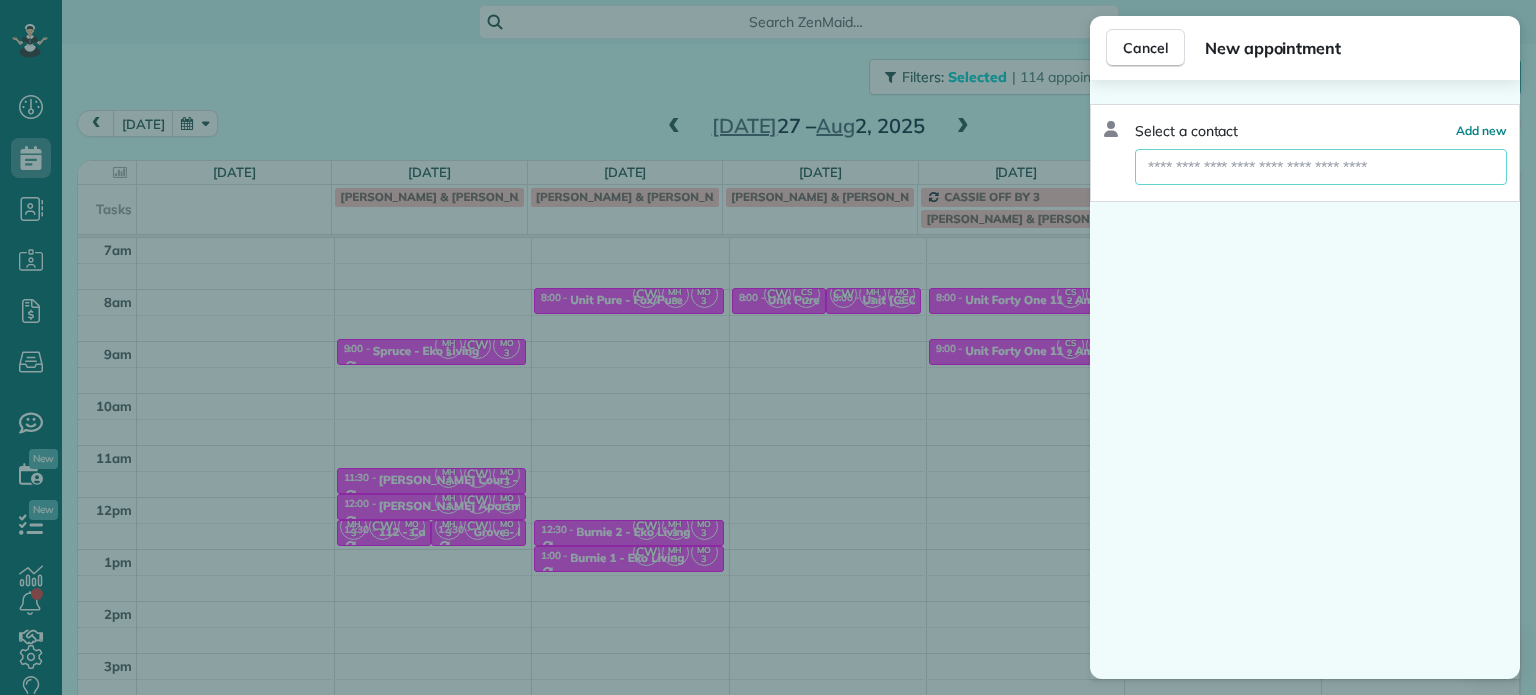 click at bounding box center [1321, 167] 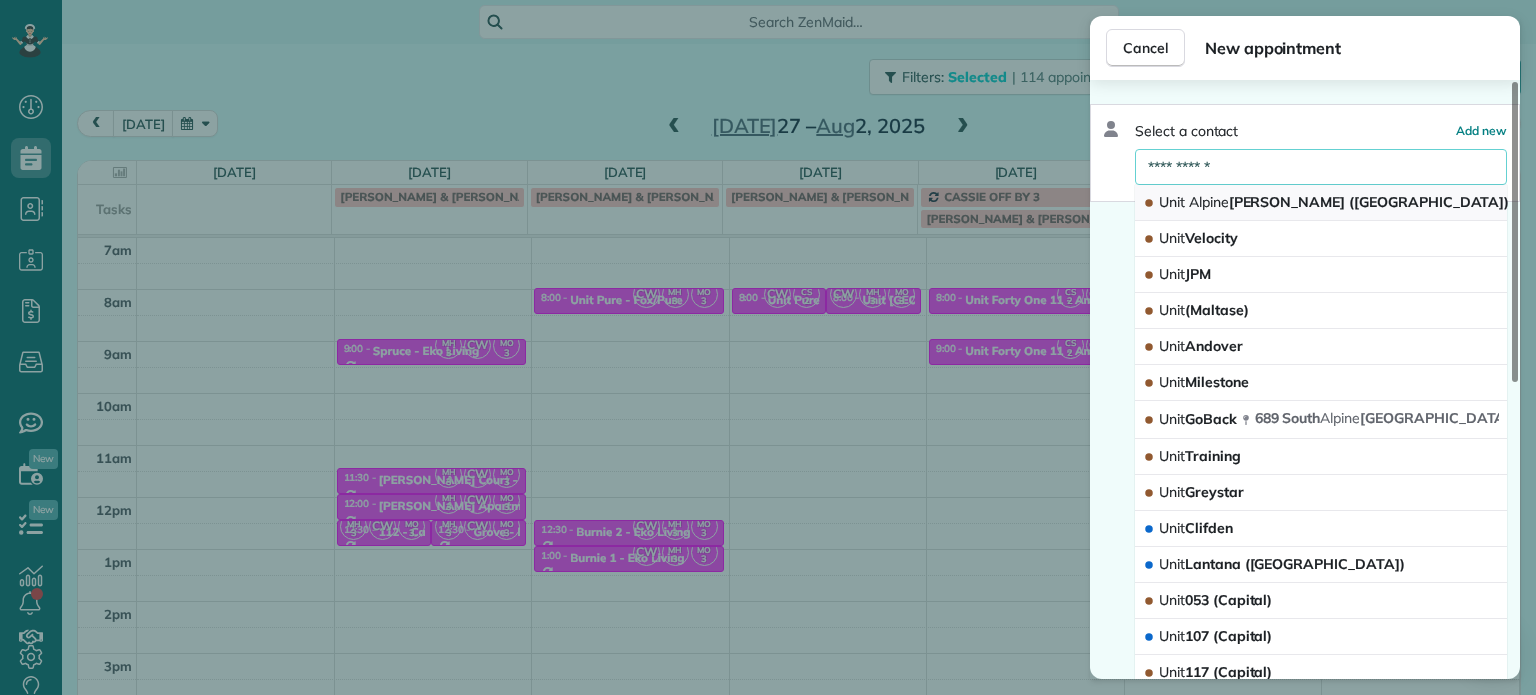 type on "**********" 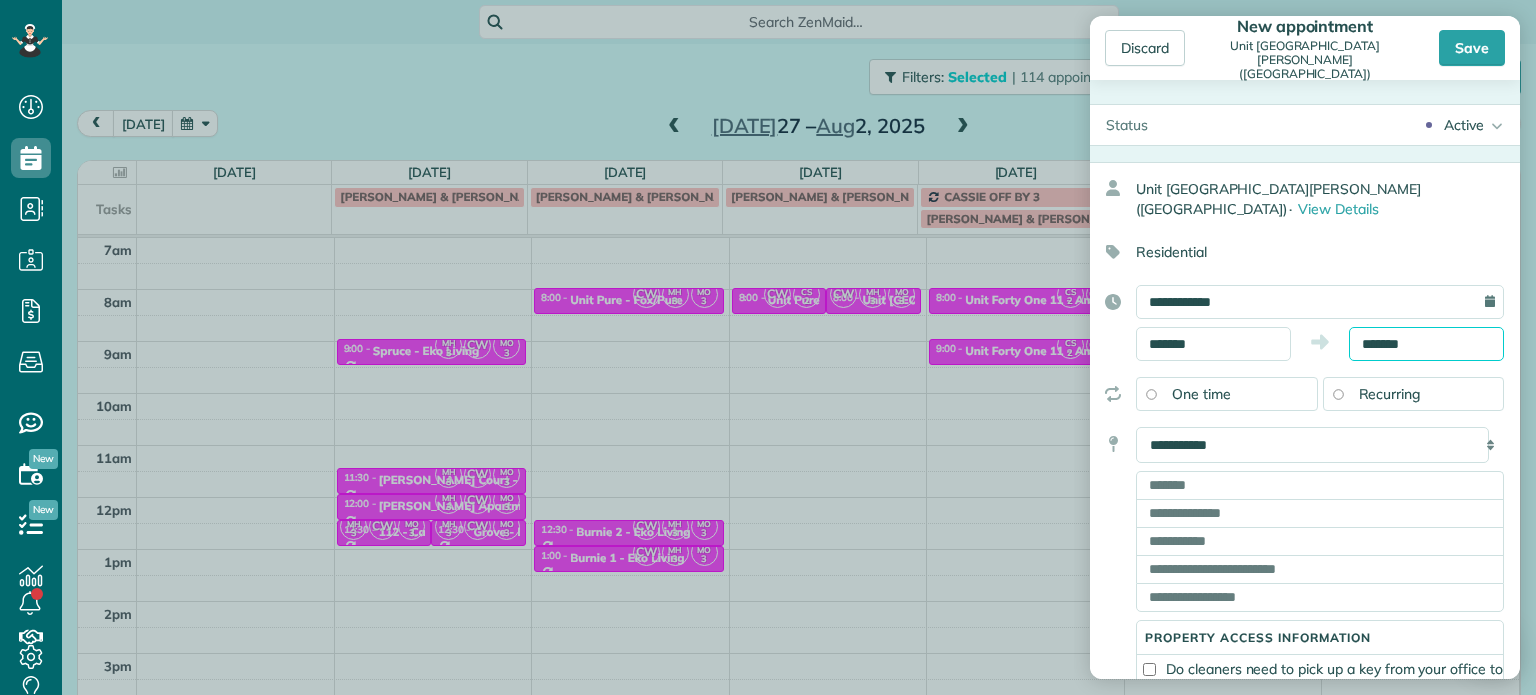 click on "*******" at bounding box center [1426, 344] 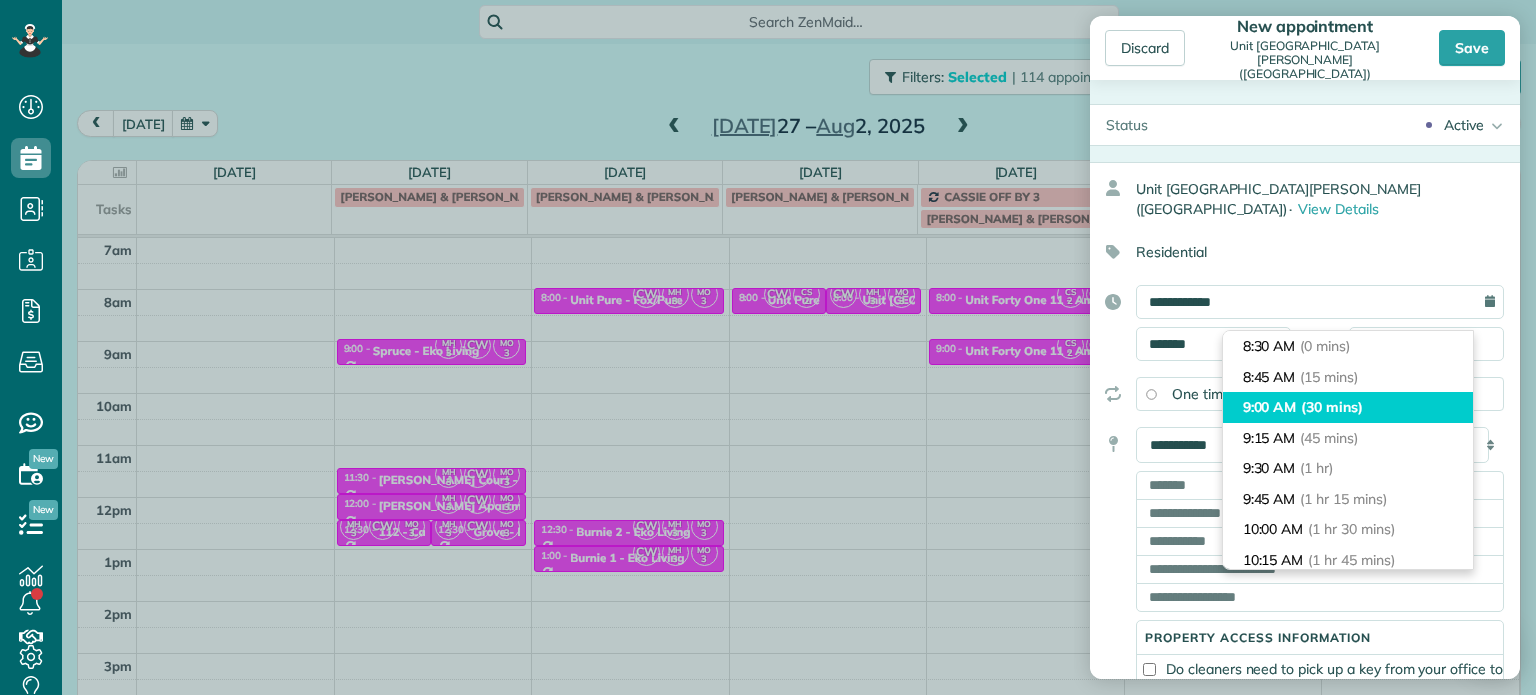 type on "*******" 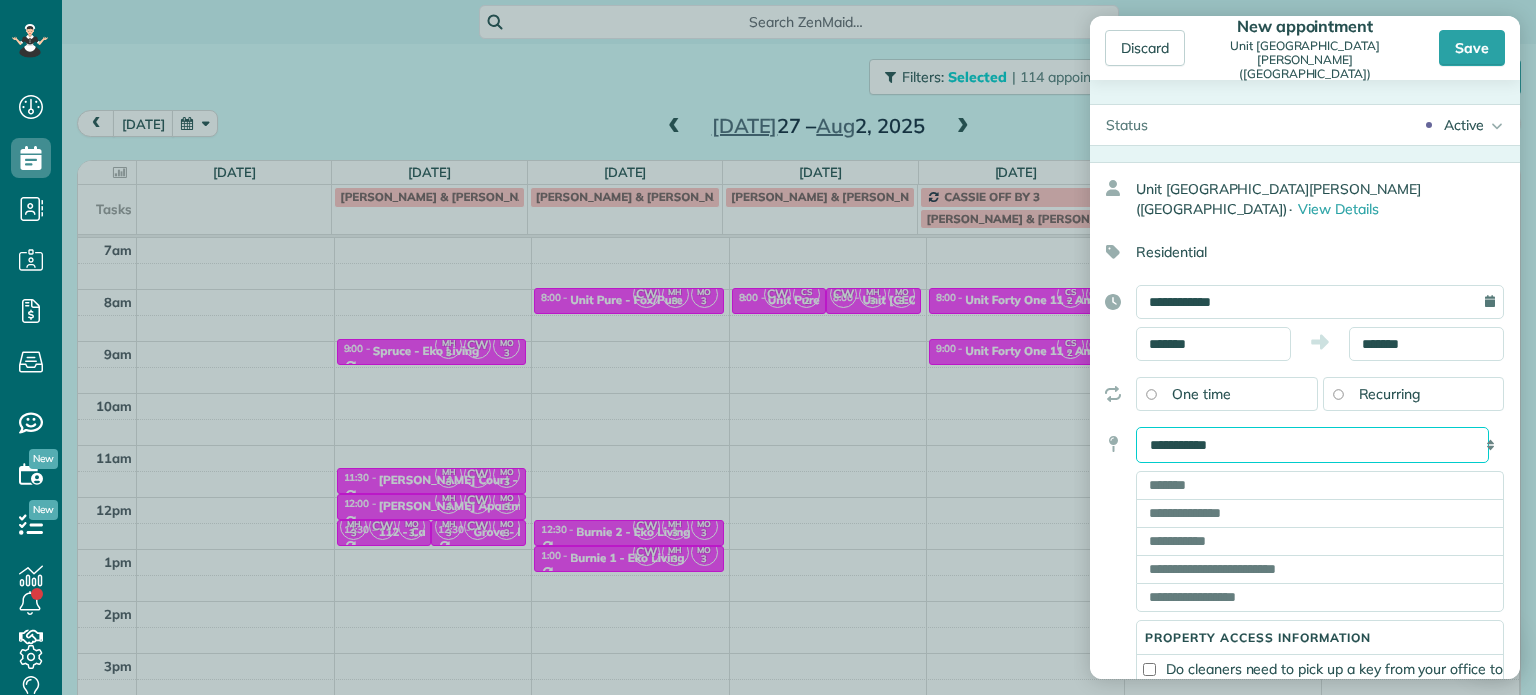 click on "**********" at bounding box center [1312, 445] 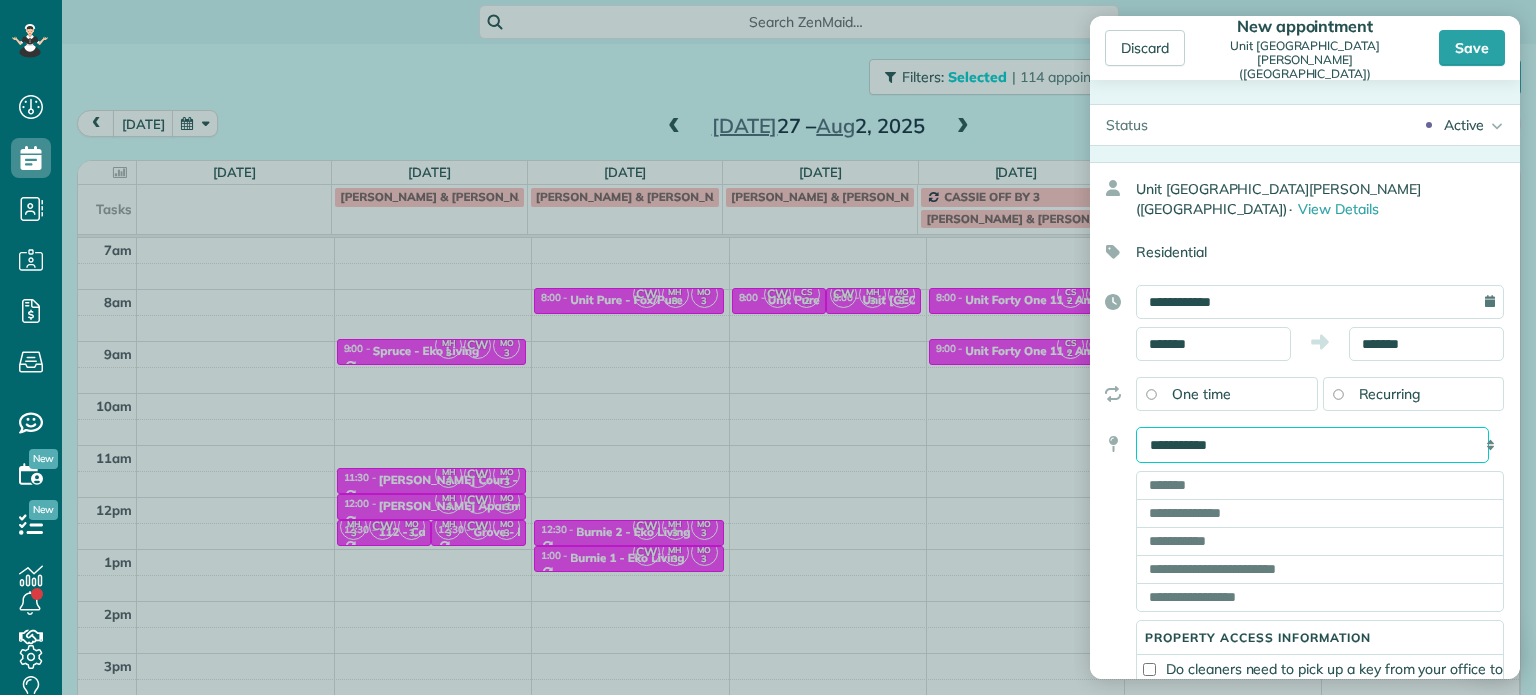 select on "*****" 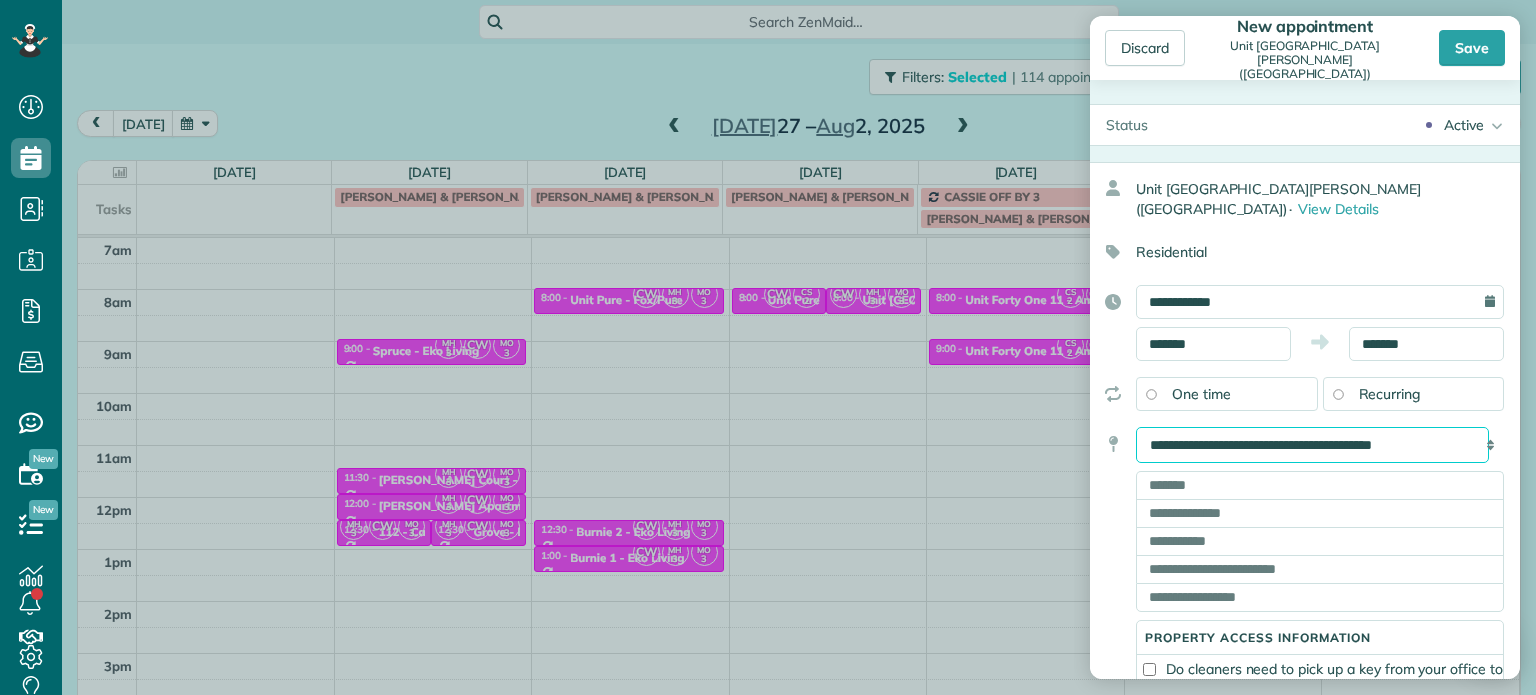 click on "**********" at bounding box center [1312, 445] 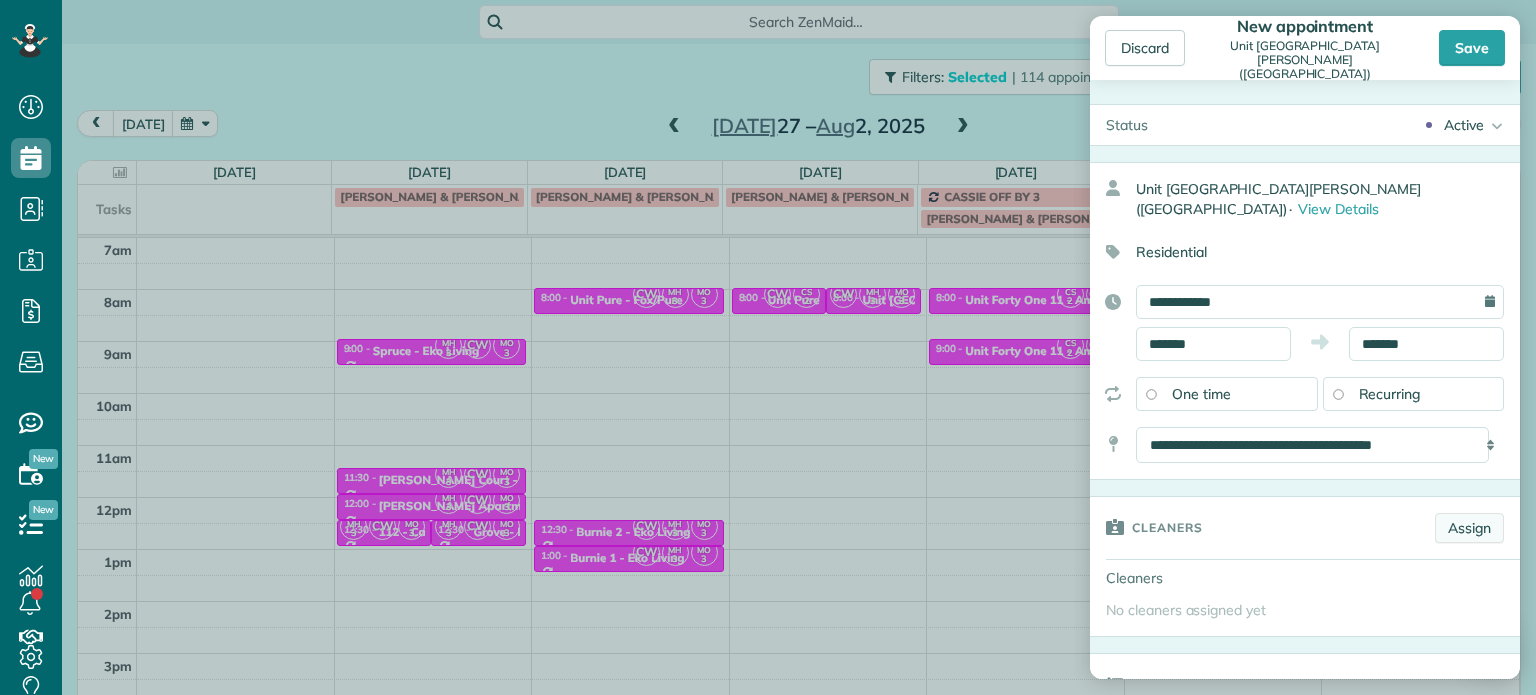 click on "Assign" at bounding box center (1469, 528) 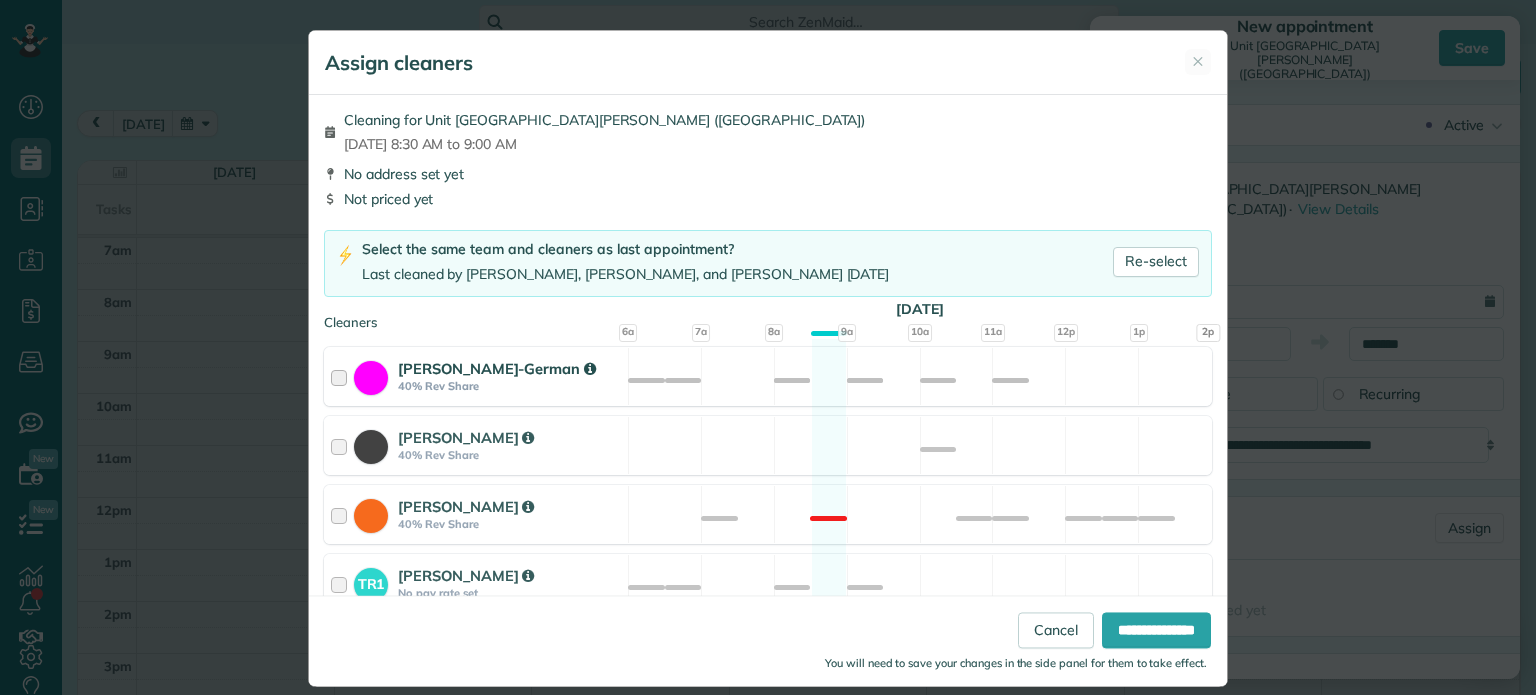 click on "[PERSON_NAME]-German
40% Rev Share
Available" at bounding box center [768, 376] 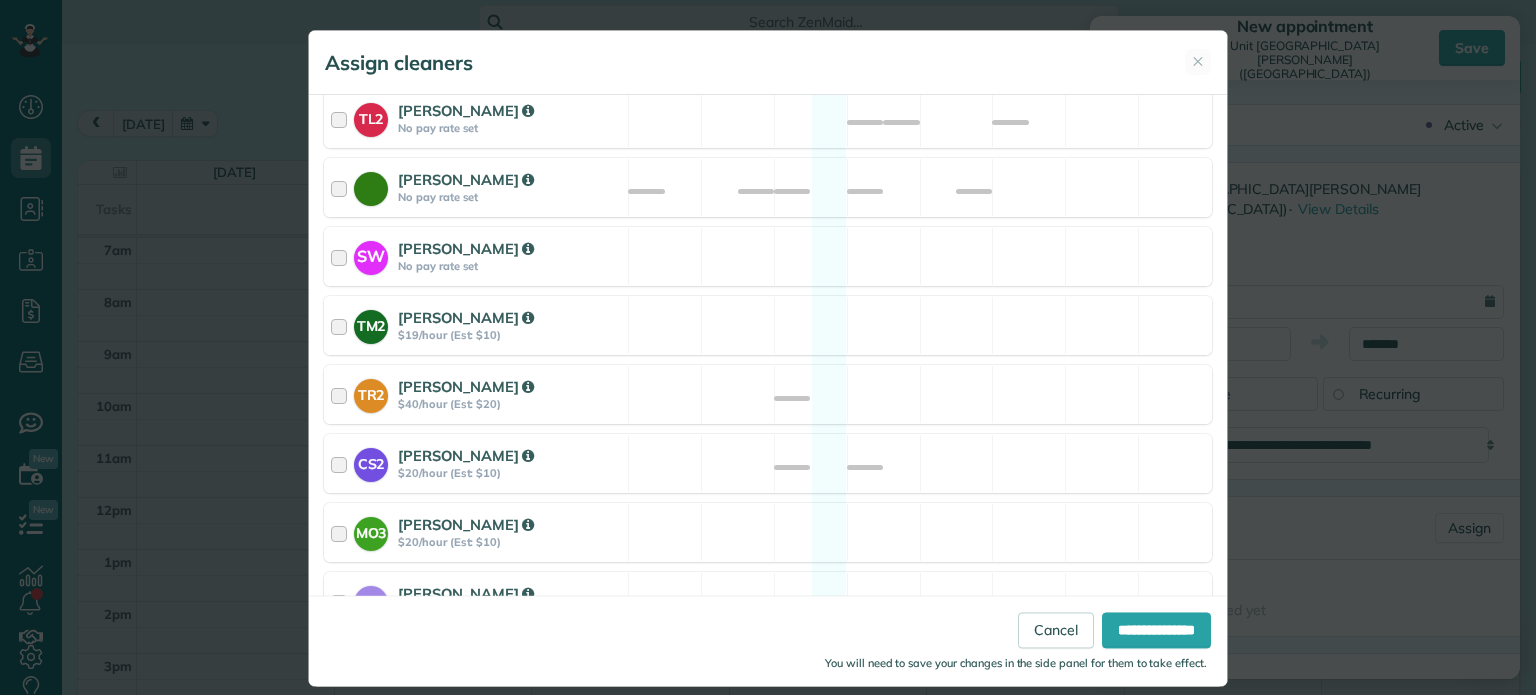 scroll, scrollTop: 980, scrollLeft: 0, axis: vertical 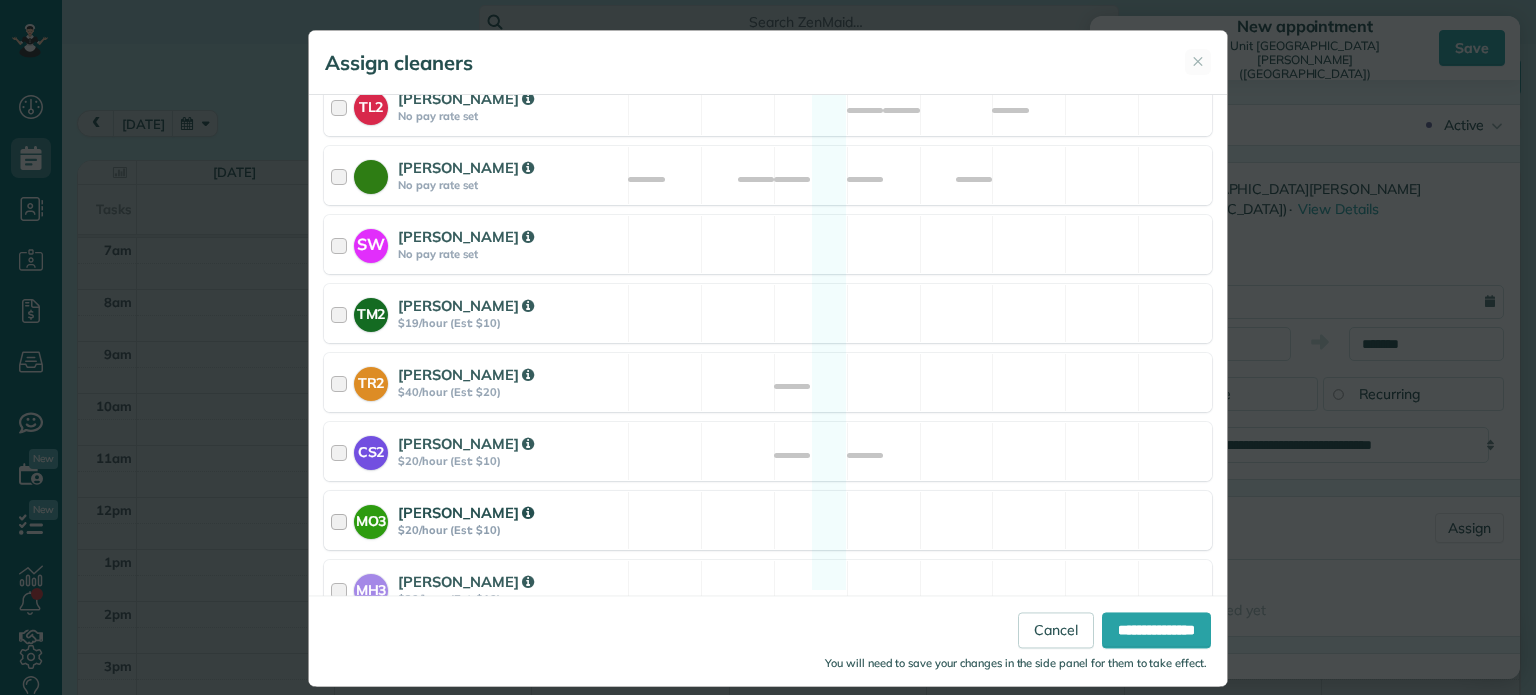 click on "MO3
[PERSON_NAME]
$20/hour (Est: $10)
Available" at bounding box center (768, 520) 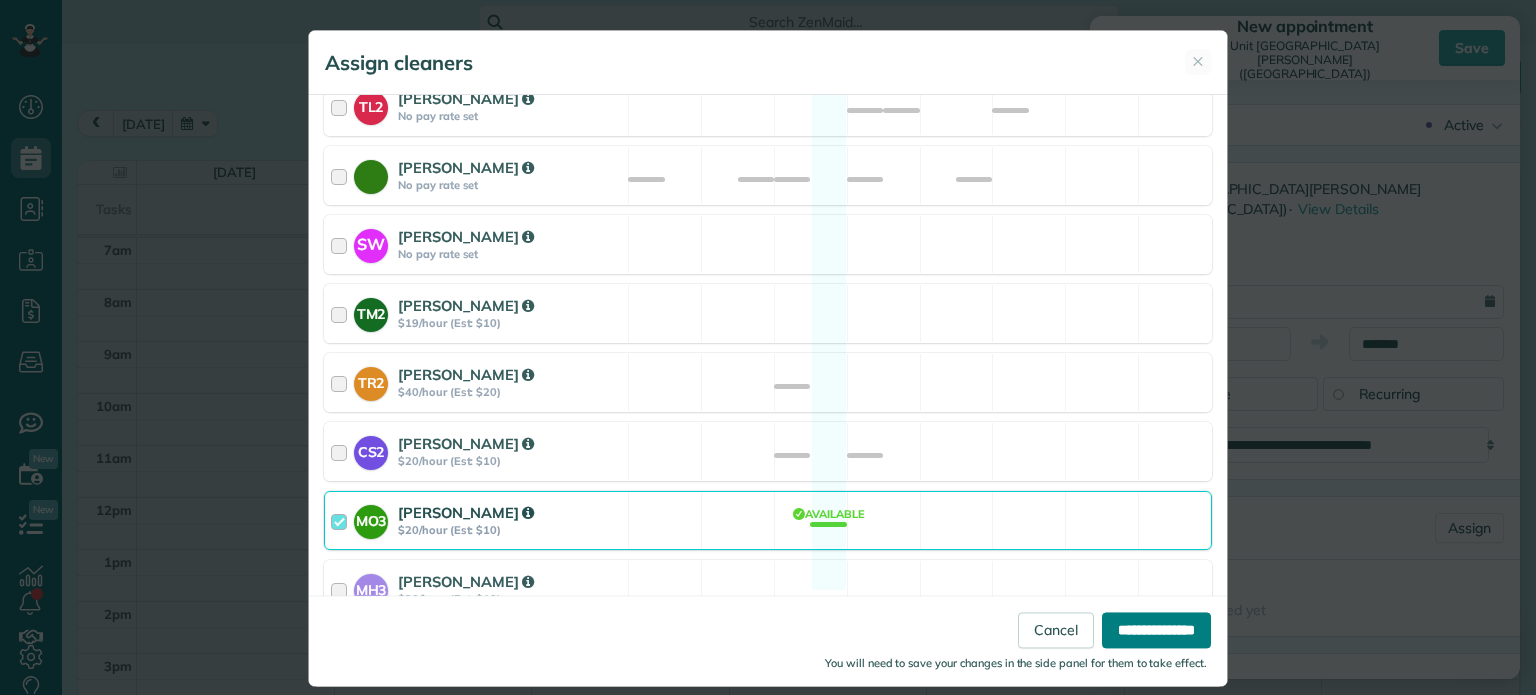 click on "**********" at bounding box center [1156, 631] 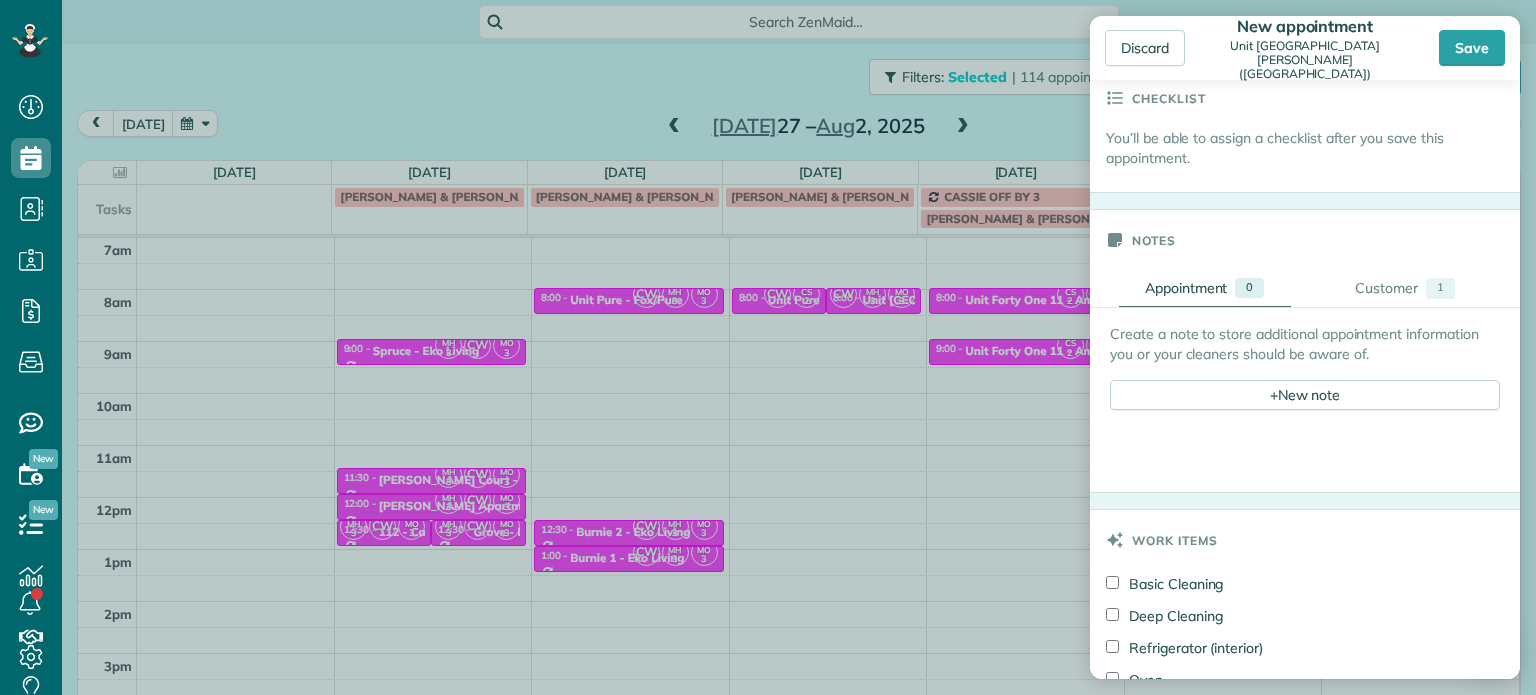 scroll, scrollTop: 708, scrollLeft: 0, axis: vertical 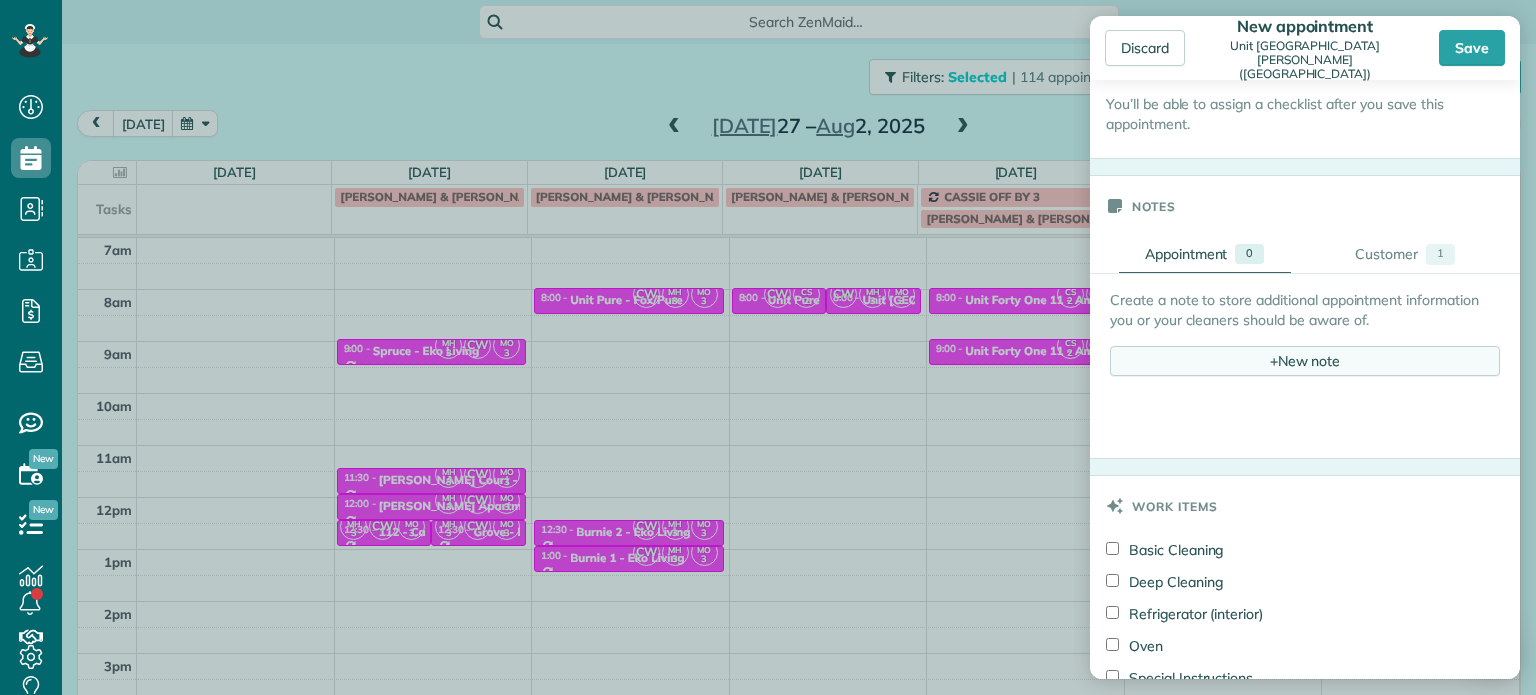 click on "+ New note" at bounding box center (1305, 361) 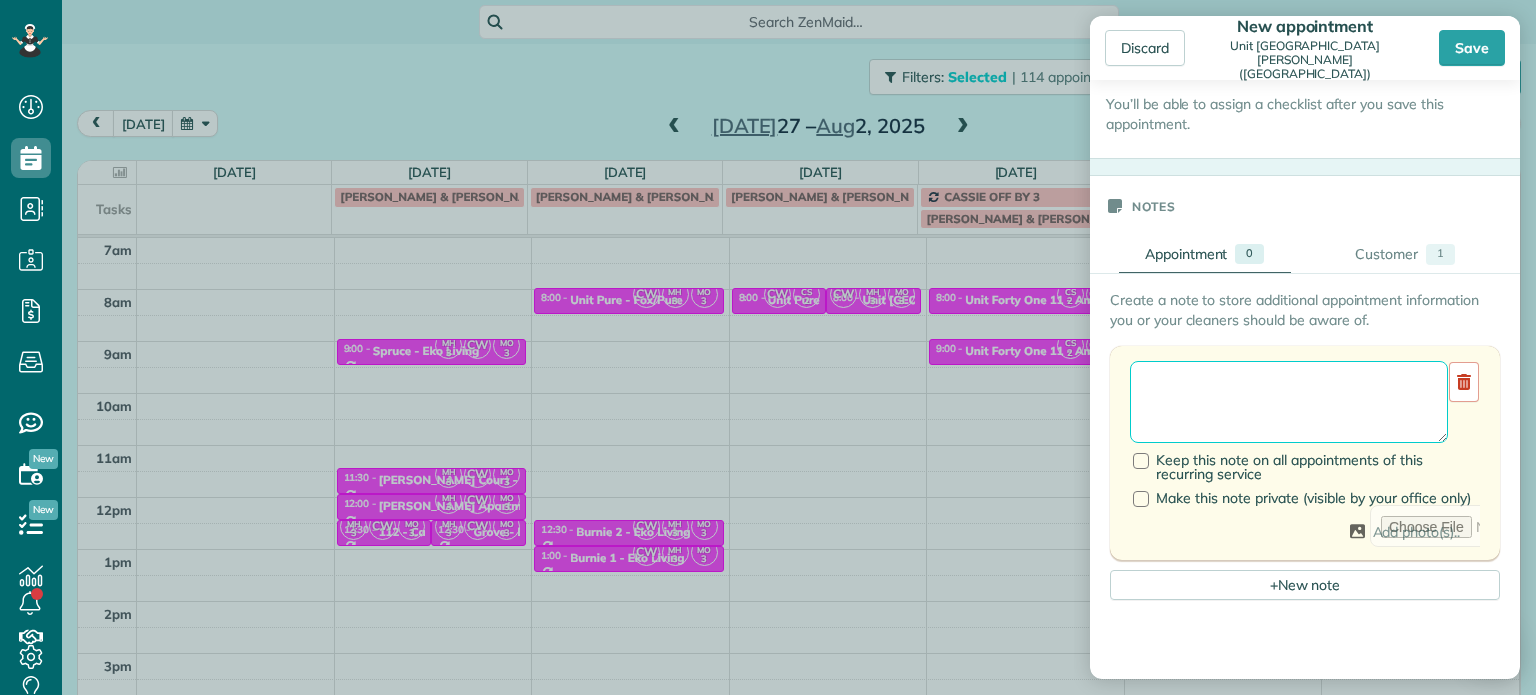 click at bounding box center [1289, 402] 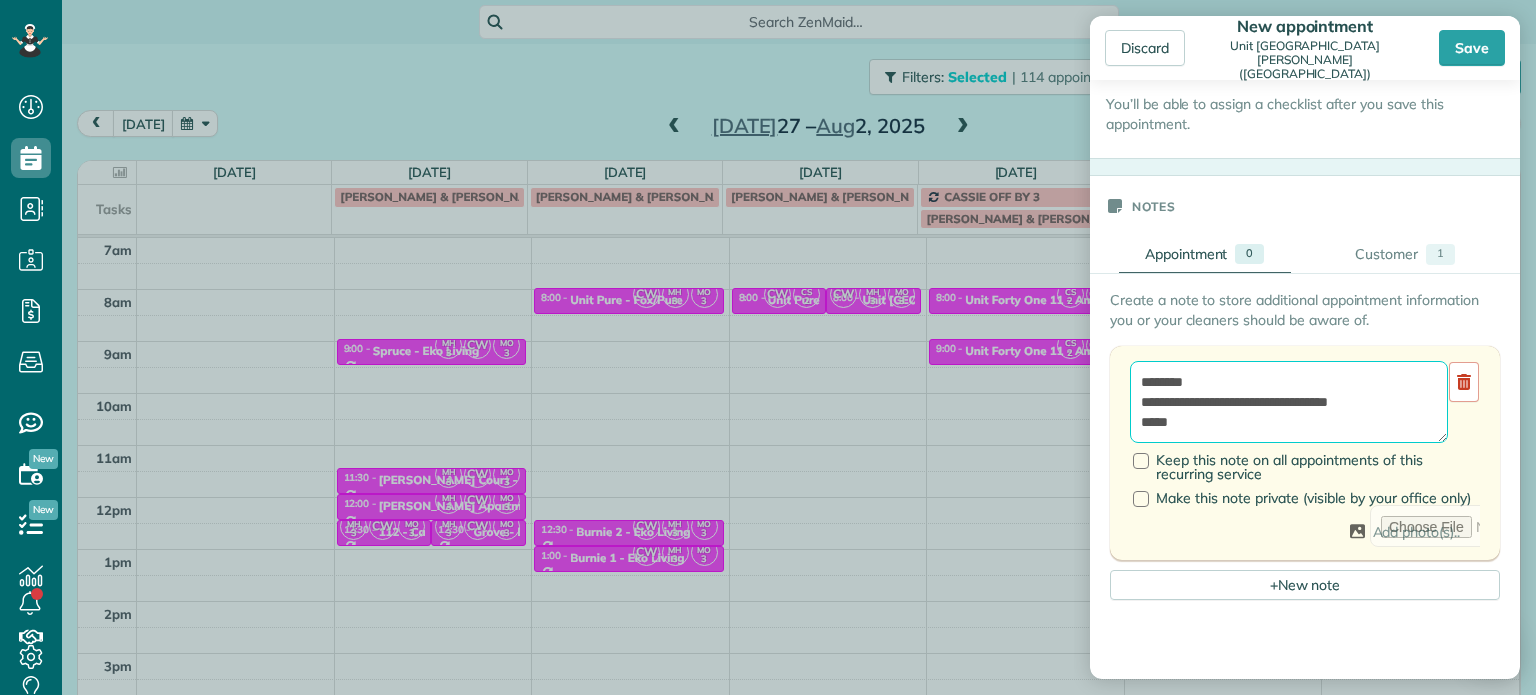scroll, scrollTop: 8, scrollLeft: 0, axis: vertical 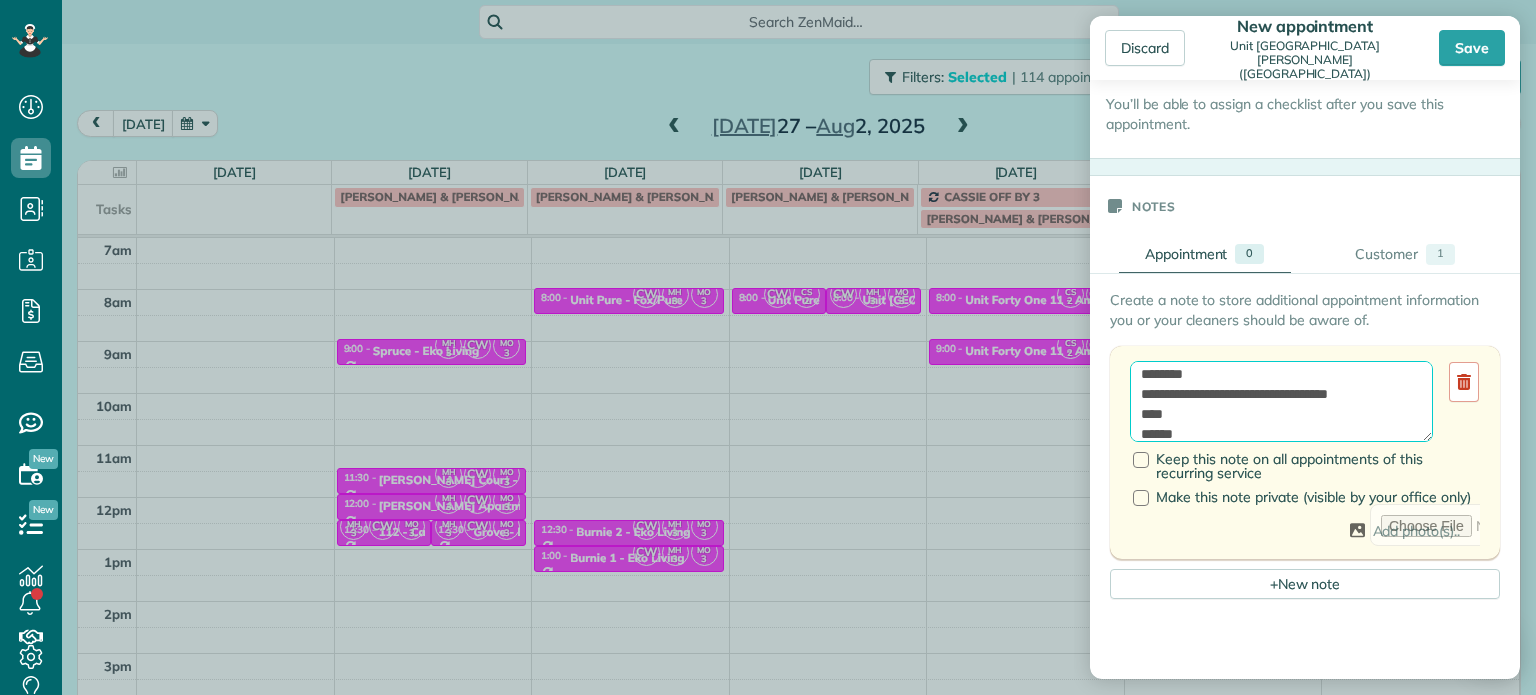 type on "**********" 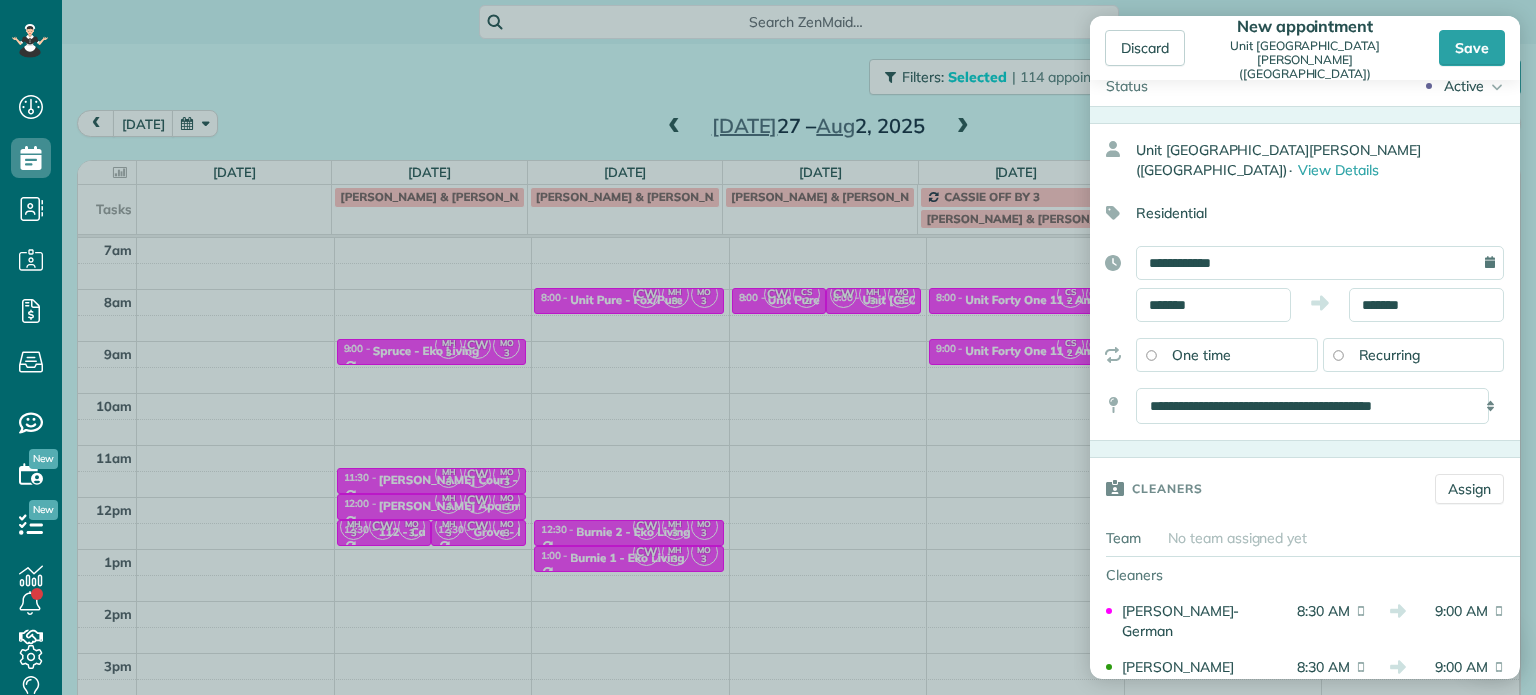 scroll, scrollTop: 0, scrollLeft: 0, axis: both 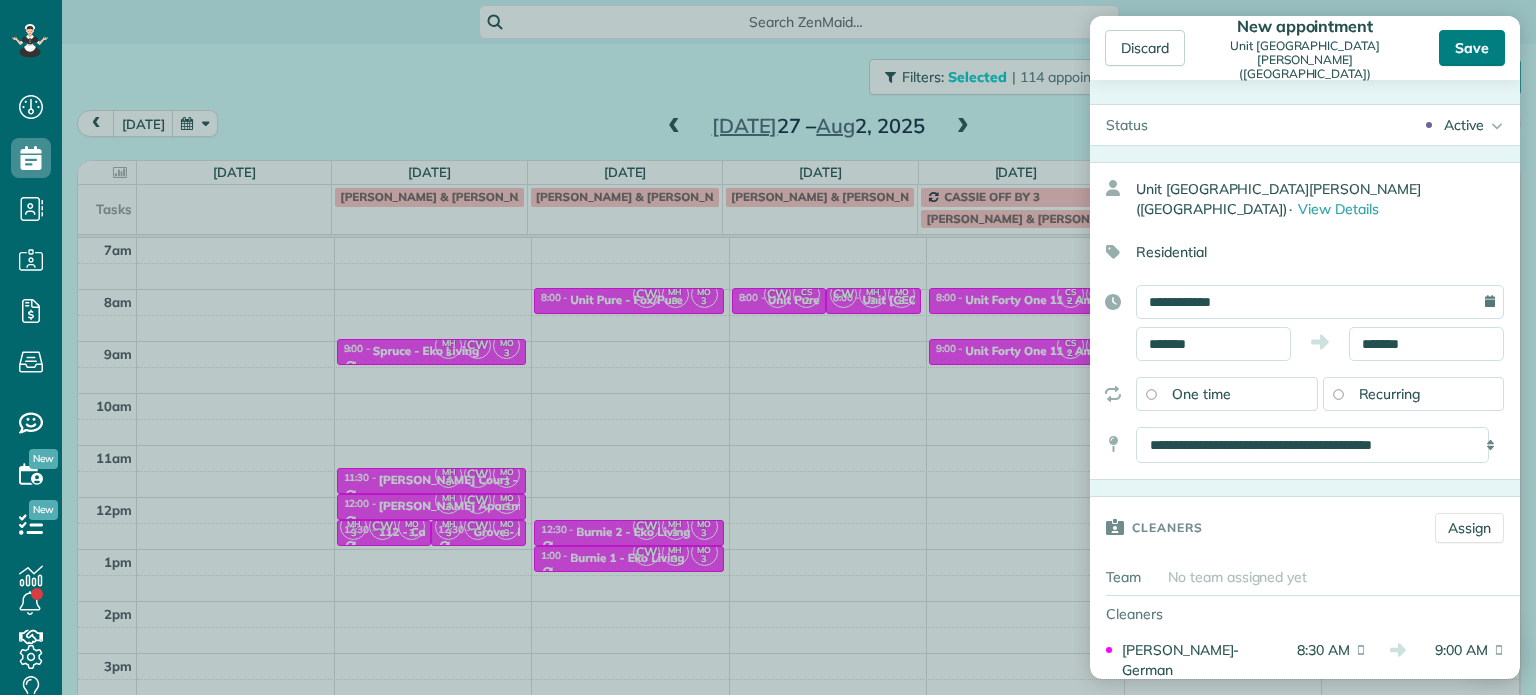 click on "Save" at bounding box center (1472, 48) 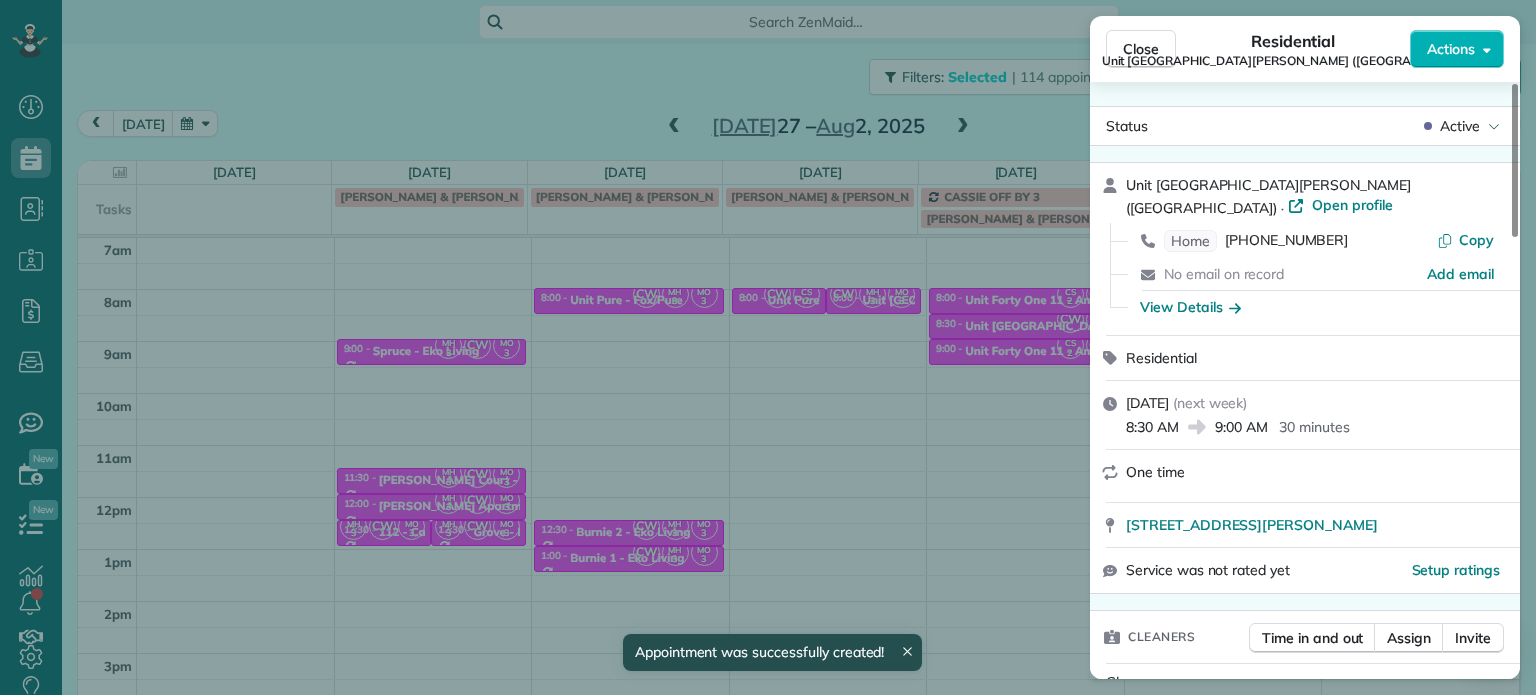 click on "Close Residential Unit Alpine Meadows (Tokola) Actions Status Active Unit Alpine Meadows (Tokola) · Open profile Home (503) 666-3157 Copy No email on record Add email View Details Residential Thursday, July 31, 2025 ( next week ) 8:30 AM 9:00 AM 30 minutes One time 1717 Southeast Orient Drive Gresham OR 97080 Service was not rated yet Setup ratings Cleaners Time in and out Assign Invite Cleaners Marina   Ostertag 8:30 AM 9:00 AM Christina   Wright-German 8:30 AM 9:00 AM Checklist Try Now Keep this appointment up to your standards. Stay on top of every detail, keep your cleaners organised, and your client happy. Assign a checklist Watch a 5 min demo Billing Billing actions Price $0.00 Overcharge $0.00 Discount $0.00 Coupon discount - Primary tax - Secondary tax - Total appointment price $0.00 Tips collected New feature! $0.00 Mark as paid Total including tip $0.00 Get paid online in no-time! Send an invoice and reward your cleaners with tips Charge customer credit card Appointment custom fields Work items 1 1" at bounding box center [768, 347] 